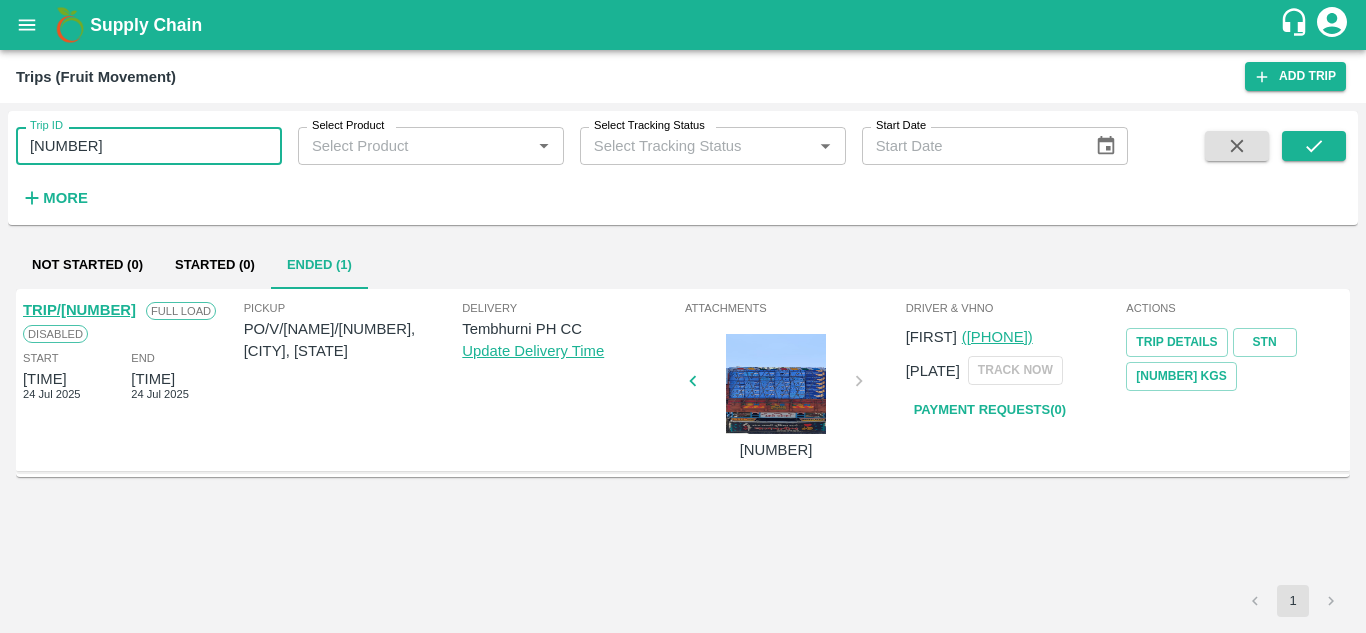 scroll, scrollTop: 0, scrollLeft: 0, axis: both 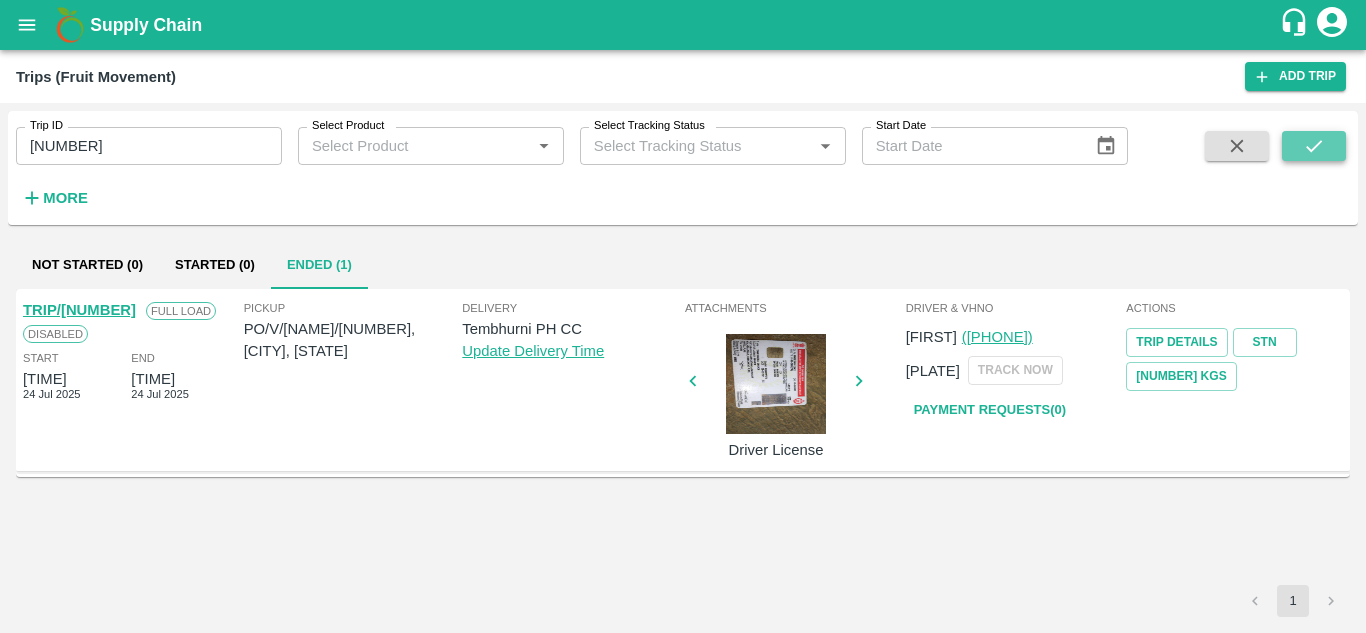 click 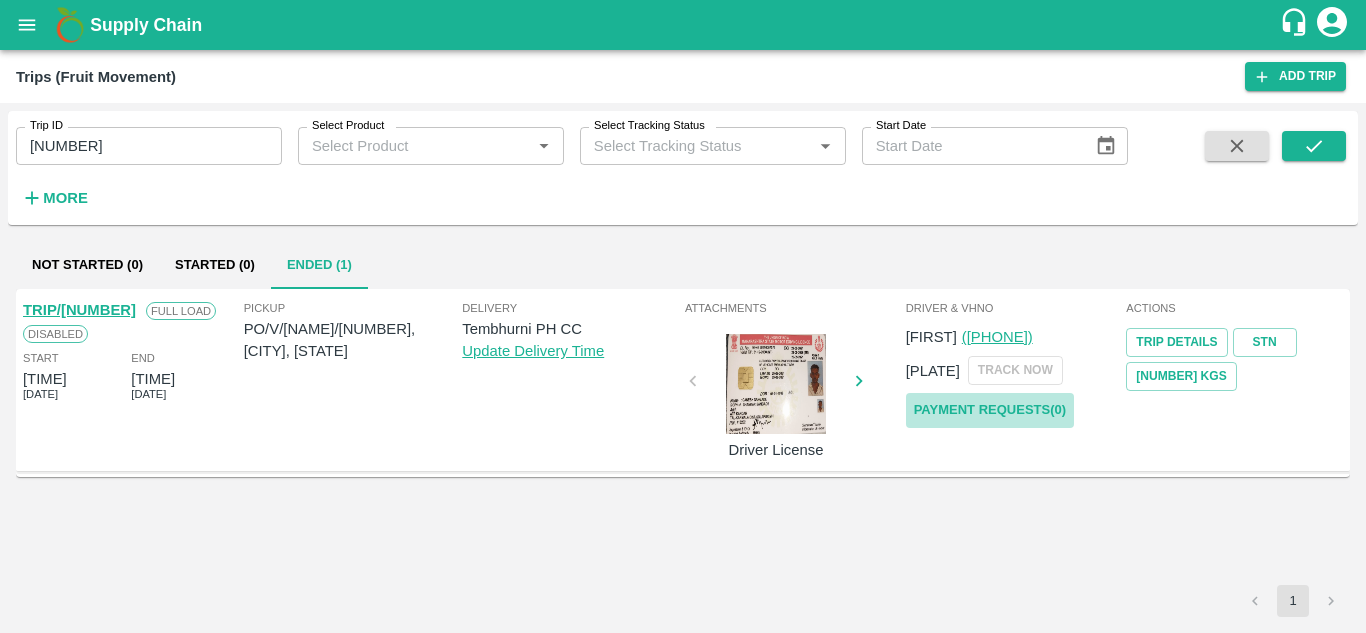 click on "Payment Requests( 0 )" at bounding box center [990, 410] 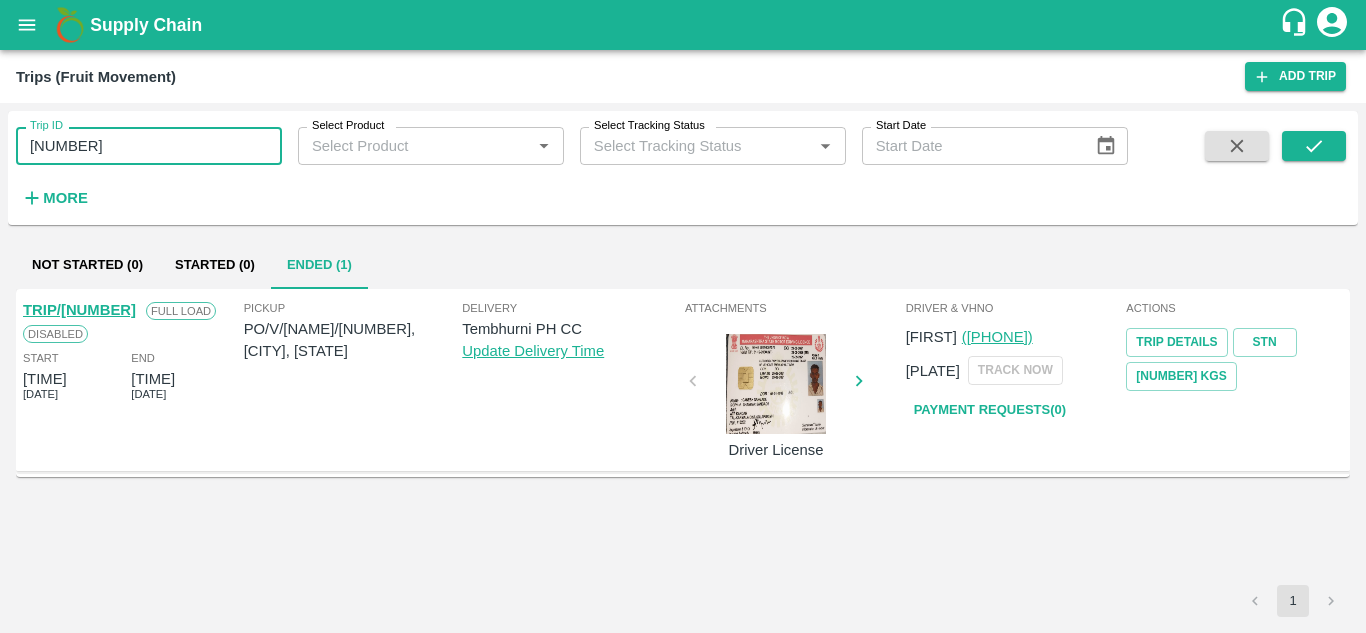 click on "85569" at bounding box center (149, 146) 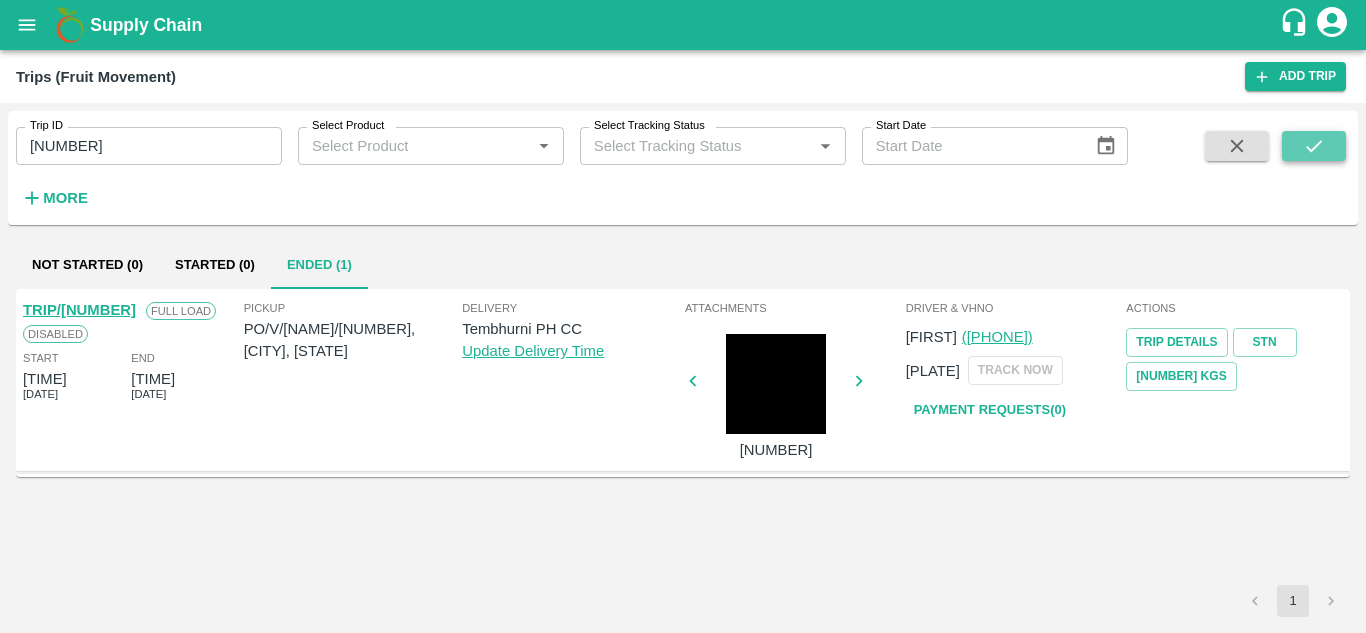 click 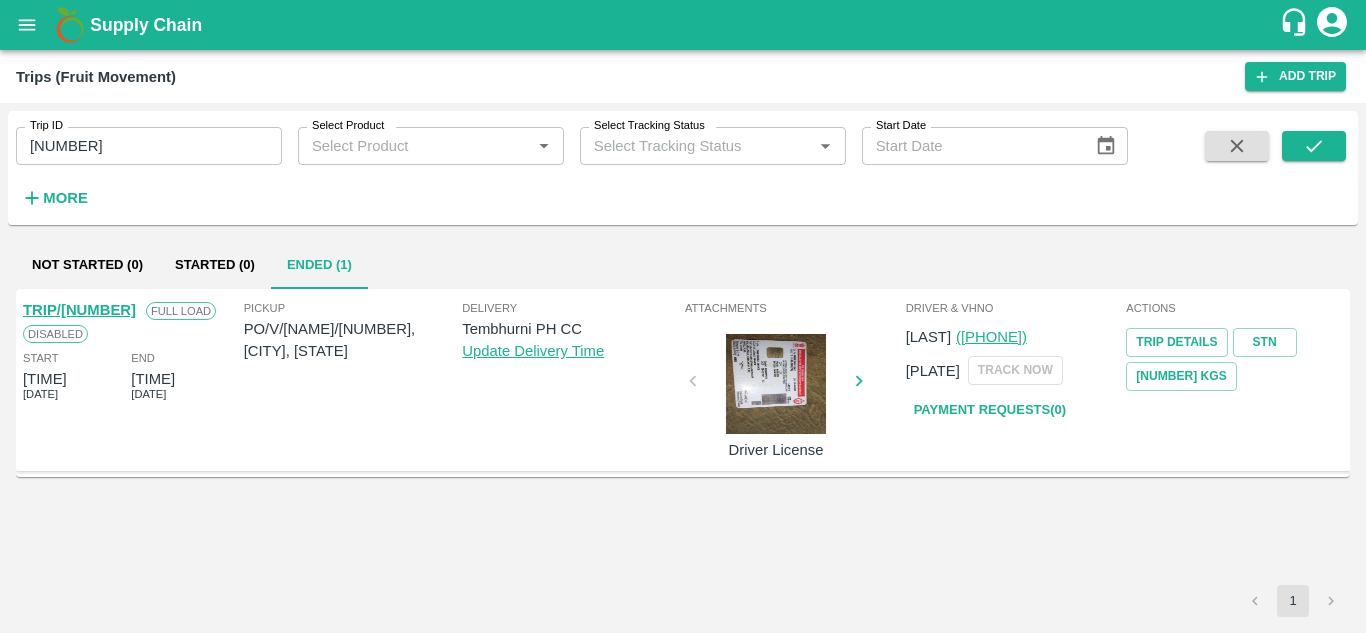 click on "Payment Requests( 0 )" at bounding box center (990, 410) 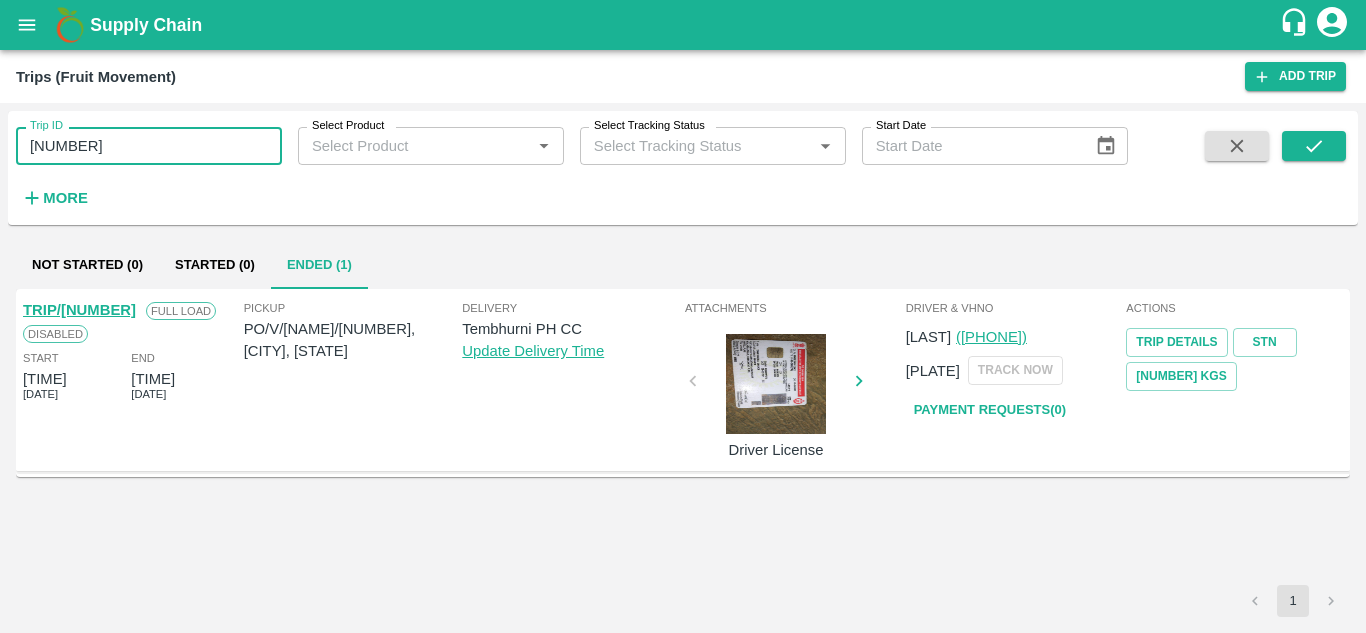 click on "85529" at bounding box center [149, 146] 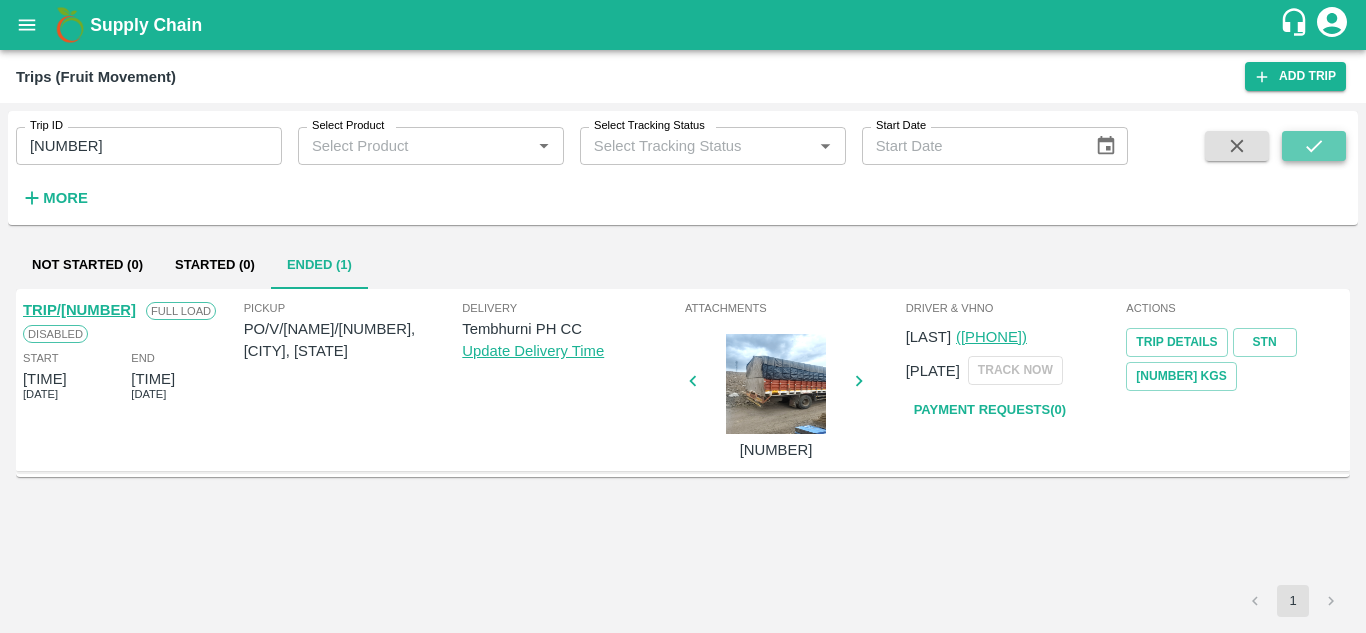 click at bounding box center (1314, 146) 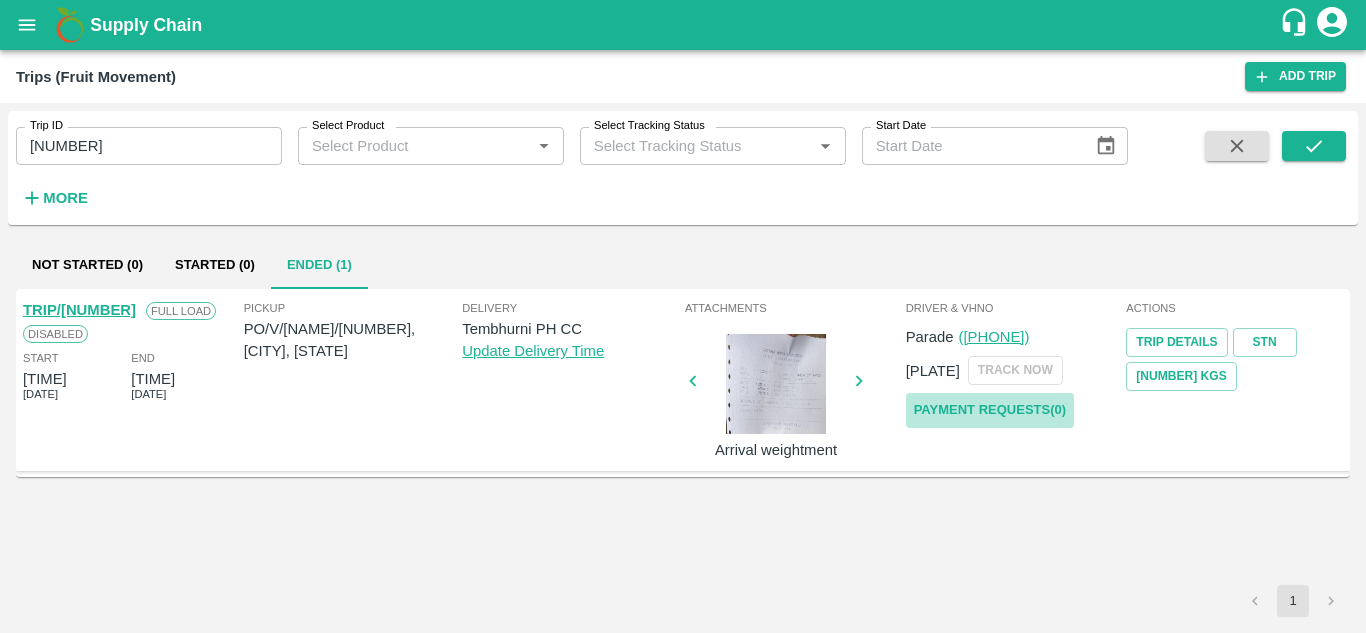 click on "Payment Requests( 0 )" at bounding box center (990, 410) 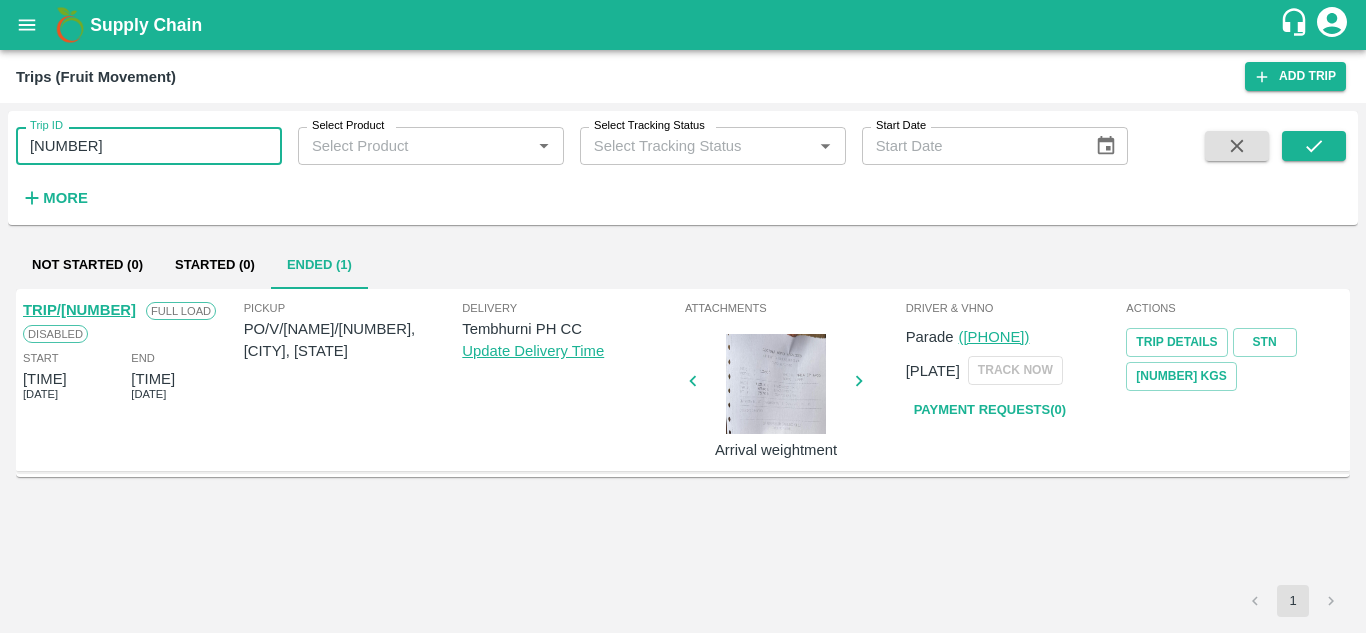 click on "85379" at bounding box center (149, 146) 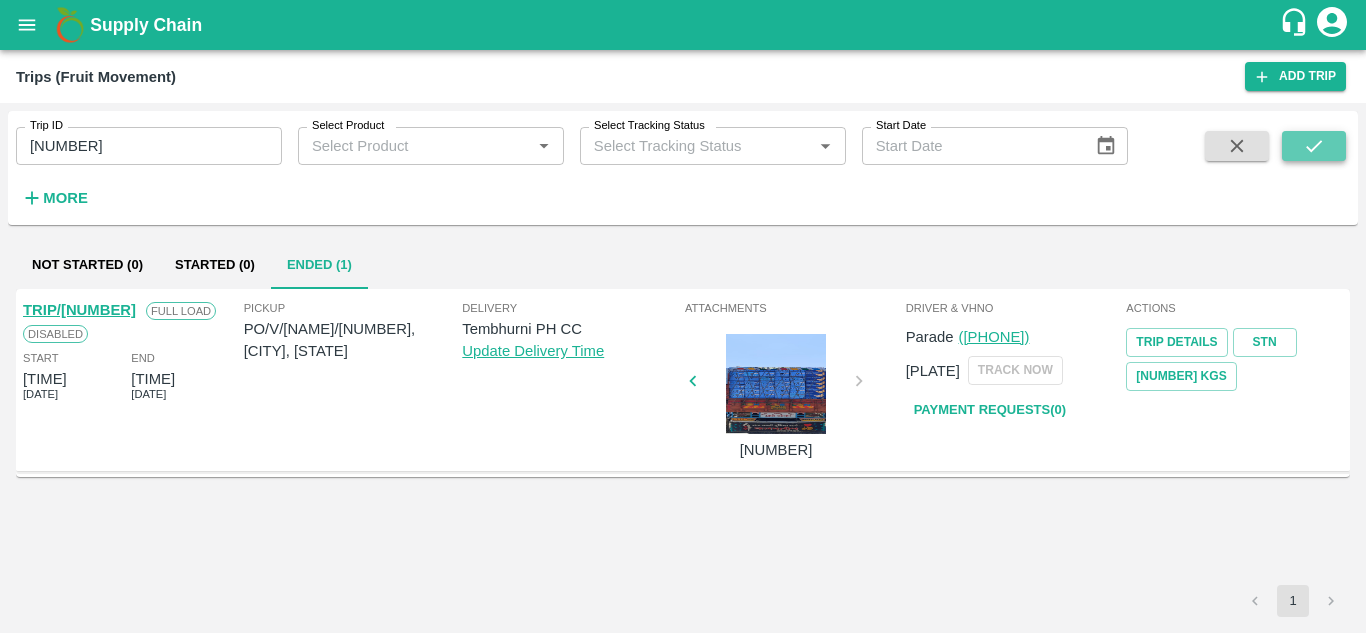 click 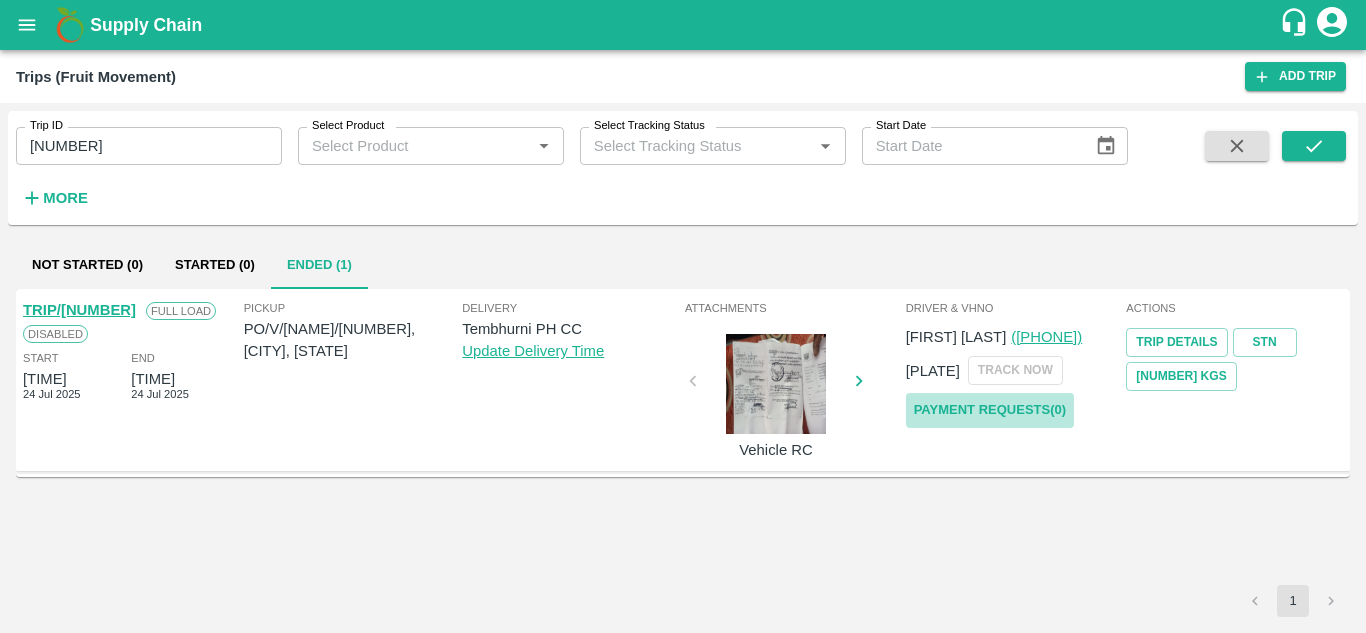 click on "Payment Requests( 0 )" at bounding box center (990, 410) 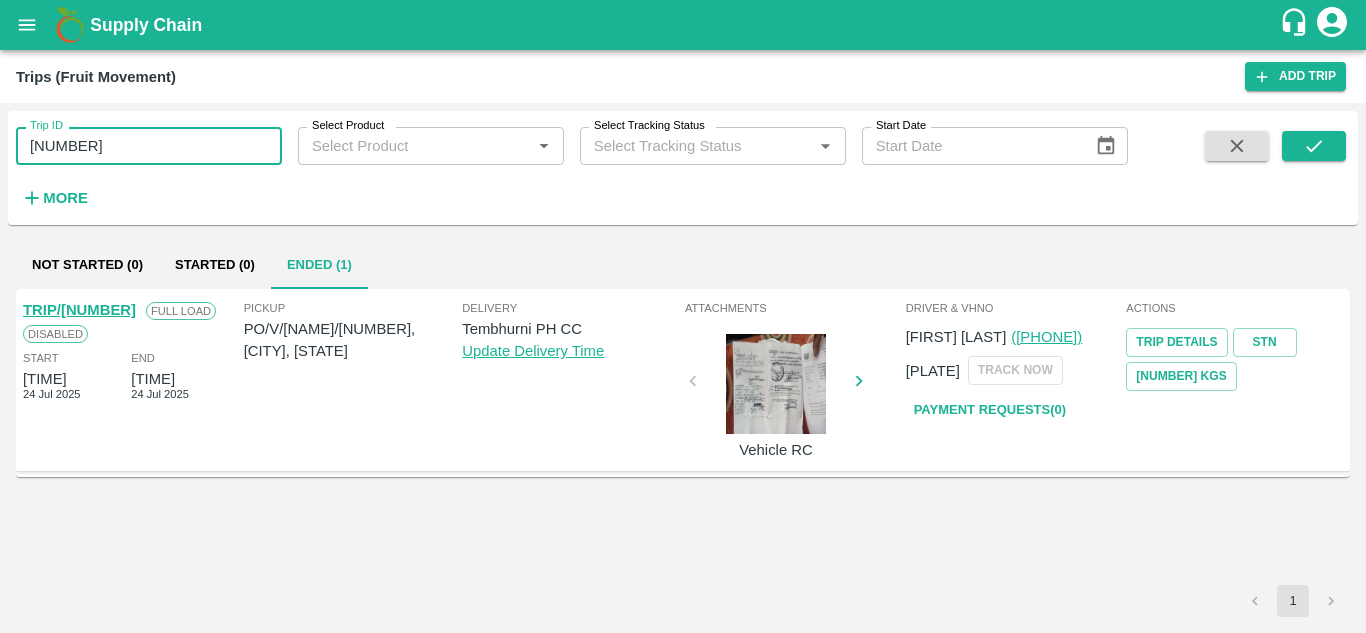 click on "85425" at bounding box center (149, 146) 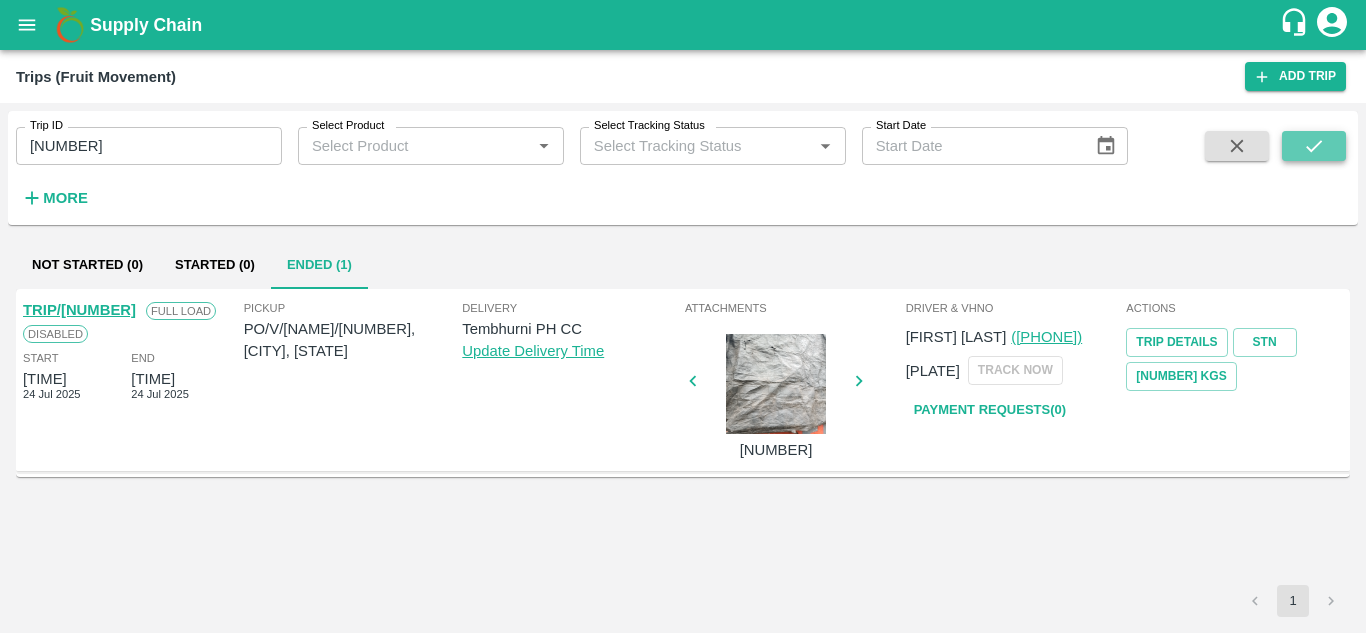 click 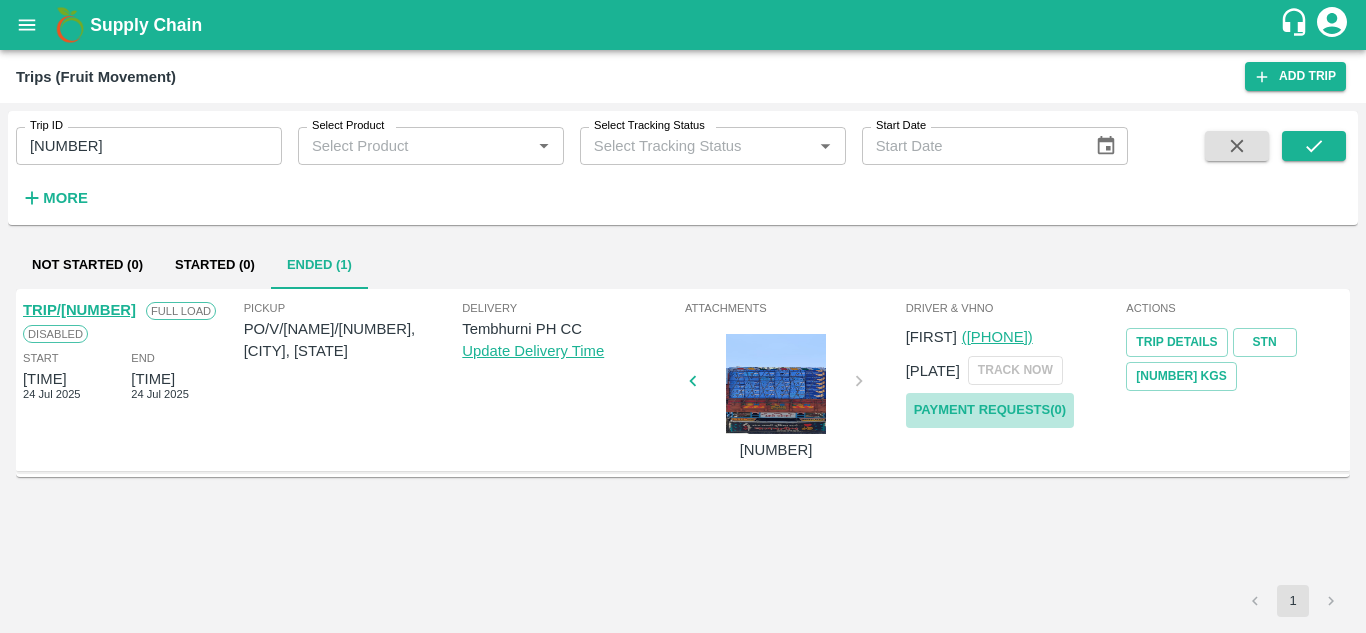 click on "Payment Requests( 0 )" at bounding box center (990, 410) 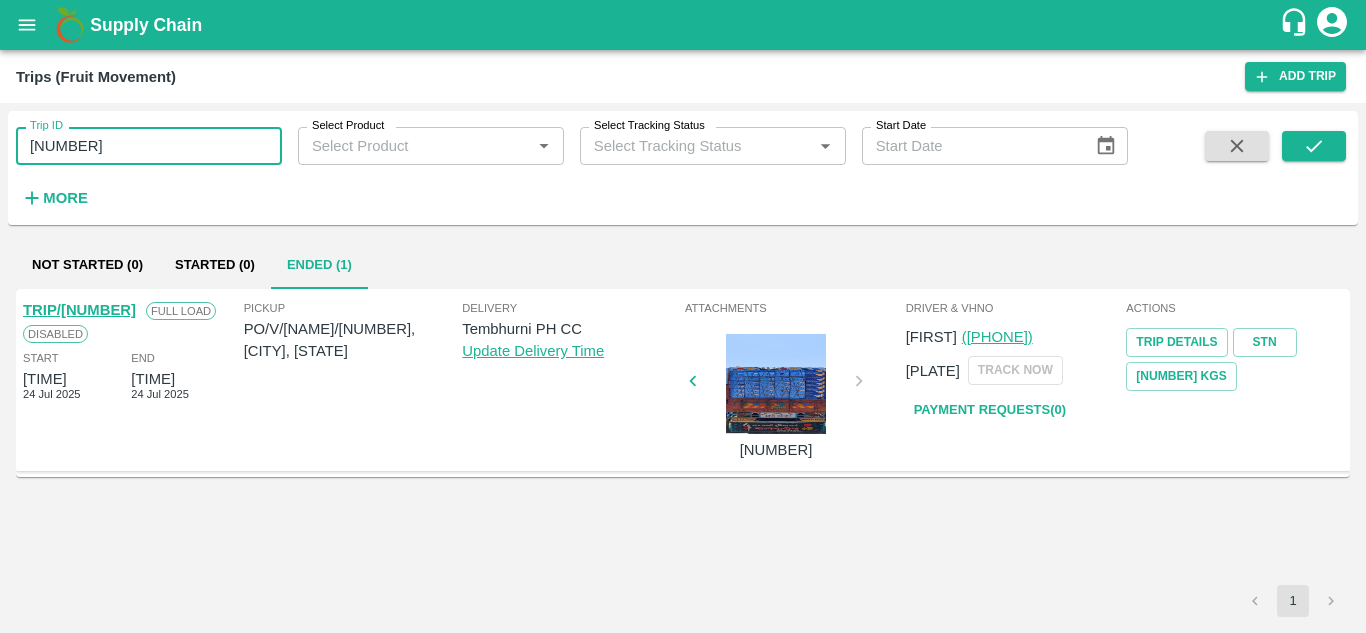 click on "85415" at bounding box center (149, 146) 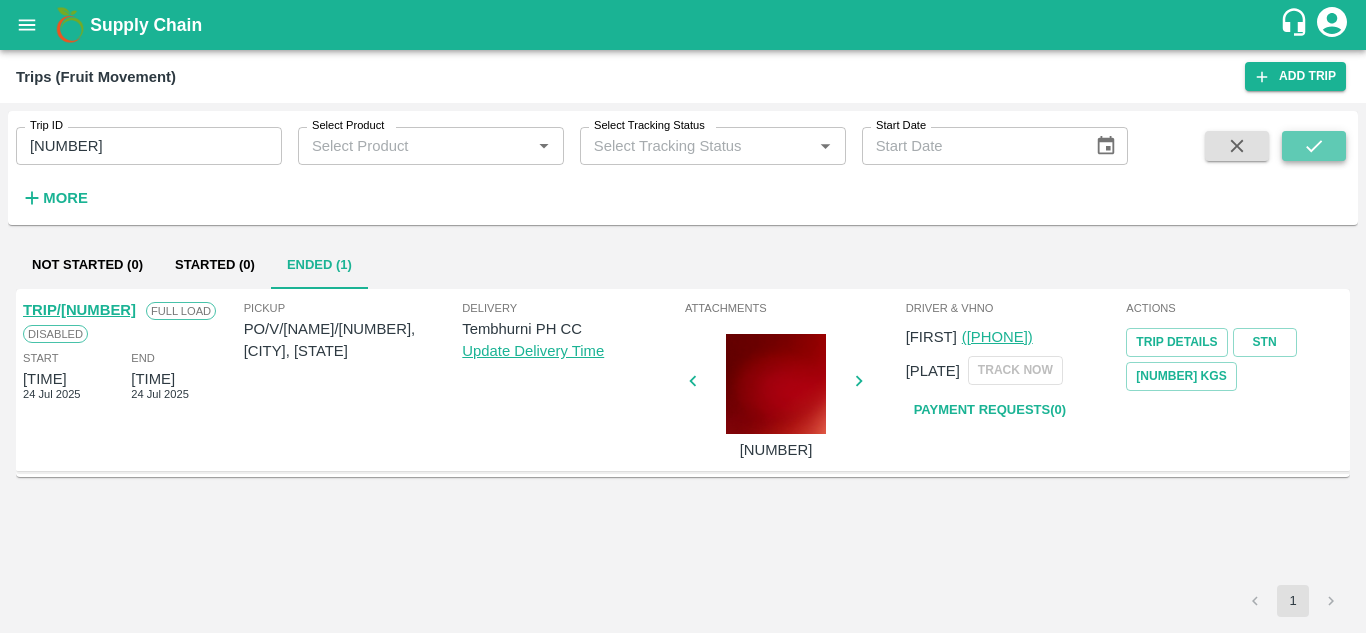 click at bounding box center (1314, 146) 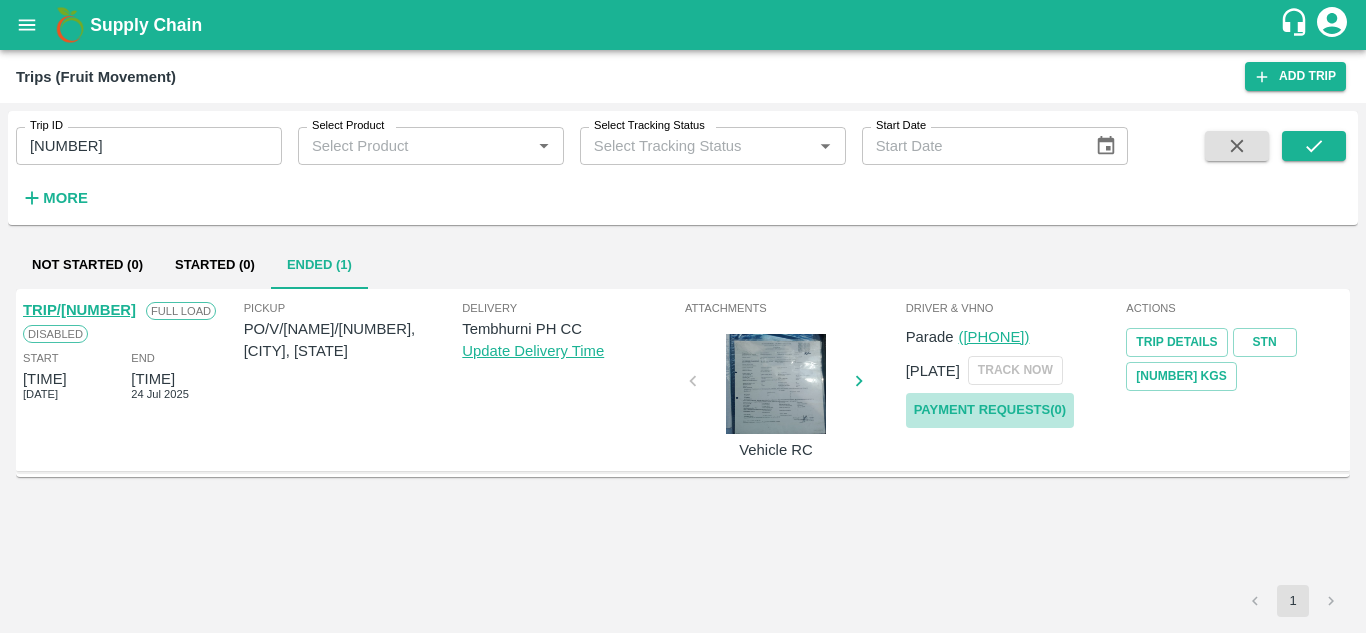 click on "Payment Requests( 0 )" at bounding box center [990, 410] 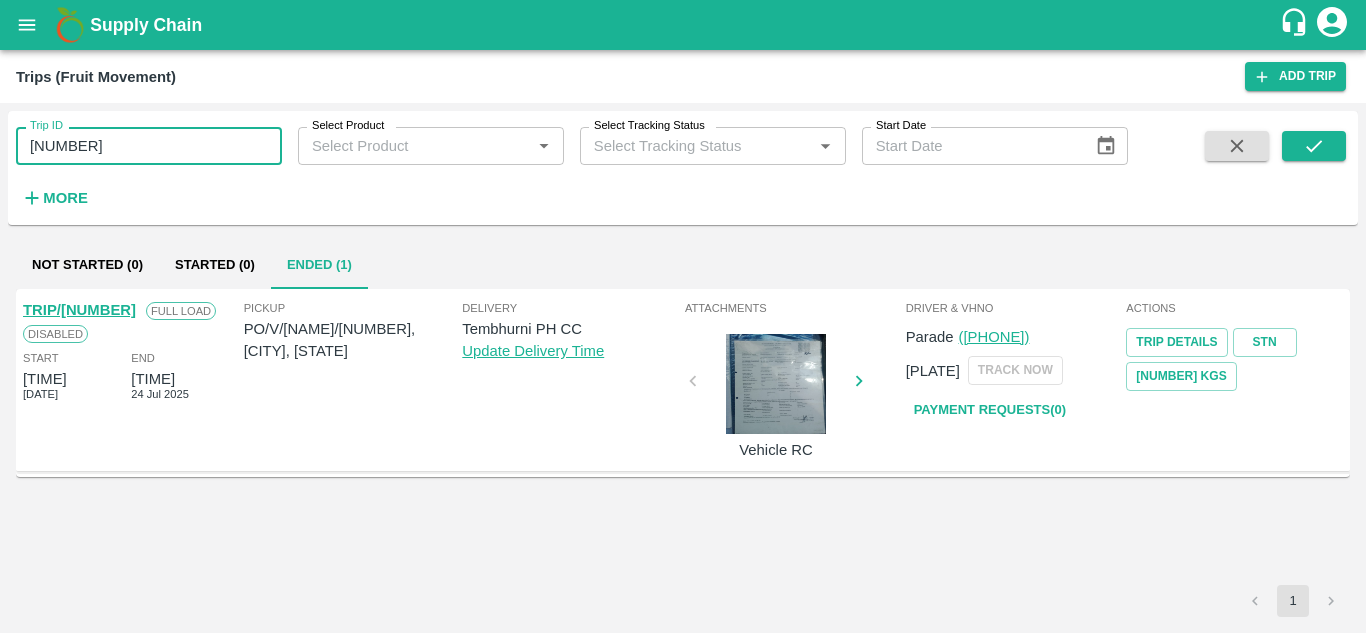 click on "85448" at bounding box center (149, 146) 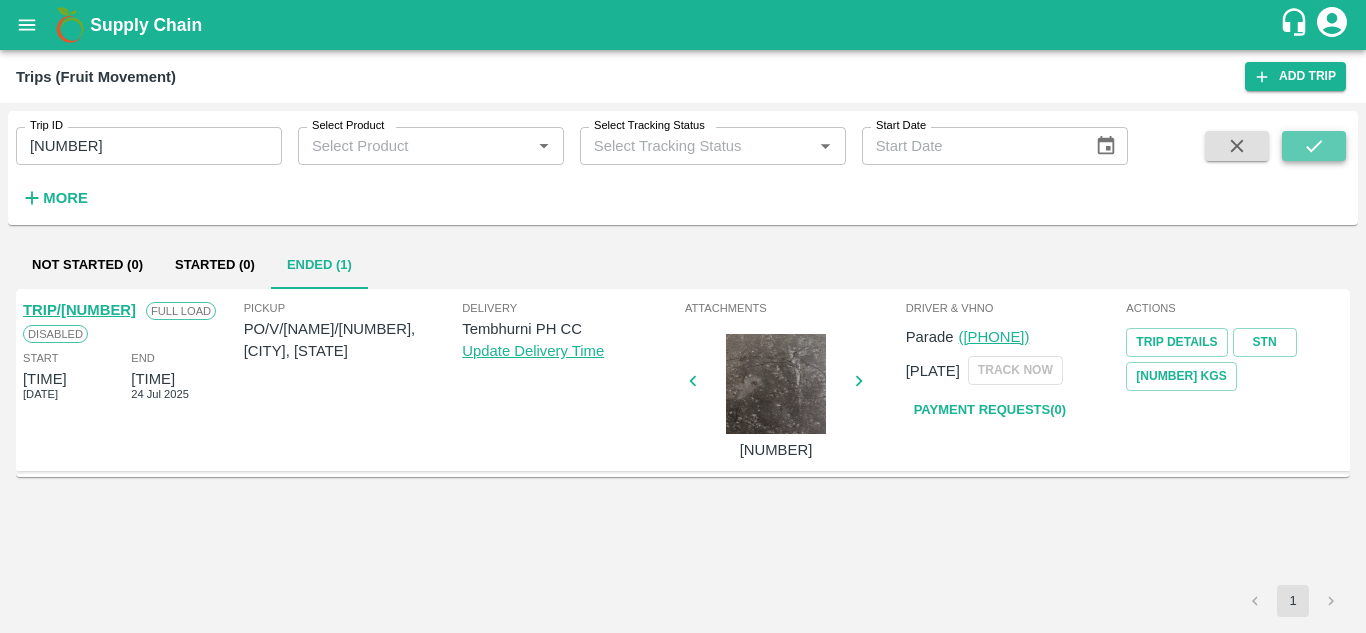 click 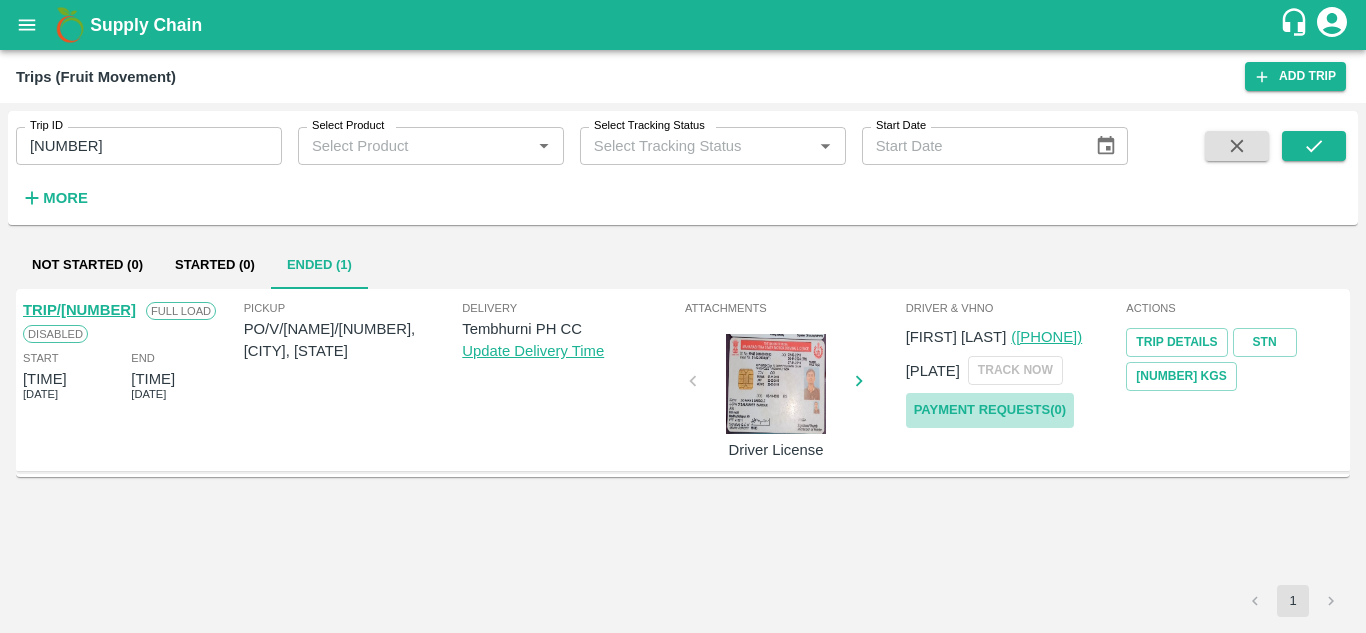 click on "Payment Requests( 0 )" at bounding box center (990, 410) 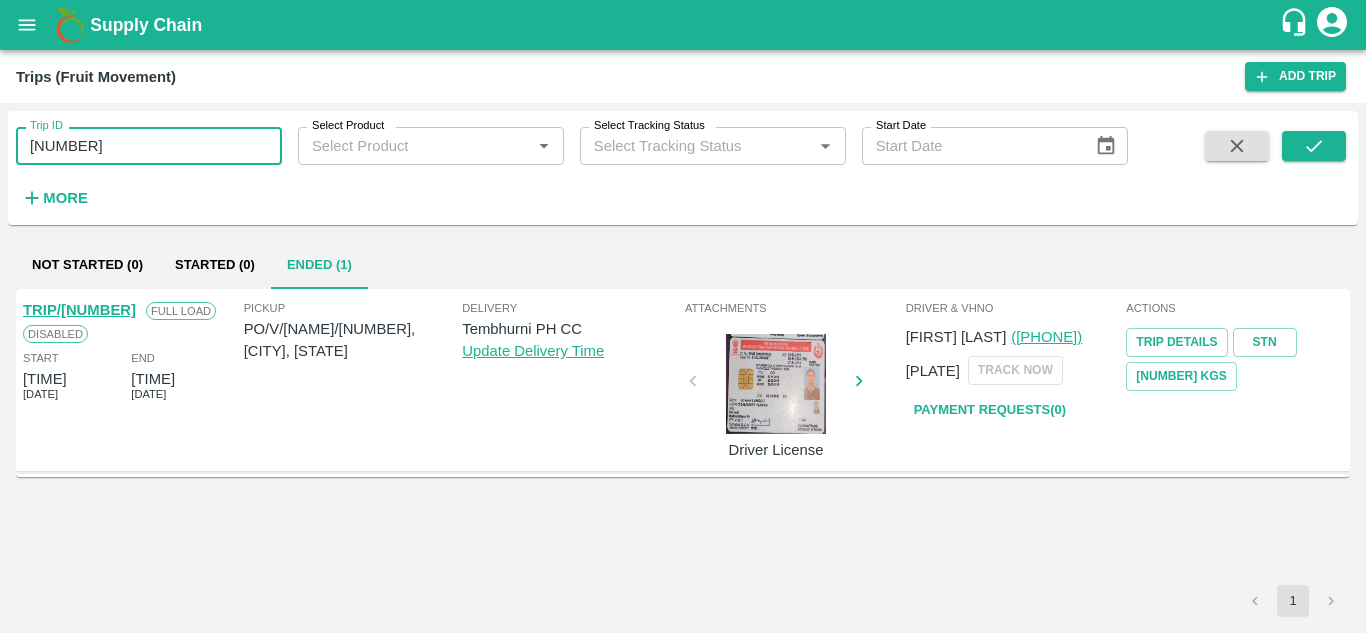 click on "85520" at bounding box center [149, 146] 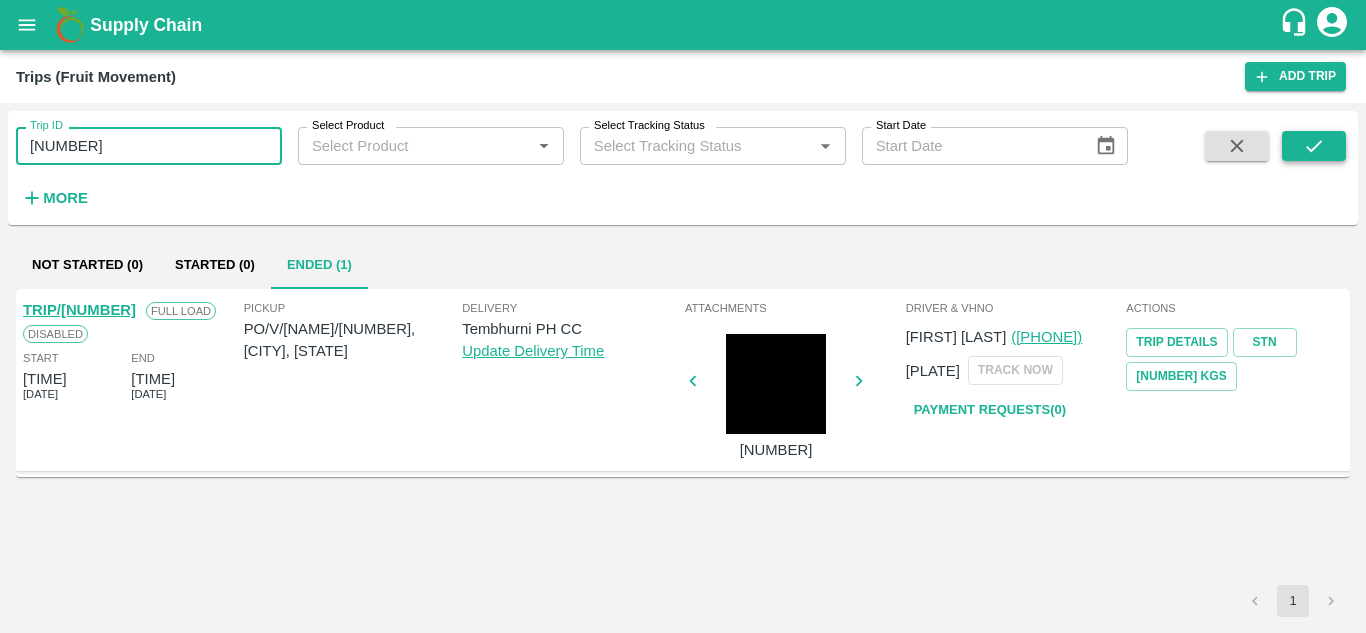click 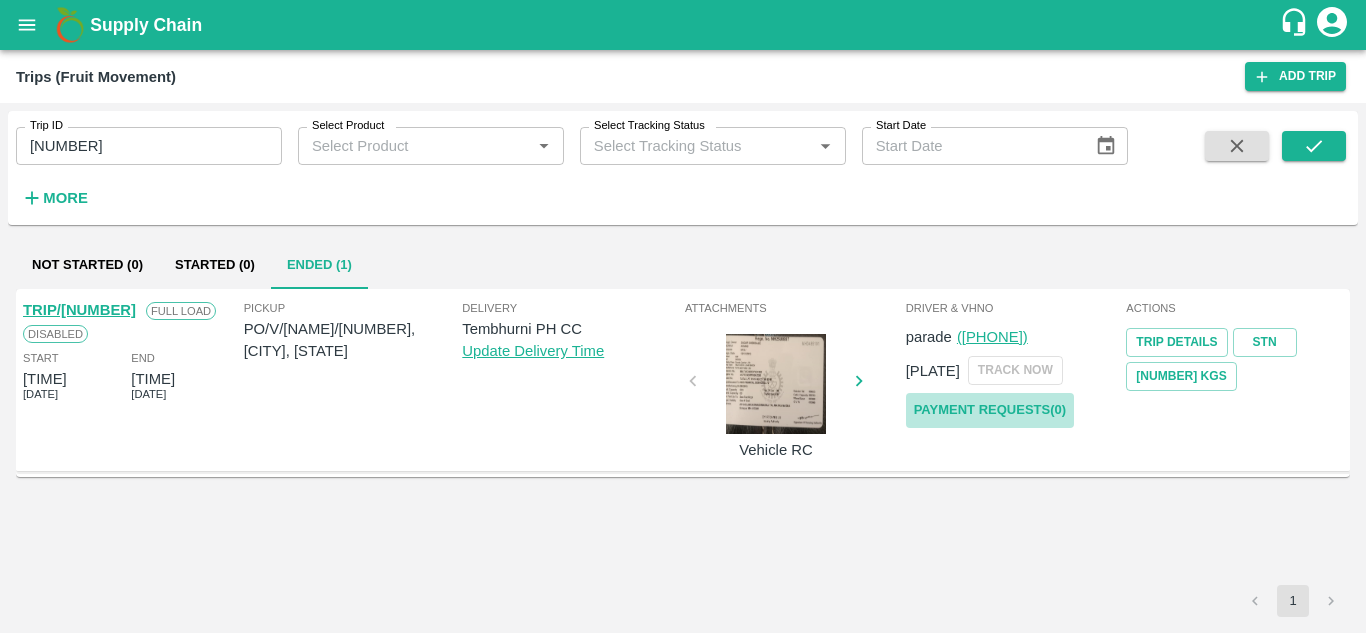 click on "Payment Requests( 0 )" at bounding box center (990, 410) 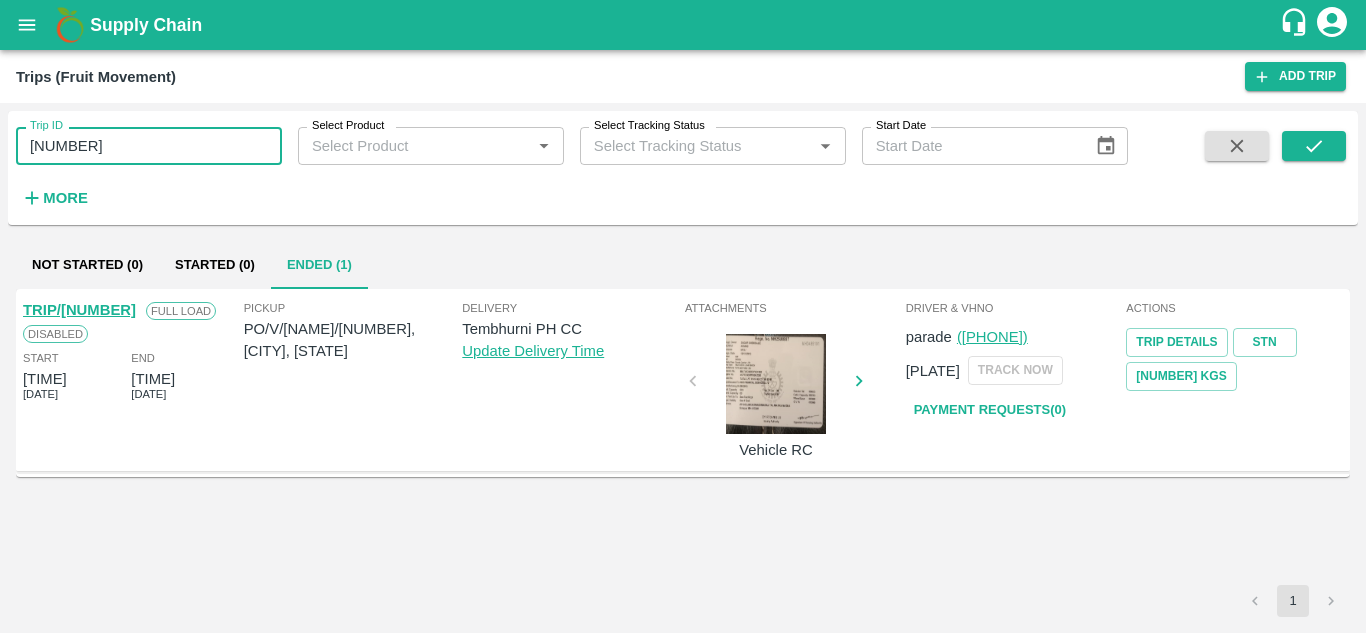 click on "85532" at bounding box center [149, 146] 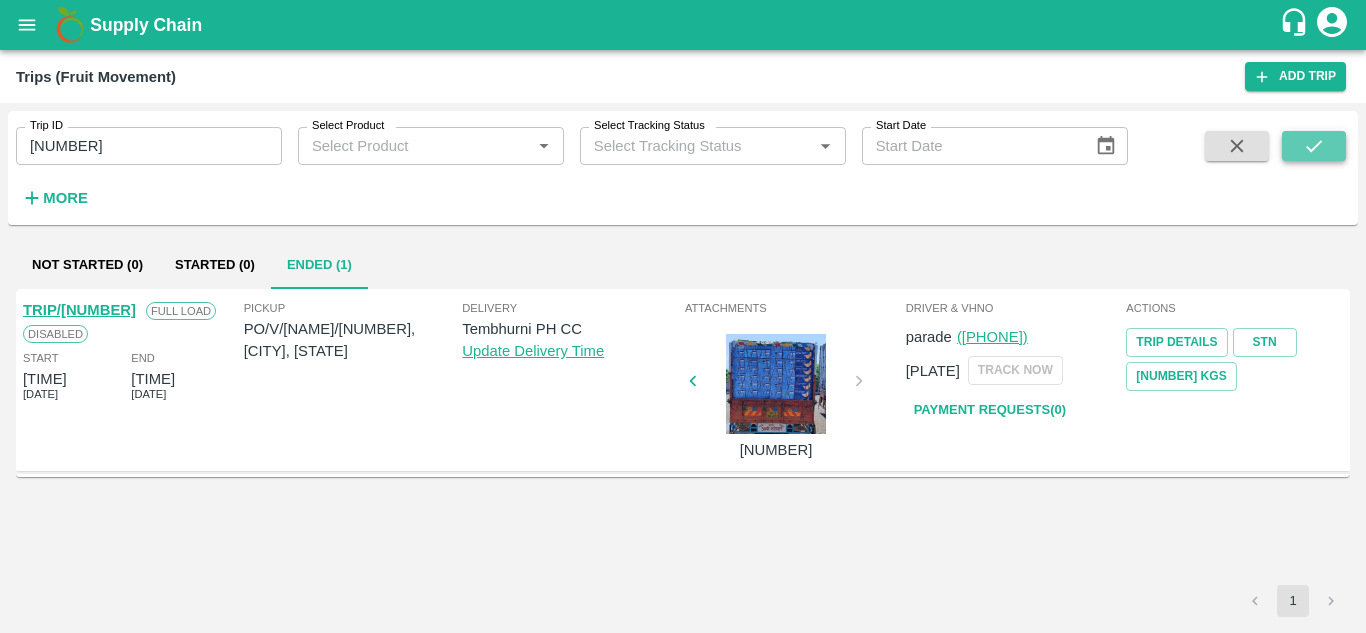 click at bounding box center (1314, 146) 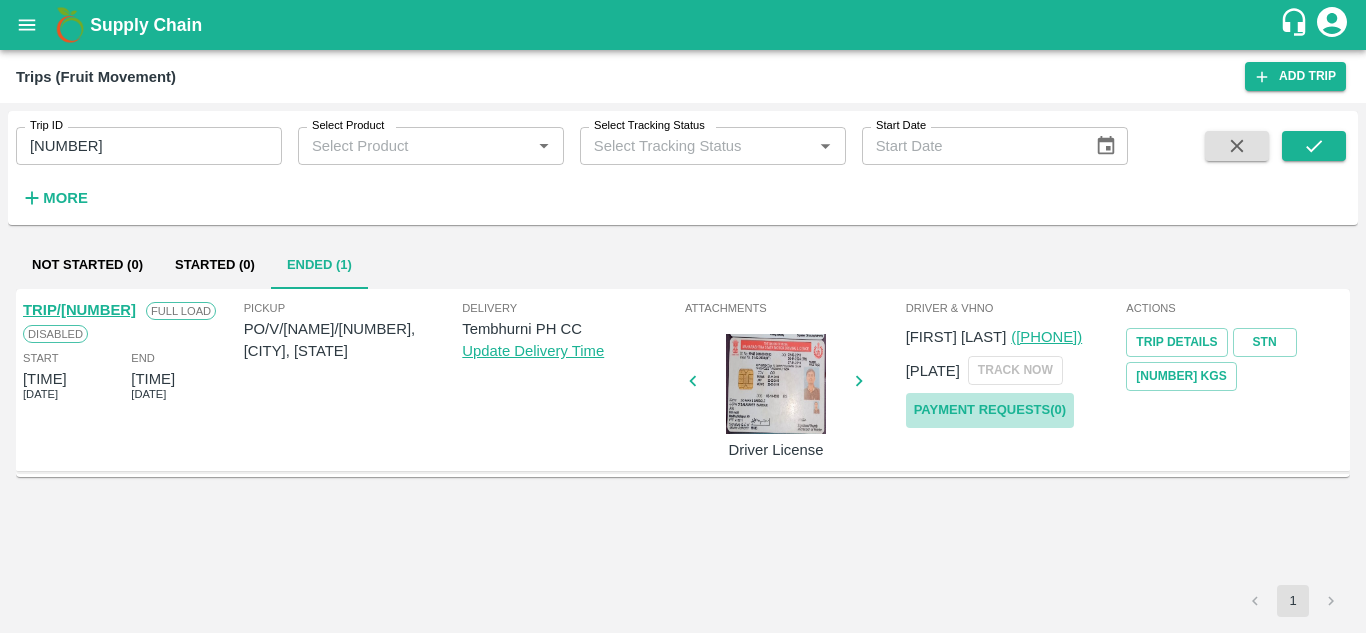 click on "Payment Requests( 0 )" at bounding box center (990, 410) 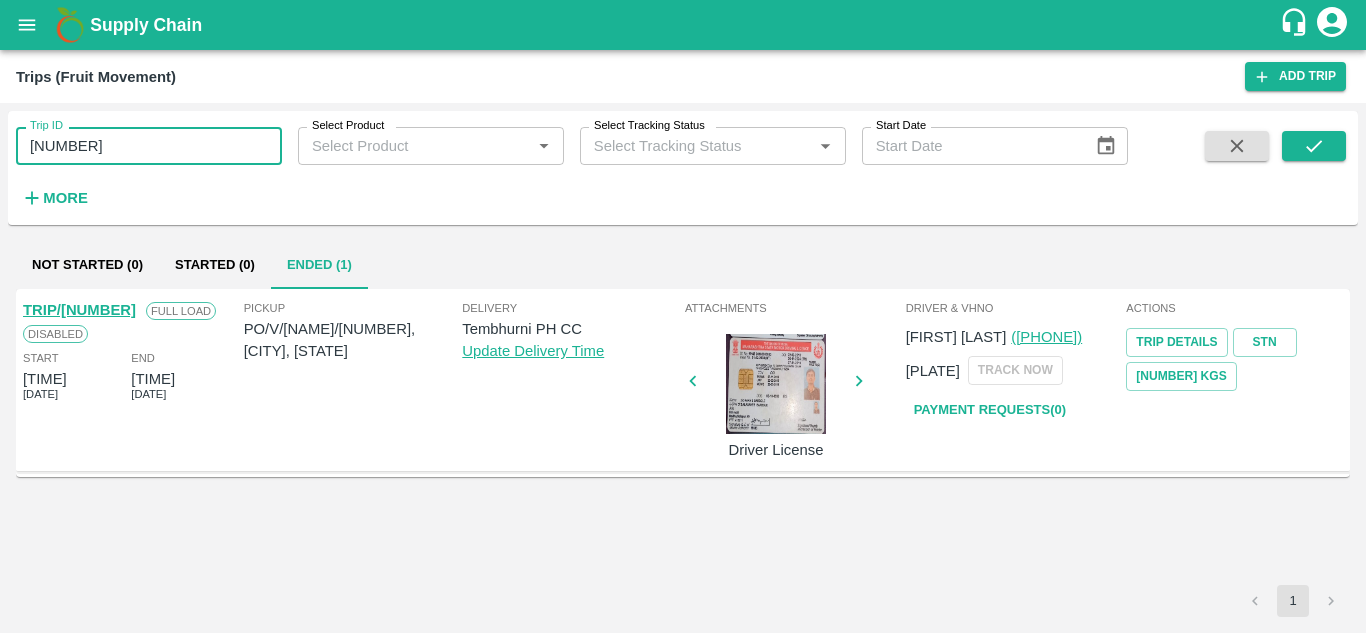 click on "85377" at bounding box center (149, 146) 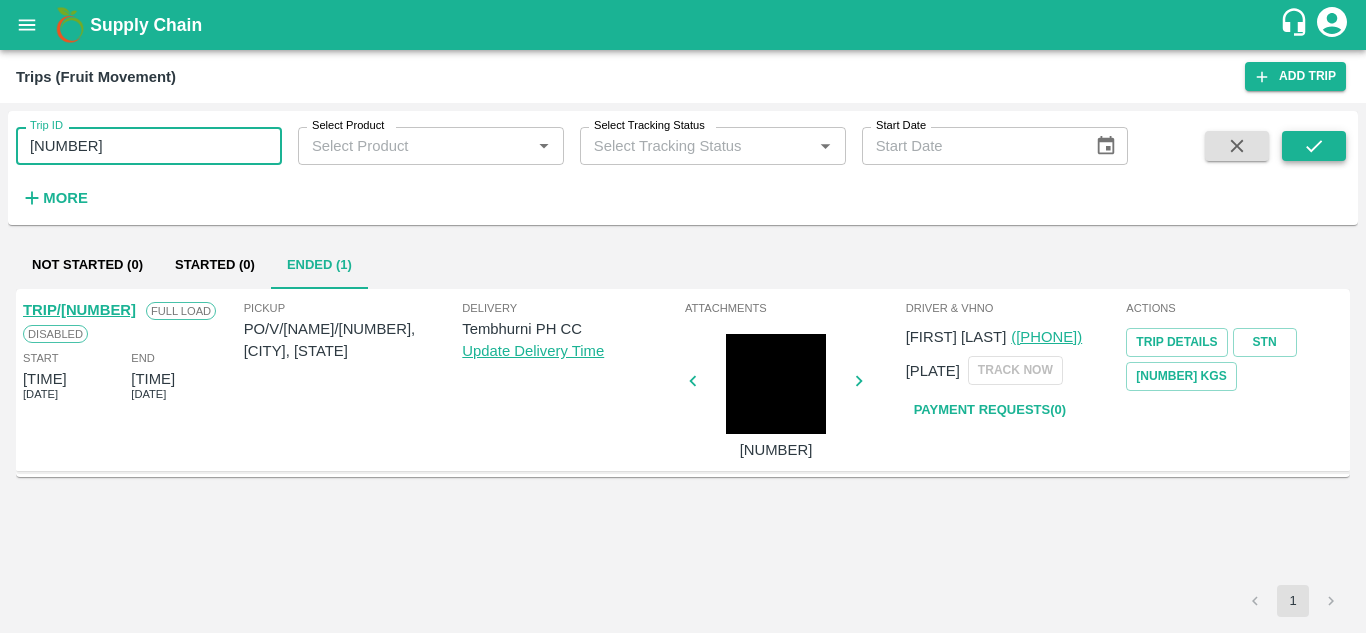 type on "85463" 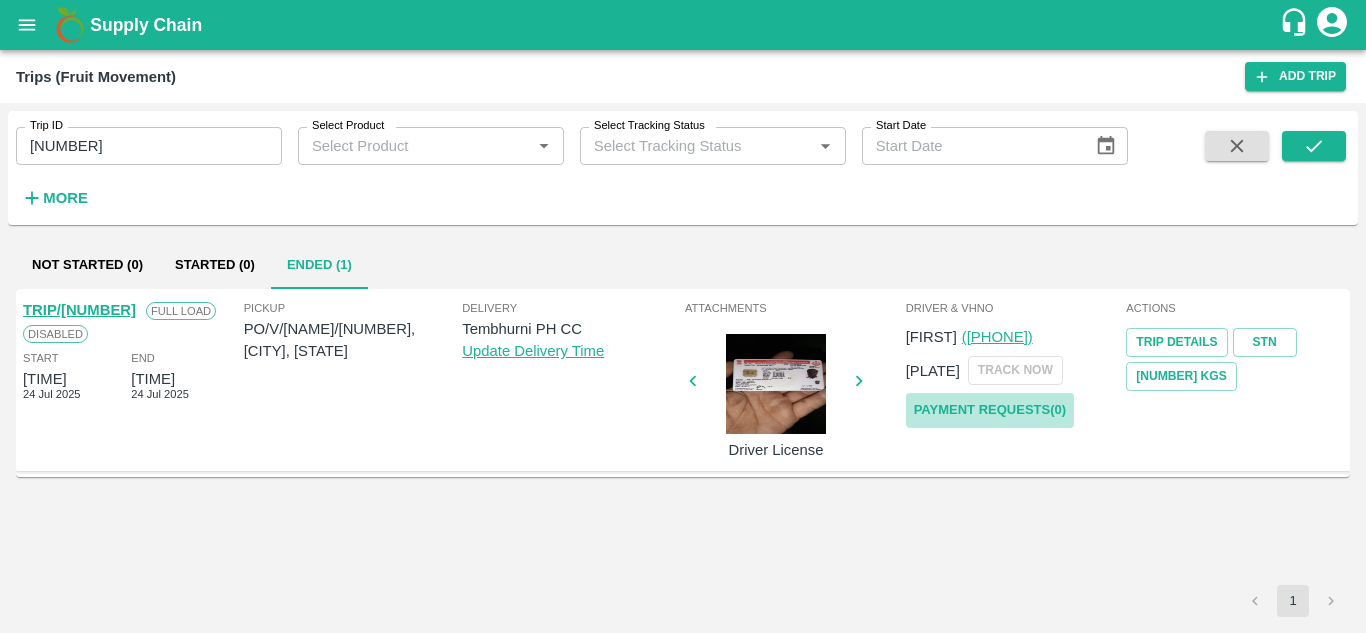 click on "Payment Requests( 0 )" at bounding box center (990, 410) 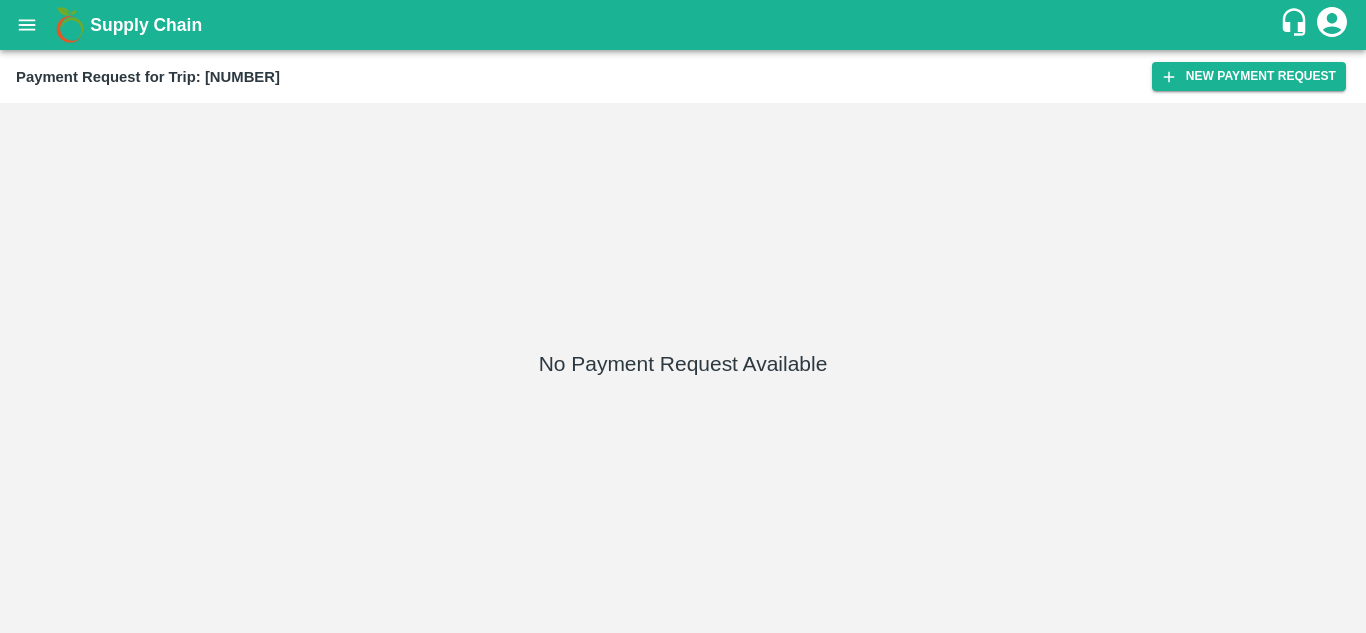 scroll, scrollTop: 0, scrollLeft: 0, axis: both 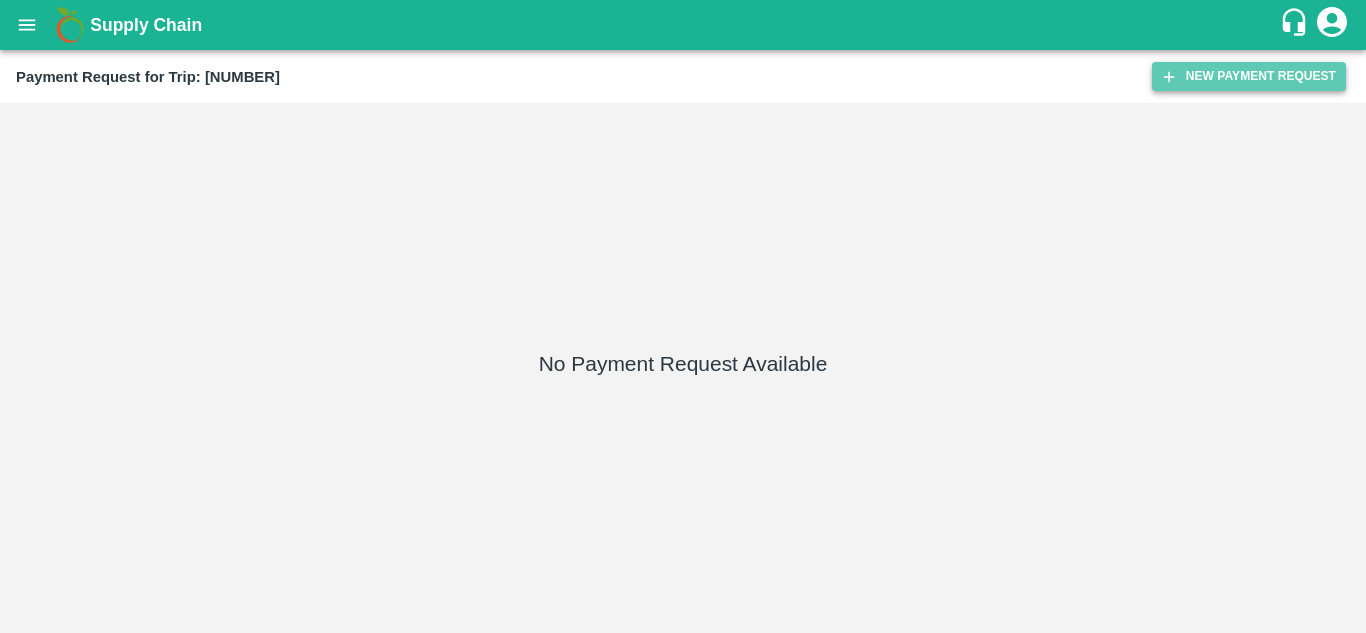 click on "New Payment Request" at bounding box center [1249, 76] 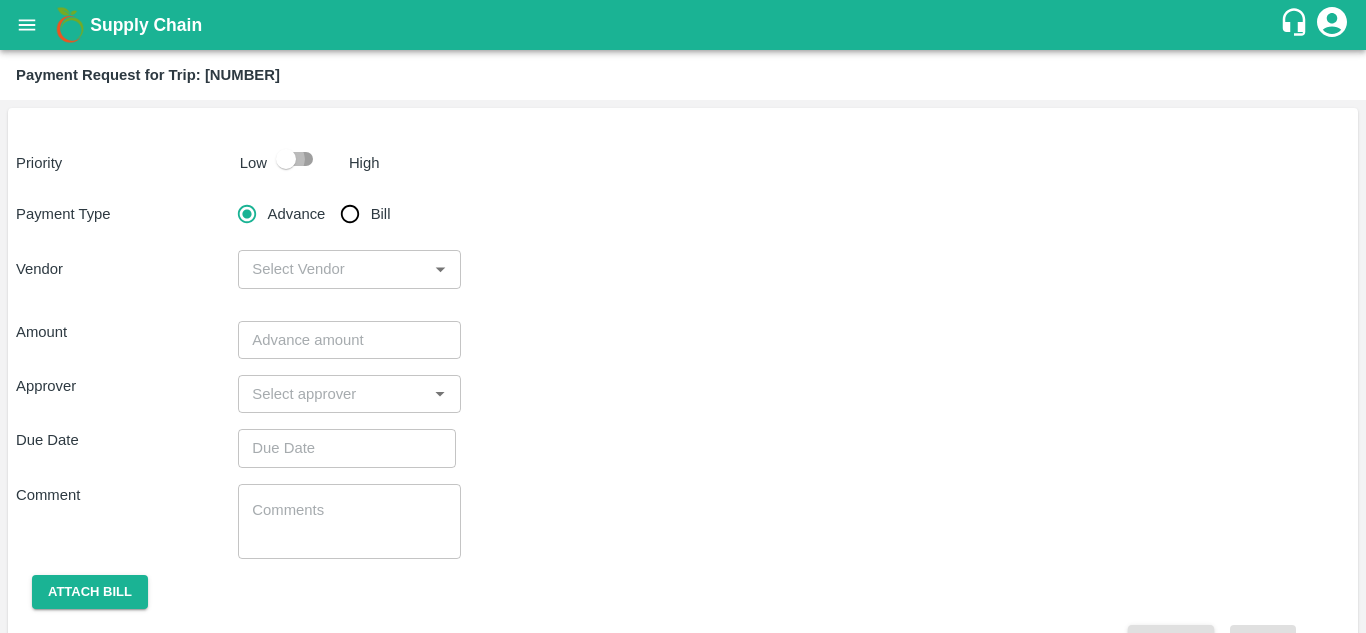 click at bounding box center [286, 159] 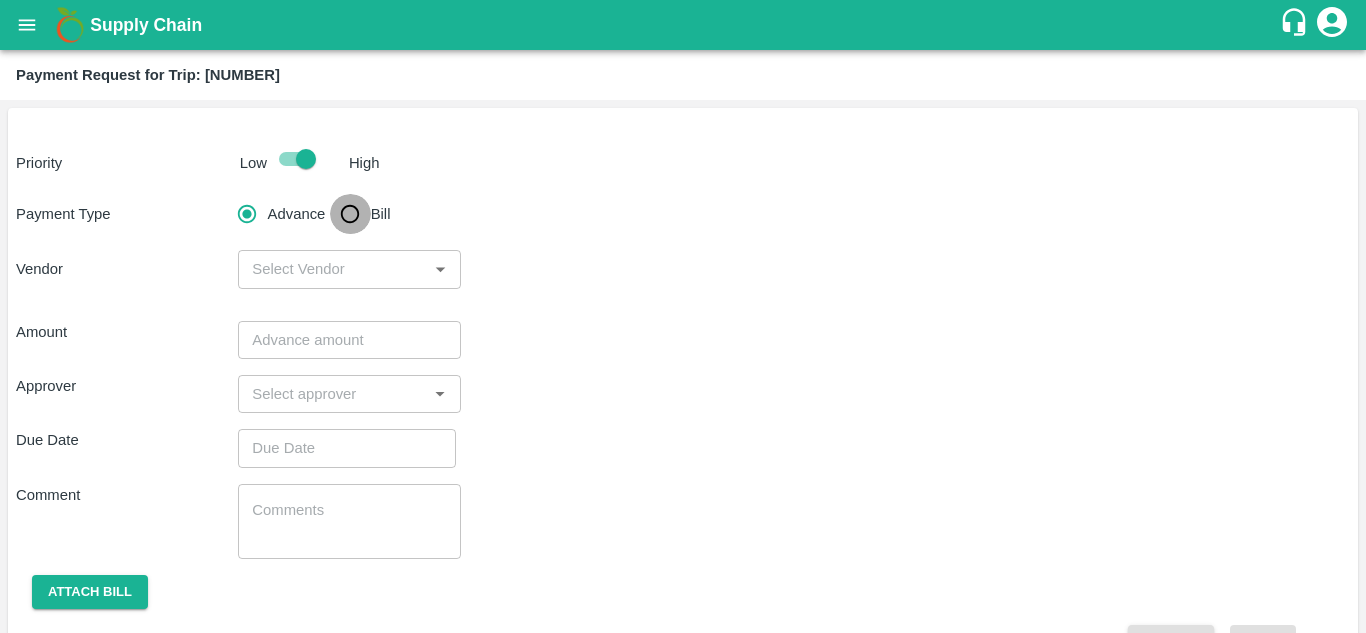 click on "Bill" at bounding box center (350, 214) 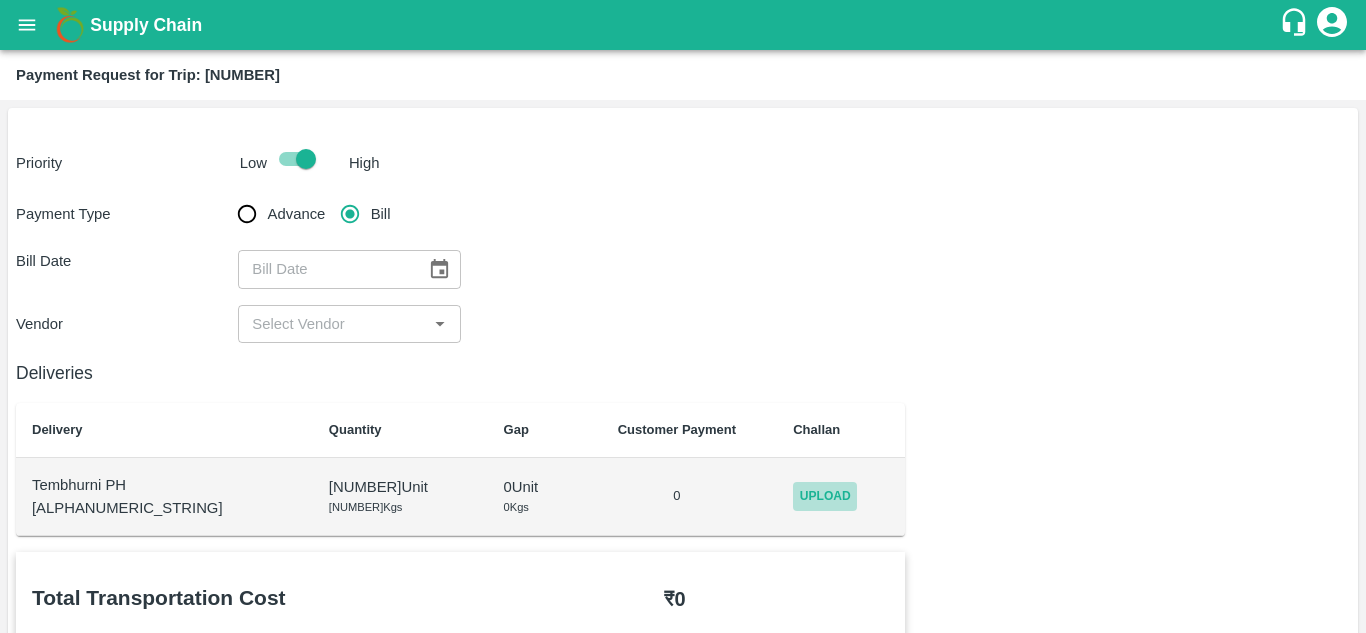 click on "Upload" at bounding box center (825, 496) 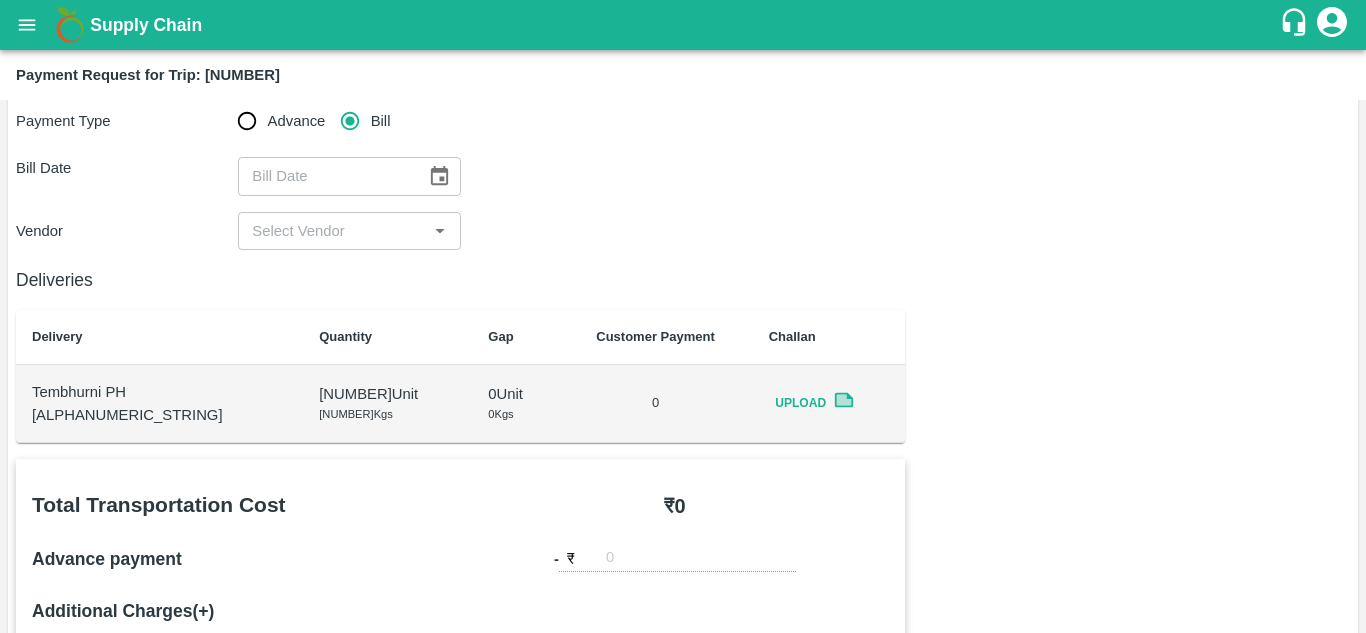 scroll, scrollTop: 0, scrollLeft: 0, axis: both 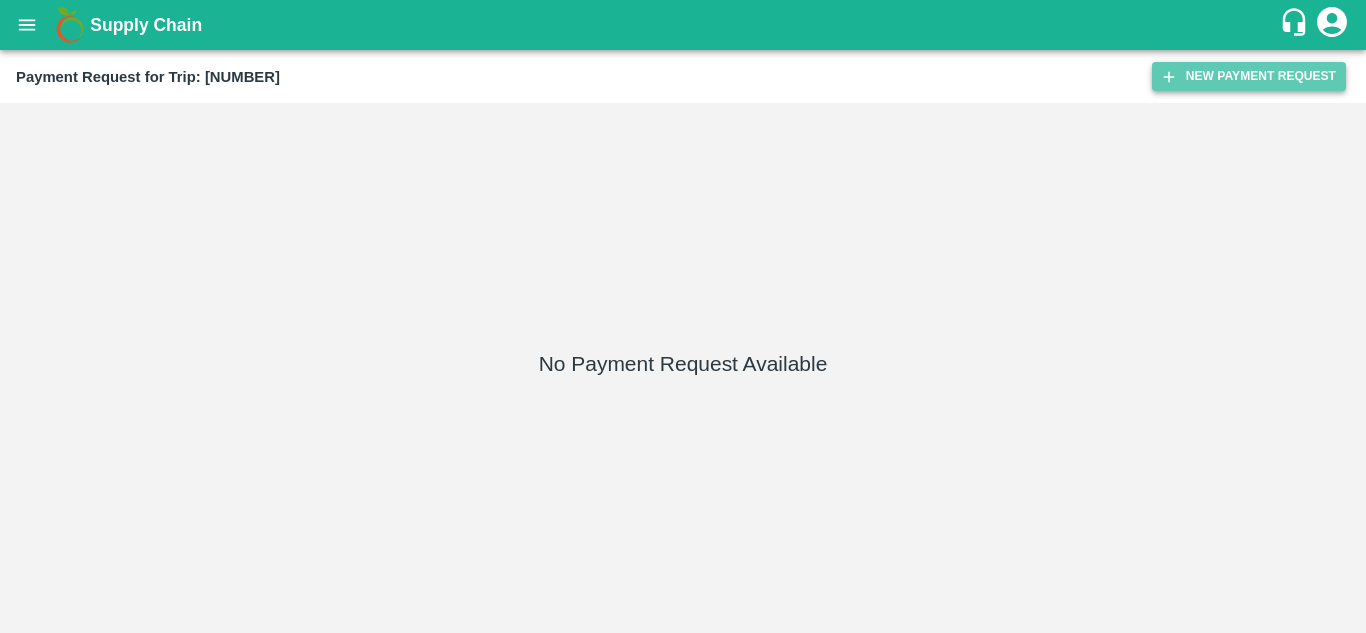 click on "New Payment Request" at bounding box center [1249, 76] 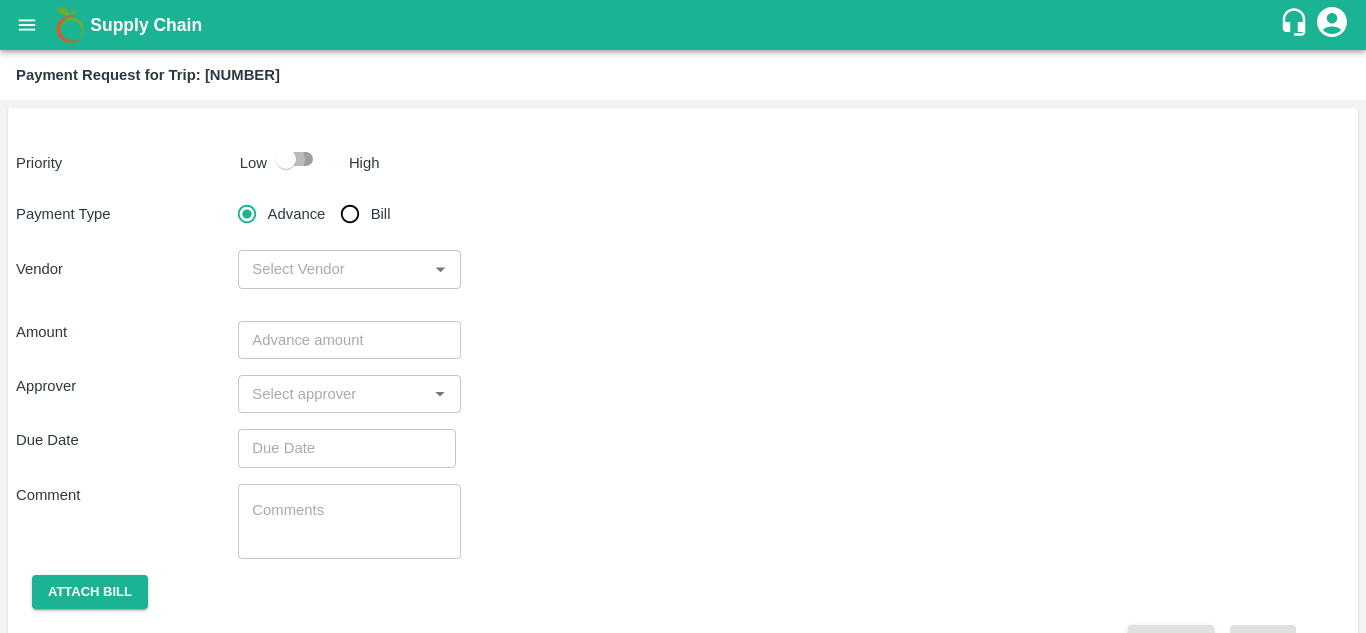 click at bounding box center (286, 159) 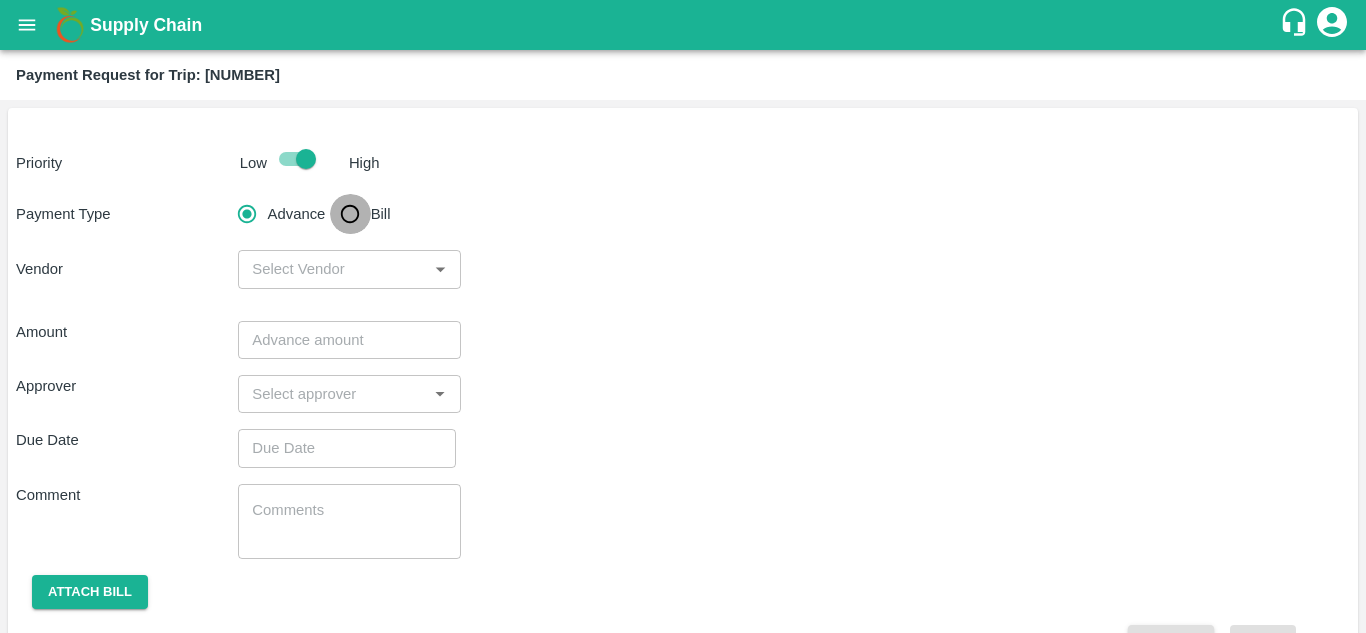 click on "Bill" at bounding box center [350, 214] 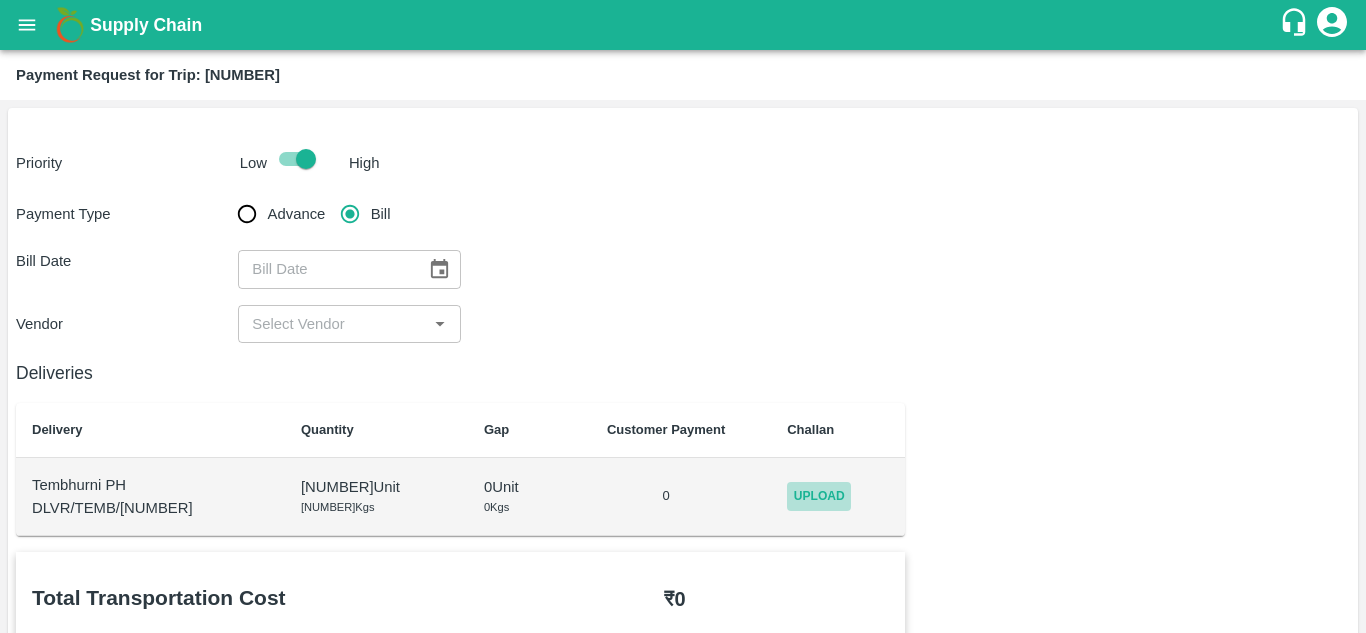 click on "Upload" at bounding box center [819, 496] 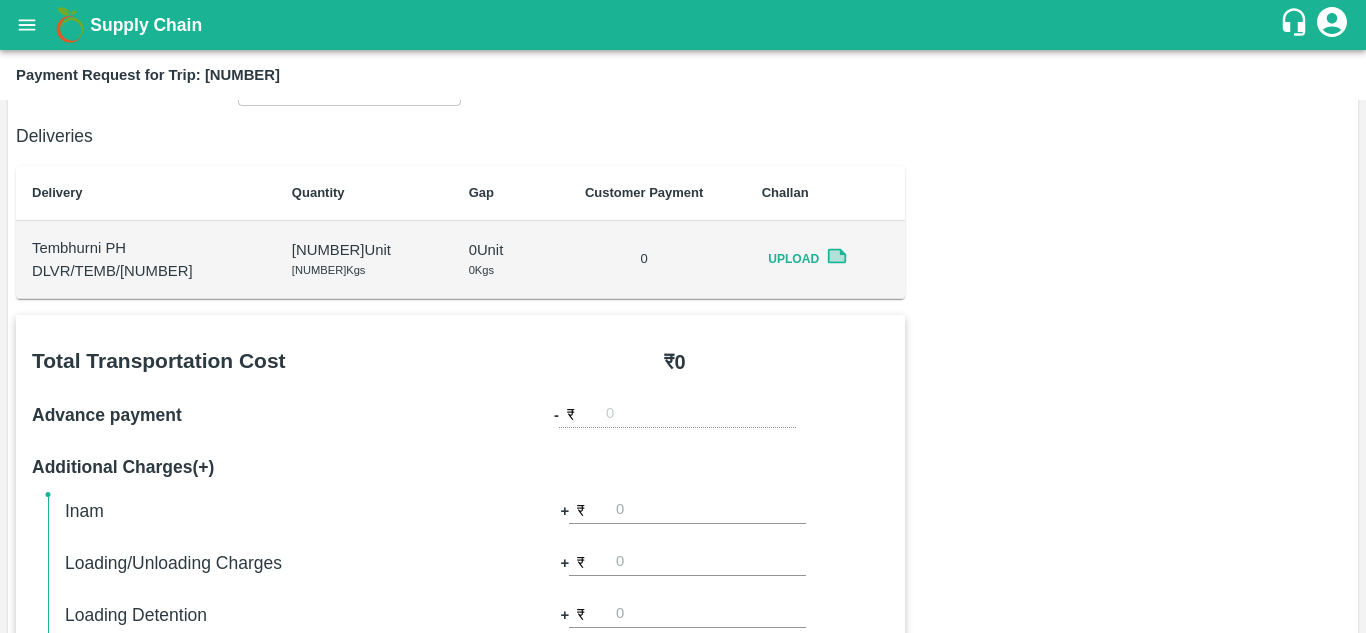scroll, scrollTop: 0, scrollLeft: 0, axis: both 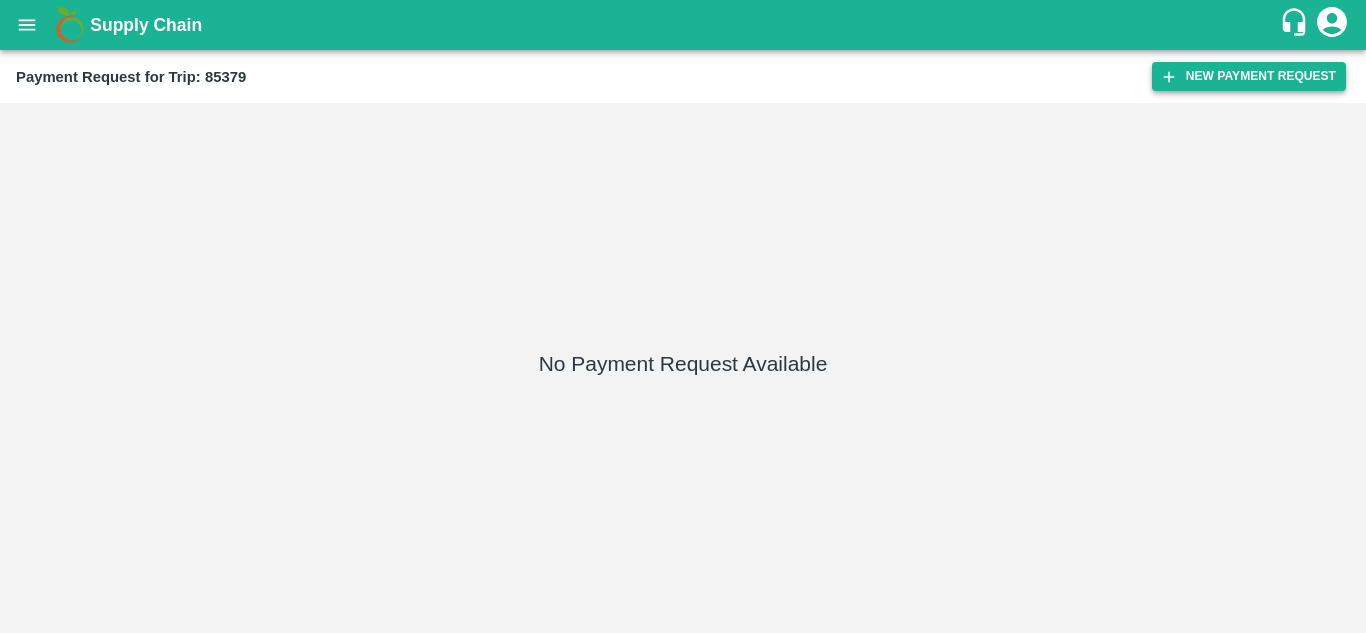 click on "New Payment Request" at bounding box center (1249, 76) 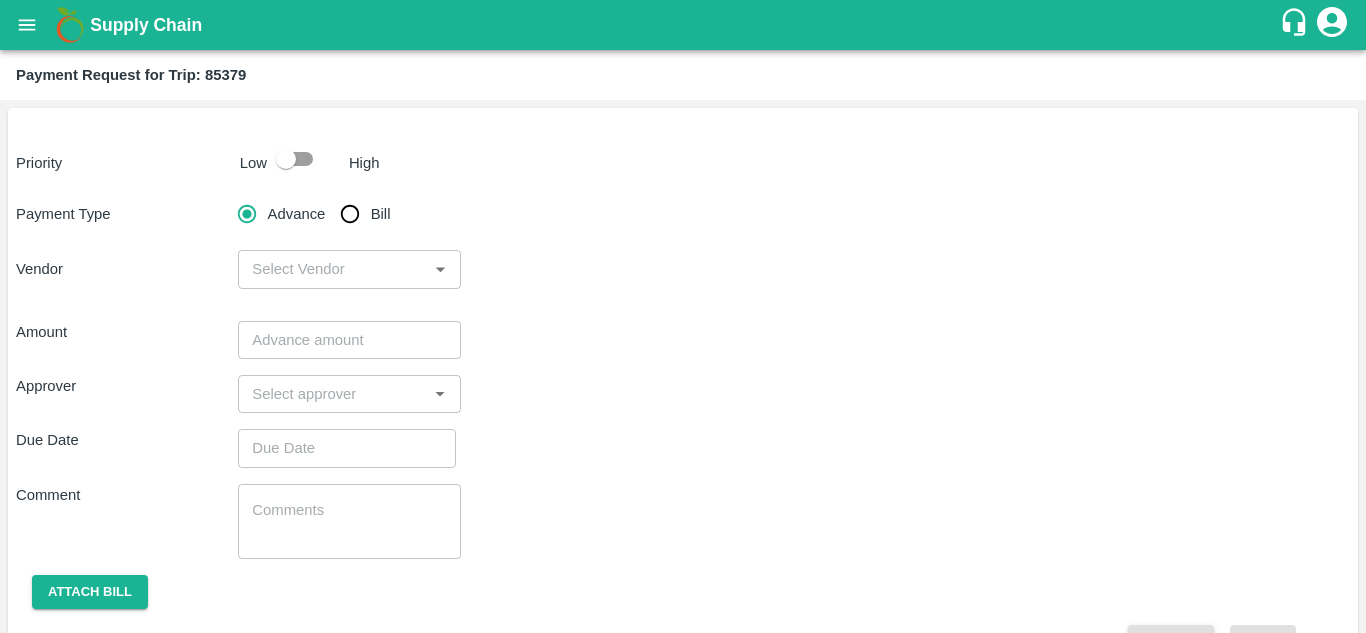 click at bounding box center (286, 159) 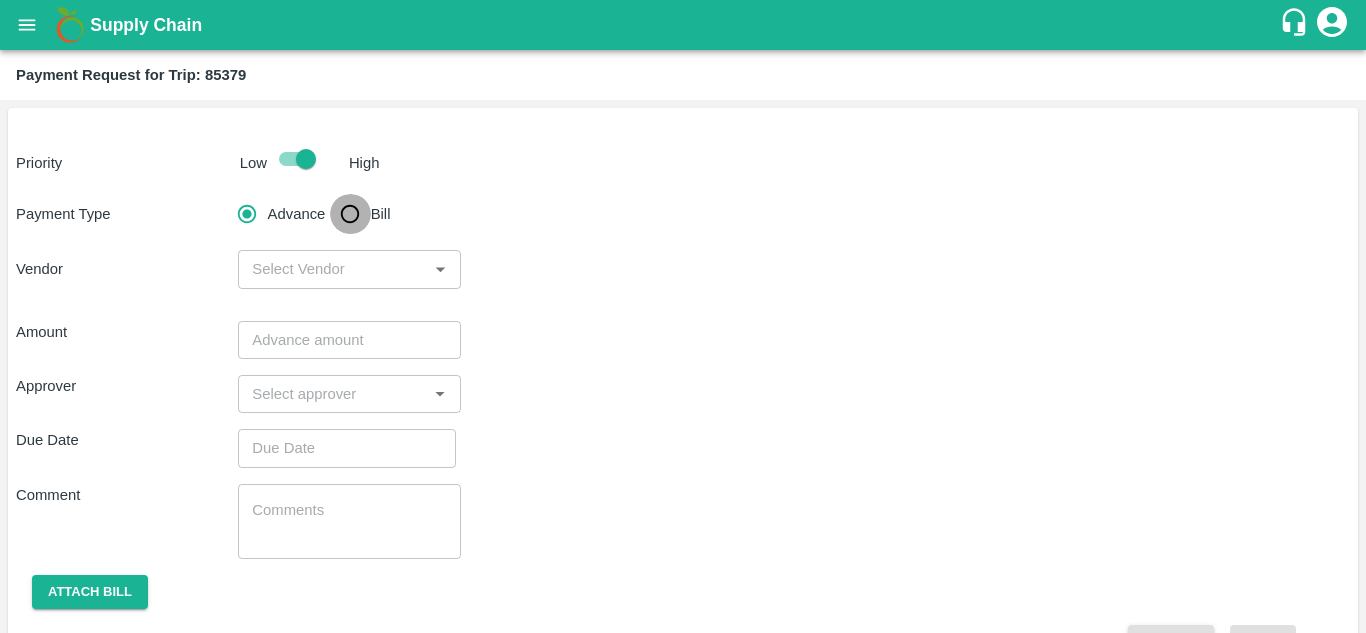 click on "Bill" at bounding box center (350, 214) 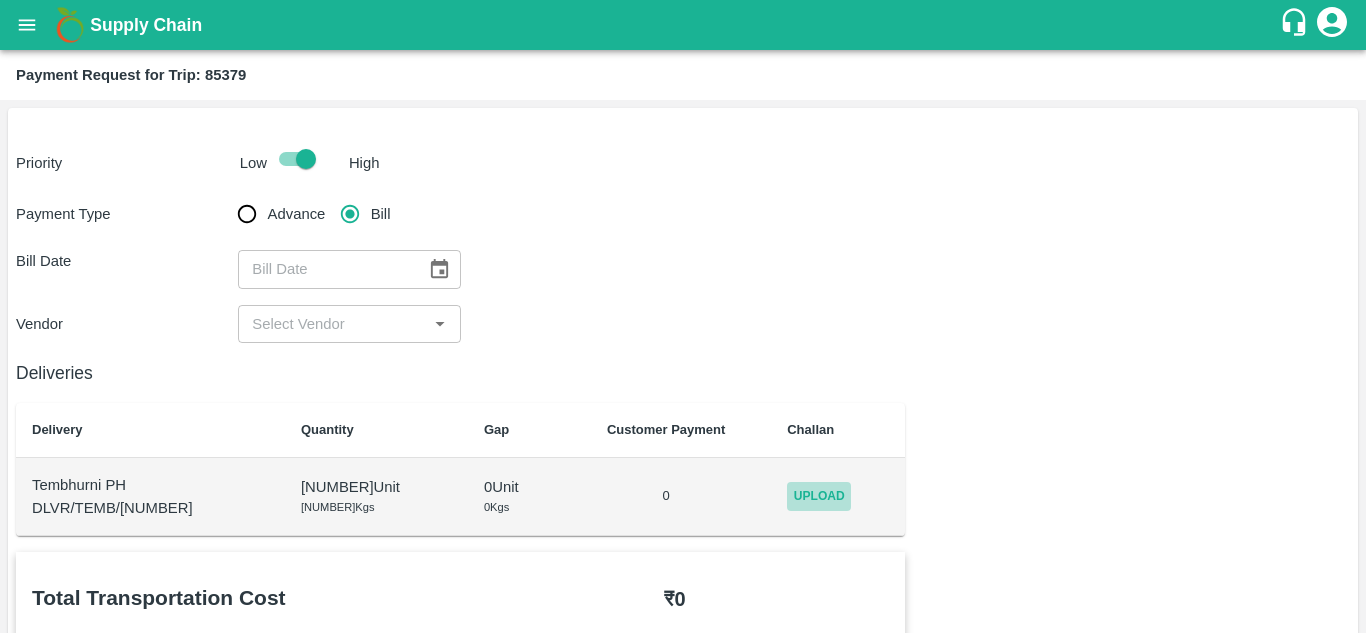 click on "Upload" at bounding box center [819, 496] 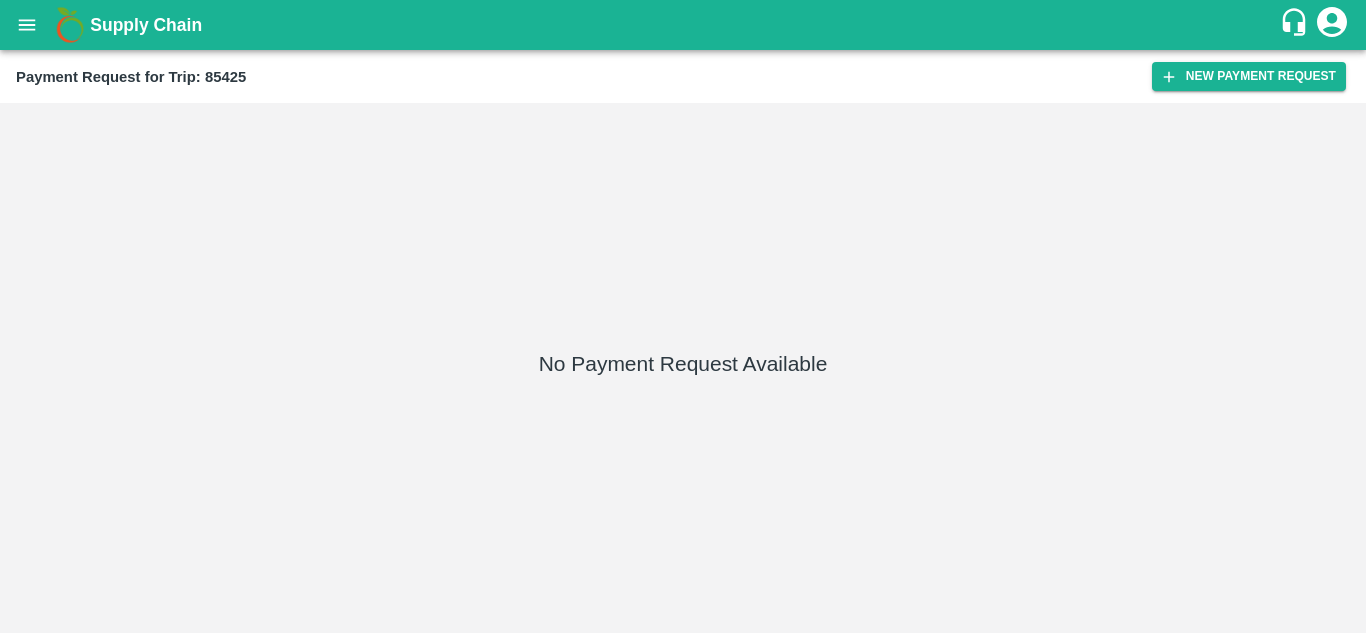 scroll, scrollTop: 0, scrollLeft: 0, axis: both 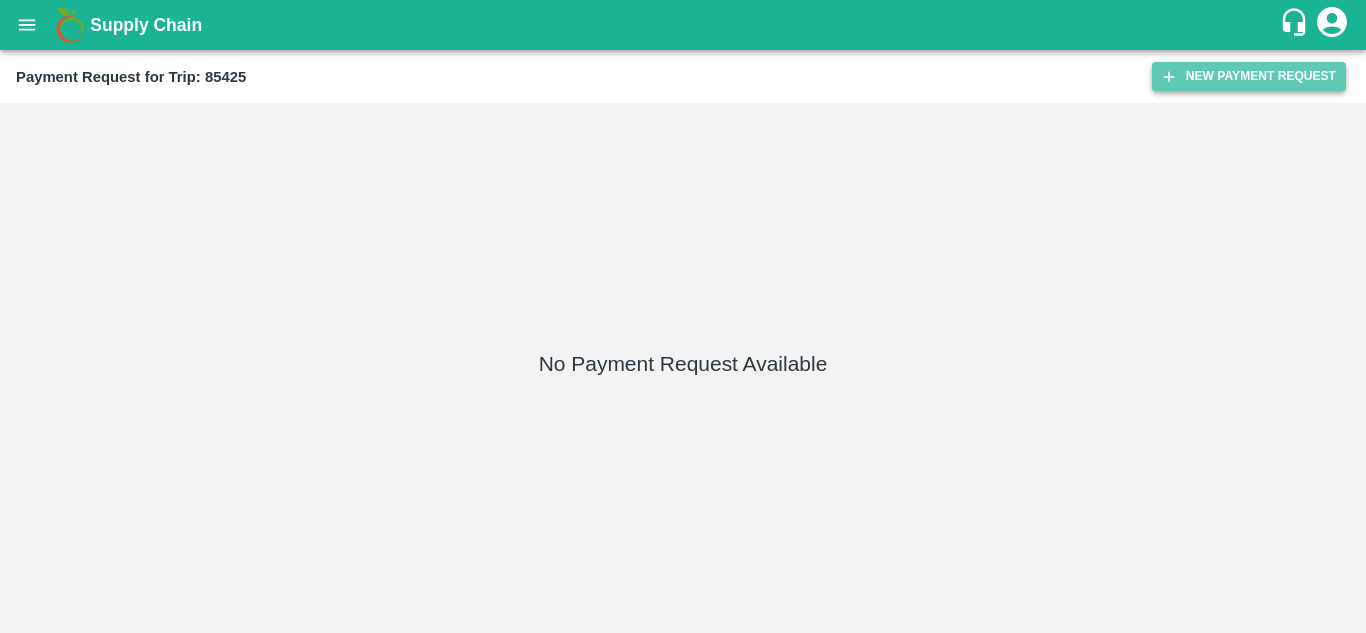 click on "New Payment Request" at bounding box center (1249, 76) 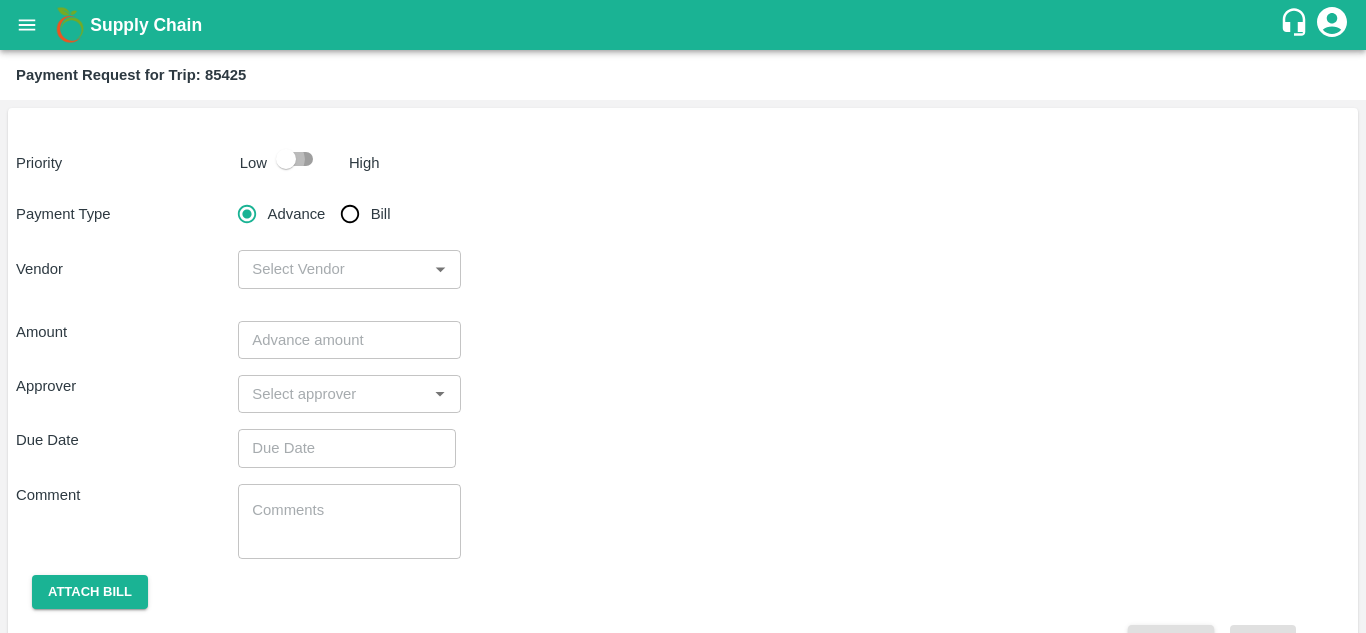 click at bounding box center [286, 159] 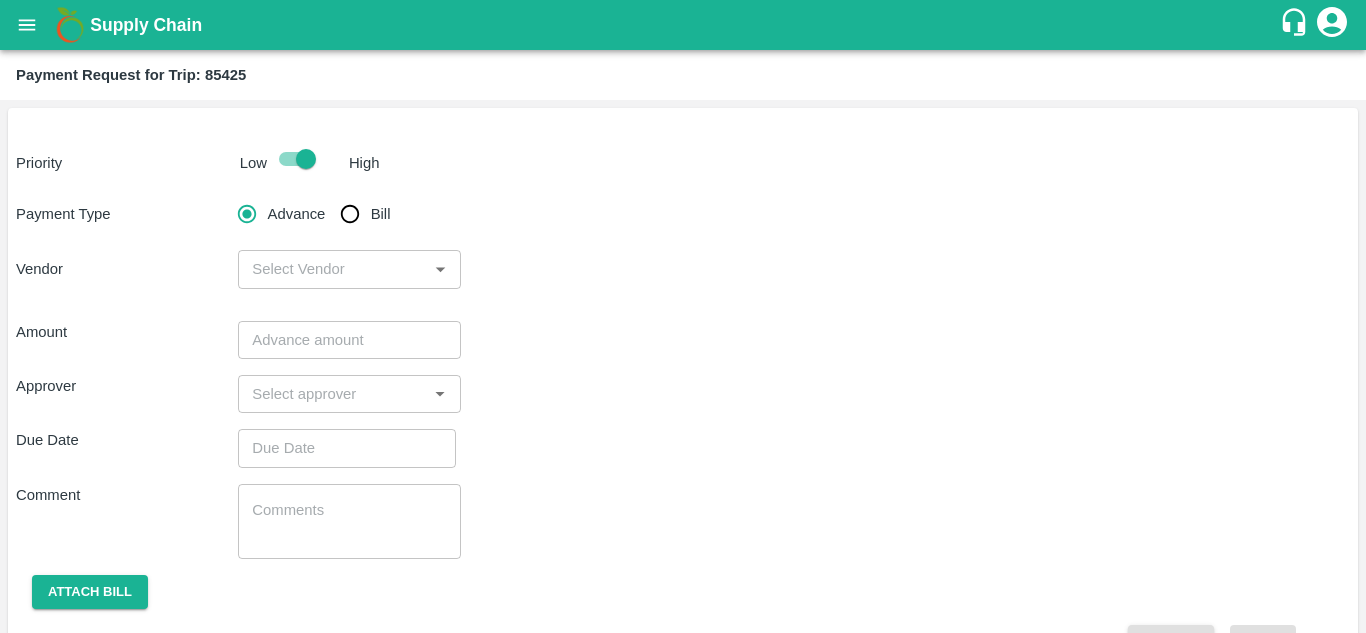 click at bounding box center (306, 159) 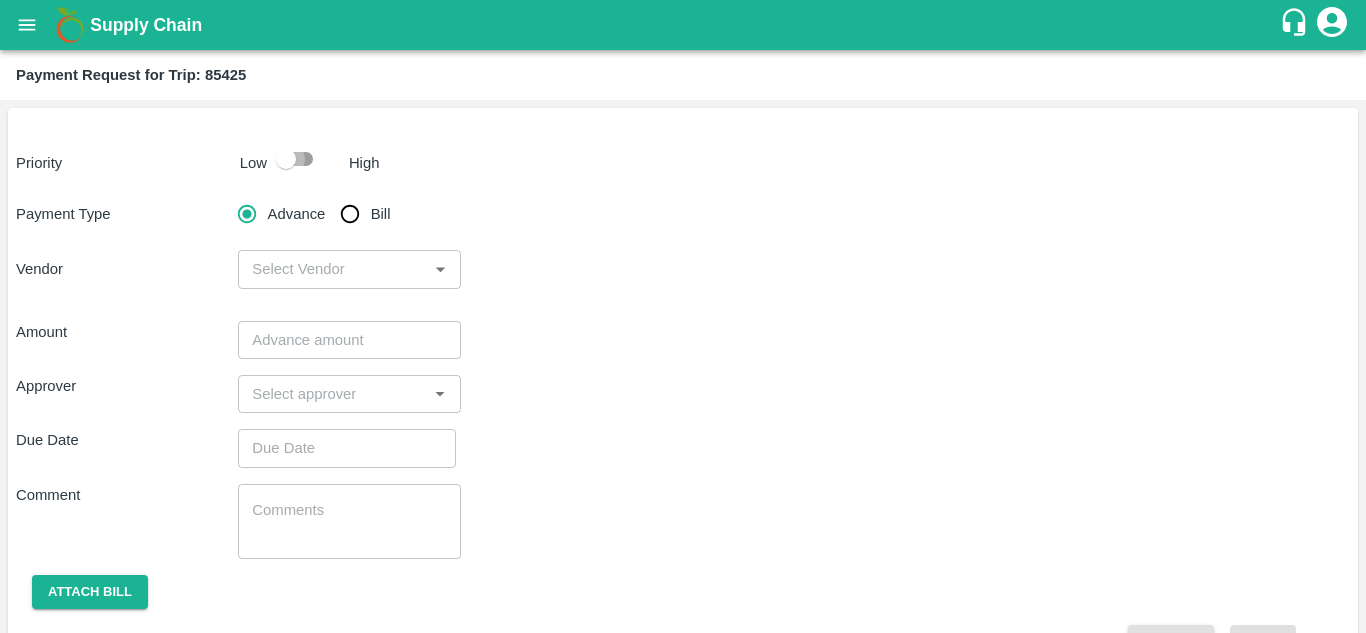 click at bounding box center (286, 159) 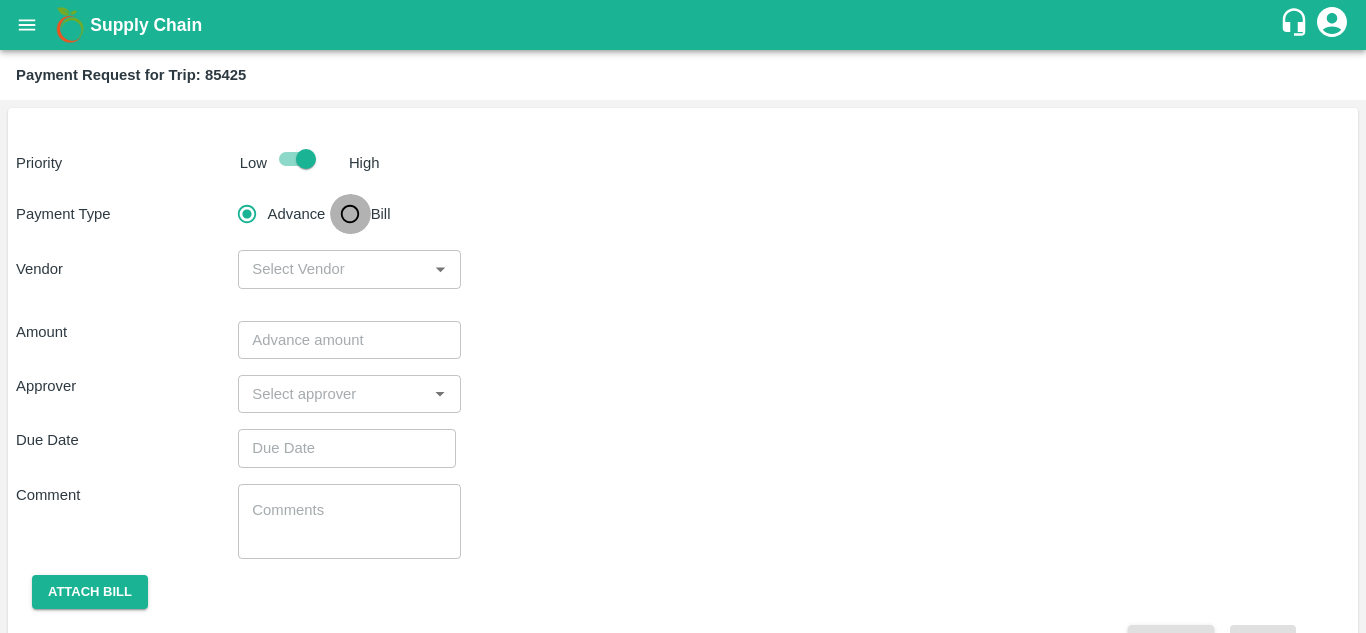 click on "Bill" at bounding box center (350, 214) 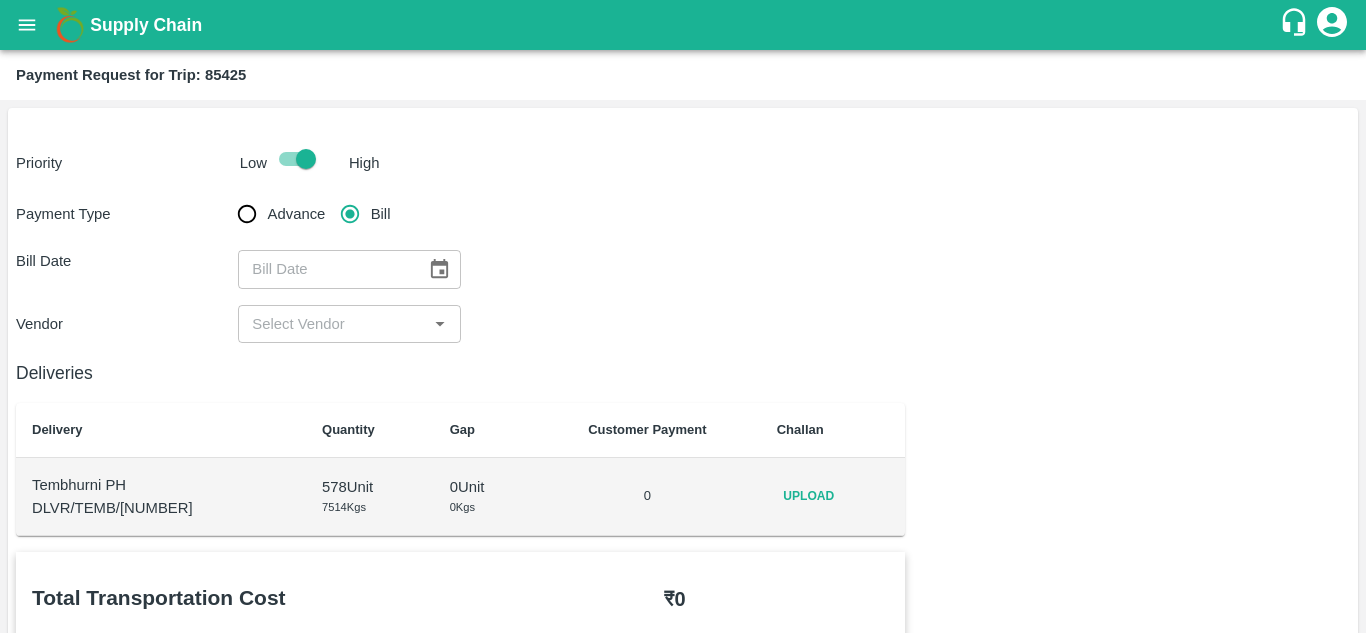click on "Upload" at bounding box center (809, 496) 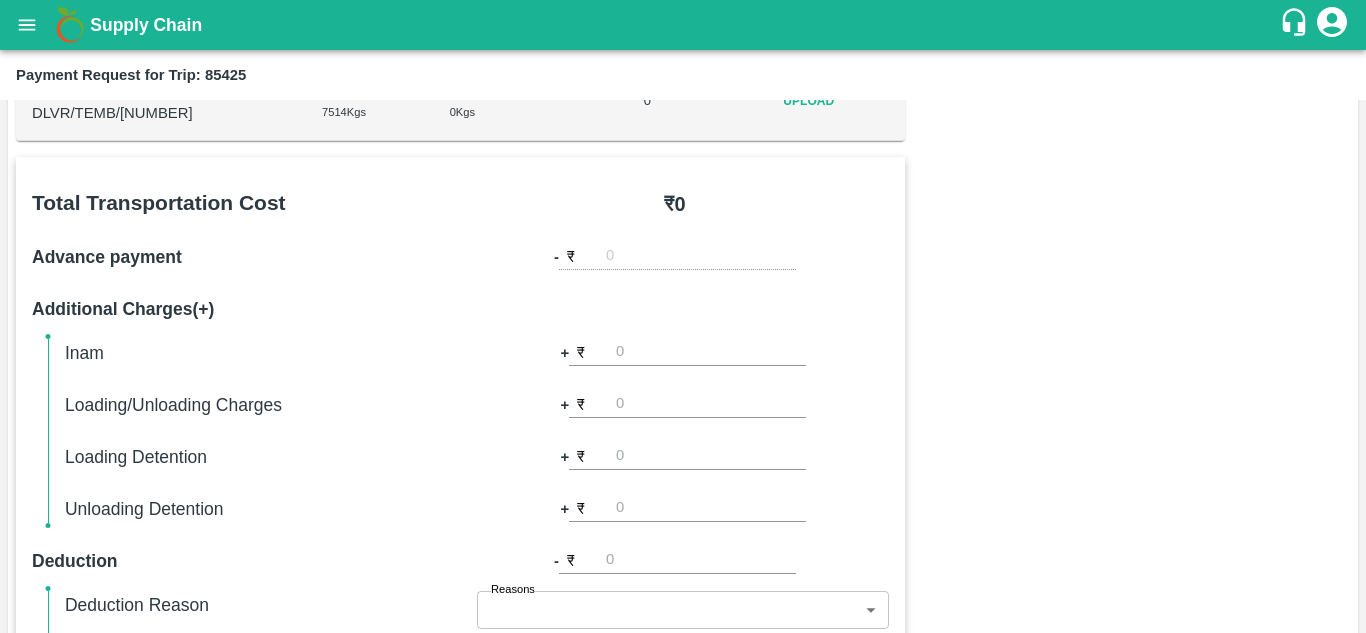 scroll, scrollTop: 0, scrollLeft: 0, axis: both 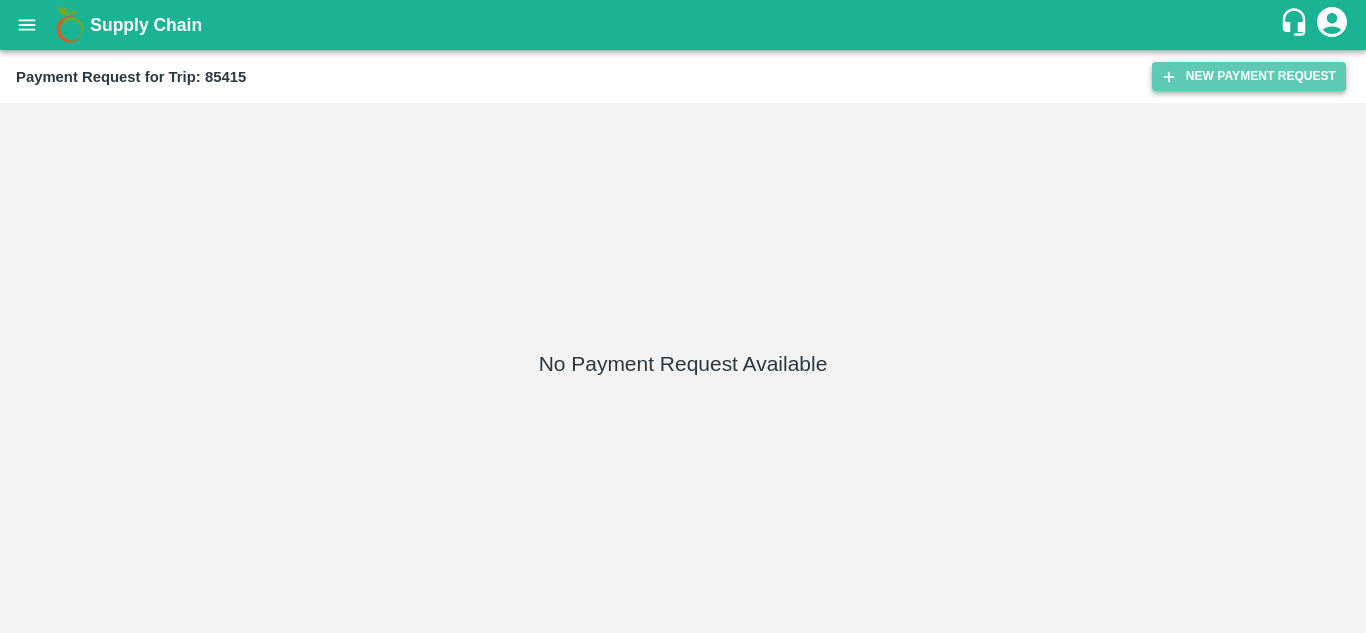click on "New Payment Request" at bounding box center [1249, 76] 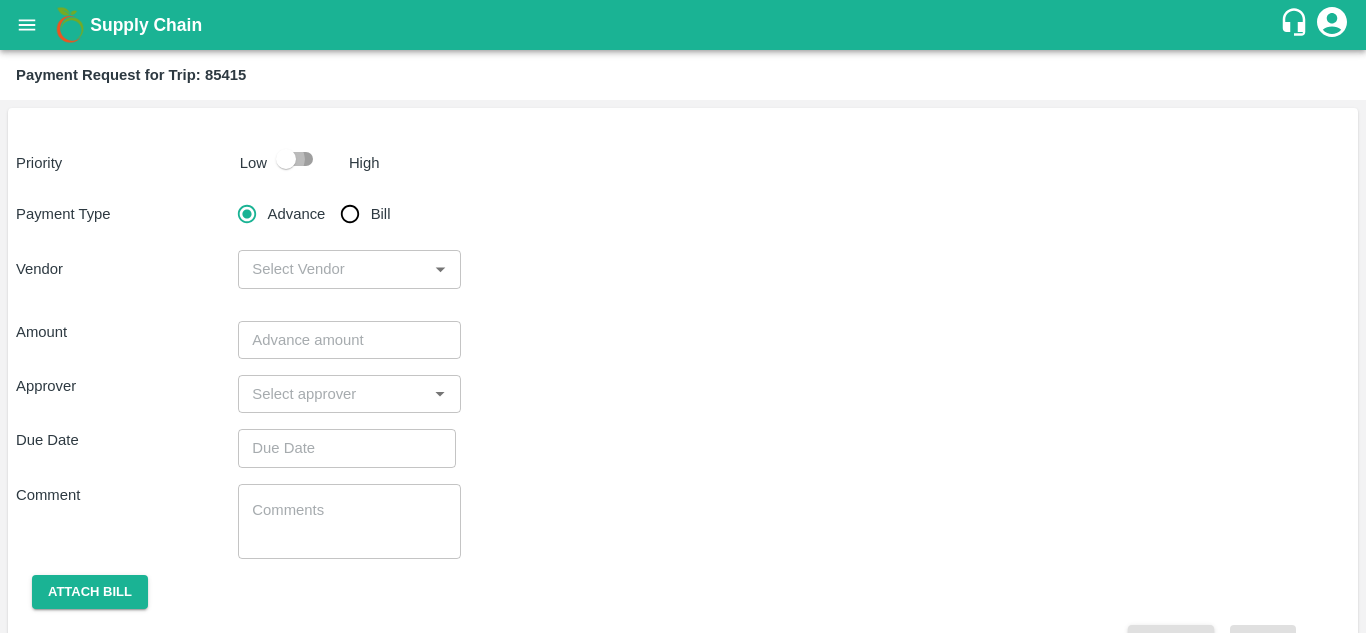 click at bounding box center (286, 159) 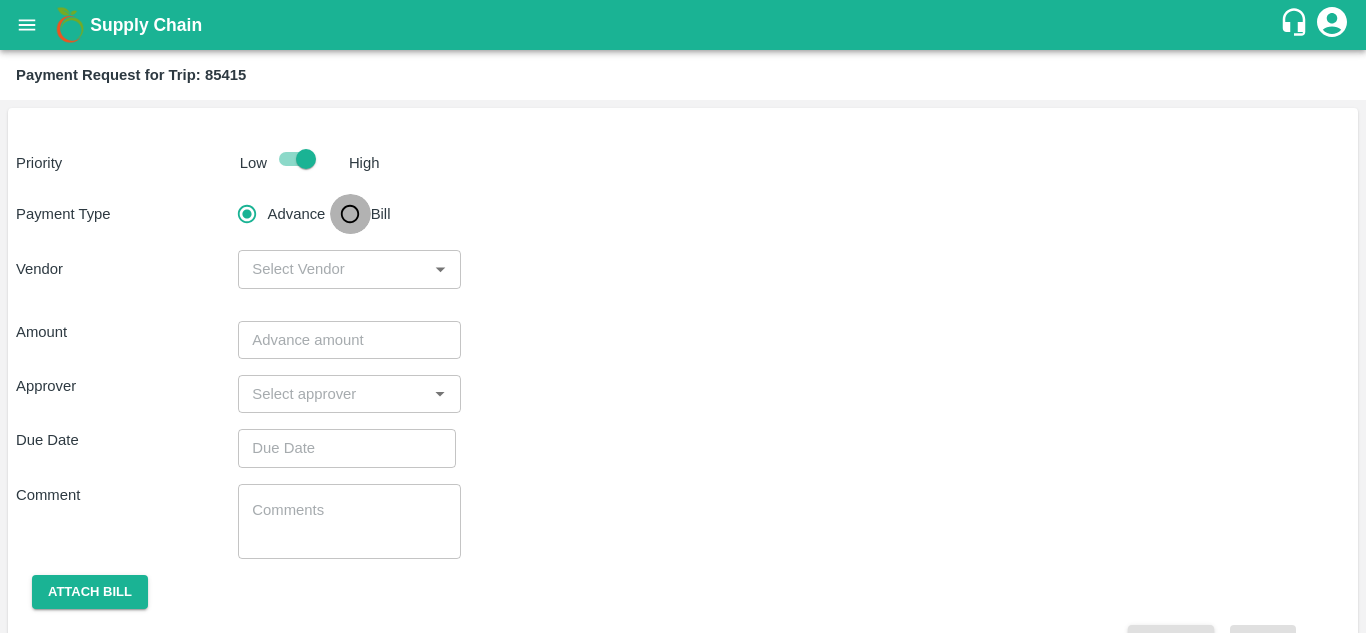 click on "Bill" at bounding box center [350, 214] 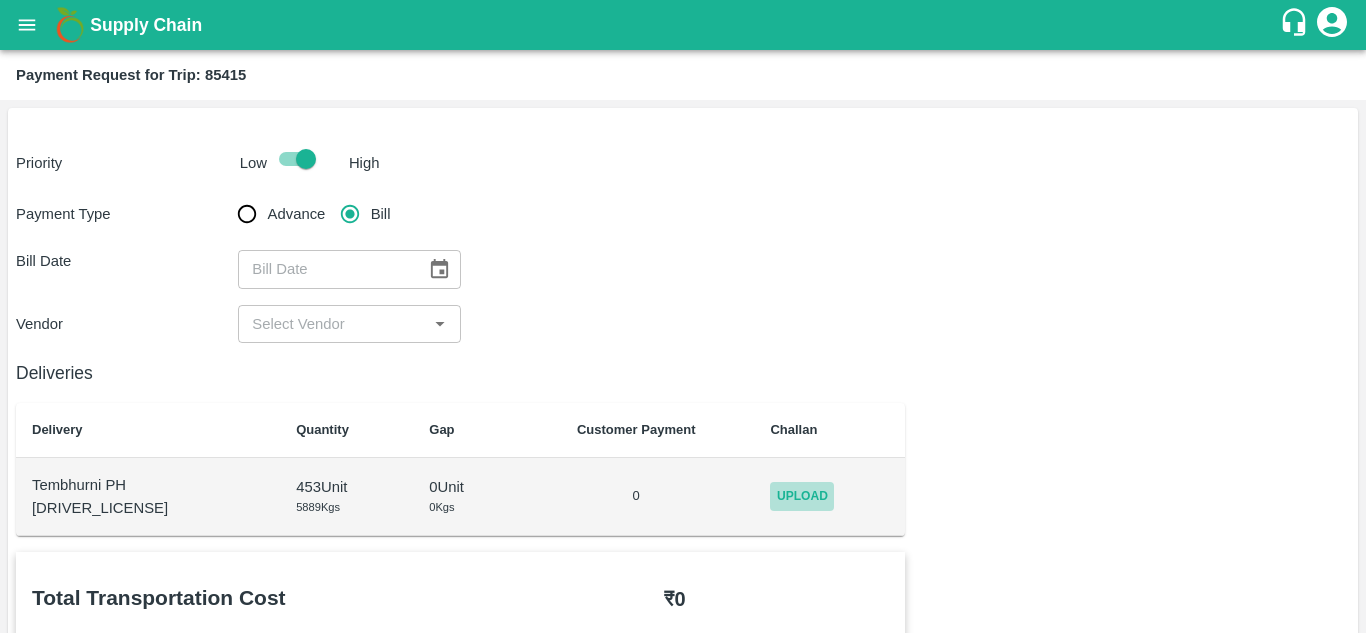 click on "Upload" at bounding box center [802, 496] 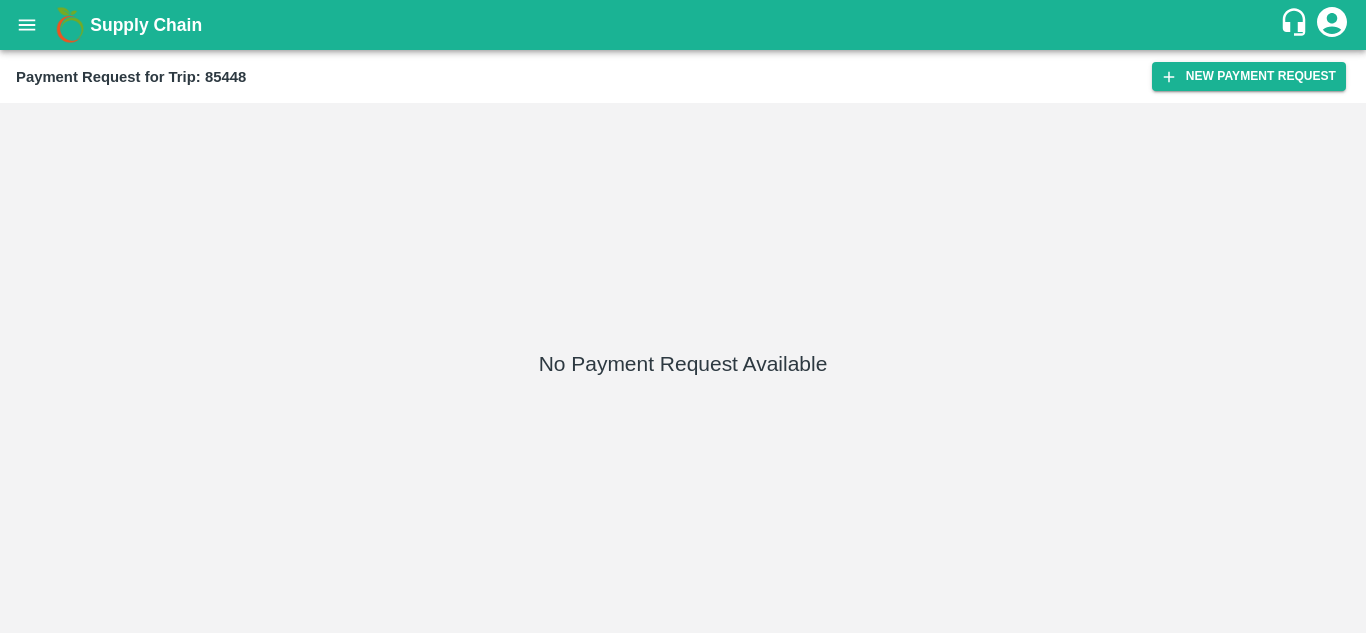 scroll, scrollTop: 0, scrollLeft: 0, axis: both 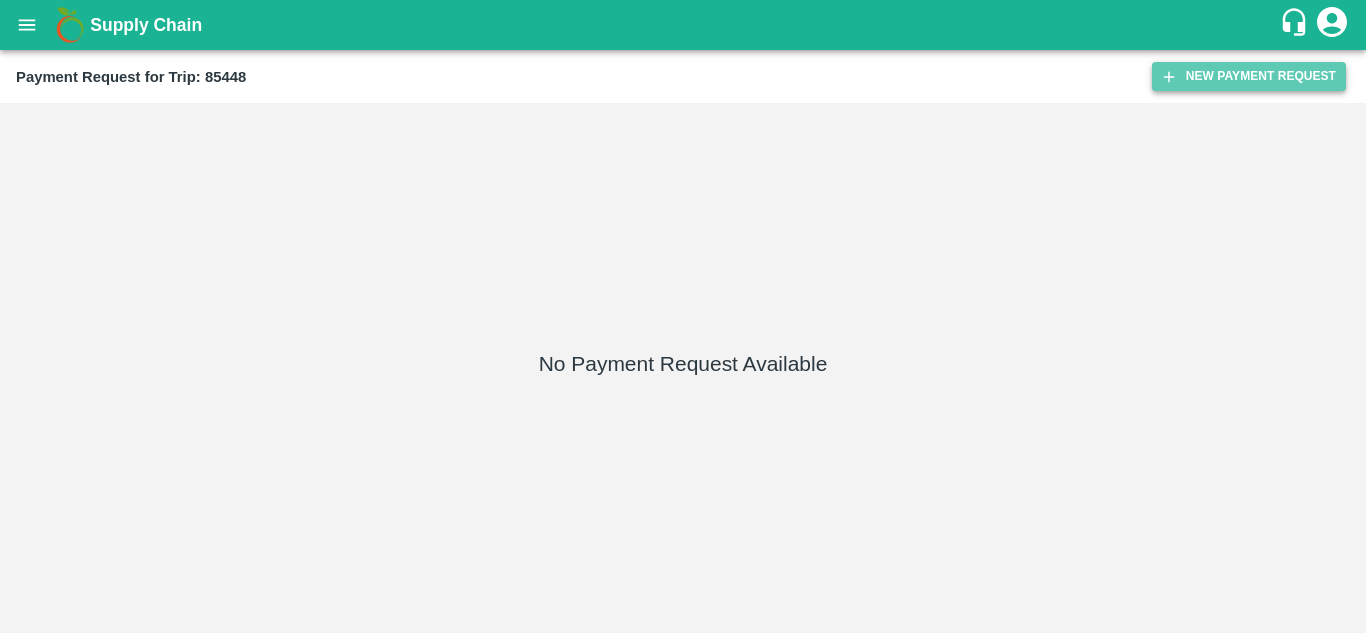 click on "New Payment Request" at bounding box center (1249, 76) 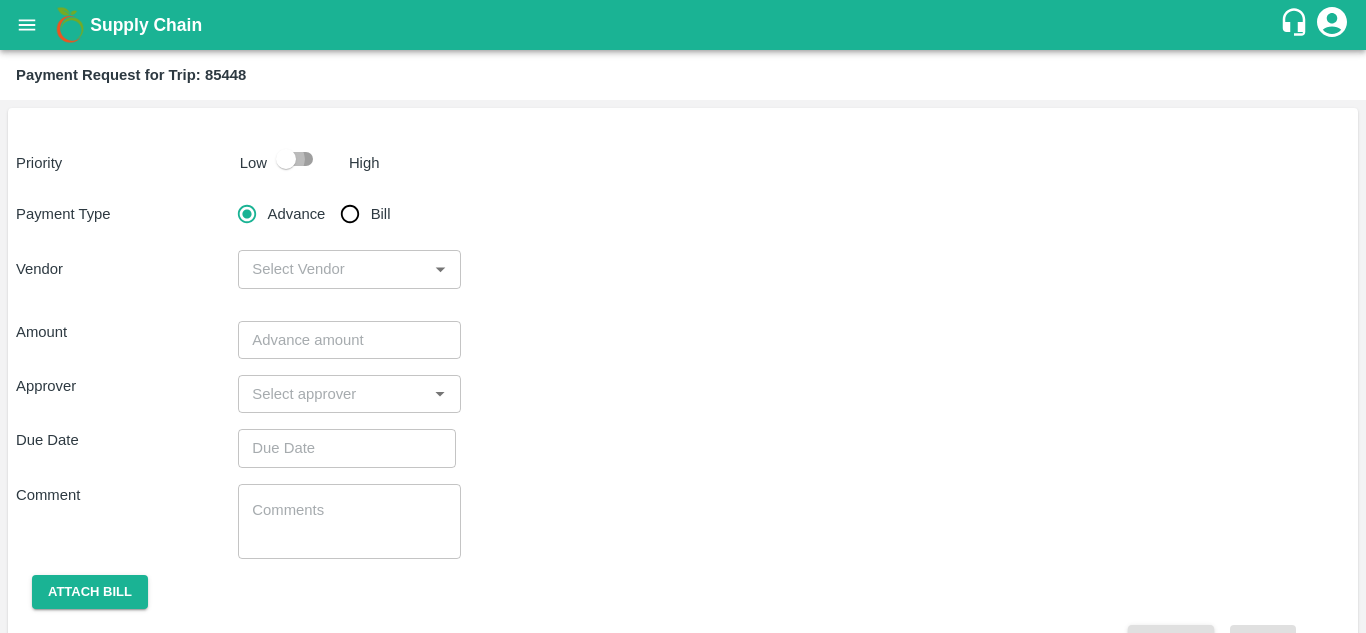 click at bounding box center [286, 159] 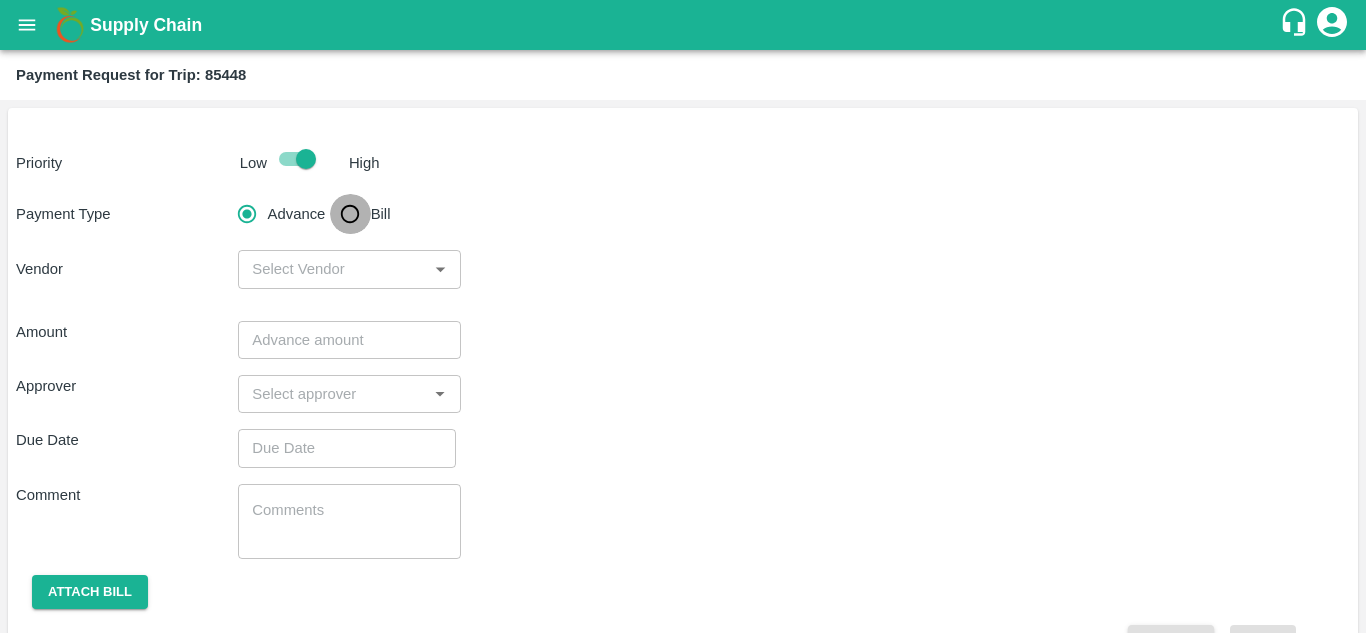 click on "Bill" at bounding box center (350, 214) 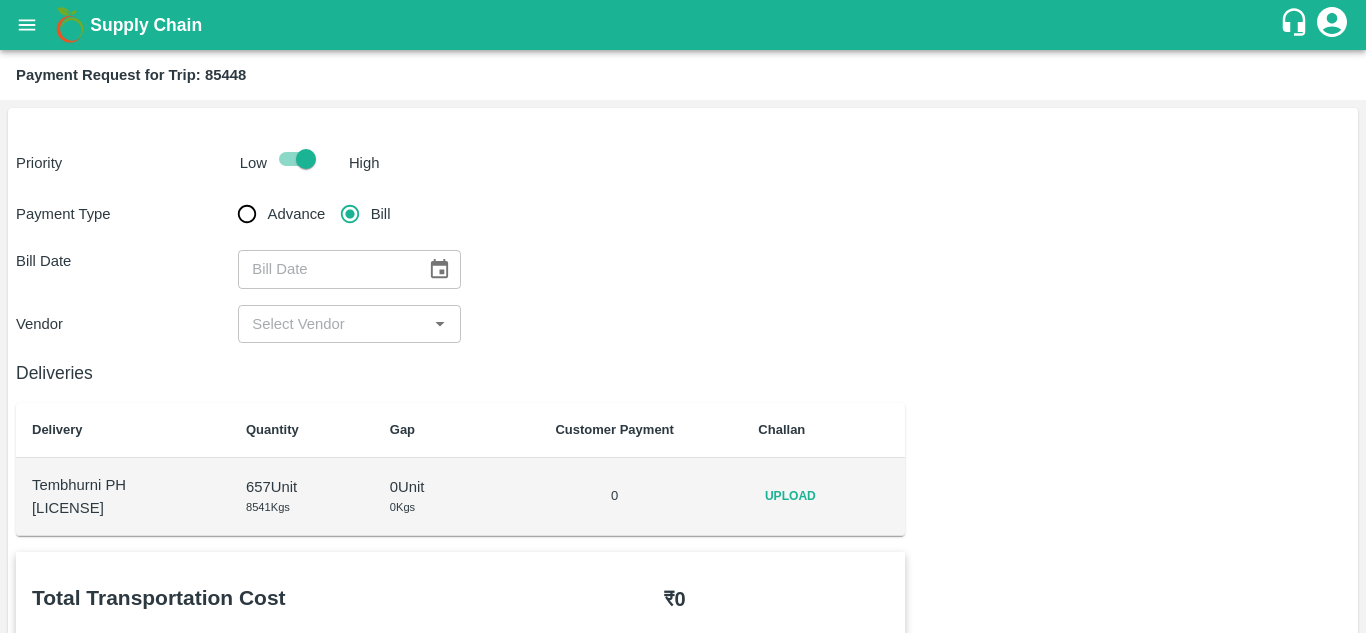 click on "Upload" at bounding box center (790, 496) 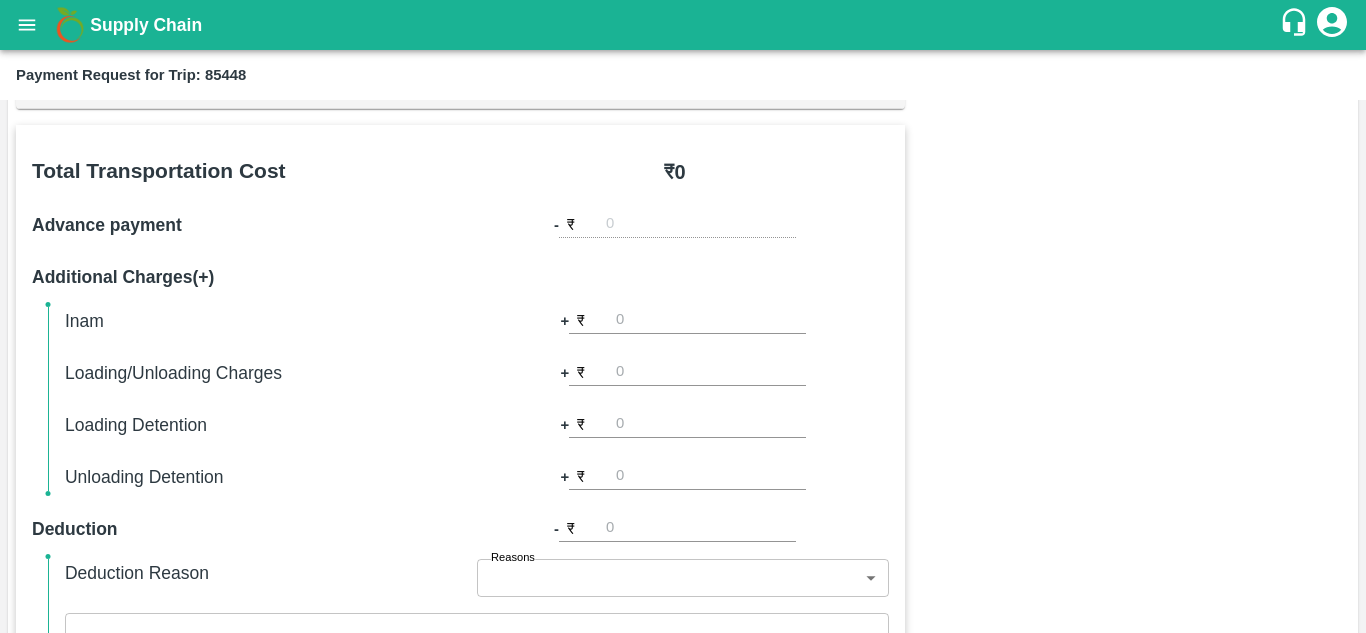 scroll, scrollTop: 0, scrollLeft: 0, axis: both 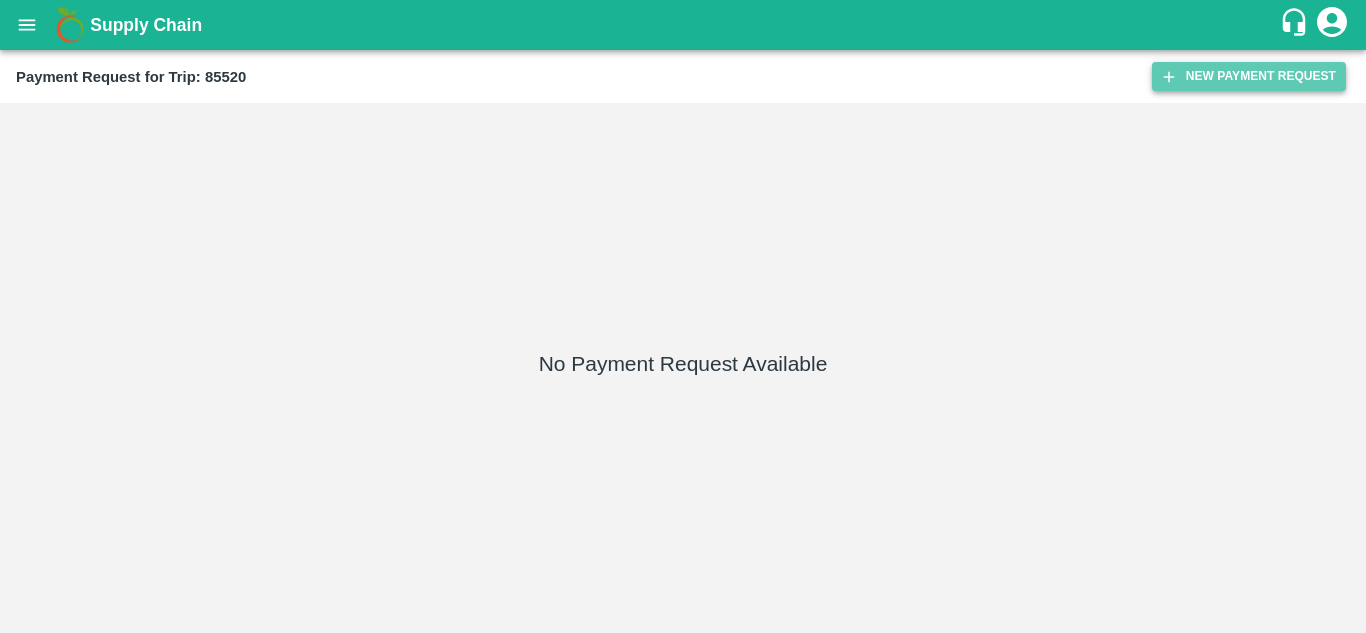 click on "New Payment Request" at bounding box center [1249, 76] 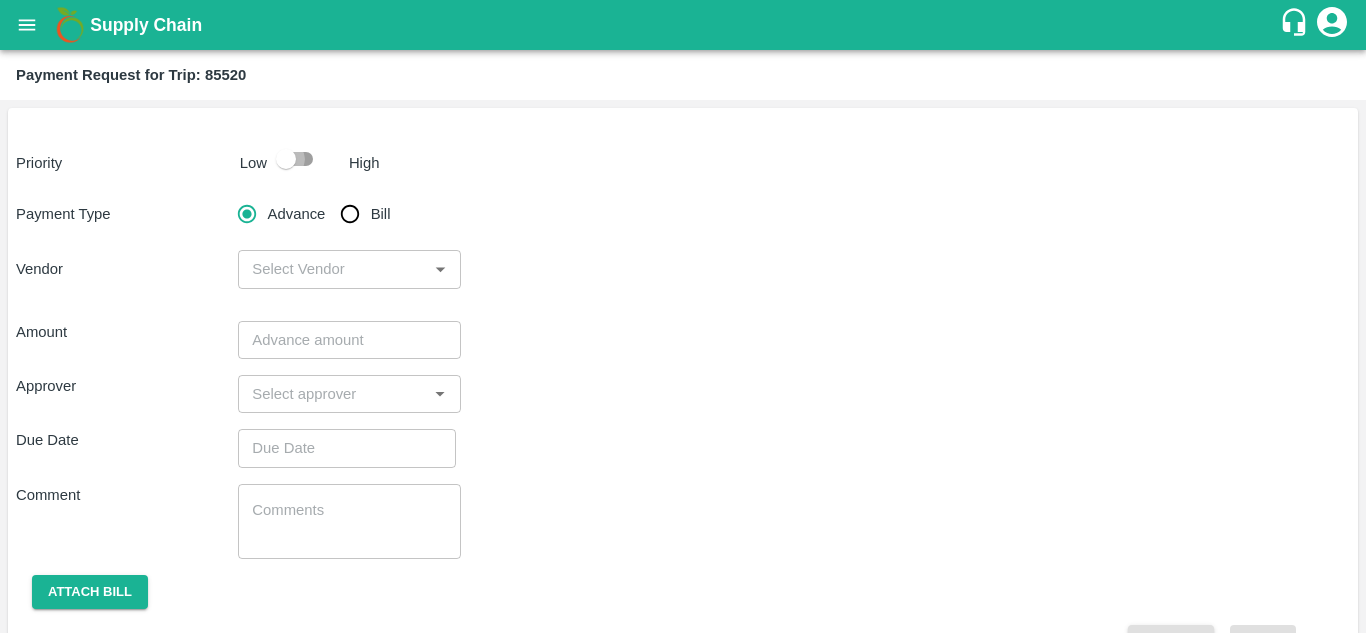 click at bounding box center (286, 159) 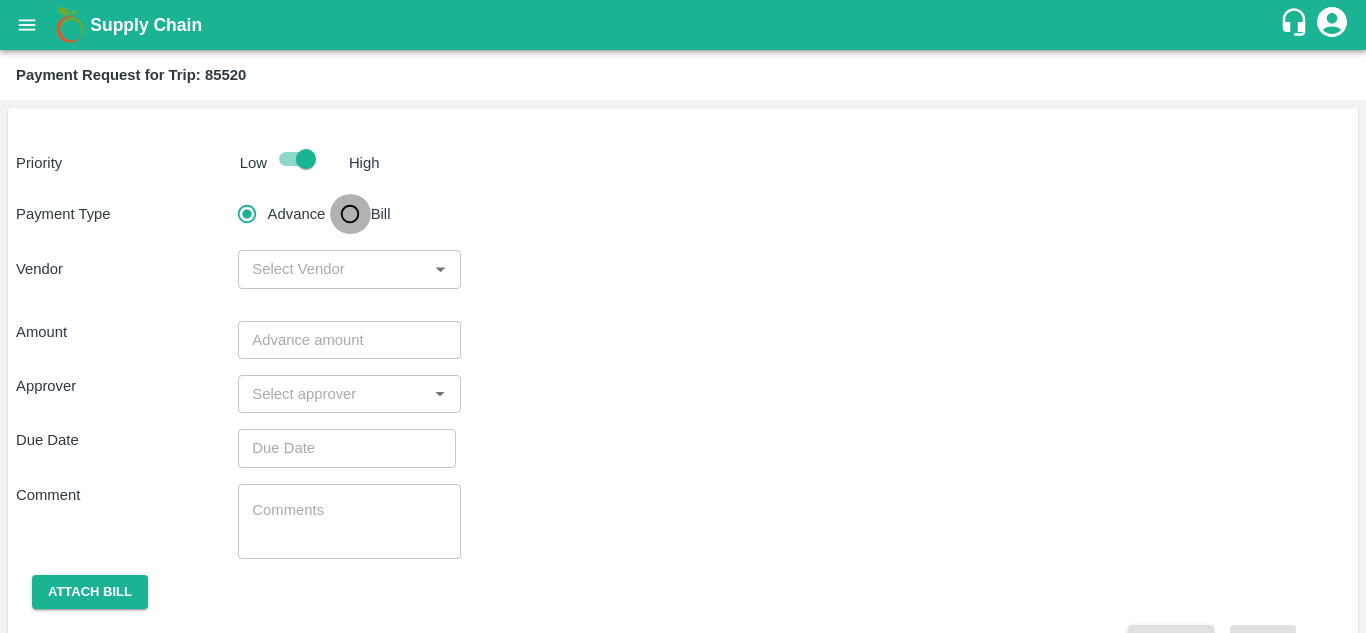 click on "Bill" at bounding box center [350, 214] 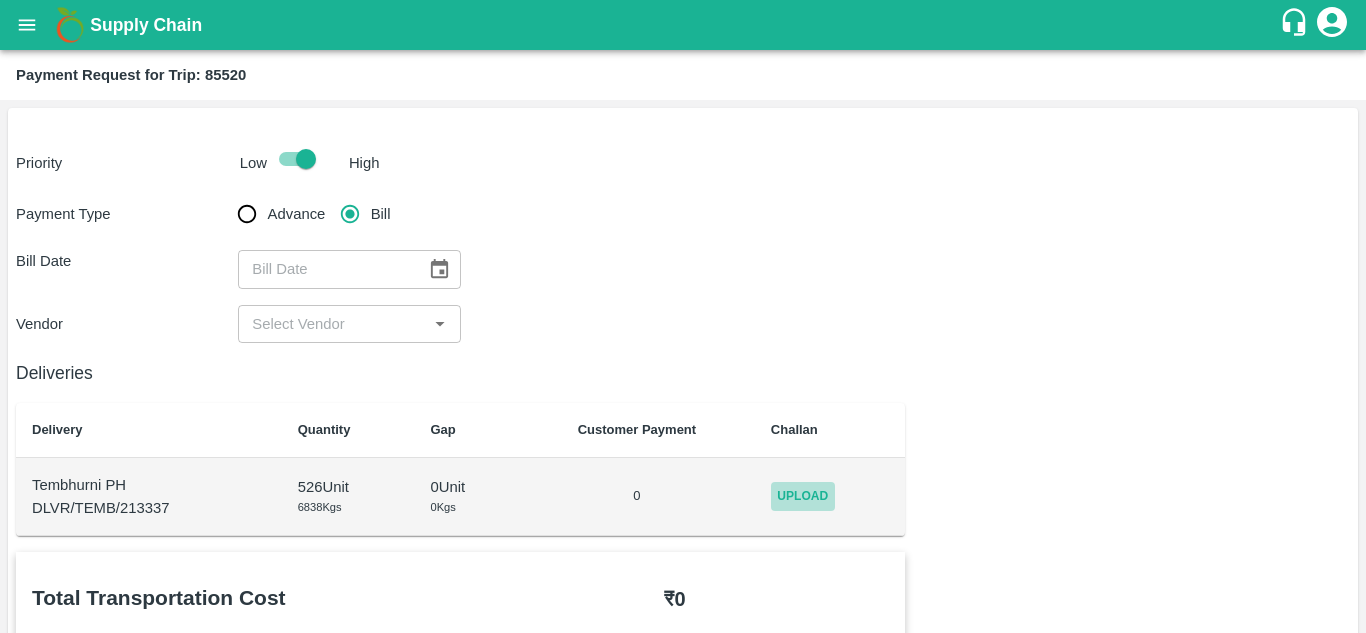 click on "Upload" at bounding box center [803, 496] 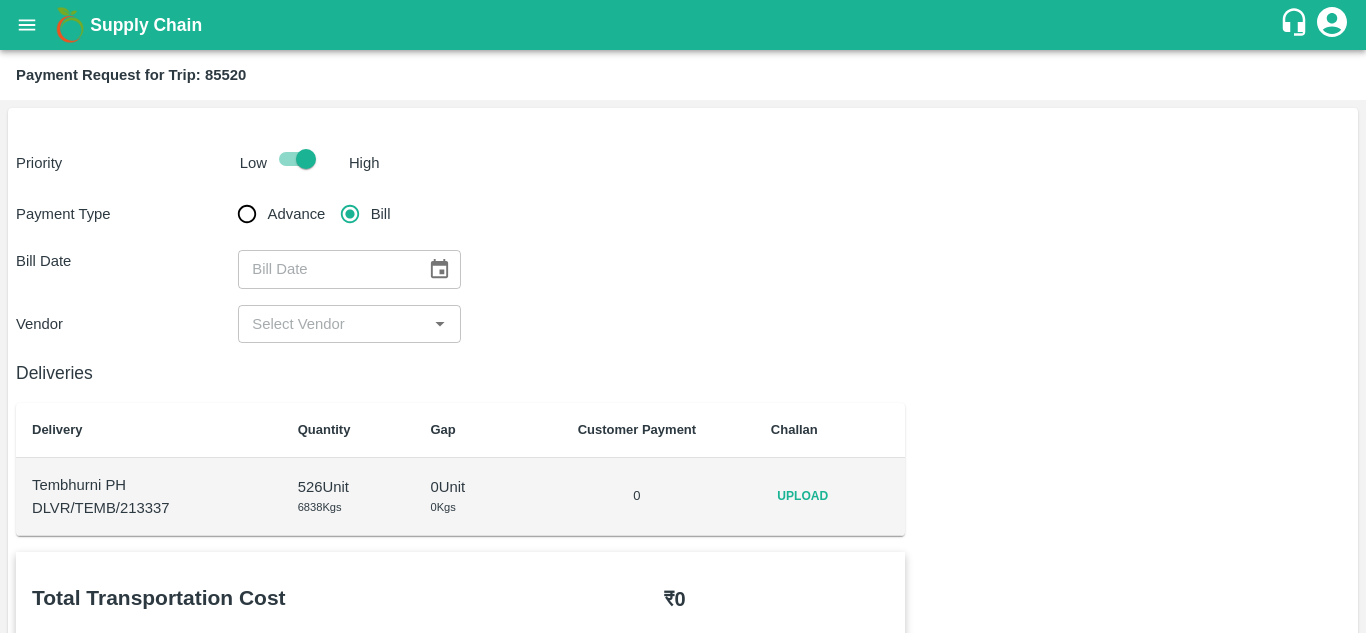 click on "Bill Date ​" at bounding box center (683, 269) 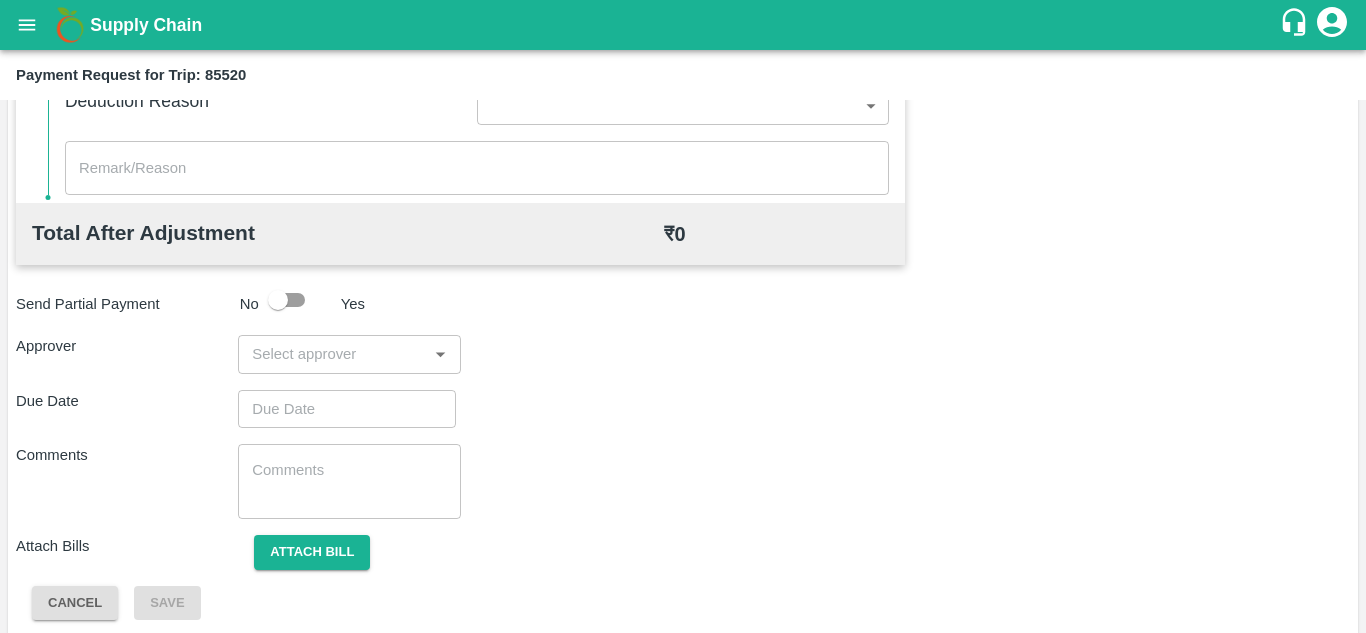 scroll, scrollTop: 0, scrollLeft: 0, axis: both 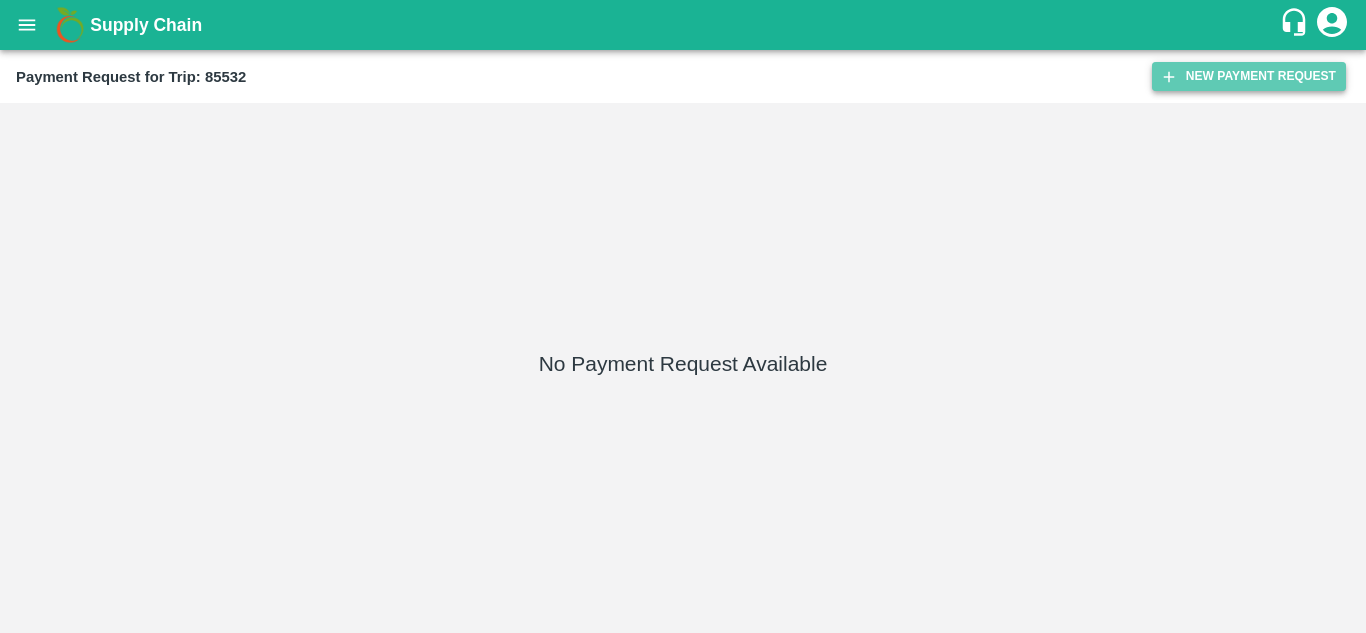 click on "New Payment Request" at bounding box center [1249, 76] 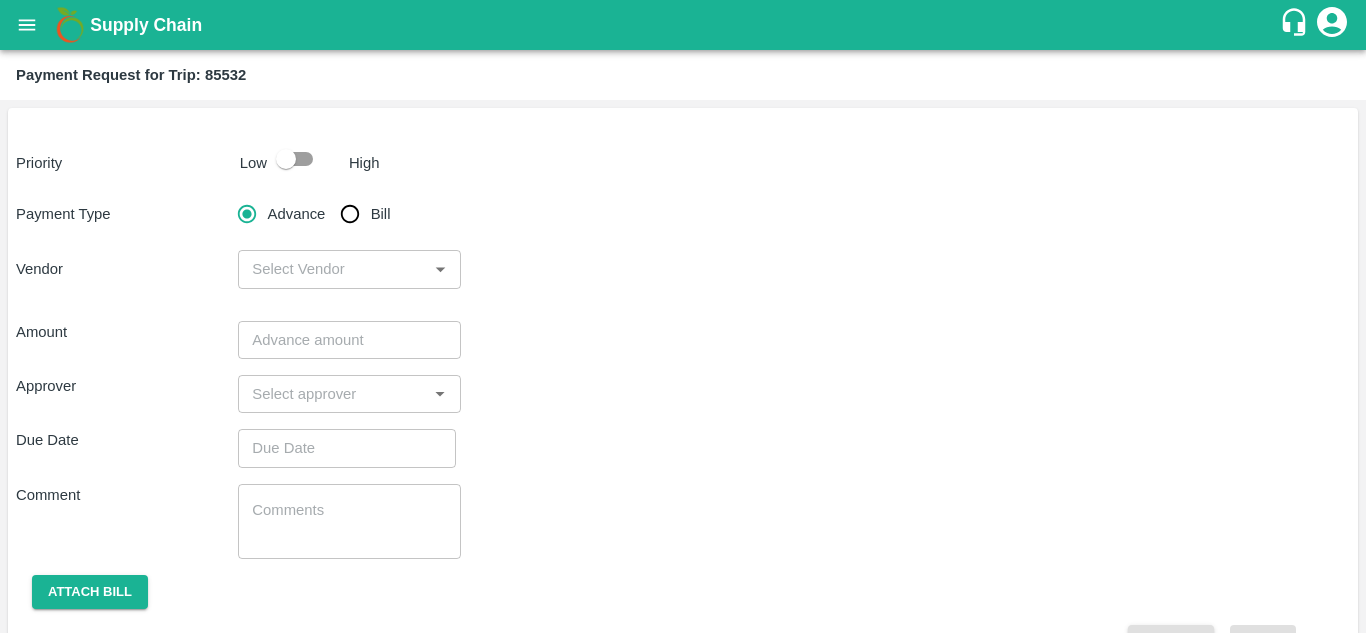 click at bounding box center (286, 159) 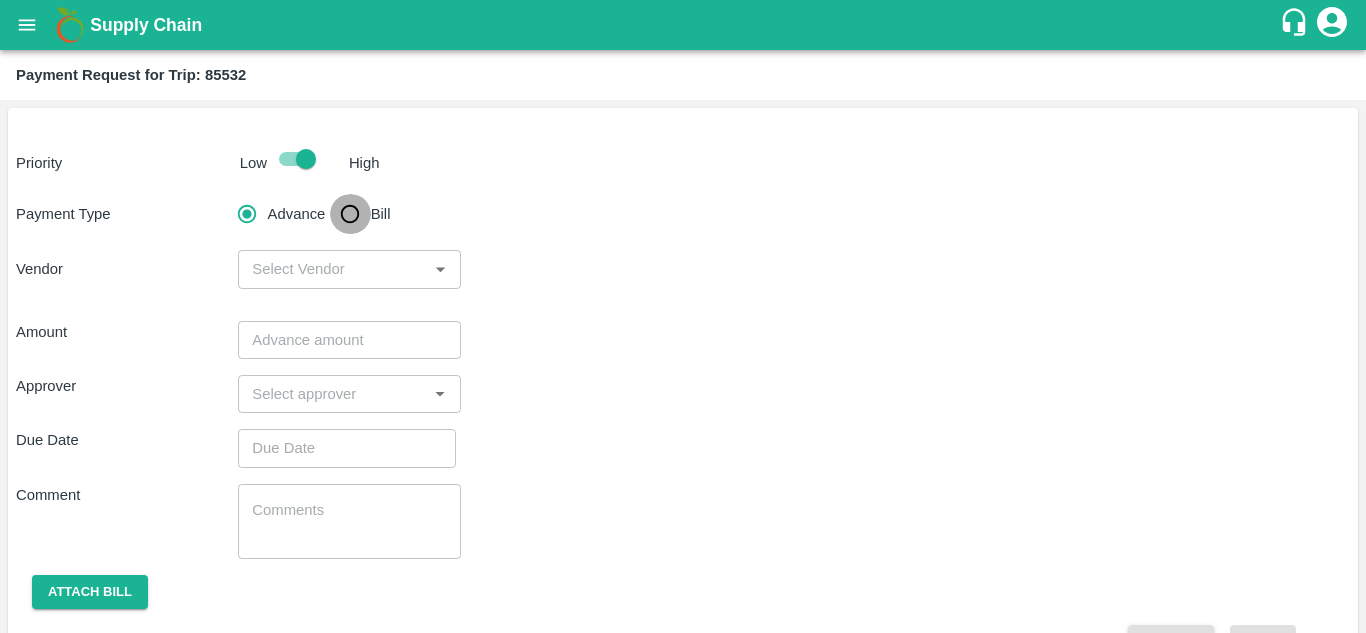 click on "Bill" at bounding box center [350, 214] 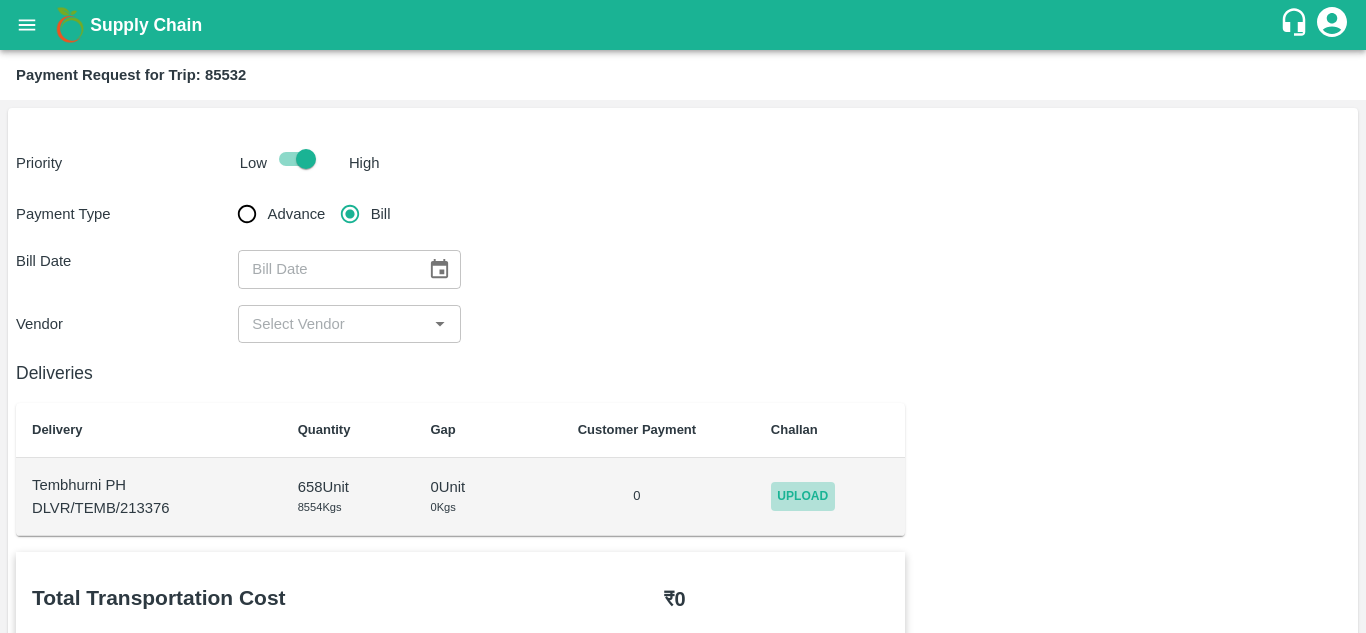 click on "Upload" at bounding box center [803, 496] 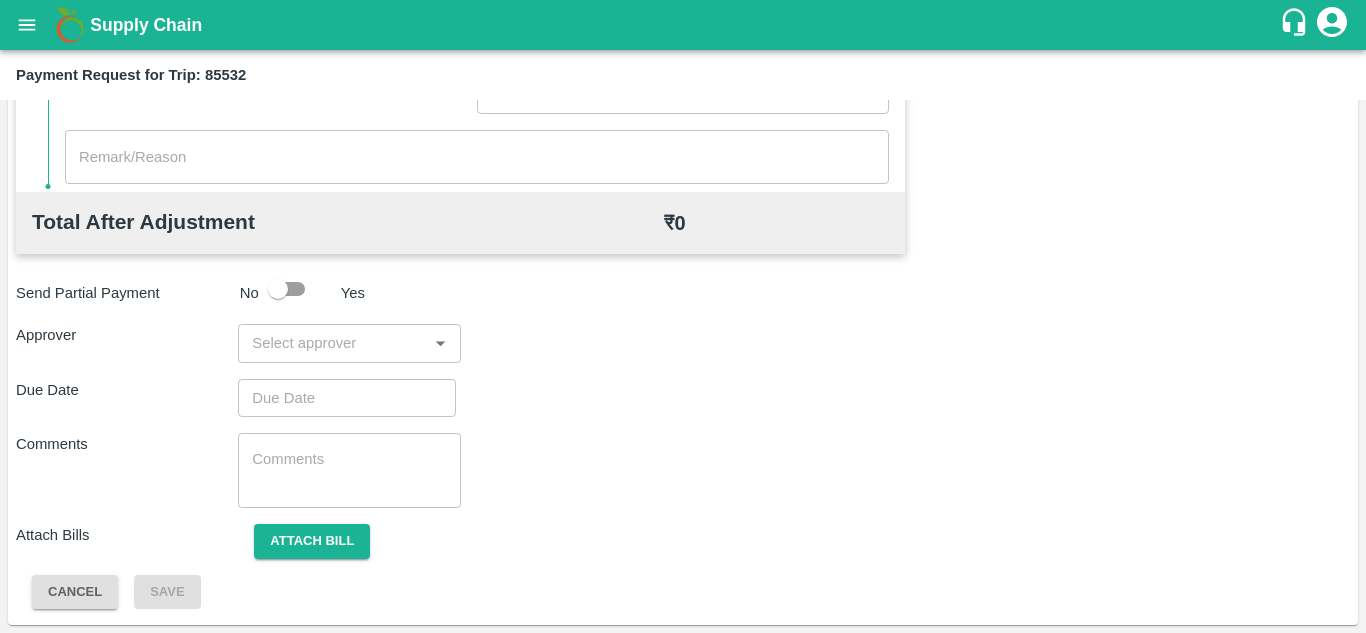 scroll, scrollTop: 0, scrollLeft: 0, axis: both 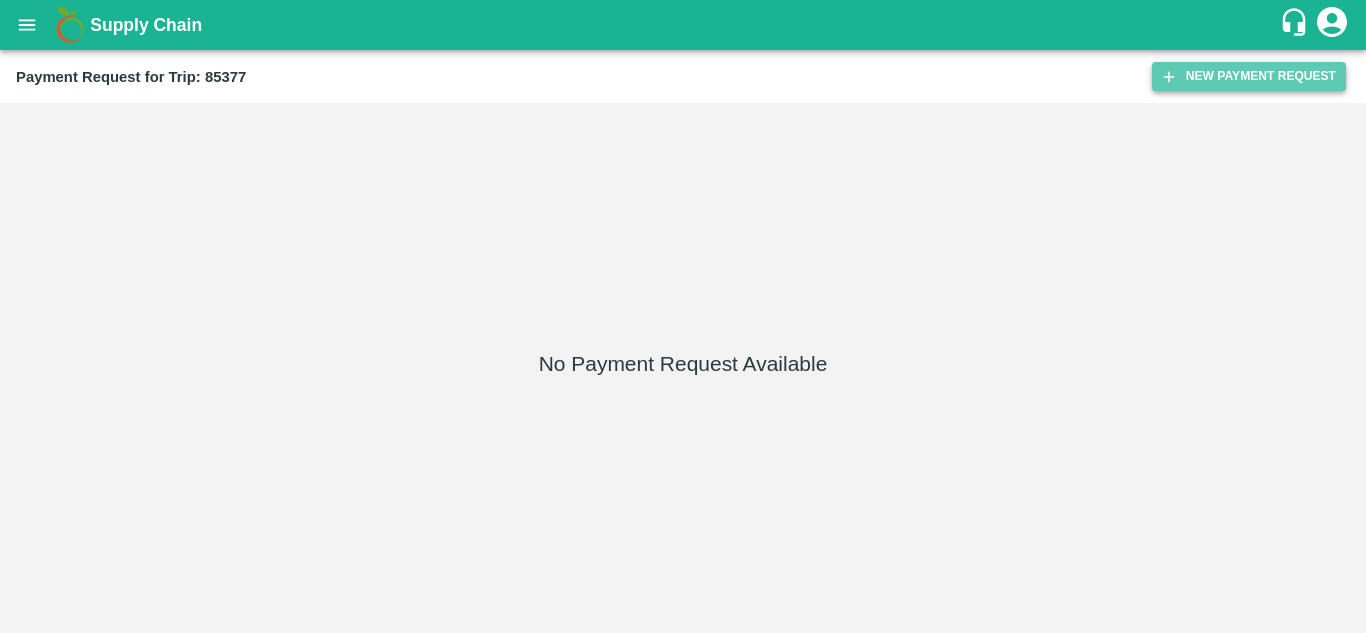 click on "New Payment Request" at bounding box center [1249, 76] 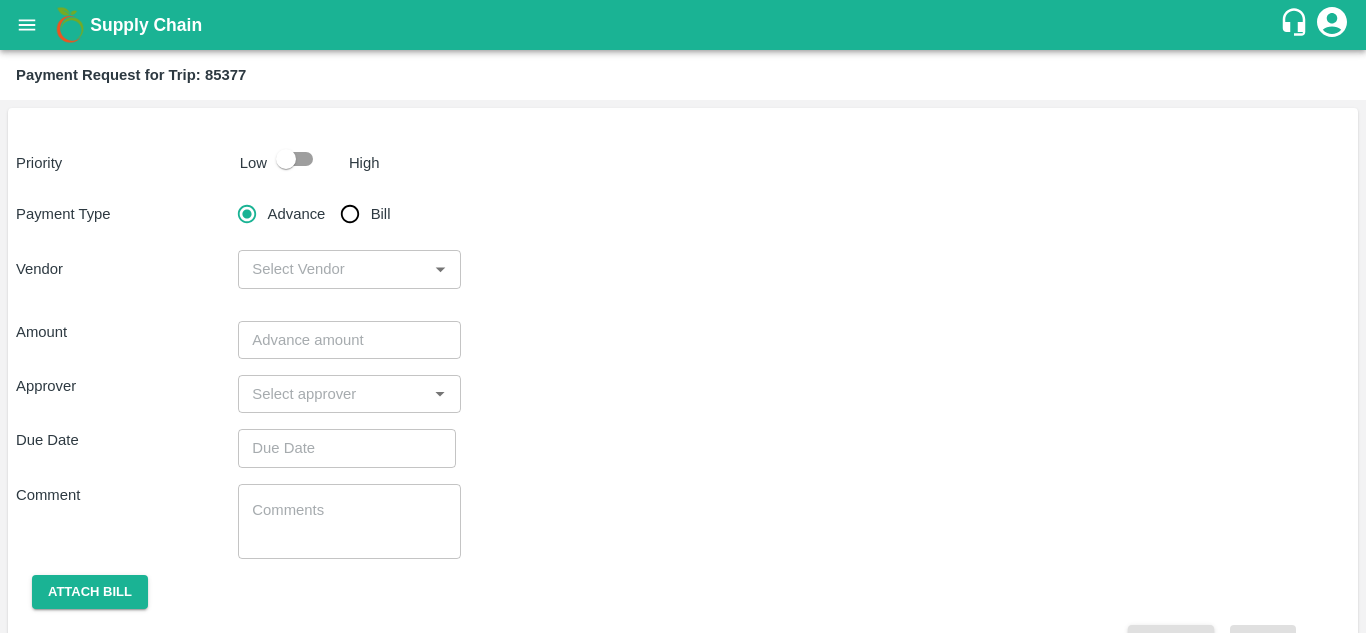 click at bounding box center [286, 159] 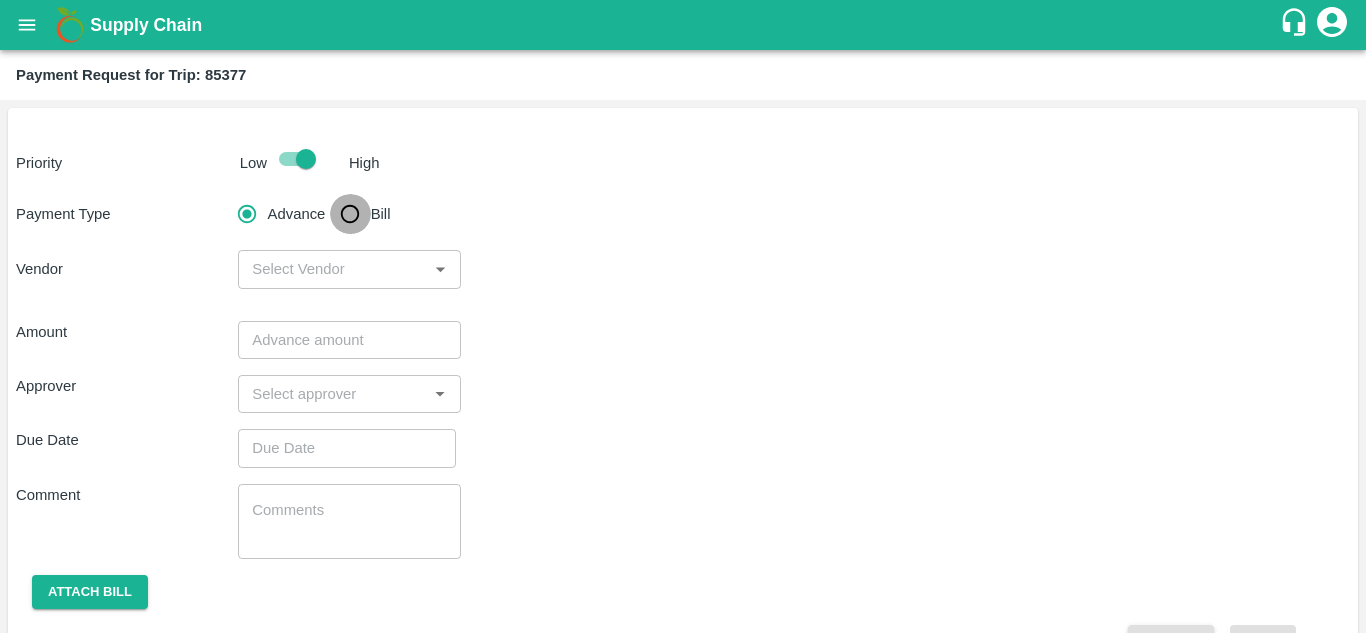 click on "Bill" at bounding box center [350, 214] 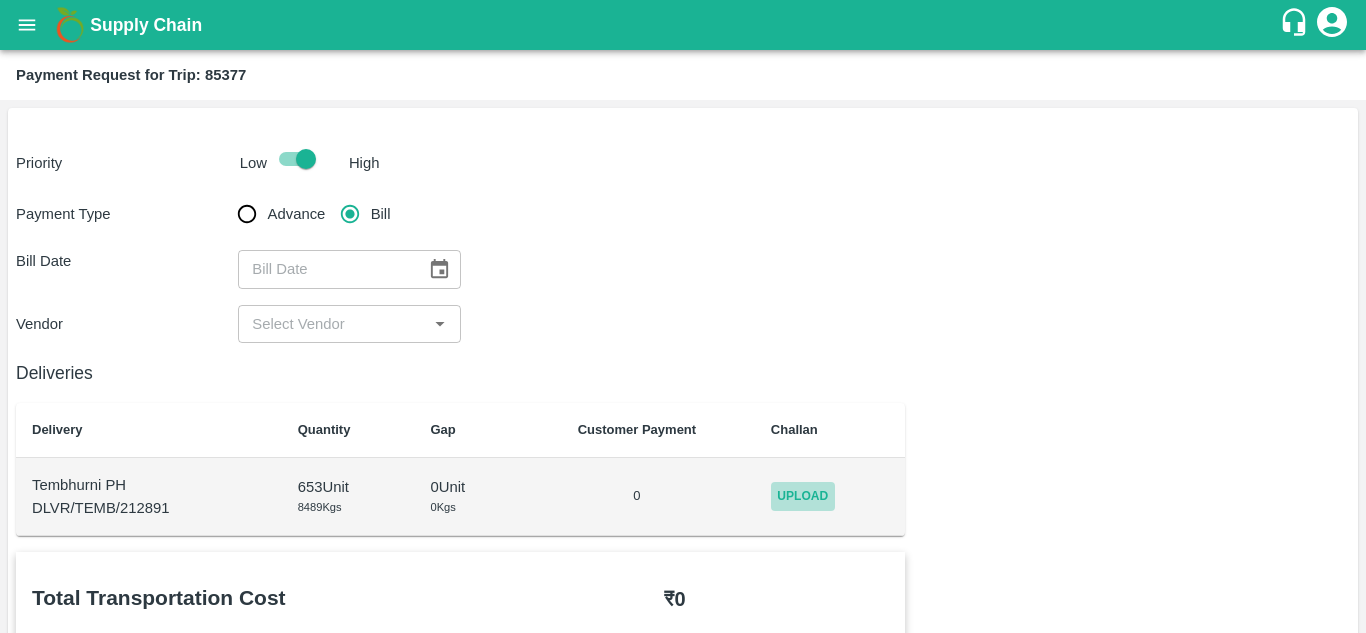 click on "Upload" at bounding box center [803, 496] 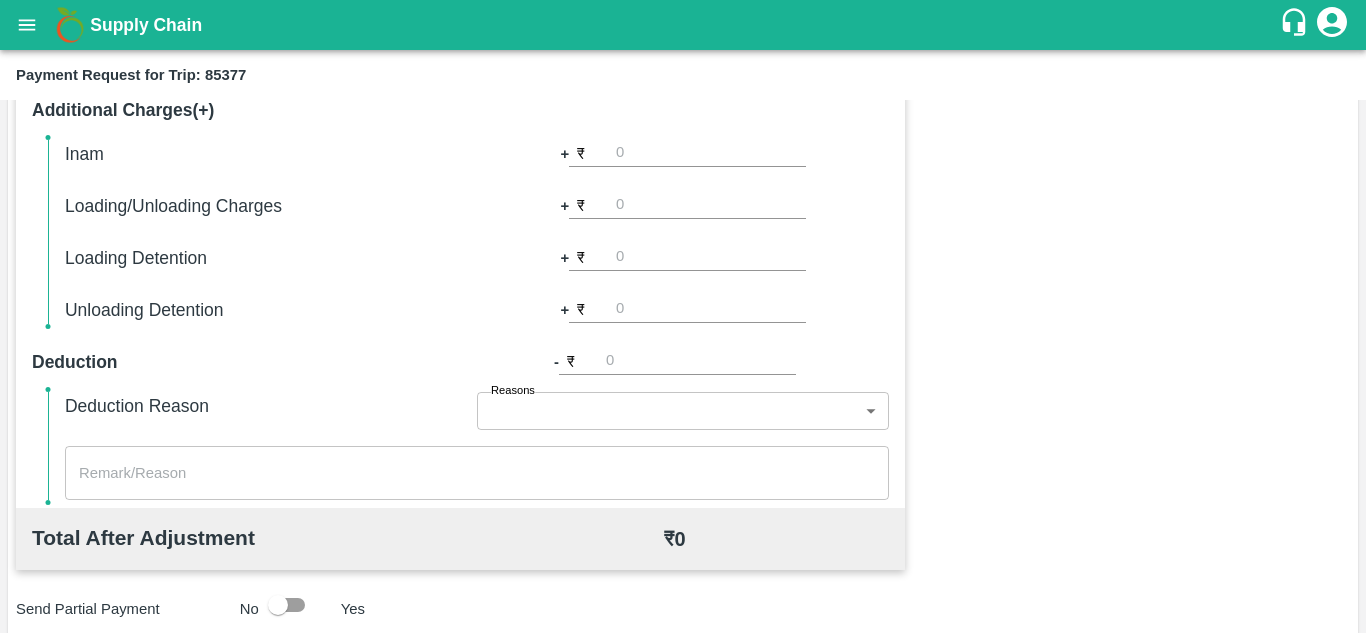 scroll, scrollTop: 0, scrollLeft: 0, axis: both 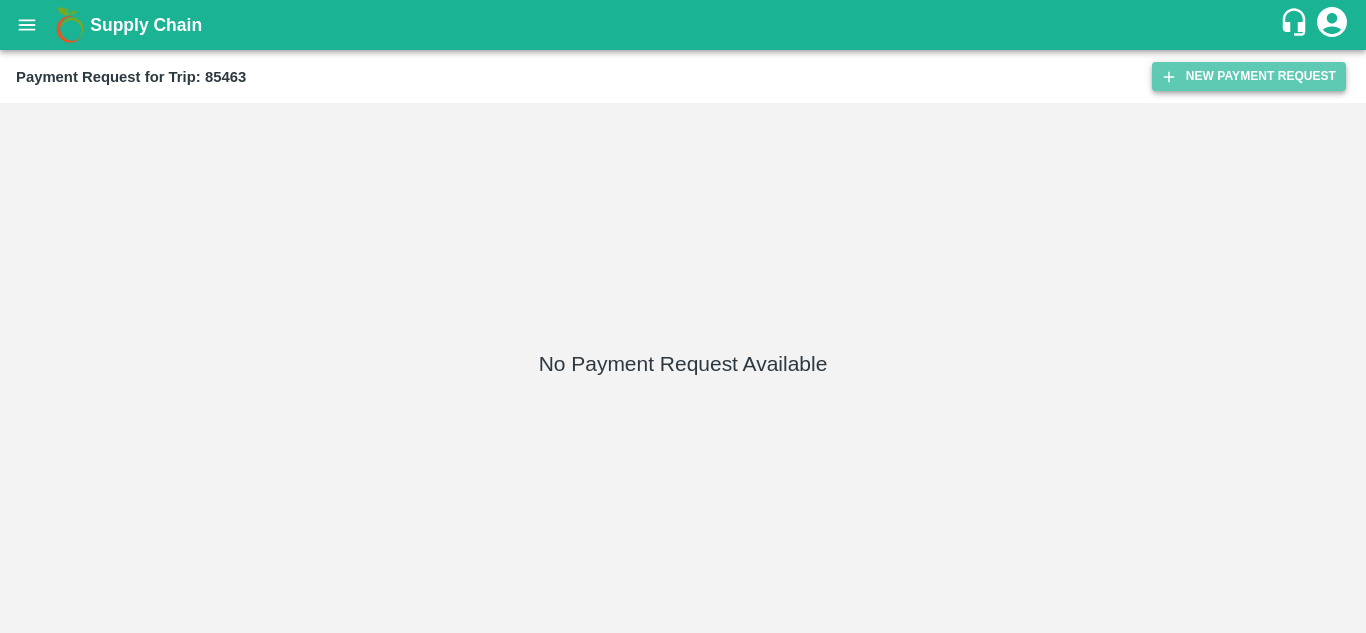 click on "New Payment Request" at bounding box center (1249, 76) 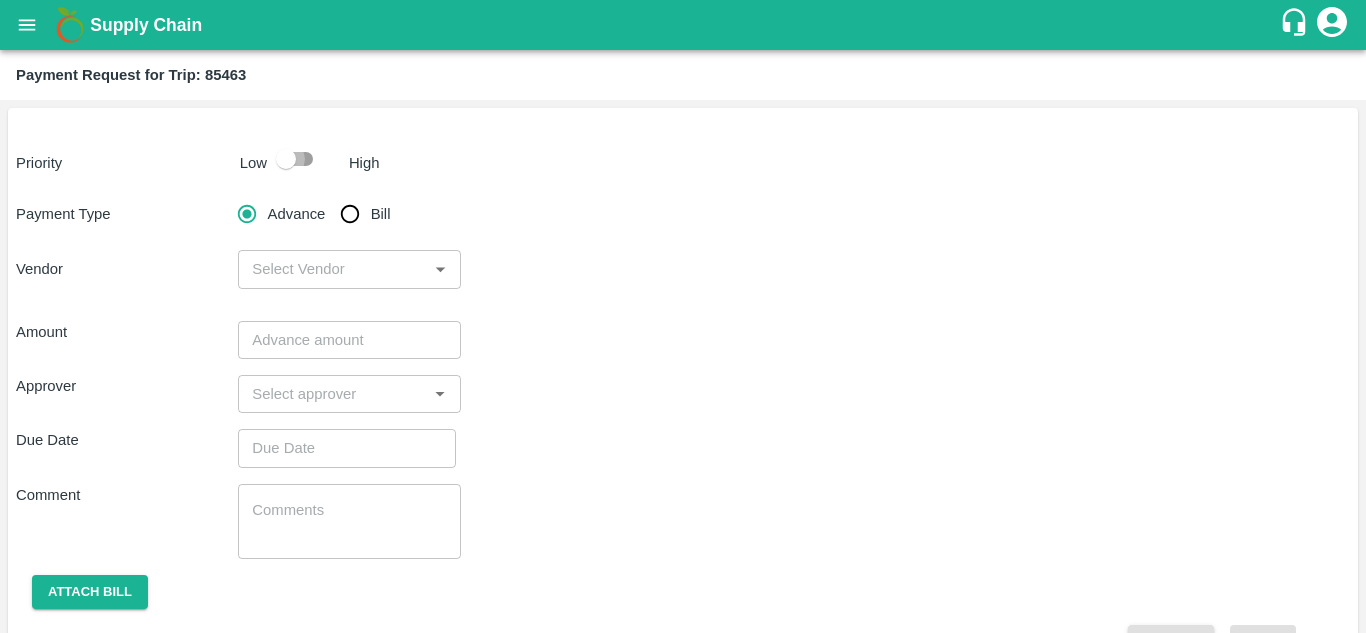 click at bounding box center [286, 159] 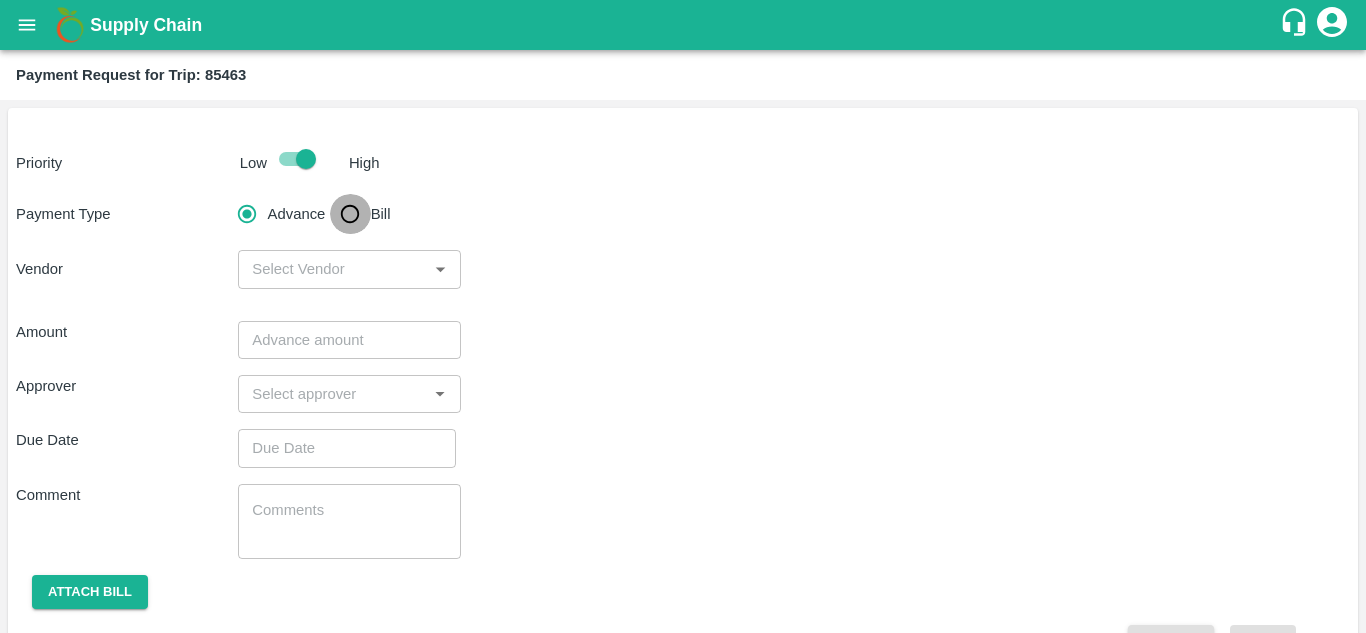 click on "Bill" at bounding box center (350, 214) 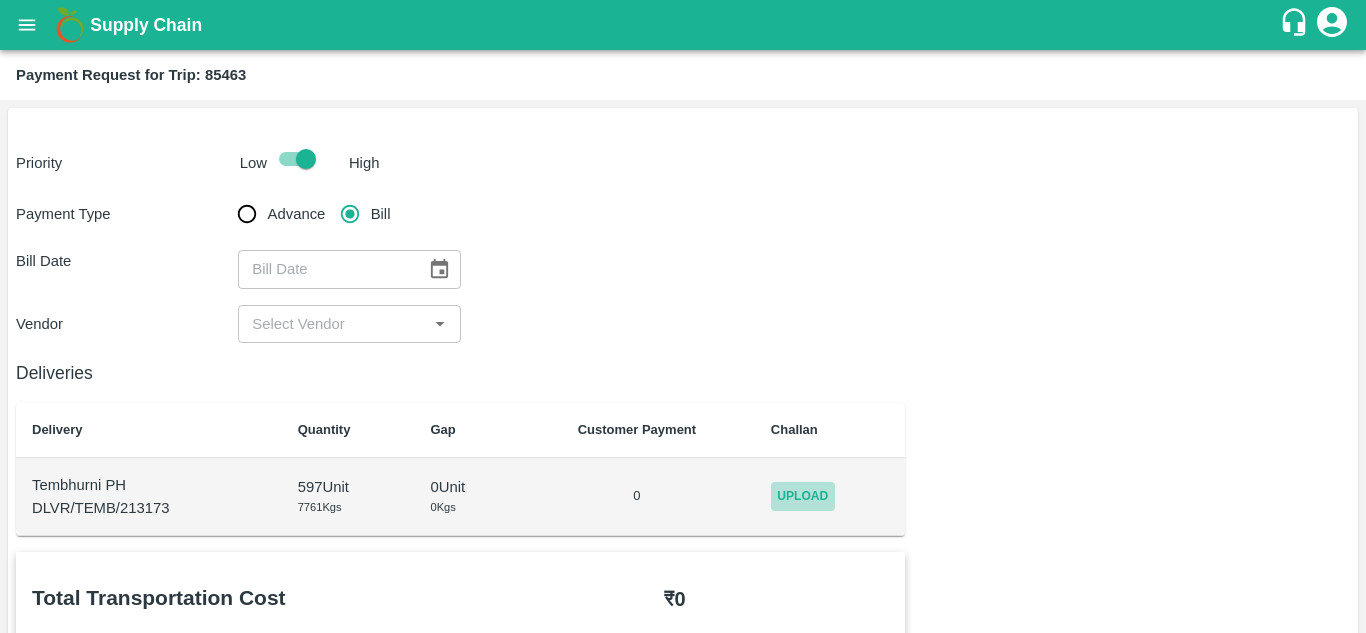 click on "Upload" at bounding box center [803, 496] 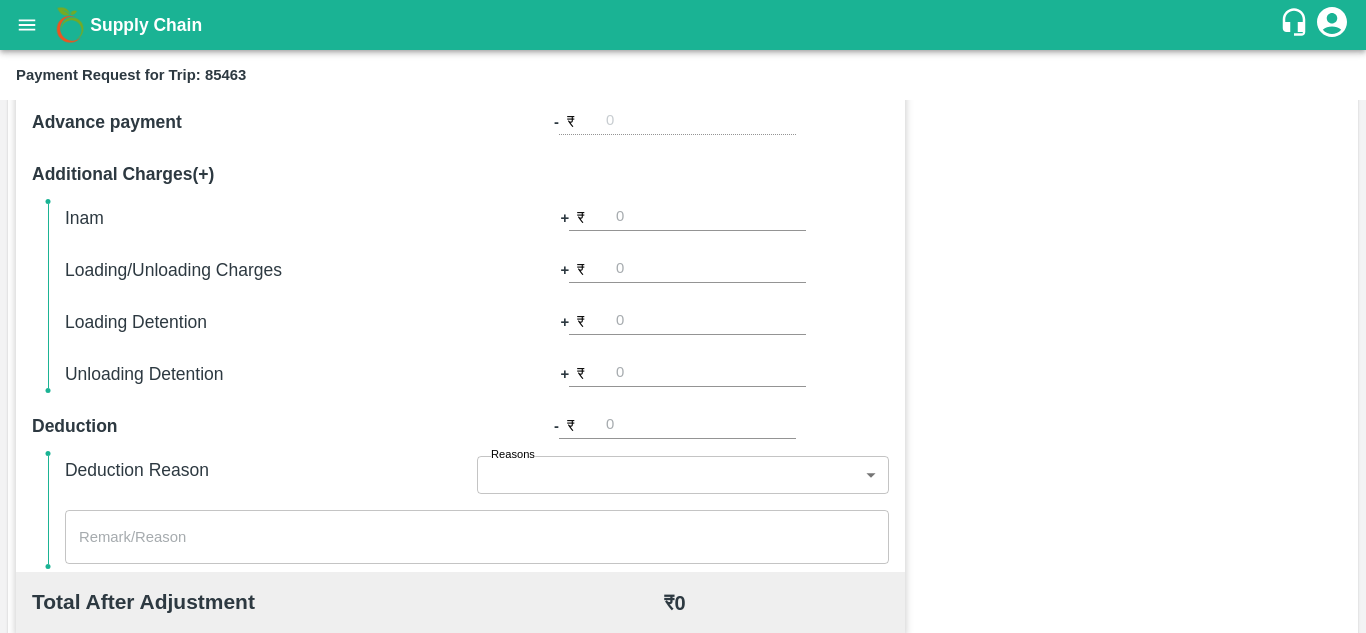 scroll, scrollTop: 0, scrollLeft: 0, axis: both 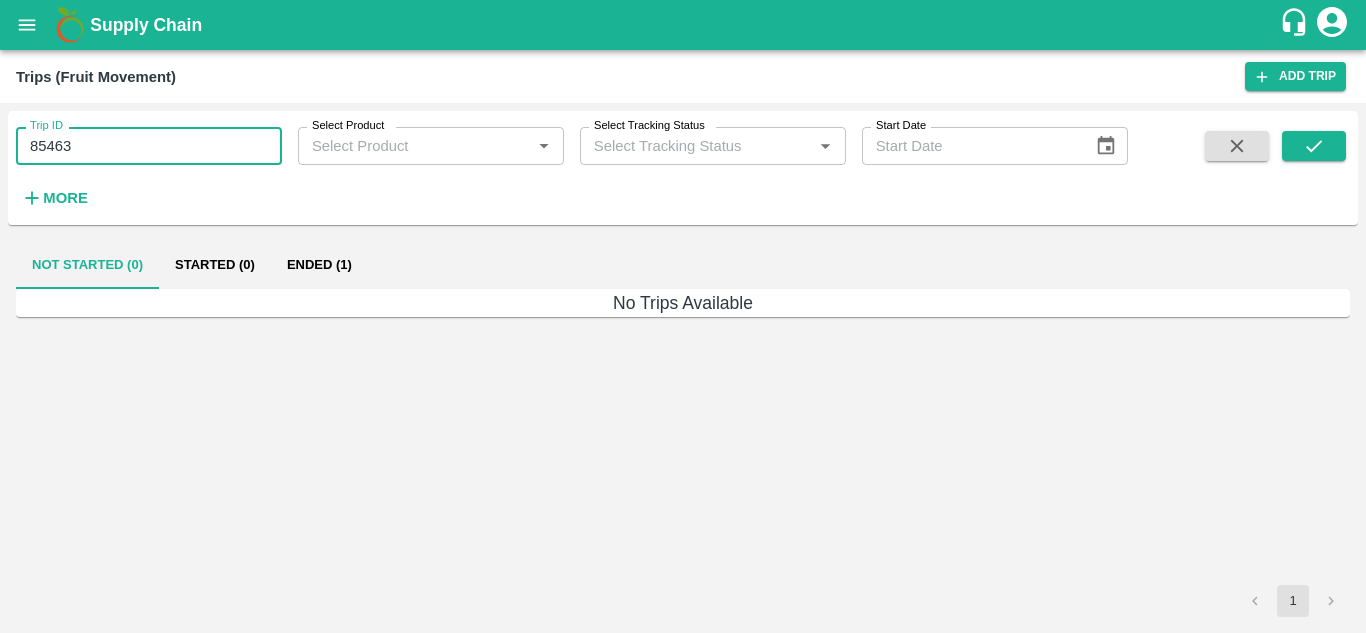 click on "85463" at bounding box center (149, 146) 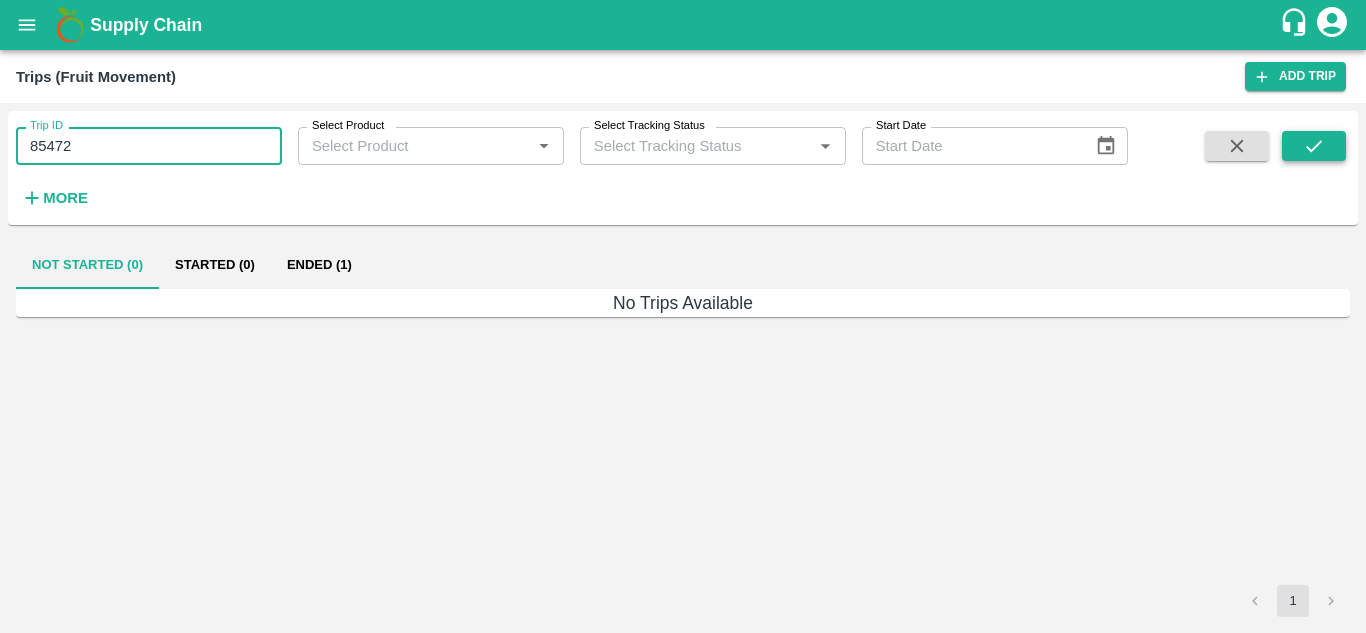 type on "85472" 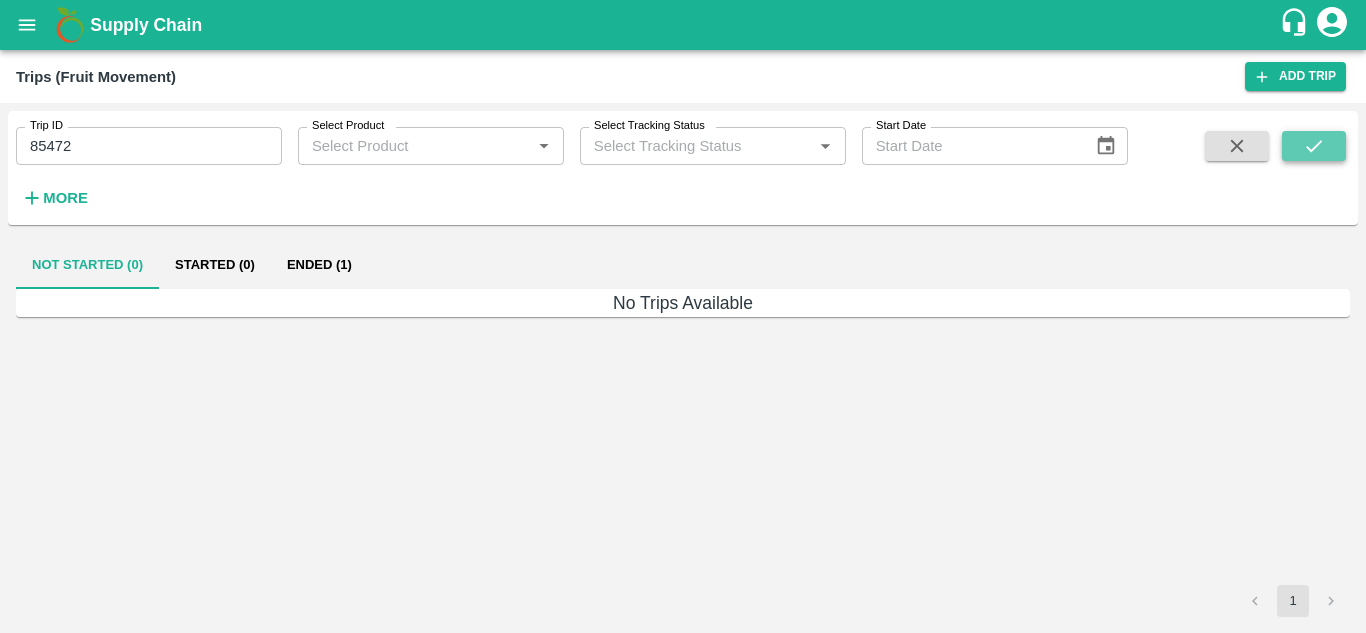 click at bounding box center (1314, 146) 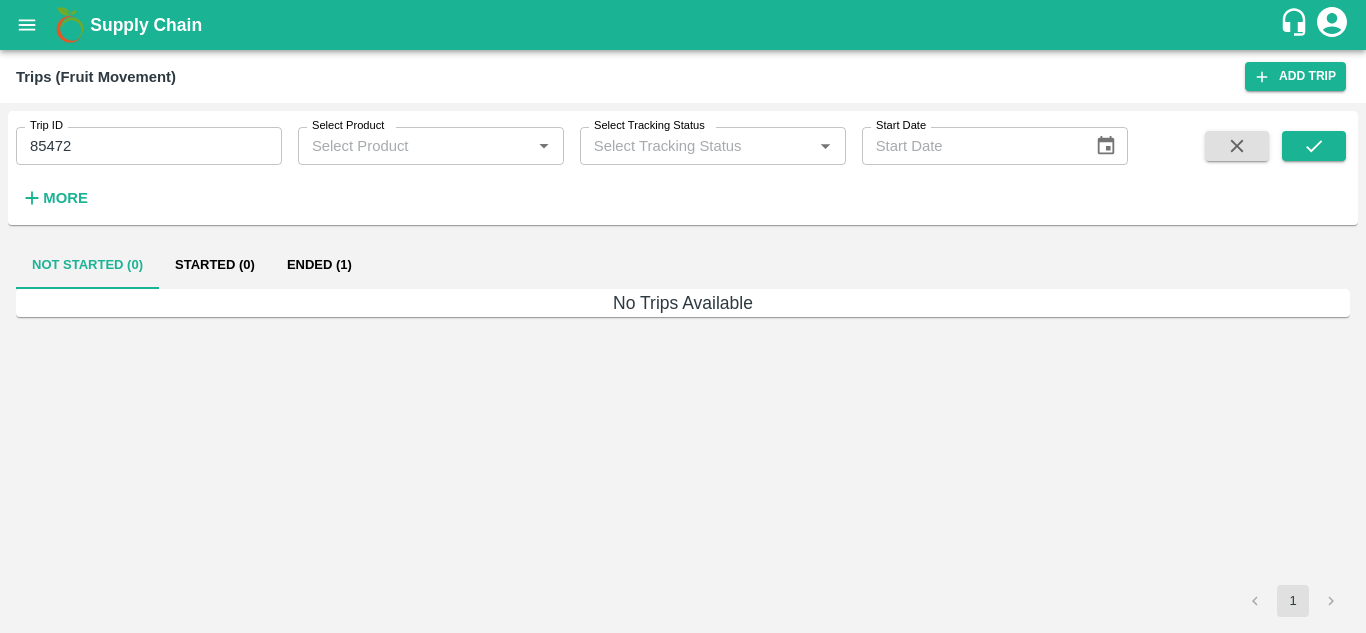 click on "Ended (1)" at bounding box center [319, 265] 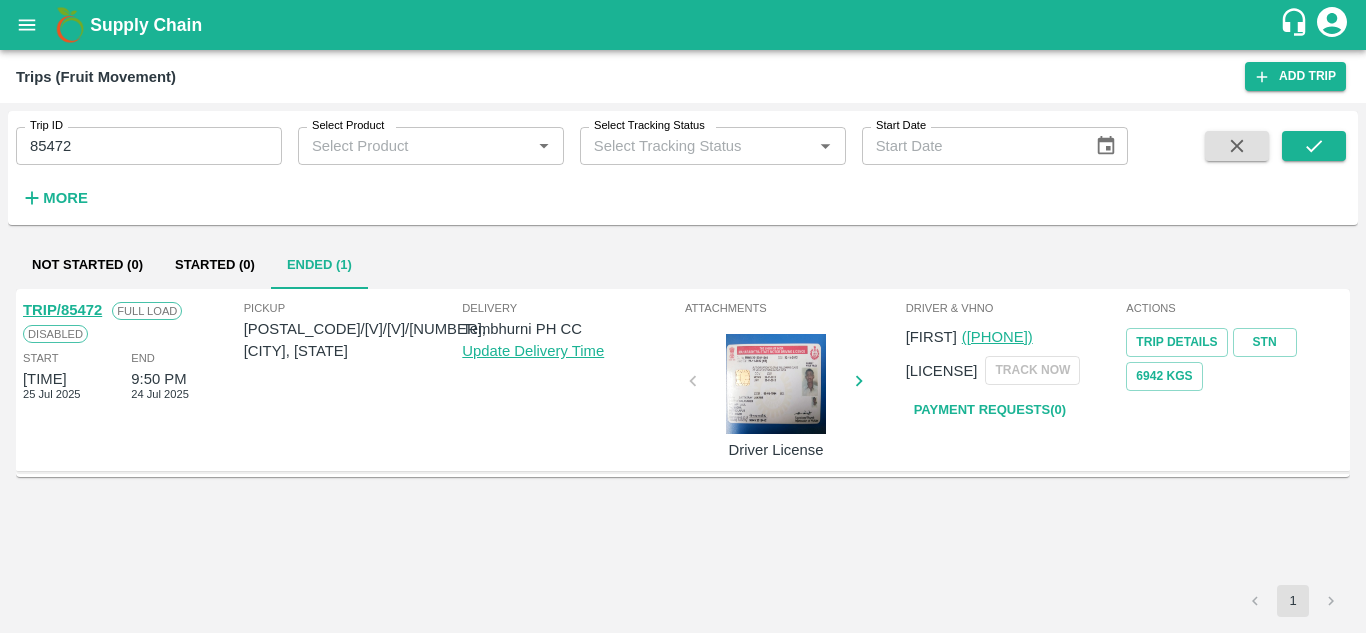 type 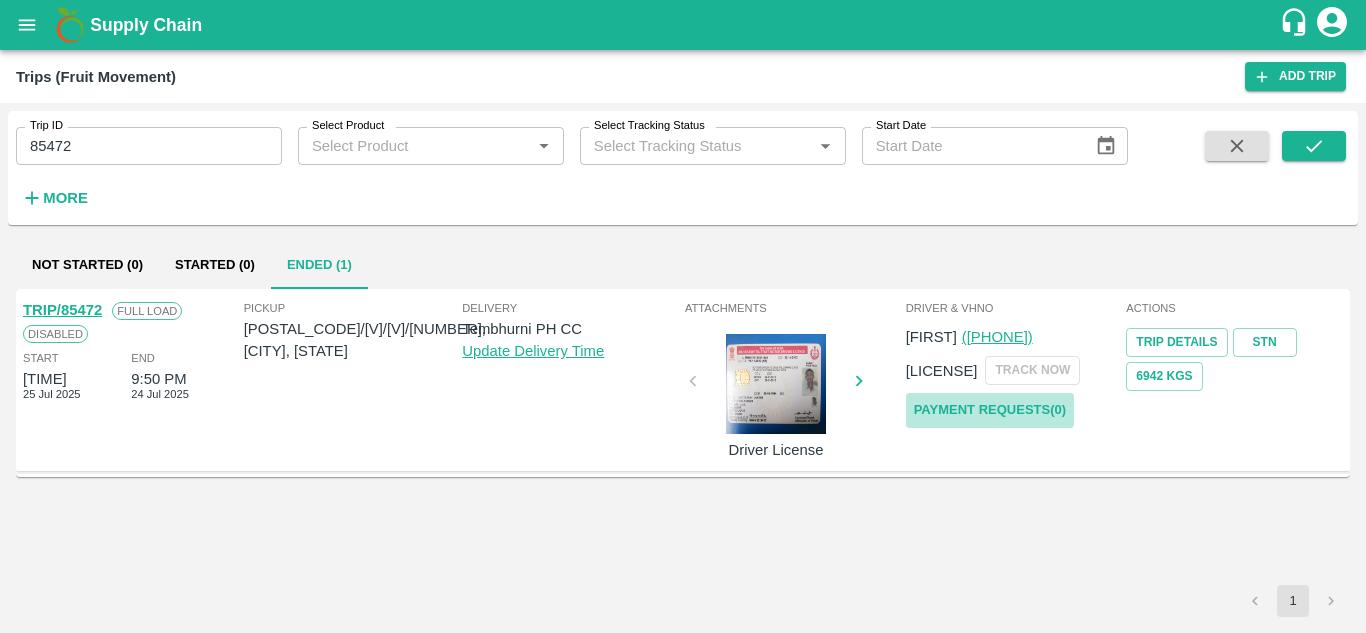 click on "Payment Requests( 0 )" at bounding box center (990, 410) 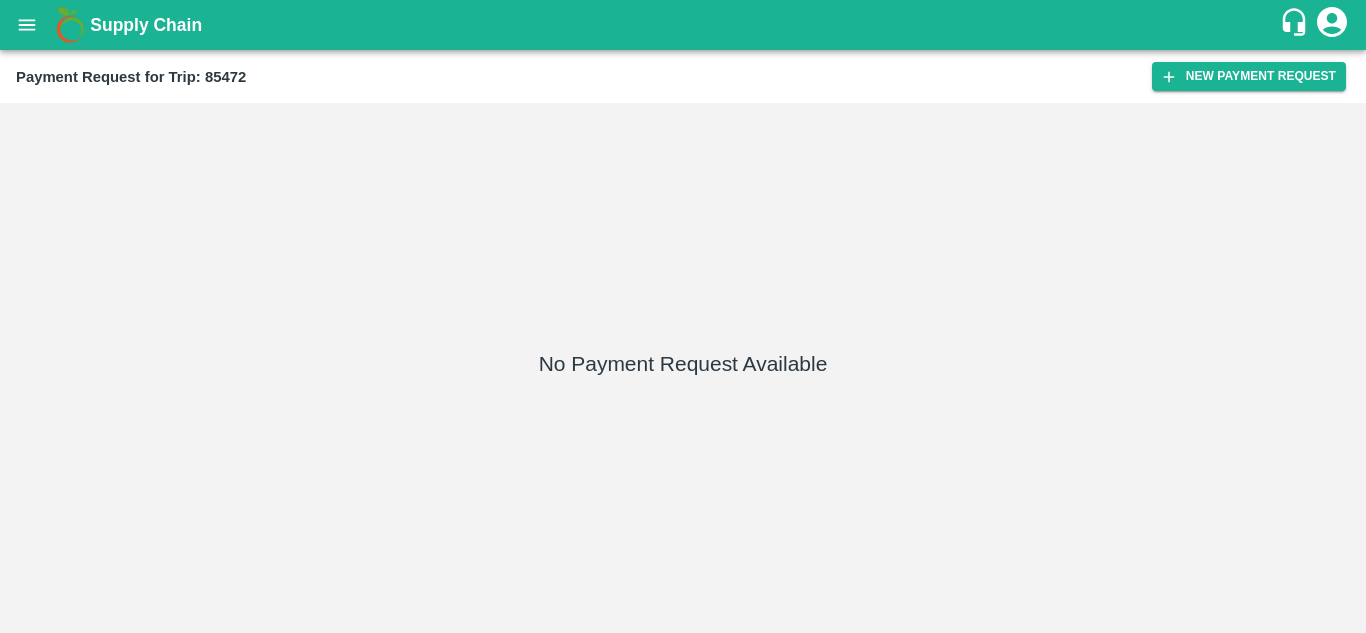 scroll, scrollTop: 0, scrollLeft: 0, axis: both 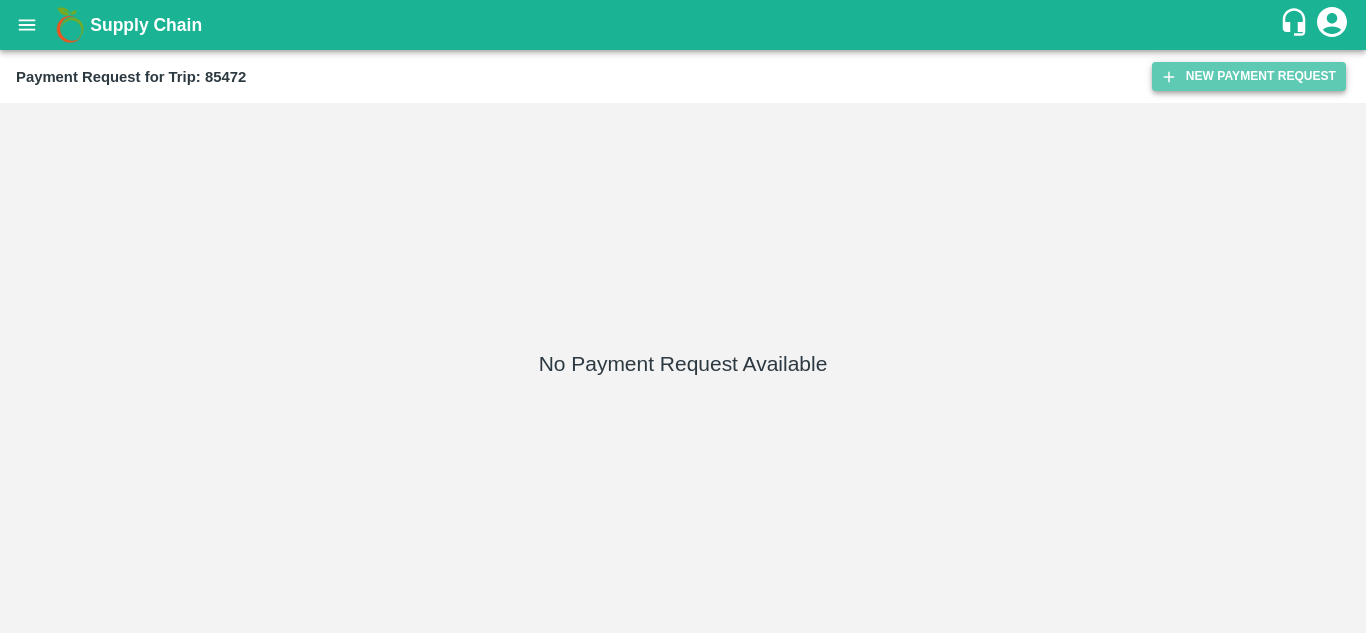 click on "New Payment Request" at bounding box center [1249, 76] 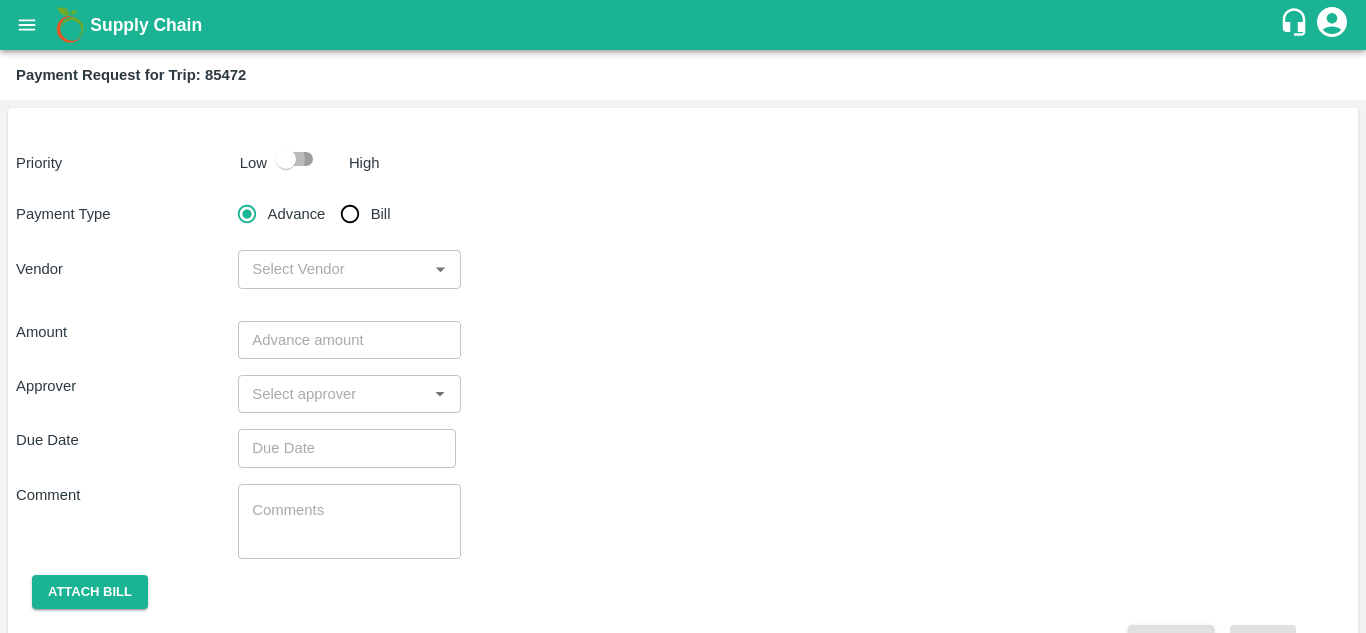 click at bounding box center (286, 159) 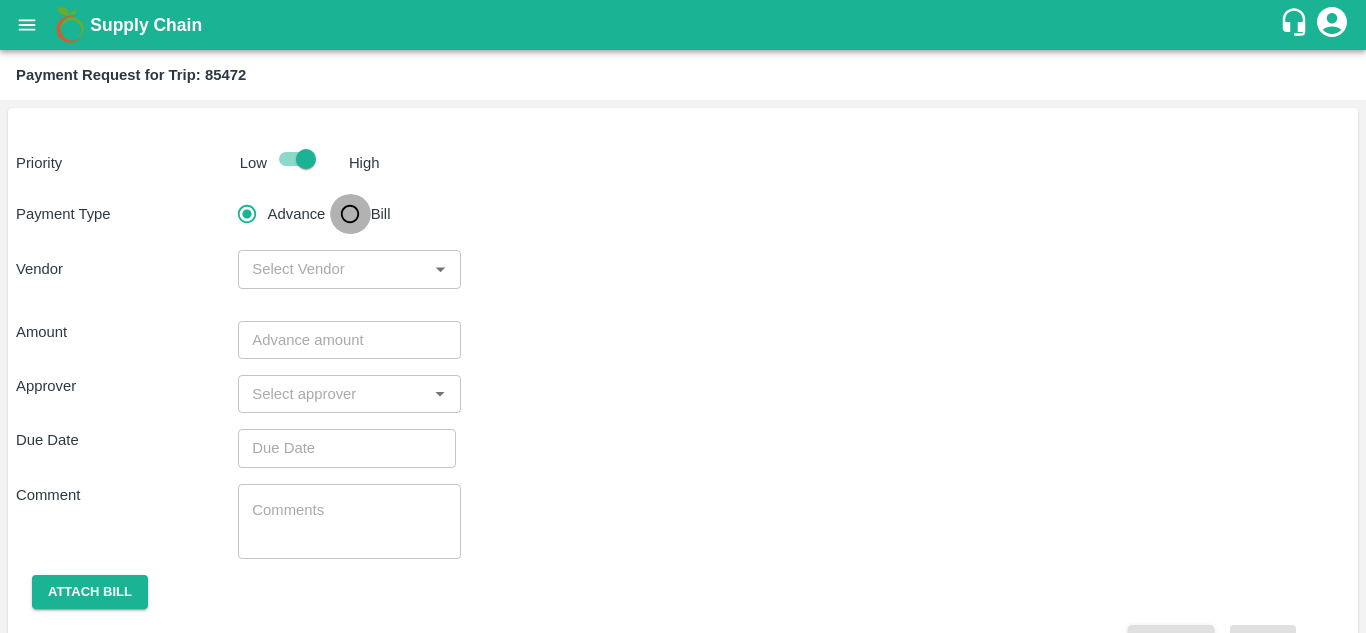 click on "Bill" at bounding box center (350, 214) 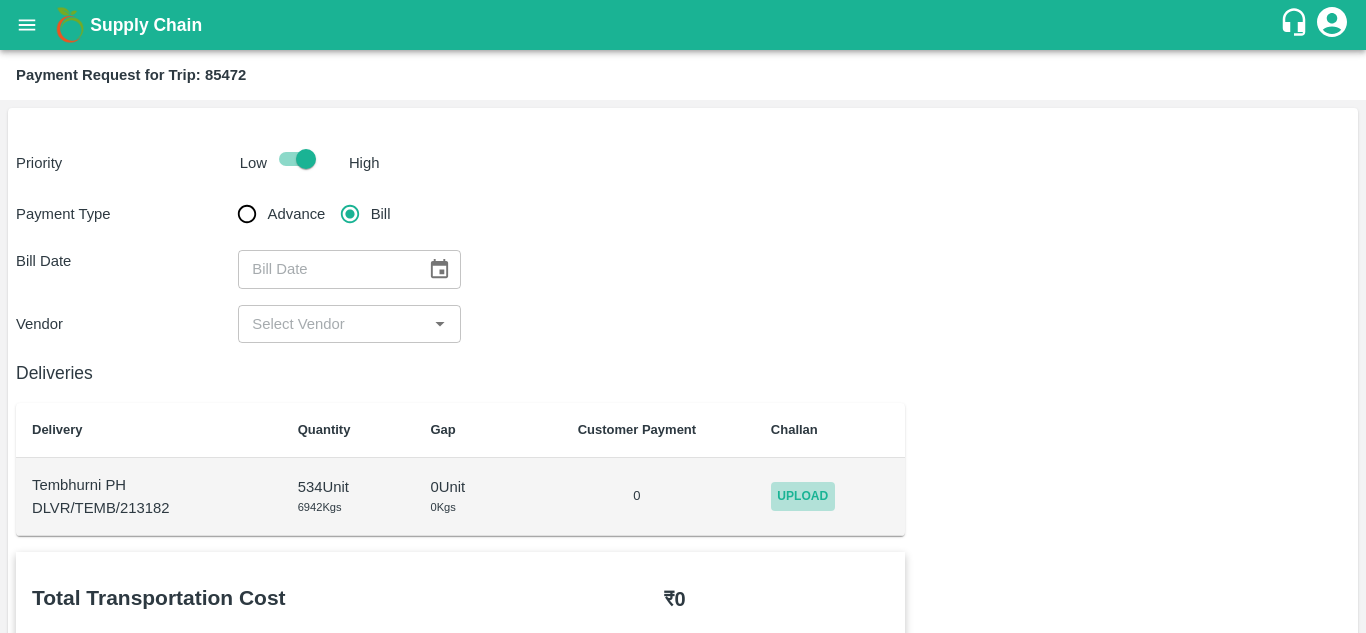 click on "Upload" at bounding box center [803, 496] 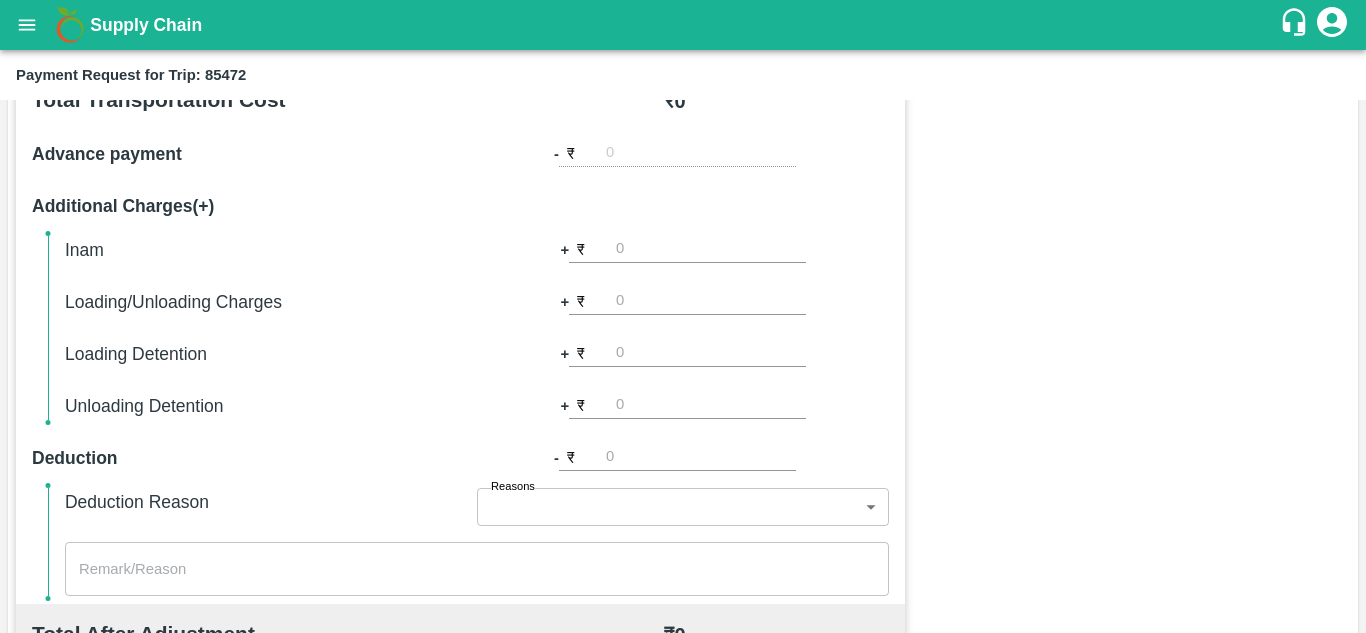 scroll, scrollTop: 0, scrollLeft: 0, axis: both 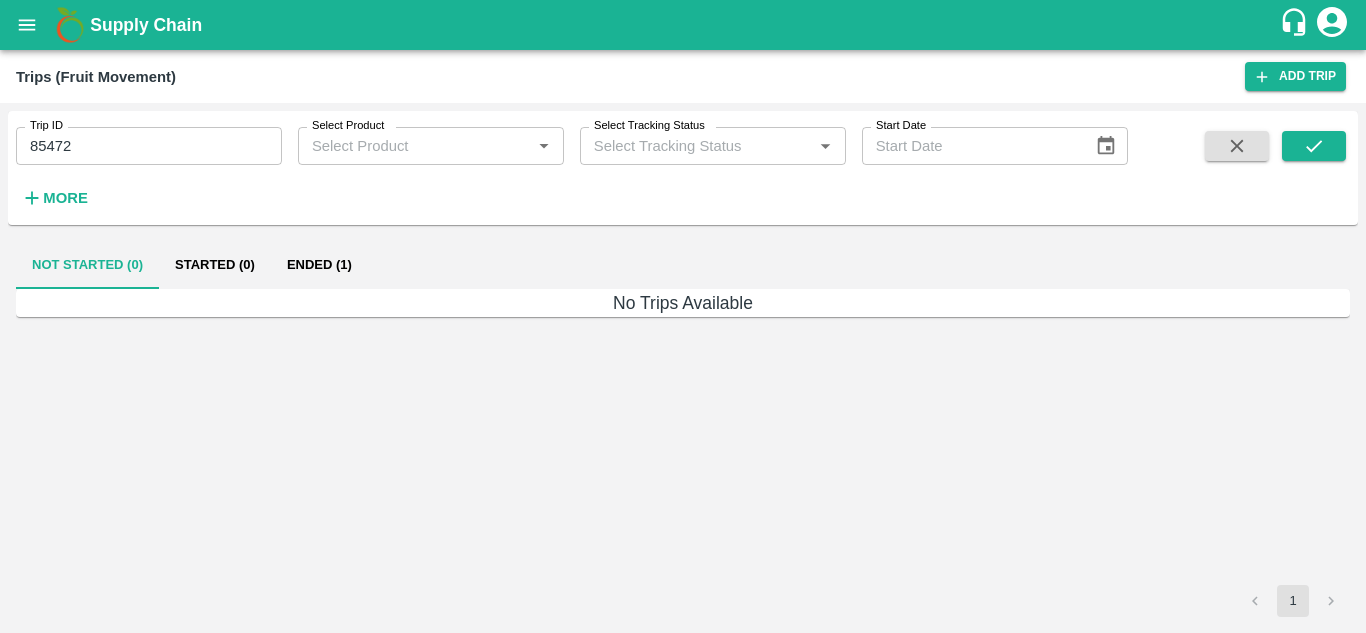 click on "85472" at bounding box center [149, 146] 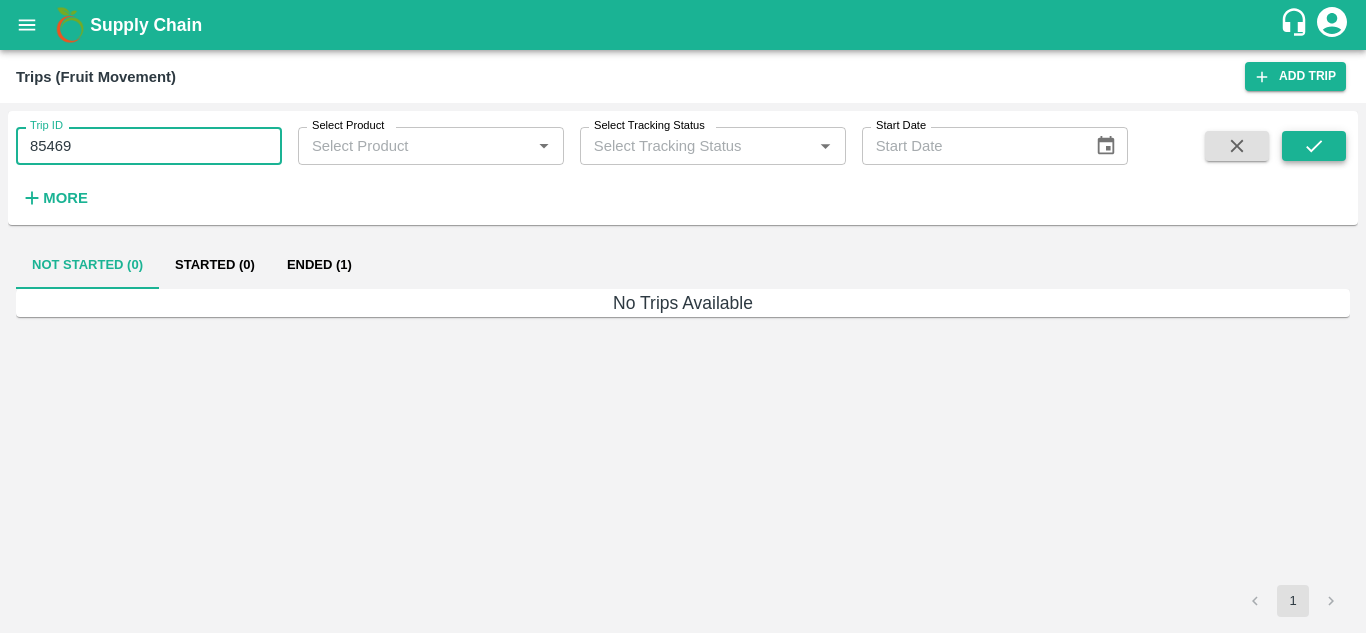 type on "85469" 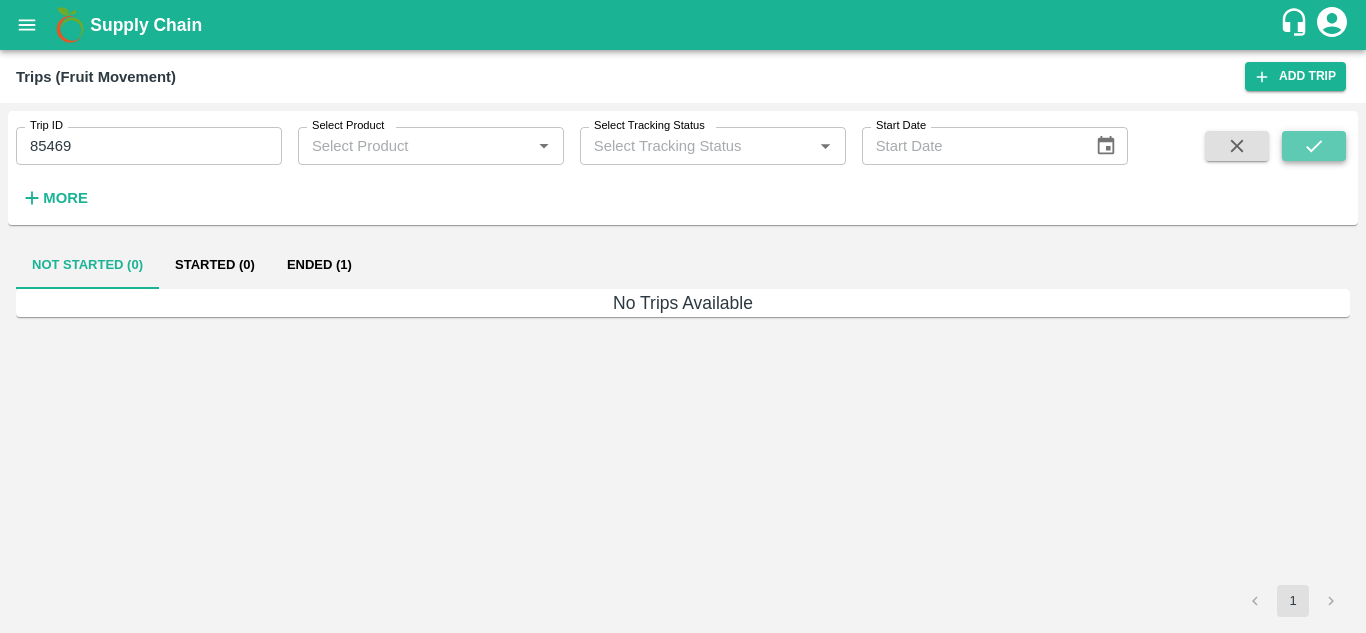 click 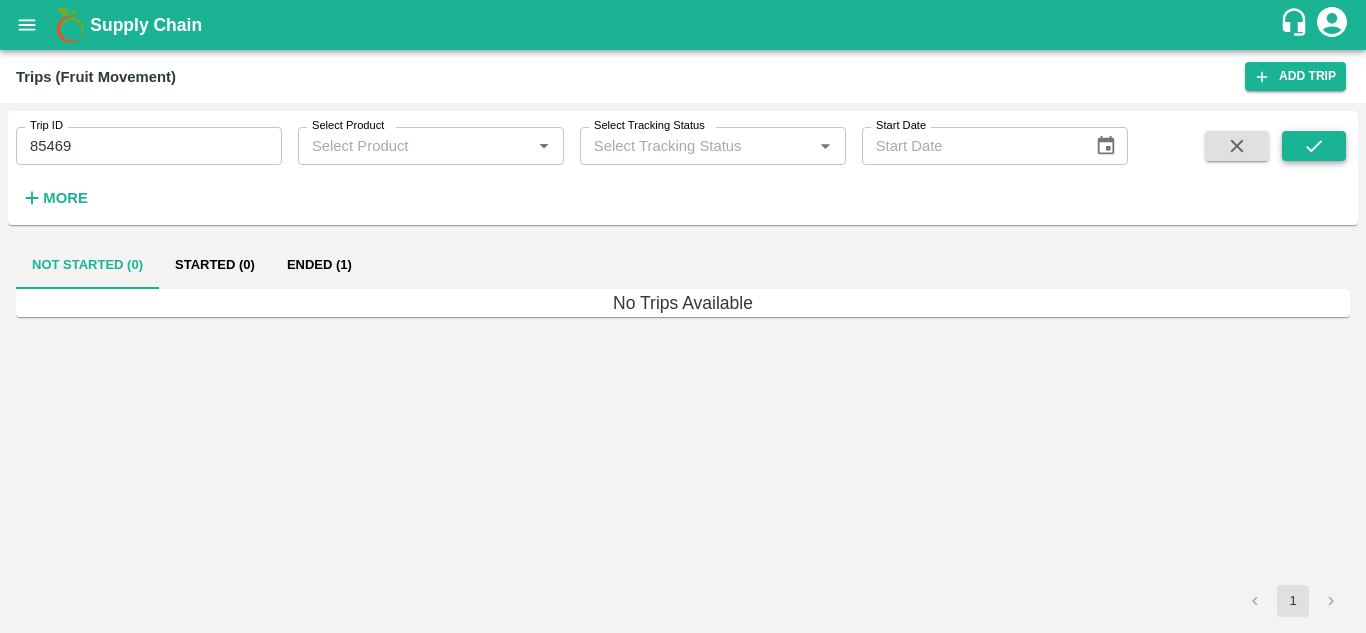type 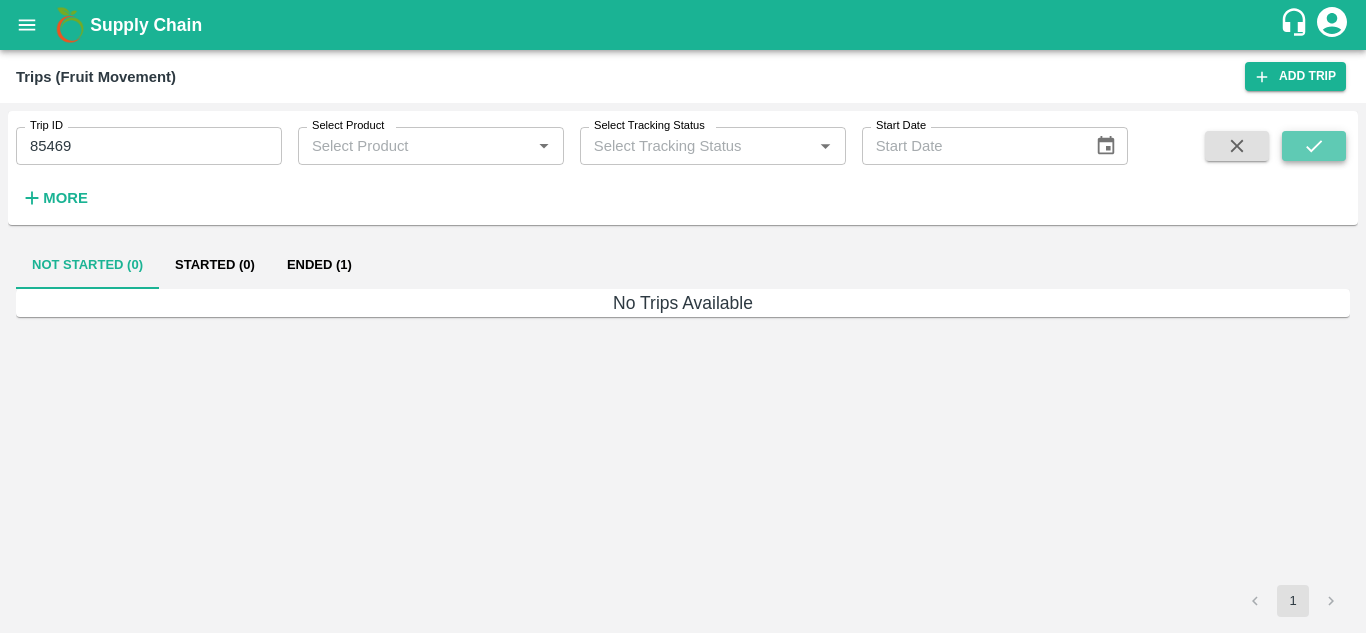 click 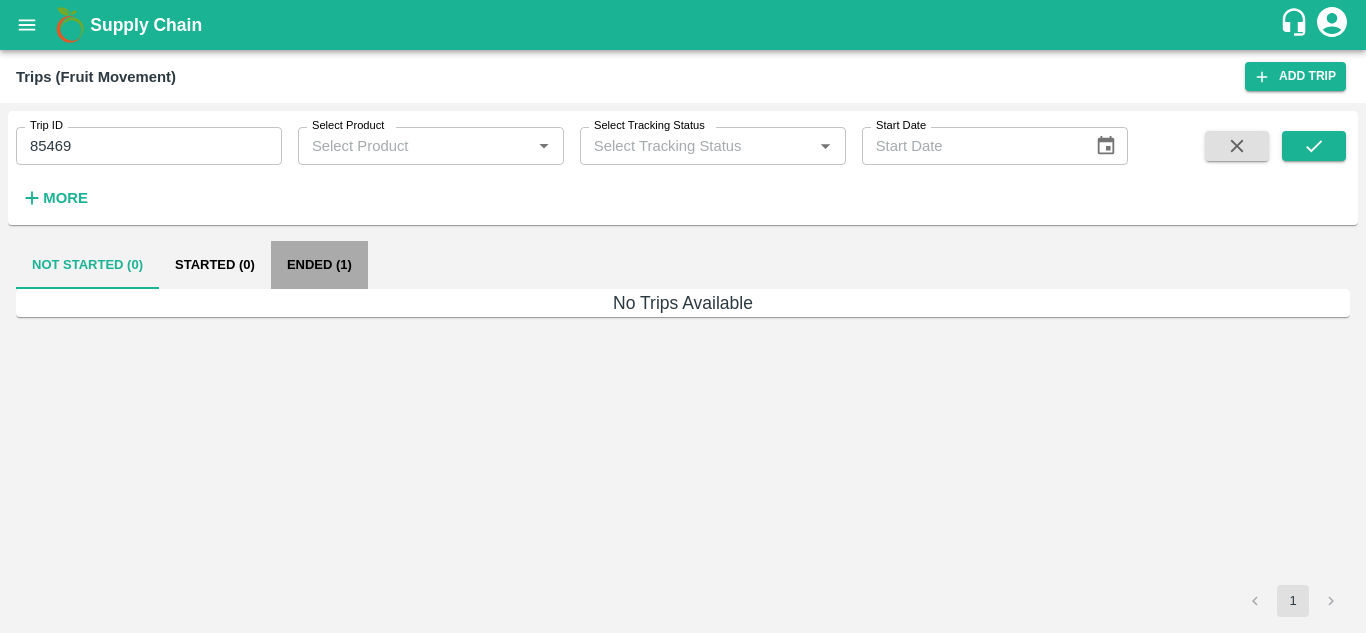 click on "Ended (1)" at bounding box center (319, 265) 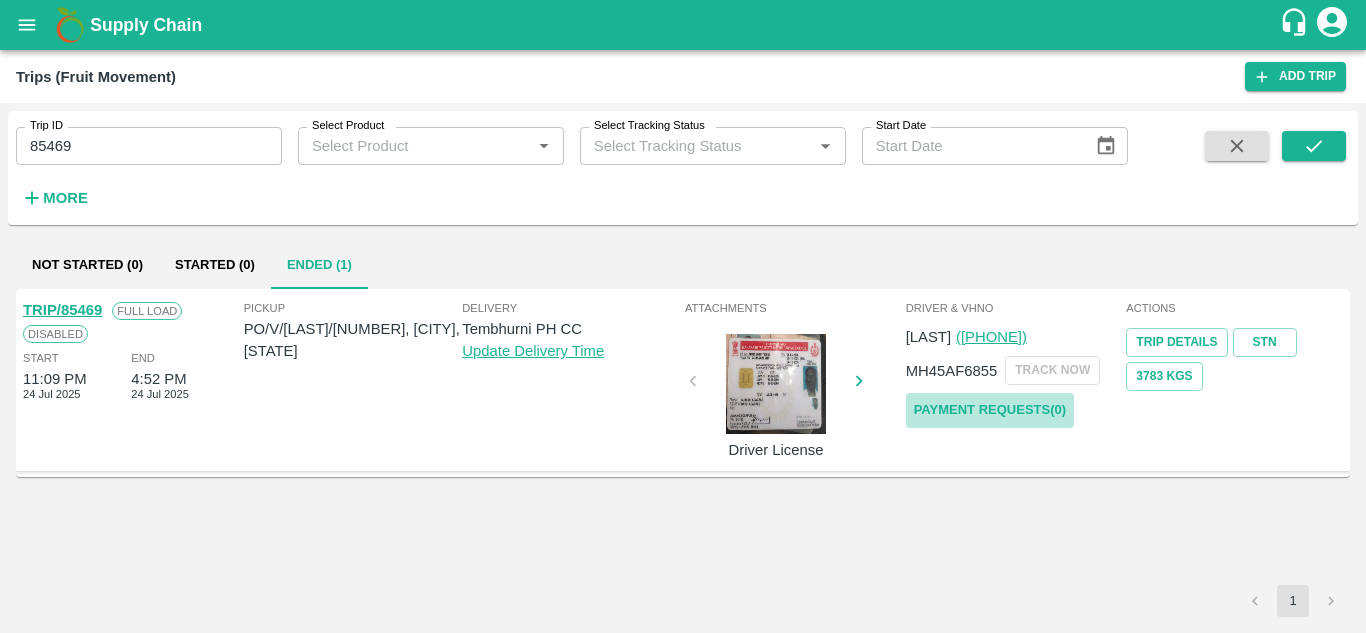 click on "Payment Requests( 0 )" at bounding box center [990, 410] 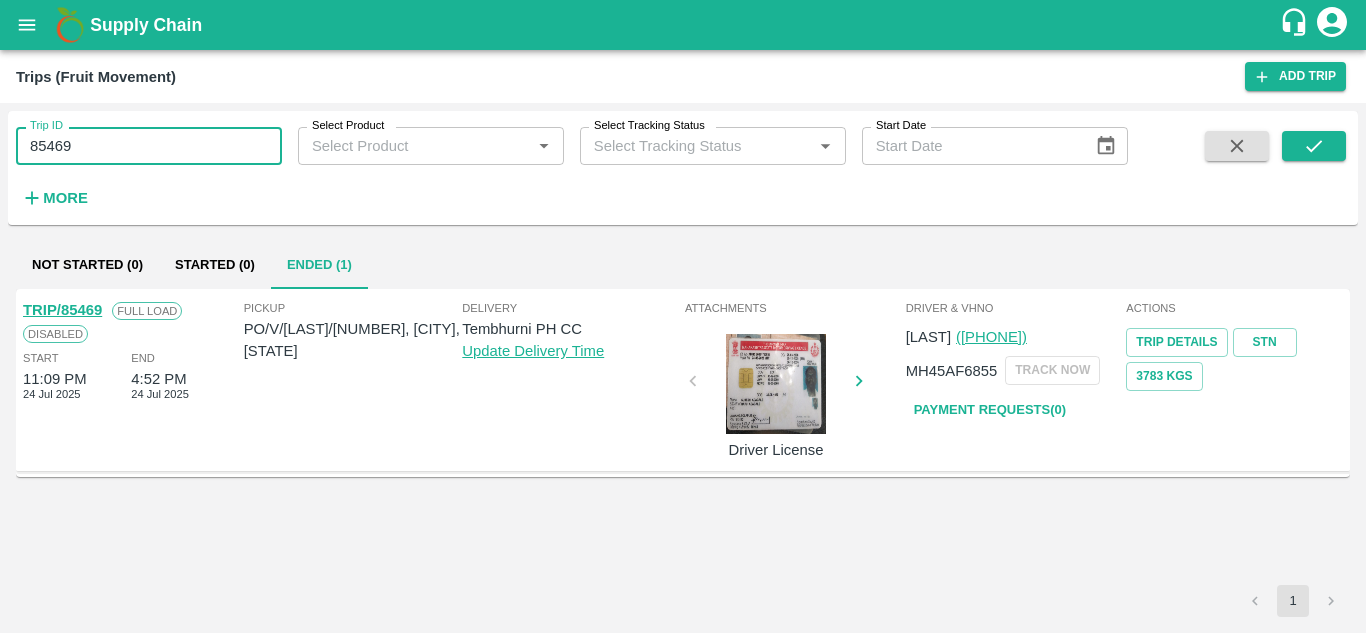 click on "85469" at bounding box center (149, 146) 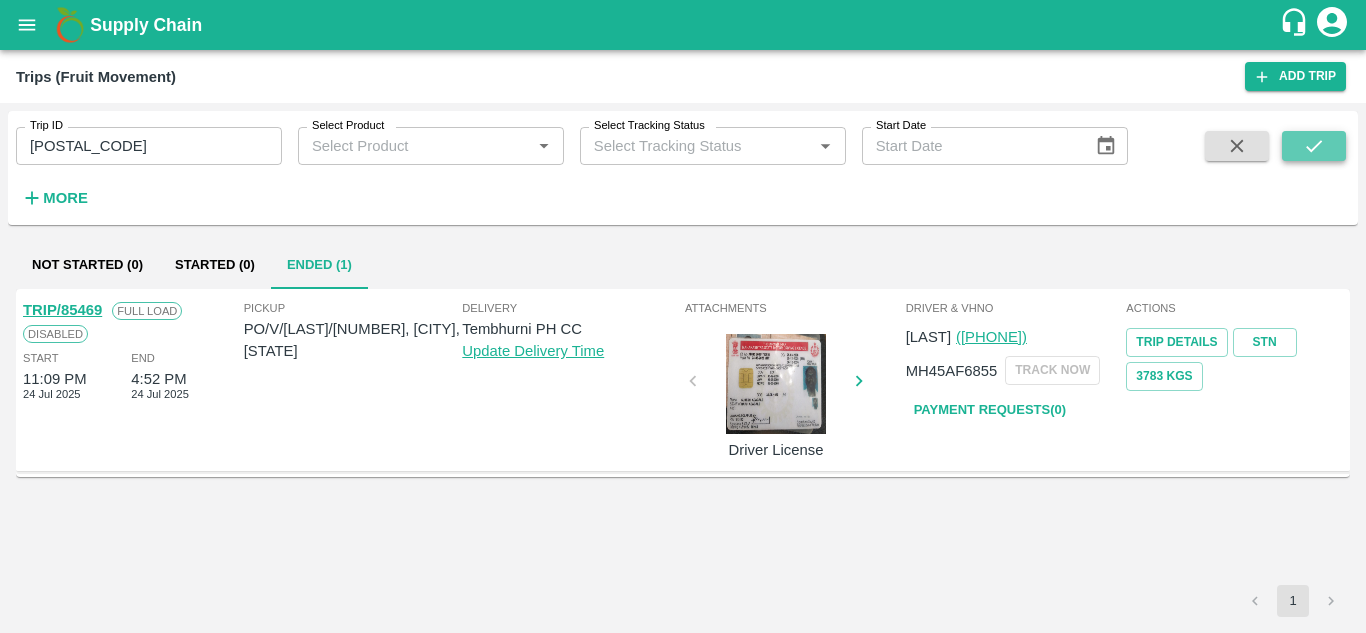 click at bounding box center (1314, 146) 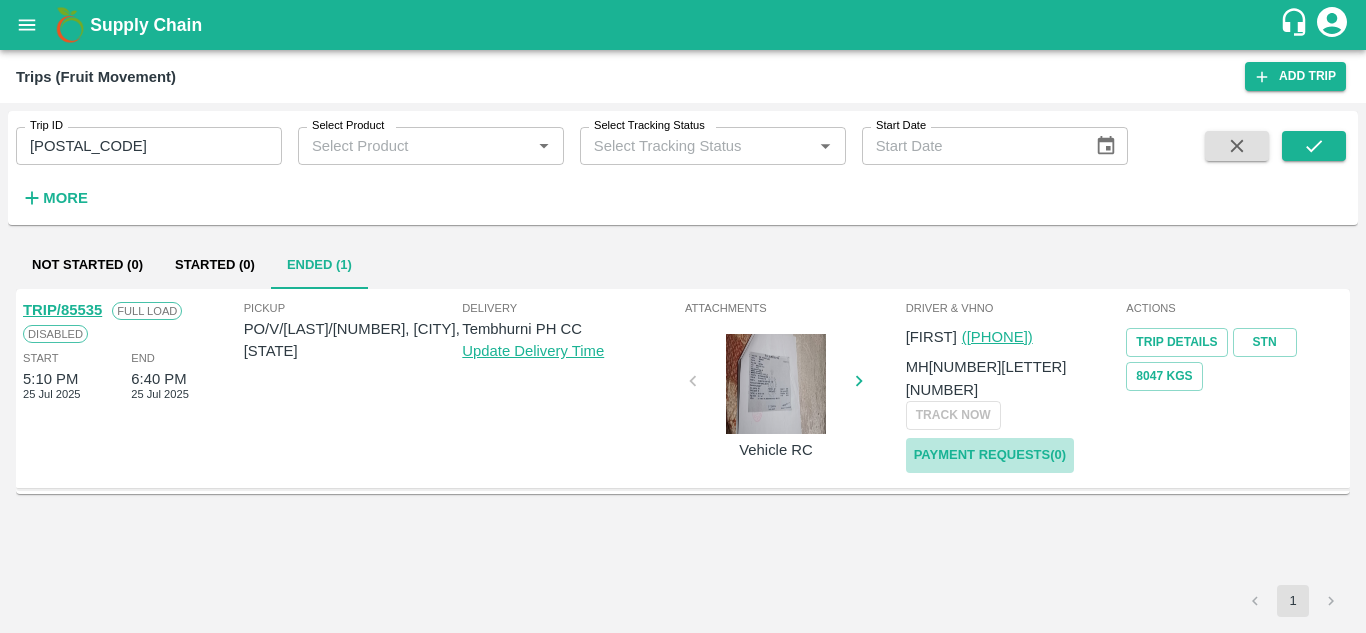 click on "Payment Requests( 0 )" at bounding box center [990, 455] 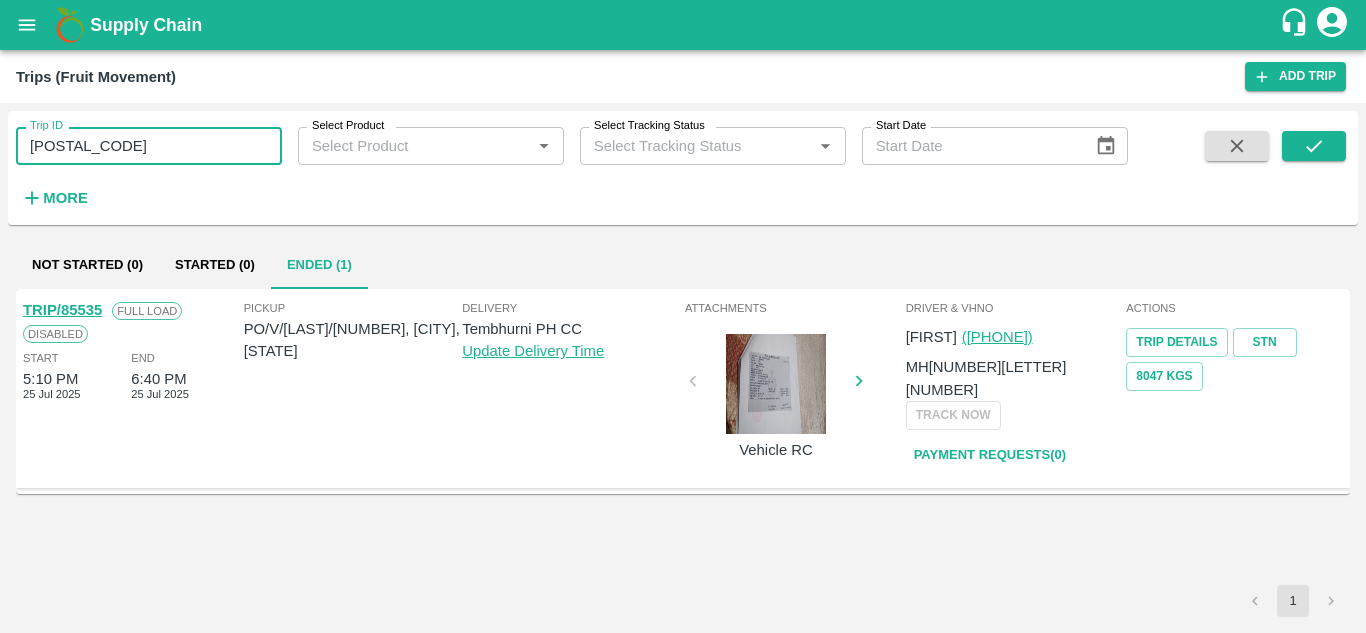 click on "85535" at bounding box center (149, 146) 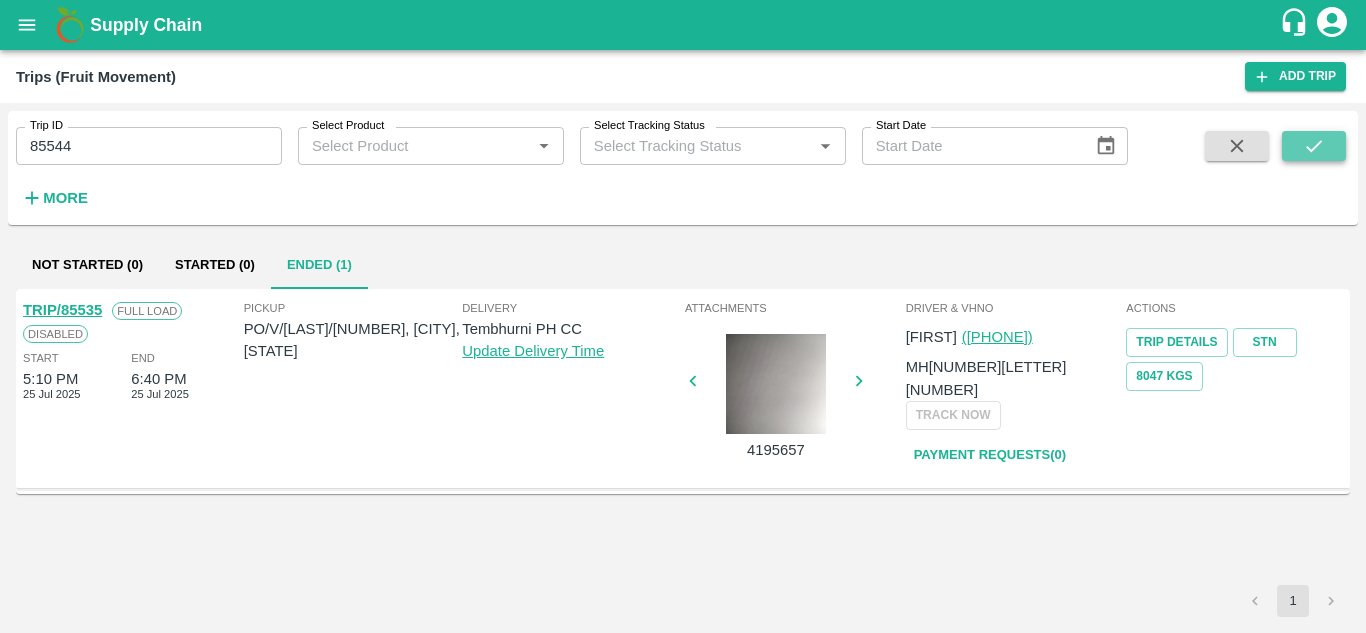 click 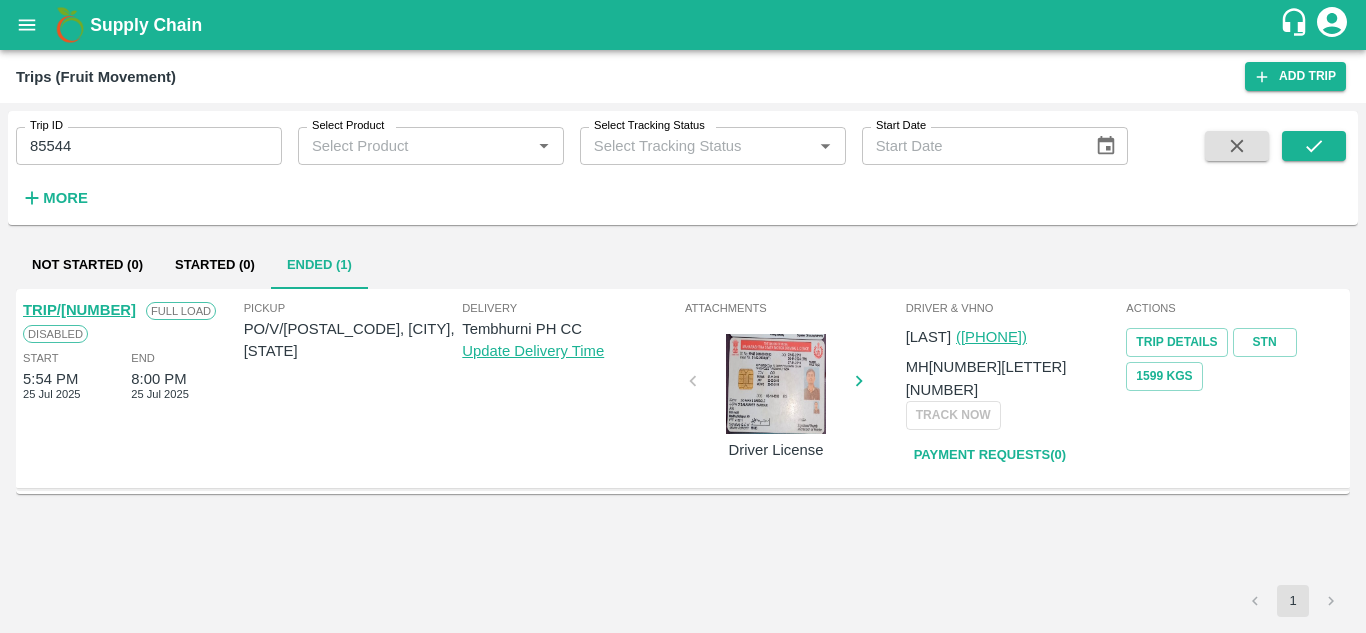 click on "Payment Requests( 0 )" at bounding box center [990, 455] 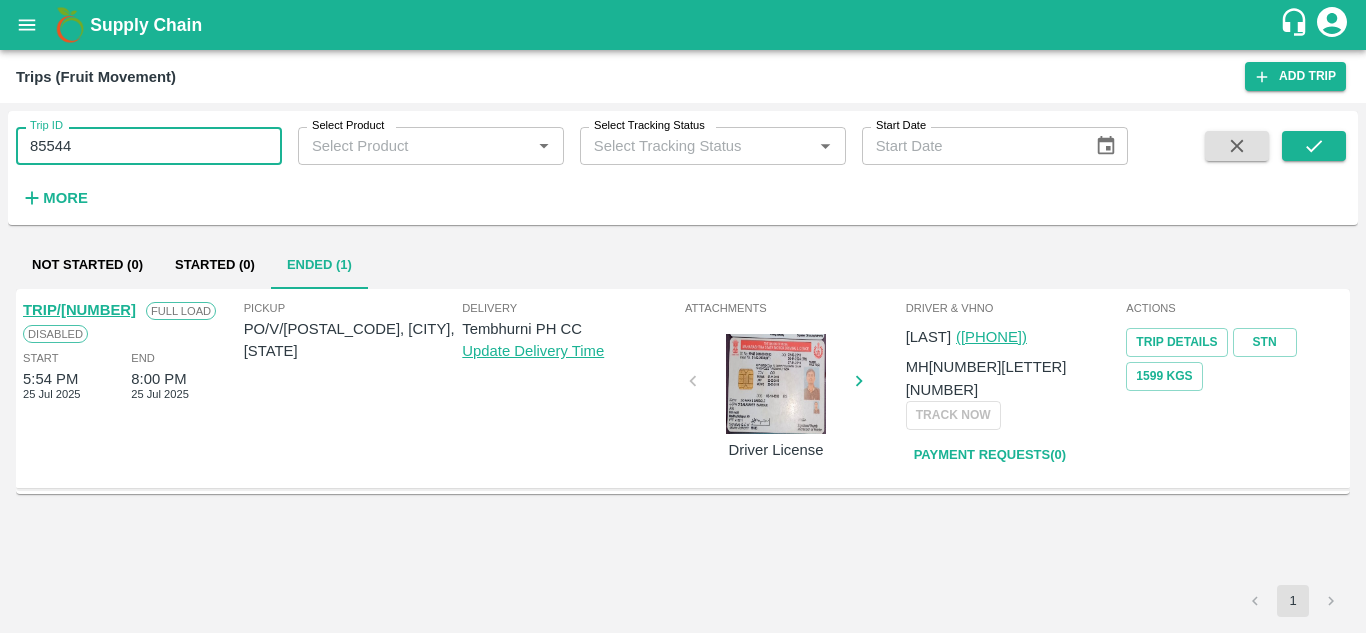 click on "85544" at bounding box center (149, 146) 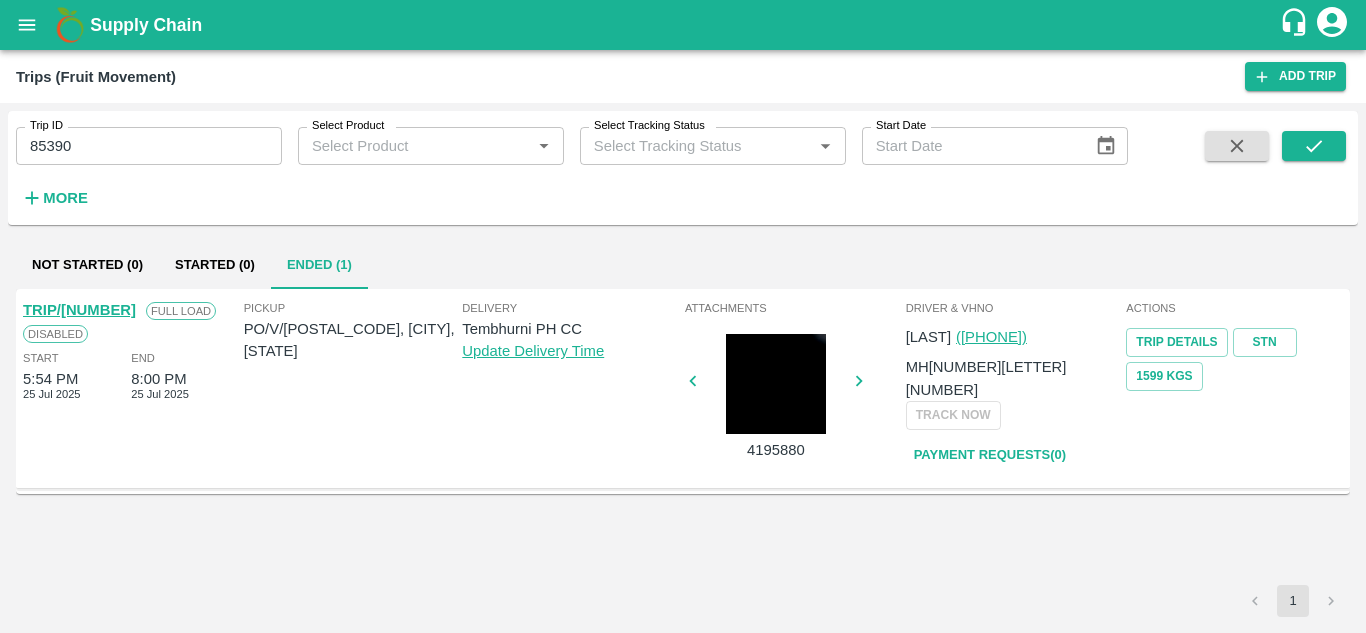 click on "Trip ID 85390 Trip ID Select Product Select Product   * Select Tracking Status Select Tracking Status   * Start Date Start Date More" at bounding box center [683, 168] 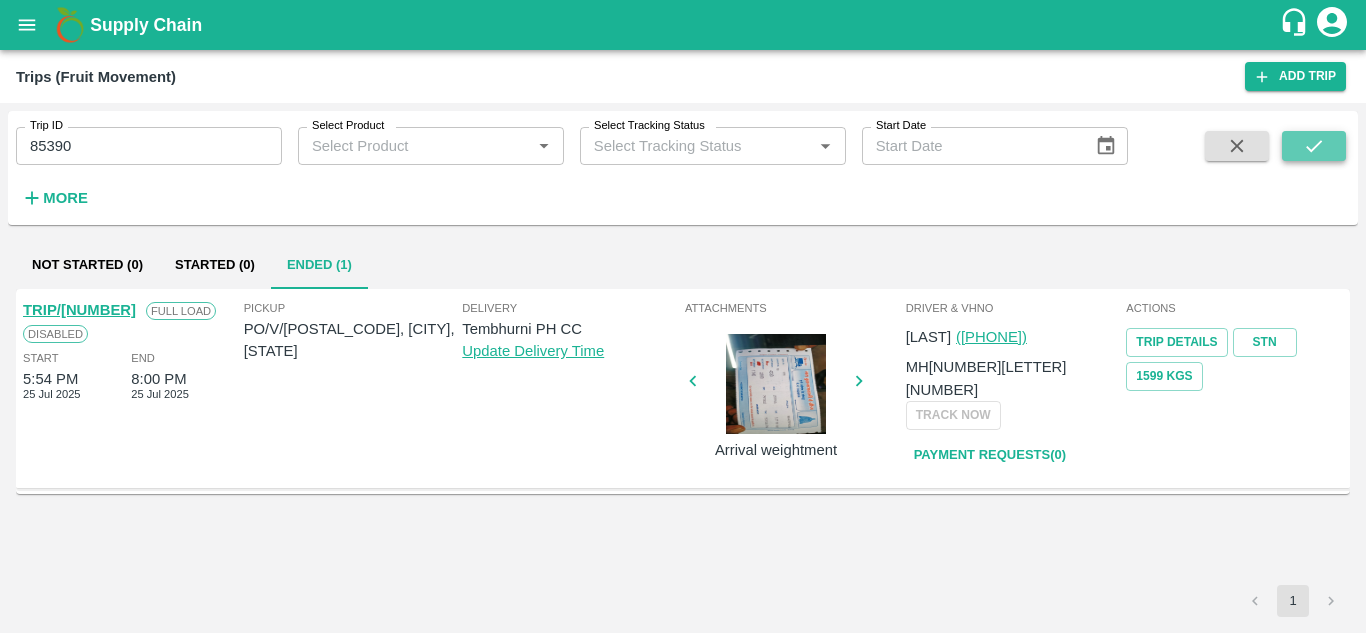 click 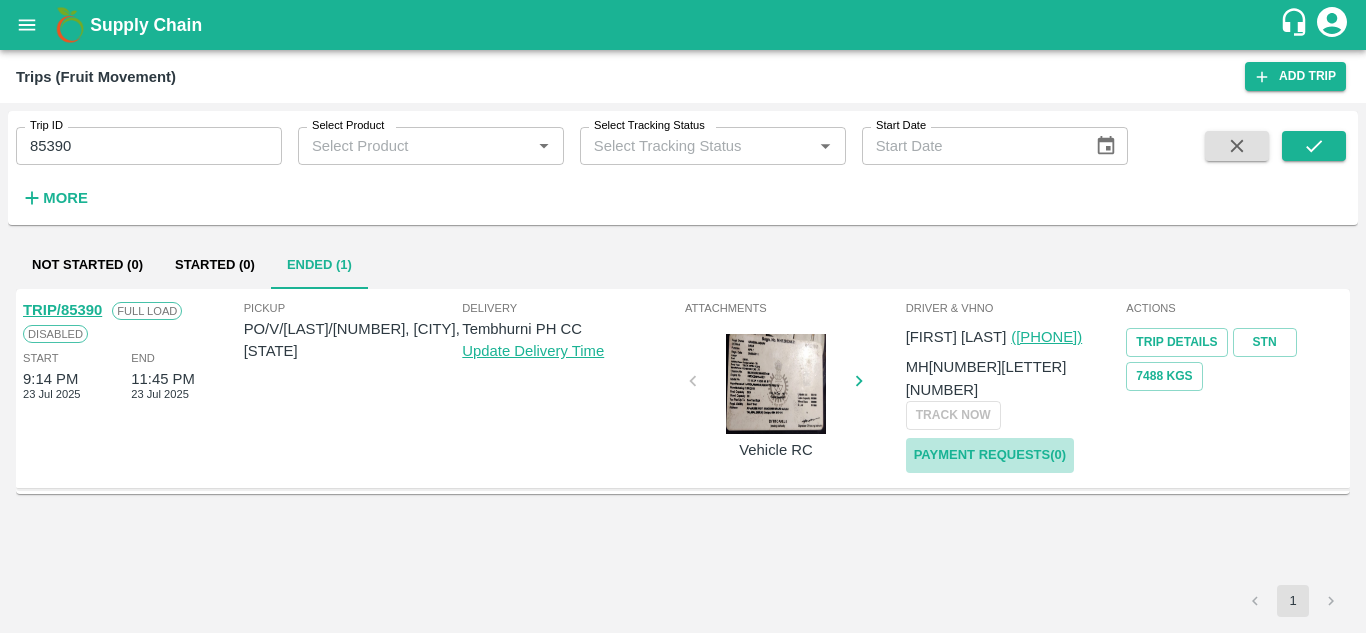 click on "Payment Requests( 0 )" at bounding box center (990, 455) 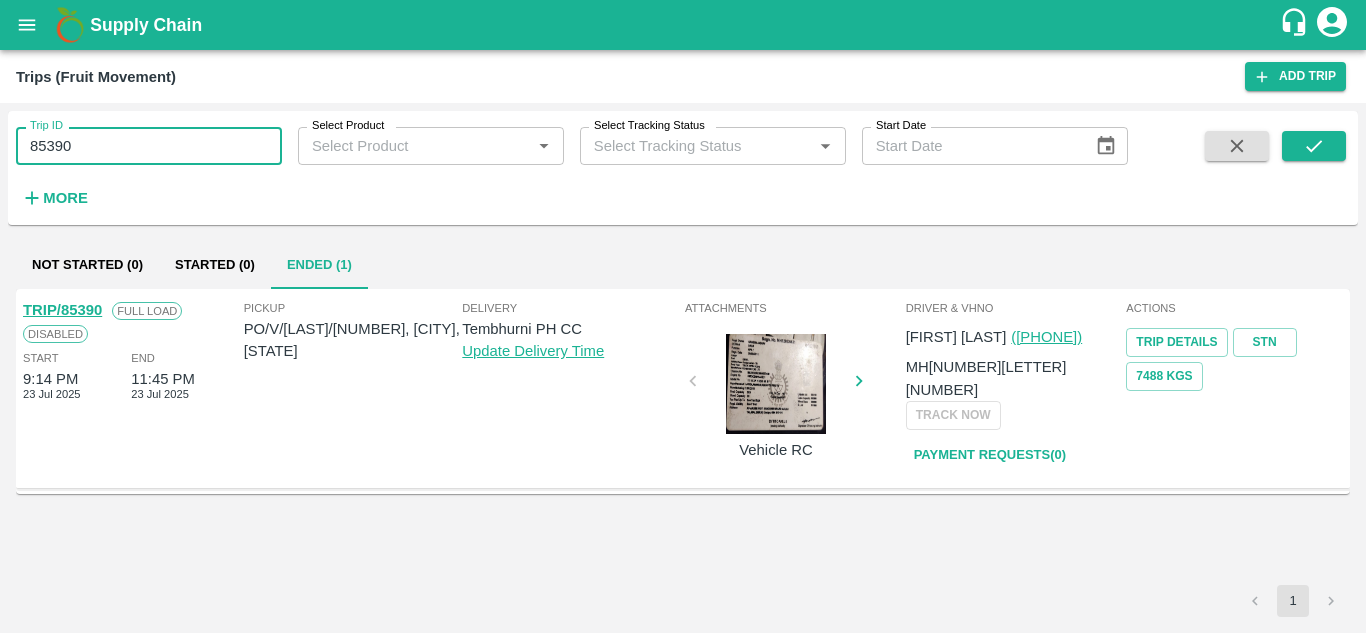 click on "85390" at bounding box center (149, 146) 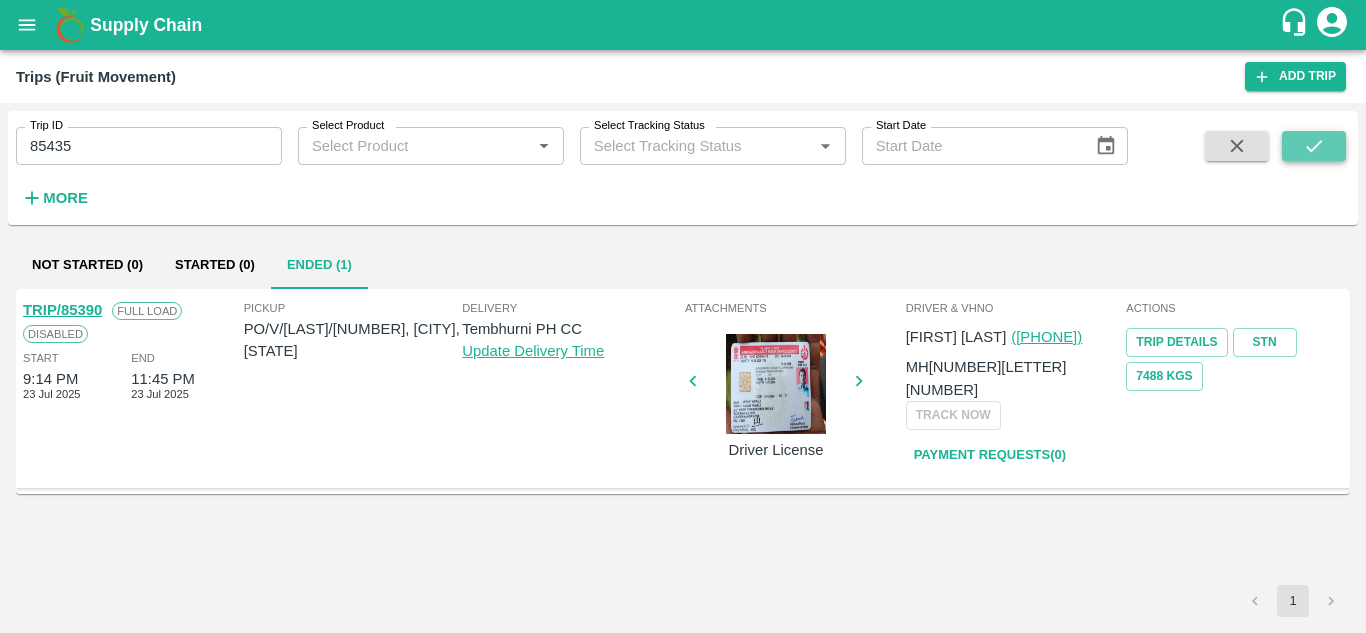 click at bounding box center (1314, 146) 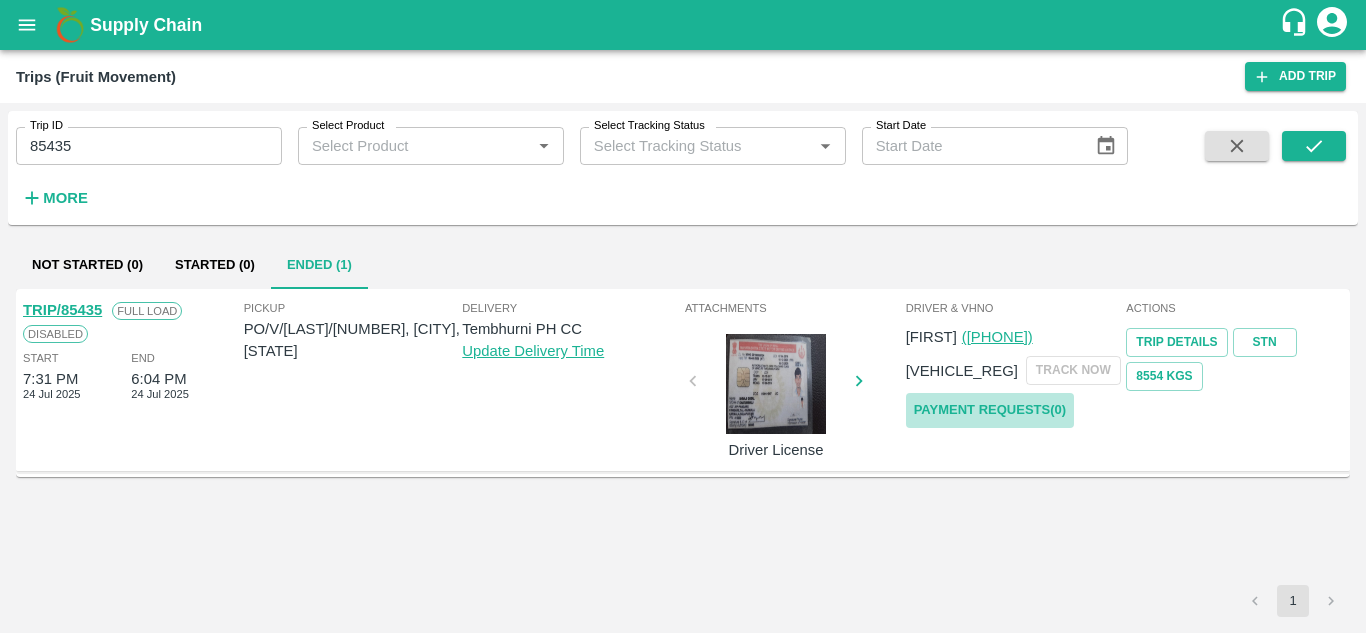 click on "Payment Requests( 0 )" at bounding box center (990, 410) 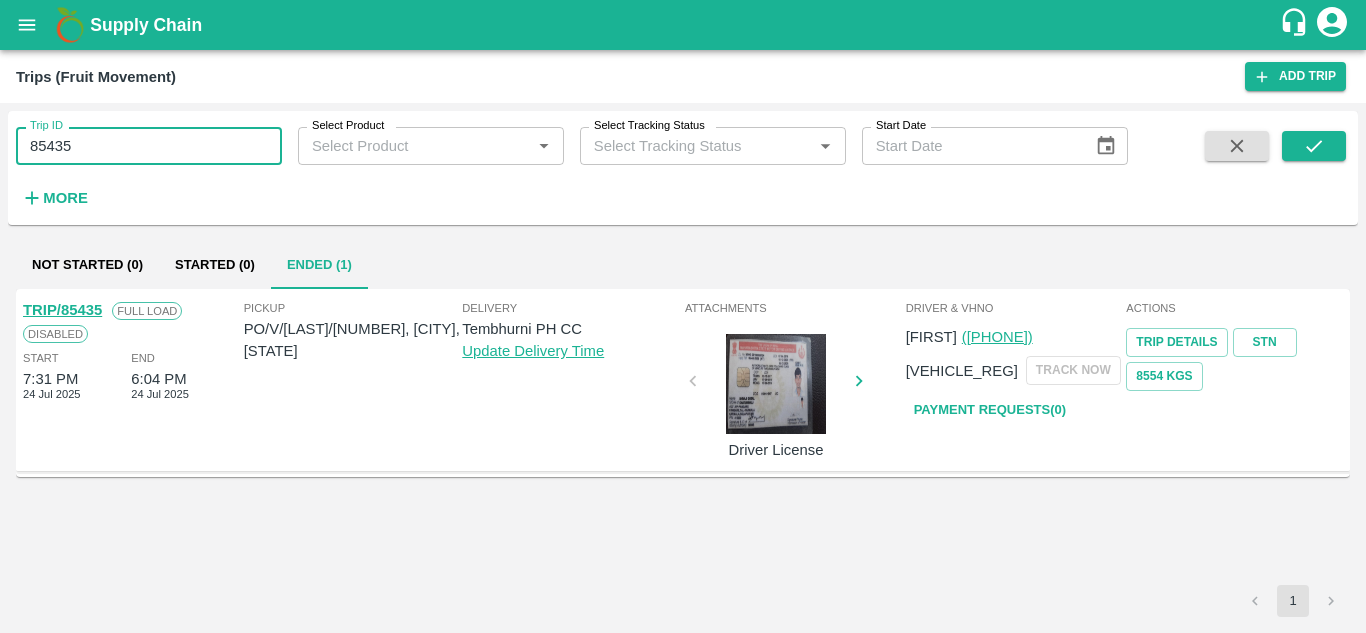 click on "85435" at bounding box center [149, 146] 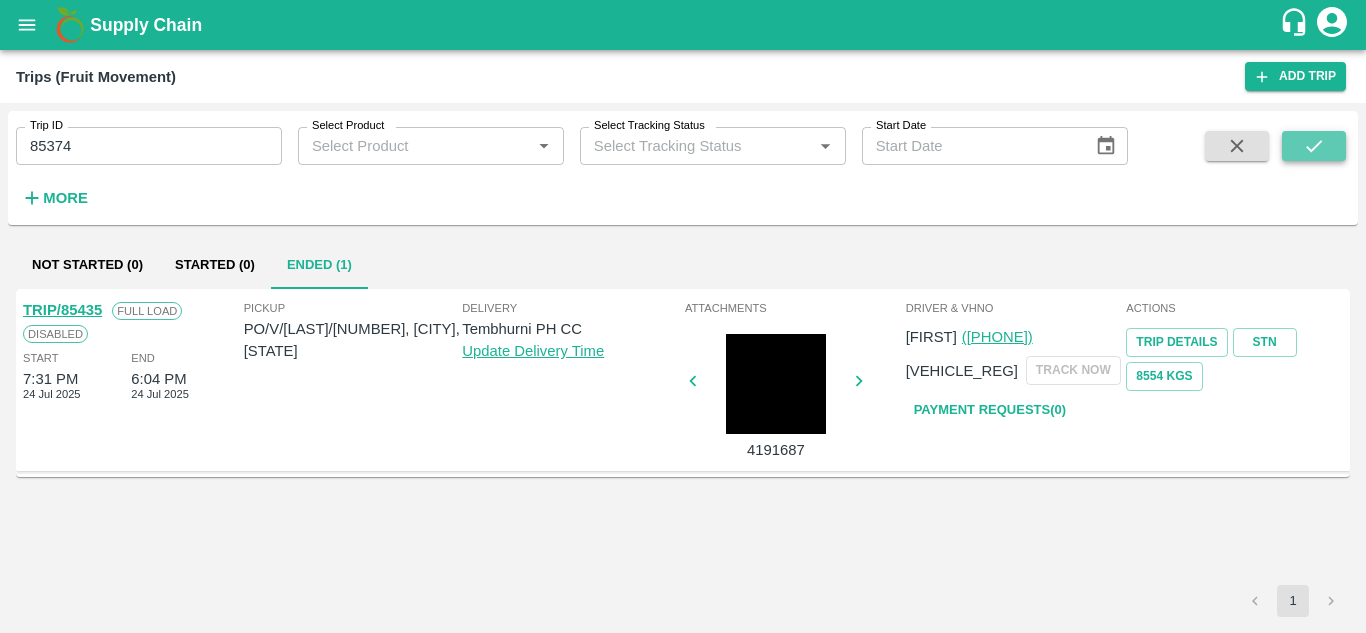 click 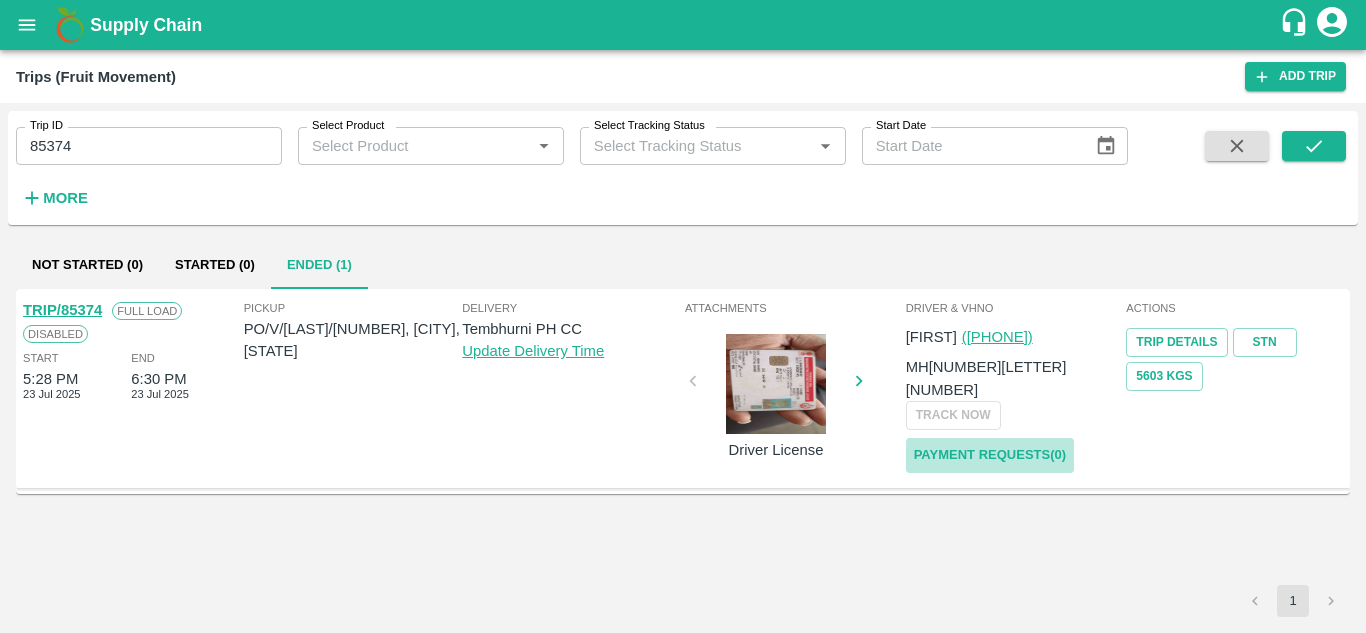 click on "Payment Requests( 0 )" at bounding box center [990, 455] 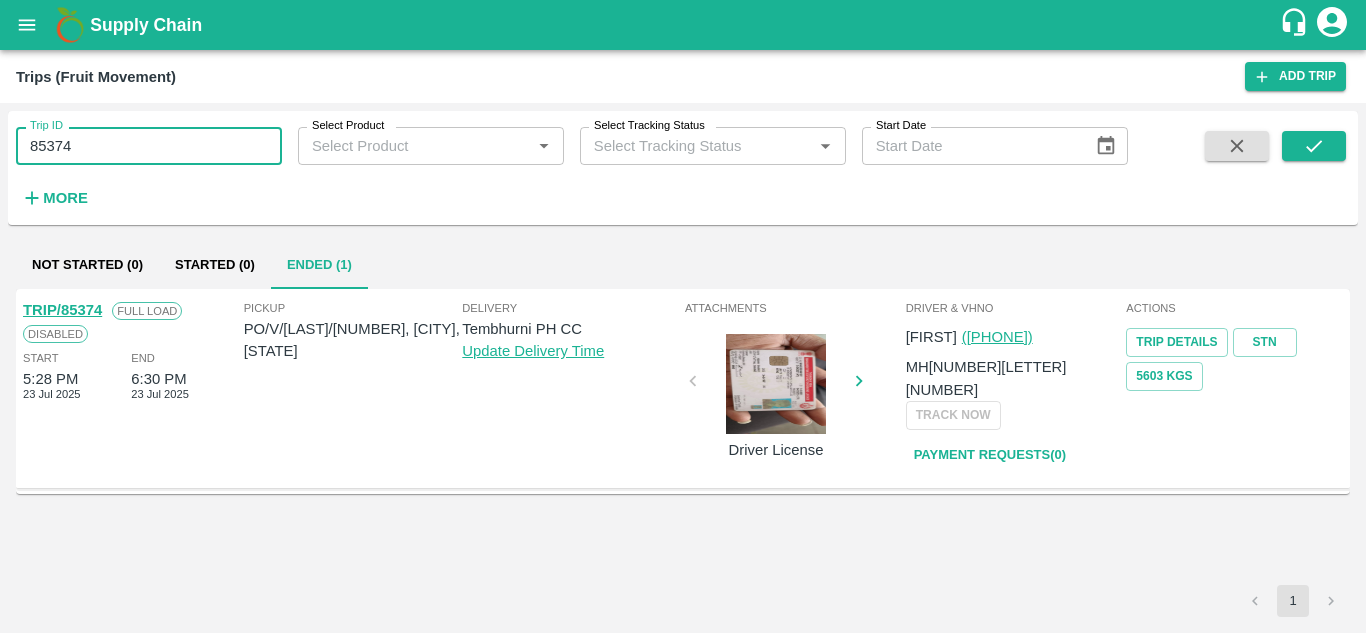 click on "85374" at bounding box center [149, 146] 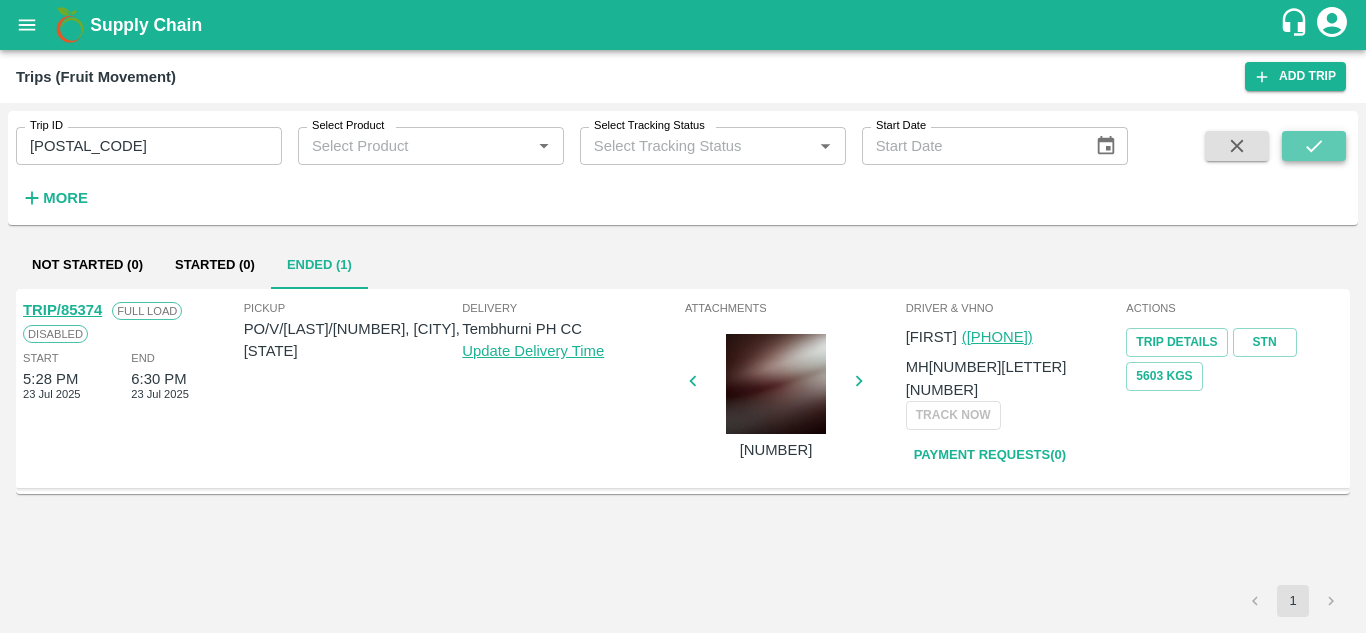 click 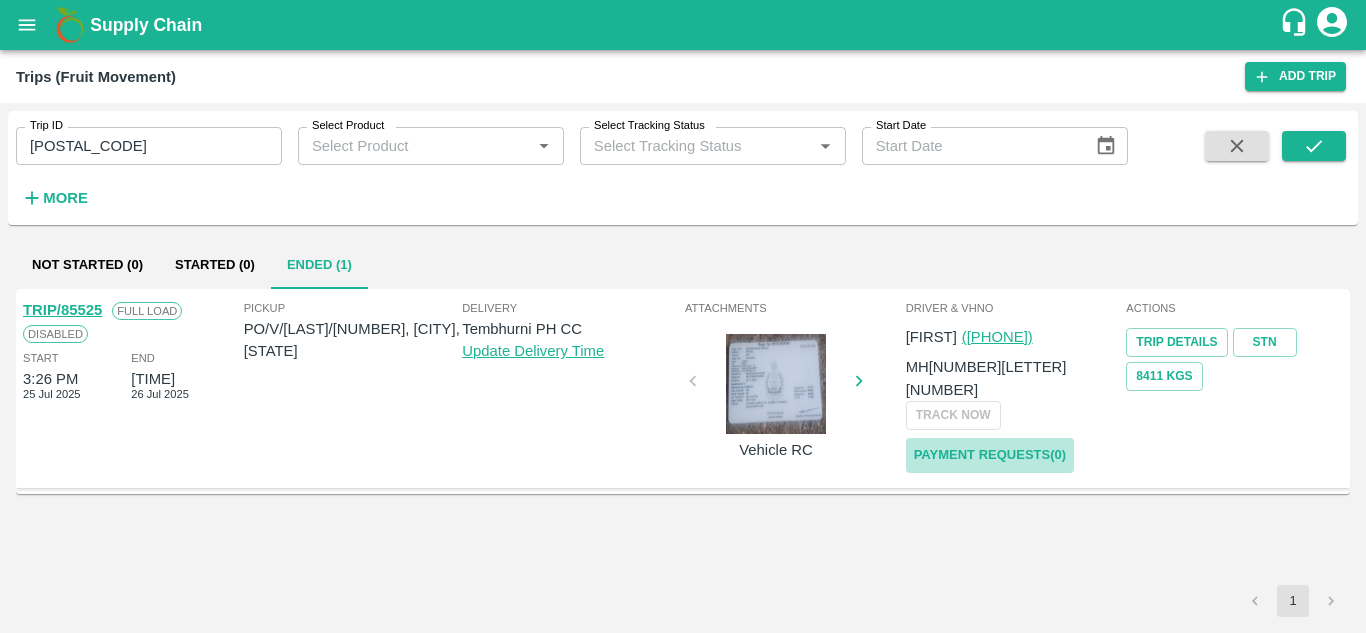 click on "Payment Requests( 0 )" at bounding box center (990, 455) 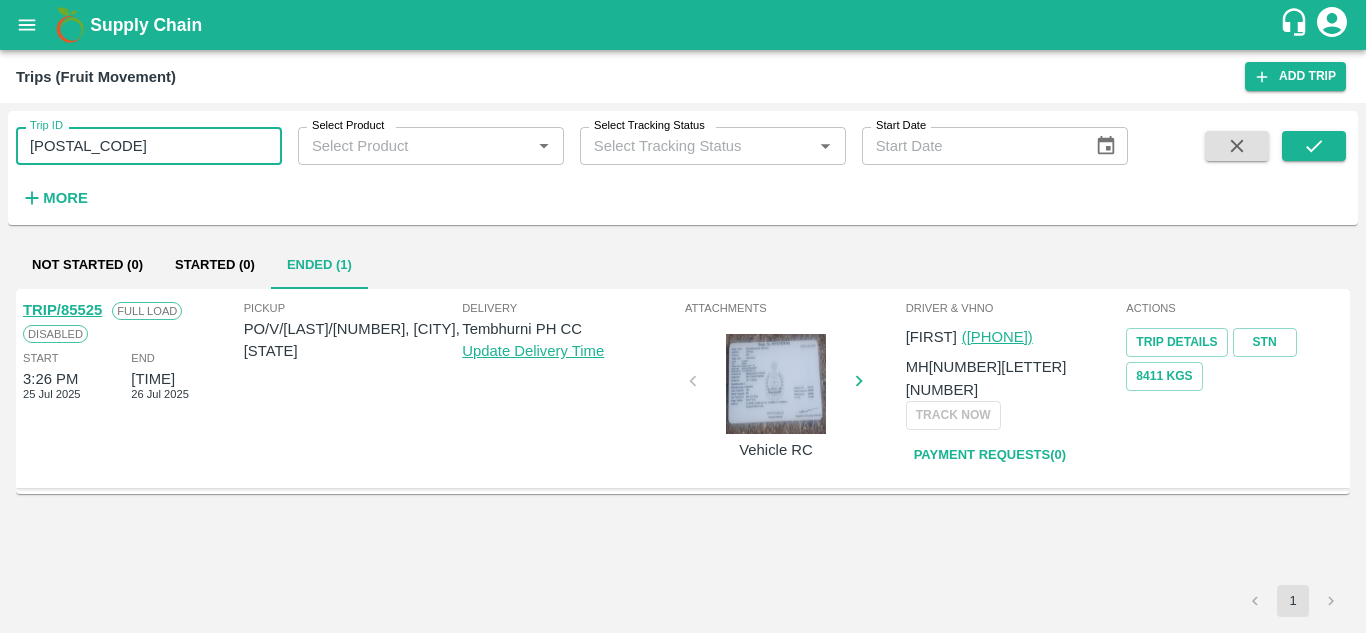 click on "85525" at bounding box center (149, 146) 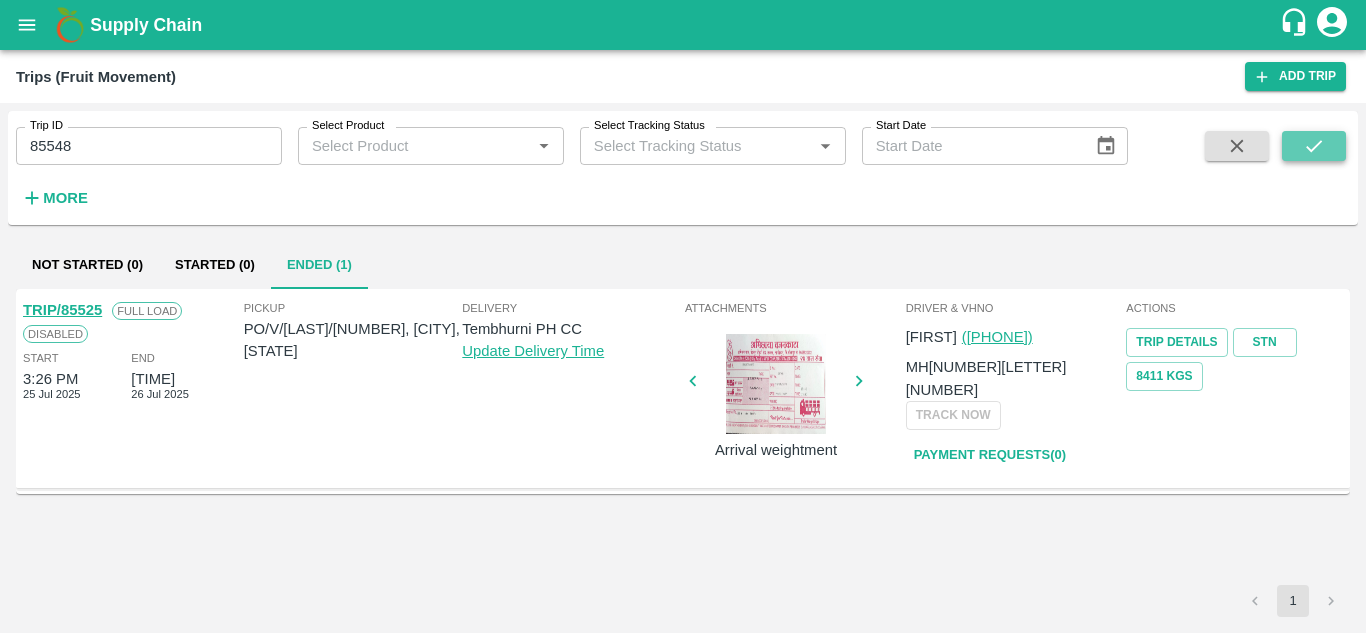 click 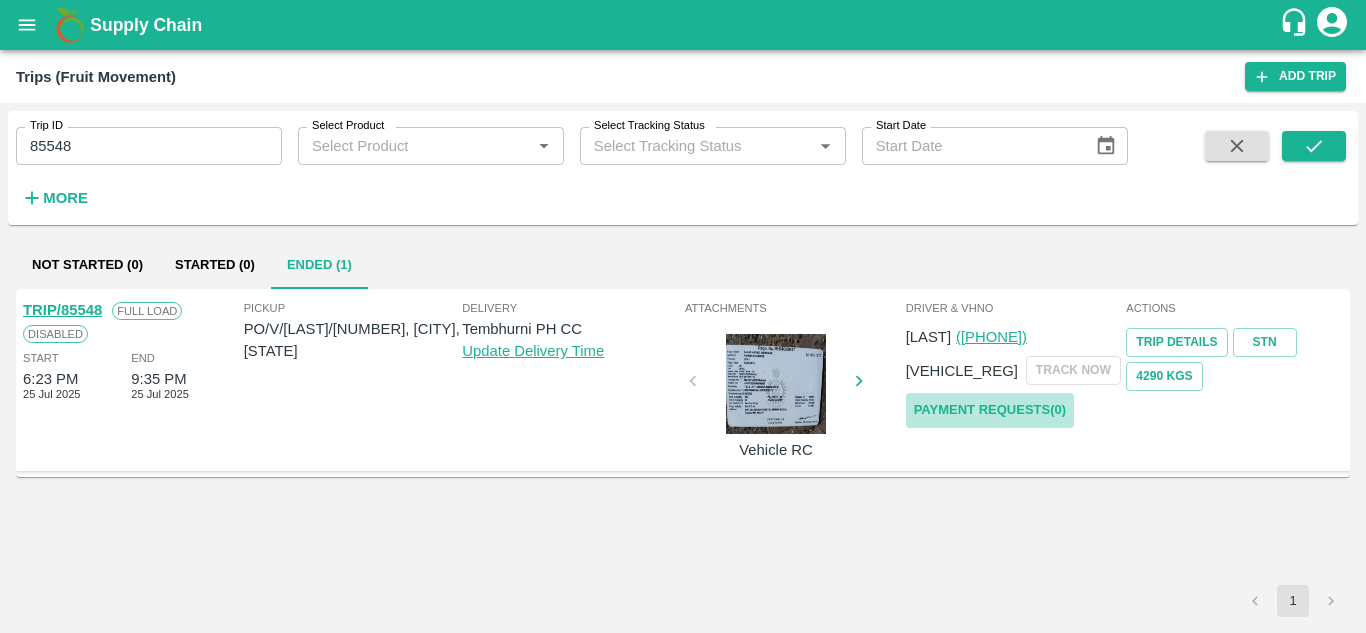 click on "Payment Requests( 0 )" at bounding box center (990, 410) 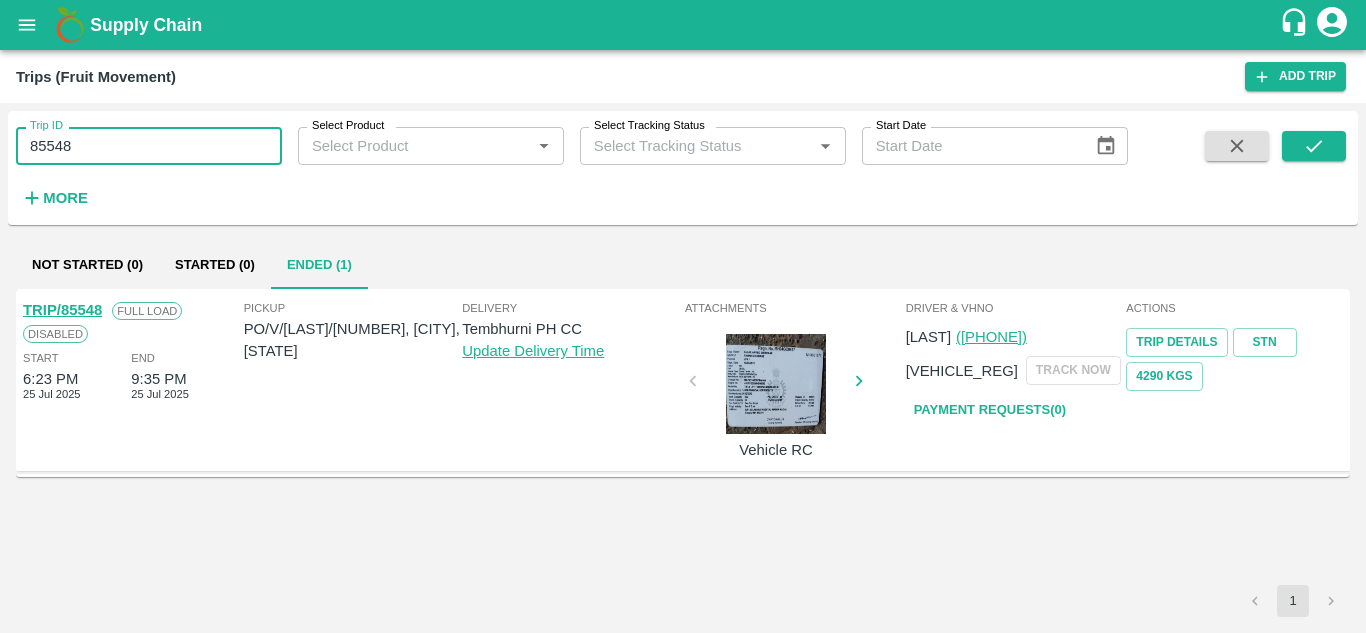 click on "85548" at bounding box center [149, 146] 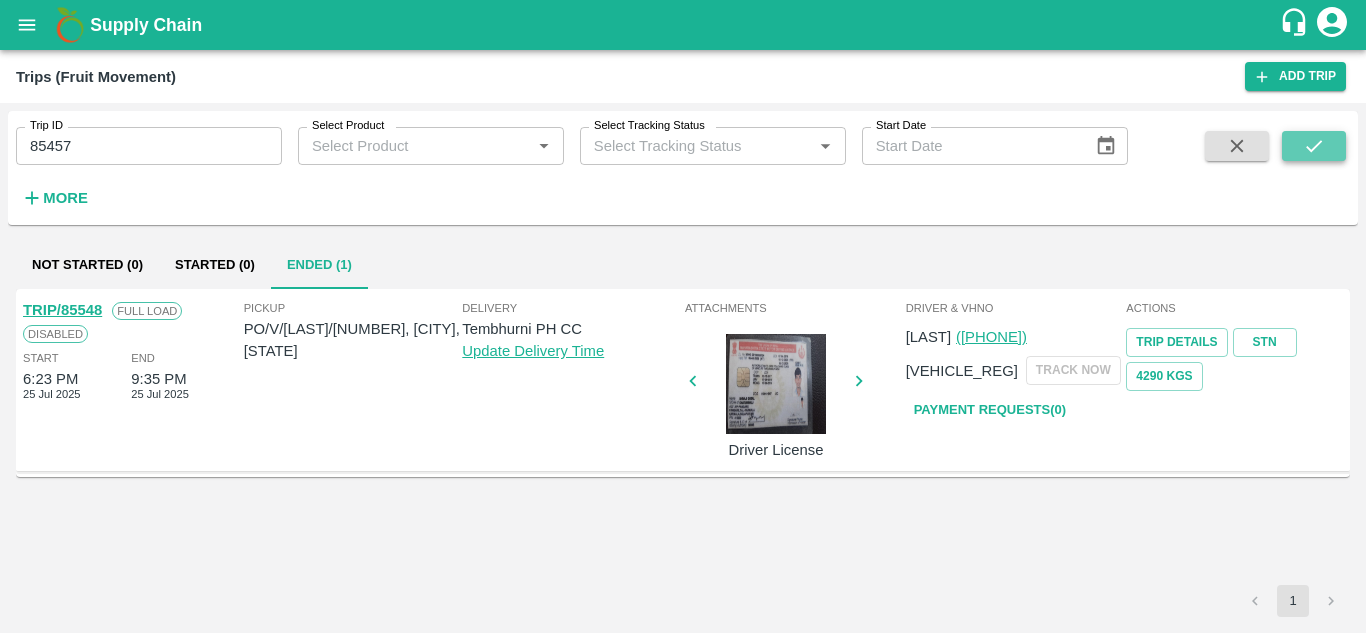 click at bounding box center [1314, 146] 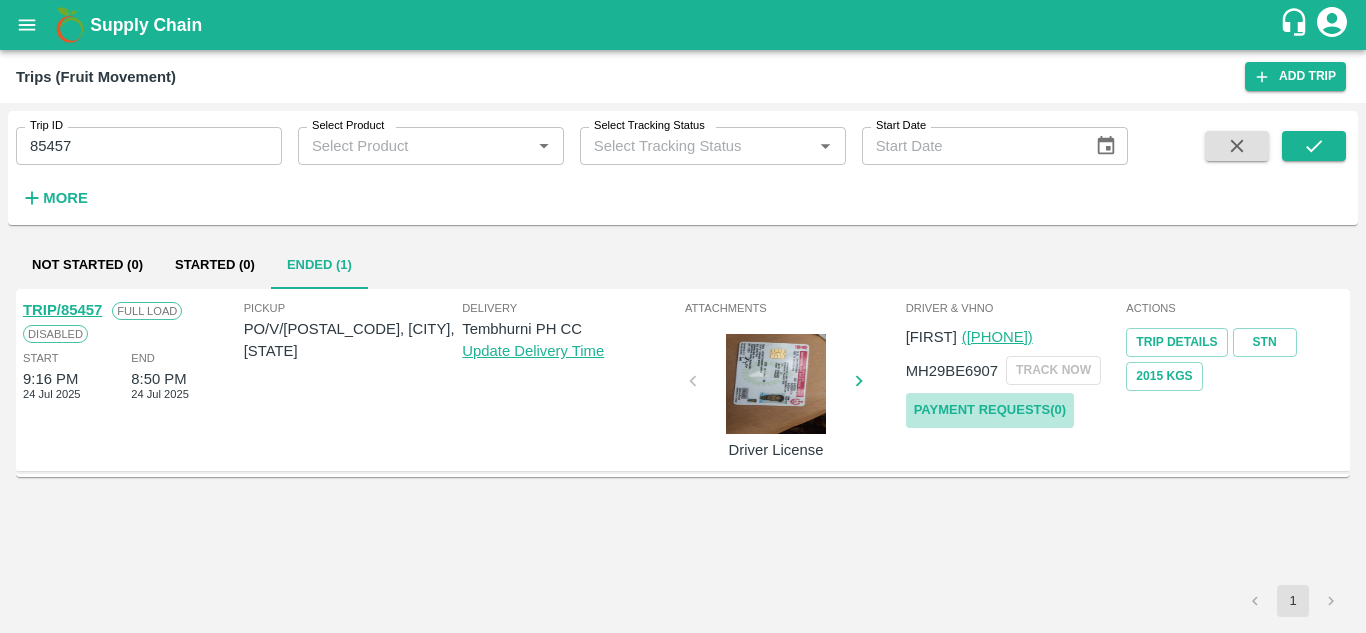click on "Payment Requests( 0 )" at bounding box center [990, 410] 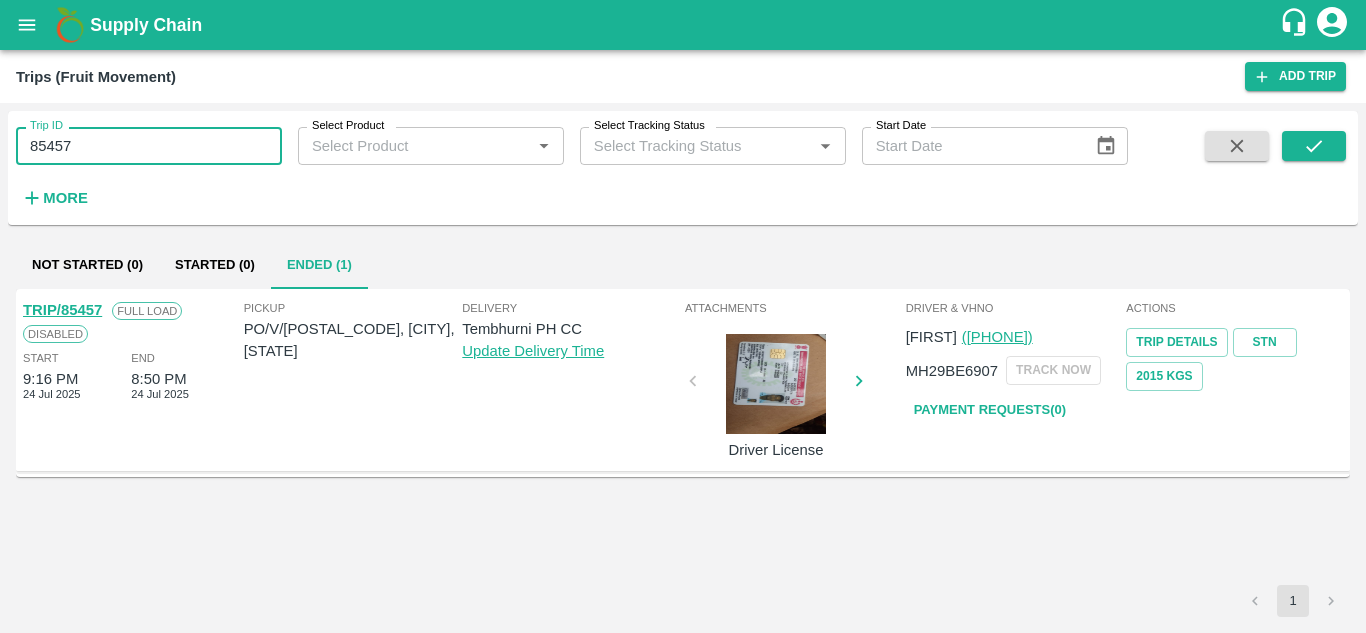 click on "85457" at bounding box center [149, 146] 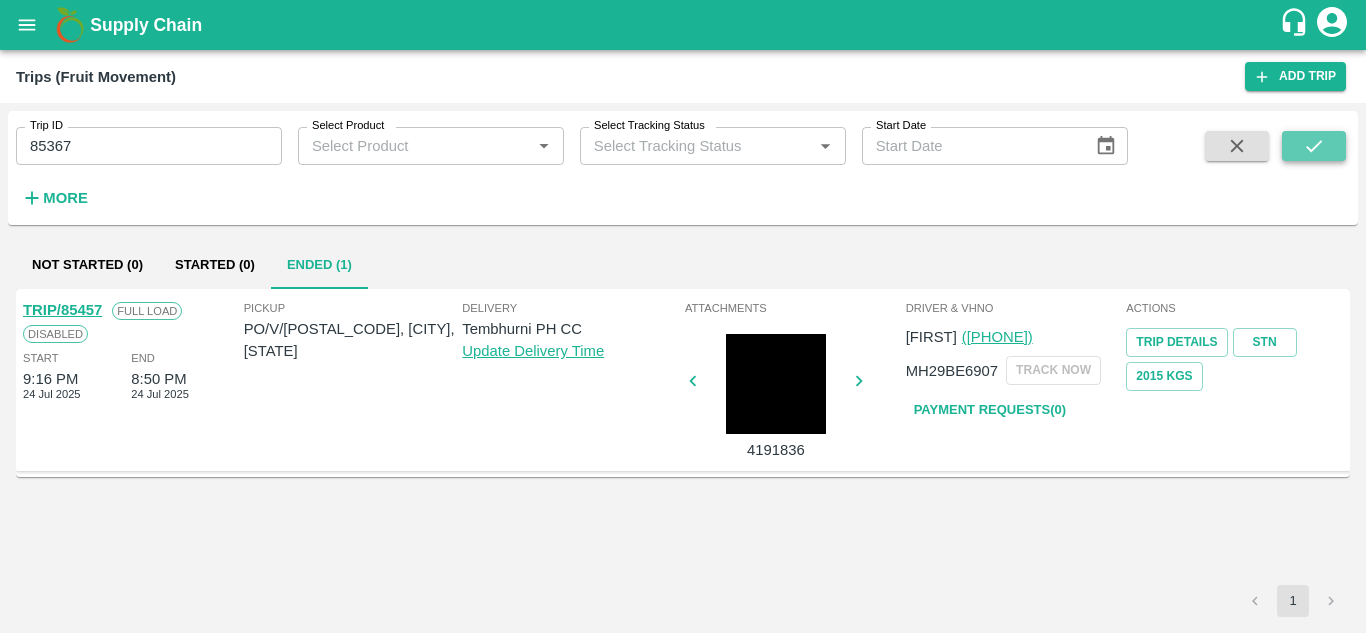 click 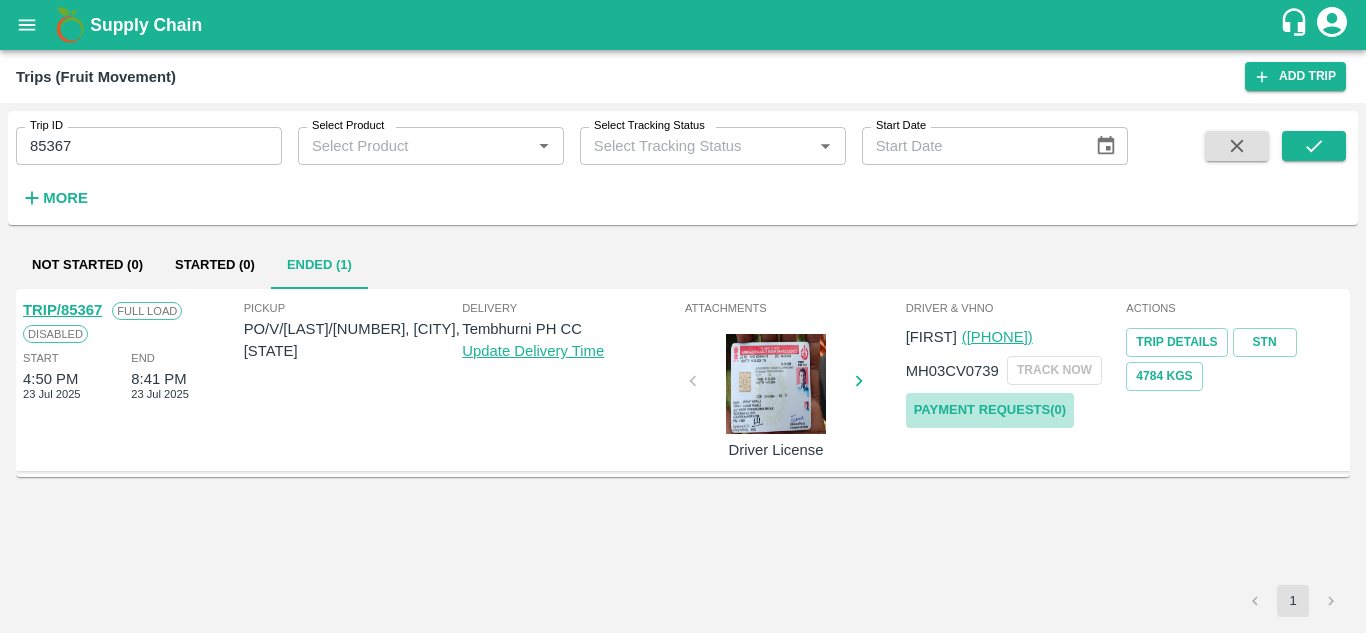 click on "Payment Requests( 0 )" at bounding box center [990, 410] 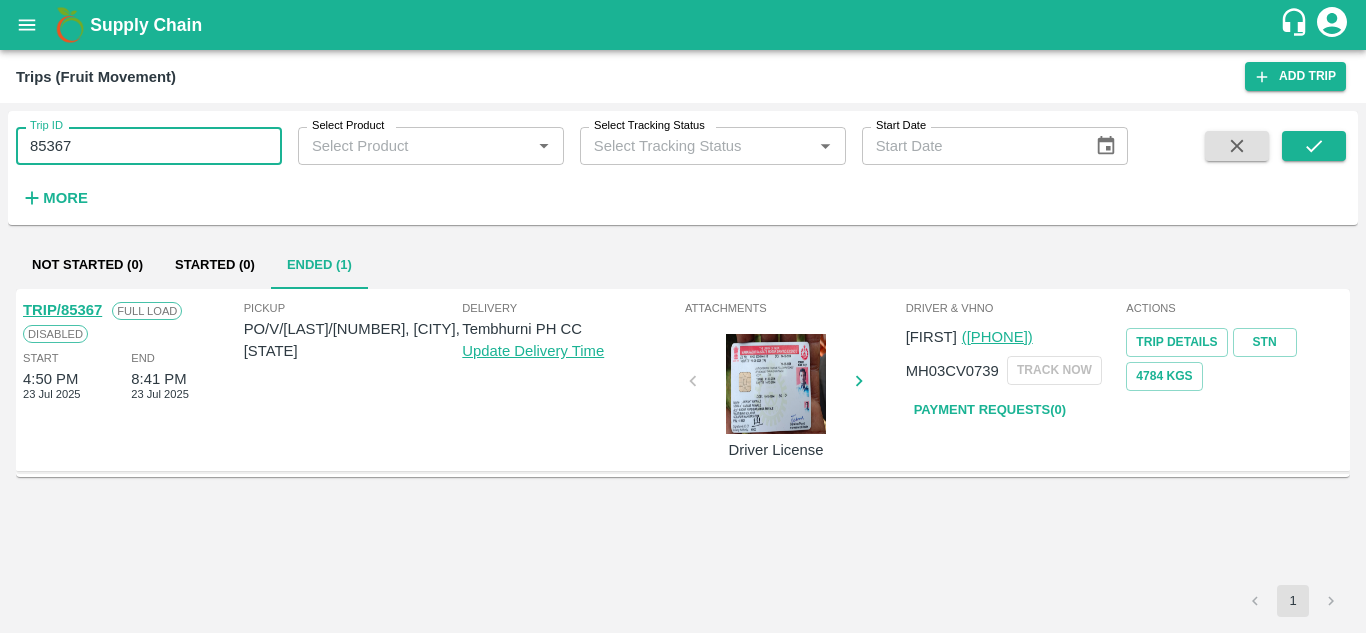 click on "85367" at bounding box center [149, 146] 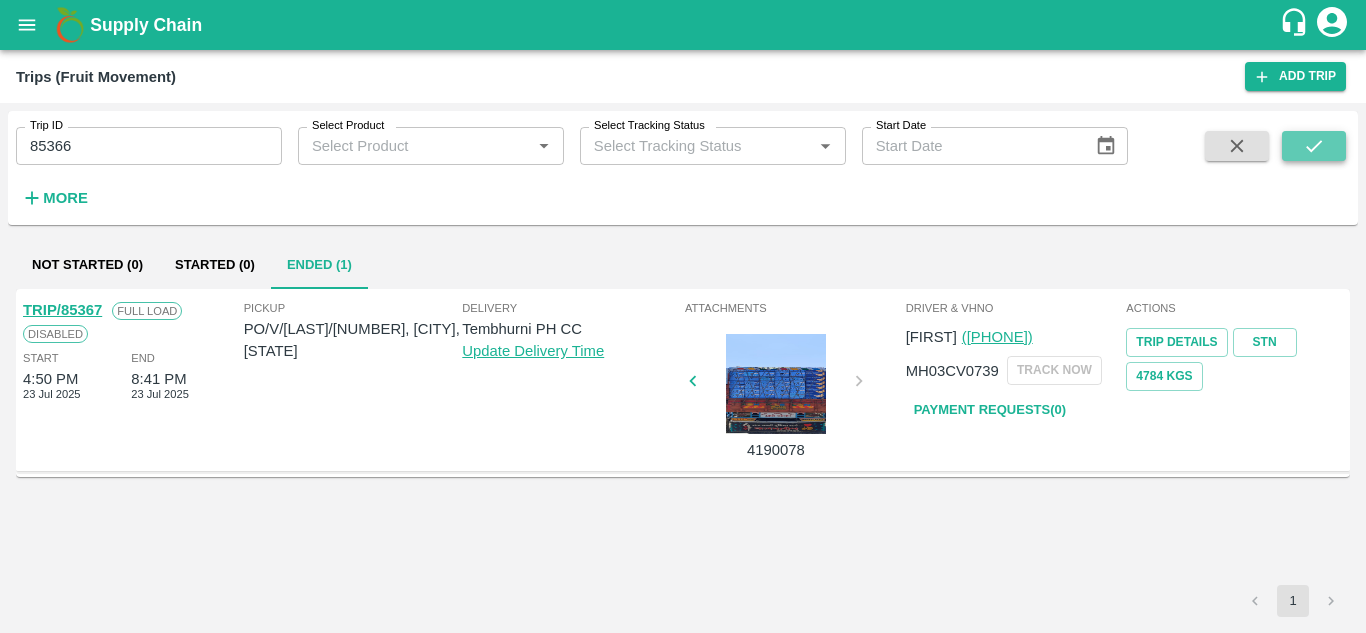 click 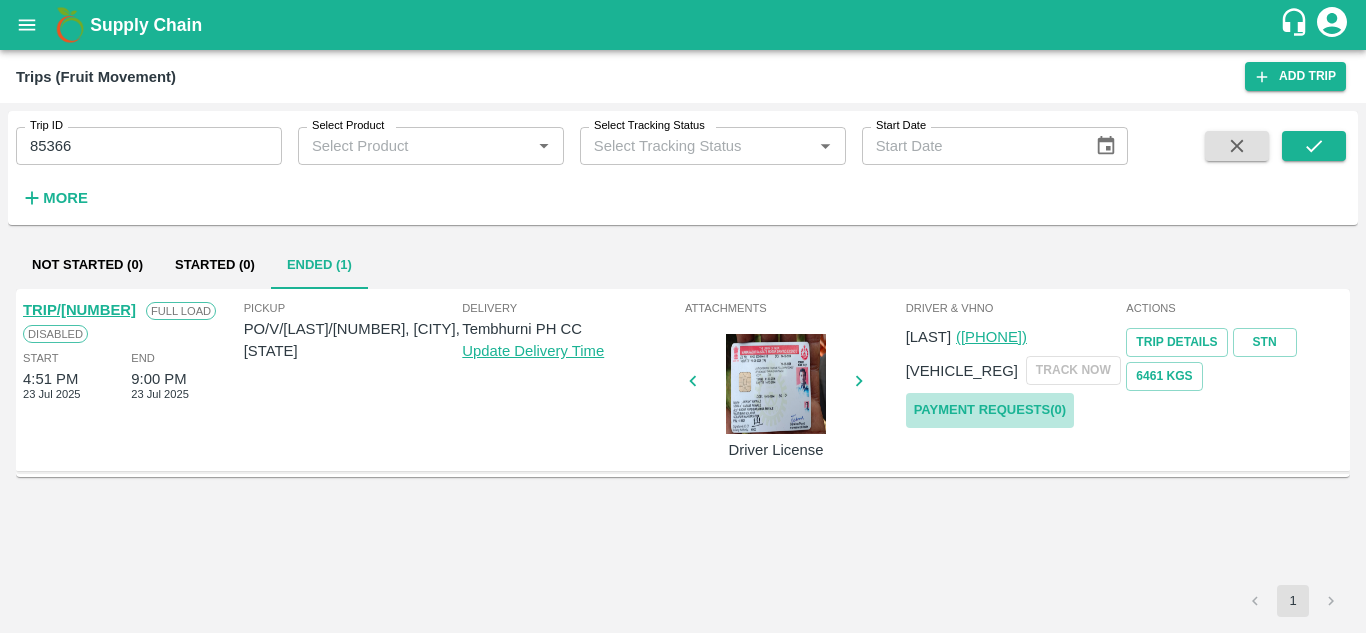 click on "Payment Requests( 0 )" at bounding box center [990, 410] 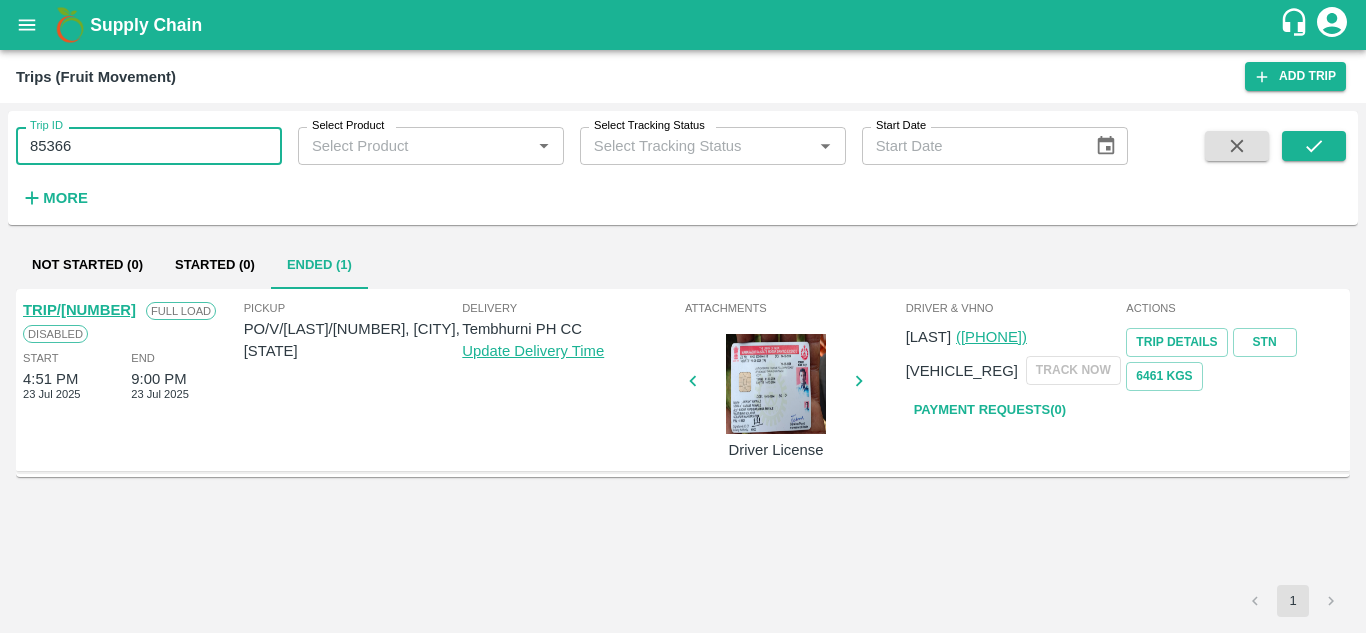 click on "85366" at bounding box center [149, 146] 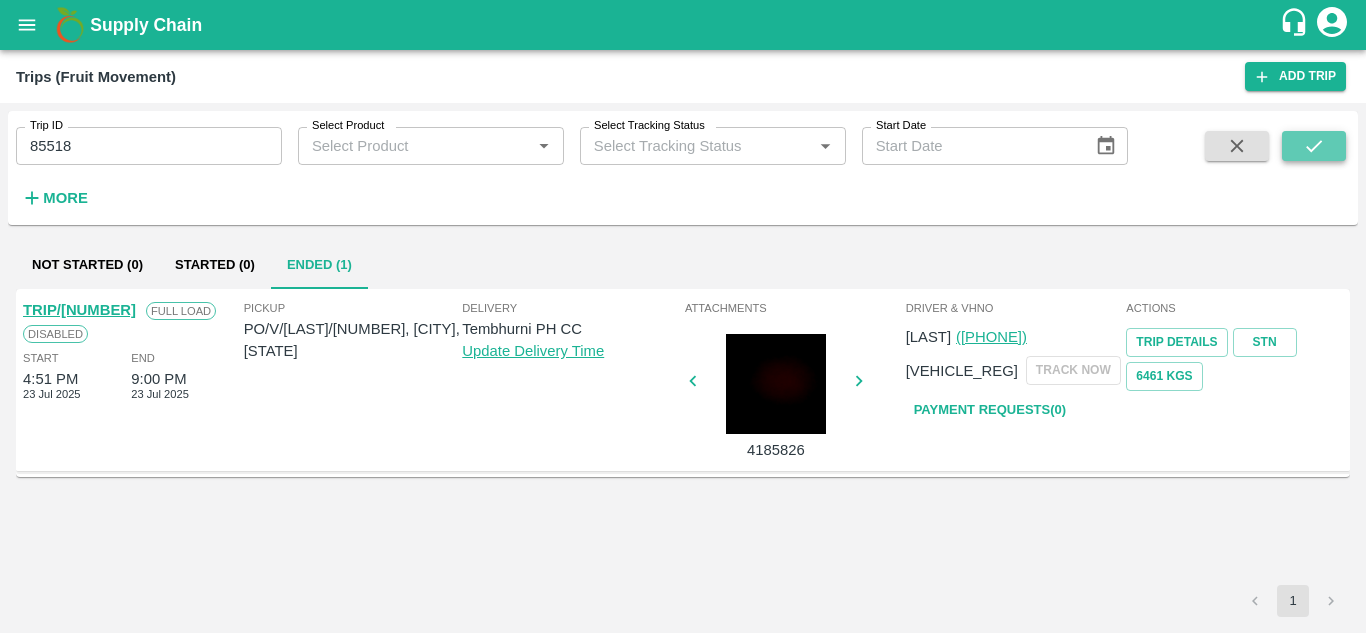 click 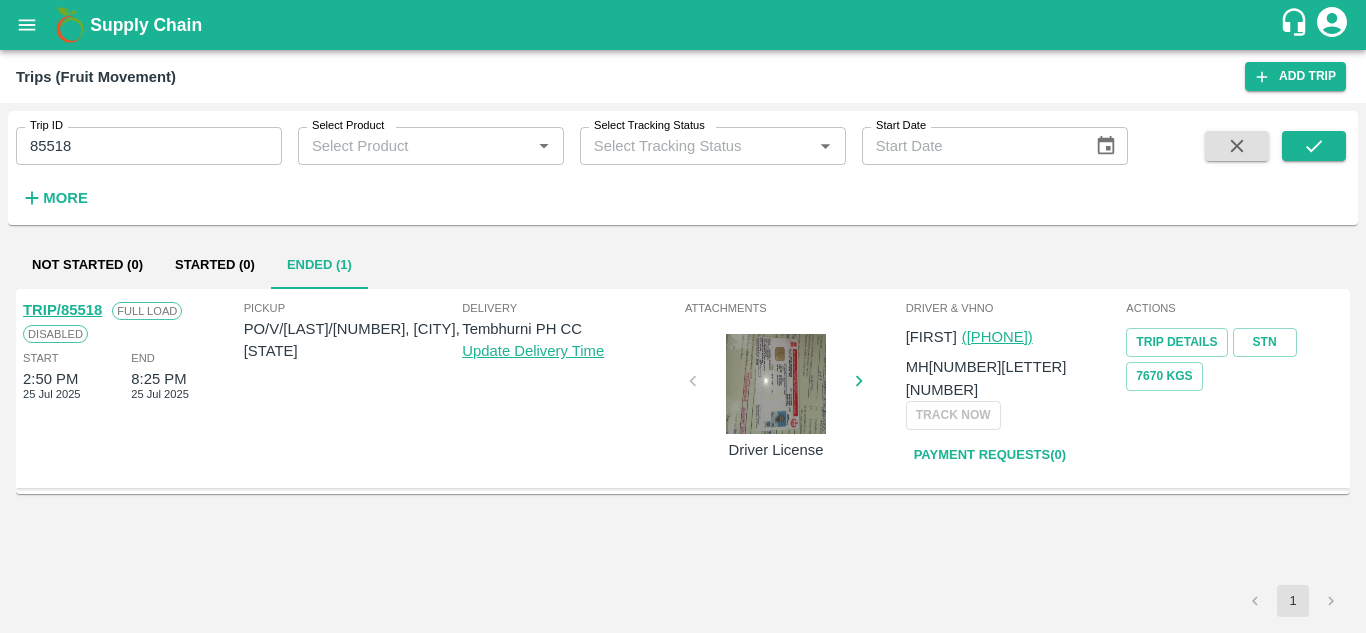 click on "Payment Requests( 0 )" at bounding box center (990, 455) 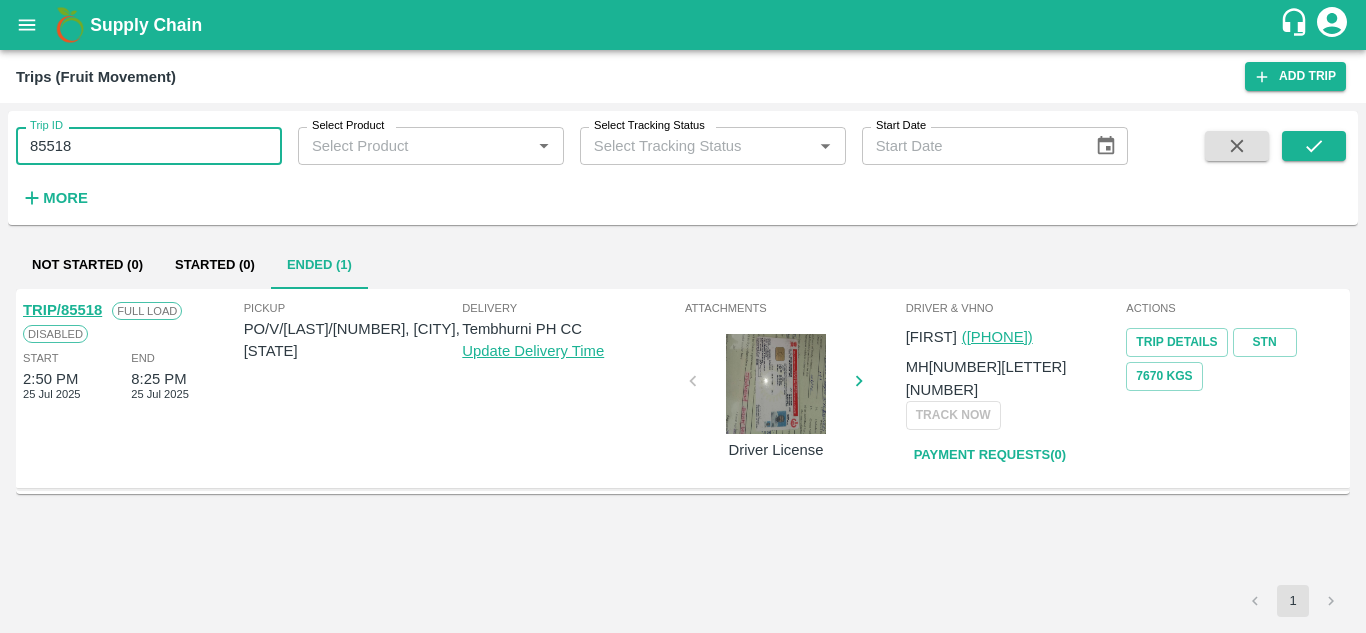 click on "85518" at bounding box center [149, 146] 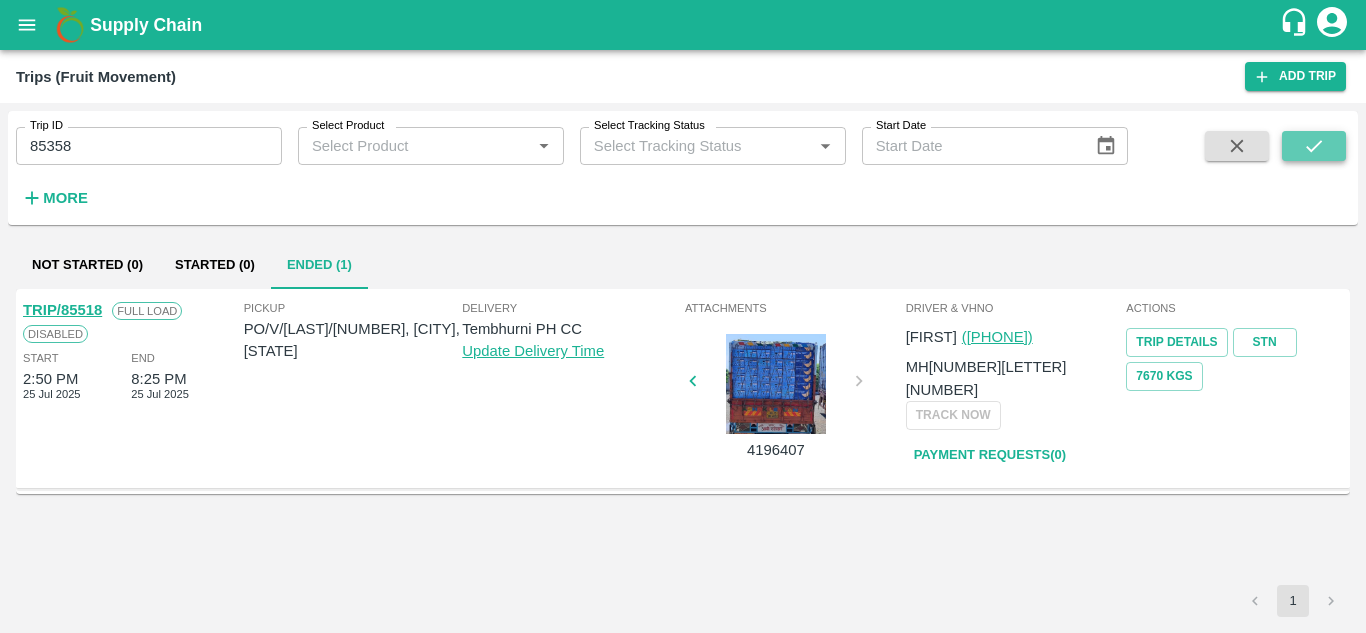 click 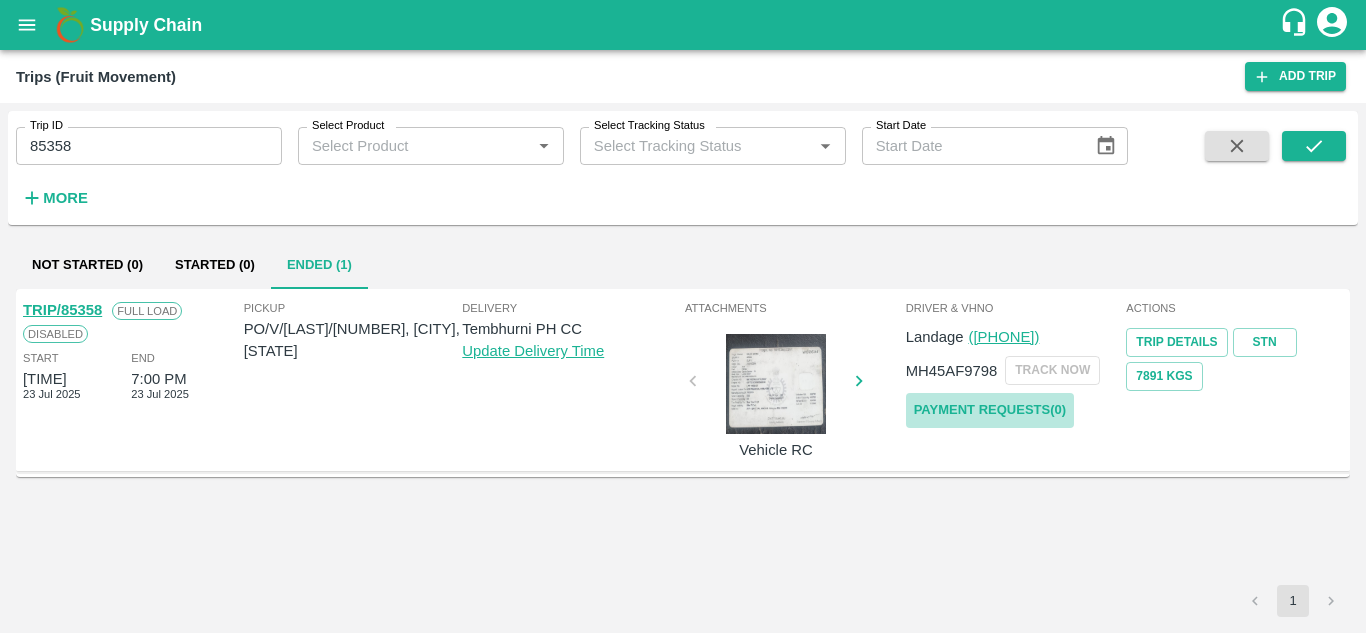 click on "Payment Requests( 0 )" at bounding box center (990, 410) 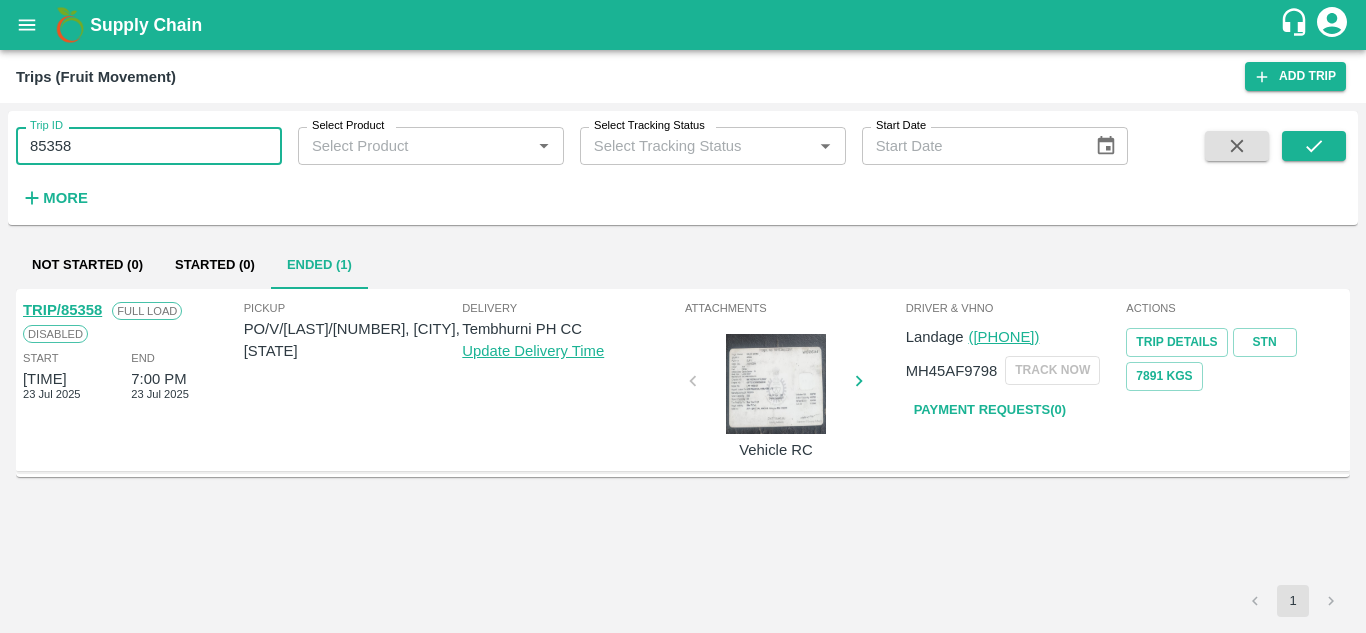 click on "85358" at bounding box center (149, 146) 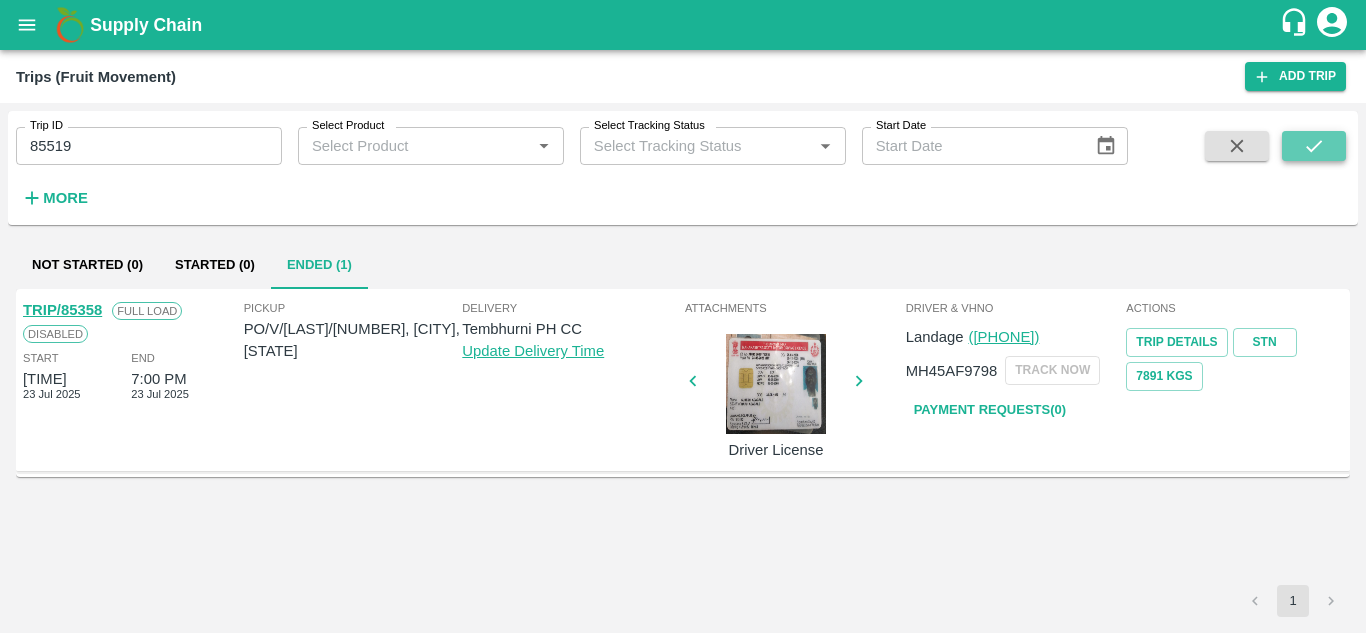 click at bounding box center [1314, 146] 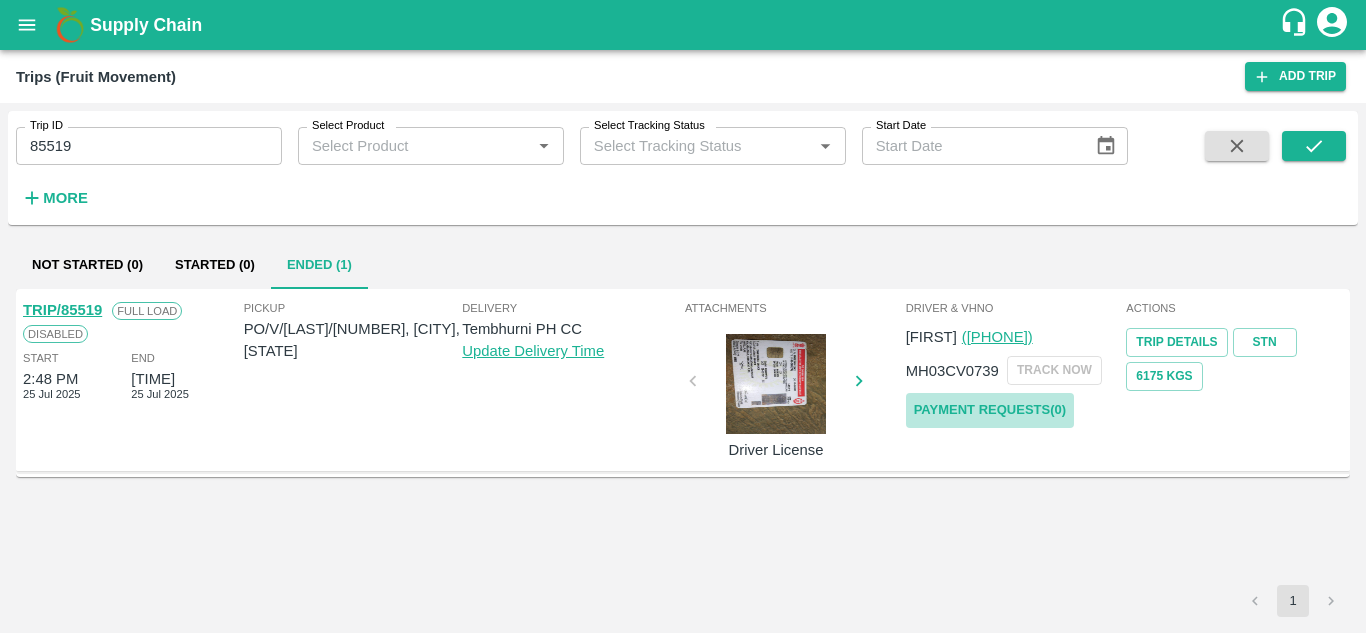 click on "Payment Requests( 0 )" at bounding box center (990, 410) 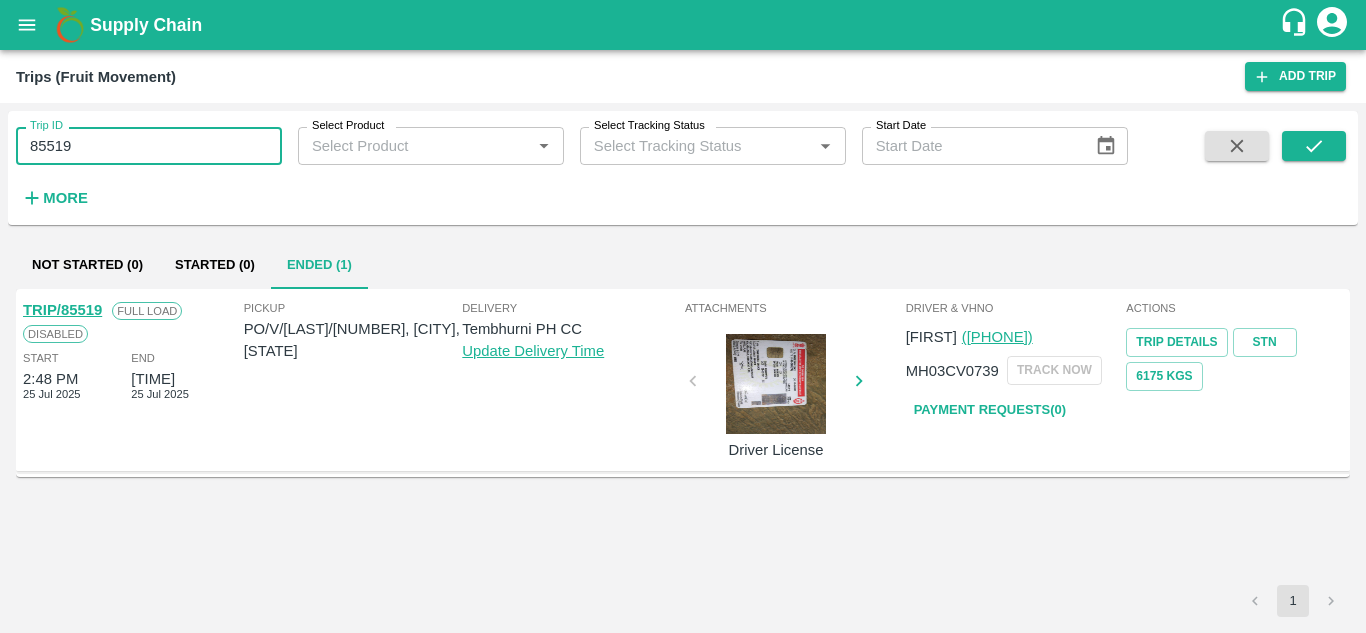 click on "85519" at bounding box center (149, 146) 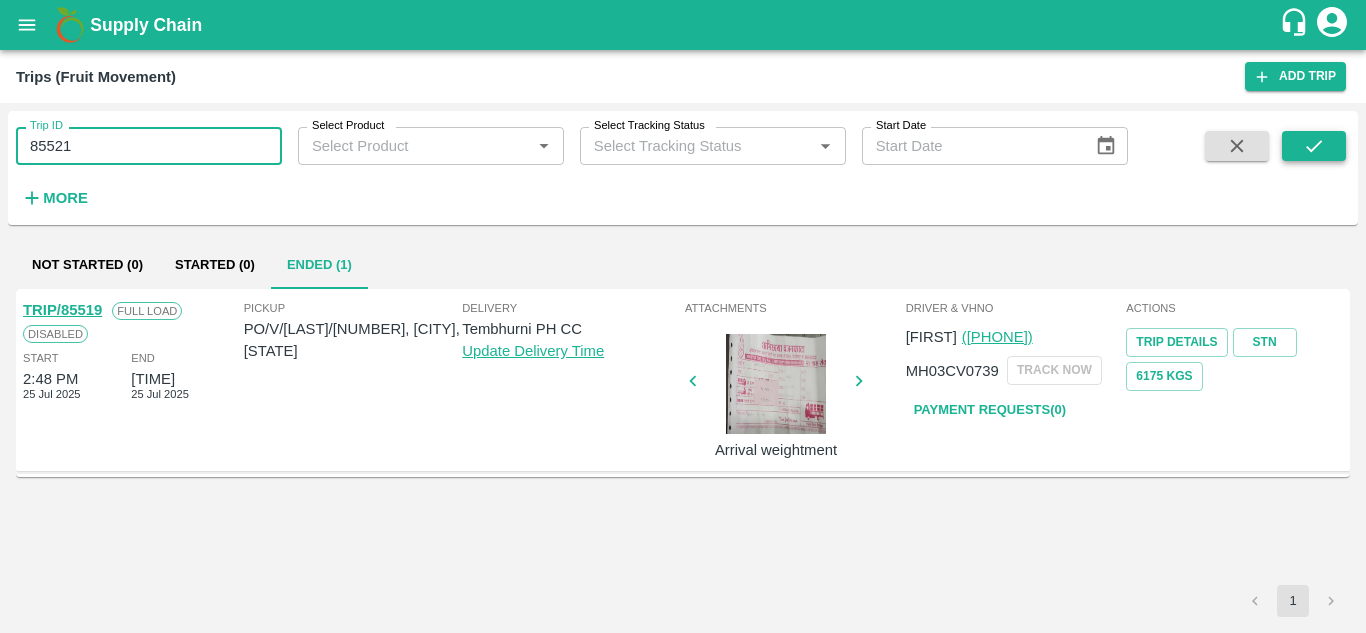 click 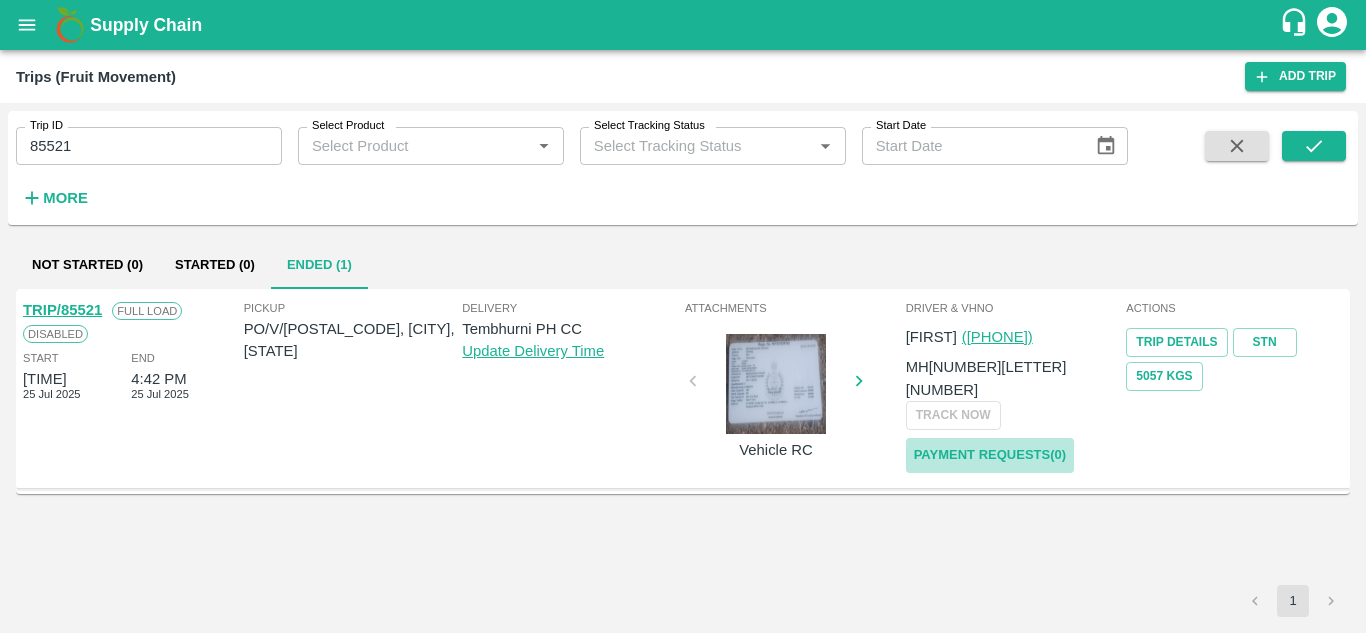 click on "Payment Requests( 0 )" at bounding box center (990, 455) 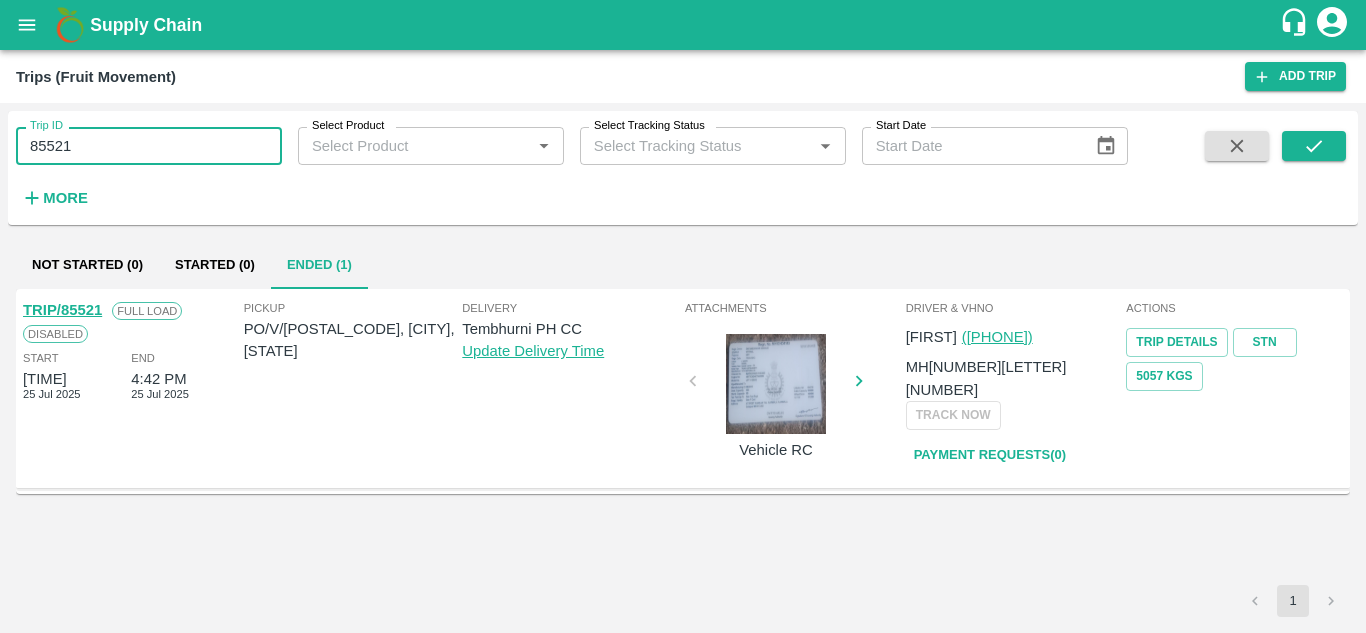 click on "85521" at bounding box center [149, 146] 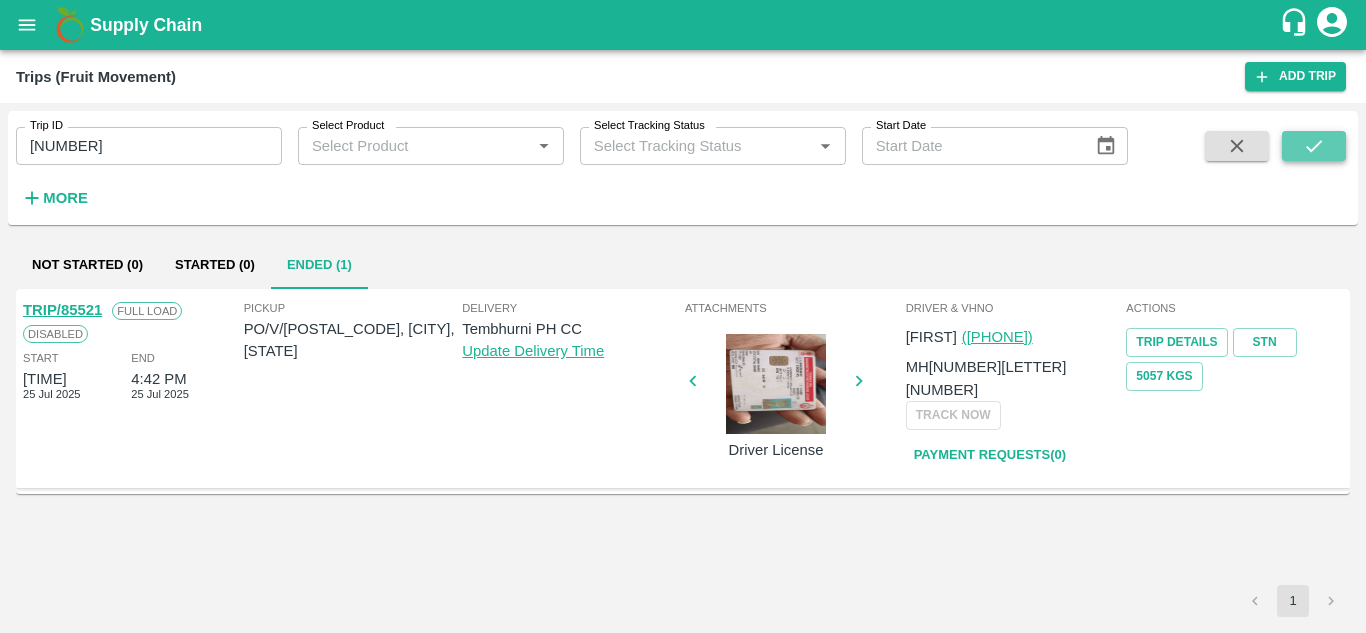 click at bounding box center (1314, 146) 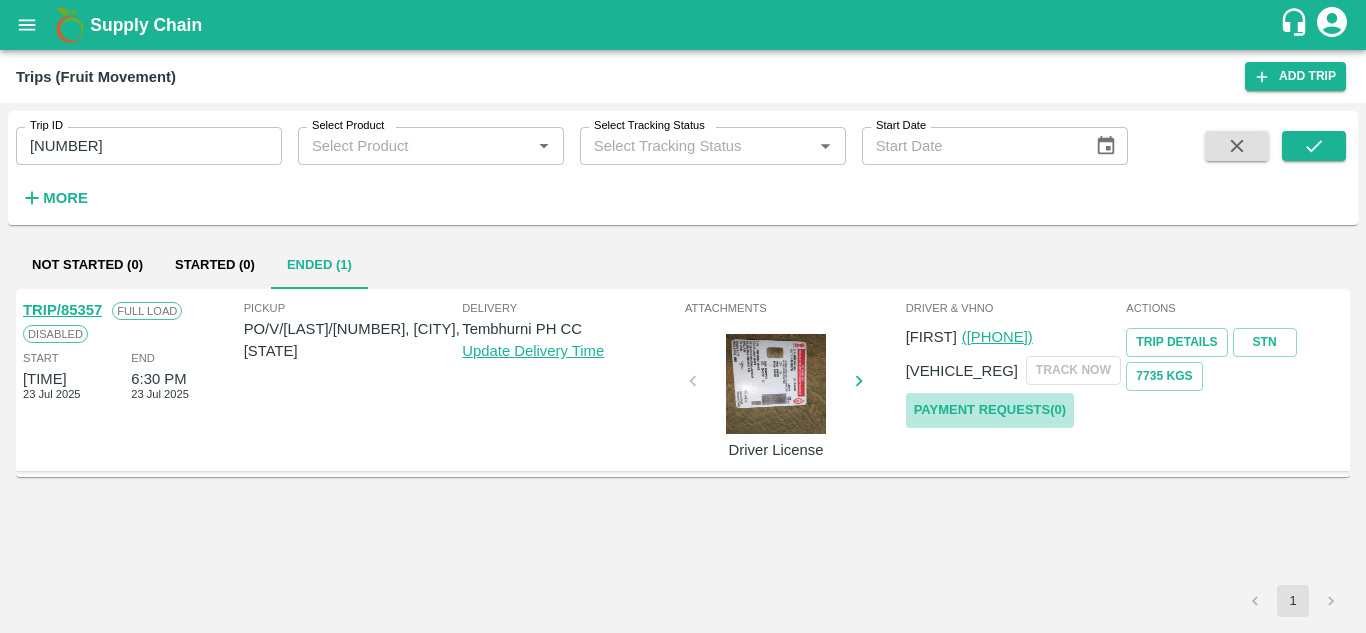 click on "Payment Requests( 0 )" at bounding box center [990, 410] 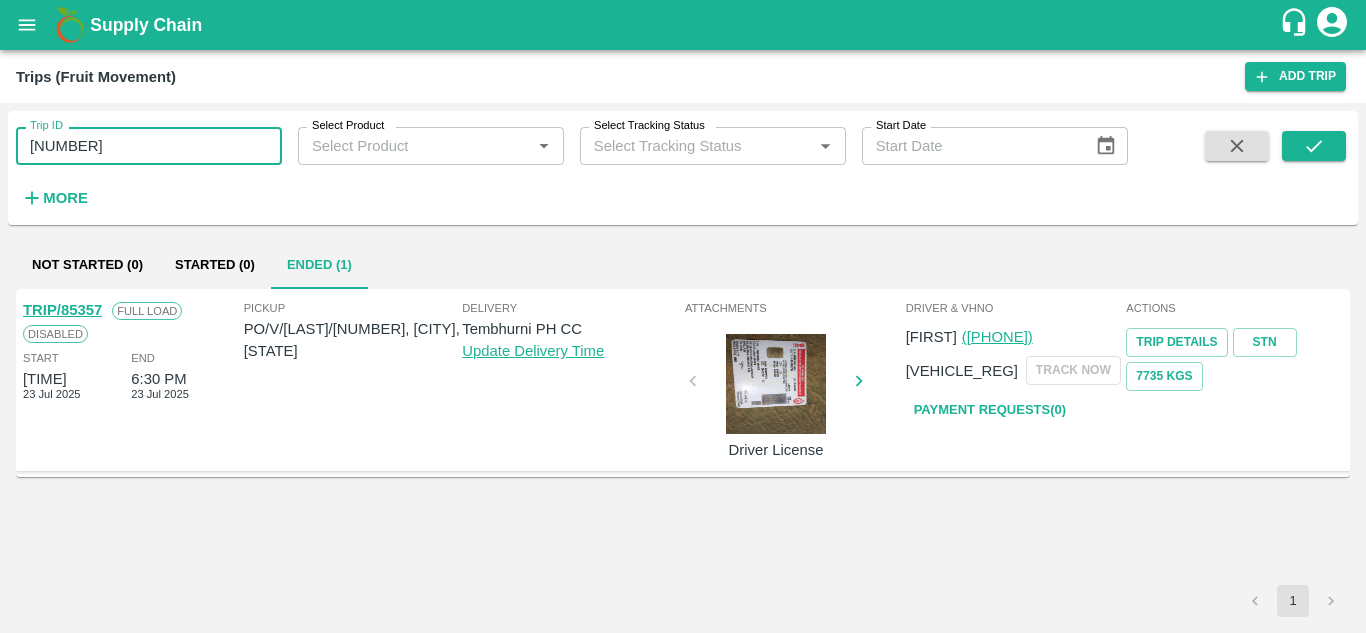 click on "85357" at bounding box center [149, 146] 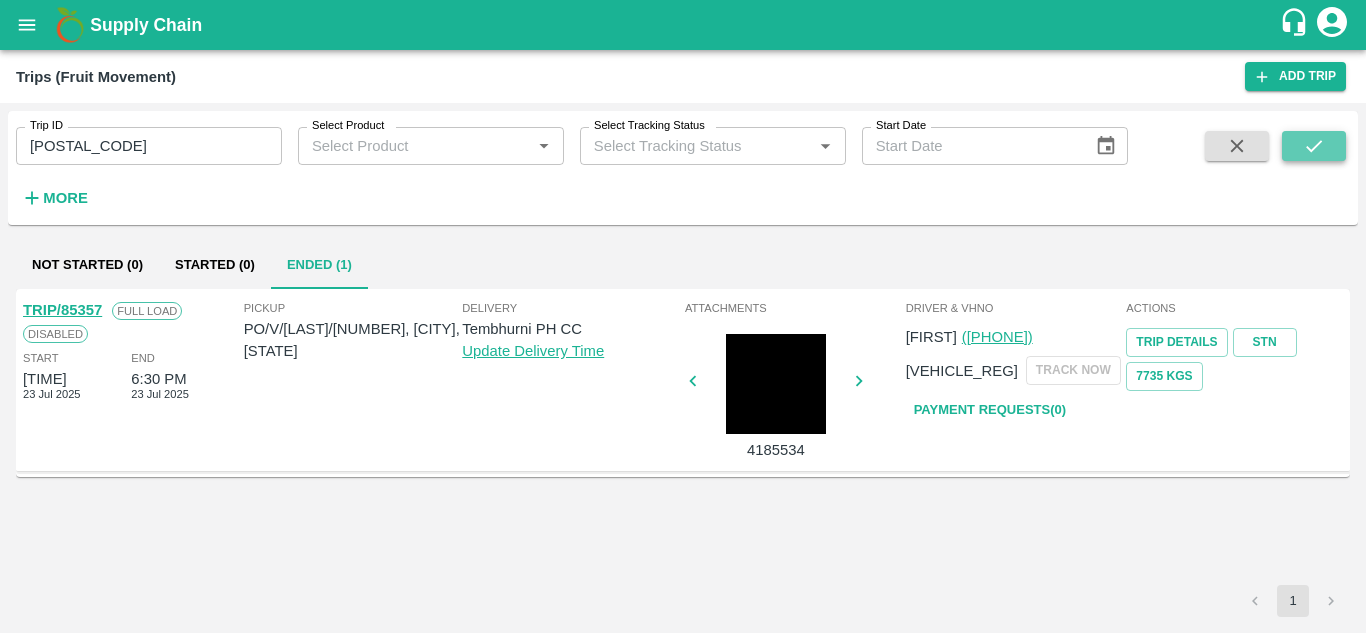 click 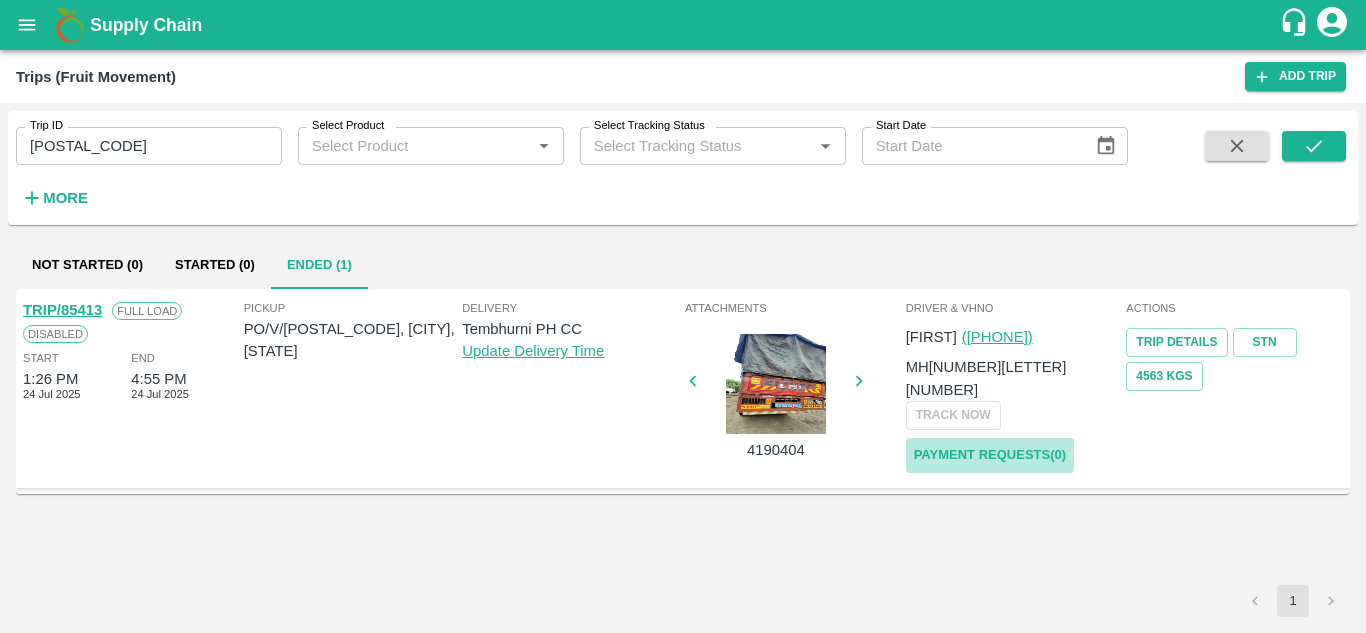click on "Payment Requests( 0 )" at bounding box center [990, 455] 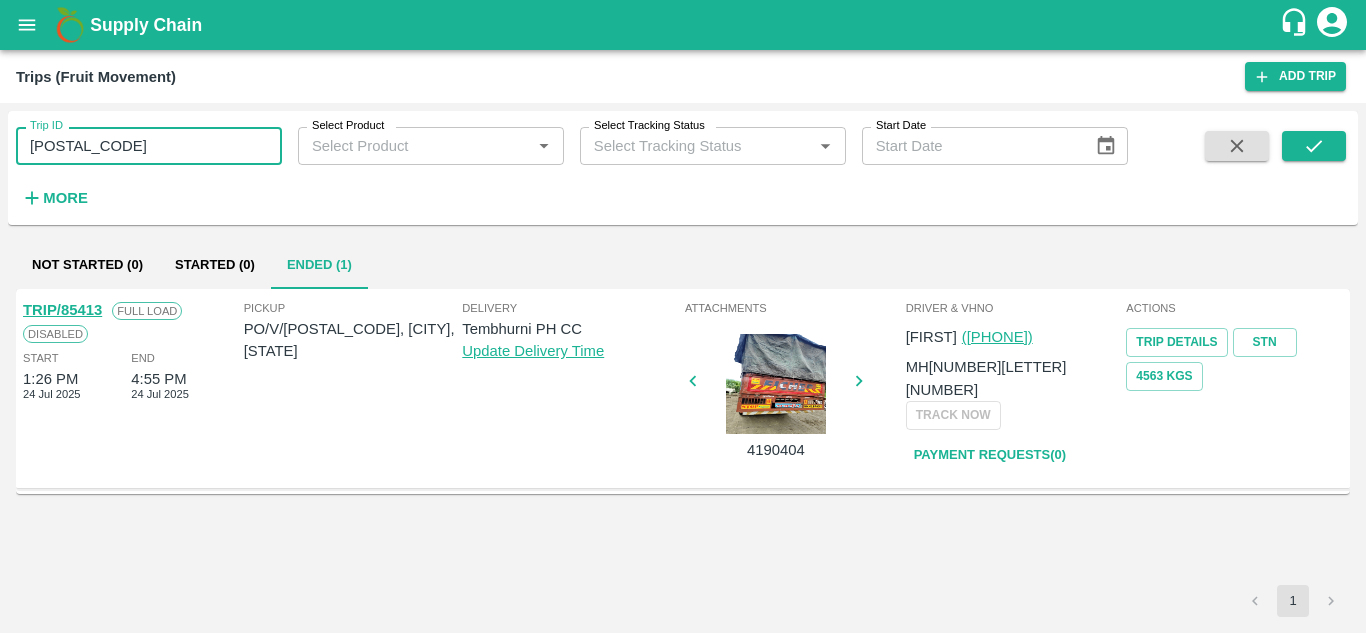 click on "85413" at bounding box center [149, 146] 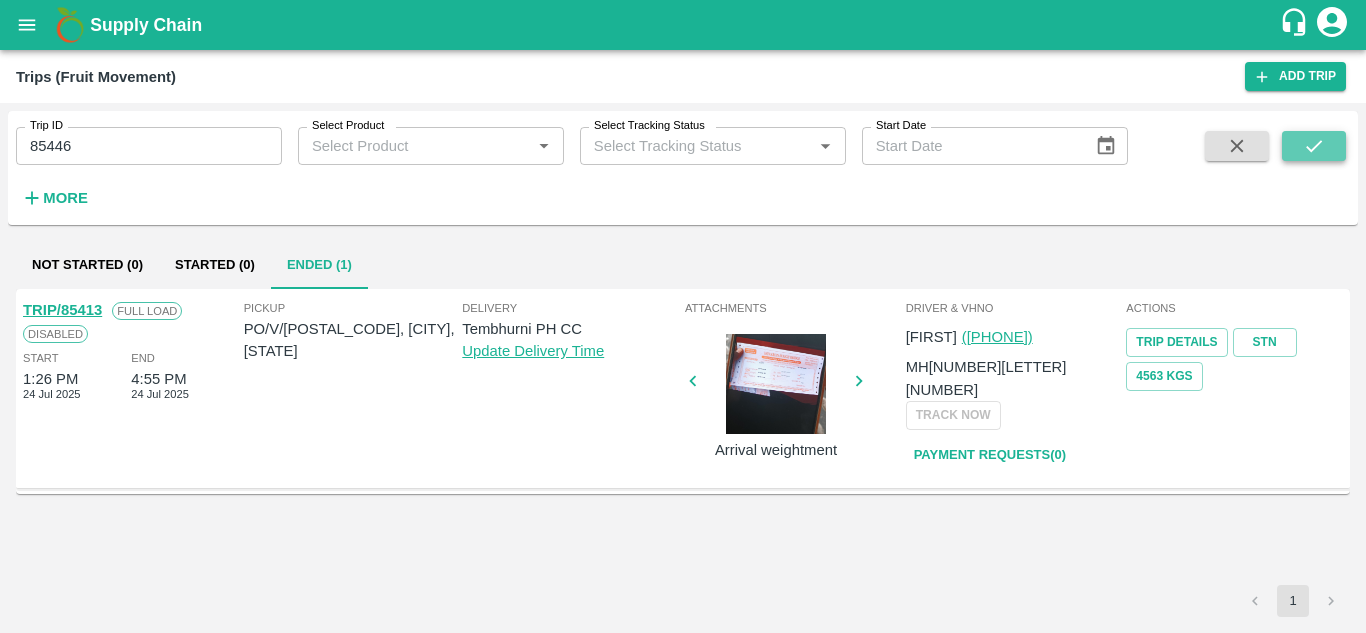 click at bounding box center (1314, 146) 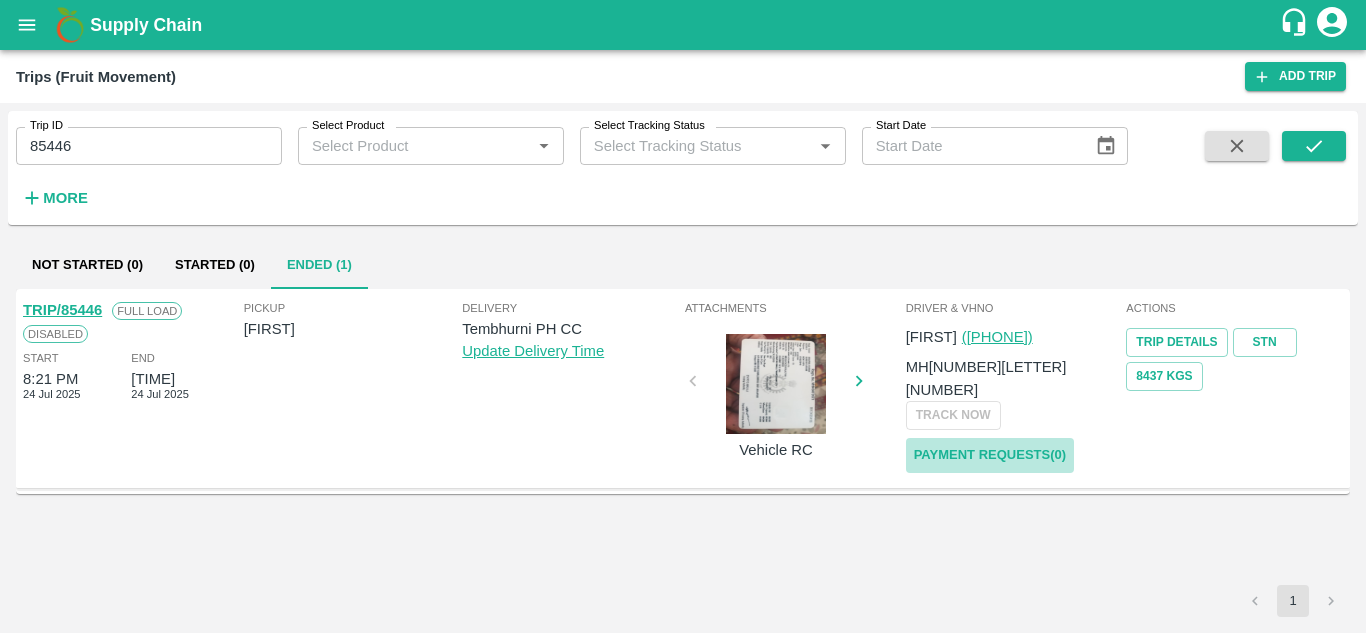 click on "Payment Requests( 0 )" at bounding box center (990, 455) 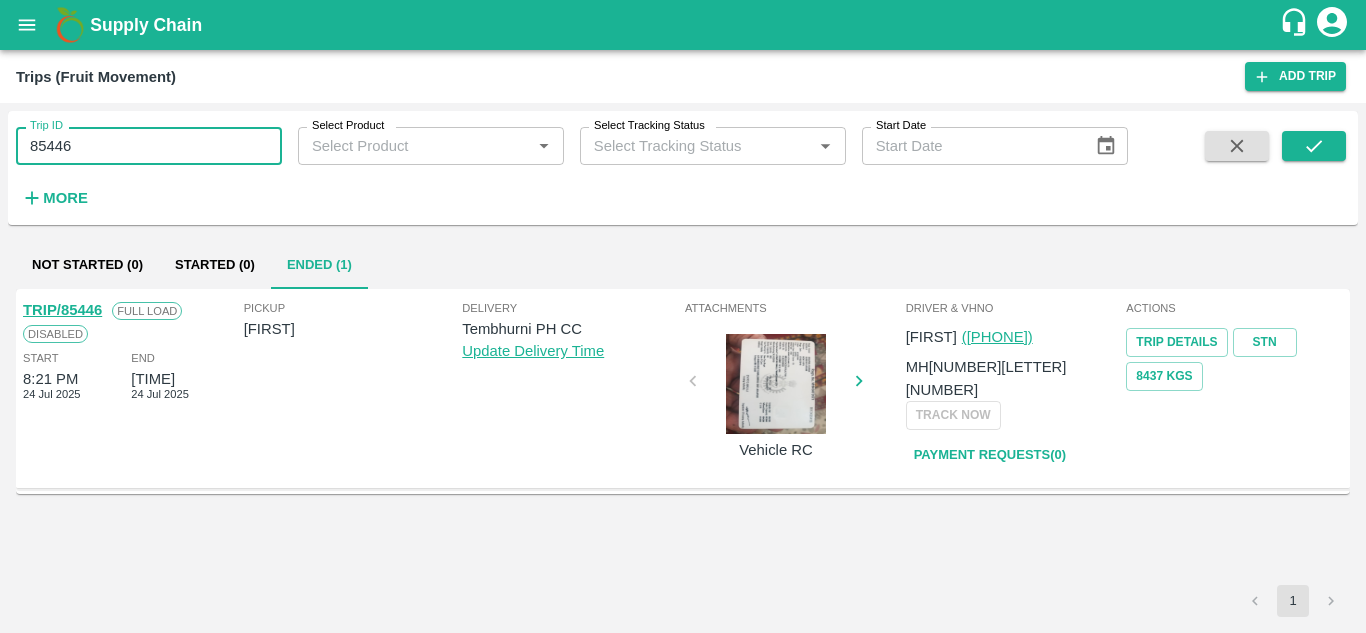 click on "85446" at bounding box center [149, 146] 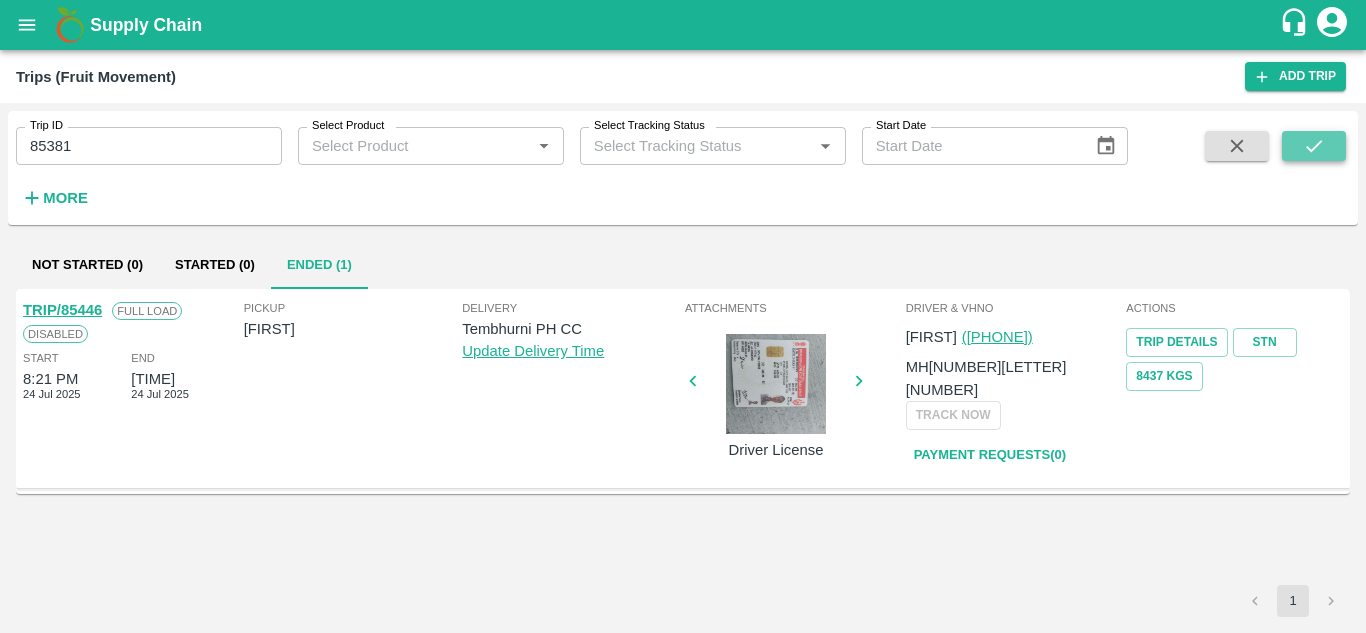 click 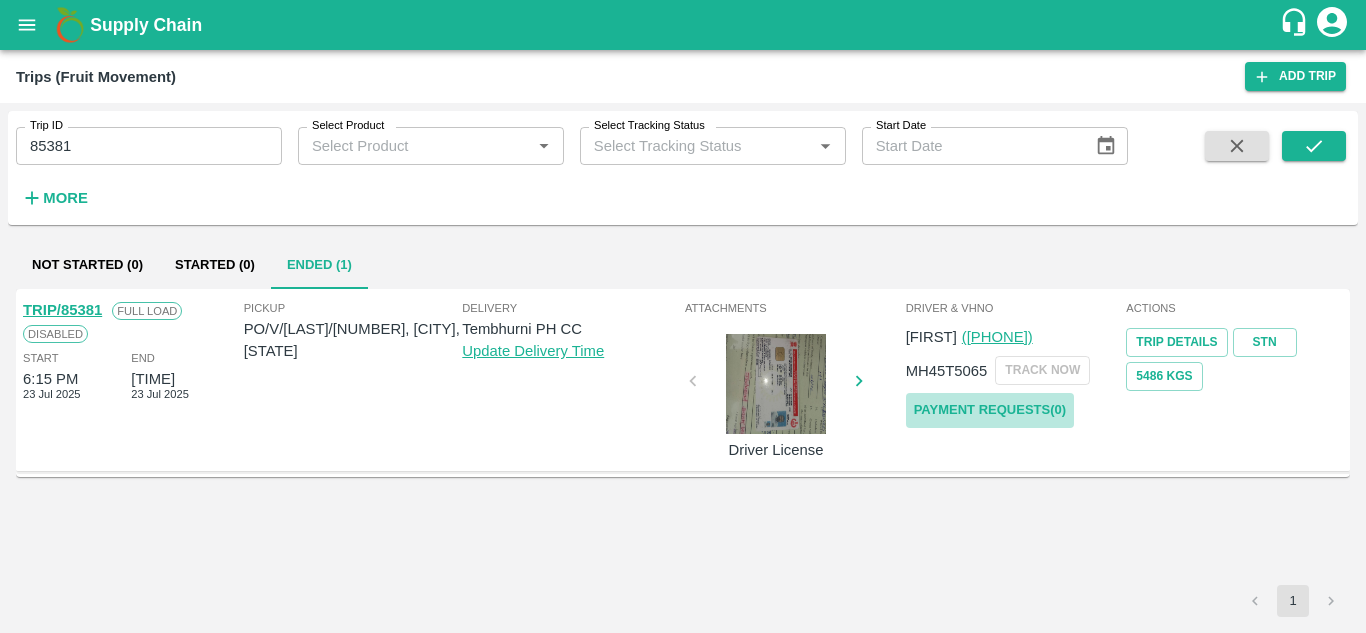 click on "Payment Requests( 0 )" at bounding box center (990, 410) 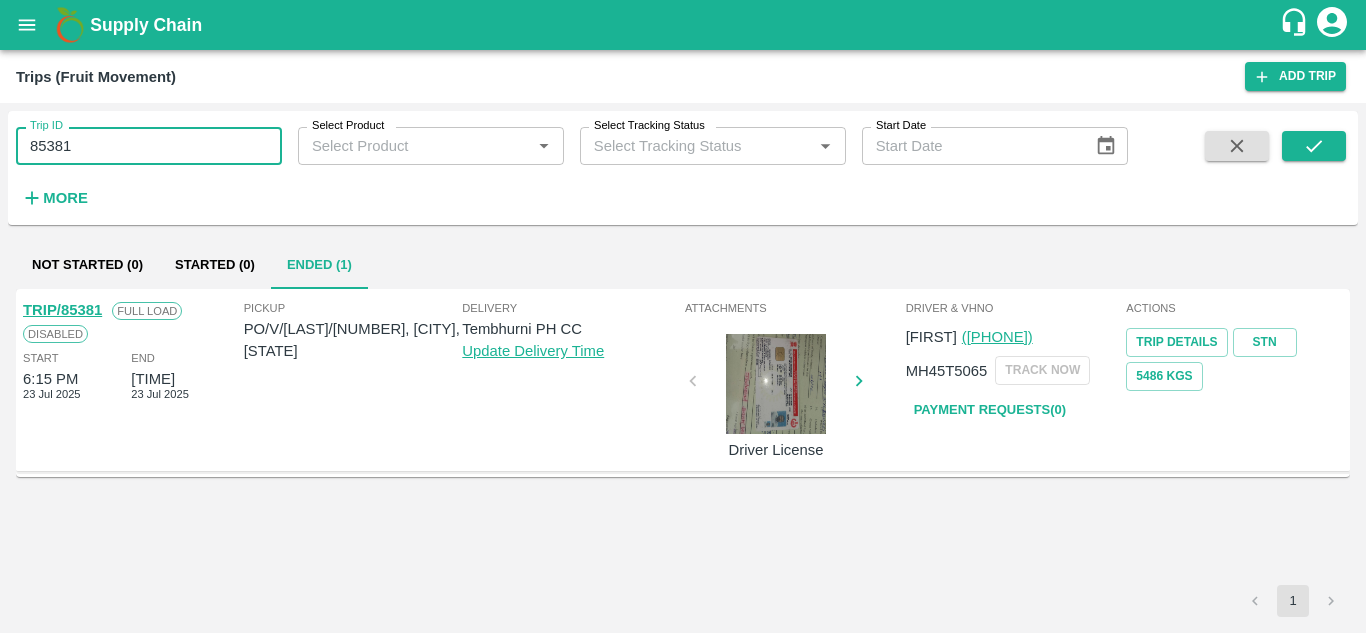 click on "85381" at bounding box center [149, 146] 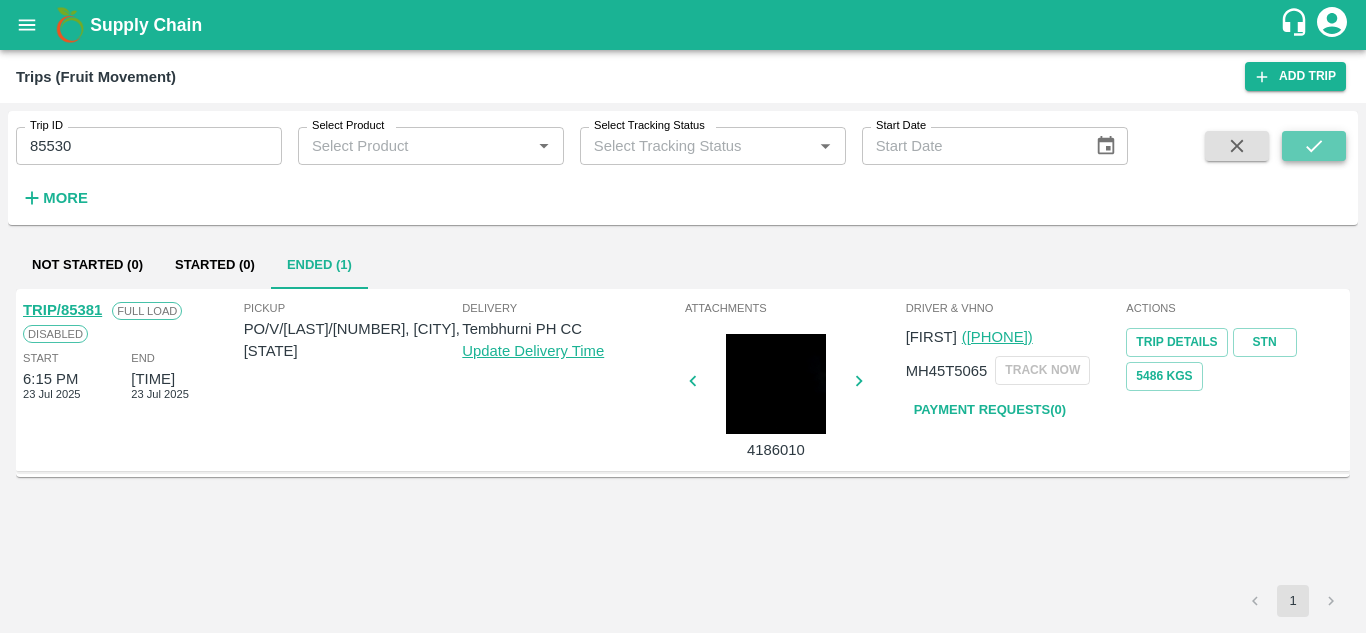 click 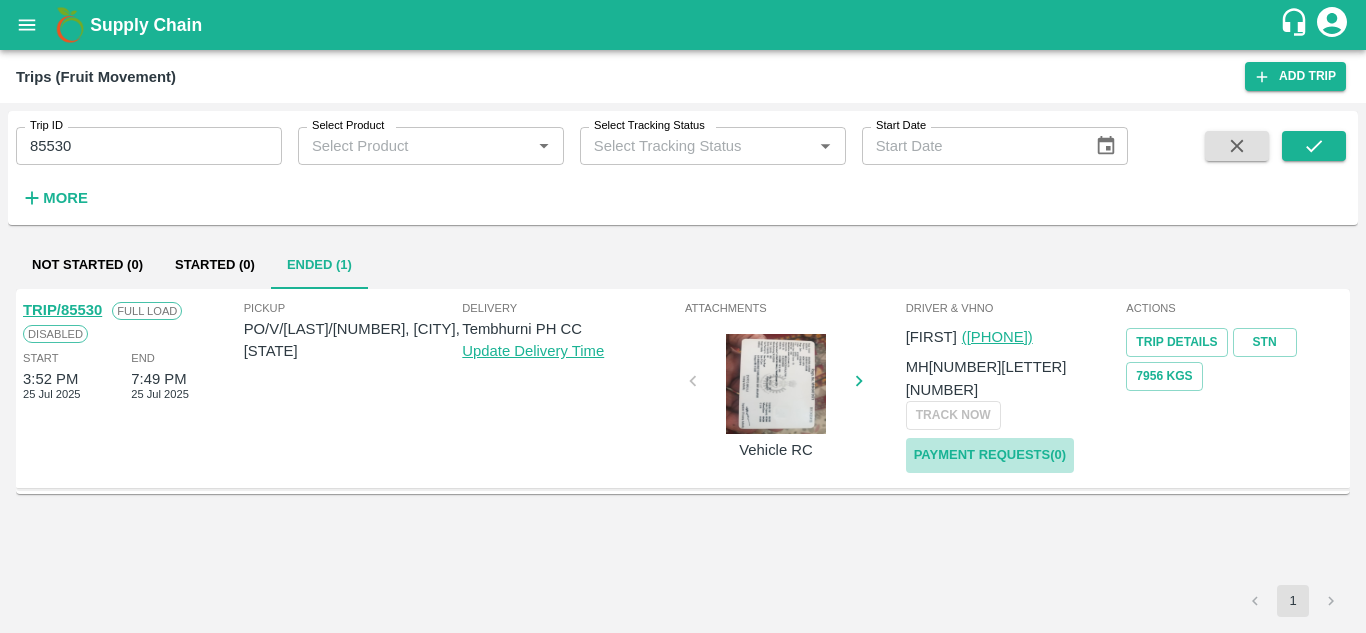 click on "Payment Requests( 0 )" at bounding box center [990, 455] 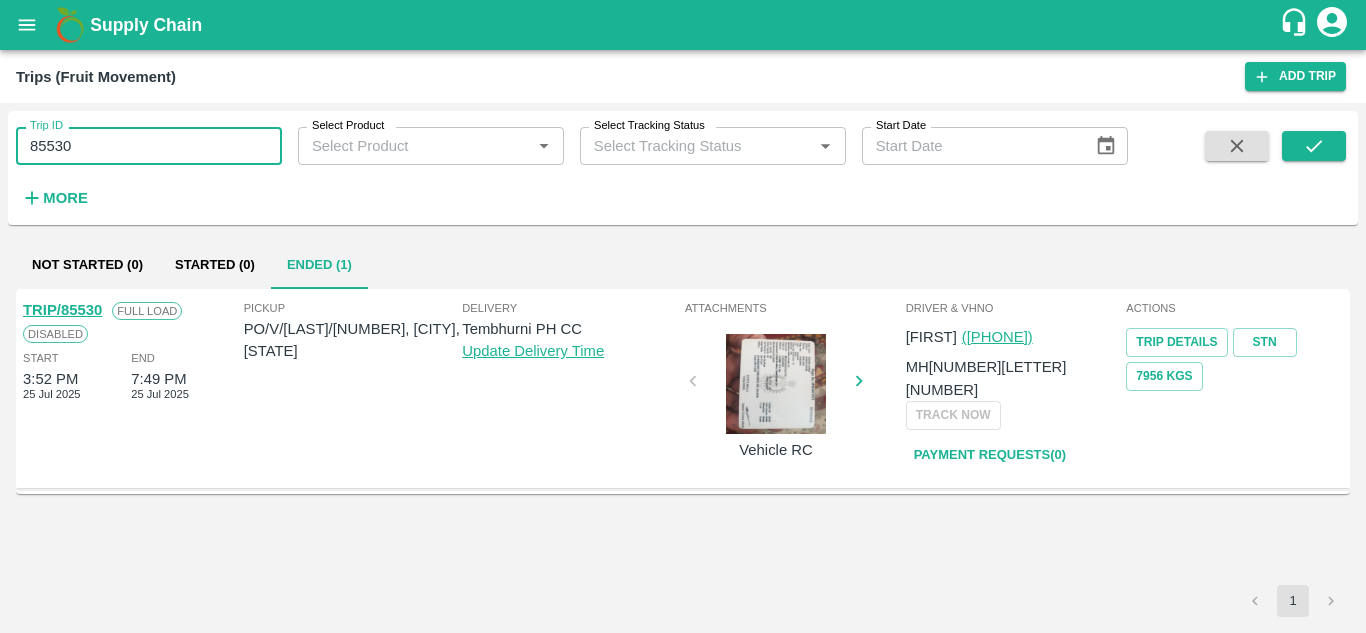 click on "85530" at bounding box center [149, 146] 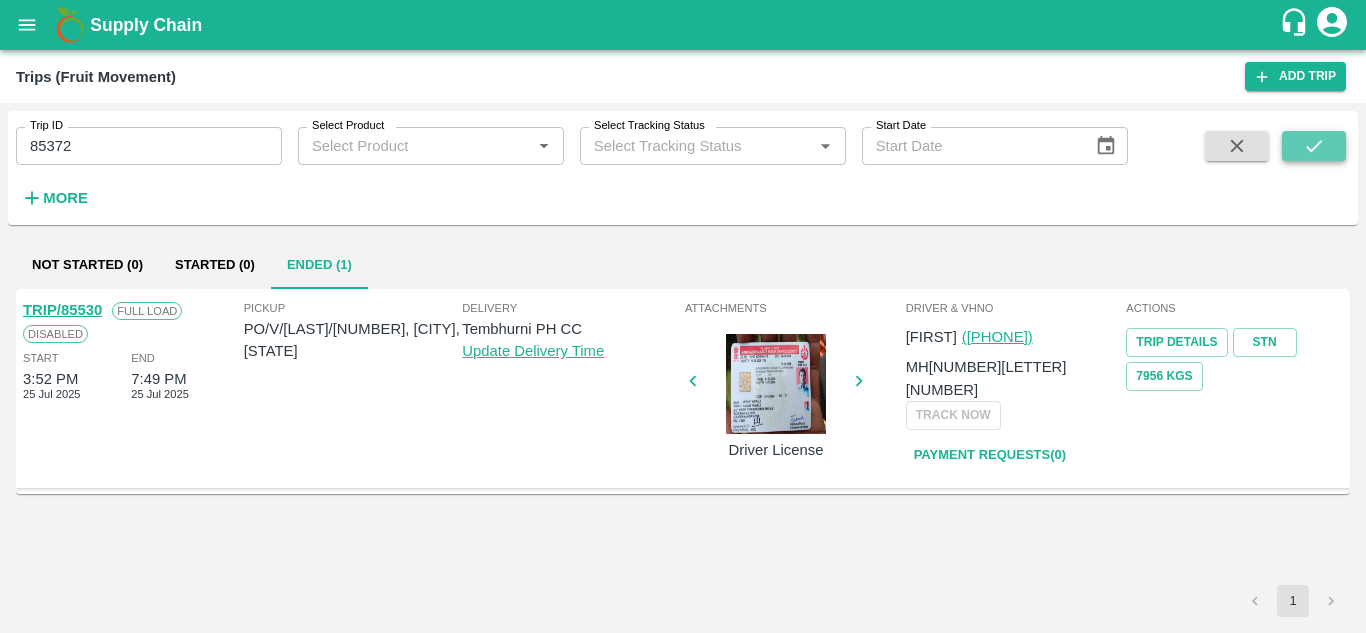 click 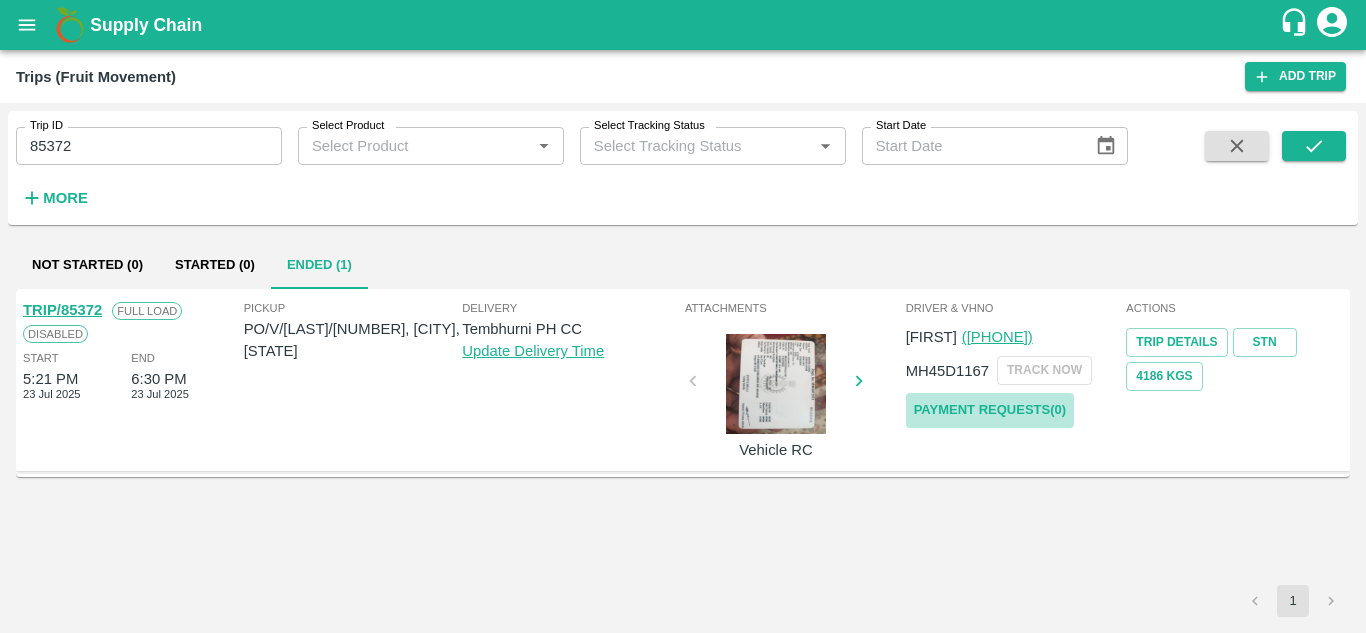 click on "Payment Requests( 0 )" at bounding box center (990, 410) 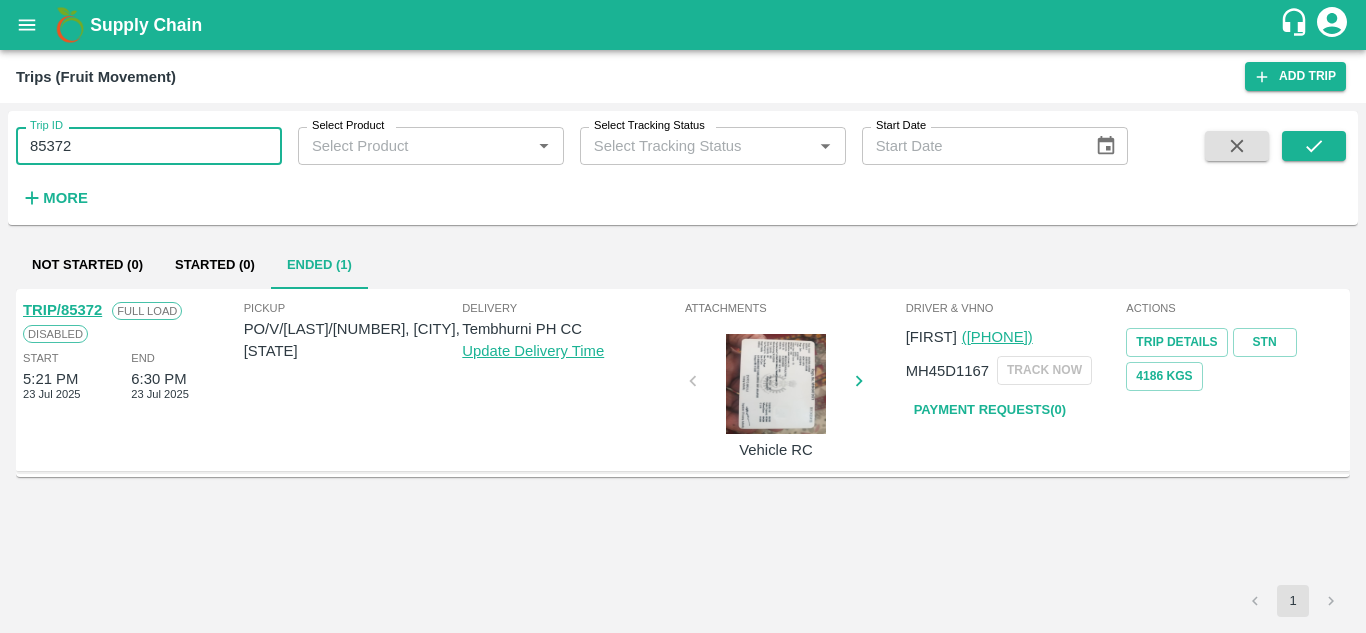 click on "85372" at bounding box center [149, 146] 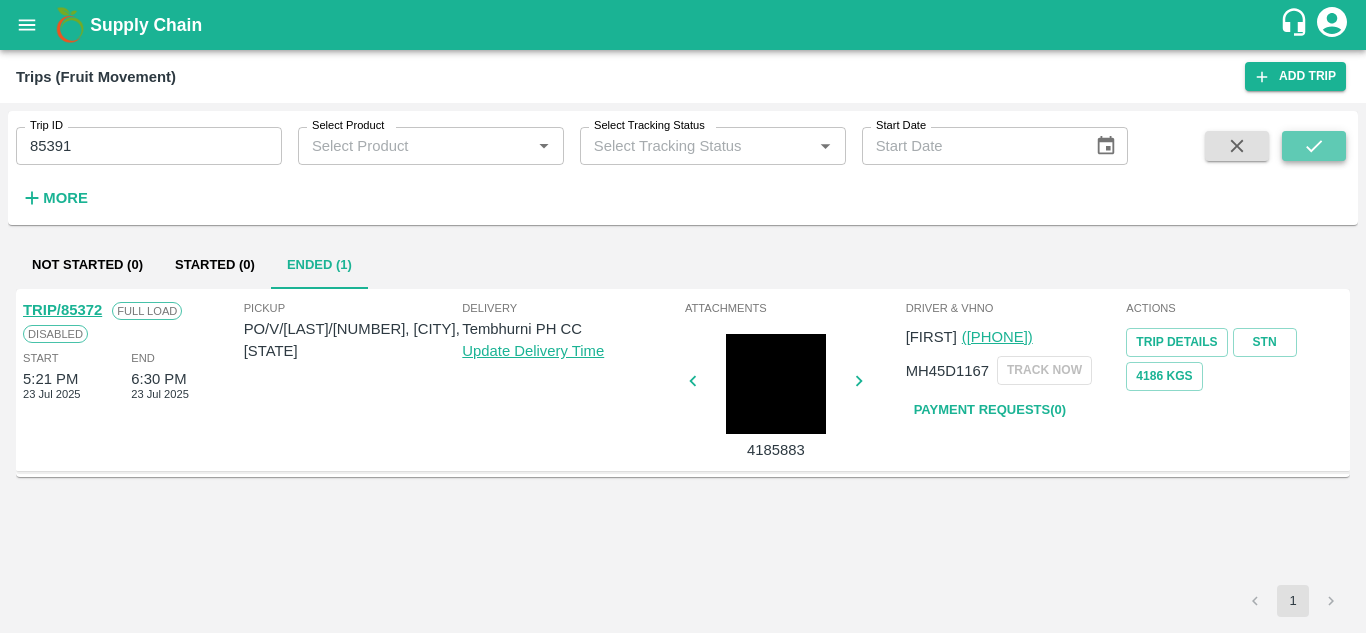 click at bounding box center [1314, 146] 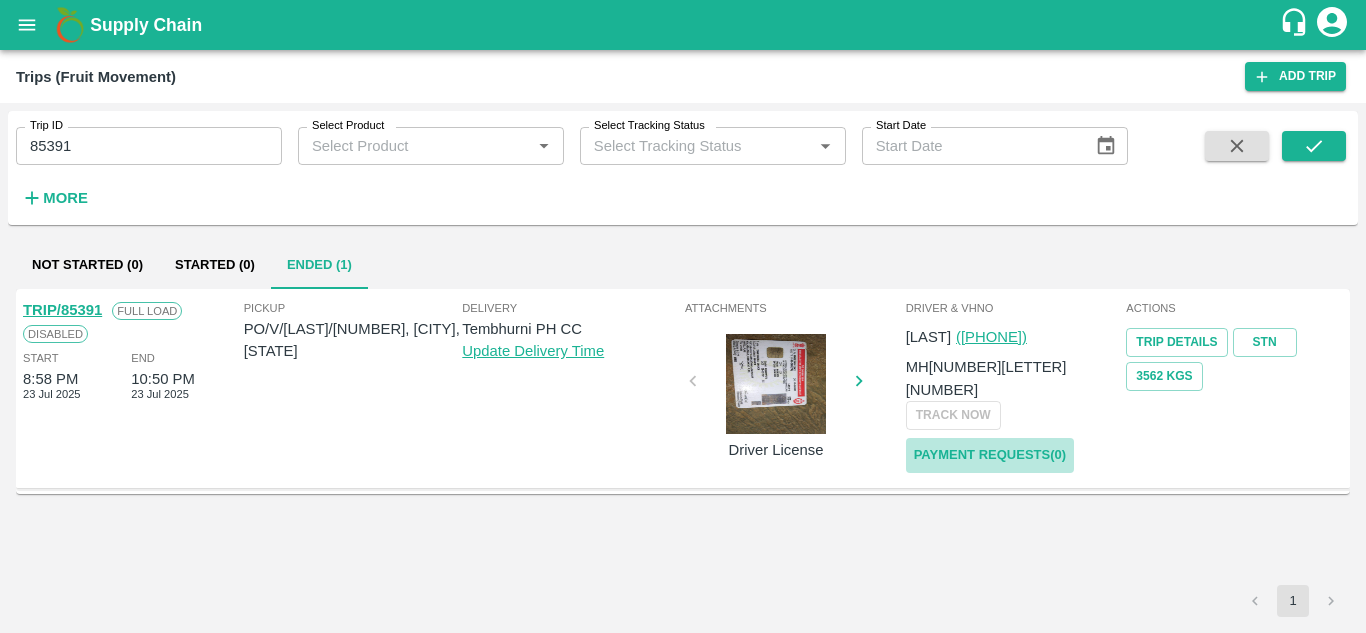 click on "Payment Requests( 0 )" at bounding box center [990, 455] 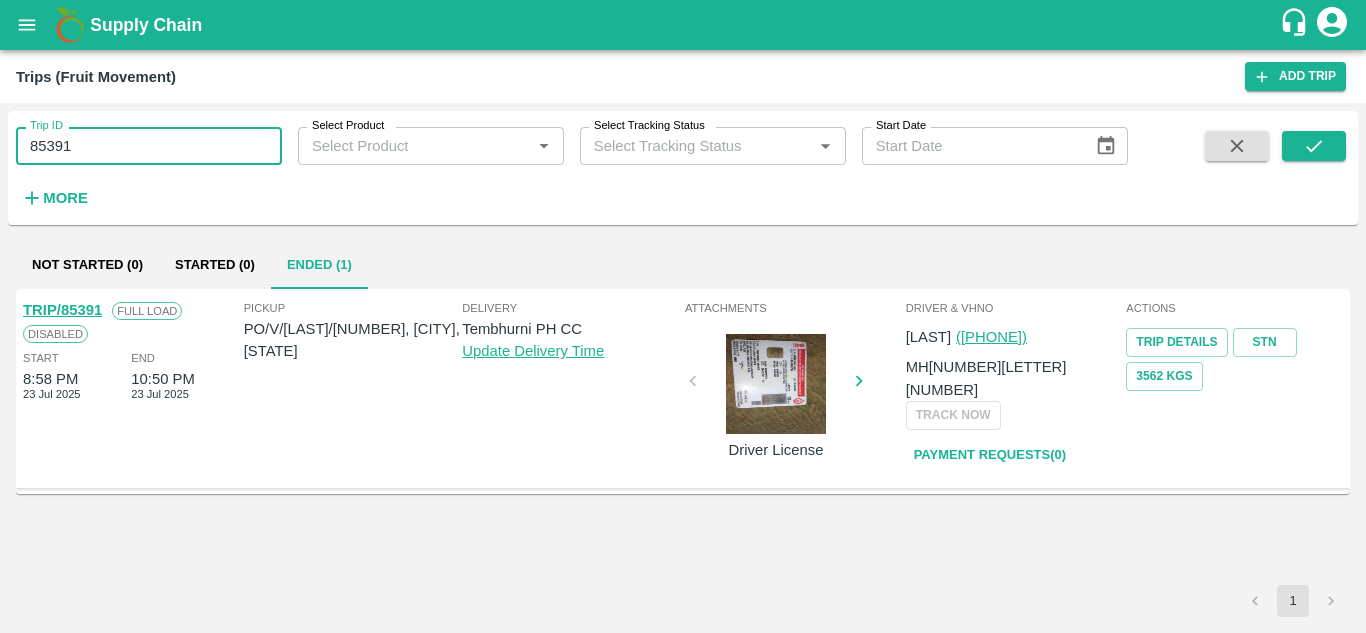 click on "85391" at bounding box center (149, 146) 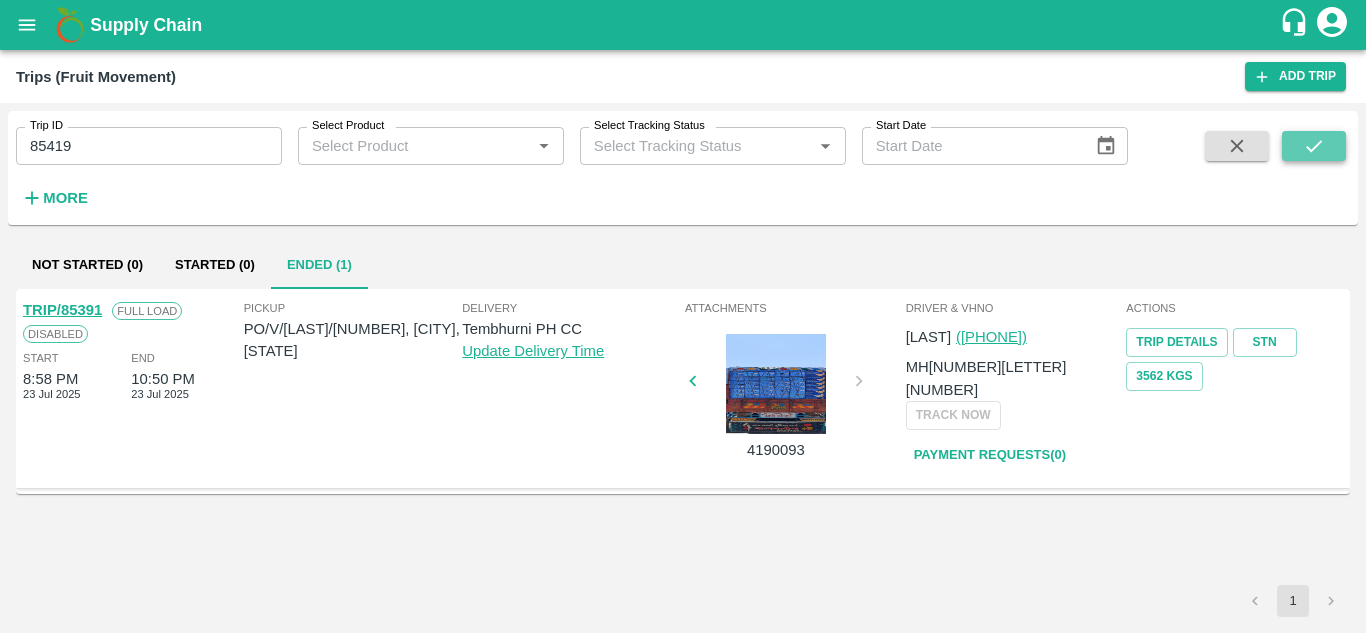 click 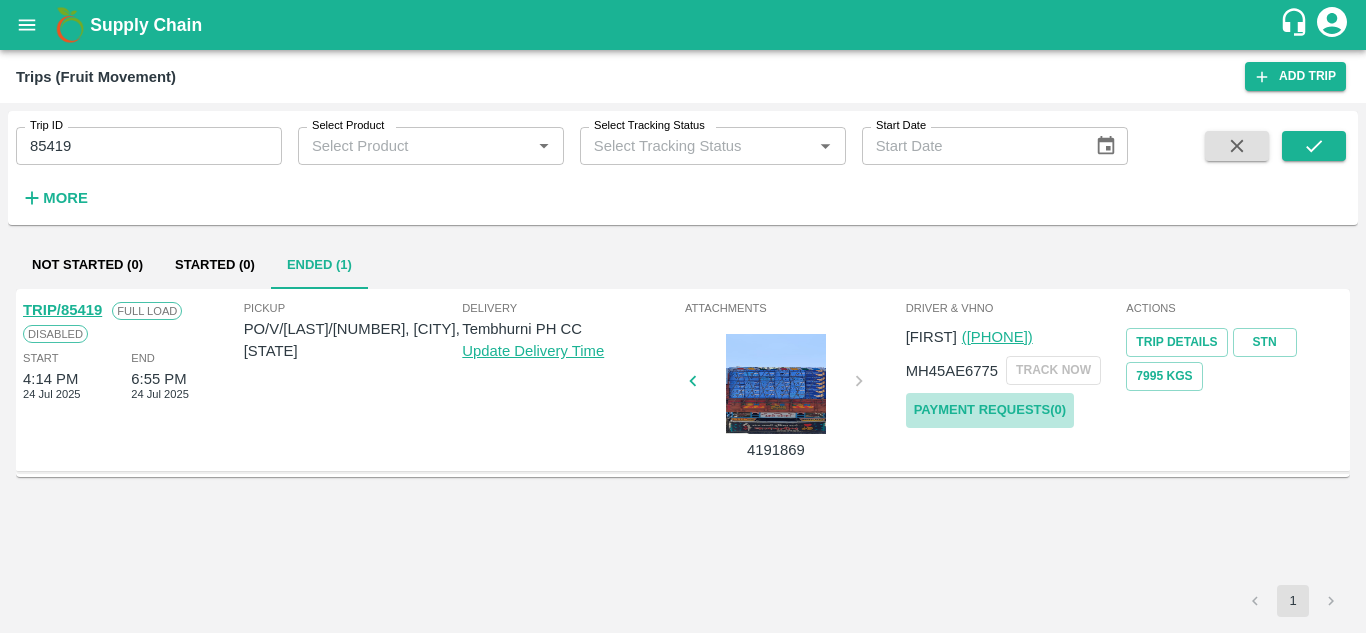 click on "Payment Requests( 0 )" at bounding box center (990, 410) 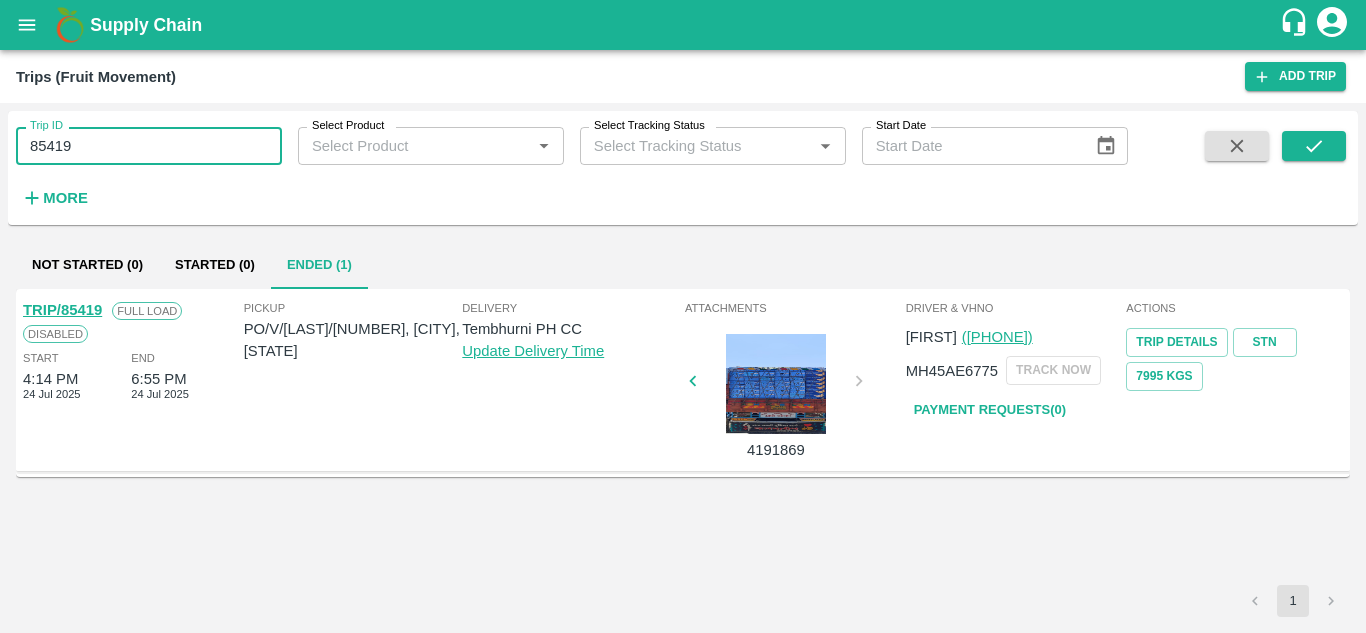 click on "85419" at bounding box center (149, 146) 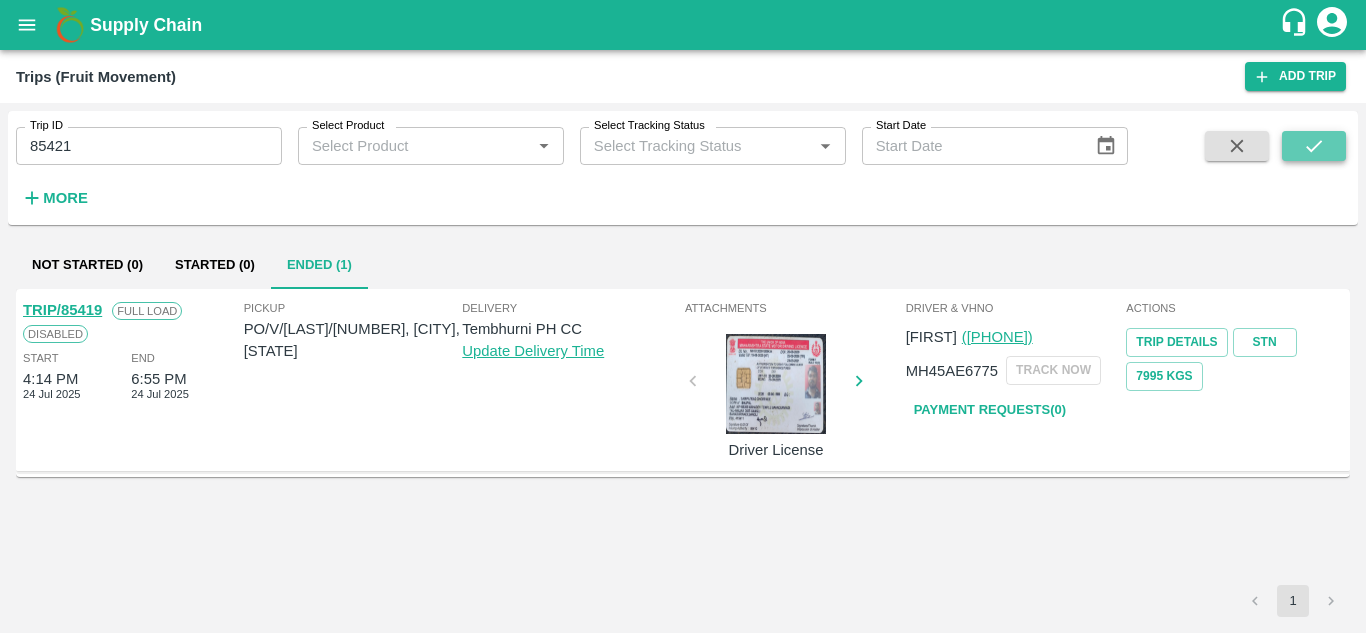 click at bounding box center (1314, 146) 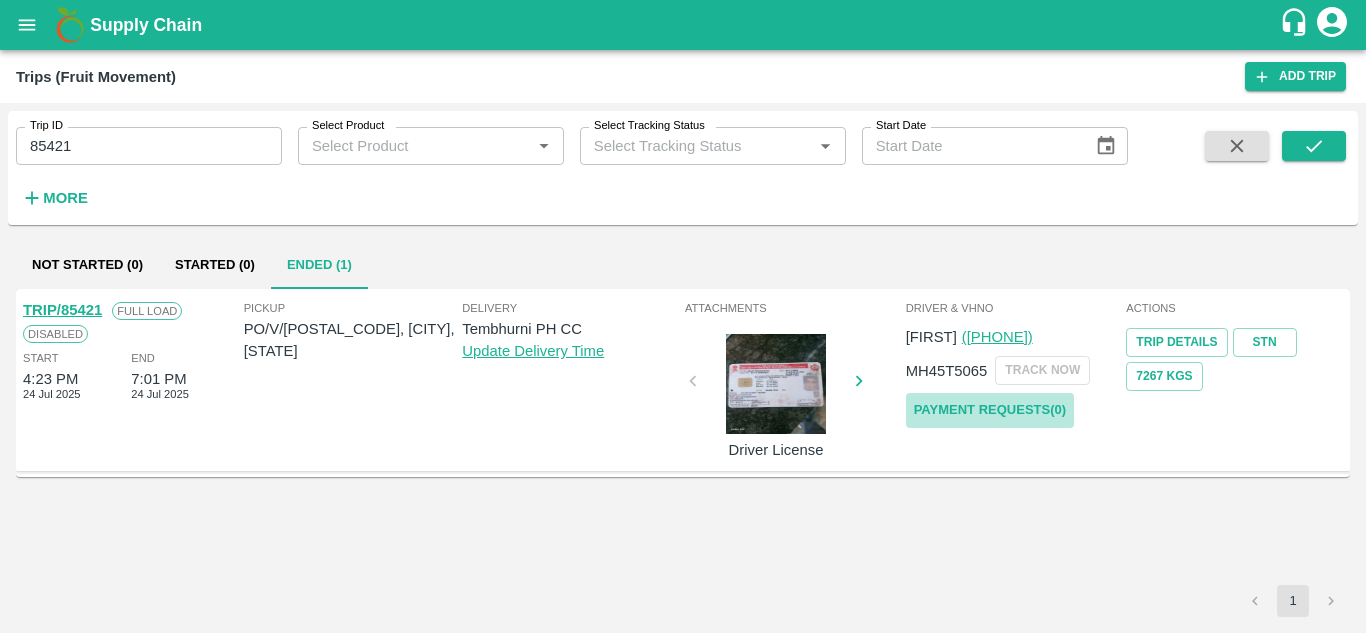 click on "Payment Requests( 0 )" at bounding box center [990, 410] 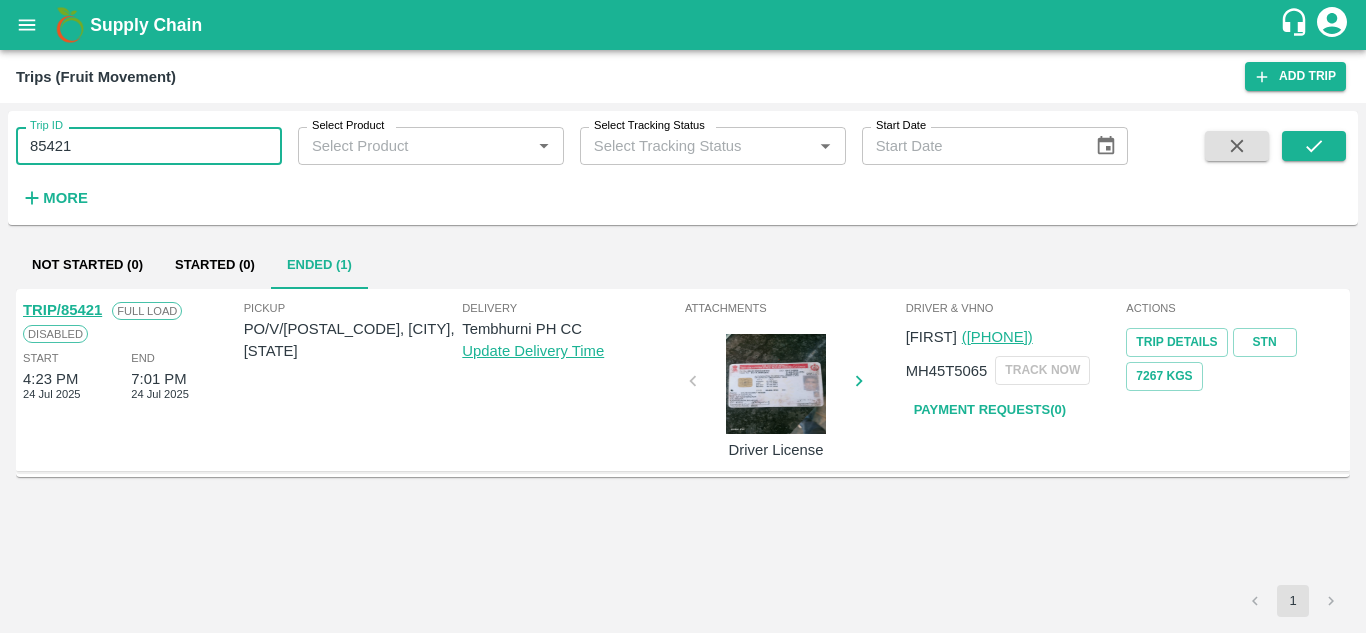 click on "85421" at bounding box center (149, 146) 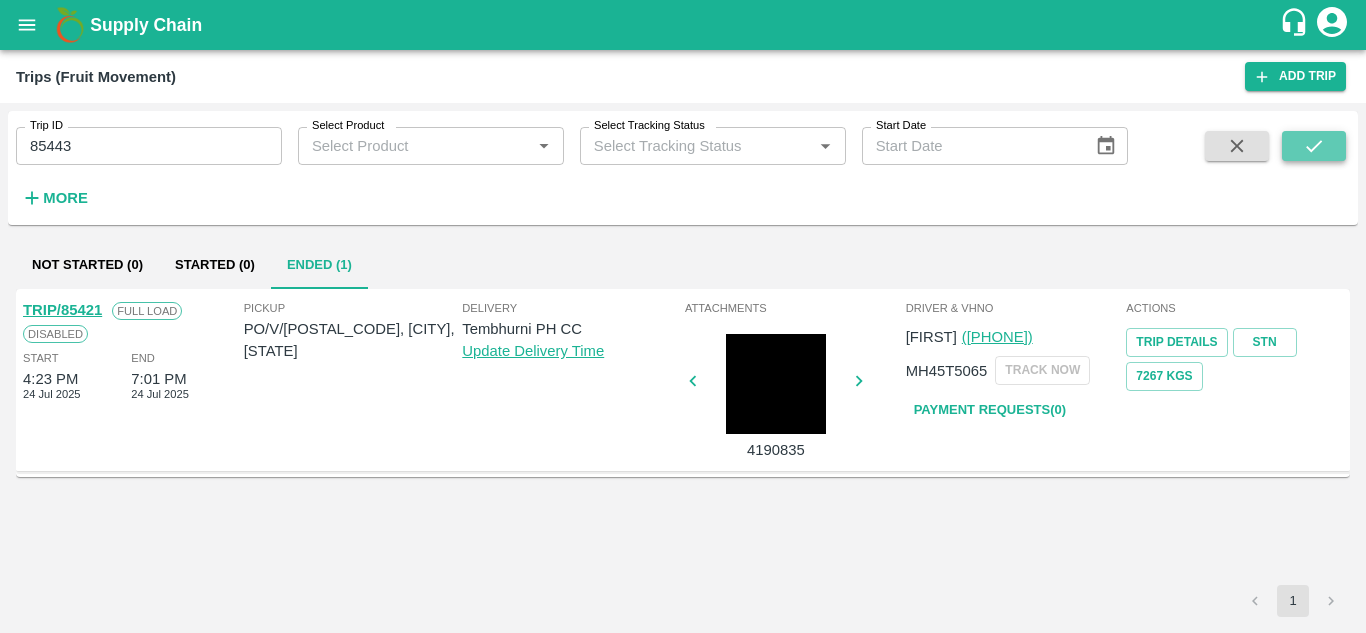 click 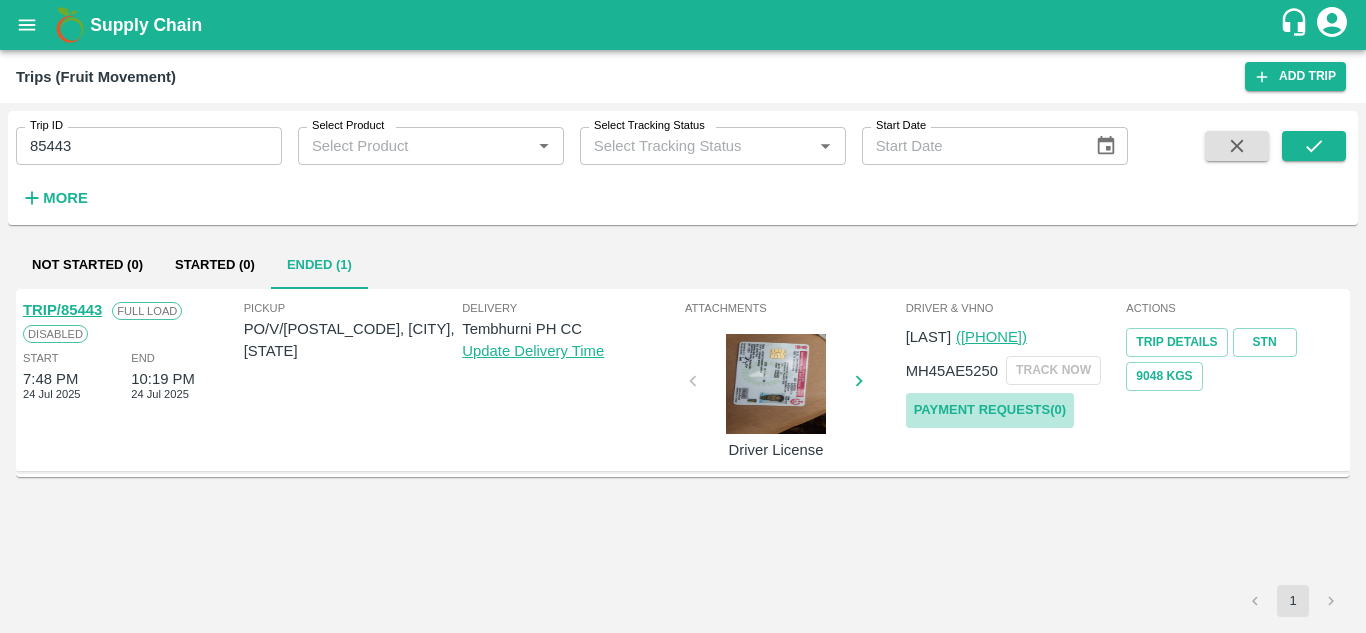 click on "Payment Requests( 0 )" at bounding box center [990, 410] 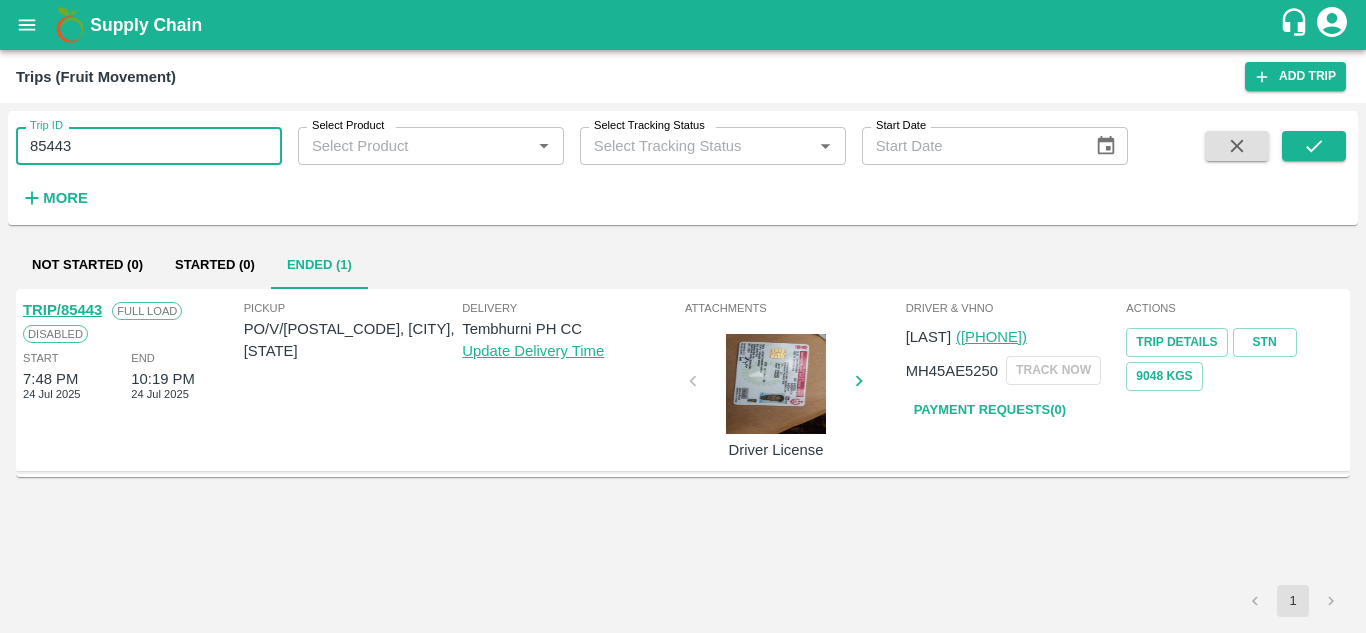 click on "85443" at bounding box center [149, 146] 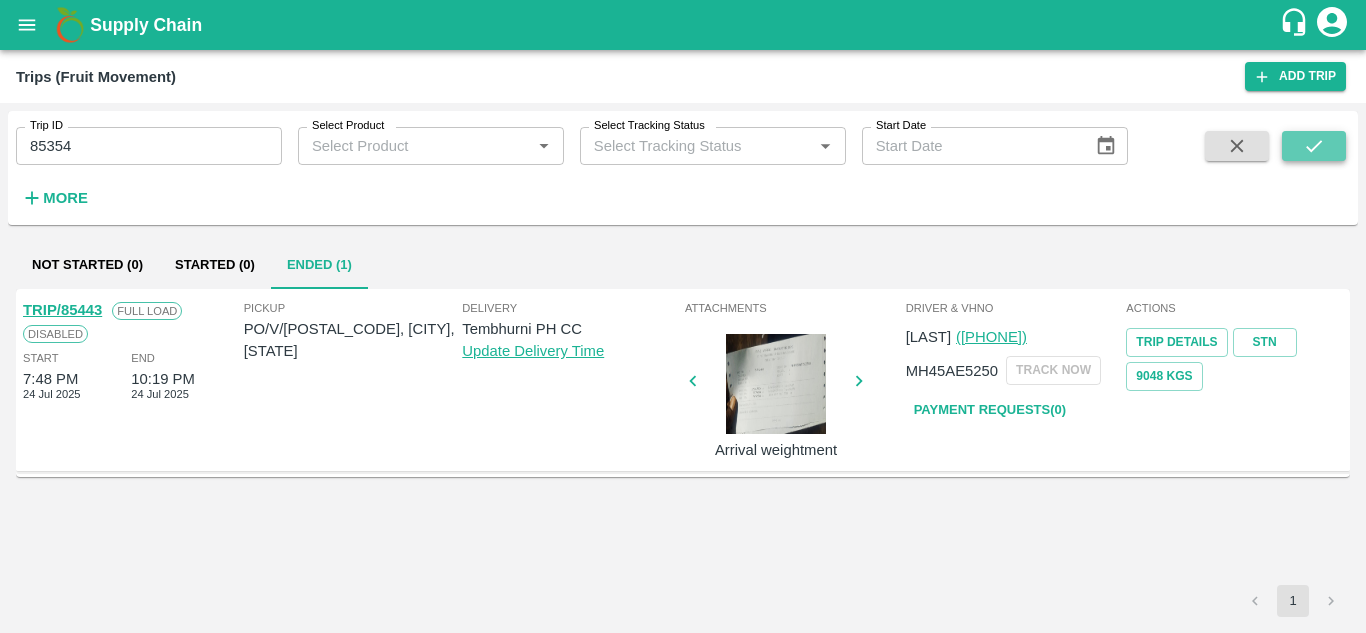 click at bounding box center [1314, 146] 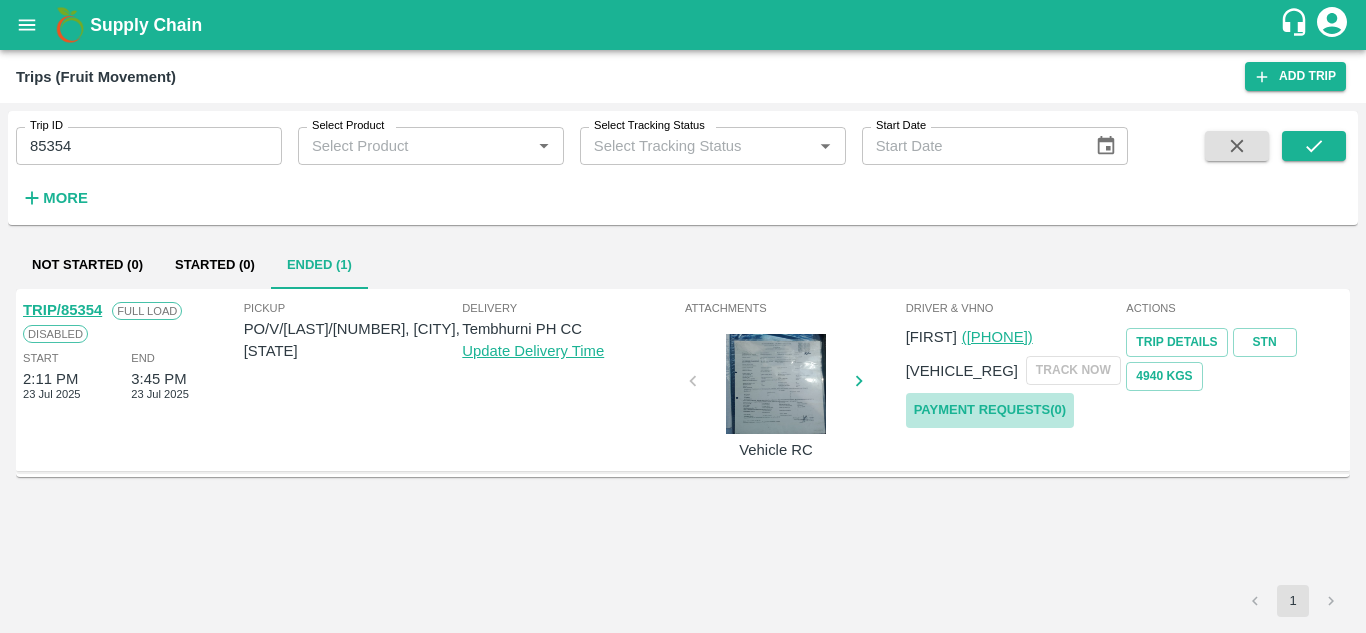 click on "Payment Requests( 0 )" at bounding box center (990, 410) 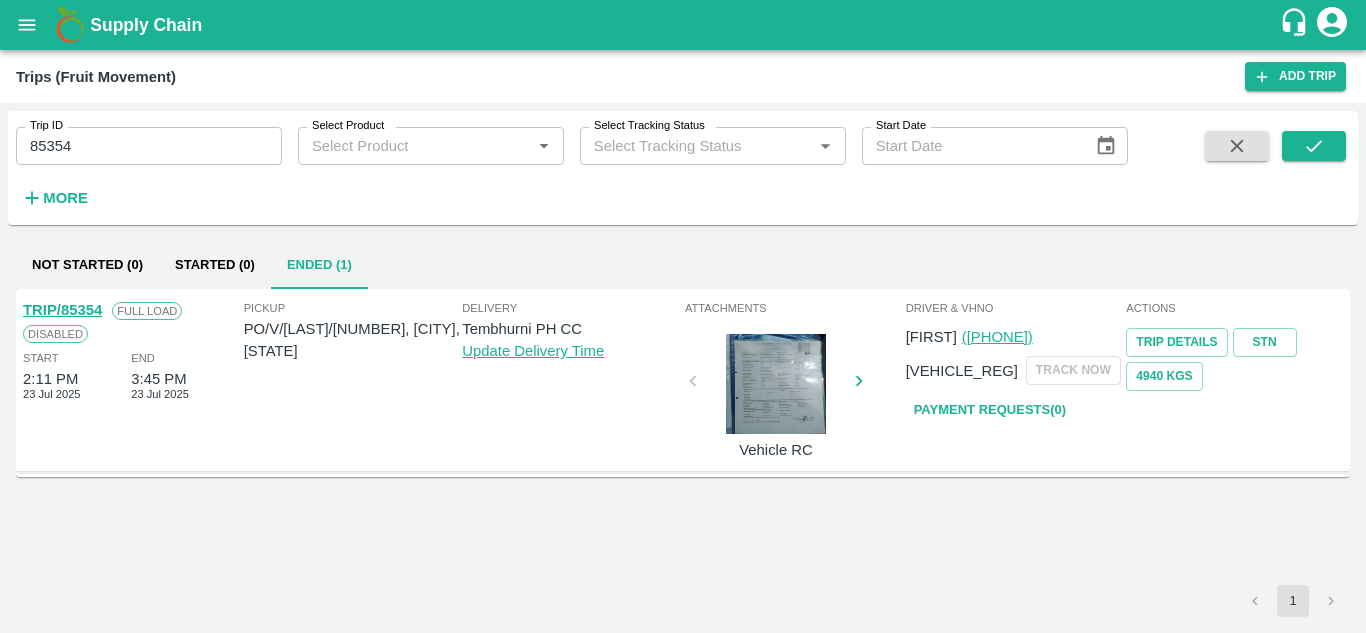 click on "Trip ID 85354 Trip ID Select Product Select Product   * Select Tracking Status Select Tracking Status   * Start Date Start Date More" at bounding box center (564, 163) 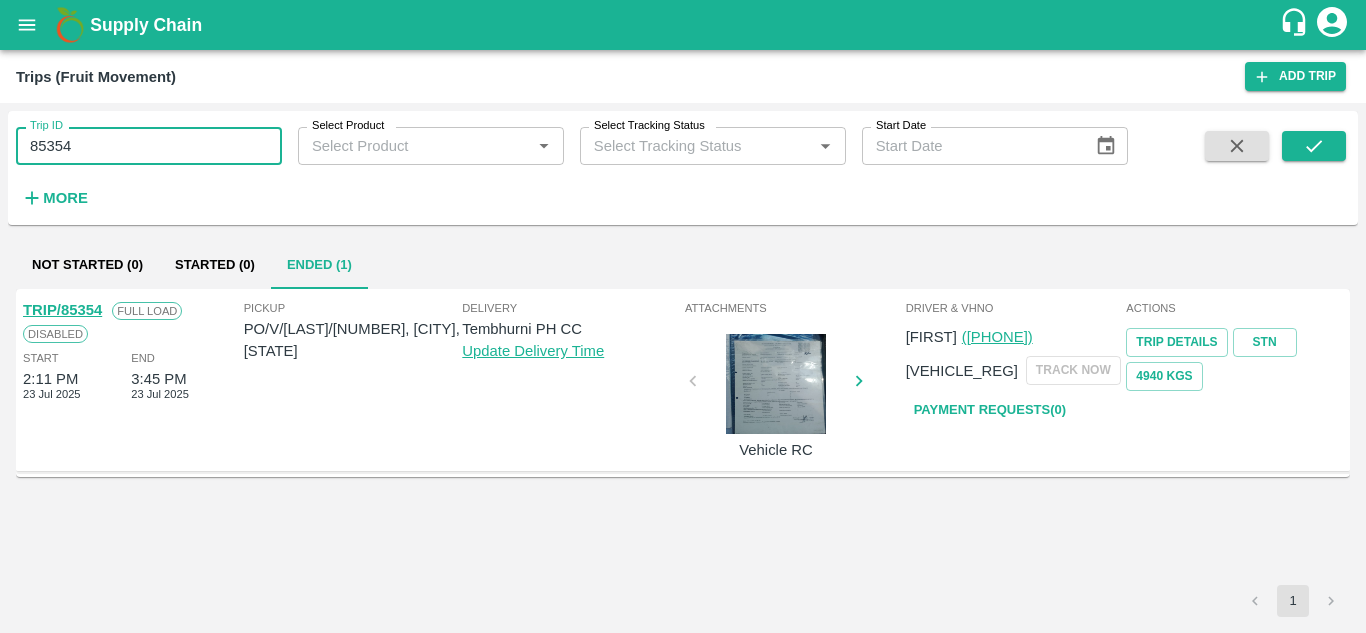 click on "85354" at bounding box center (149, 146) 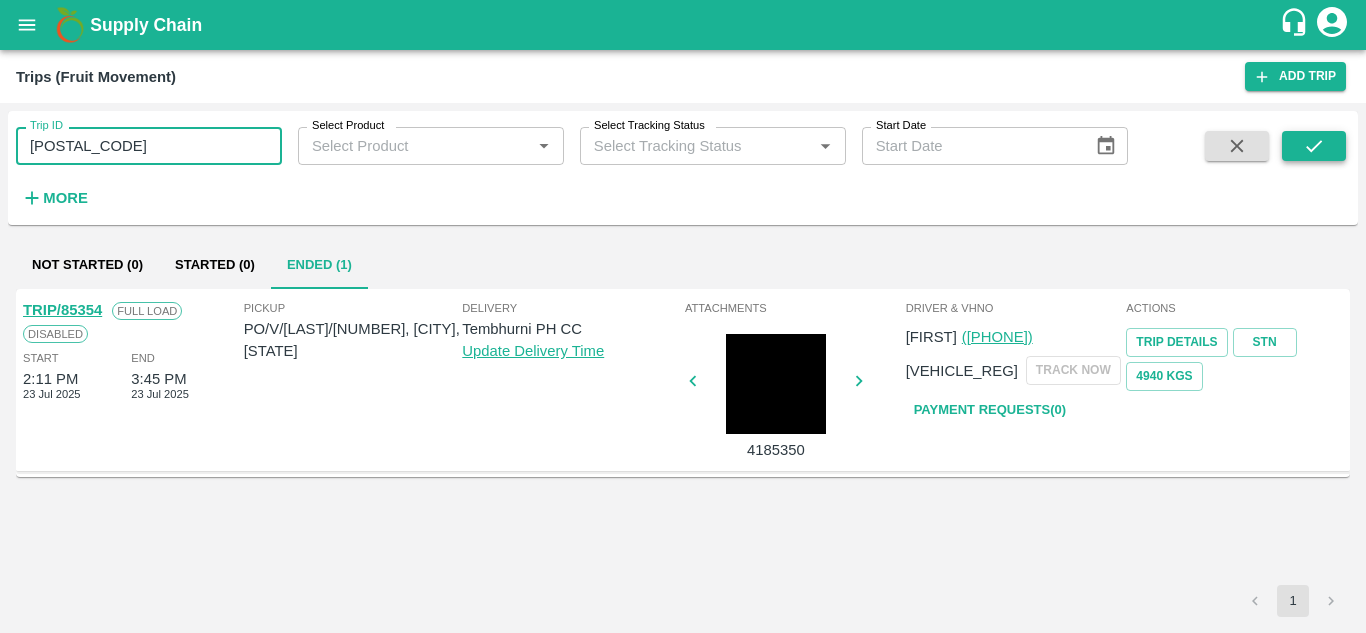 click at bounding box center (1314, 146) 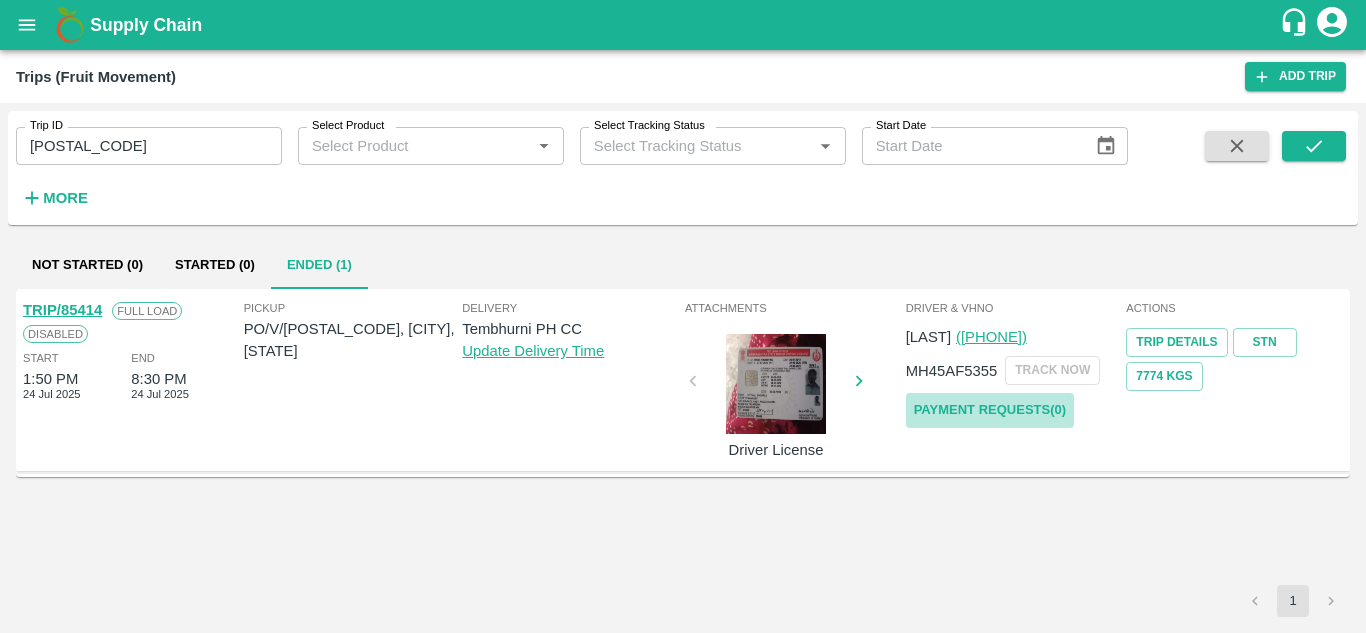 click on "Payment Requests( 0 )" at bounding box center (990, 410) 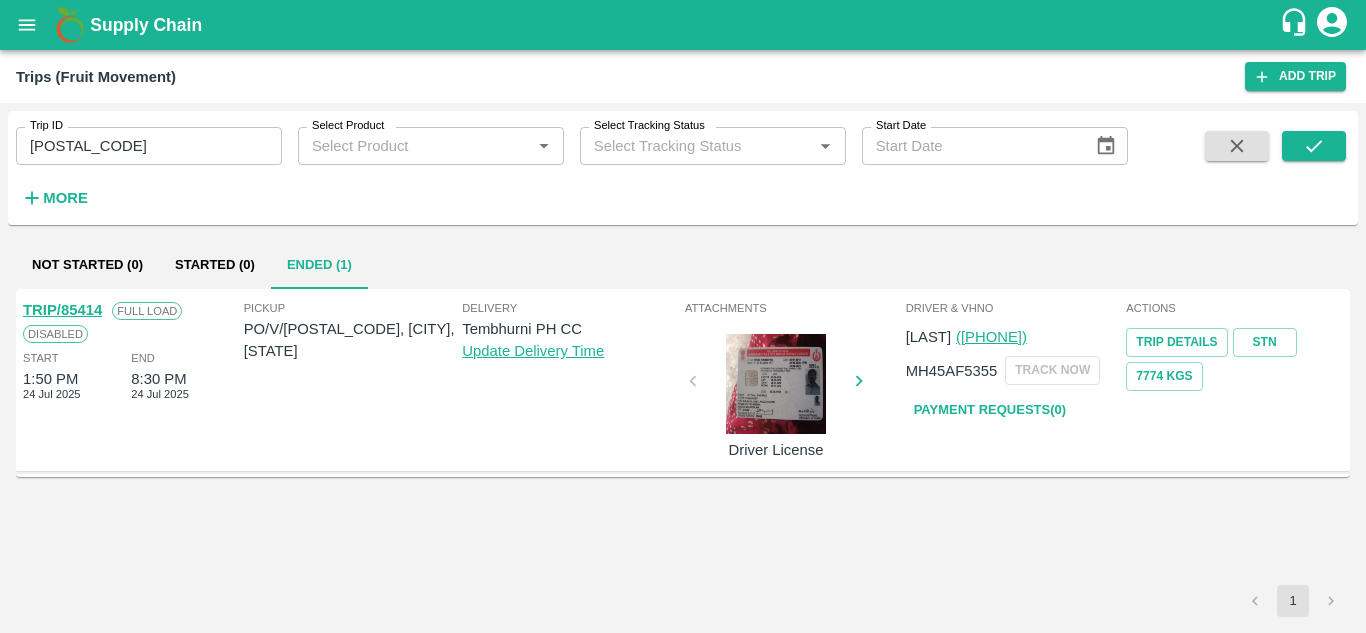 click on "85414" at bounding box center (149, 146) 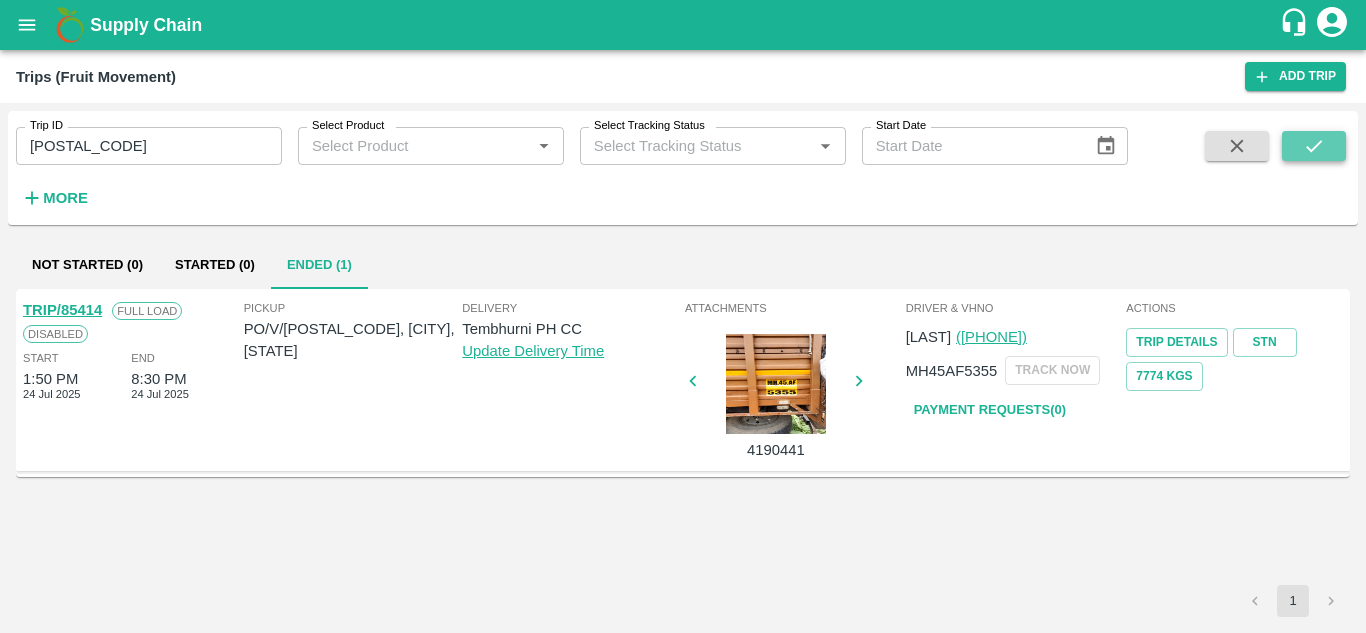 click 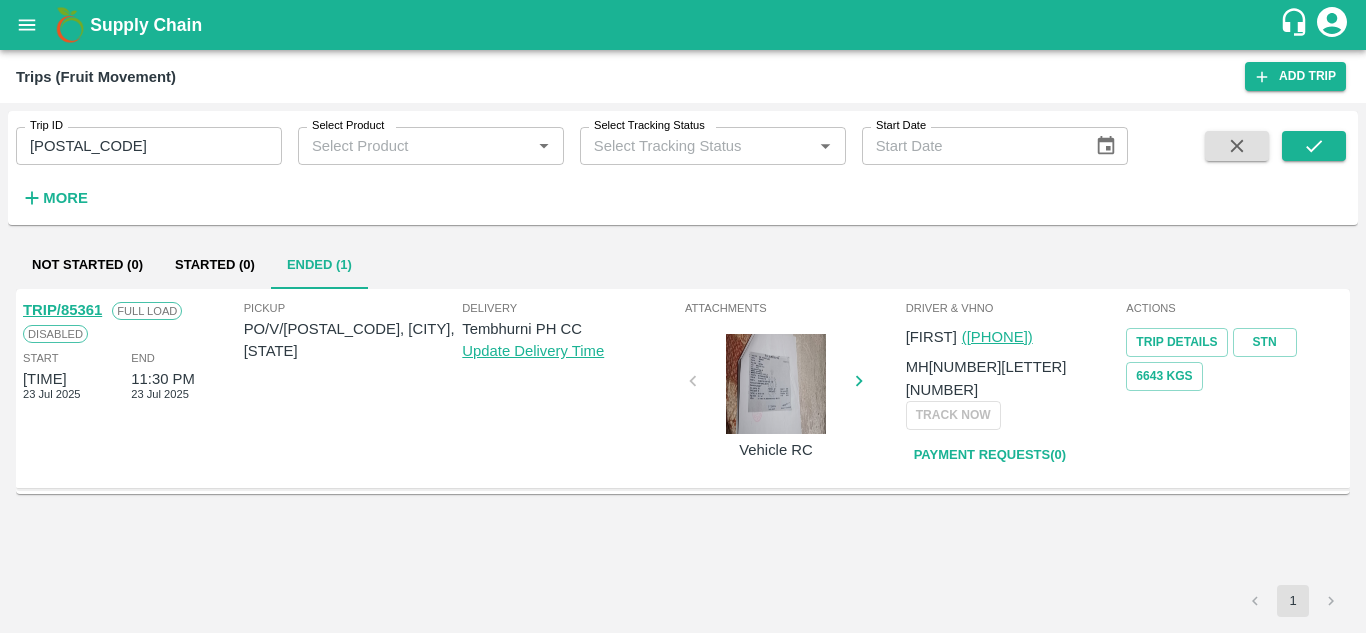 click on "Payment Requests( 0 )" at bounding box center (990, 455) 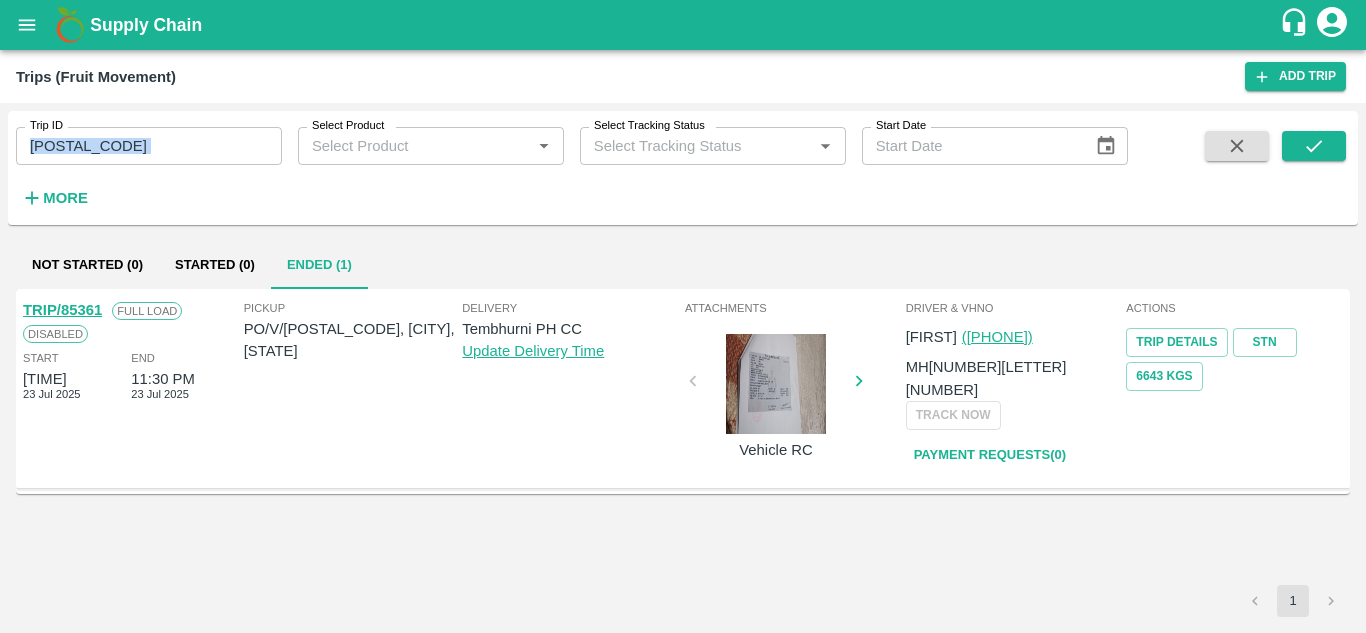 drag, startPoint x: 114, startPoint y: 183, endPoint x: 112, endPoint y: 162, distance: 21.095022 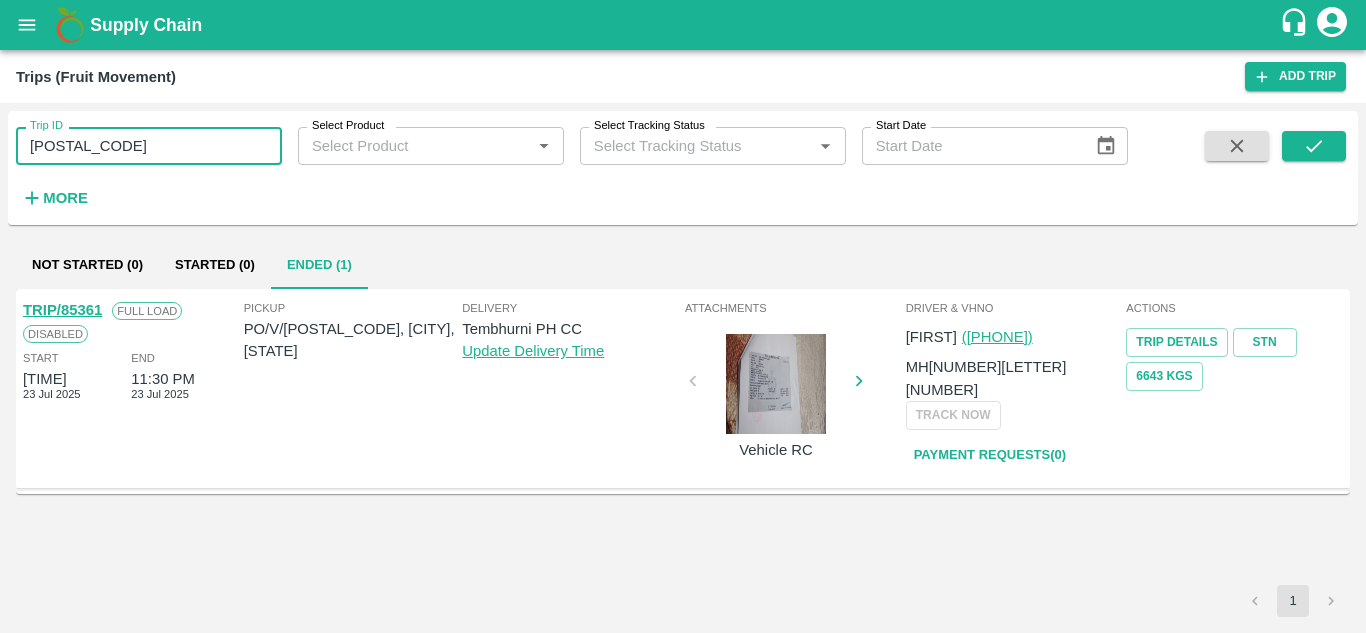 click on "85361" at bounding box center [149, 146] 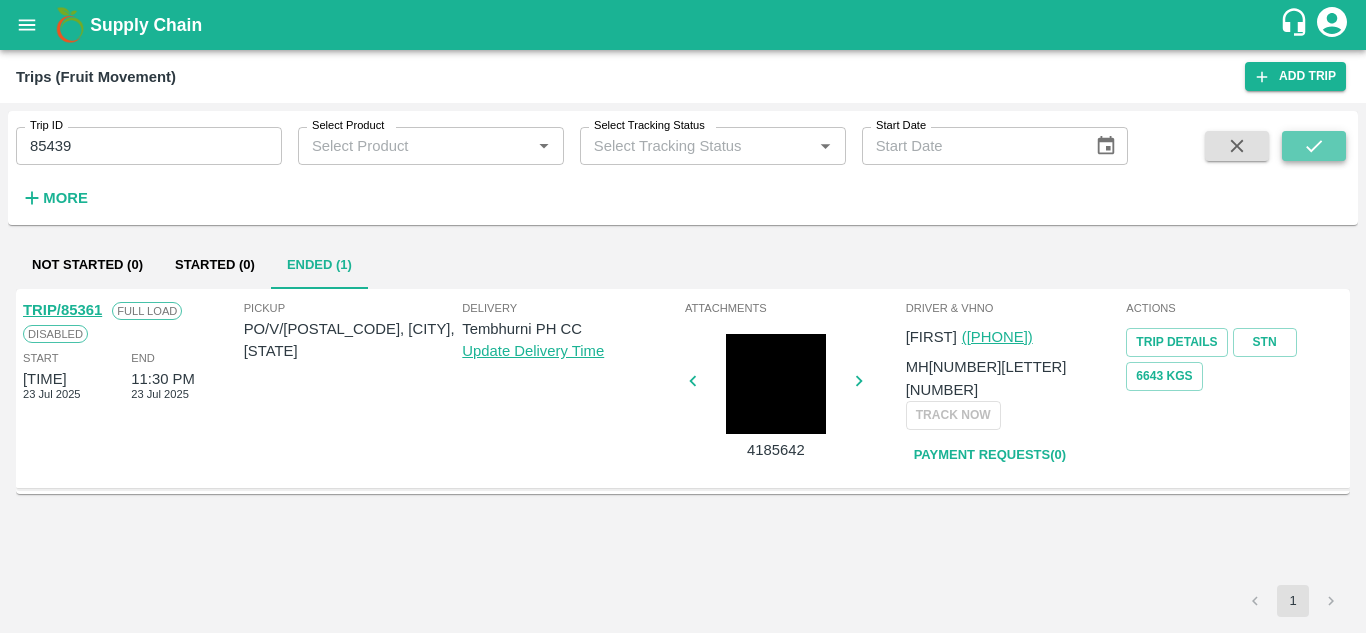 click 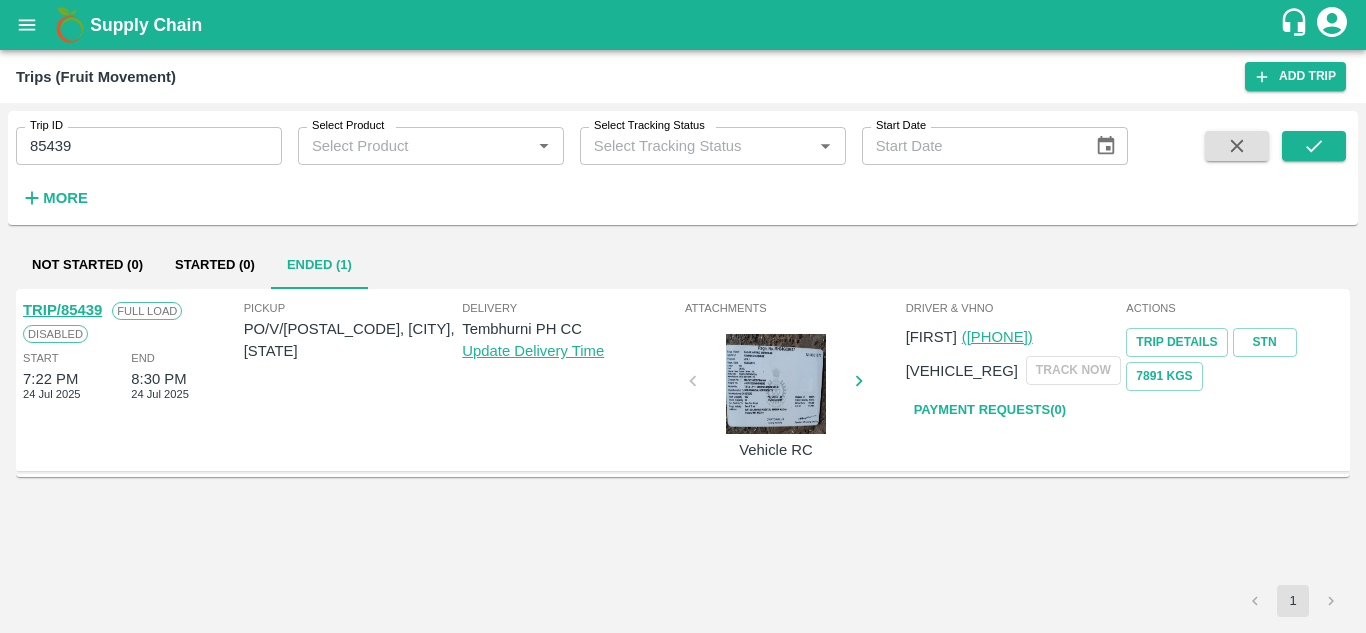 click on "Driver & VHNo Arjun  (8208084199) MH42T1047 TRACK NOW Payment Requests( 0 )" at bounding box center (1014, 380) 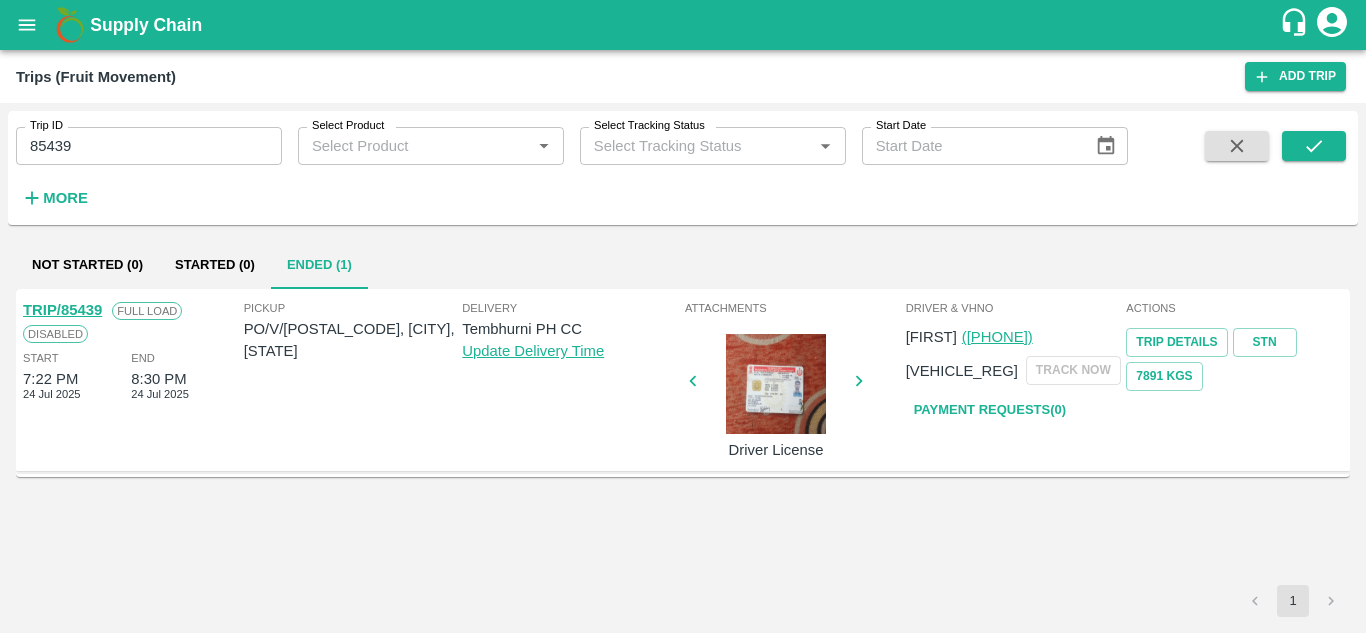click on "Payment Requests( 0 )" at bounding box center (990, 410) 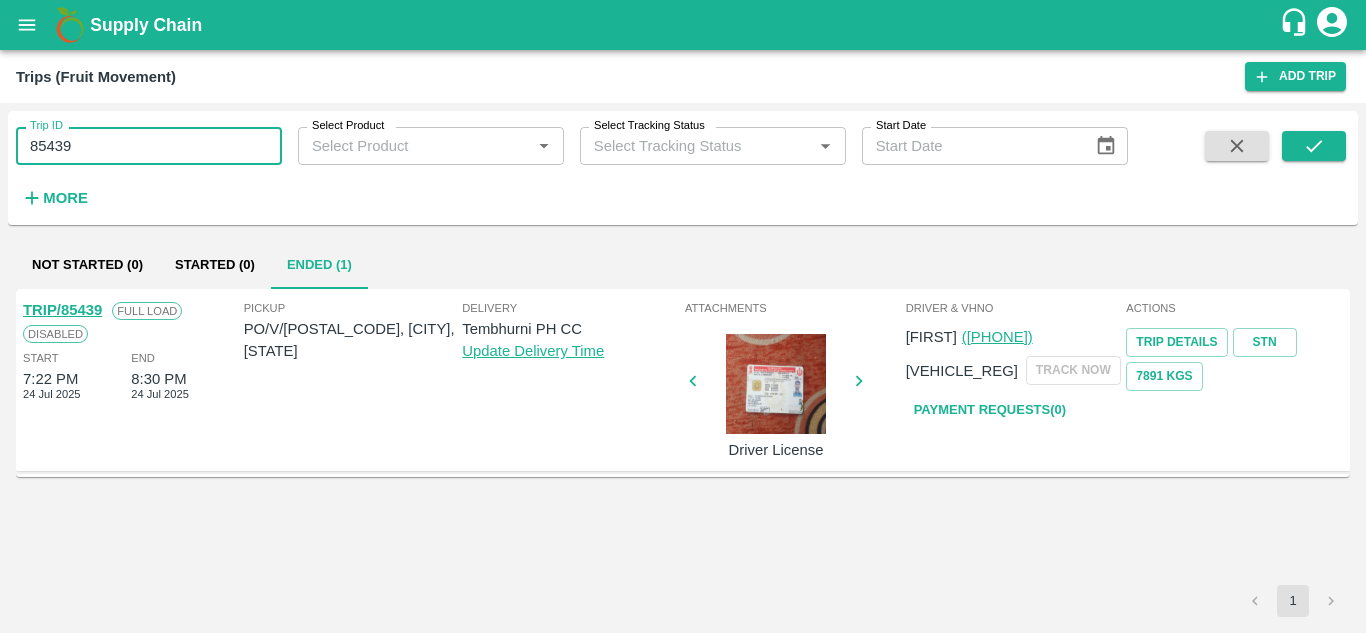 click on "85439" at bounding box center [149, 146] 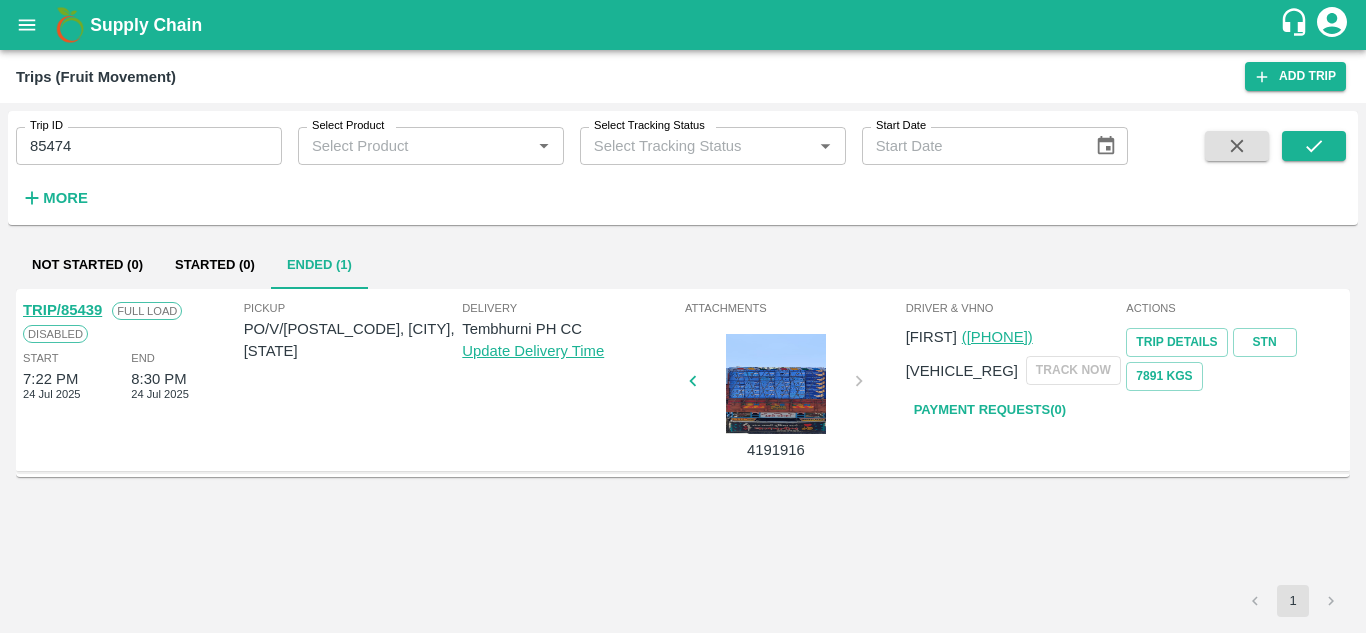 click at bounding box center (1314, 172) 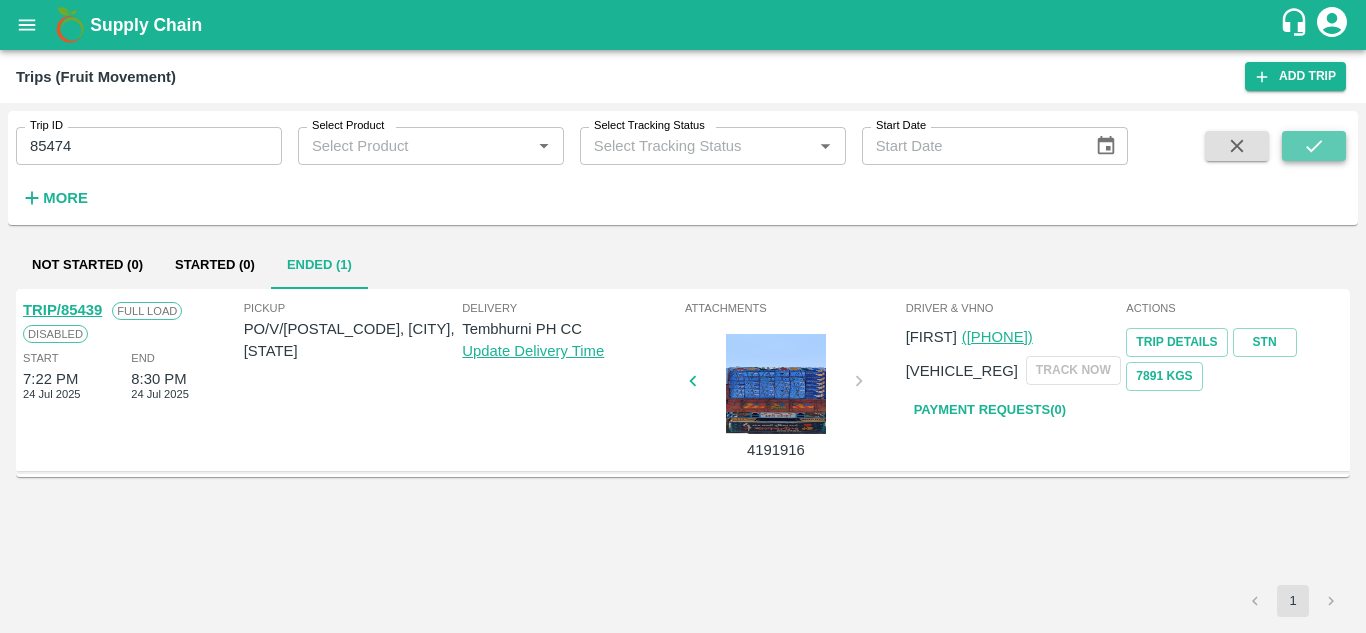 click 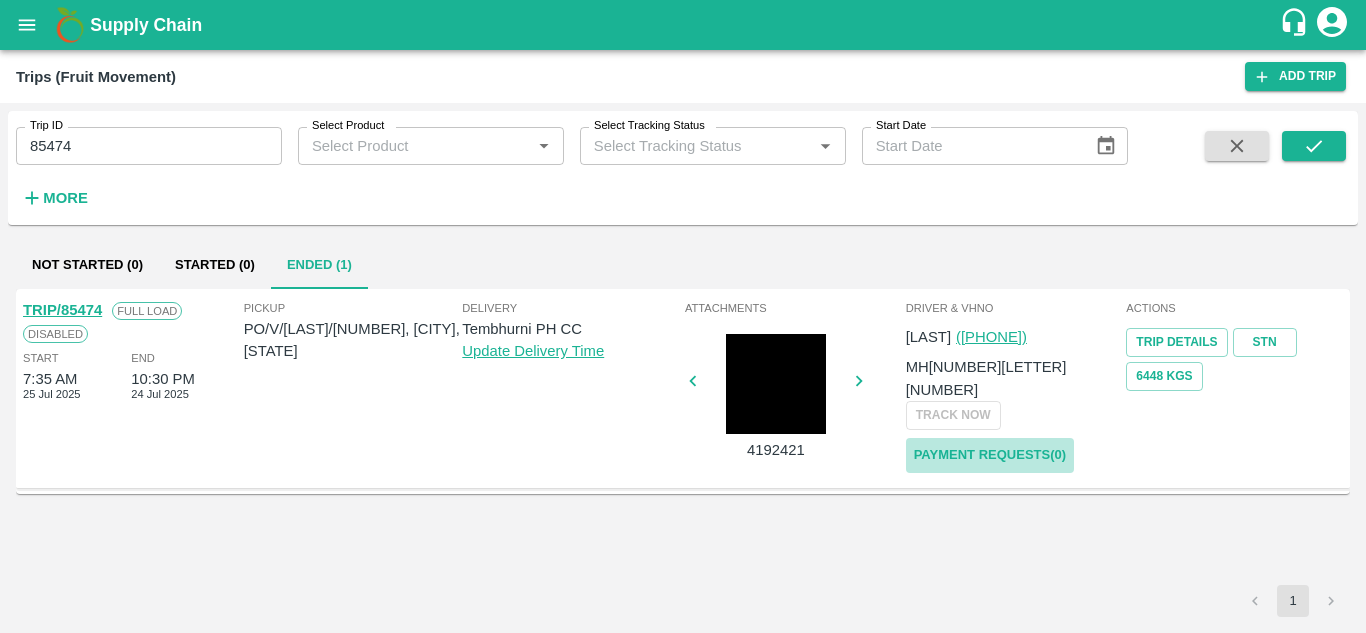 click on "Payment Requests( 0 )" at bounding box center (990, 455) 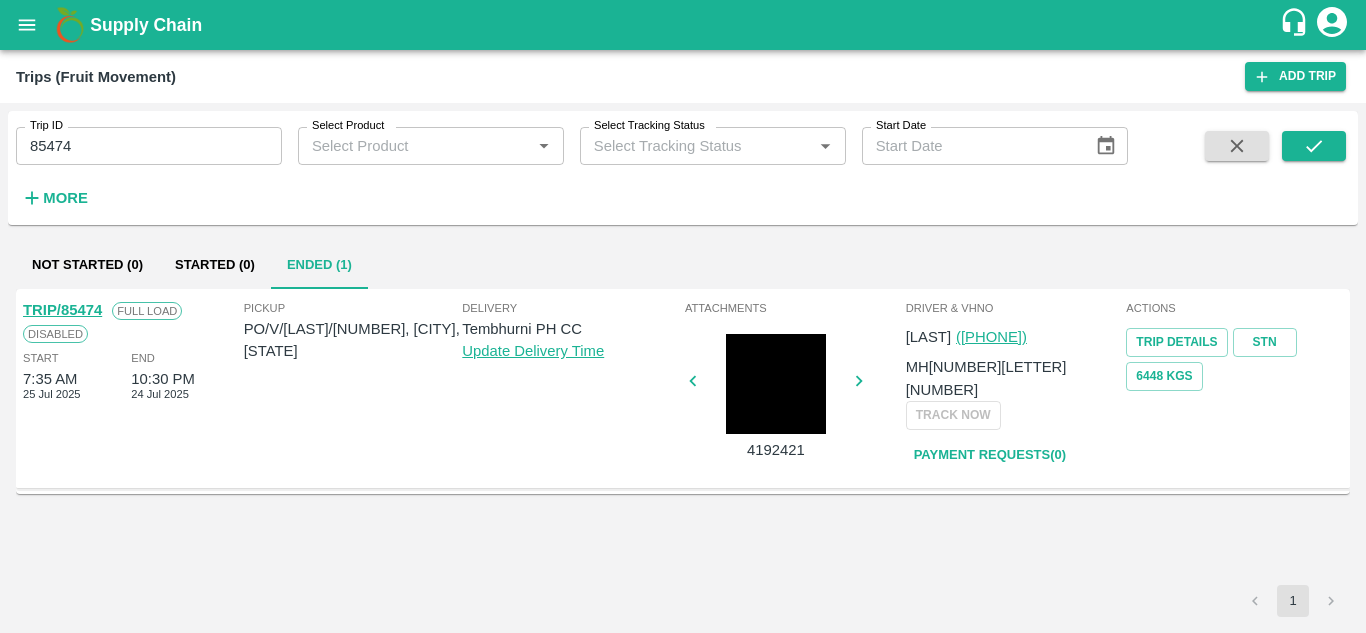 click on "85474" at bounding box center (149, 146) 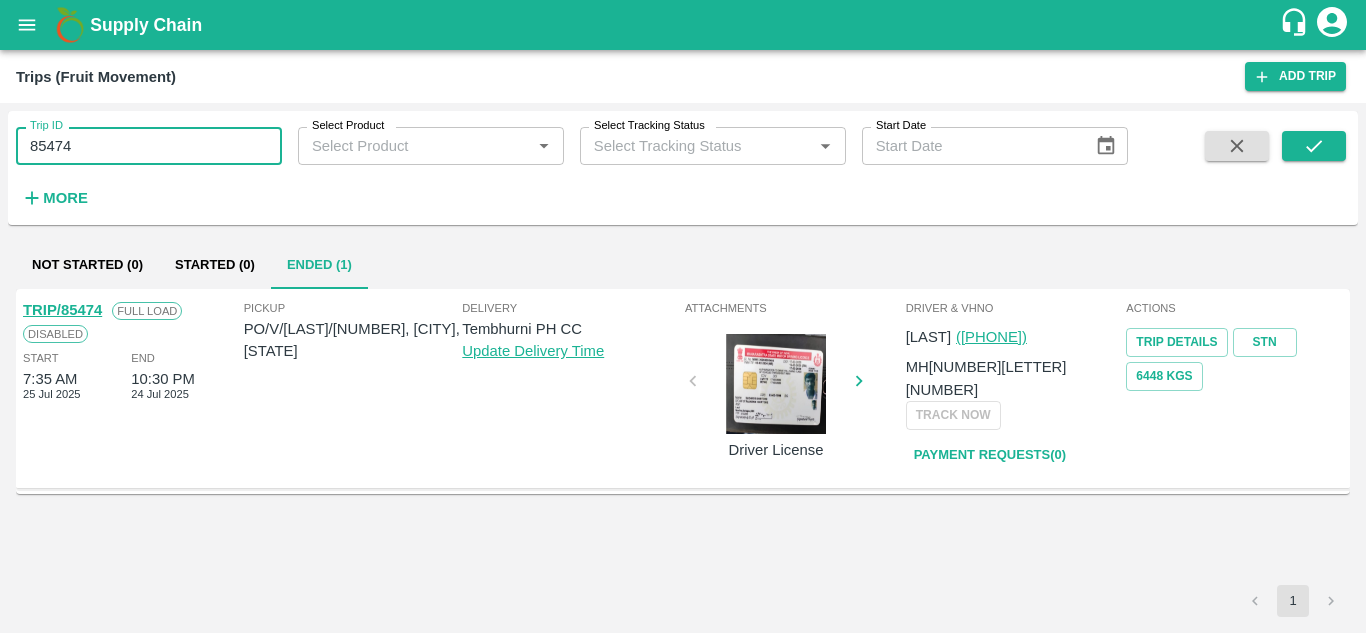 click on "85474" at bounding box center [149, 146] 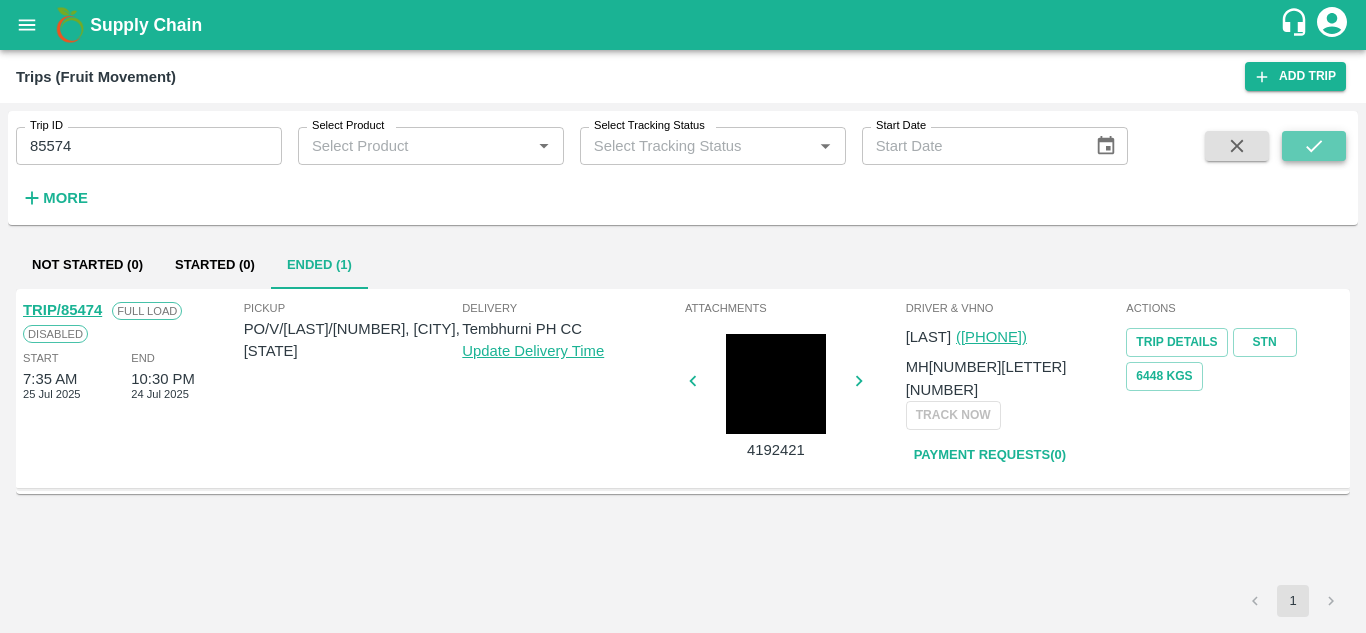 click 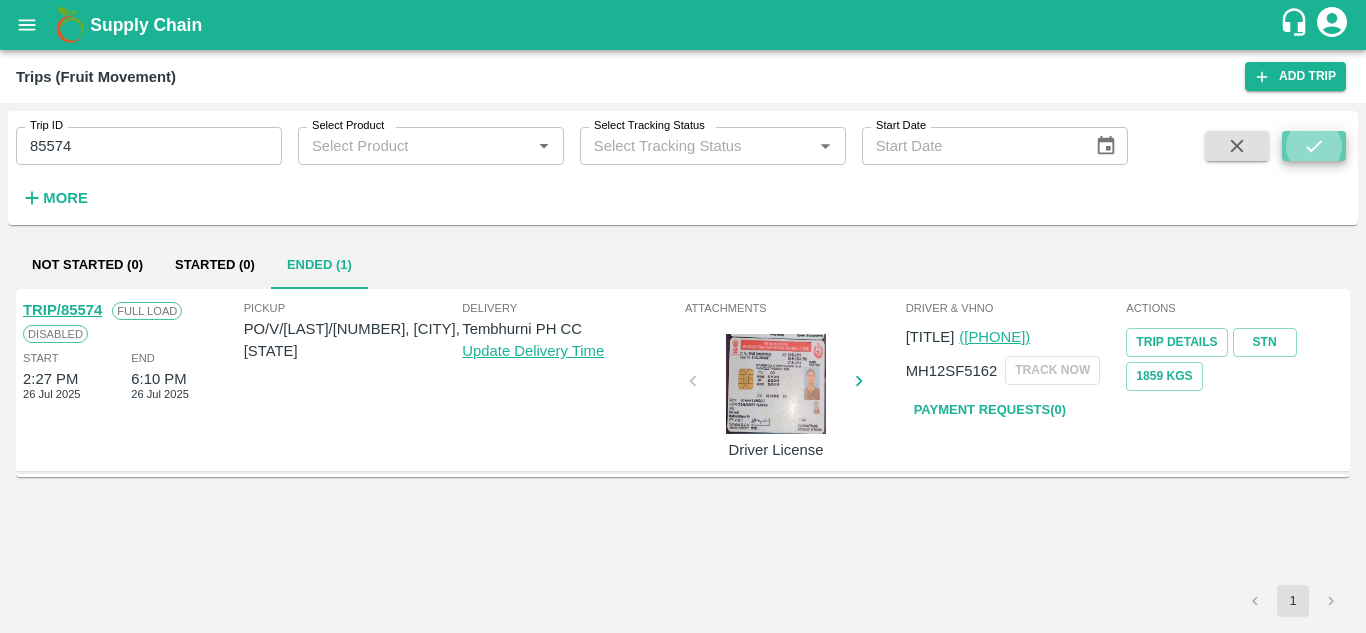click 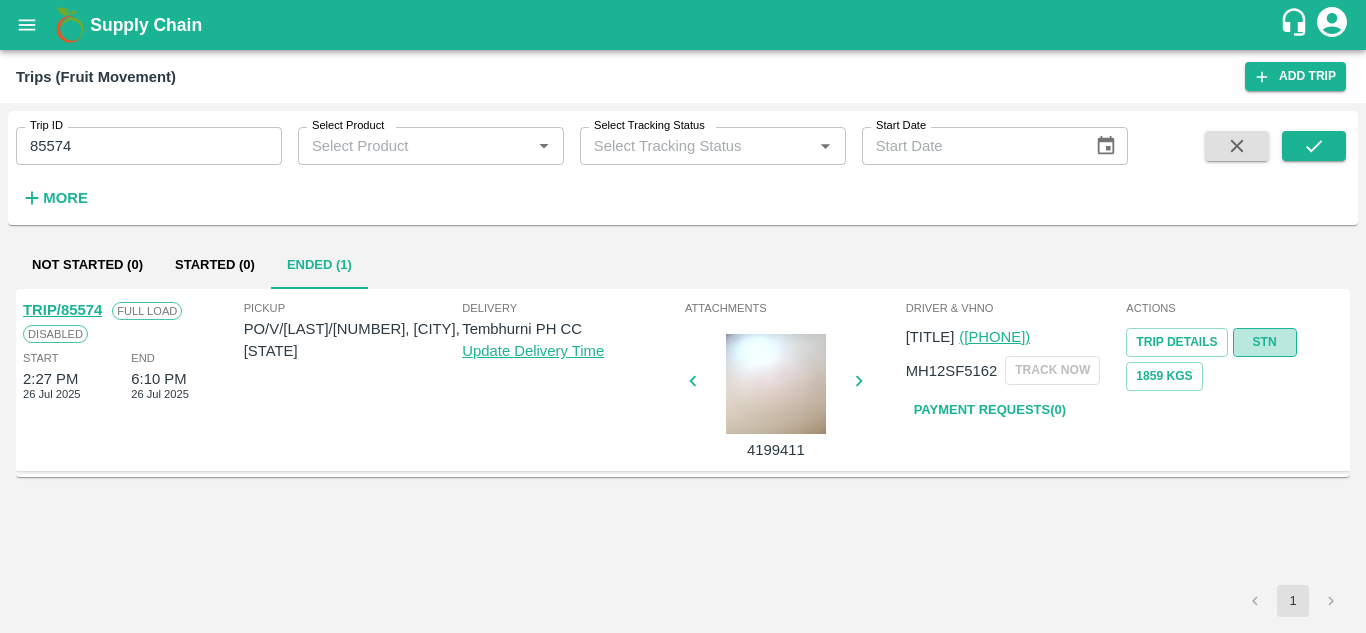 click on "STN" at bounding box center (1265, 342) 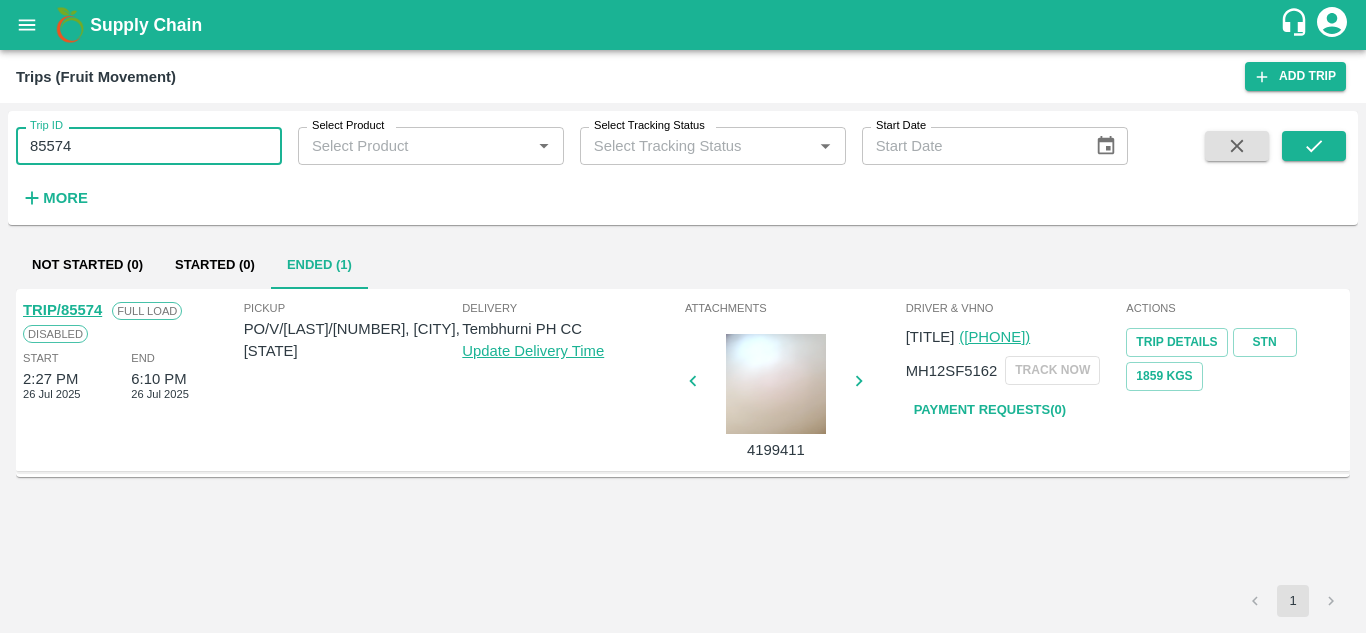 click on "85574" at bounding box center [149, 146] 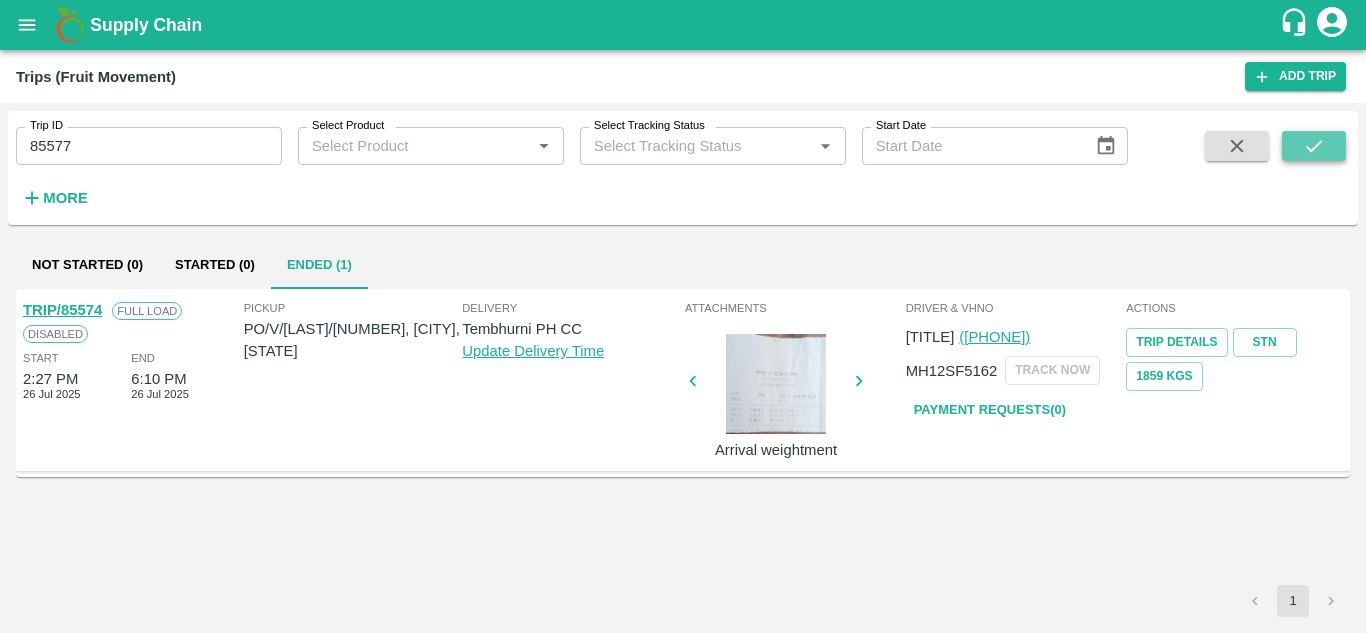 click at bounding box center (1314, 146) 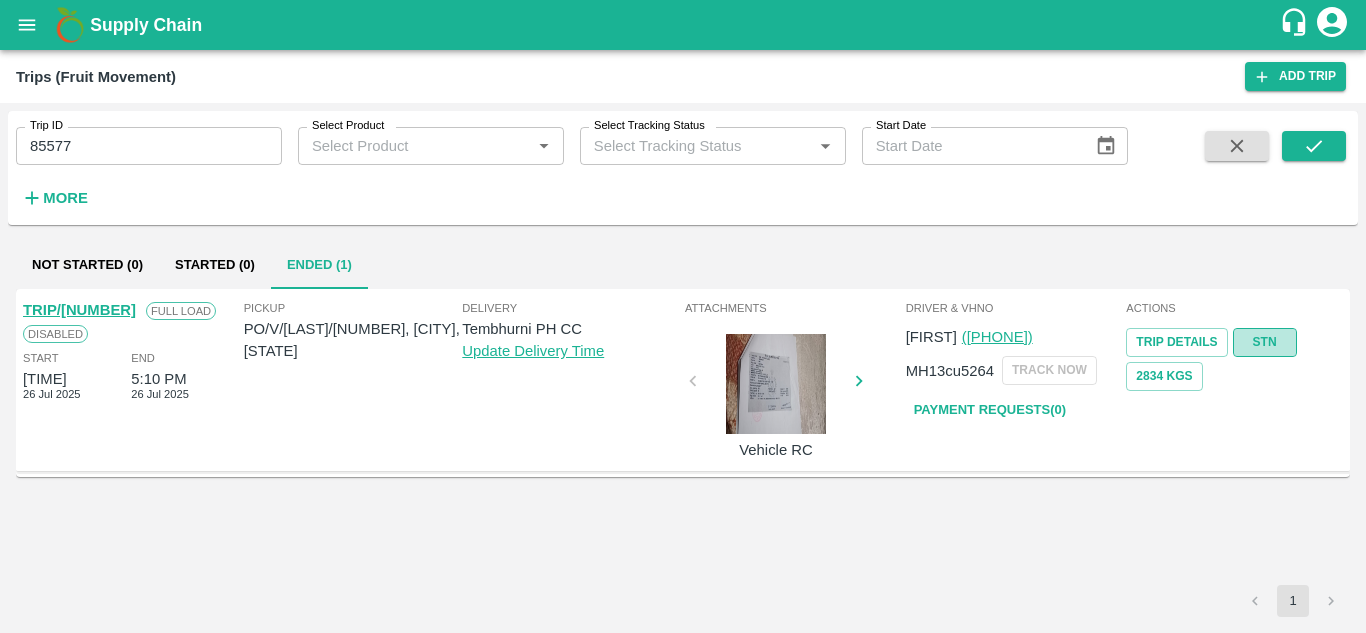 click on "STN" at bounding box center (1265, 342) 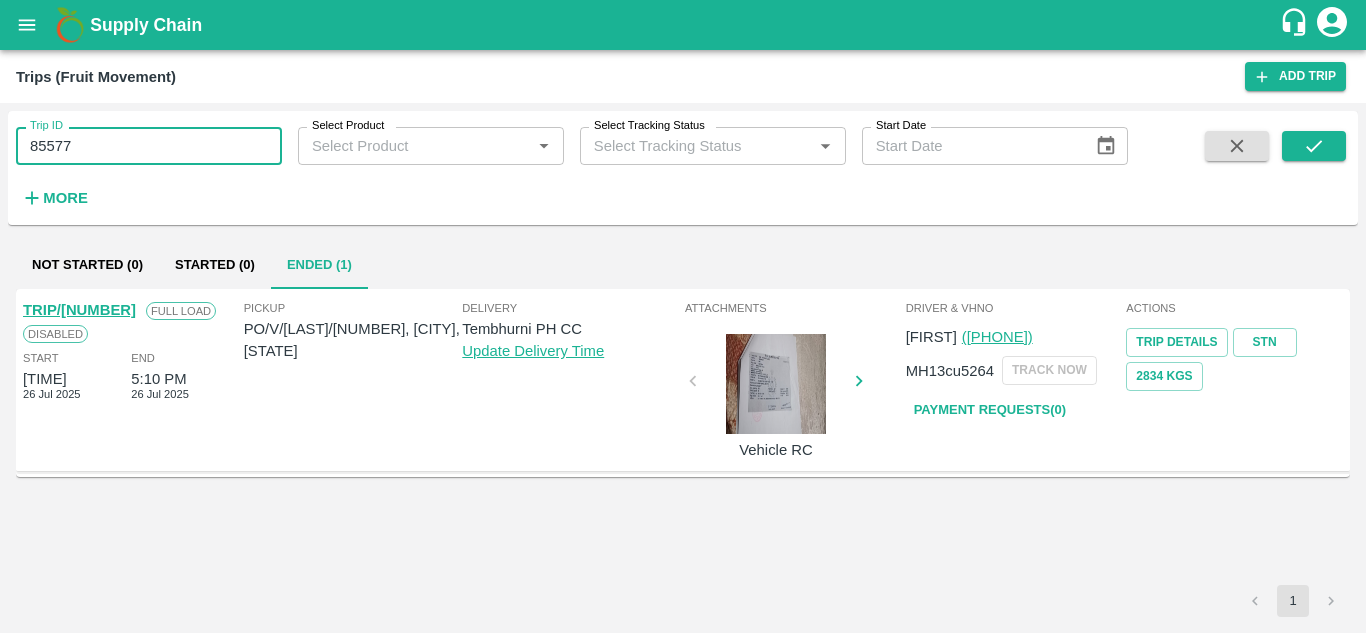 click on "85577" at bounding box center (149, 146) 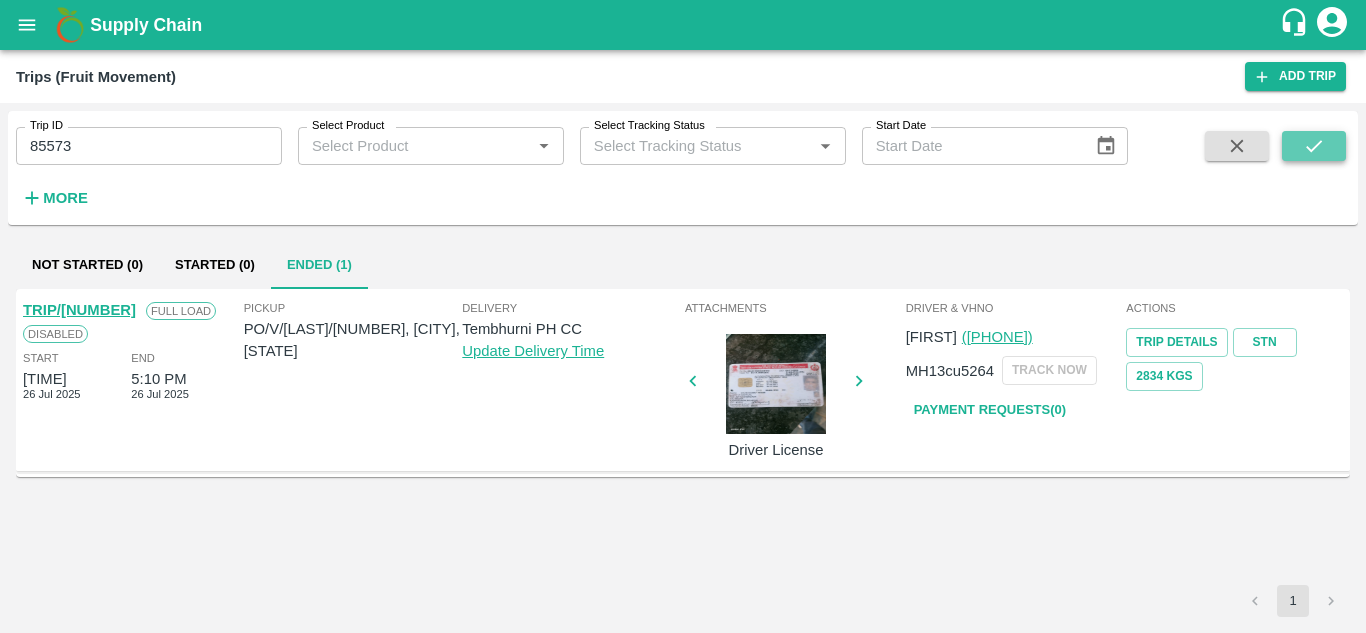 click 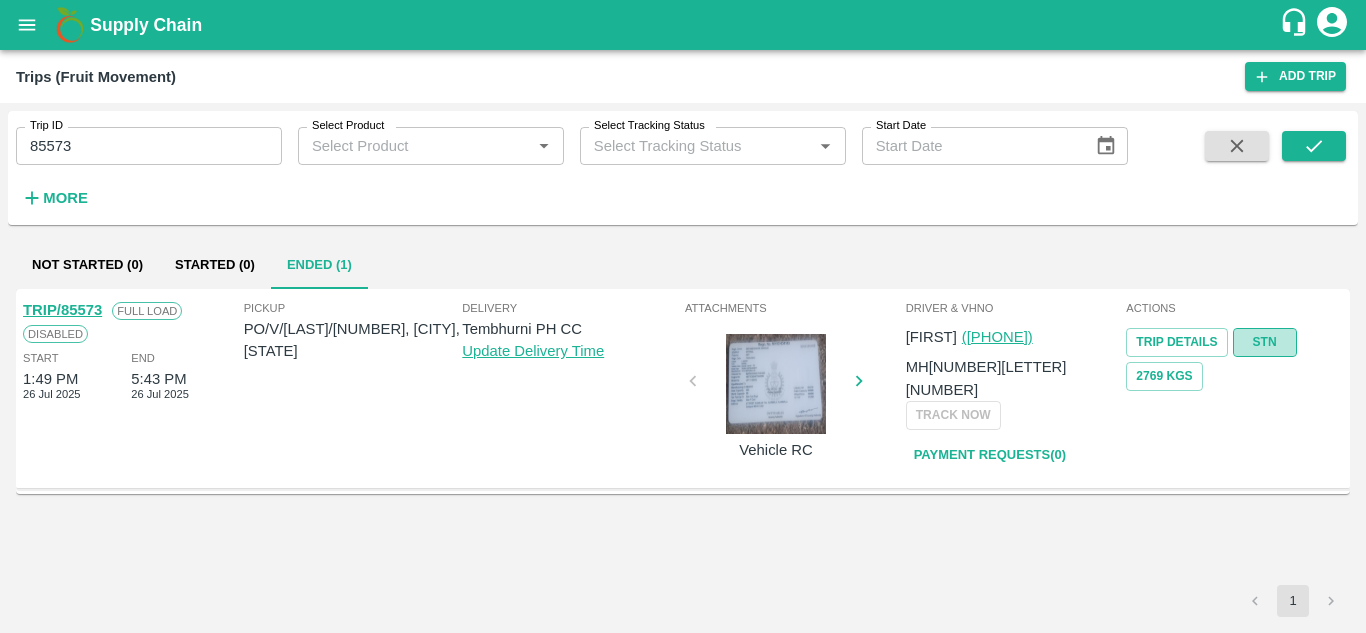 click on "STN" at bounding box center (1265, 342) 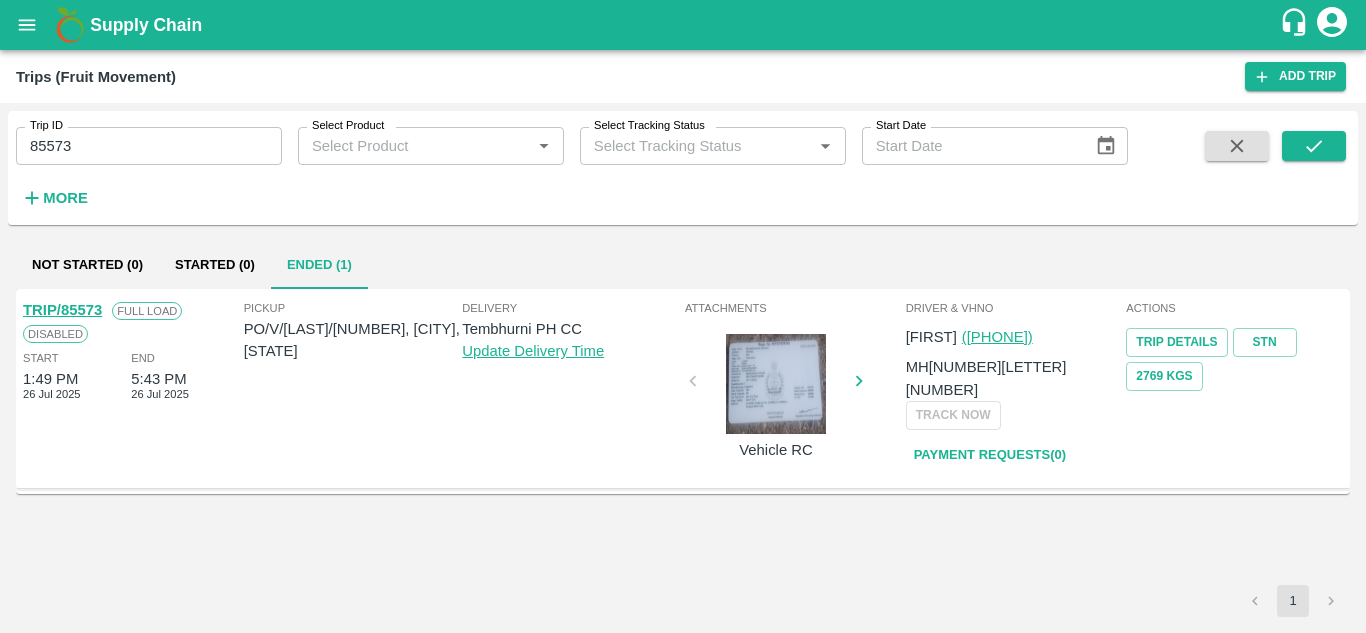 click on "85573" at bounding box center [149, 146] 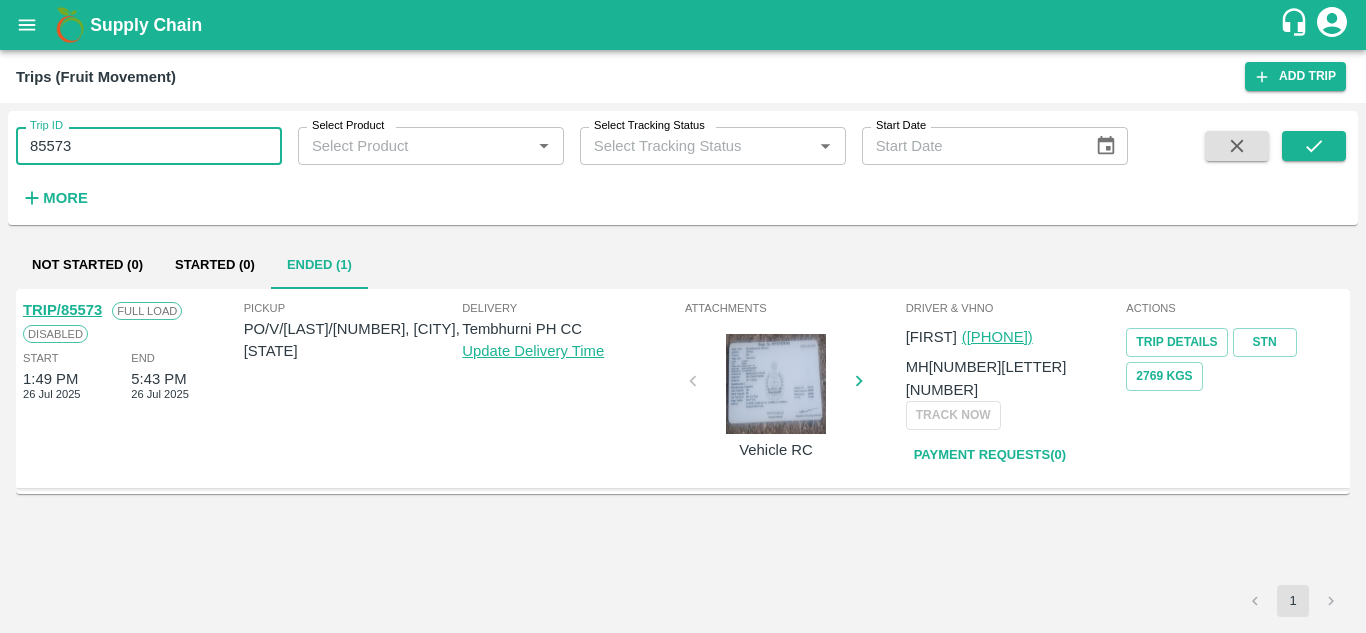 click on "85573" at bounding box center [149, 146] 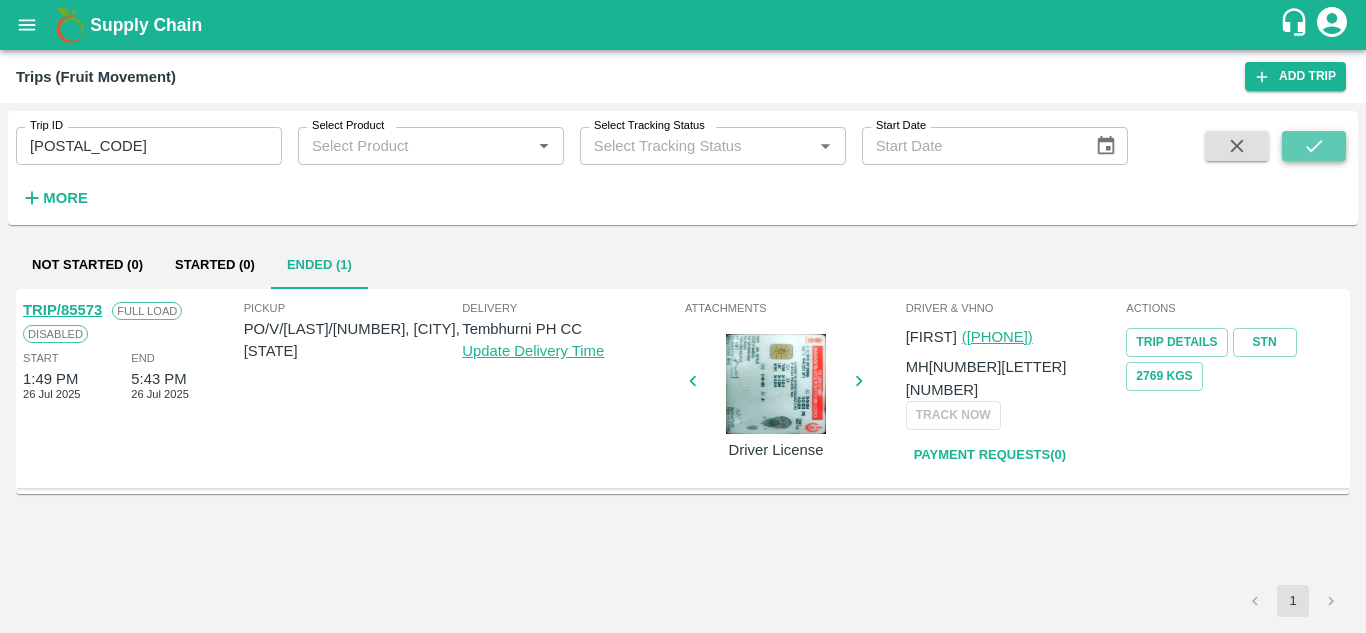 click at bounding box center (1314, 146) 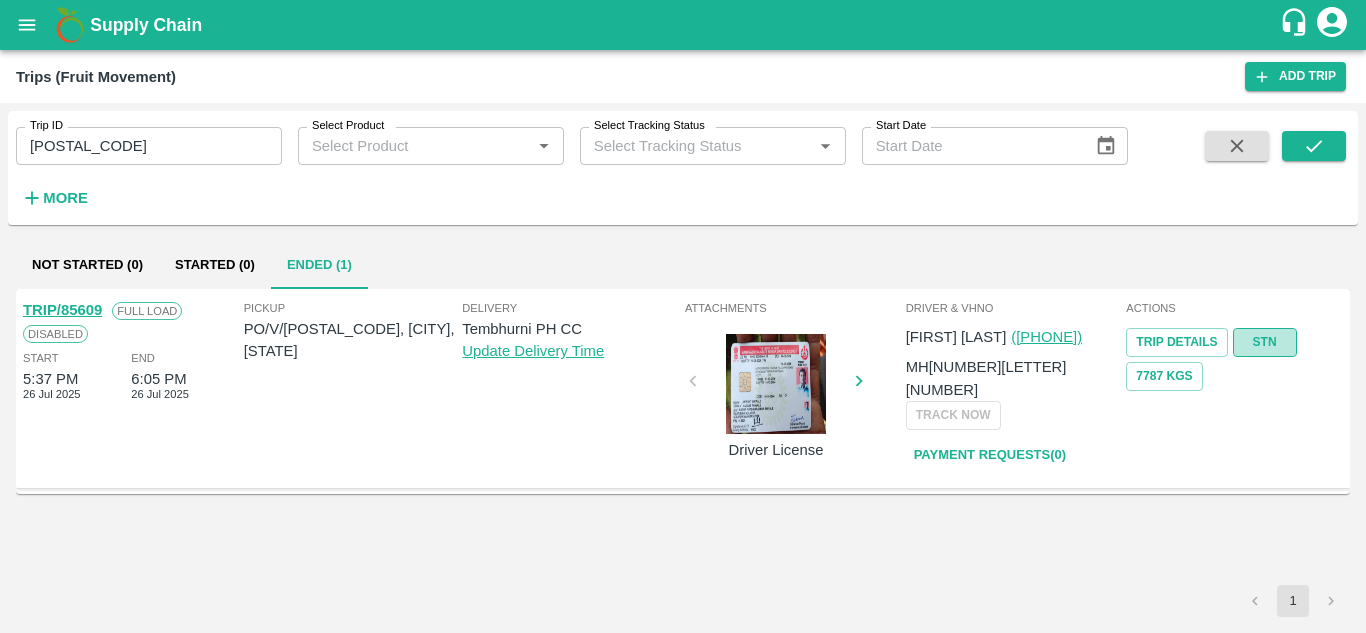 click on "STN" at bounding box center [1265, 342] 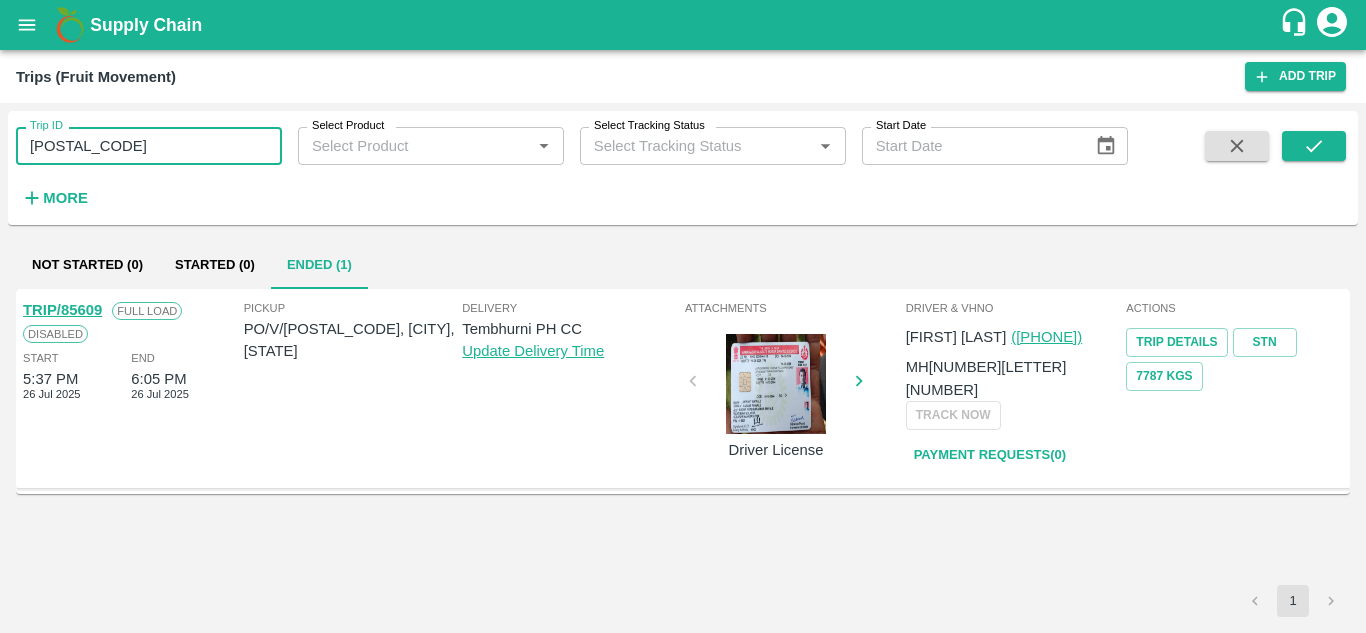 click on "[NUMBER]" at bounding box center (149, 146) 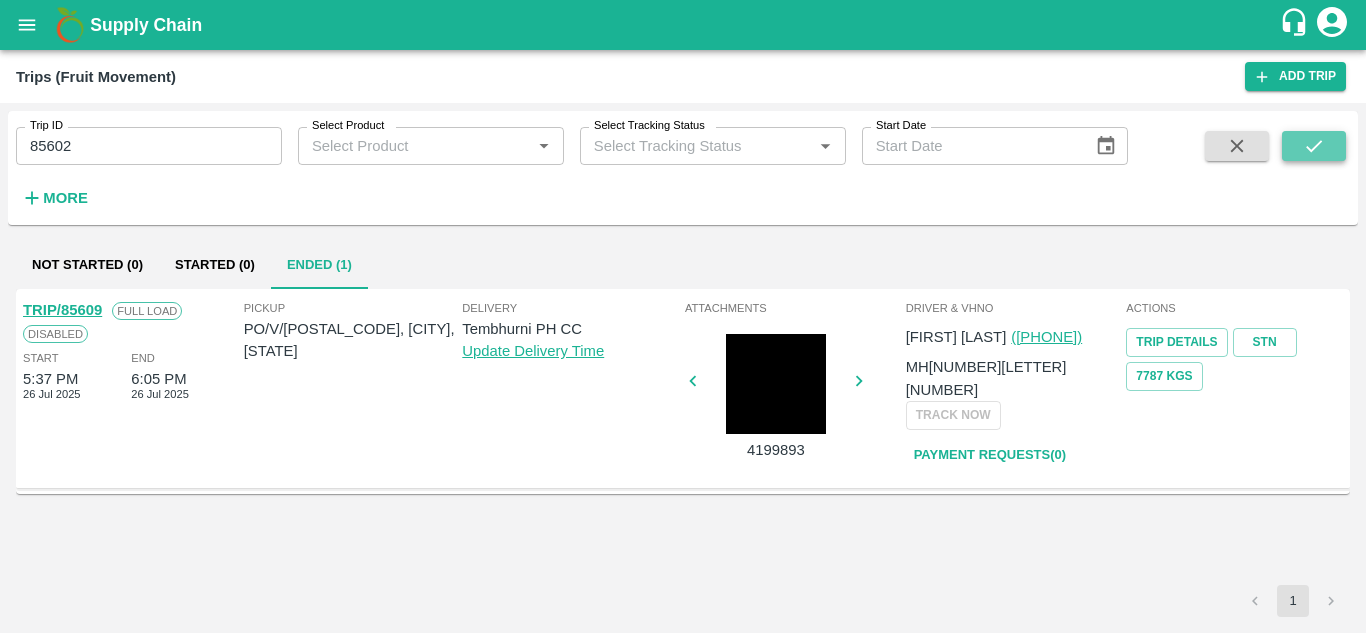 click at bounding box center [1314, 146] 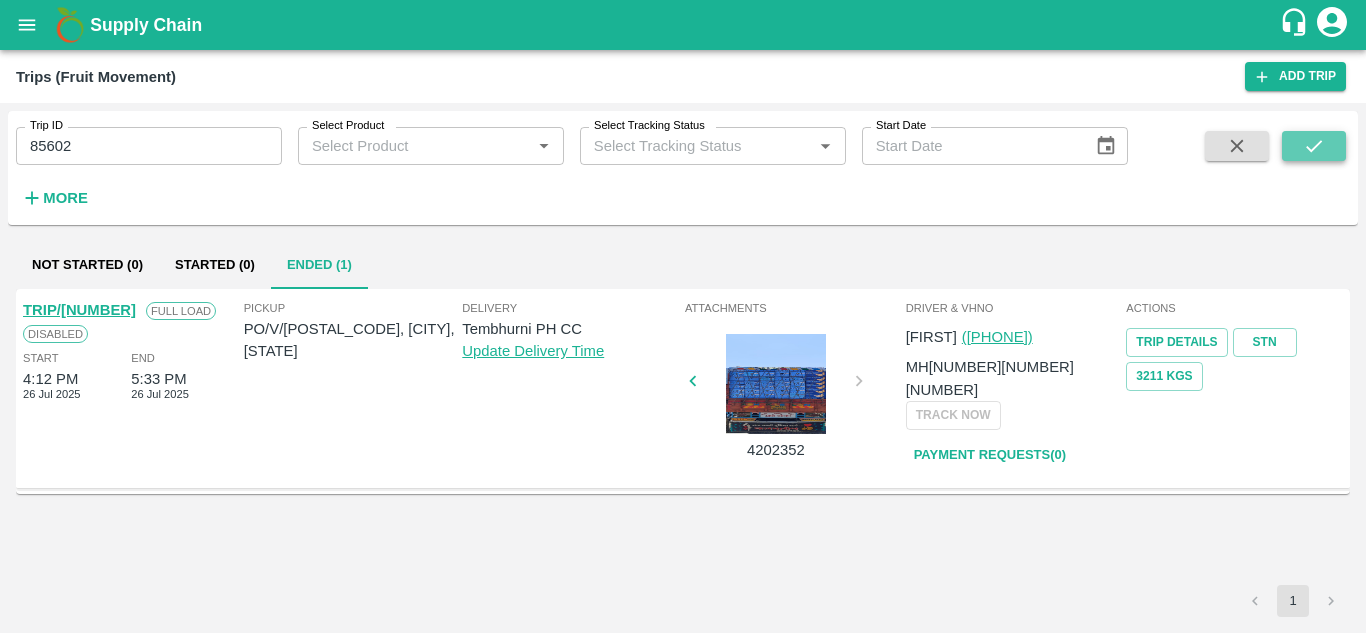click at bounding box center [1314, 146] 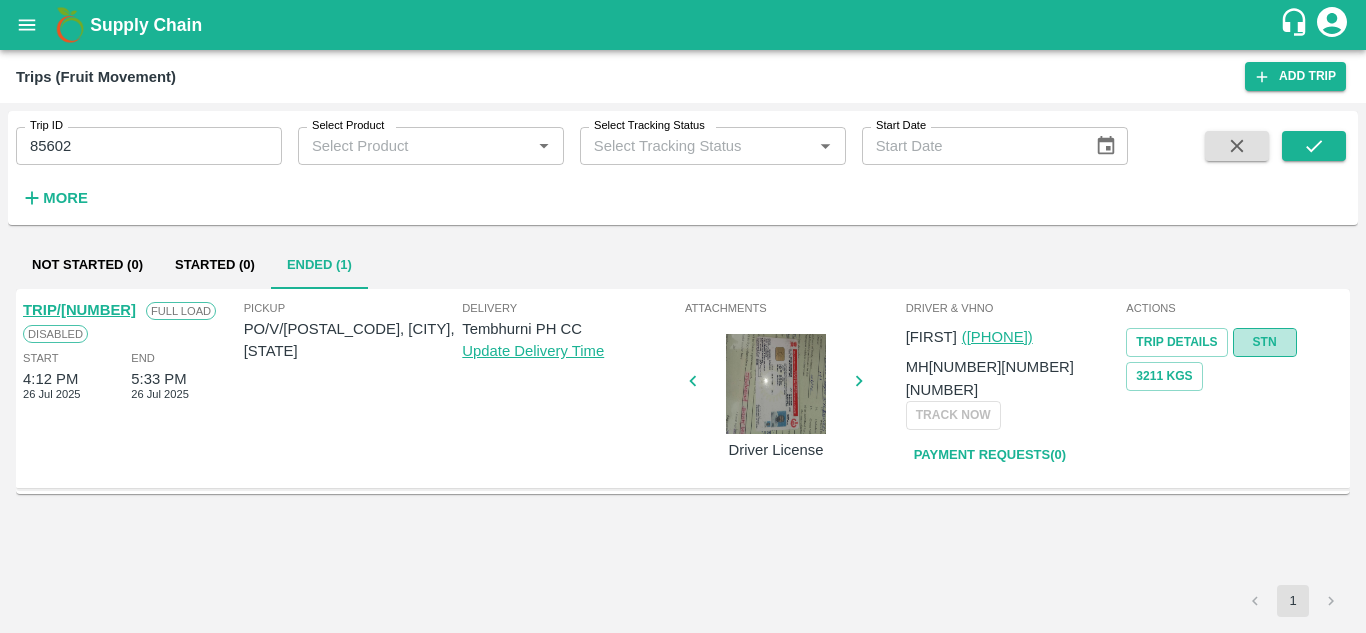 click on "STN" at bounding box center (1265, 342) 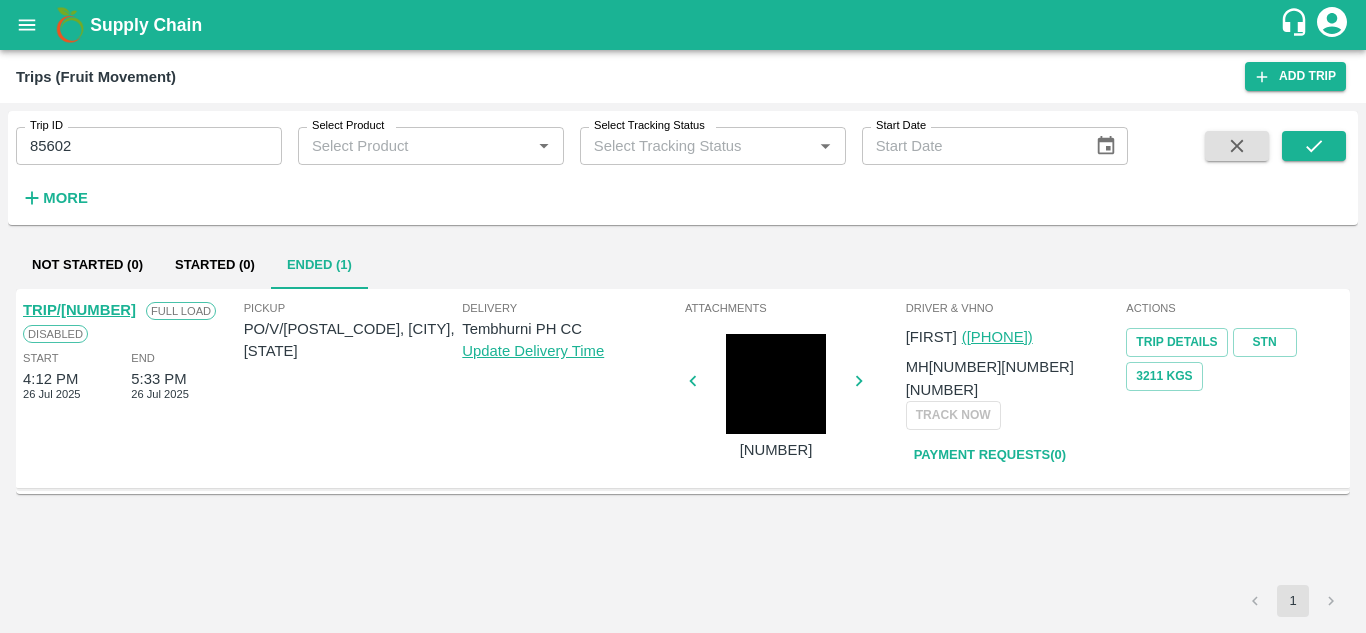 click on "85602" at bounding box center [149, 146] 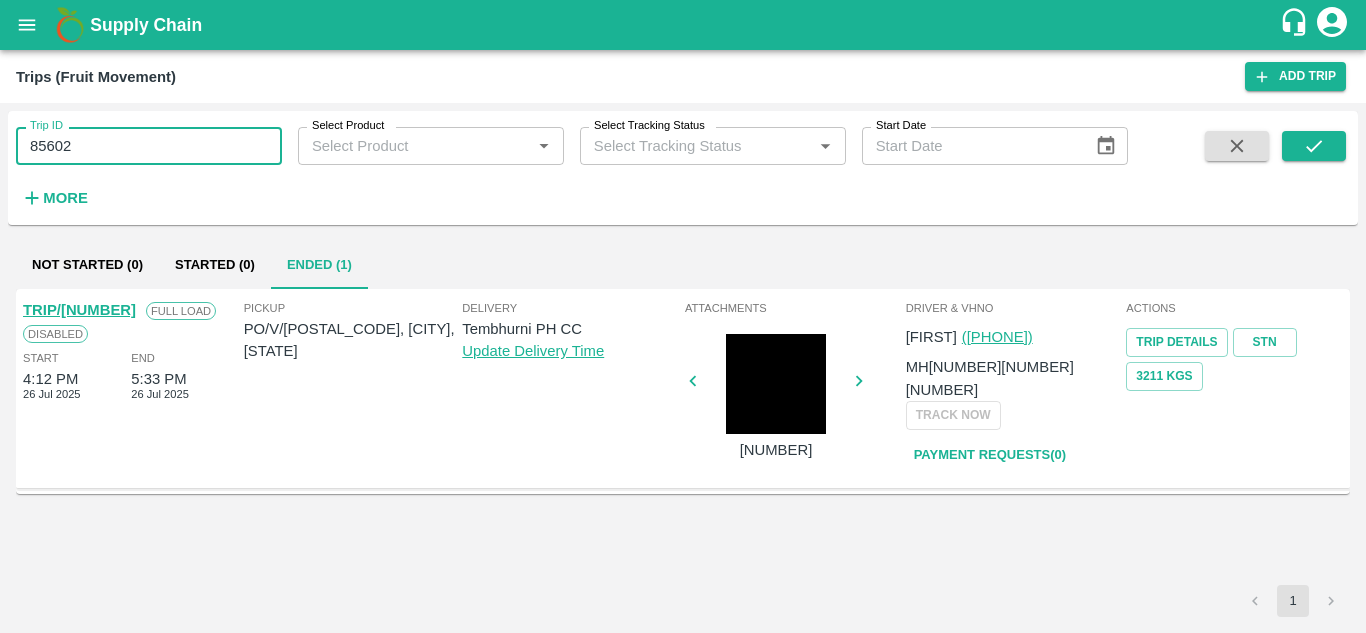 click on "85602" at bounding box center [149, 146] 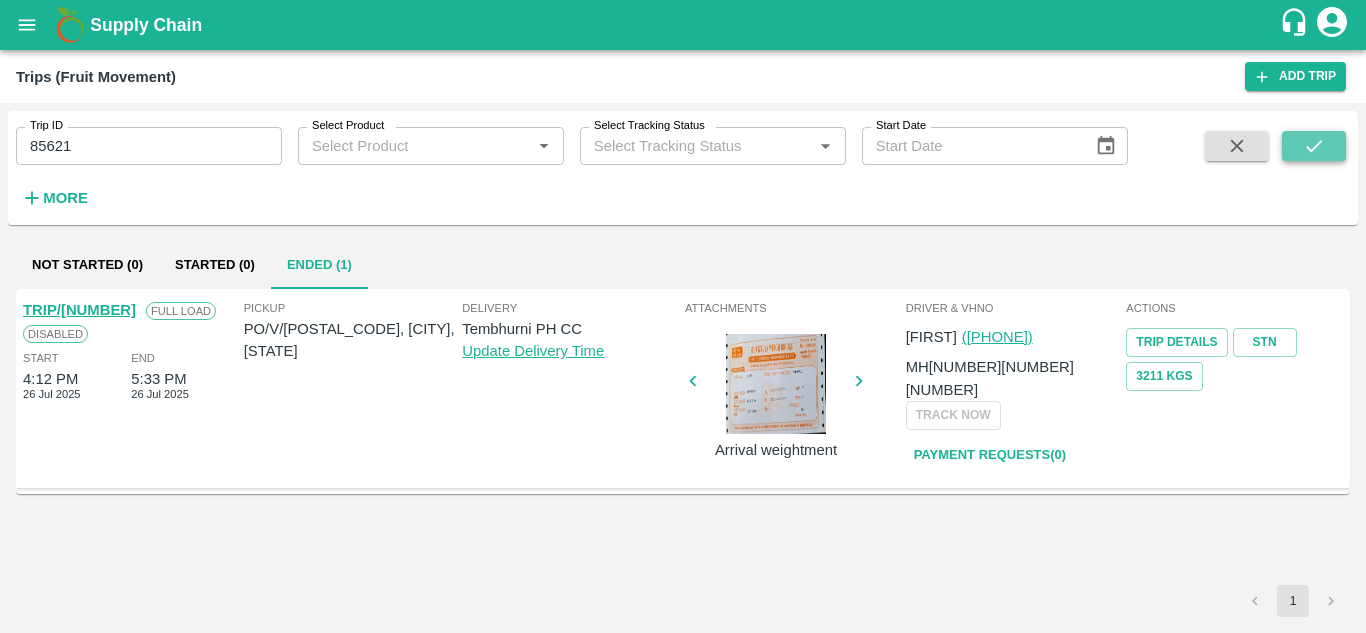 click at bounding box center [1314, 146] 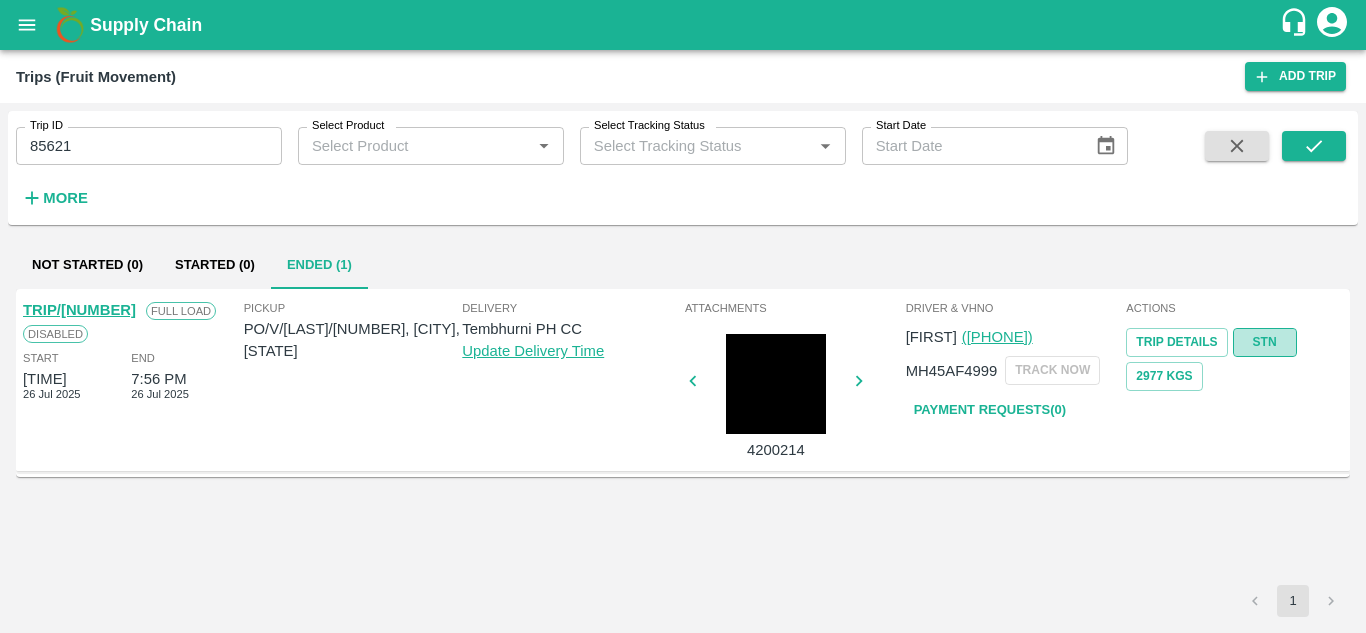 click on "STN" at bounding box center (1265, 342) 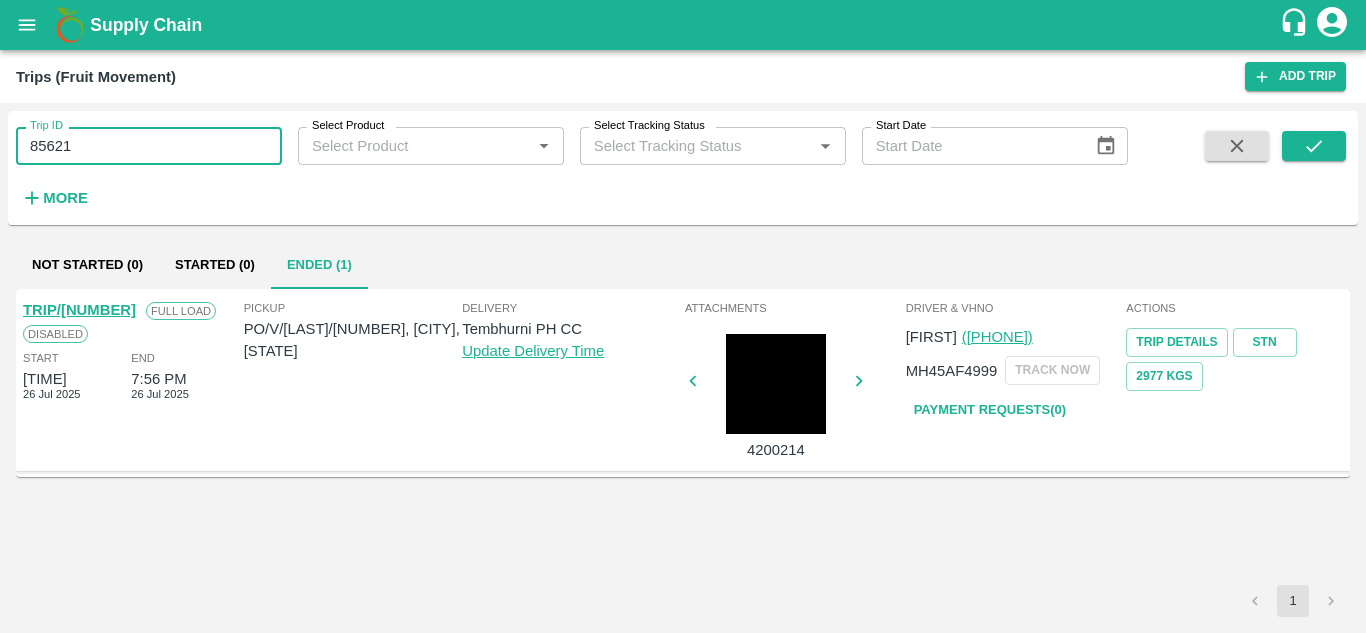 click on "85621" at bounding box center [149, 146] 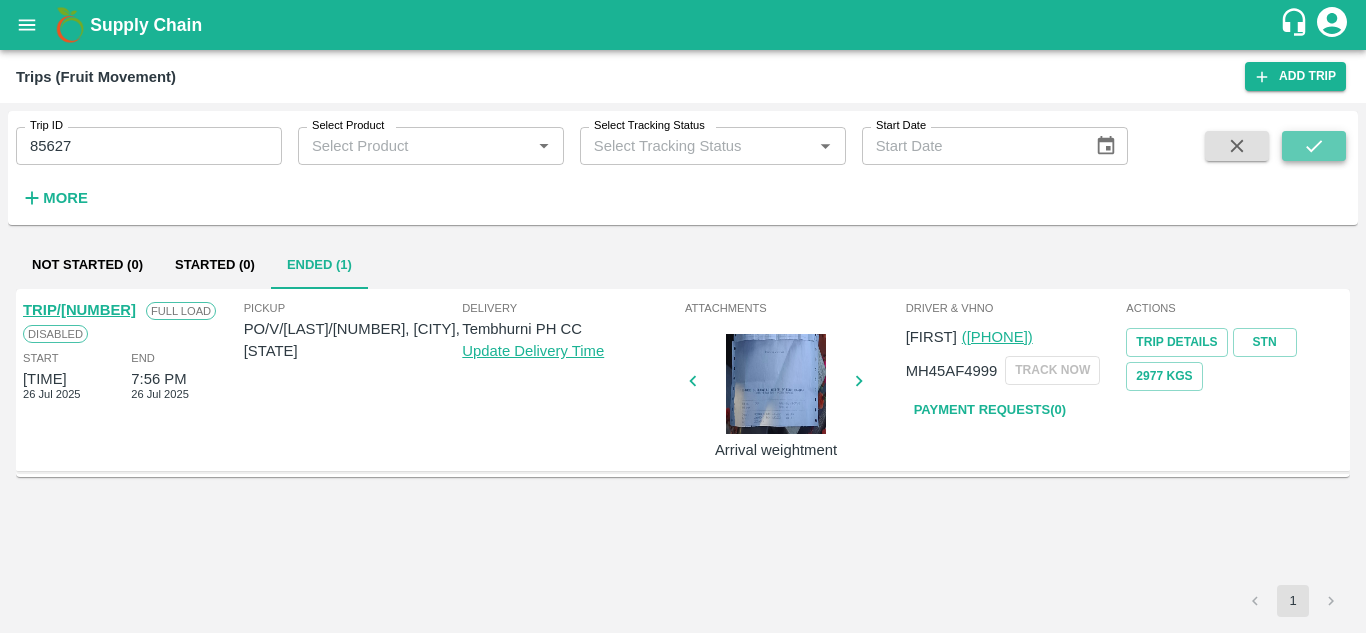 click at bounding box center (1314, 146) 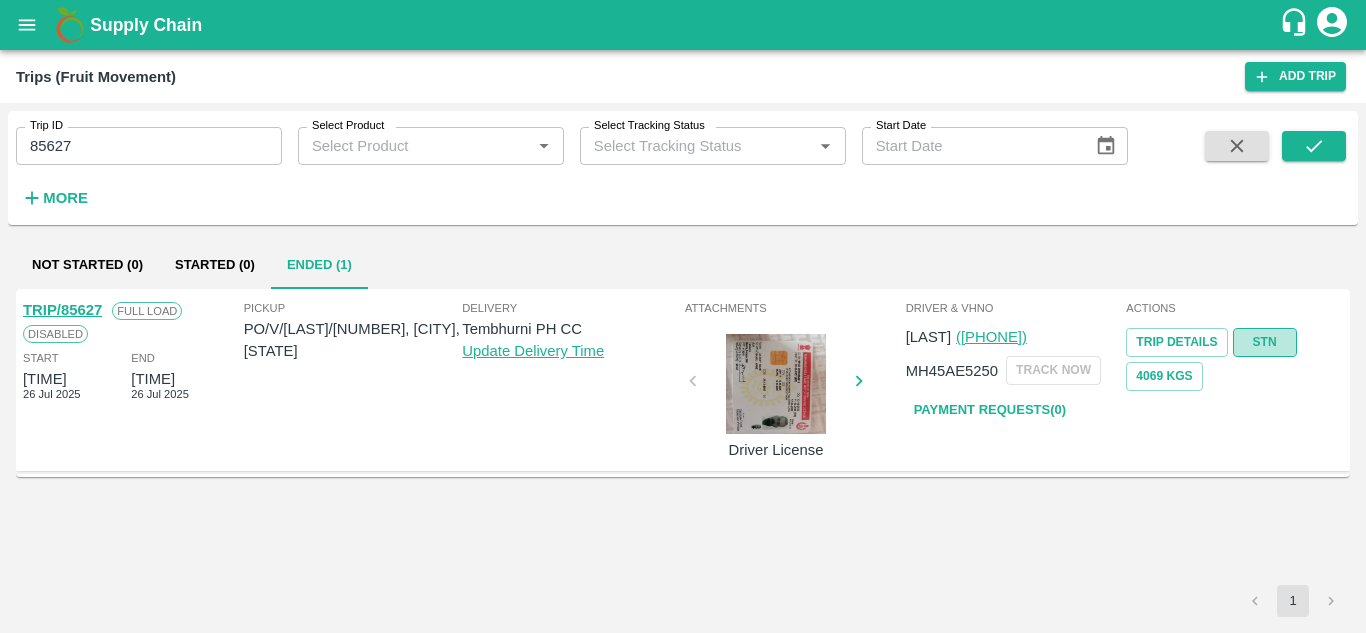 click on "STN" at bounding box center (1265, 342) 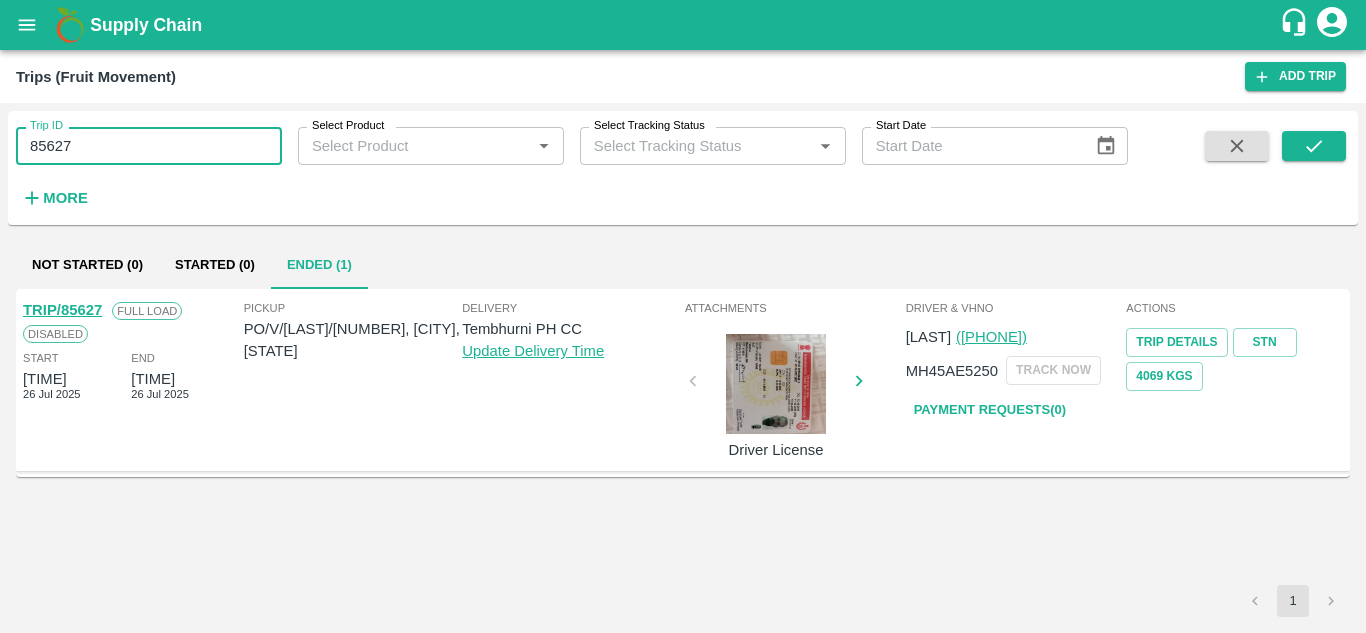 click on "85627" at bounding box center [149, 146] 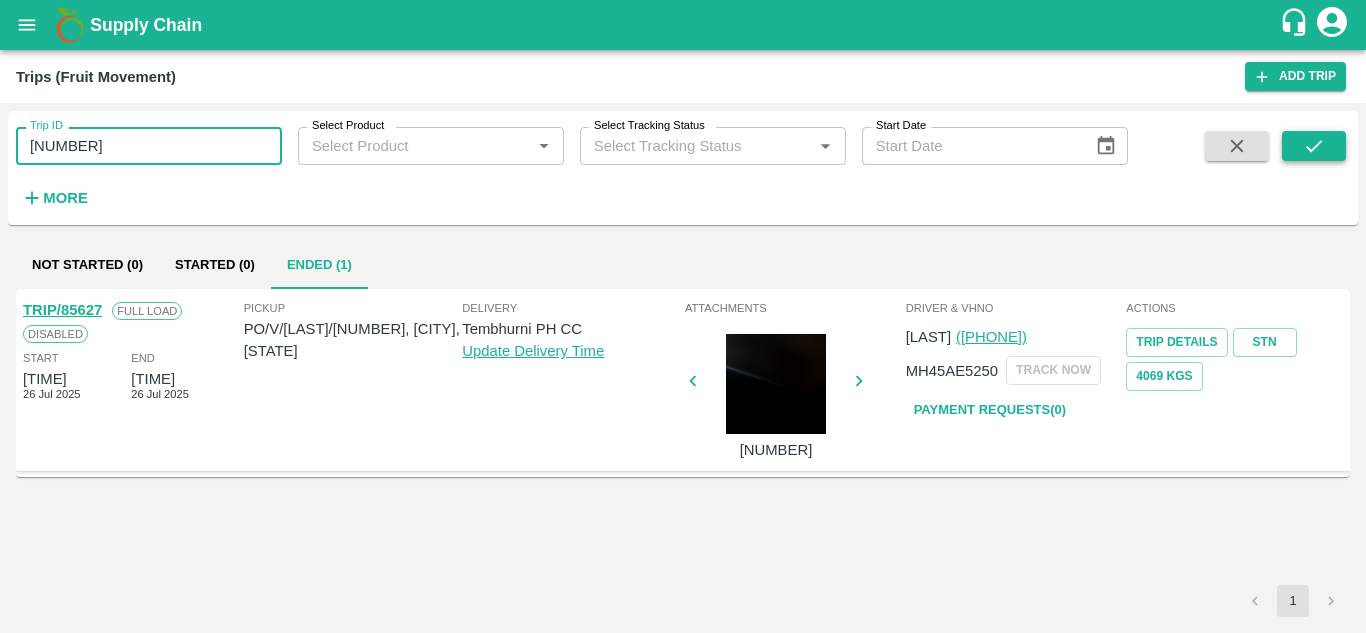 click 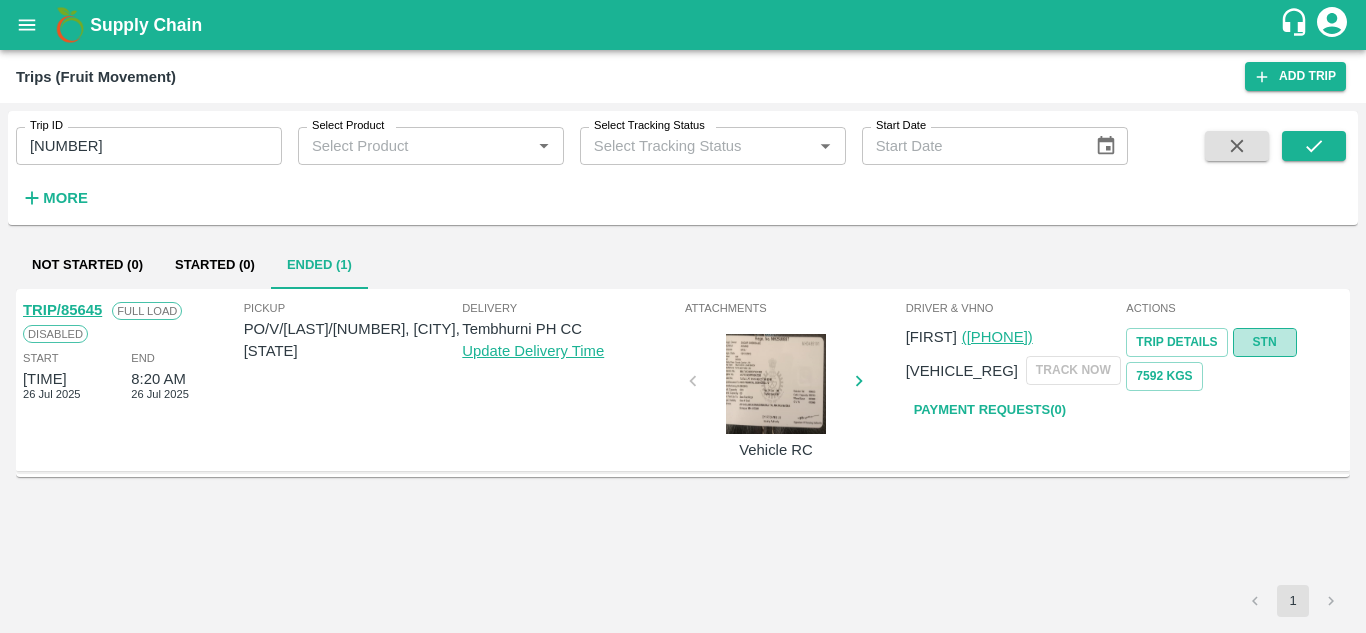 click on "STN" at bounding box center (1265, 342) 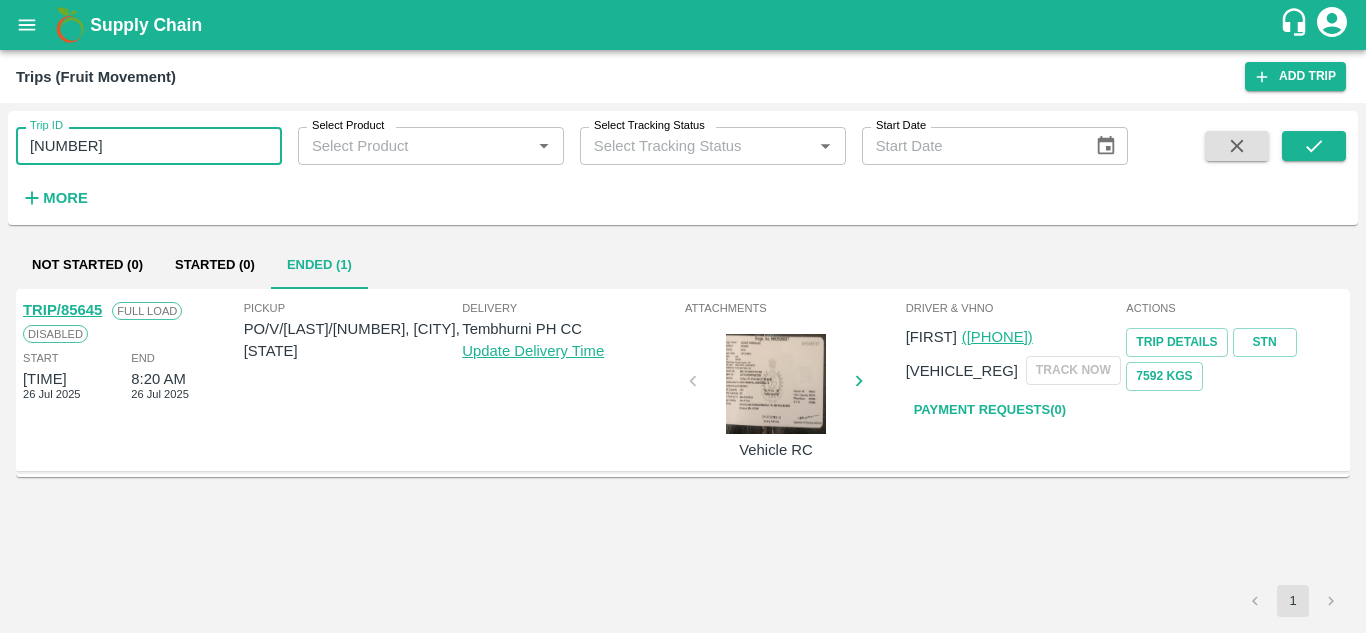 click on "[NUMBER]" at bounding box center [149, 146] 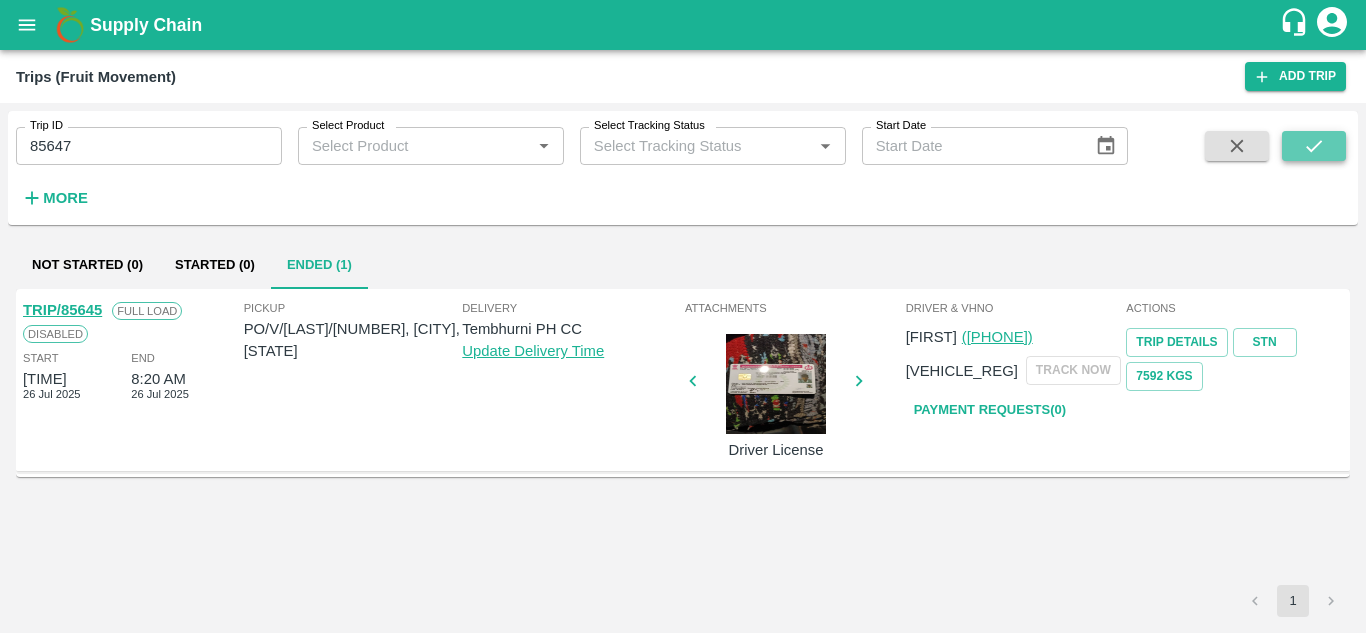click at bounding box center [1314, 146] 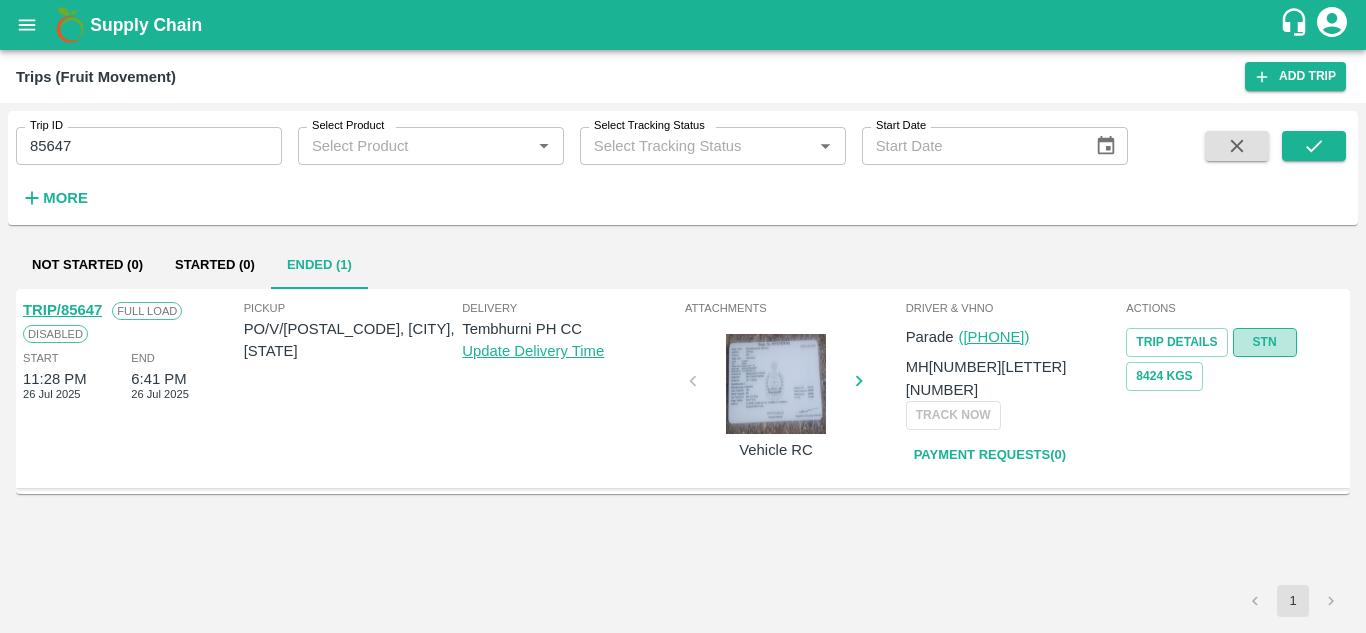 click on "STN" at bounding box center (1265, 342) 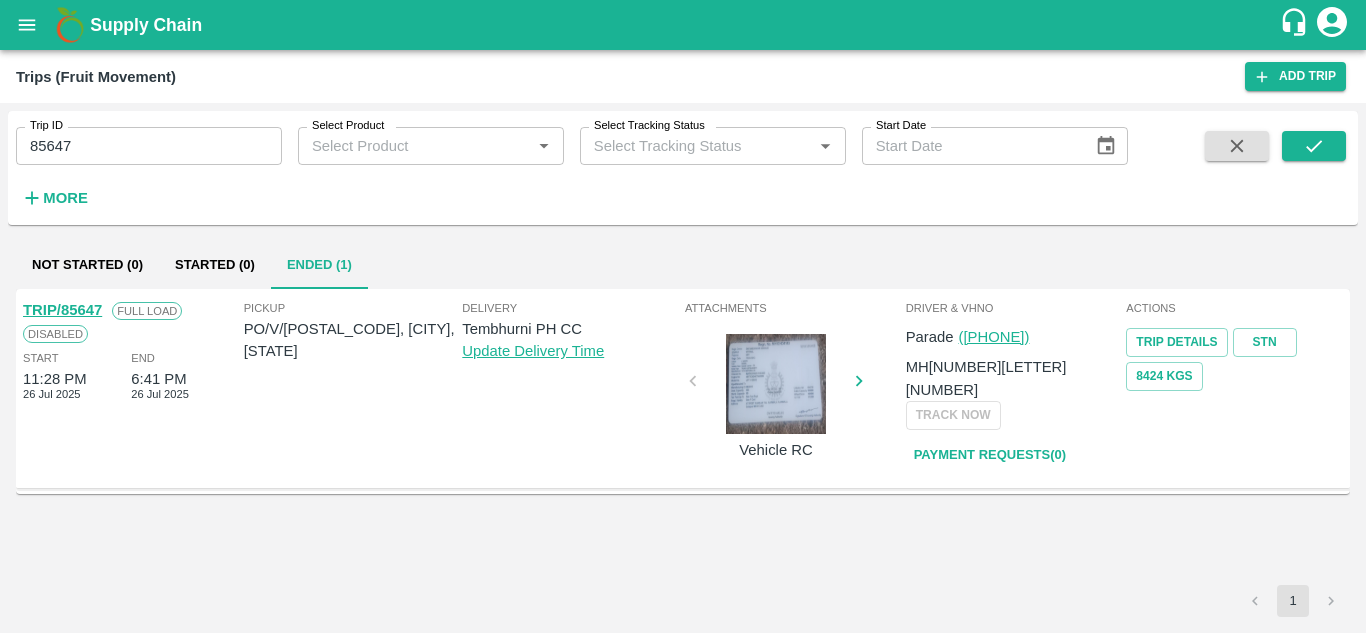 click on "85647" at bounding box center [149, 146] 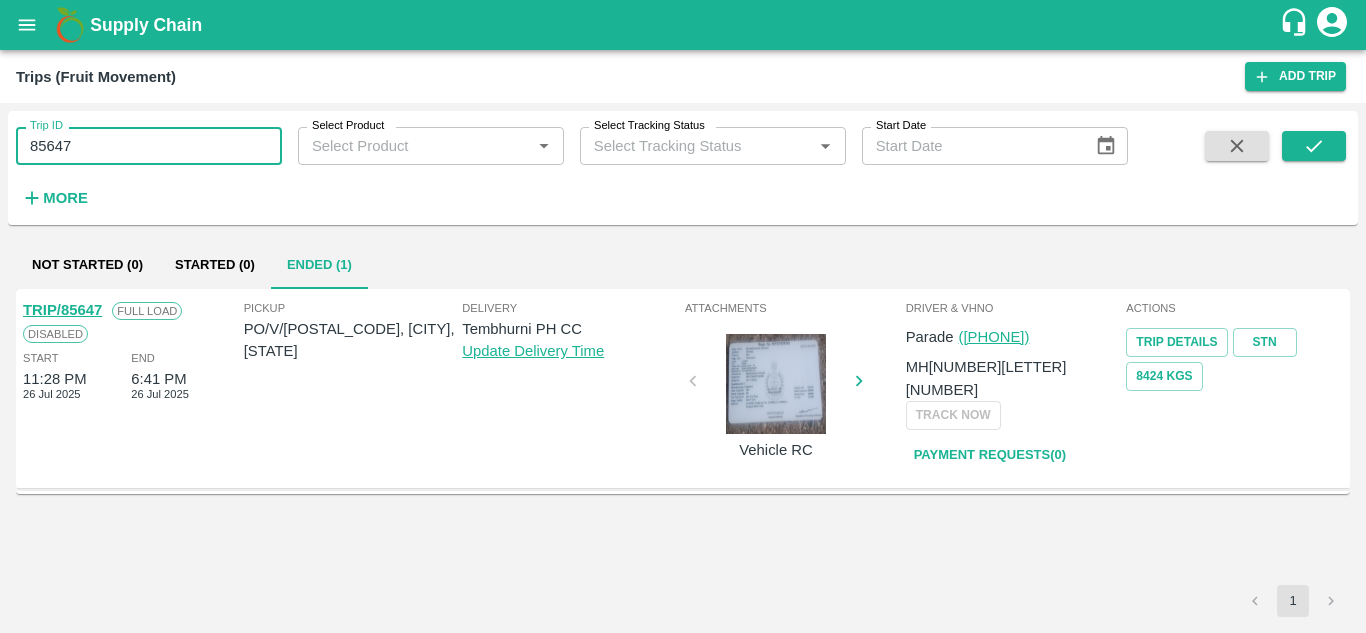 click on "85647" at bounding box center [149, 146] 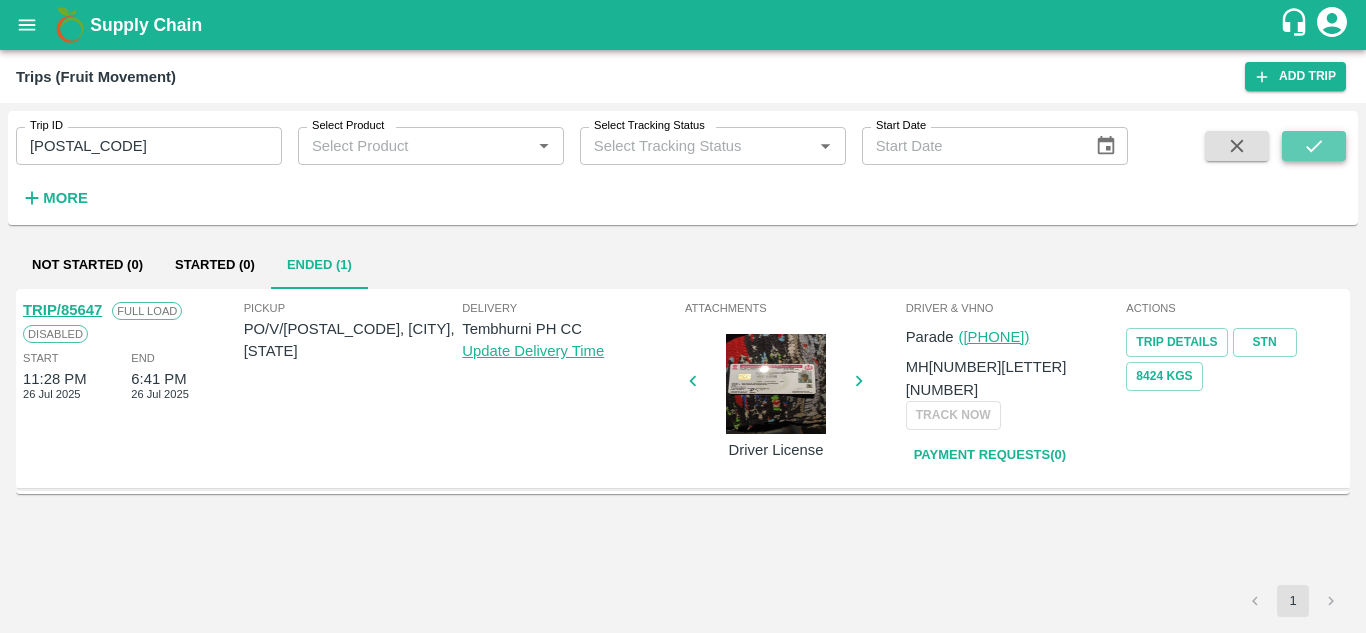 click 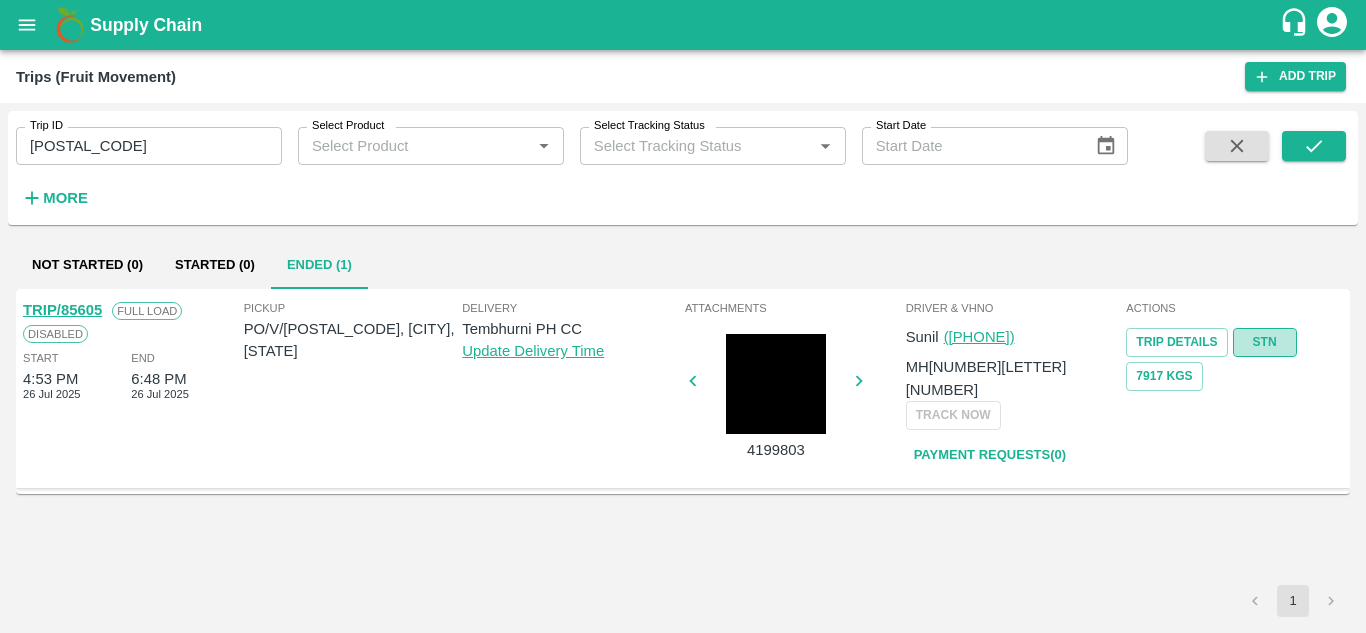 click on "STN" at bounding box center [1265, 342] 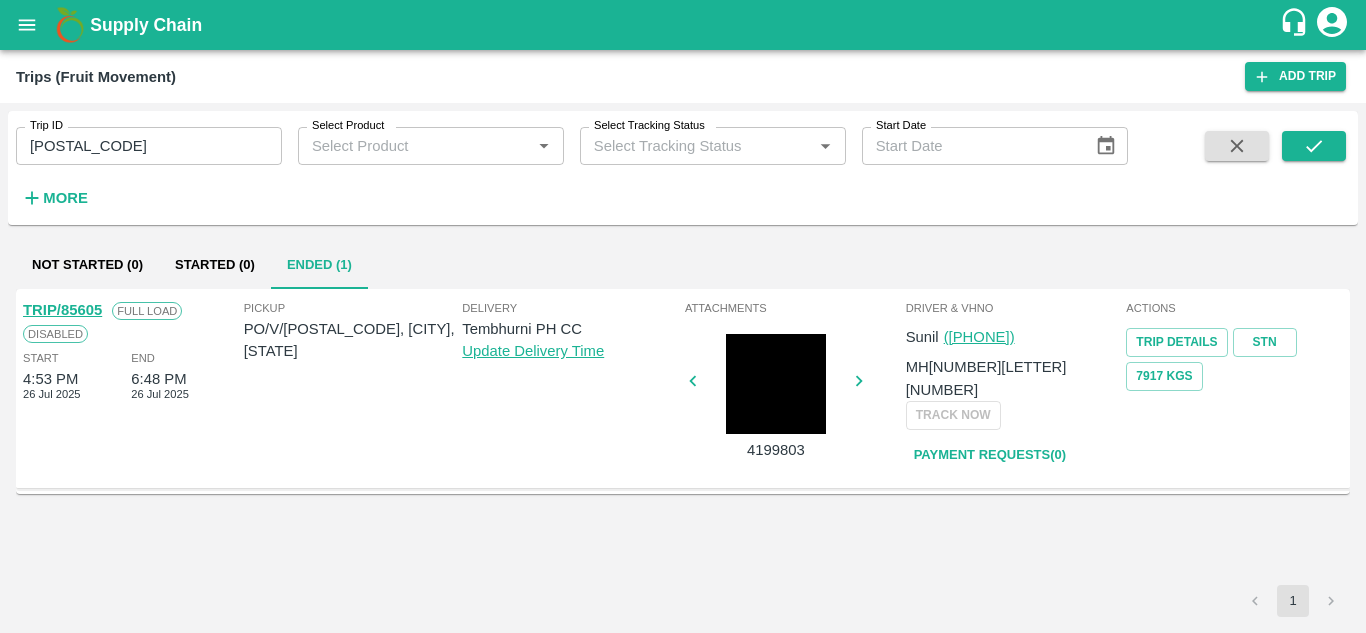 click on "[NUMBER]" at bounding box center [149, 146] 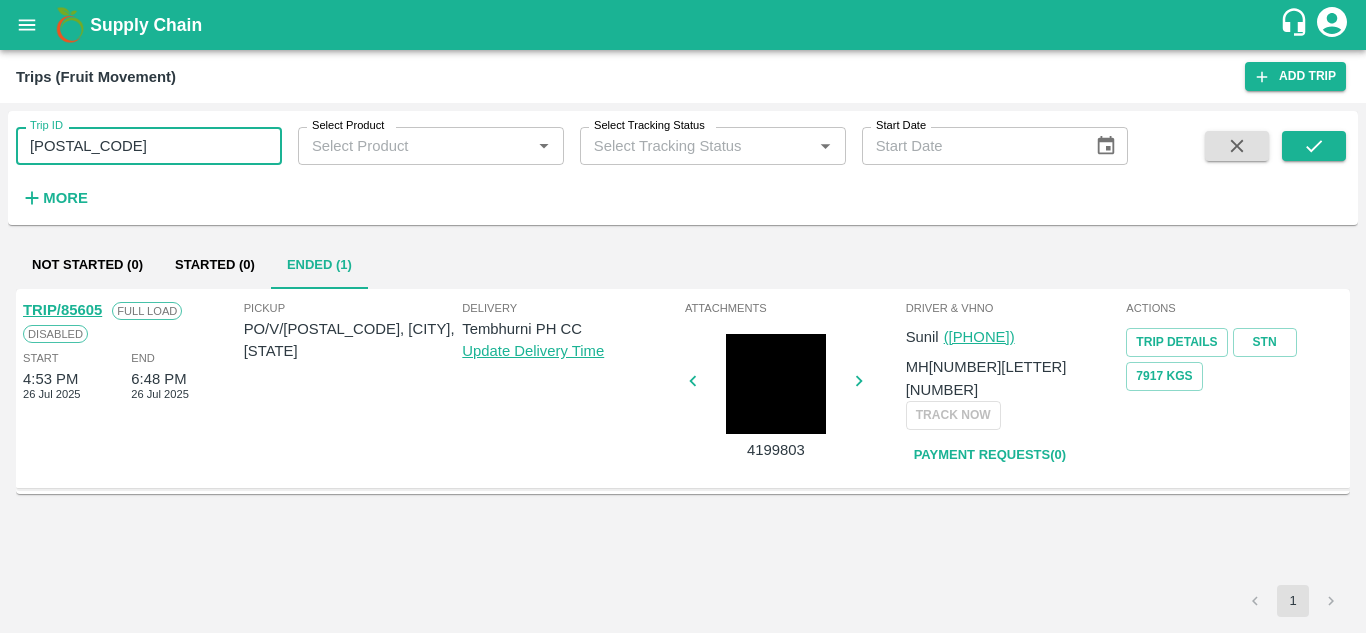click on "[NUMBER]" at bounding box center (149, 146) 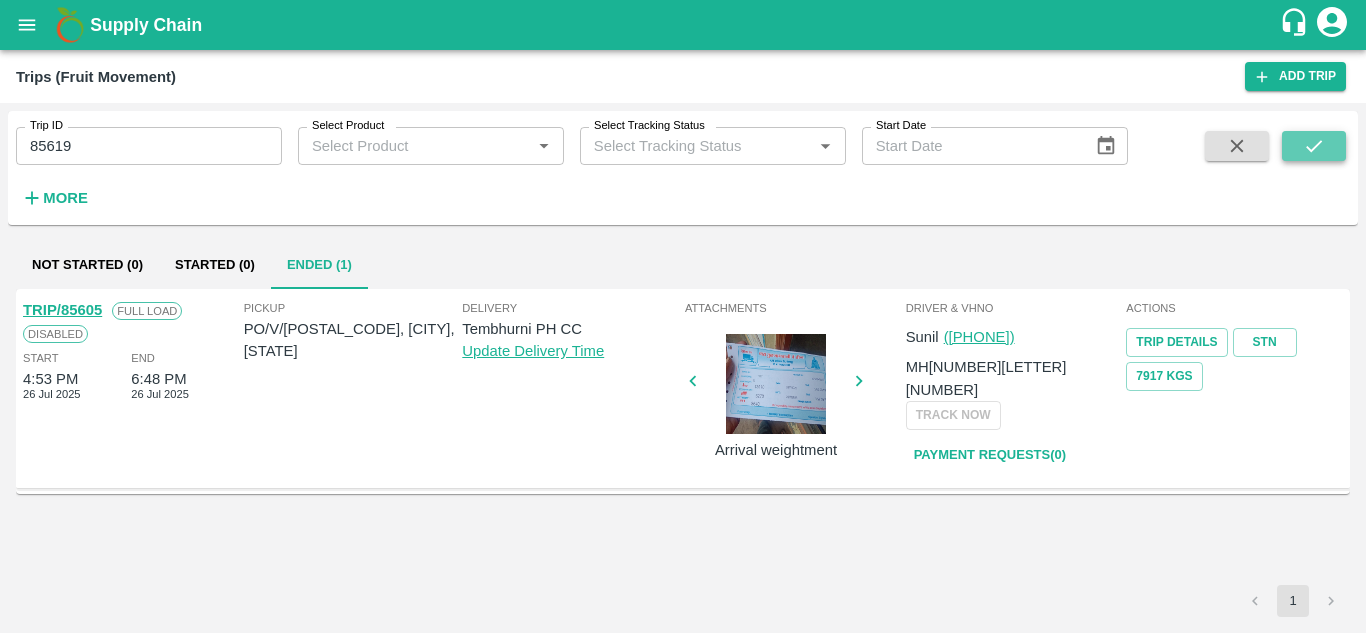 click 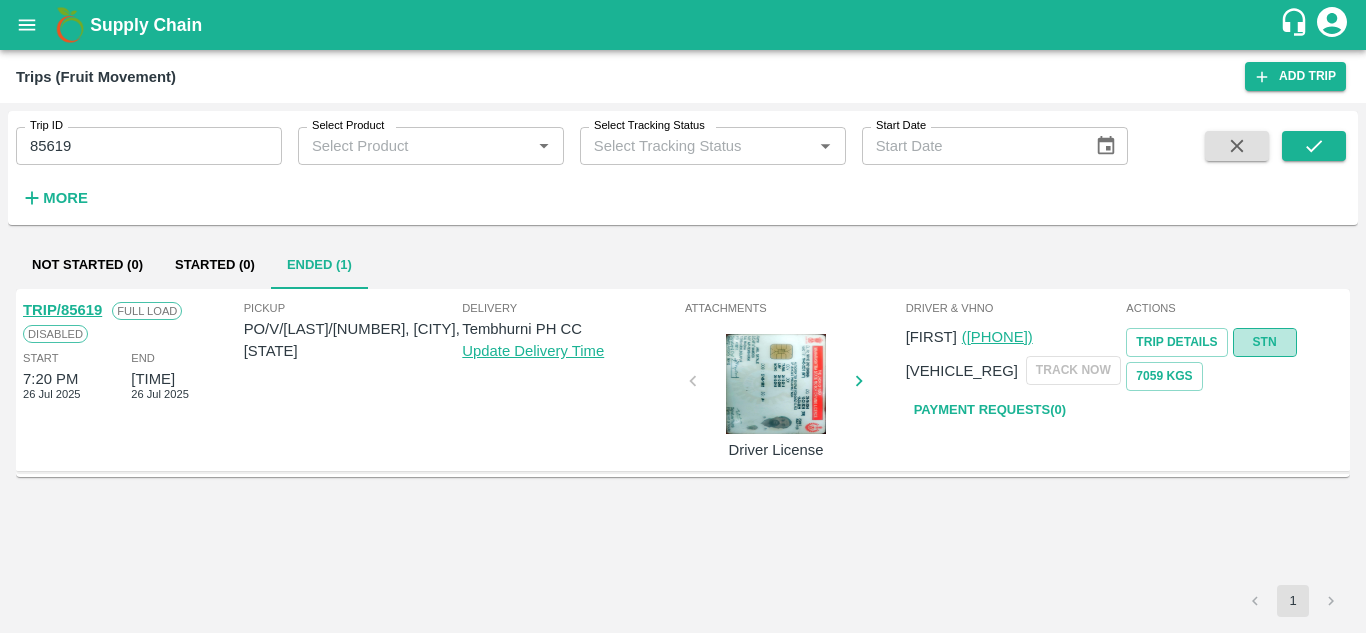 click on "STN" at bounding box center [1265, 342] 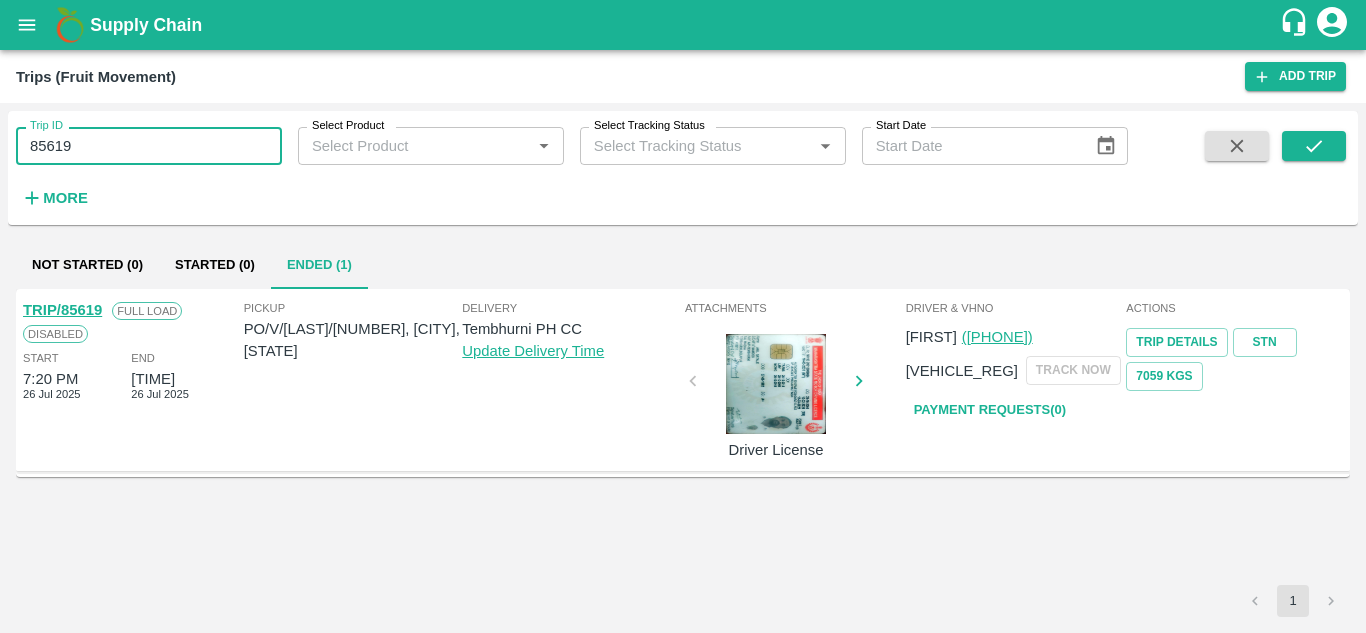 click on "85619" at bounding box center [149, 146] 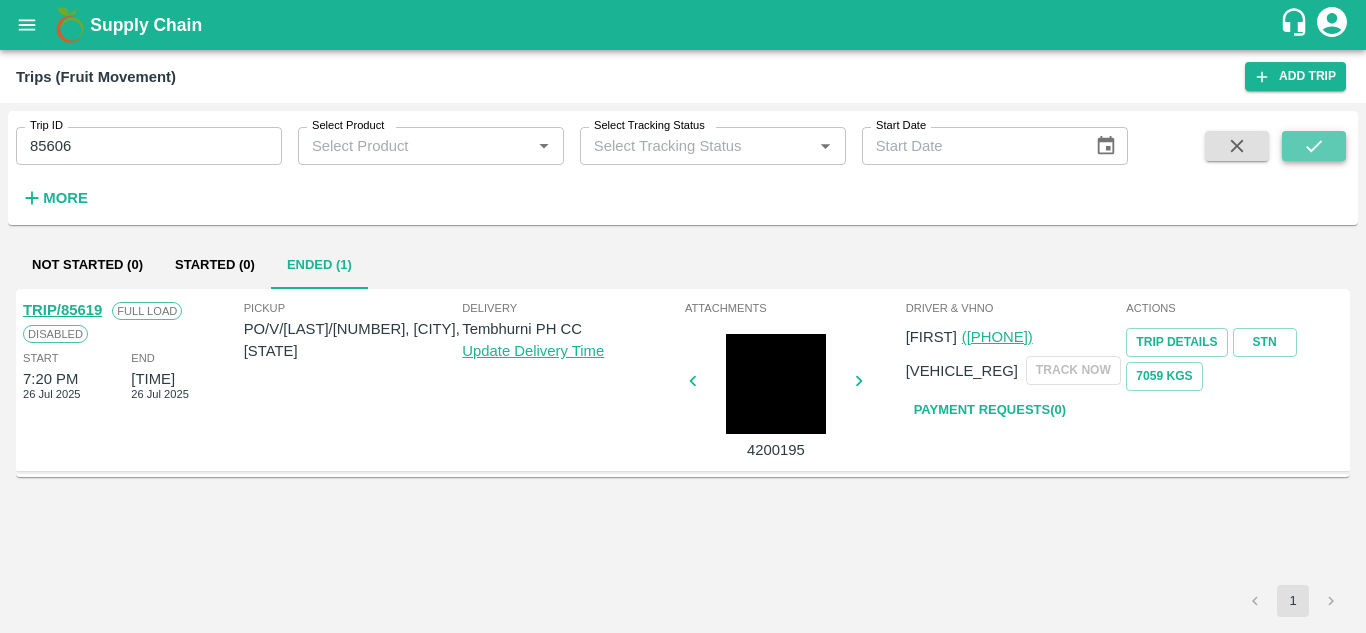 click 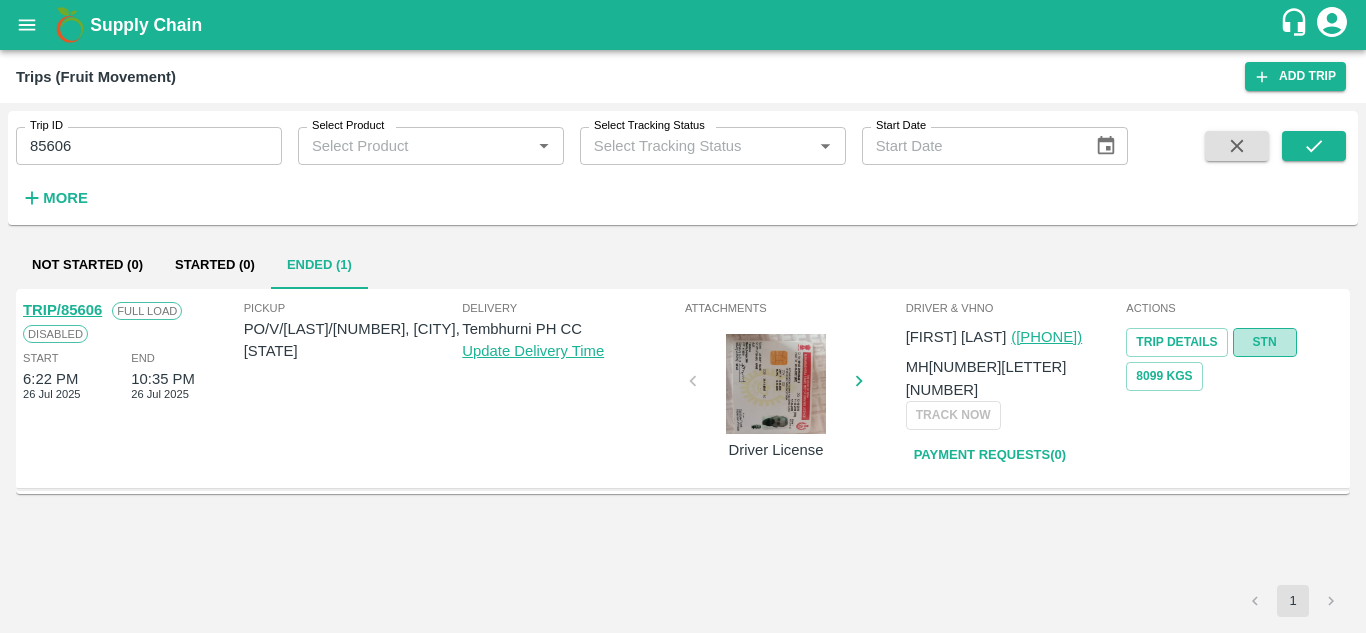 click on "STN" at bounding box center (1265, 342) 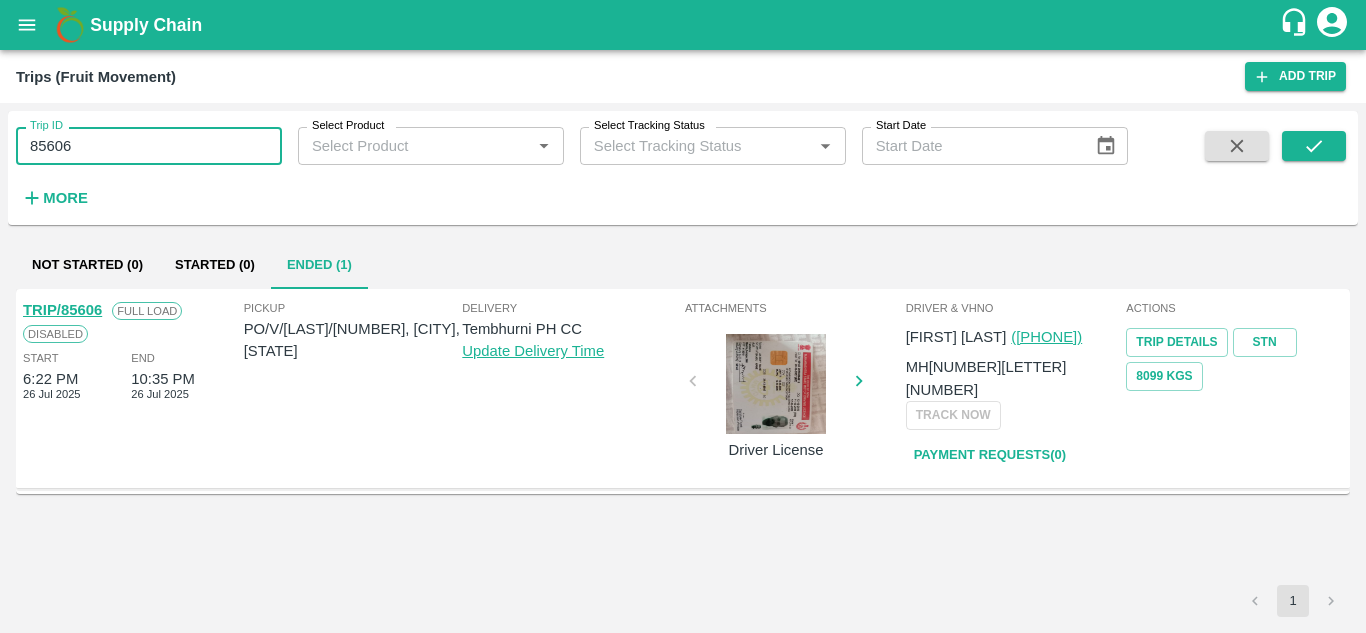 click on "85606" at bounding box center [149, 146] 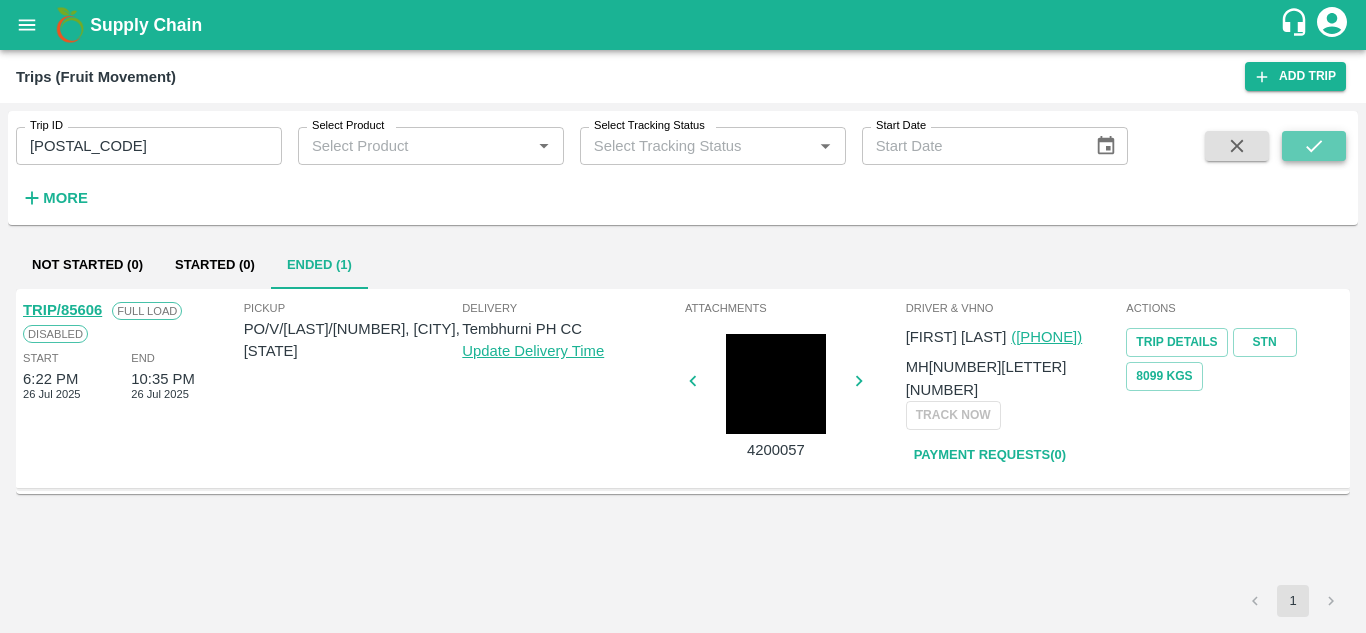 click 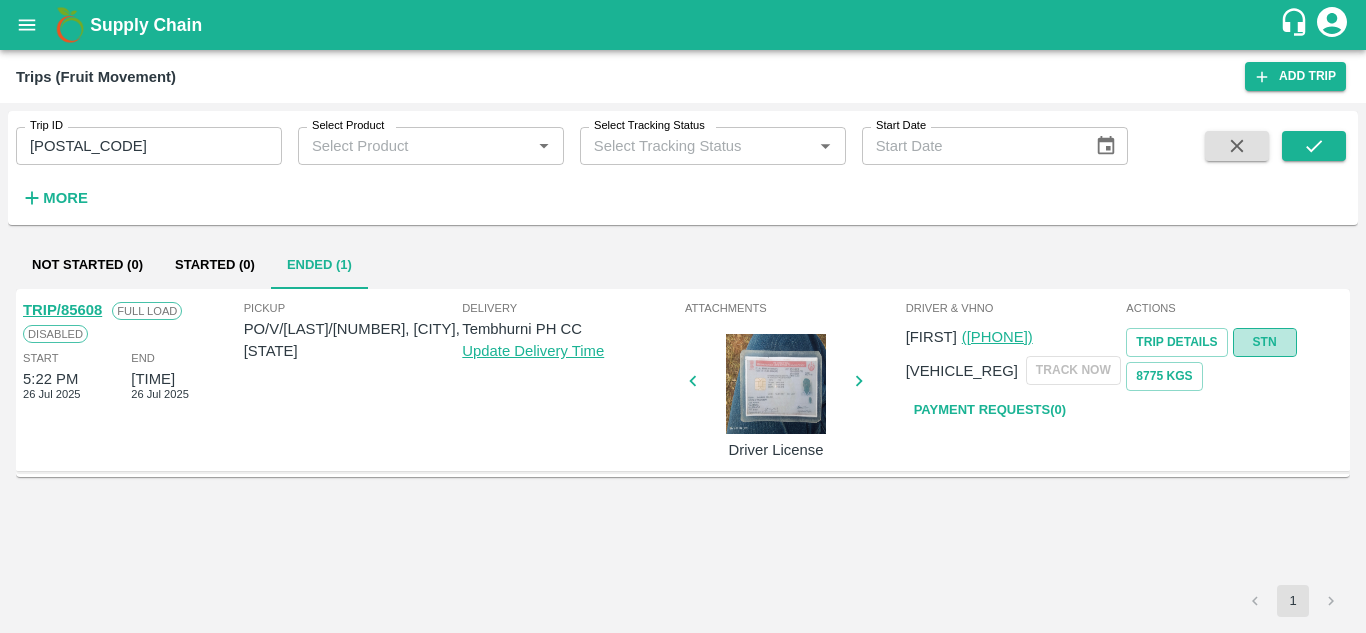 click on "STN" at bounding box center [1265, 342] 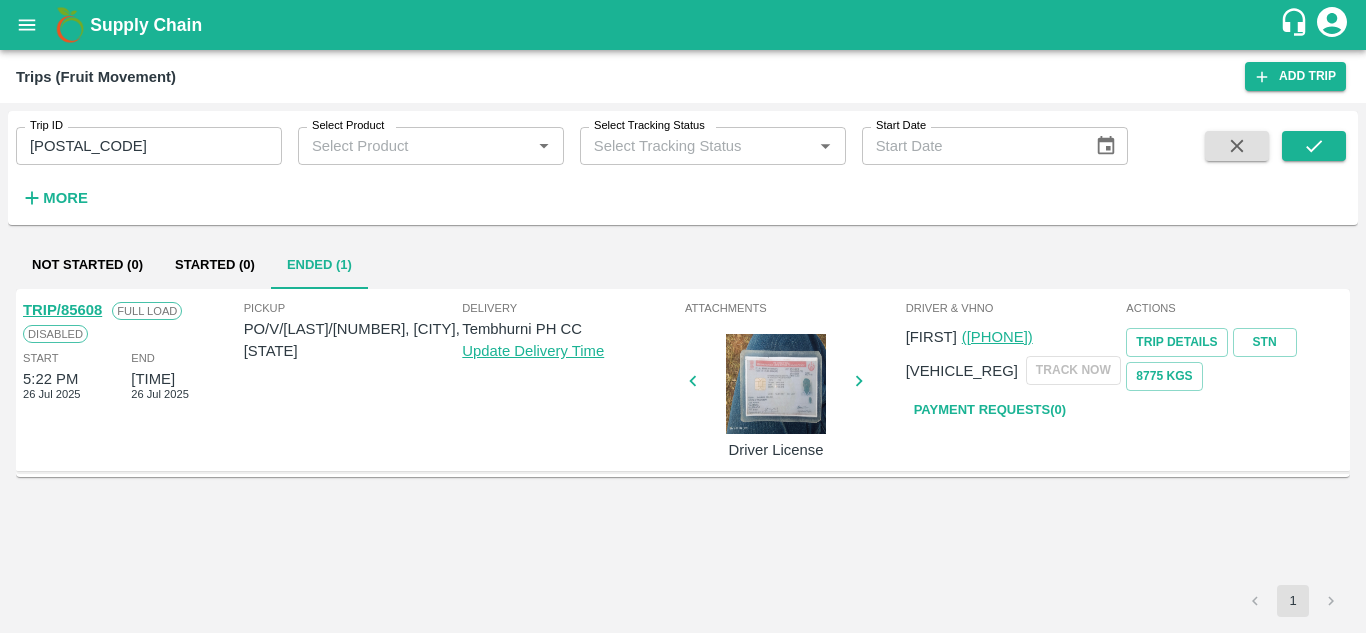 click on "85608" at bounding box center (149, 146) 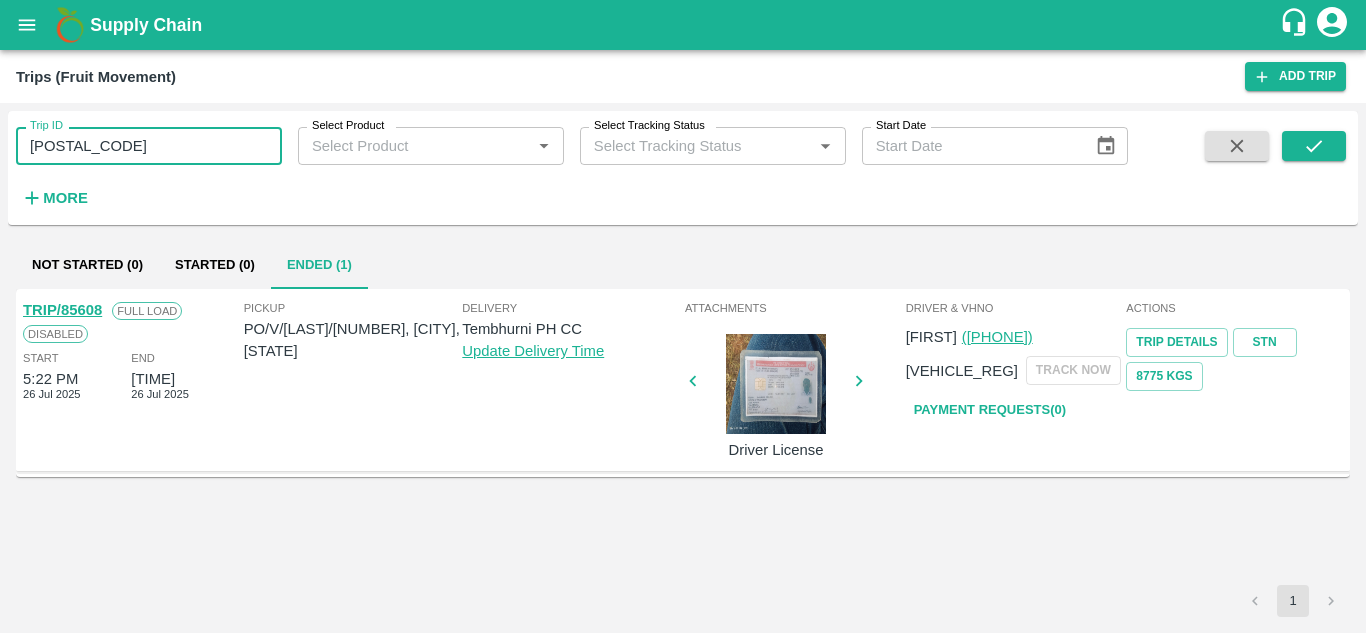 click on "85608" at bounding box center (149, 146) 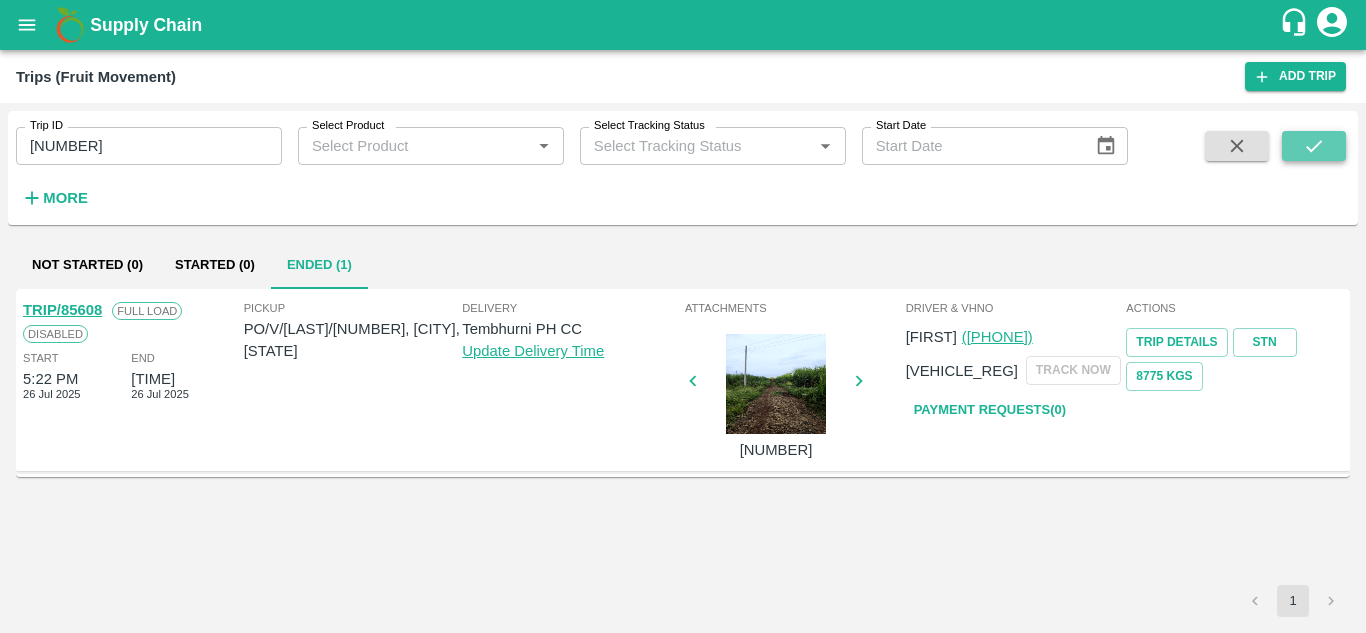 click 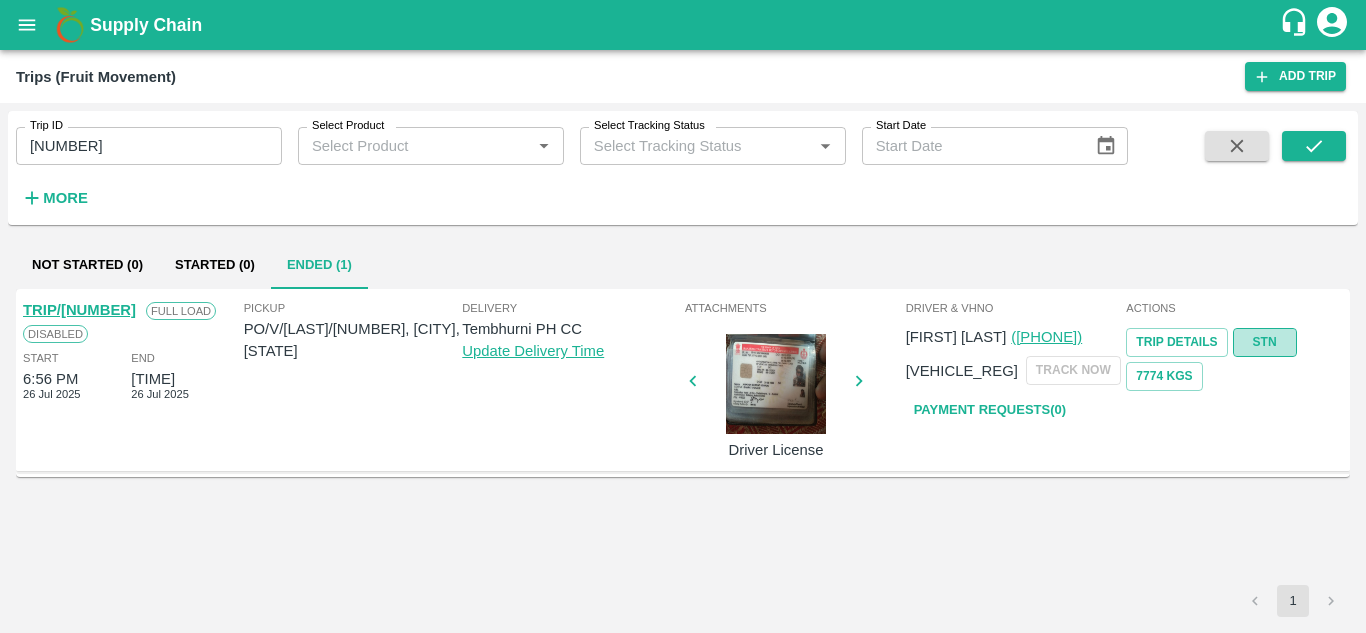 click on "STN" at bounding box center (1265, 342) 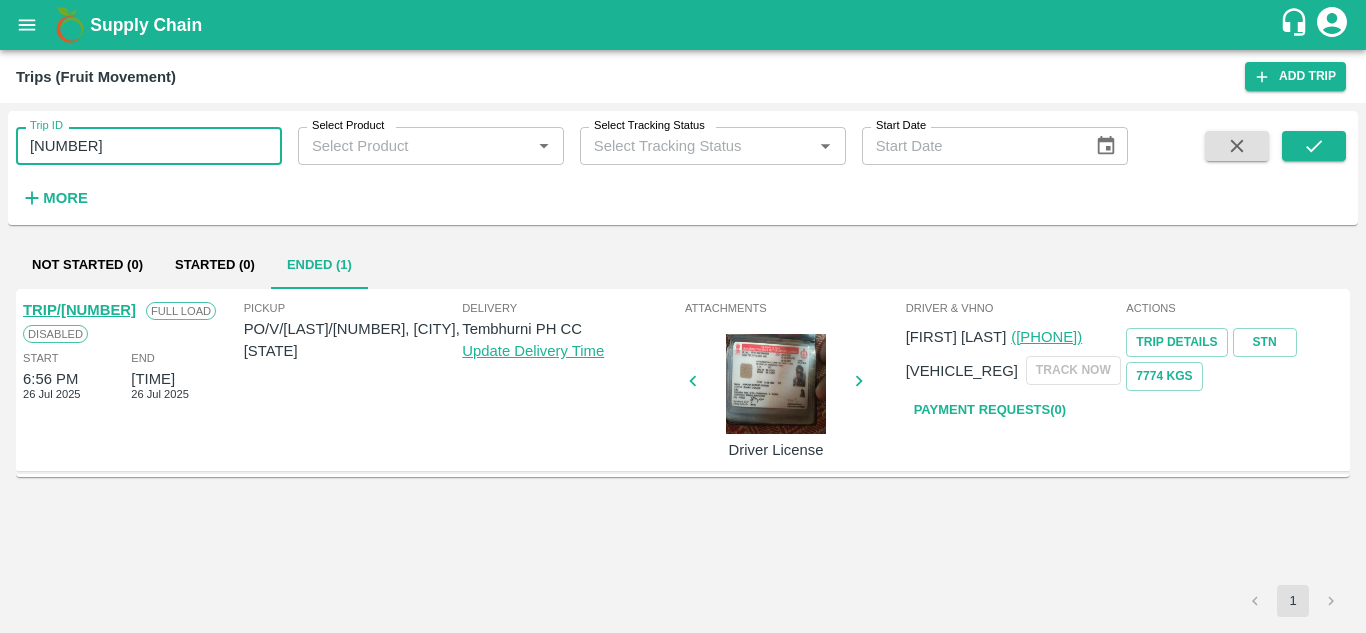 click on "85614" at bounding box center [149, 146] 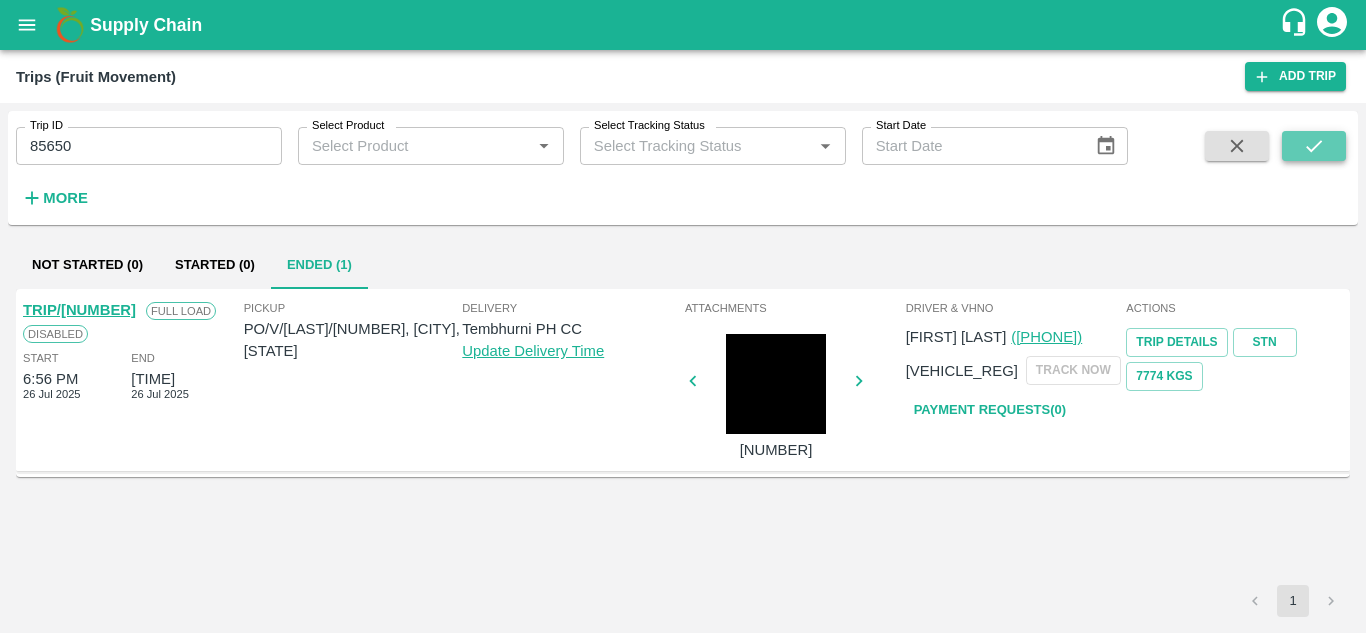 click 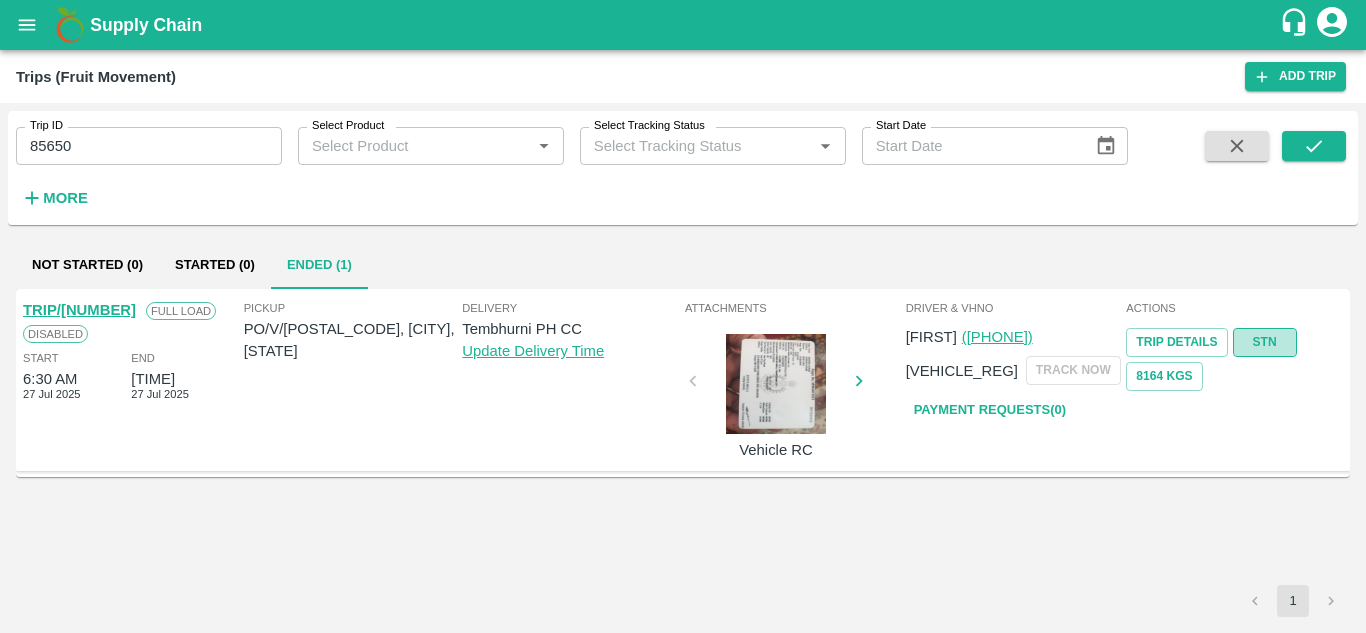 click on "STN" at bounding box center [1265, 342] 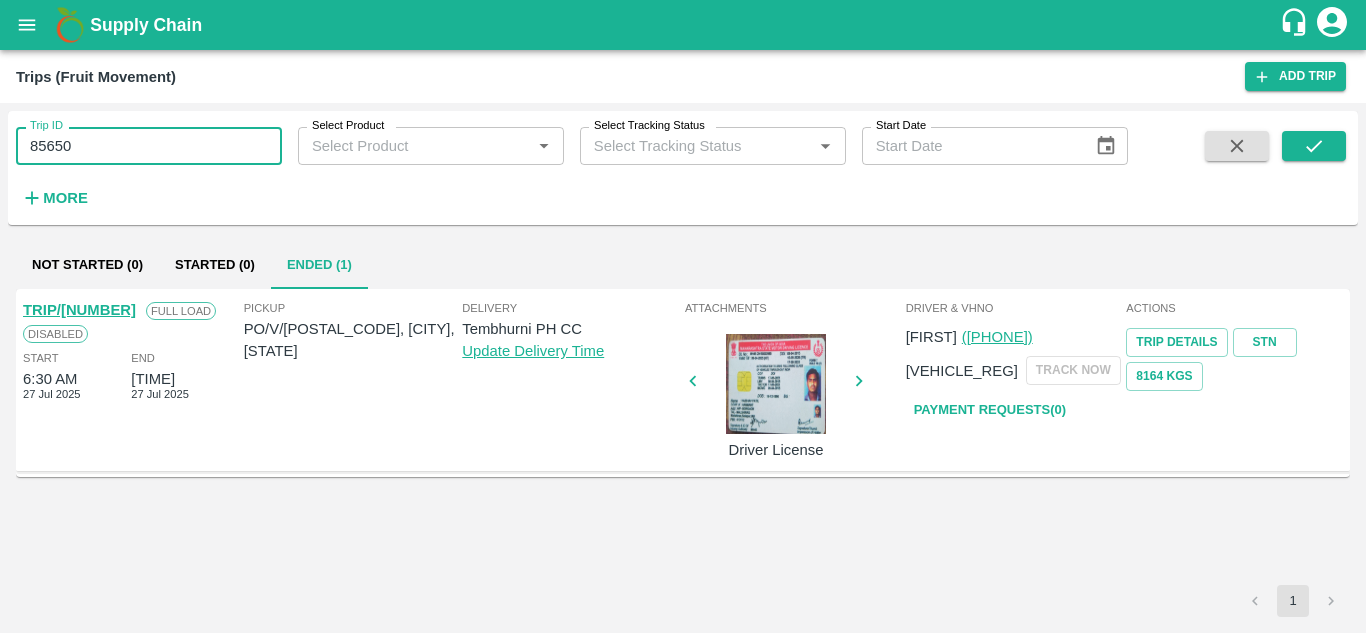 click on "85650" at bounding box center [149, 146] 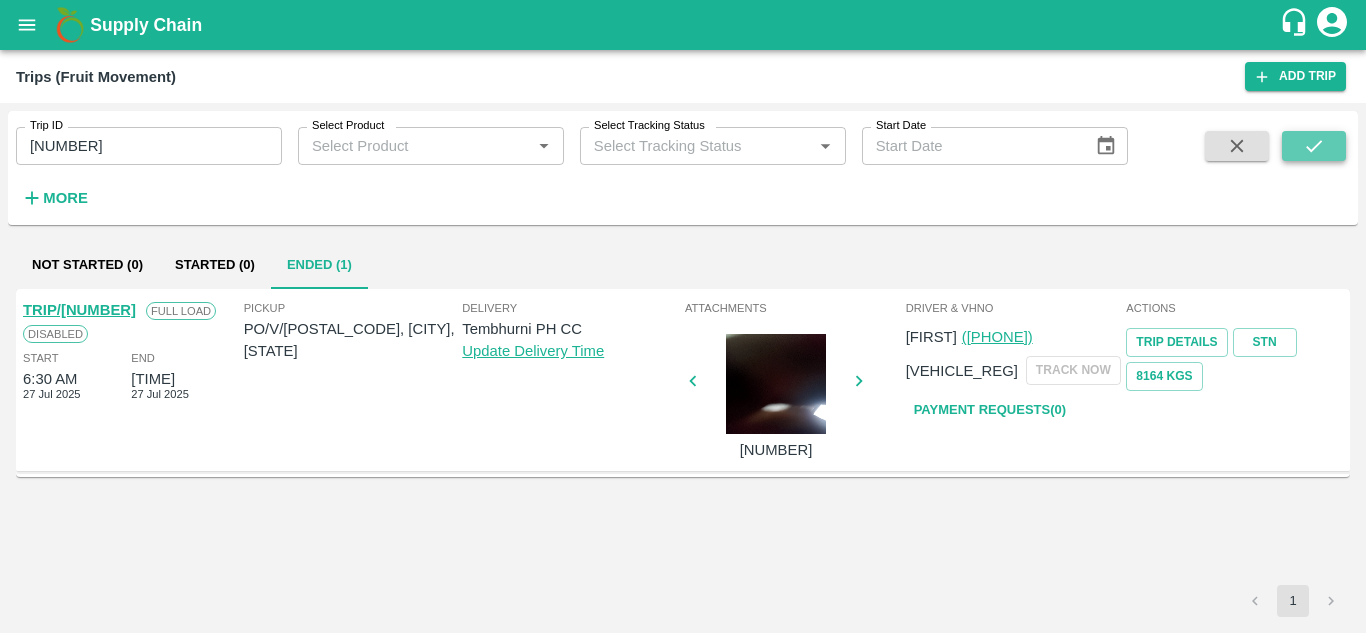 click 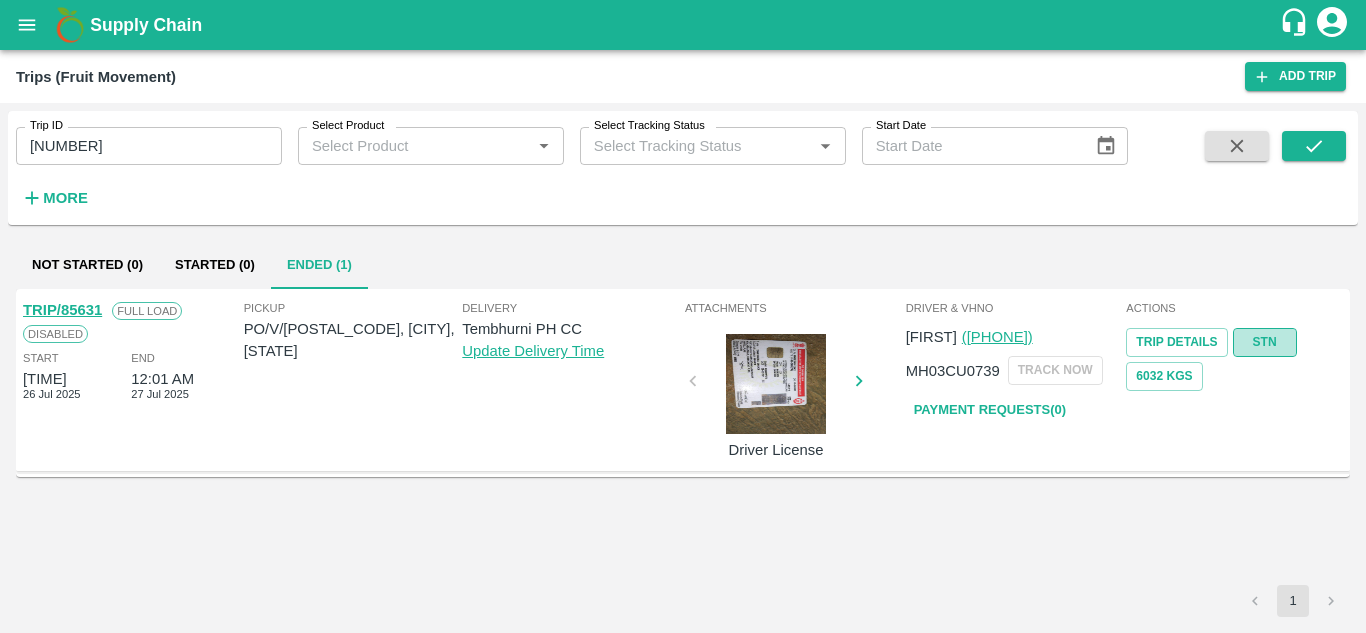 click on "STN" at bounding box center [1265, 342] 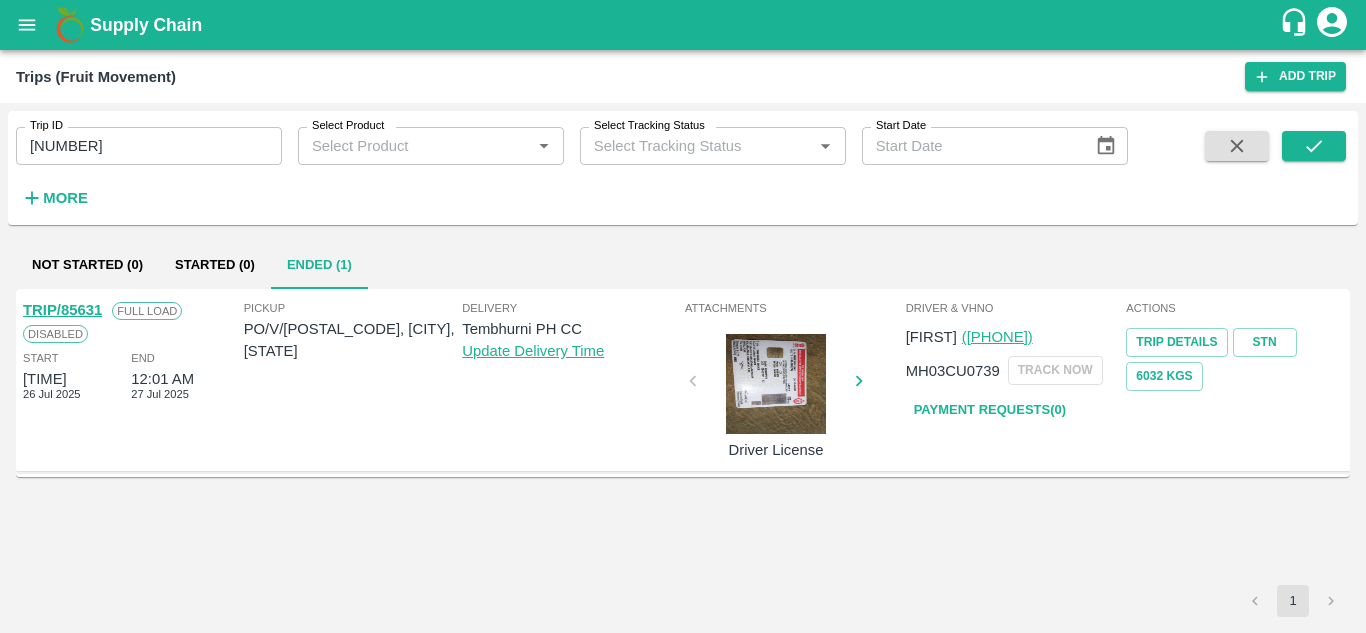 click on "85631" at bounding box center [149, 146] 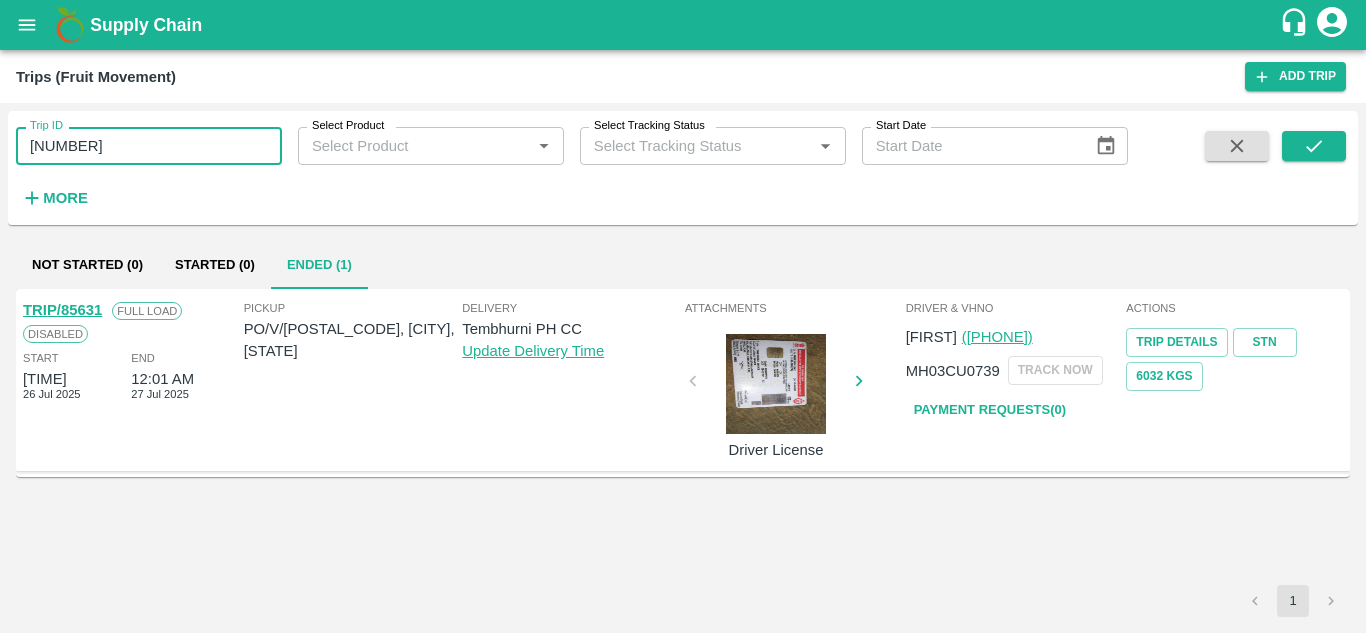 click on "85631" at bounding box center [149, 146] 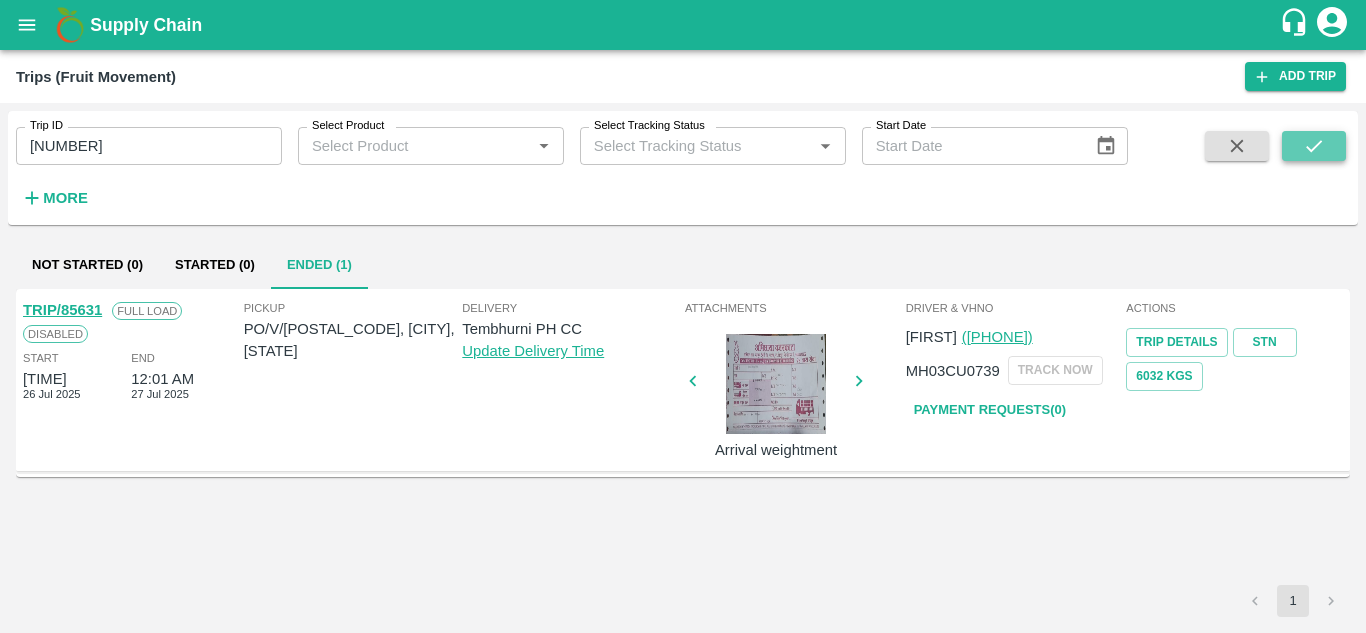 click 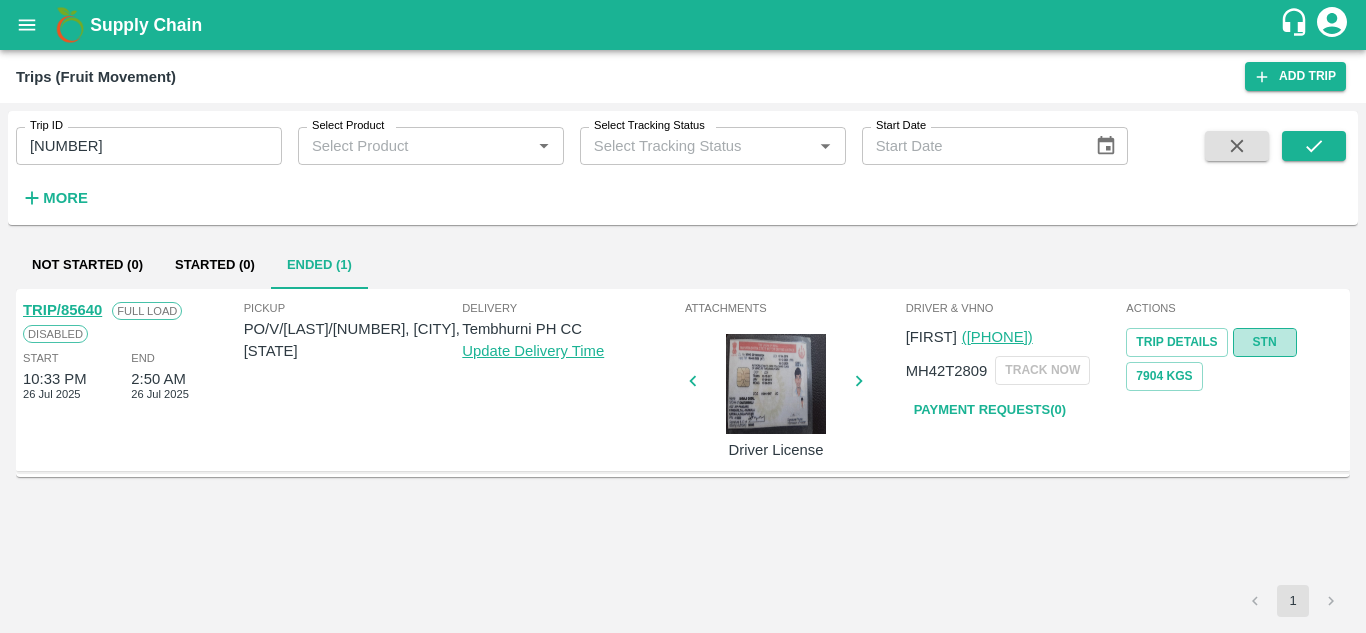 click on "STN" at bounding box center (1265, 342) 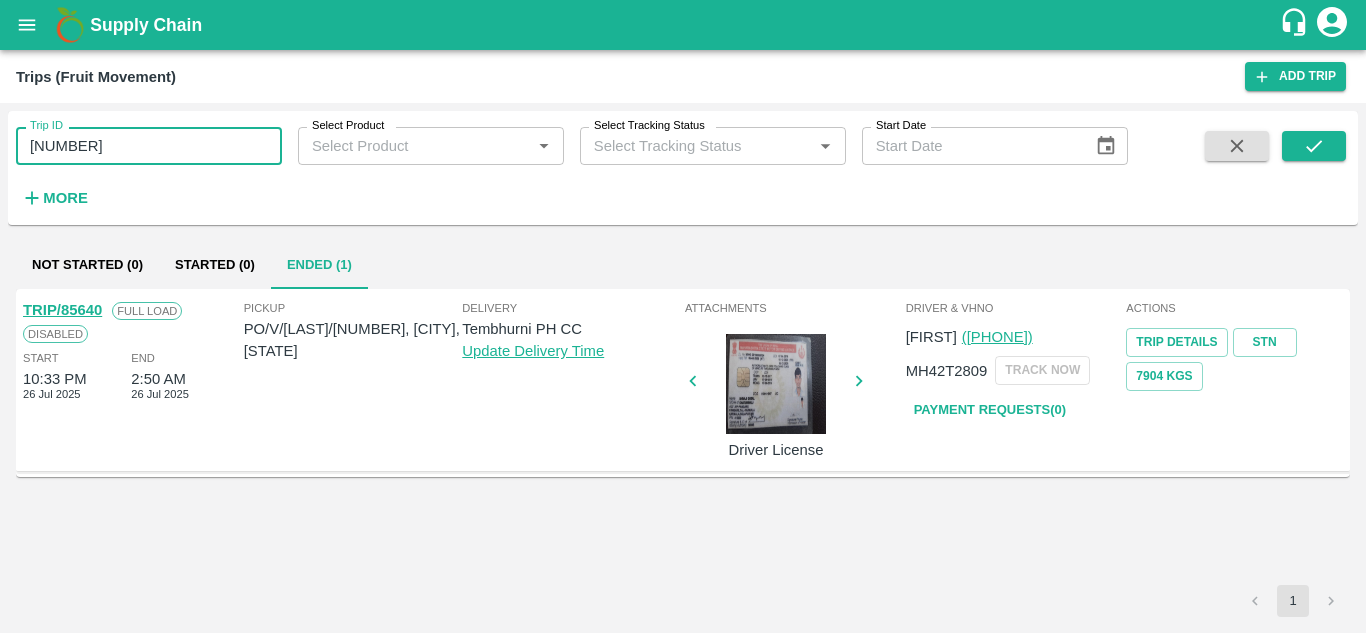 click on "85640" at bounding box center [149, 146] 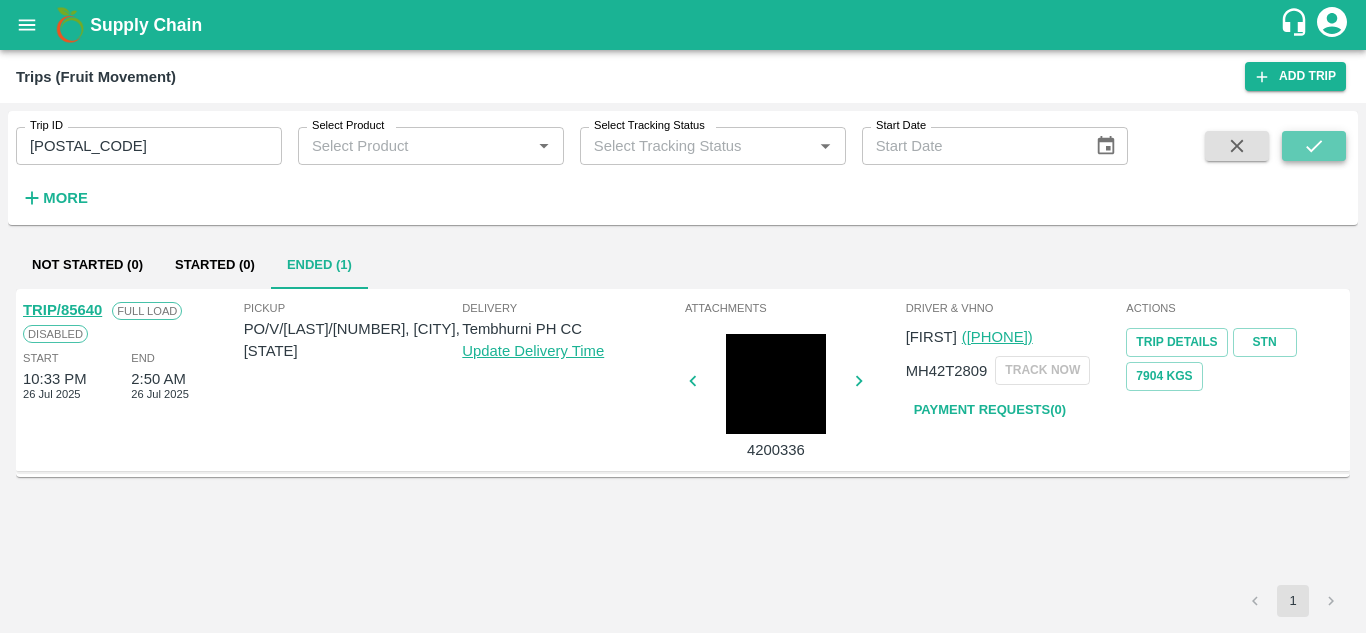 click 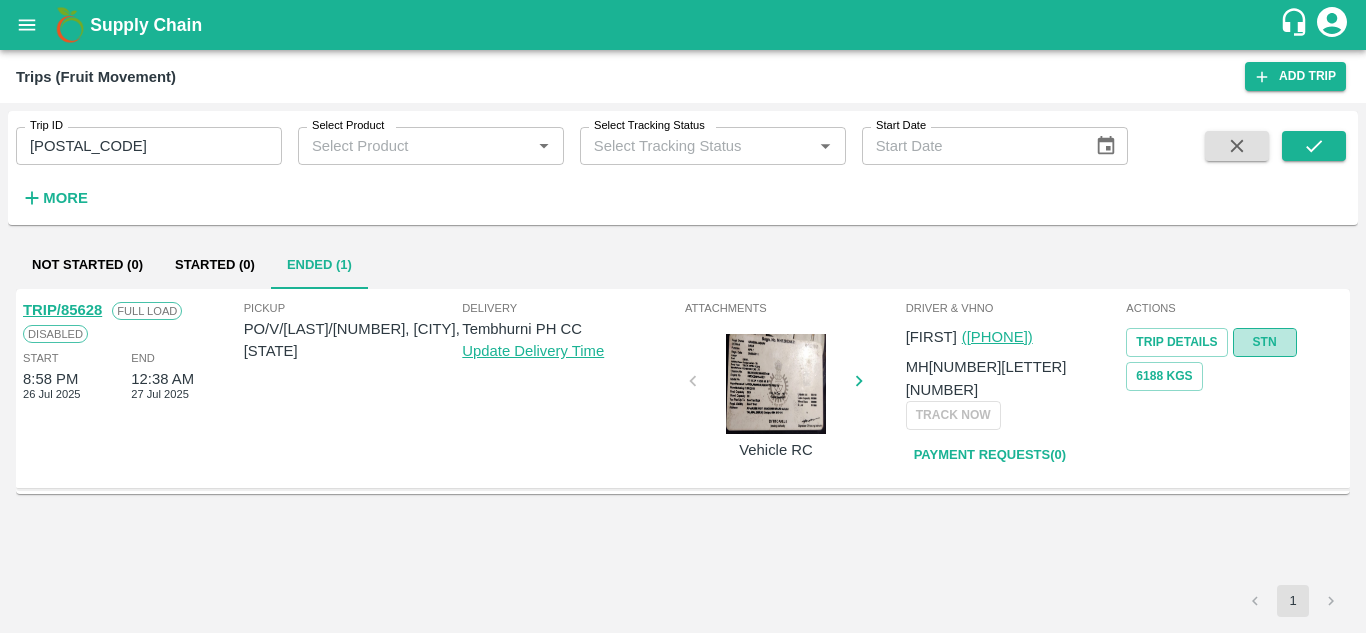 click on "STN" at bounding box center (1265, 342) 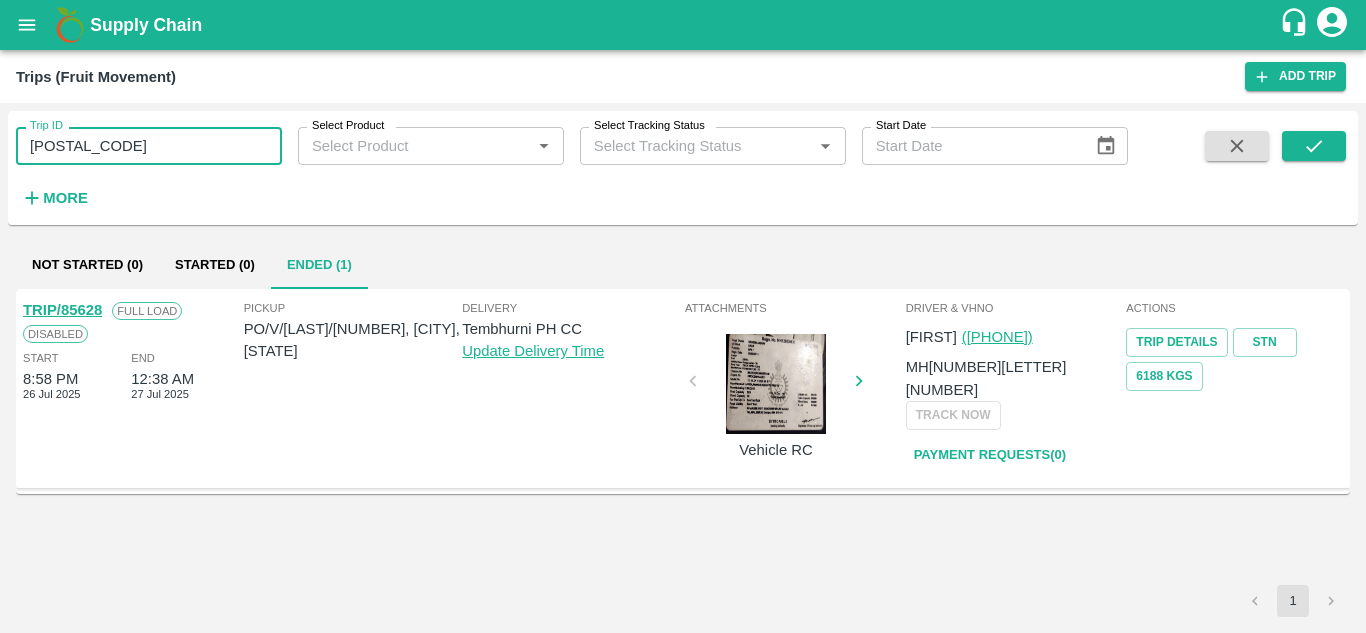click on "85628" at bounding box center [149, 146] 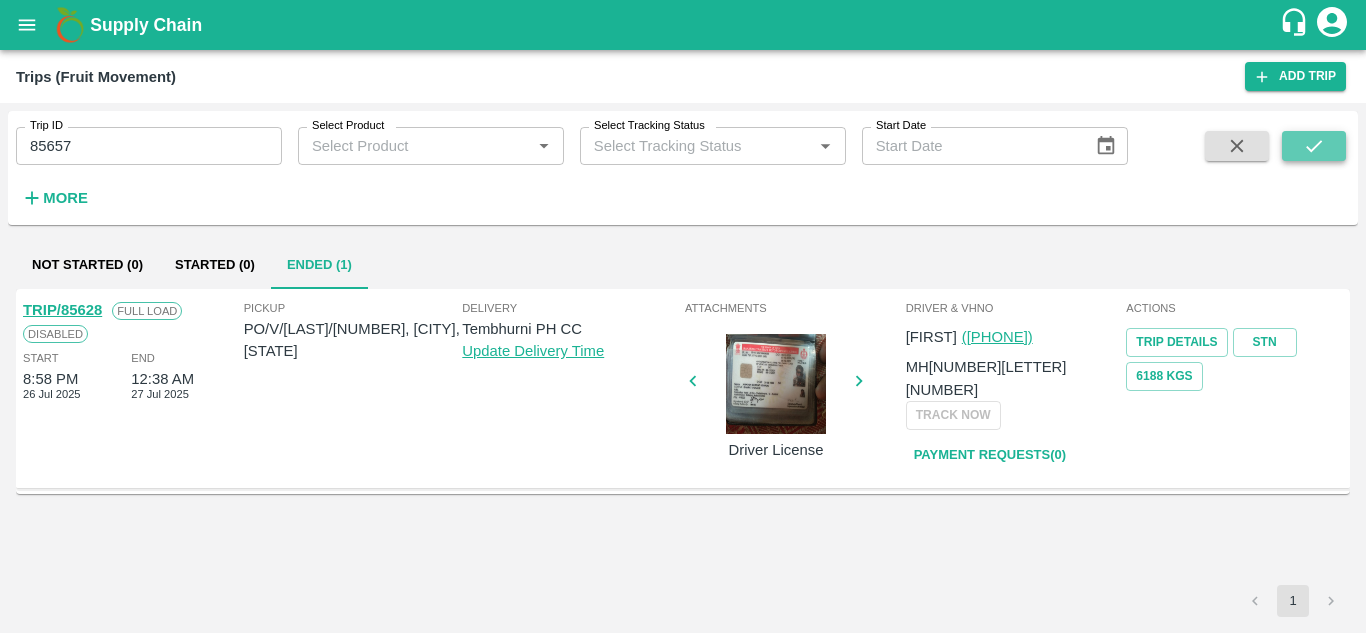 click 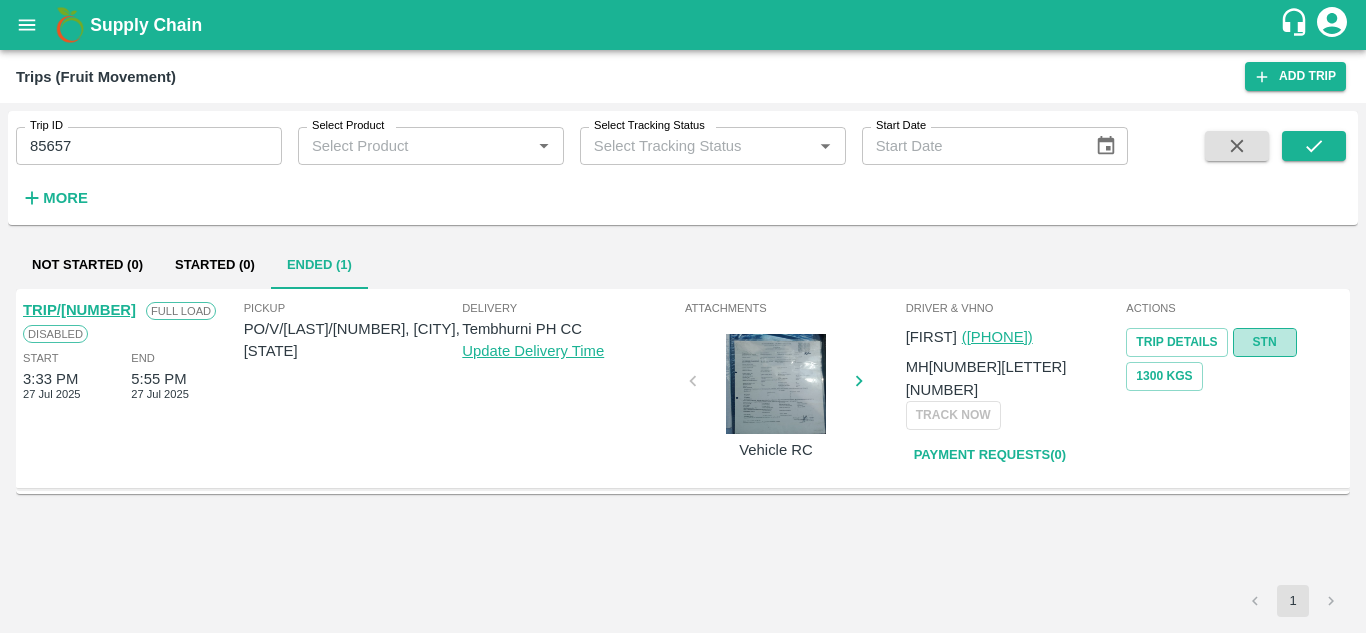 click on "STN" at bounding box center [1265, 342] 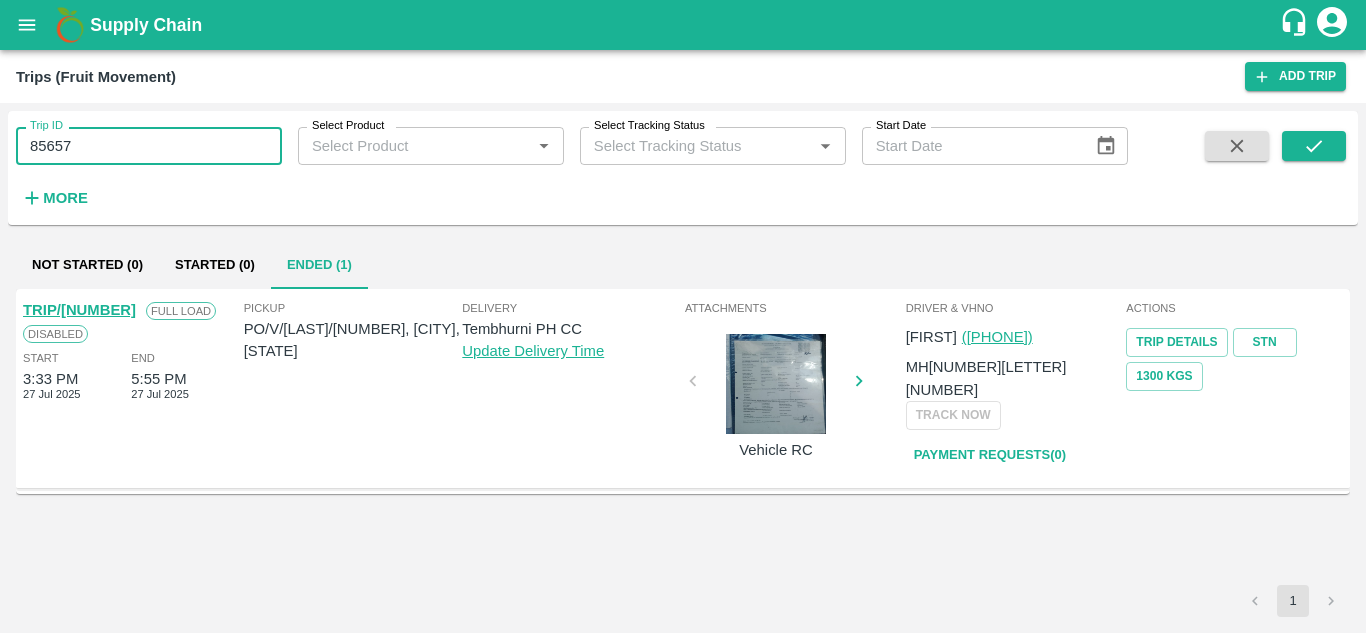 click on "85657" at bounding box center [149, 146] 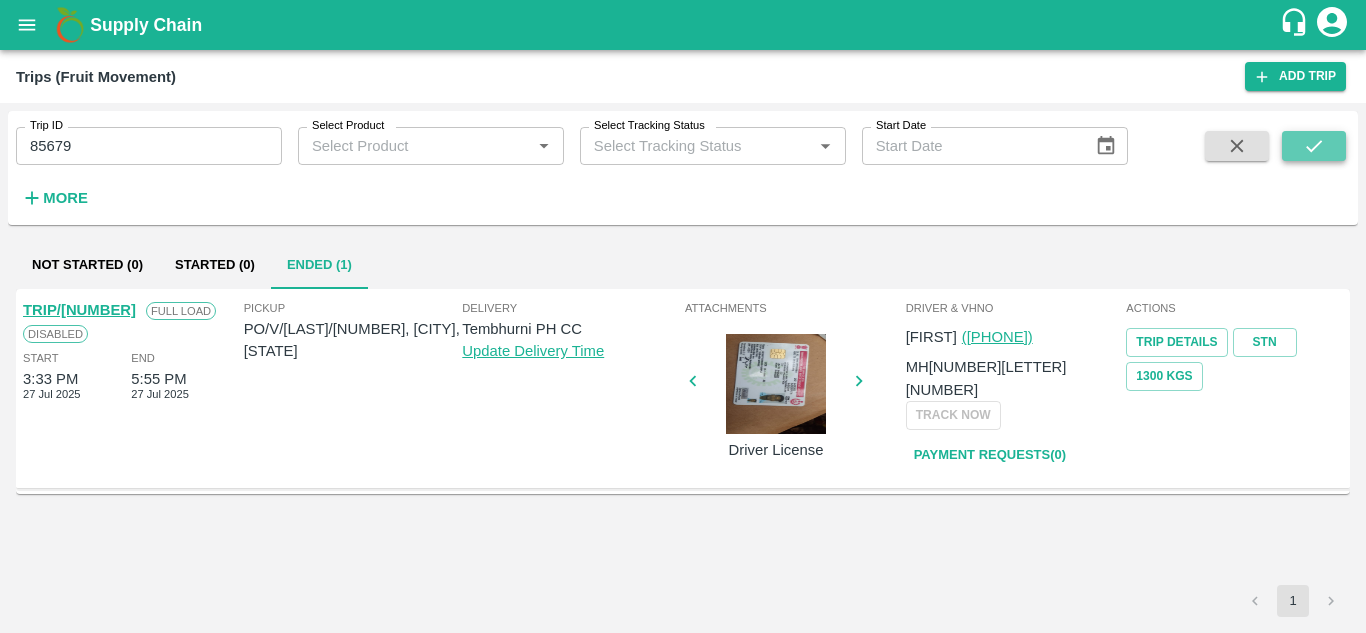 click 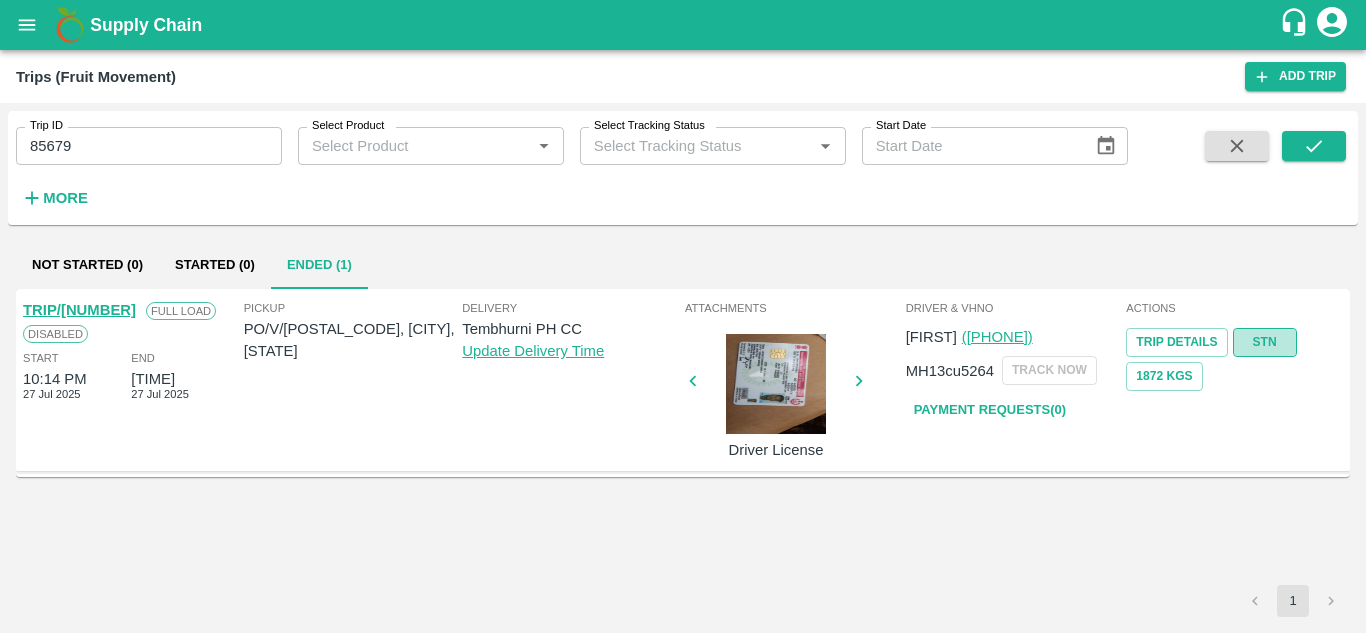 click on "STN" at bounding box center (1265, 342) 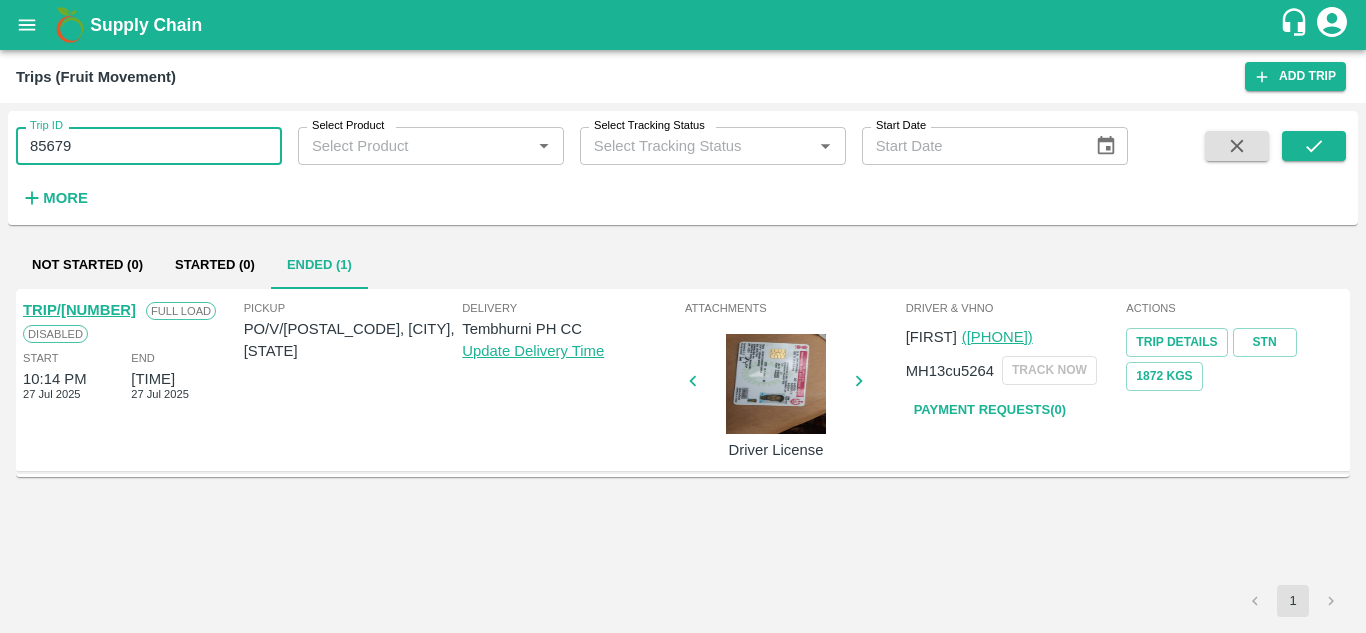 click on "85679" at bounding box center [149, 146] 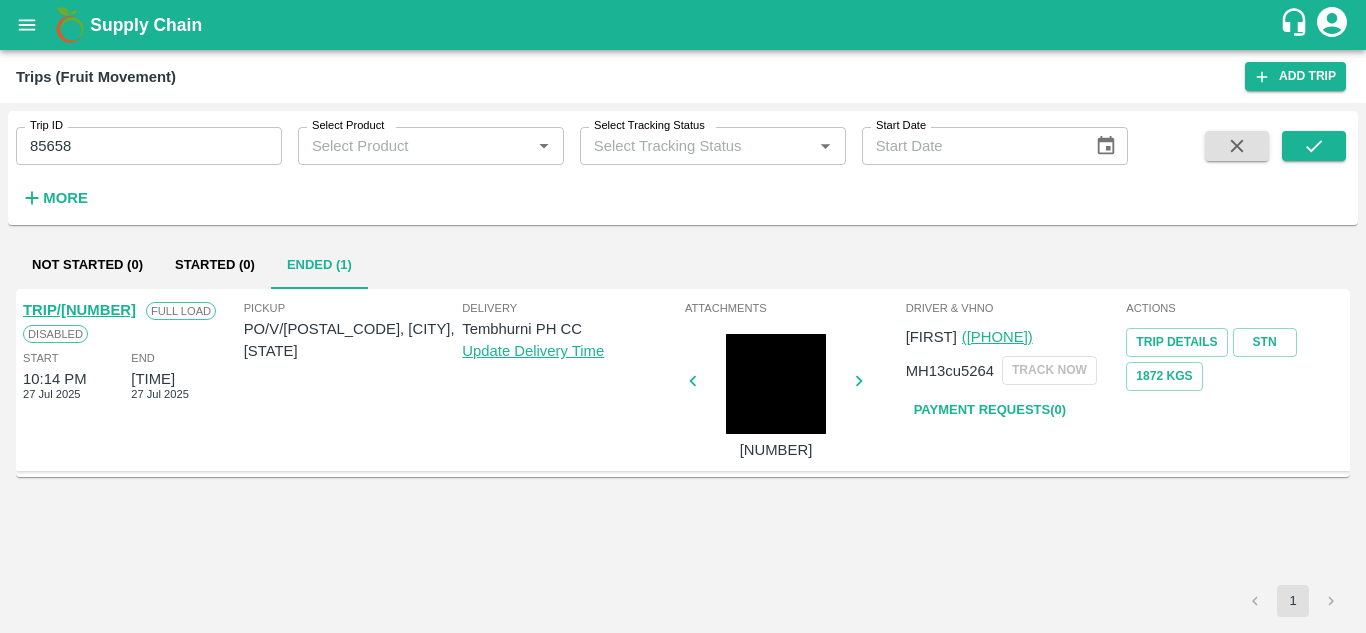 click on "Trip ID 85658 Trip ID Select Product Select Product   * Select Tracking Status Select Tracking Status   * Start Date Start Date More" at bounding box center (683, 168) 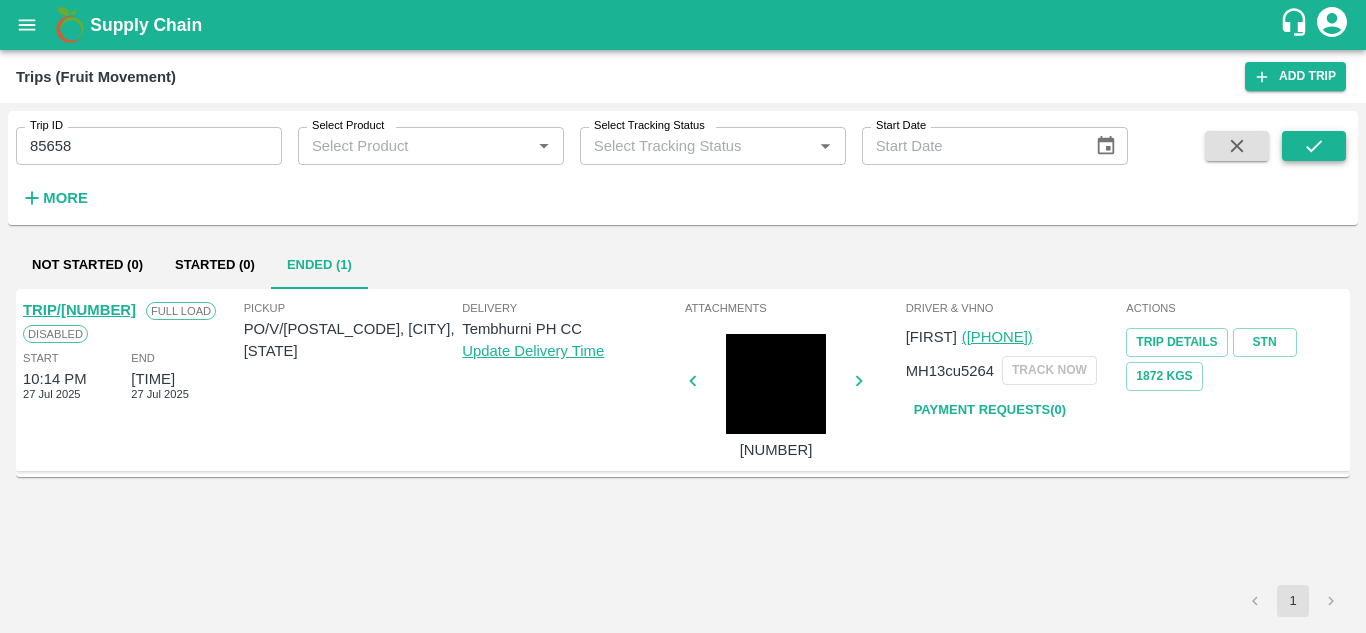 click 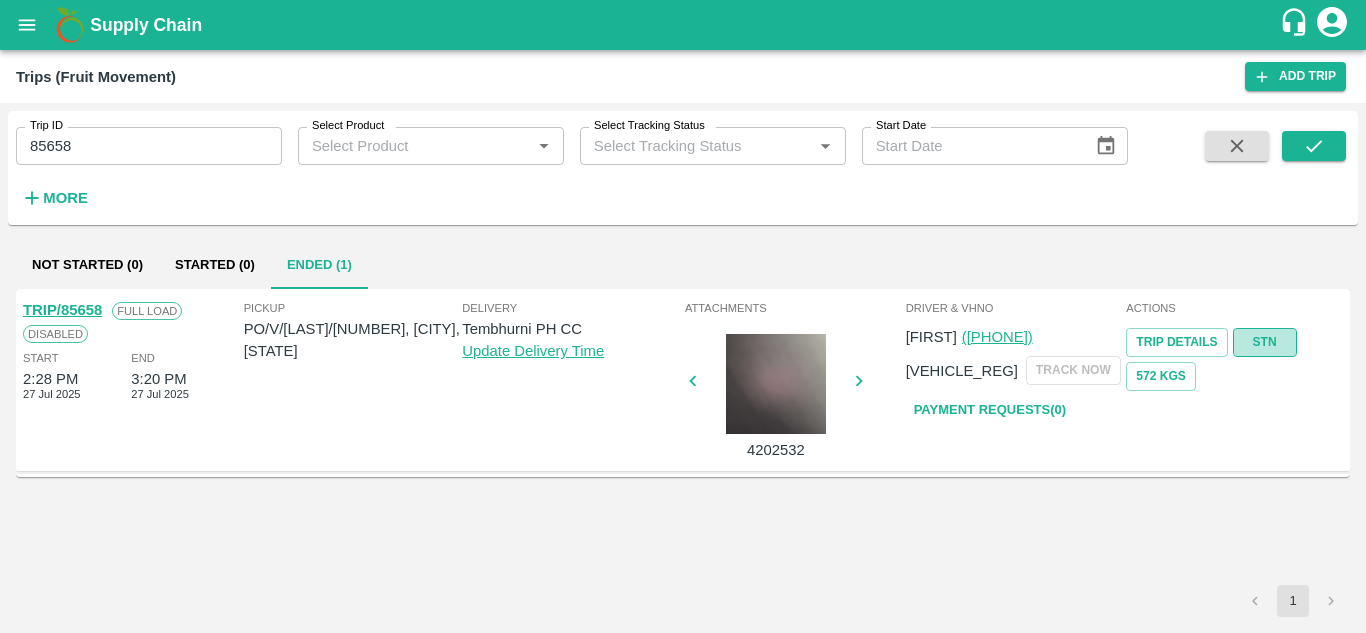 click on "STN" at bounding box center (1265, 342) 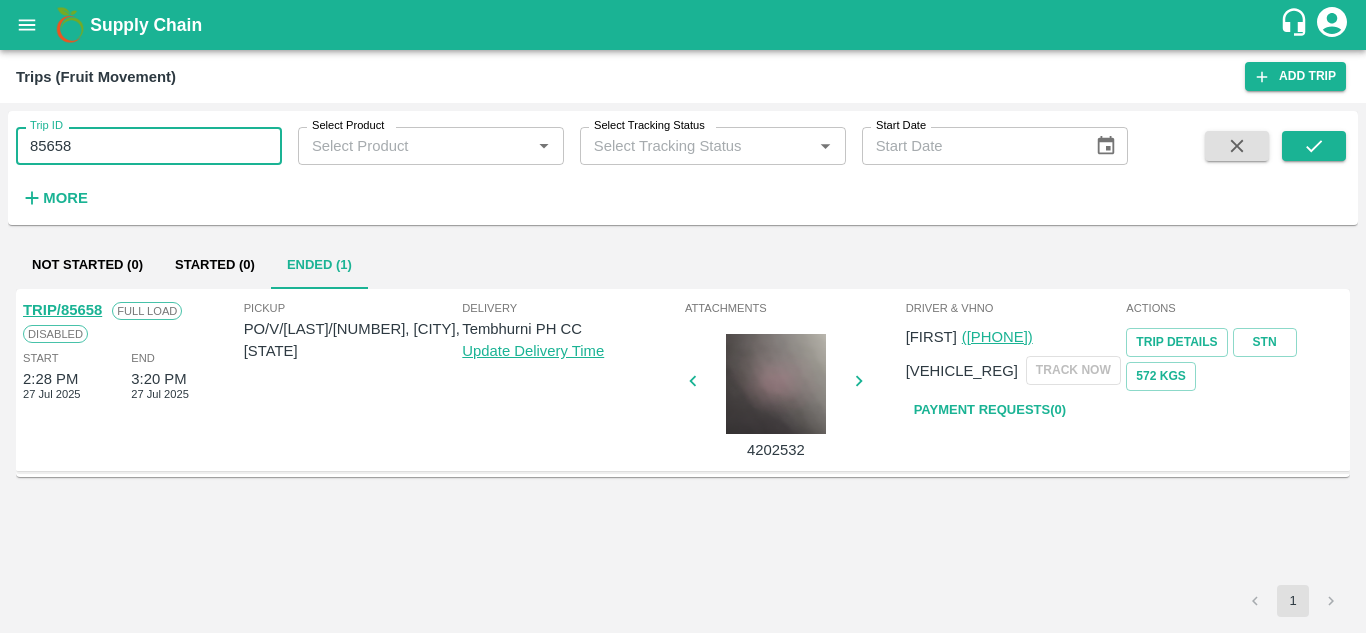 click on "85658" at bounding box center (149, 146) 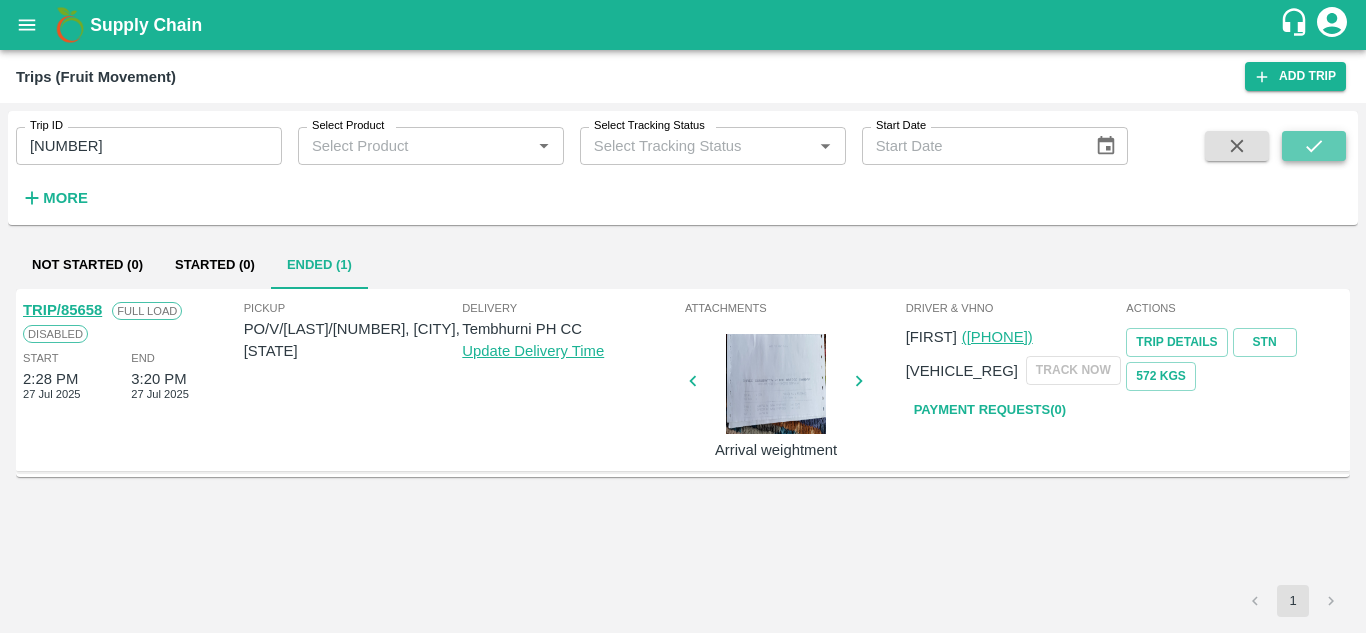 click 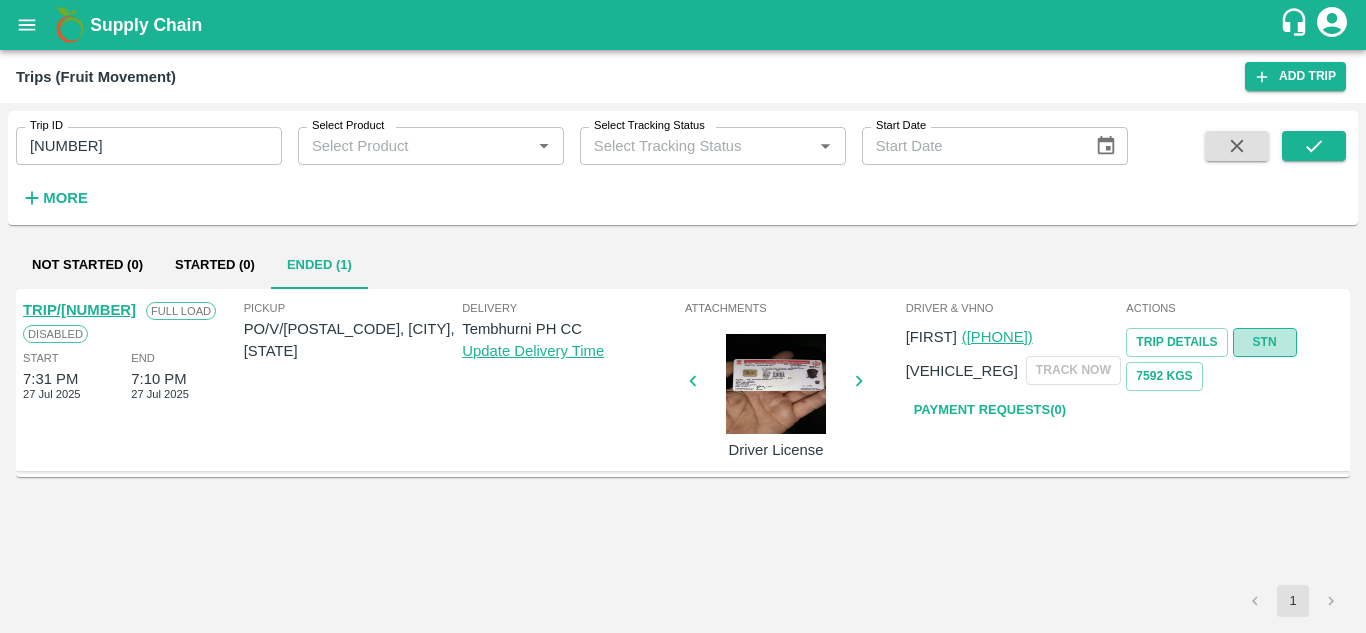 click on "STN" at bounding box center [1265, 342] 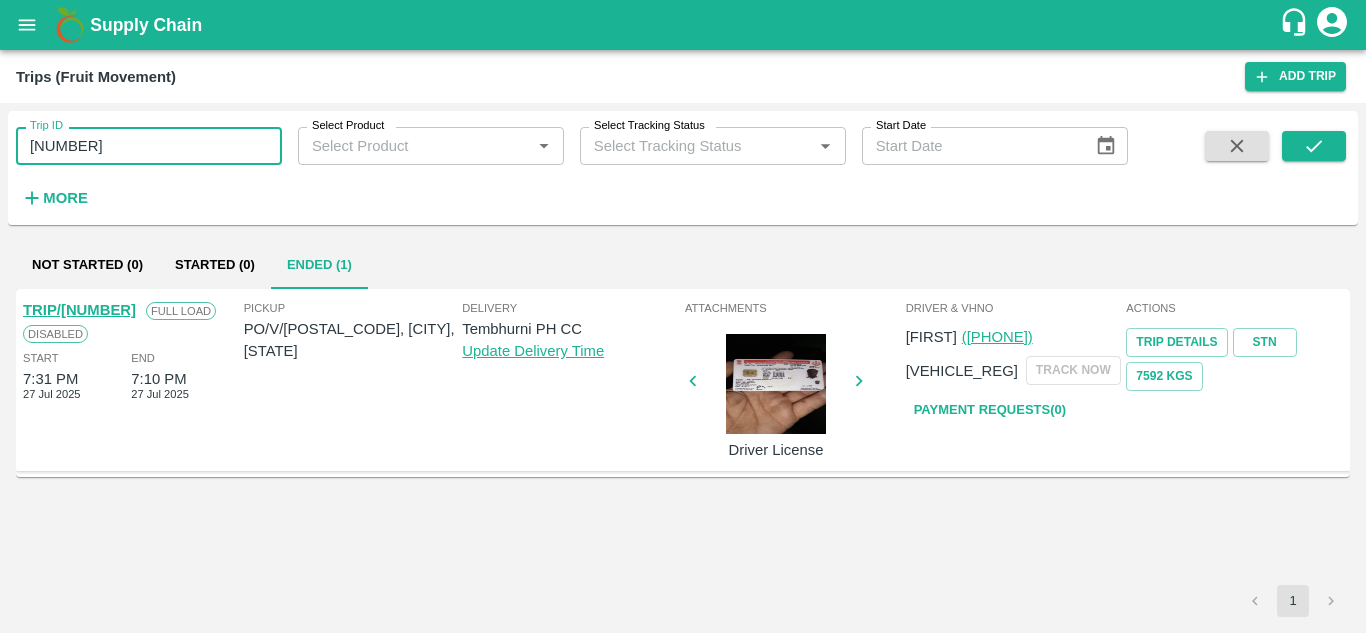 click on "85713" at bounding box center [149, 146] 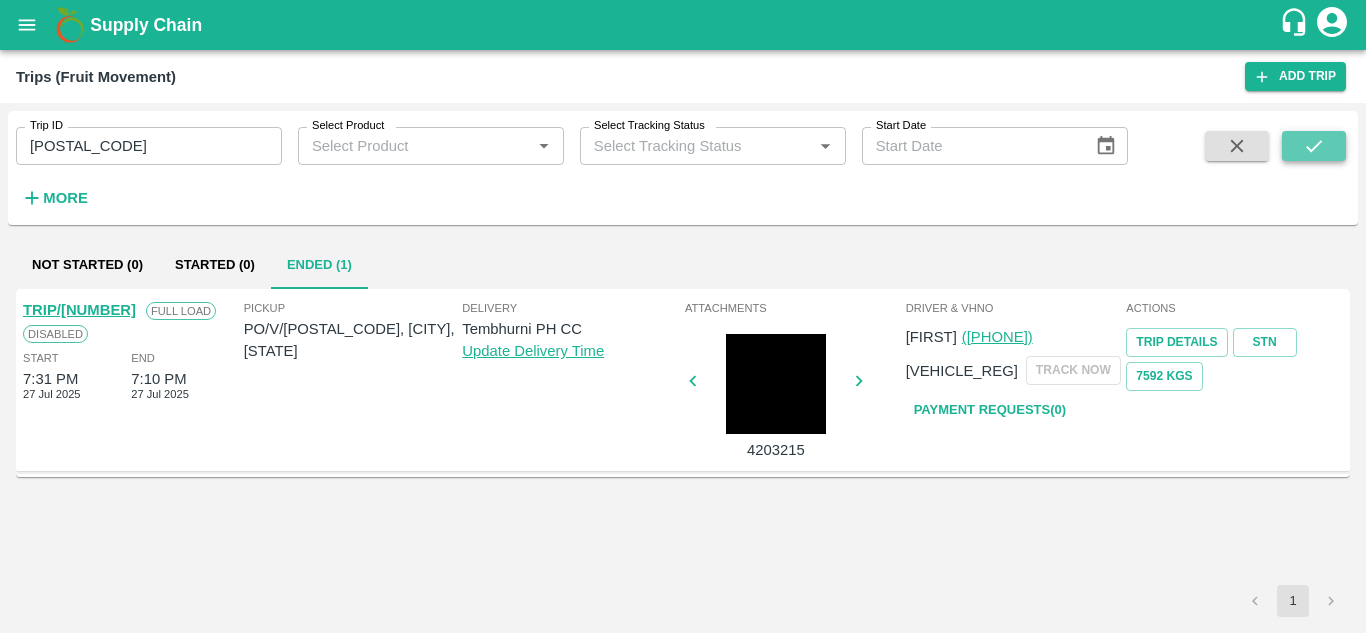 click 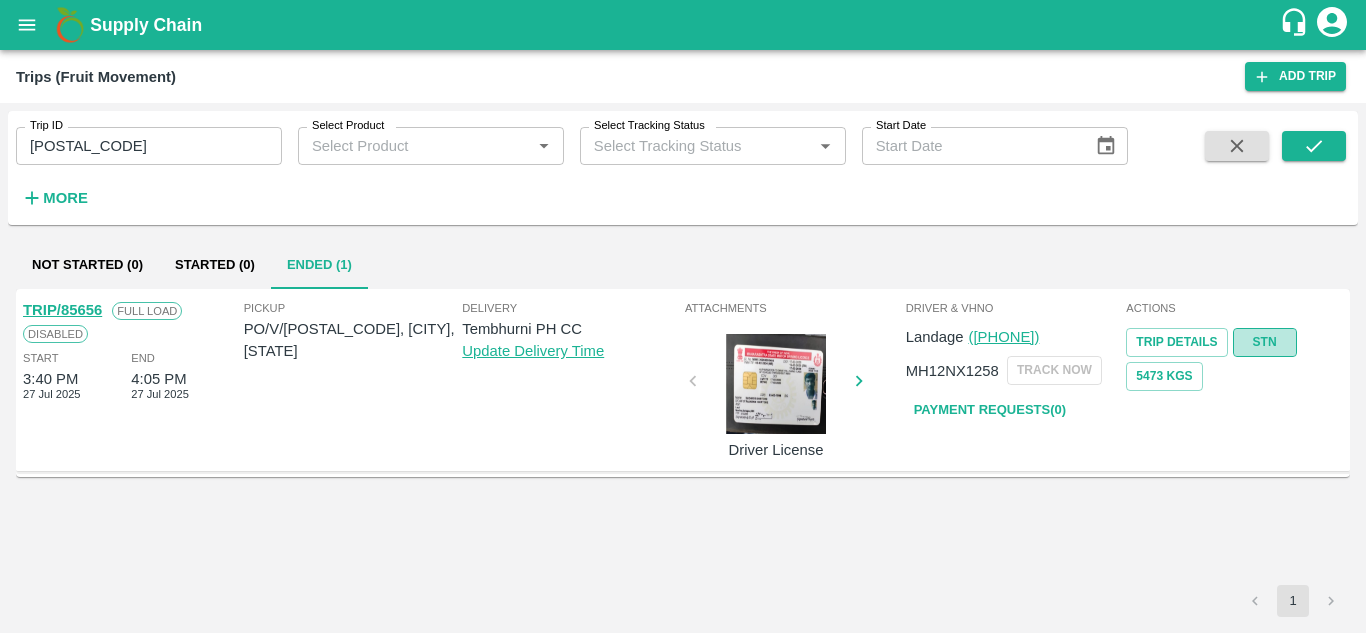 click on "STN" at bounding box center (1265, 342) 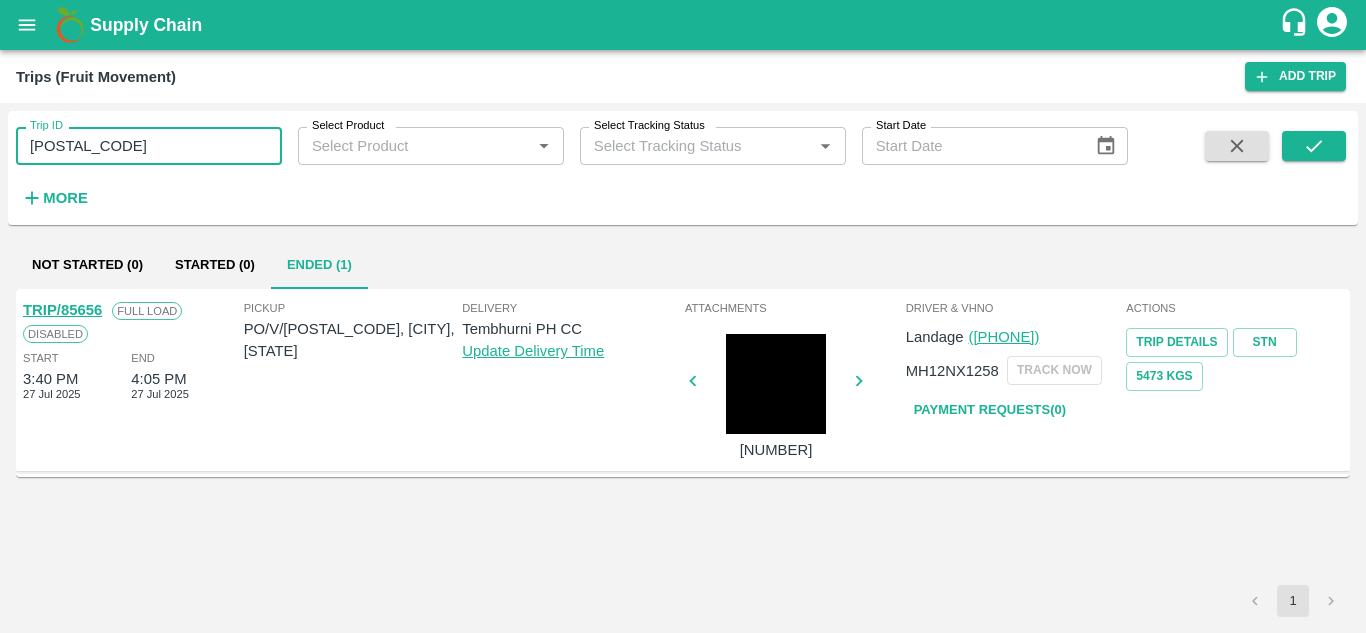click on "85656" at bounding box center (149, 146) 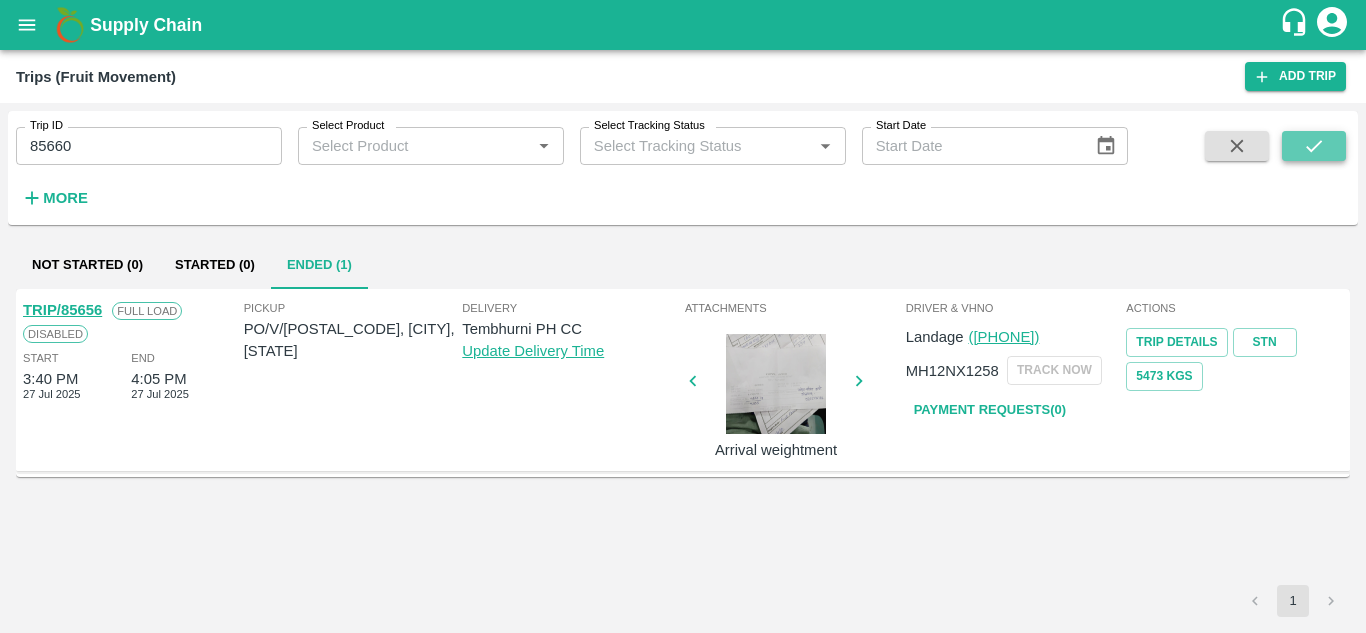click at bounding box center [1314, 146] 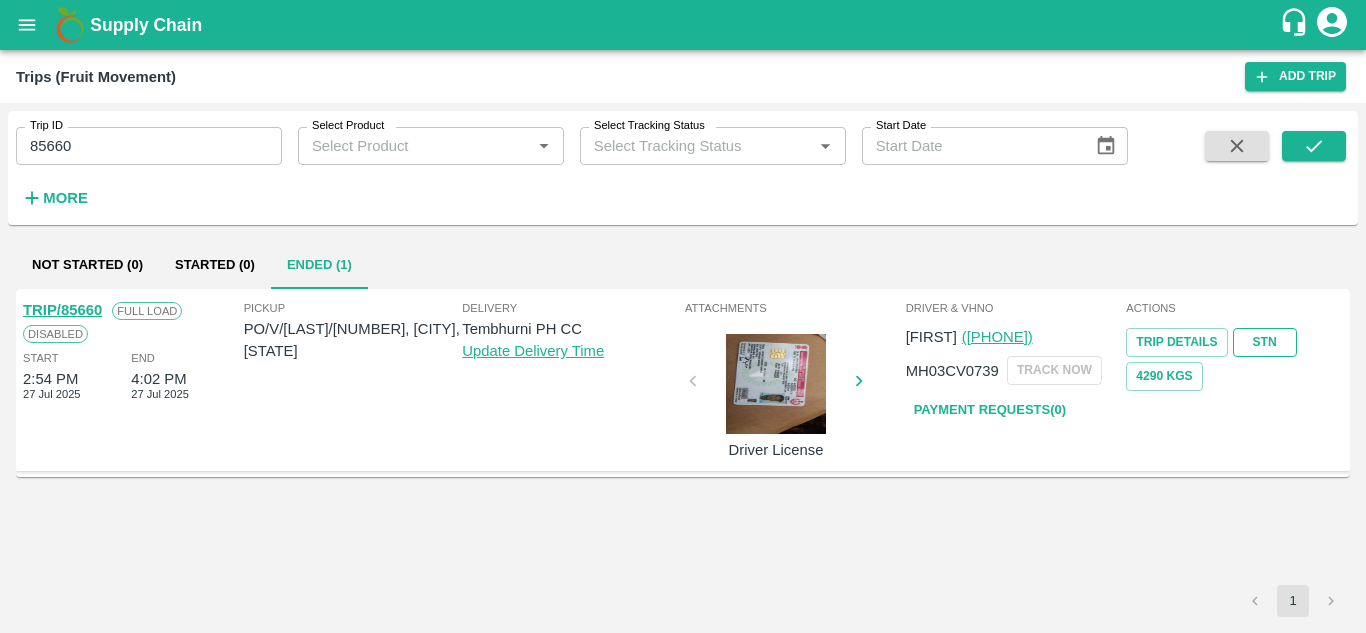 click on "STN" at bounding box center [1265, 342] 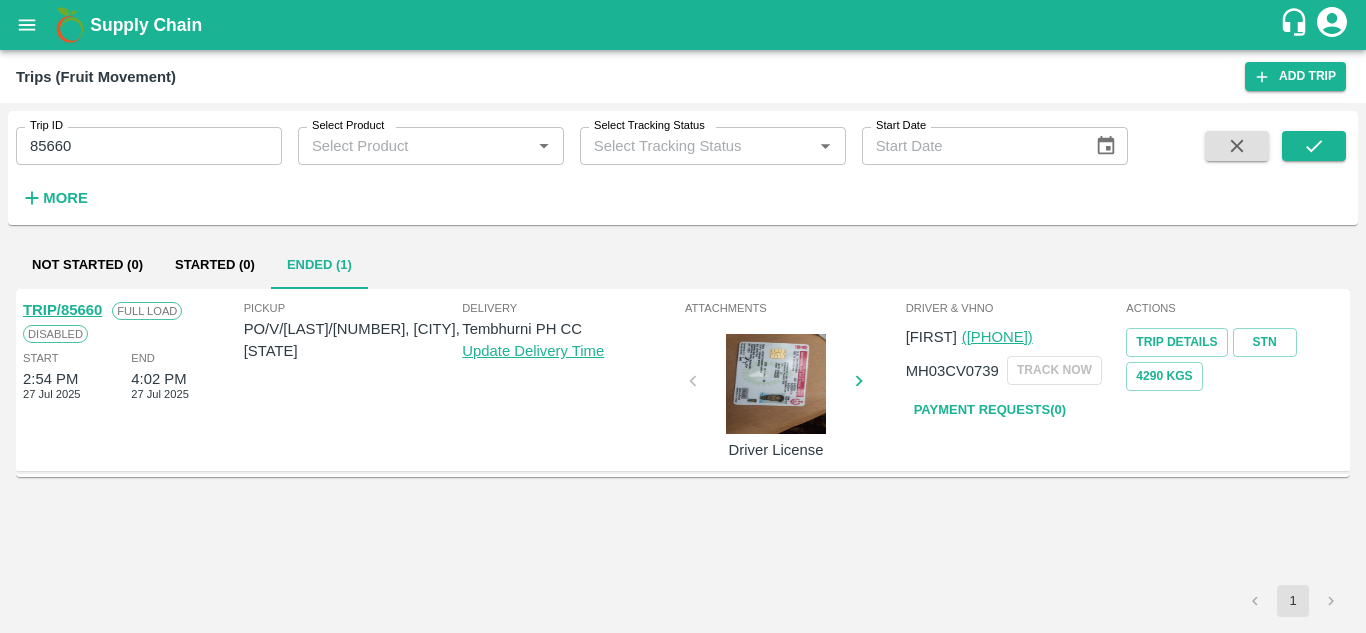 click on "85660" at bounding box center (149, 146) 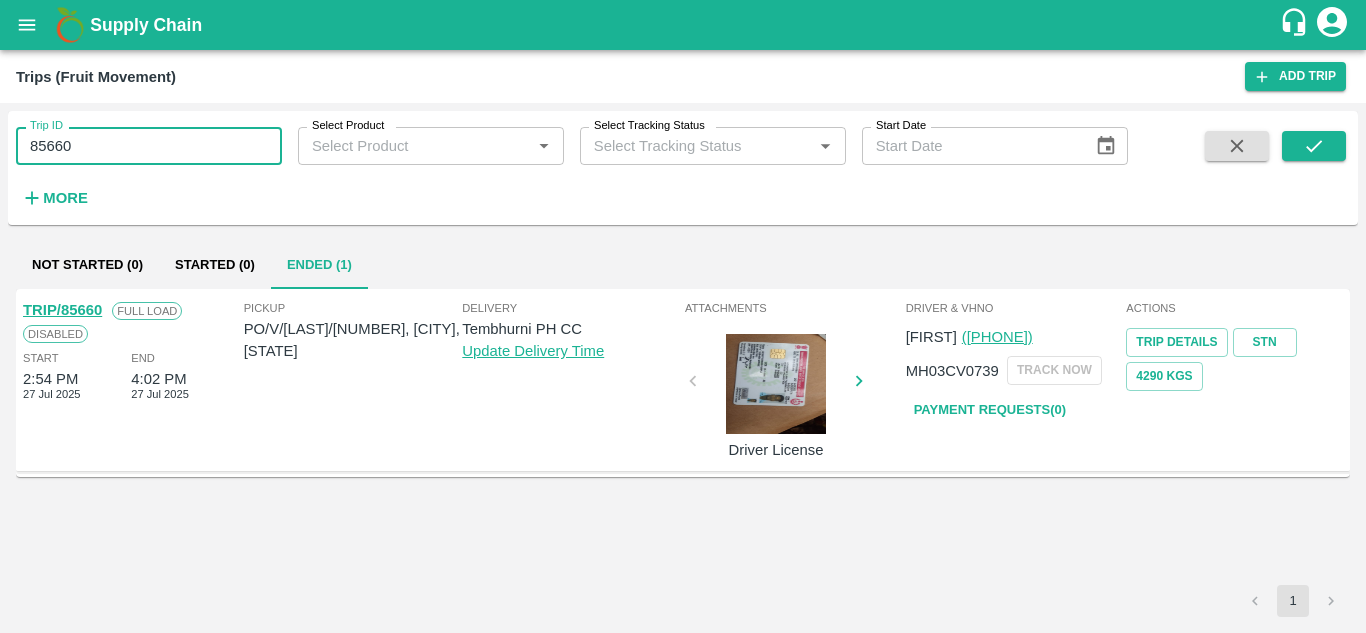 click on "85660" at bounding box center [149, 146] 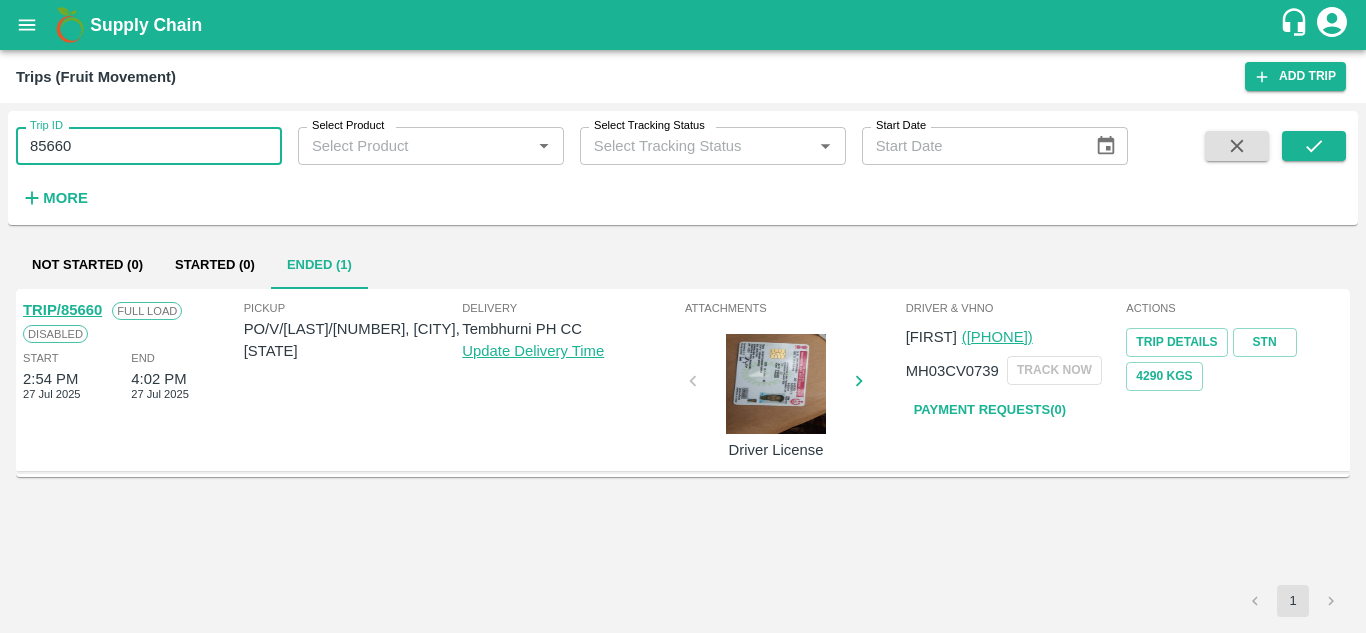 paste 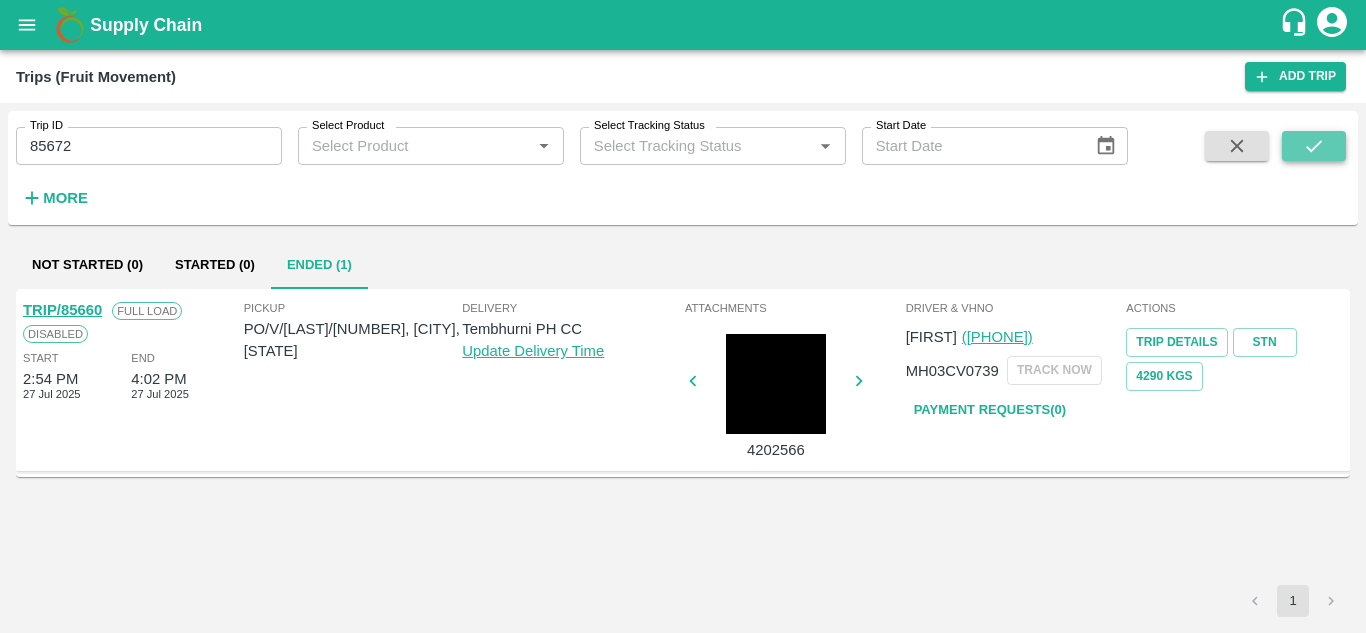 click at bounding box center [1314, 146] 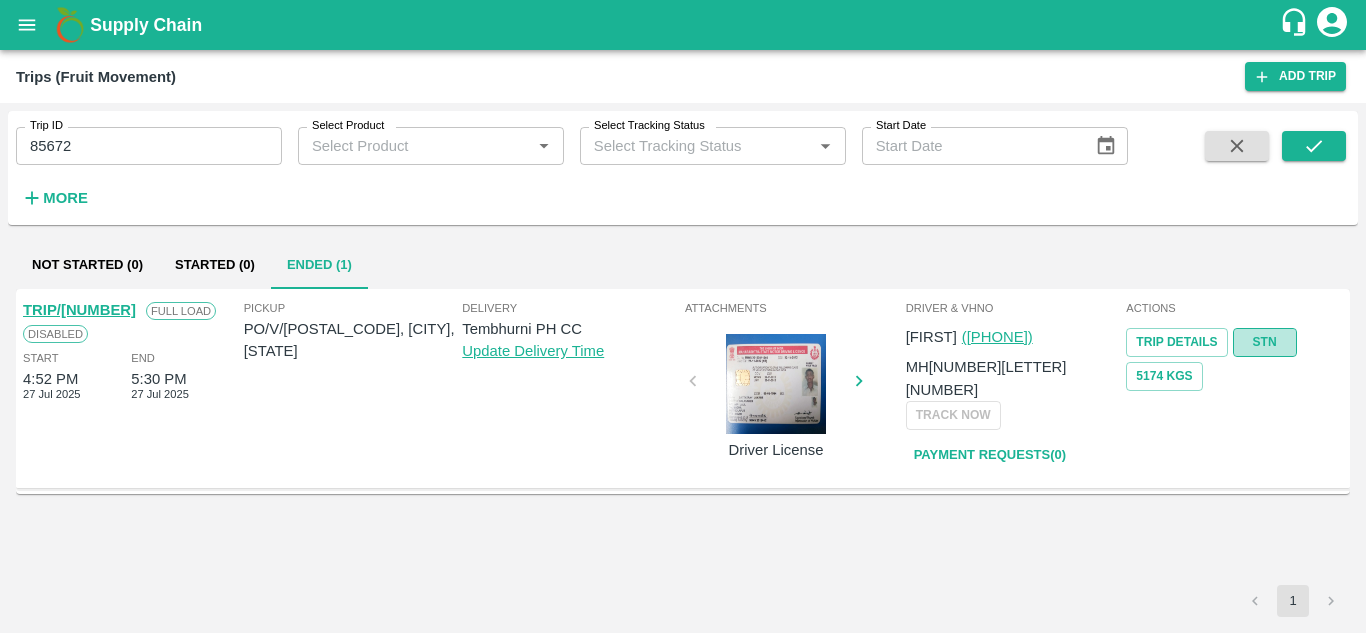 click on "STN" at bounding box center (1265, 342) 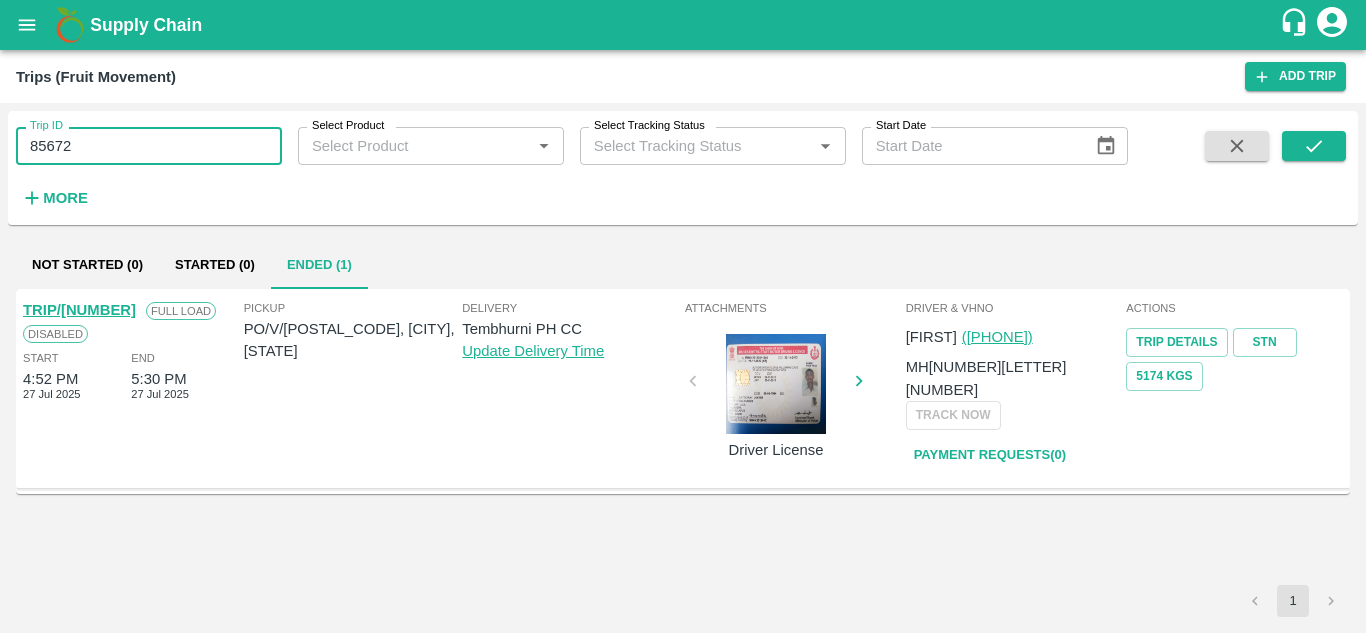 click on "85672" at bounding box center [149, 146] 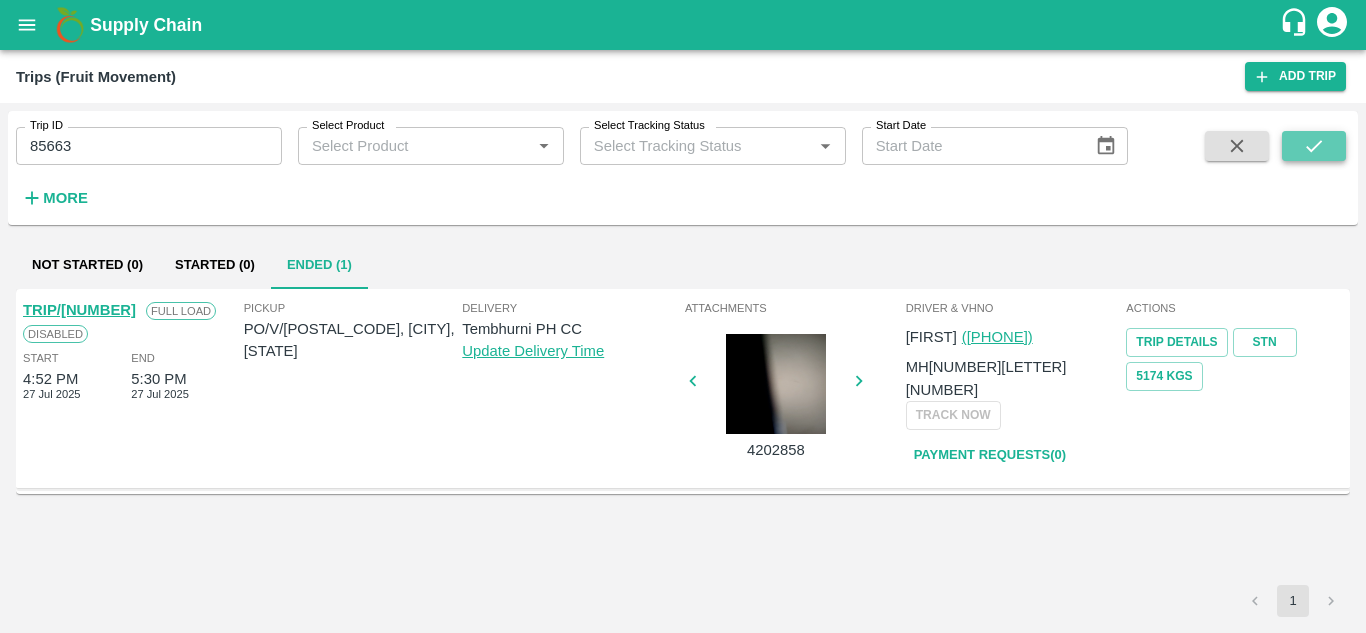 click at bounding box center (1314, 146) 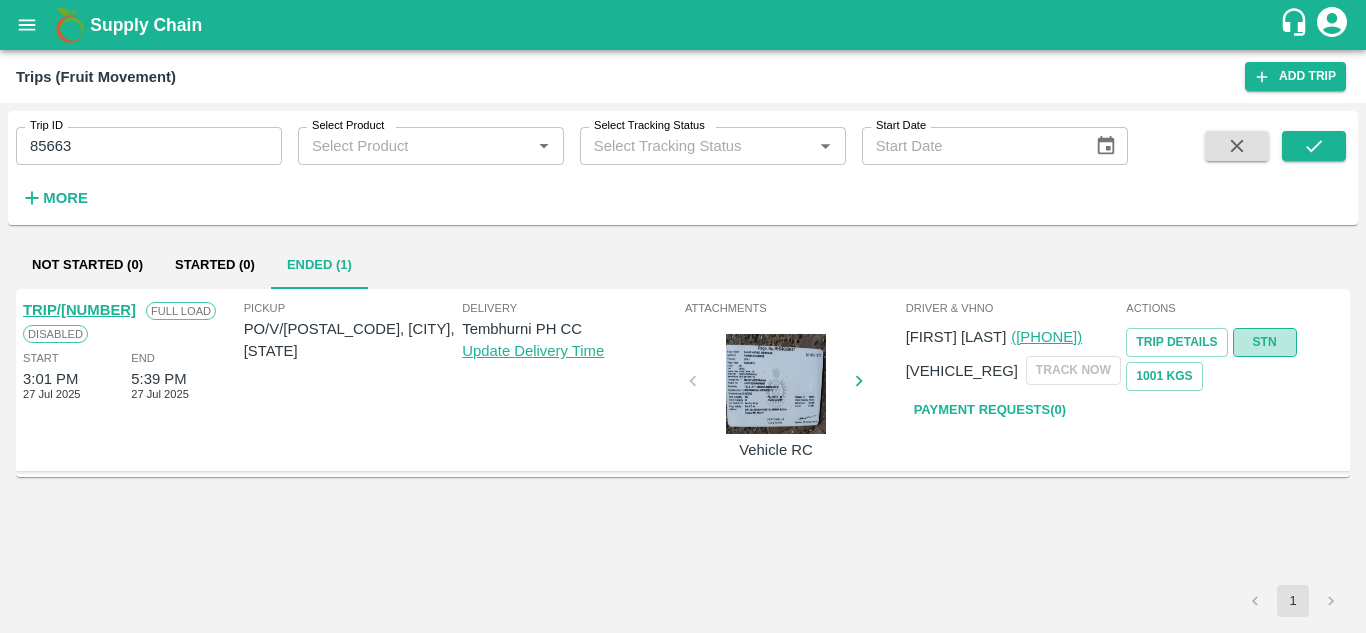 click on "STN" at bounding box center [1265, 342] 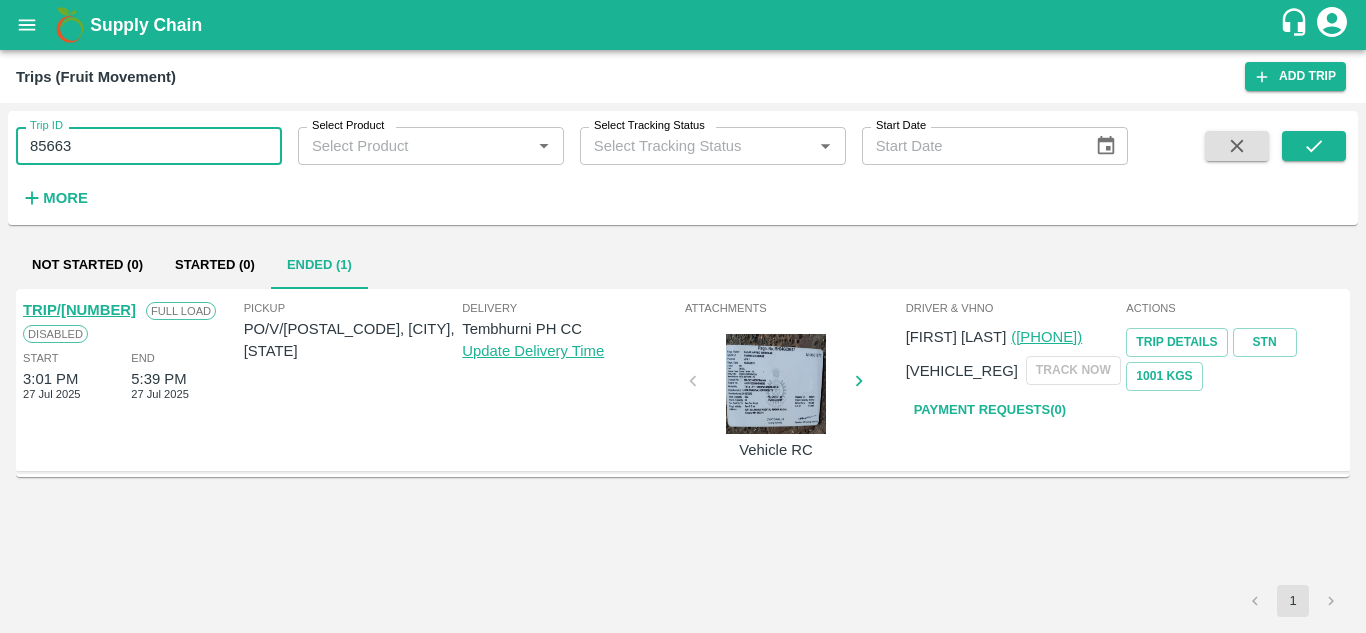click on "85663" at bounding box center (149, 146) 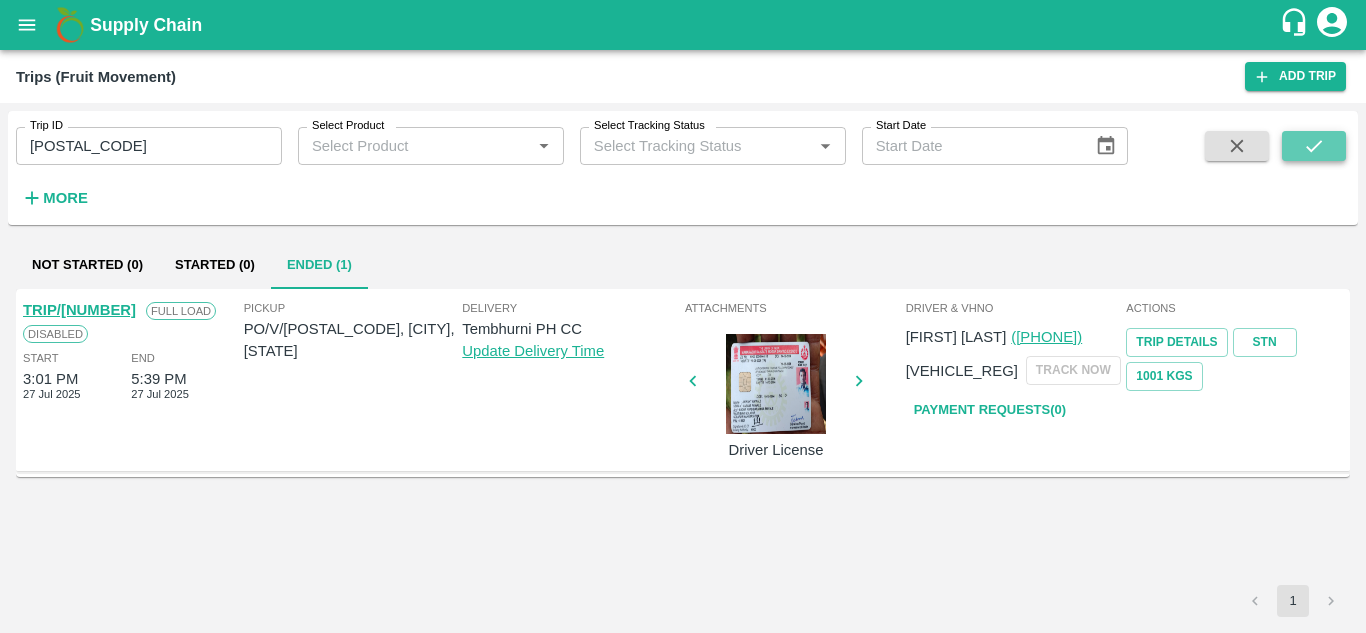 click 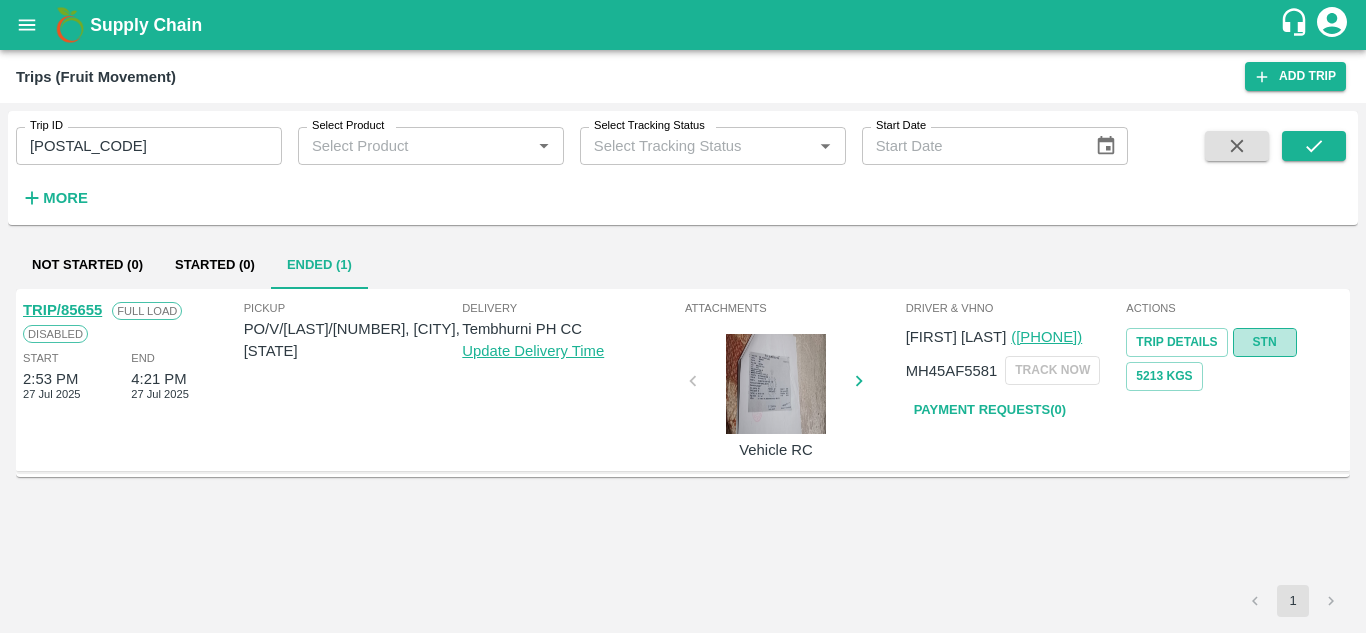 click on "STN" at bounding box center [1265, 342] 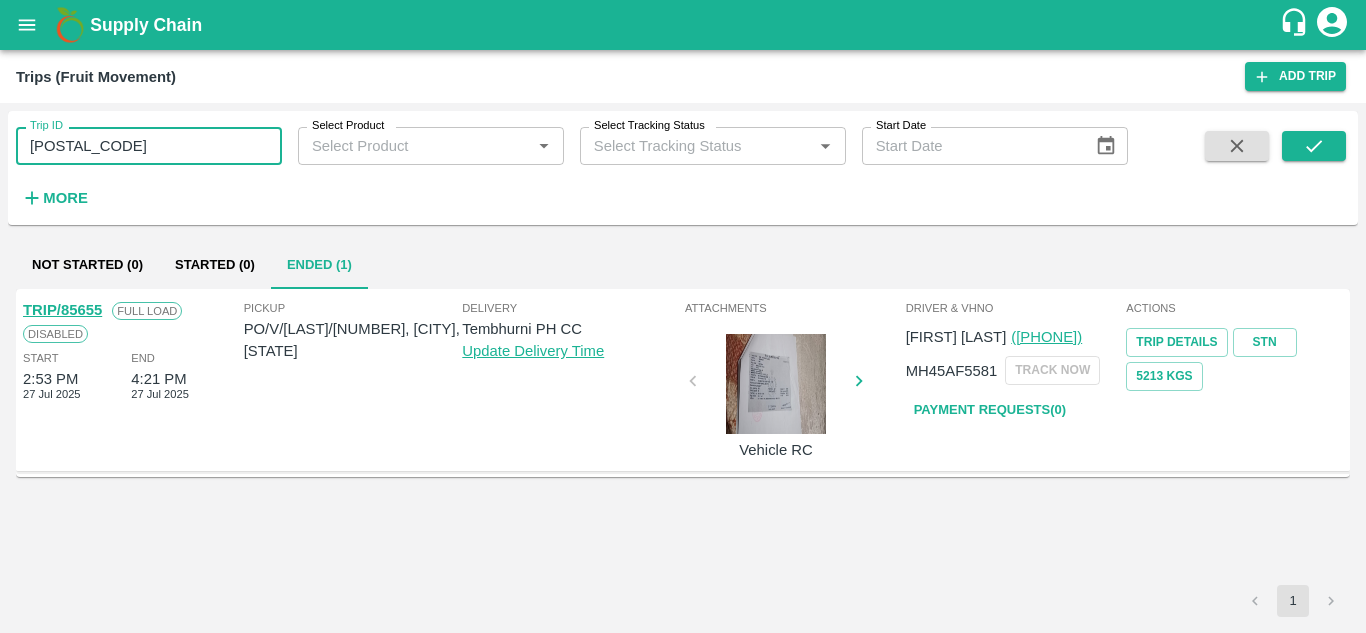 click on "85655" at bounding box center [149, 146] 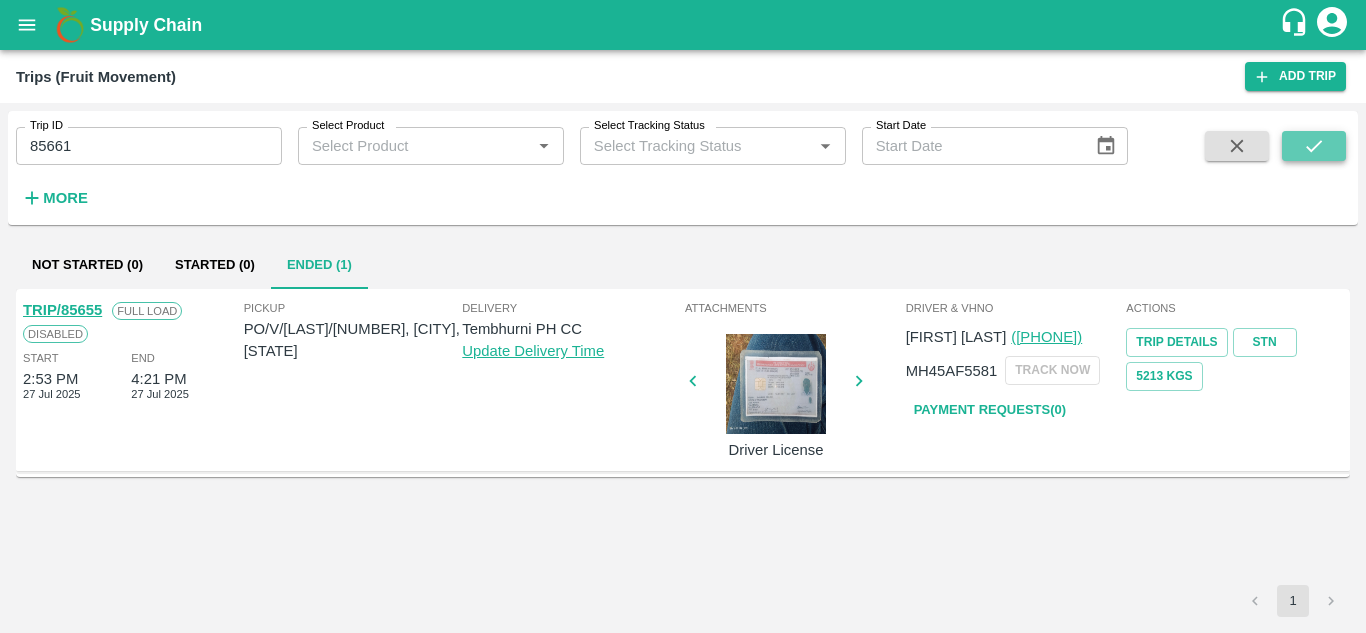 click at bounding box center [1314, 146] 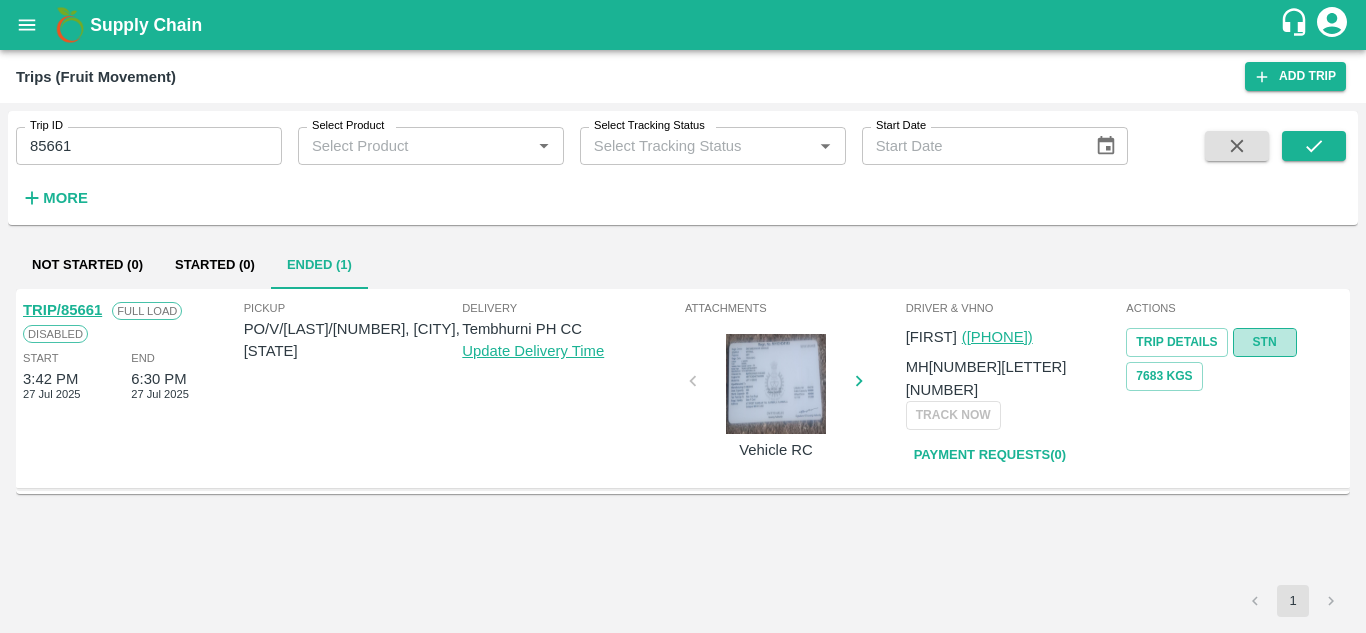 click on "STN" at bounding box center [1265, 342] 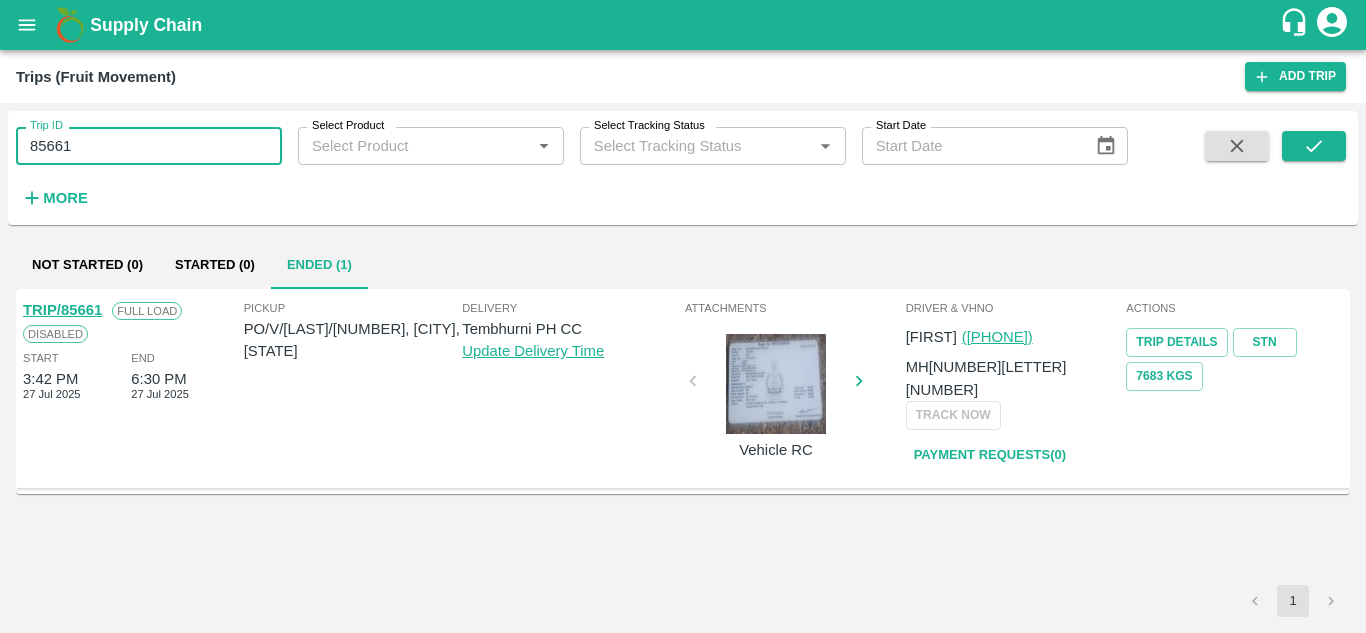 click on "85661" at bounding box center [149, 146] 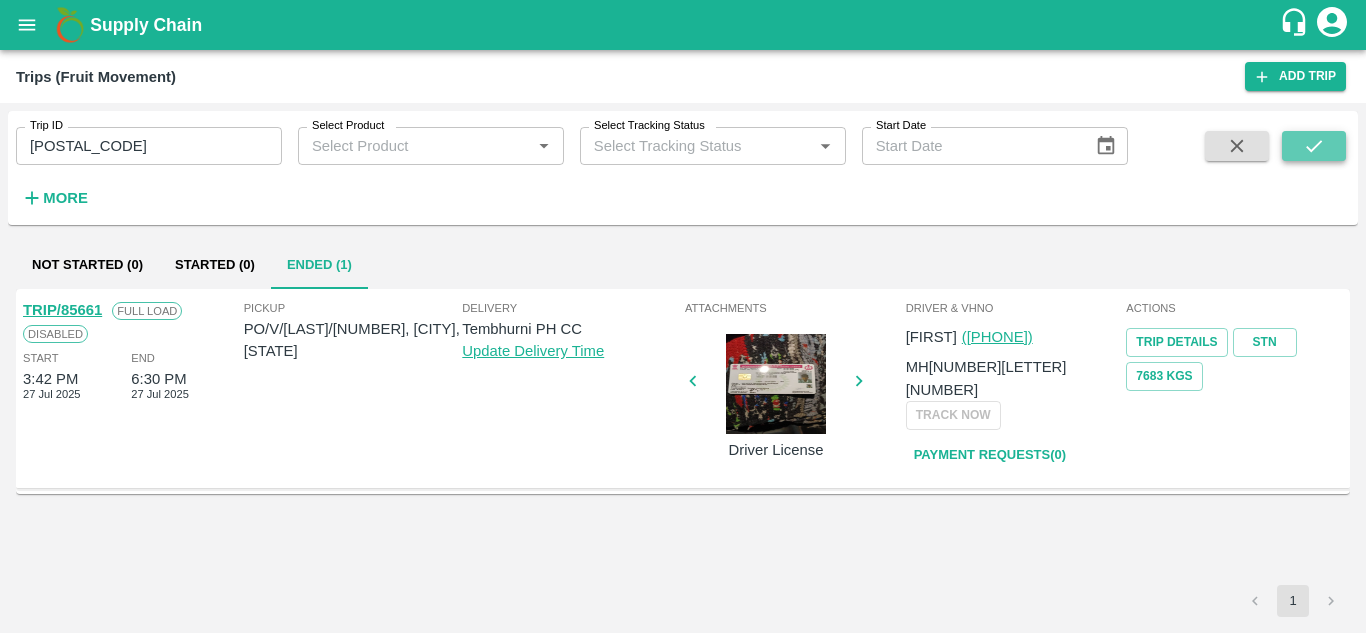 click at bounding box center (1314, 146) 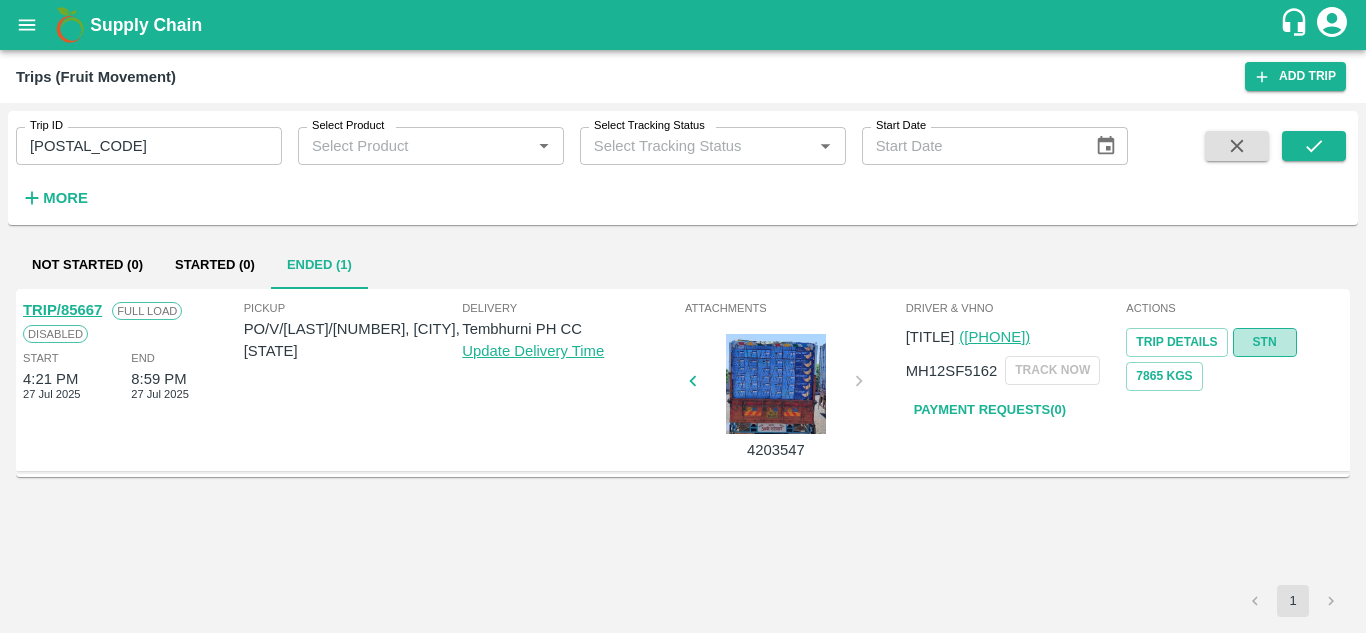 click on "STN" at bounding box center (1265, 342) 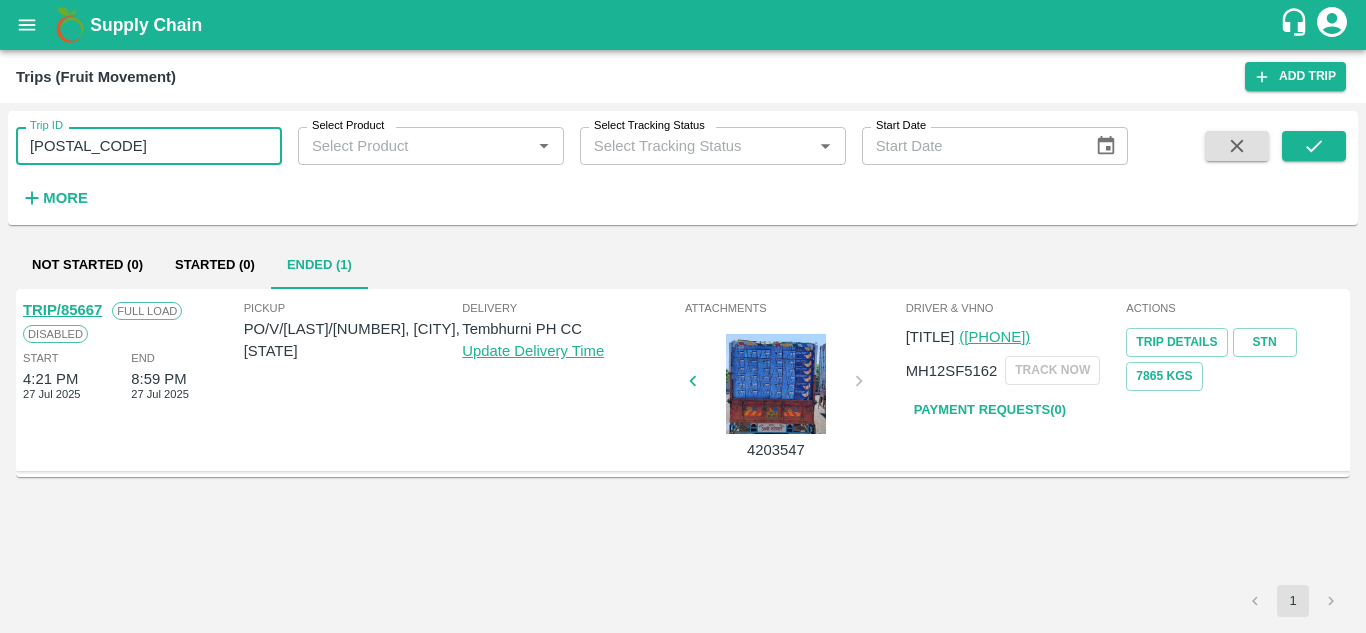 click on "85667" at bounding box center [149, 146] 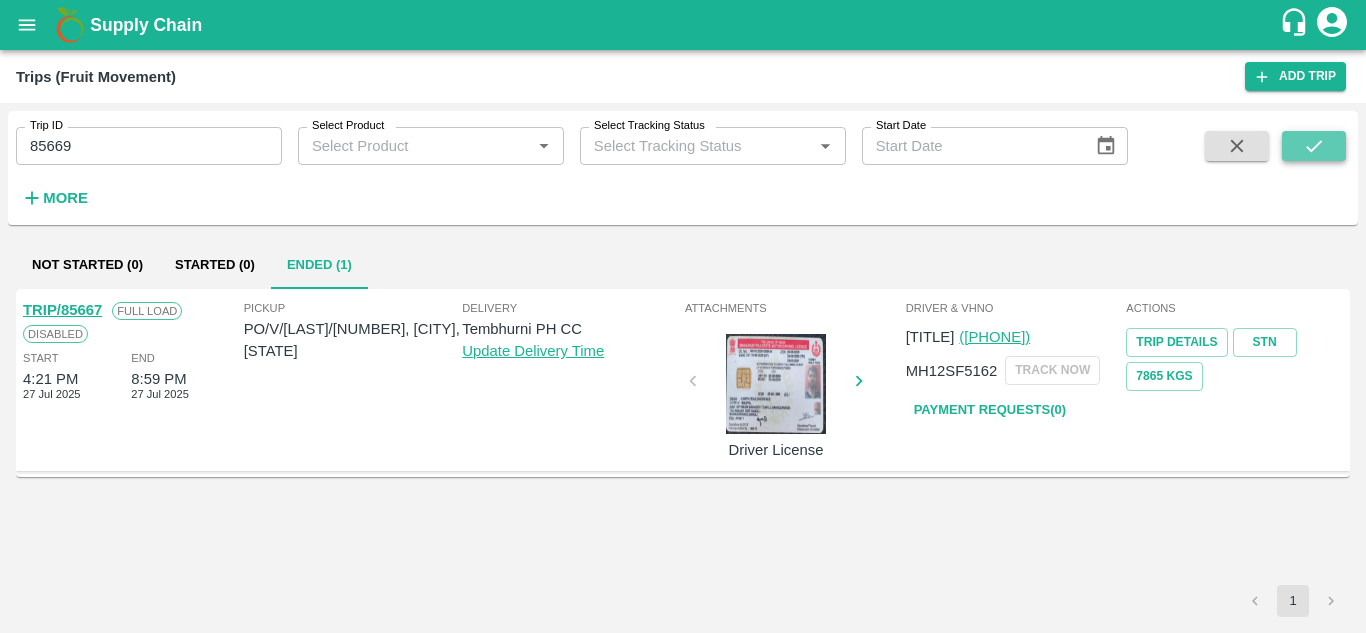 click 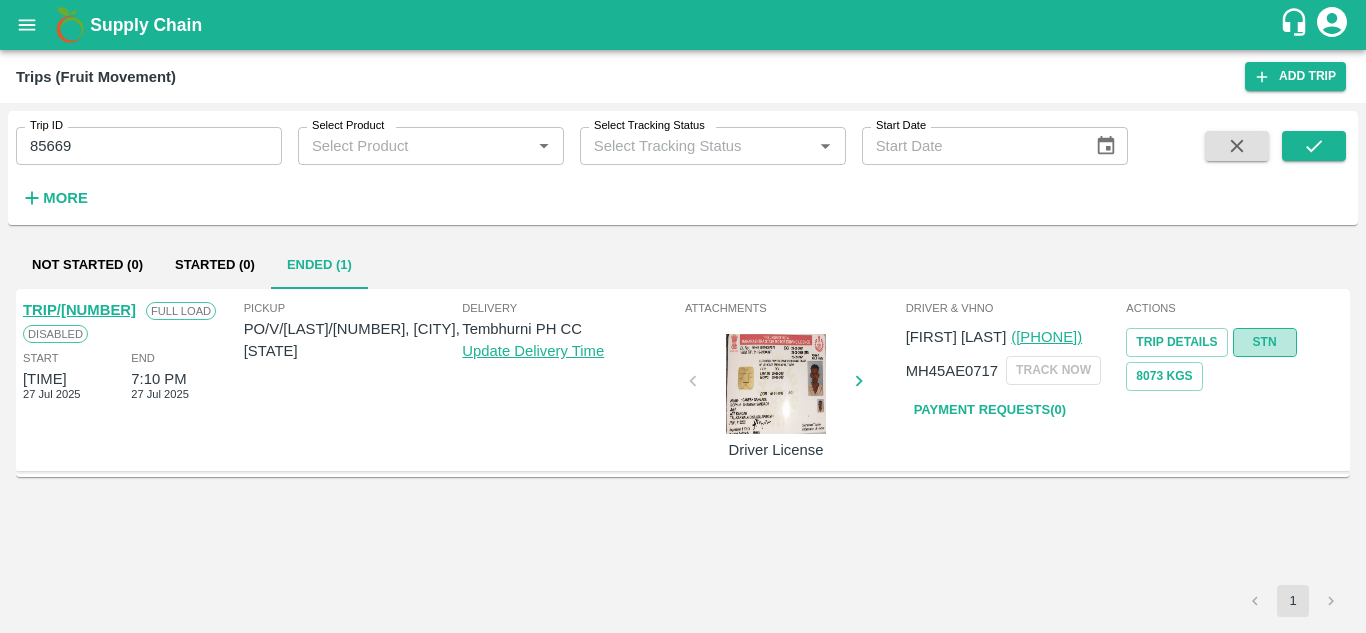 click on "STN" at bounding box center (1265, 342) 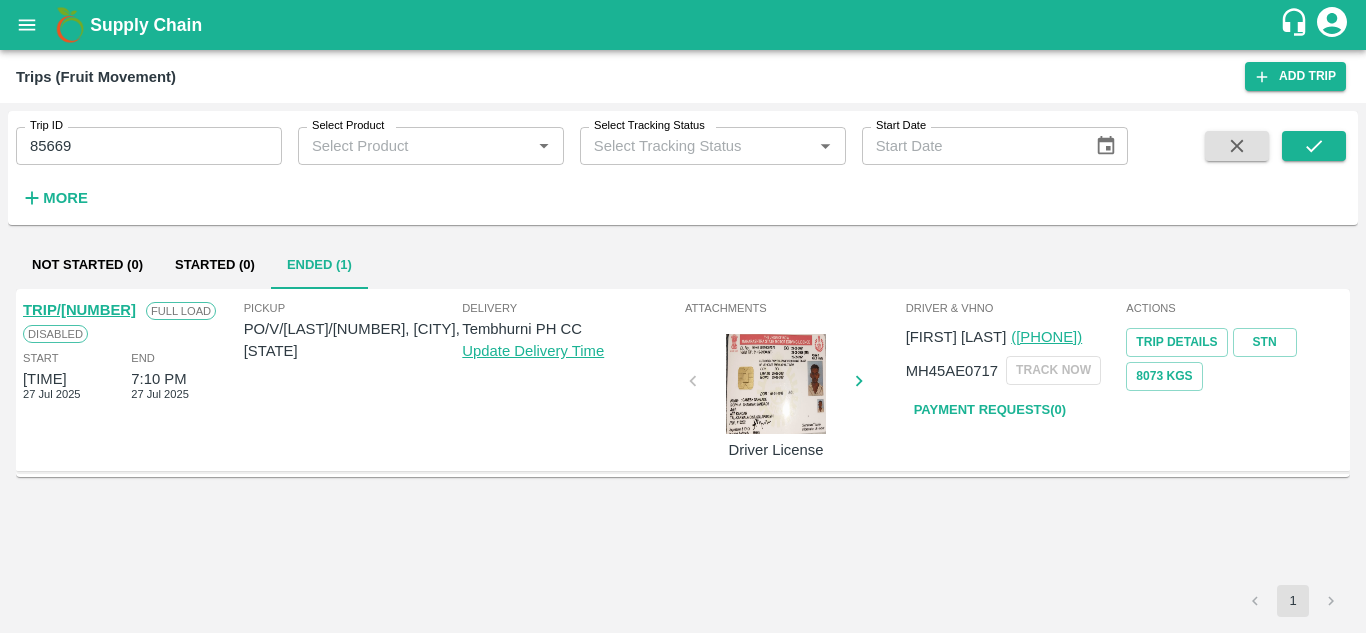 click on "Trip ID 85669 Trip ID" at bounding box center (141, 138) 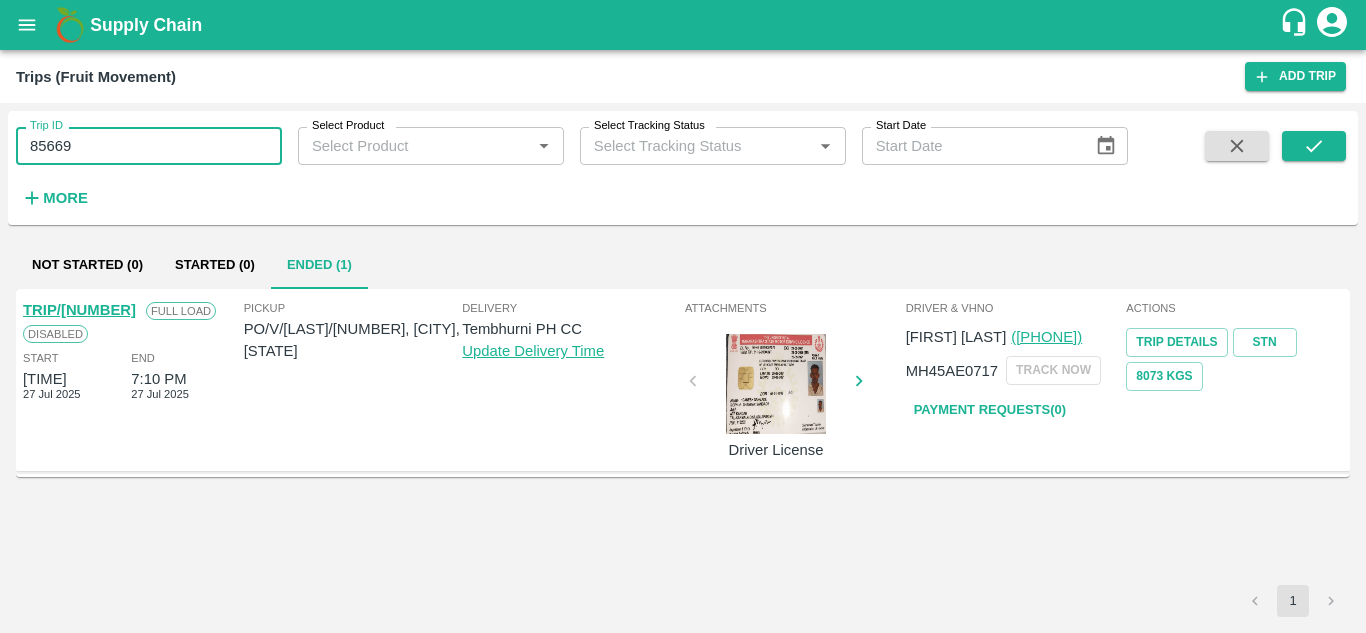 click on "85669" at bounding box center (149, 146) 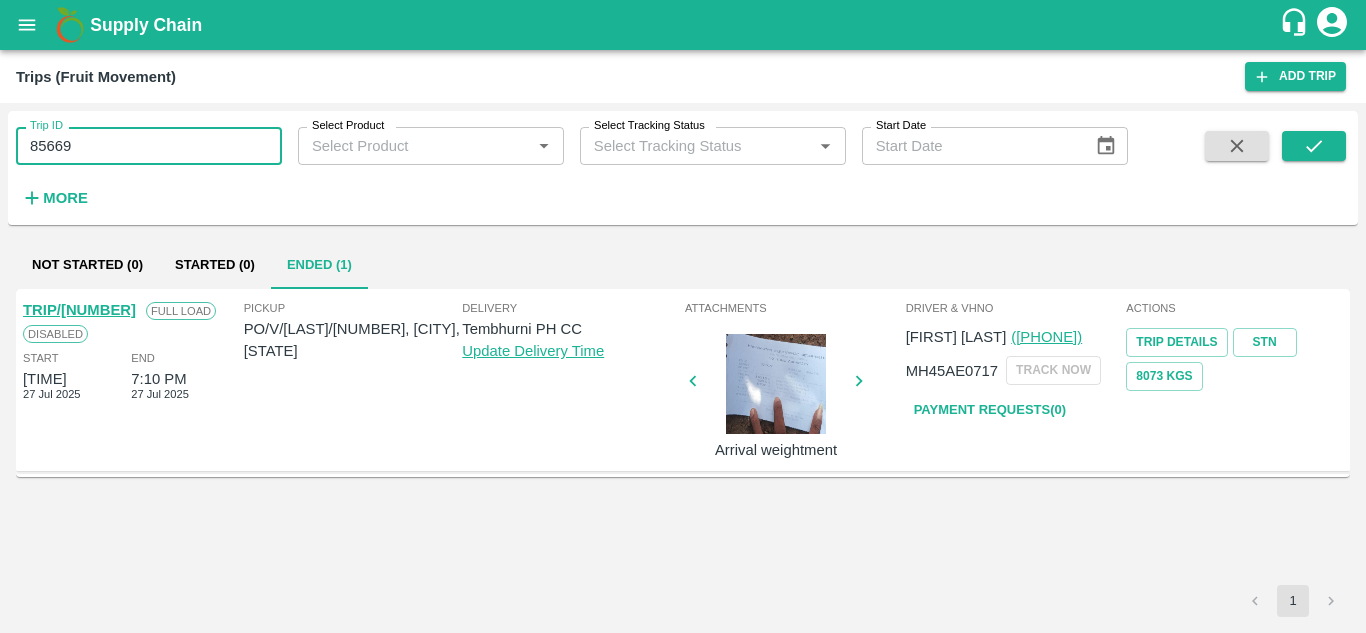 paste 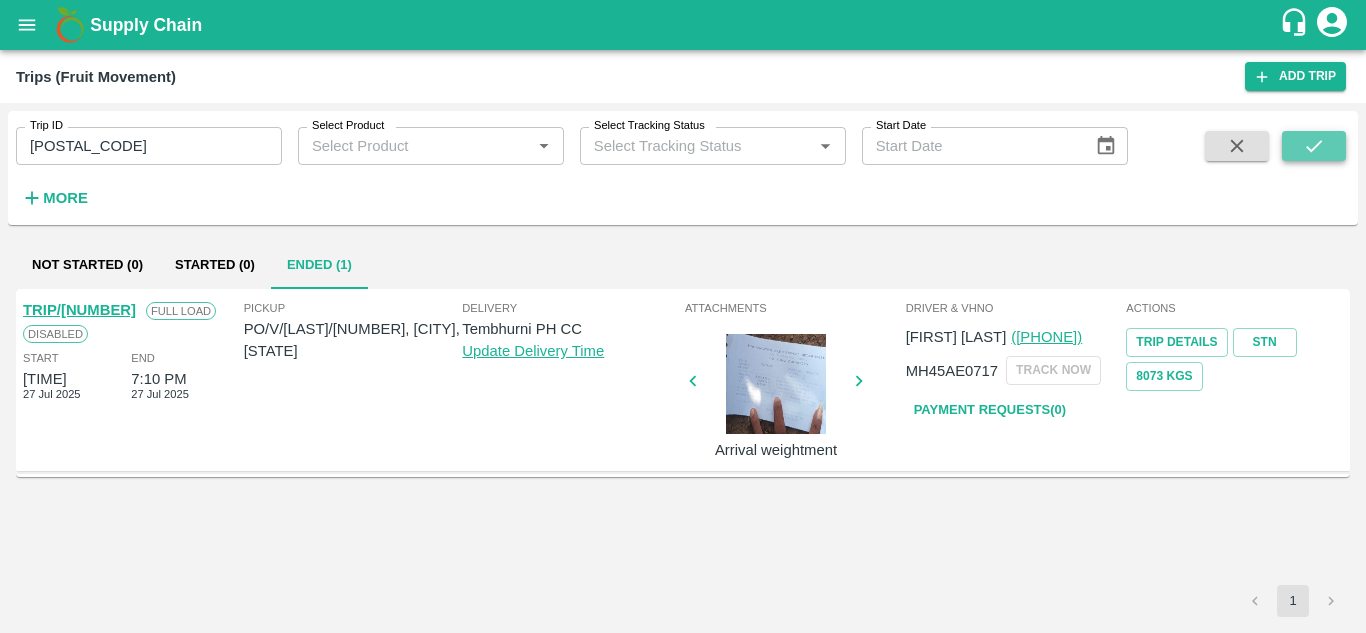 click at bounding box center (1314, 146) 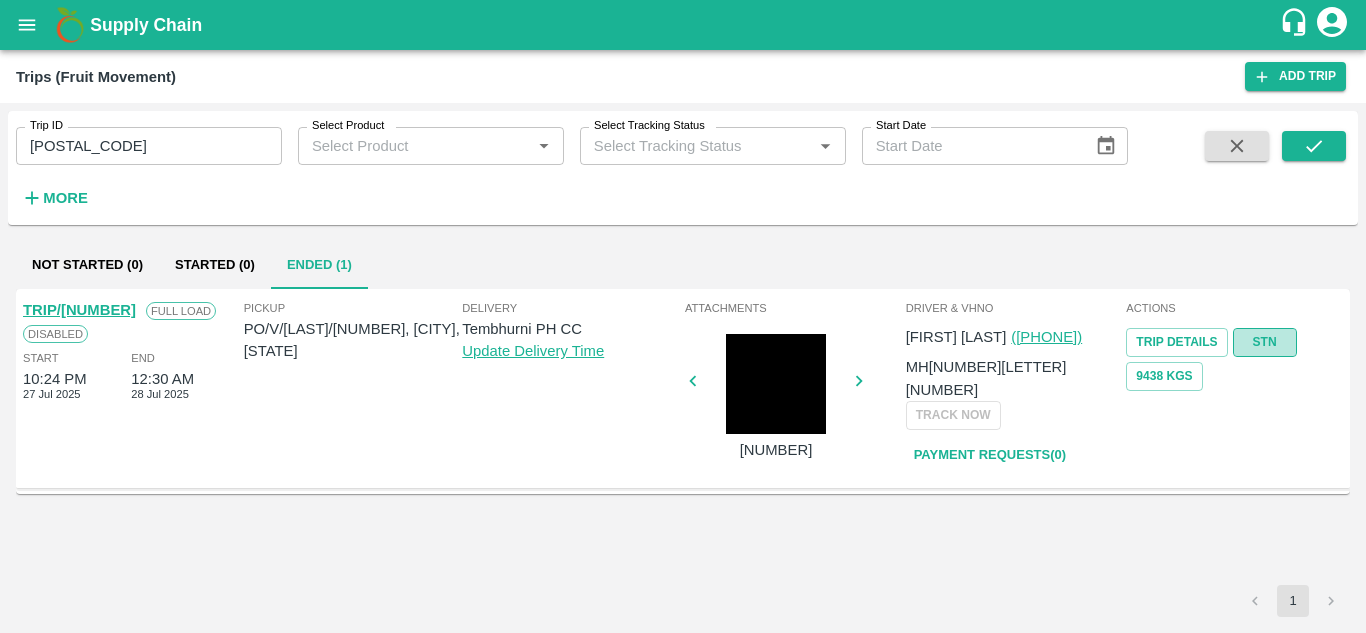 click on "STN" at bounding box center [1265, 342] 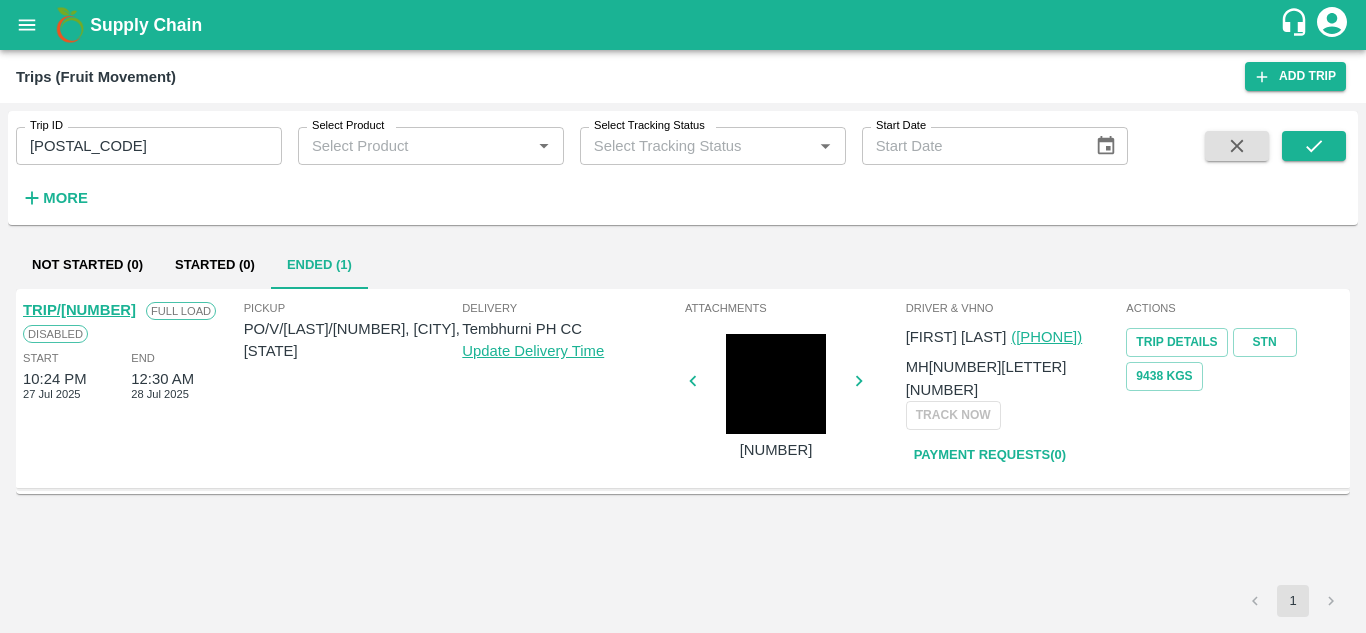 click on "85738" at bounding box center (149, 146) 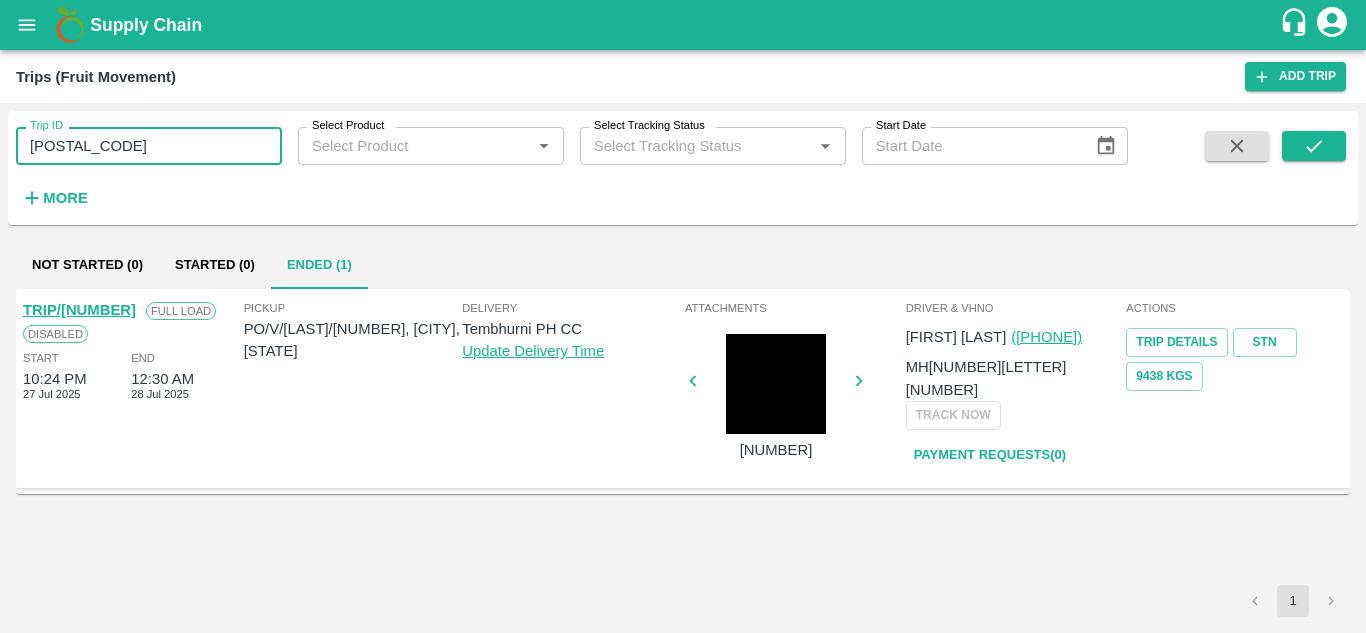 click on "85738" at bounding box center [149, 146] 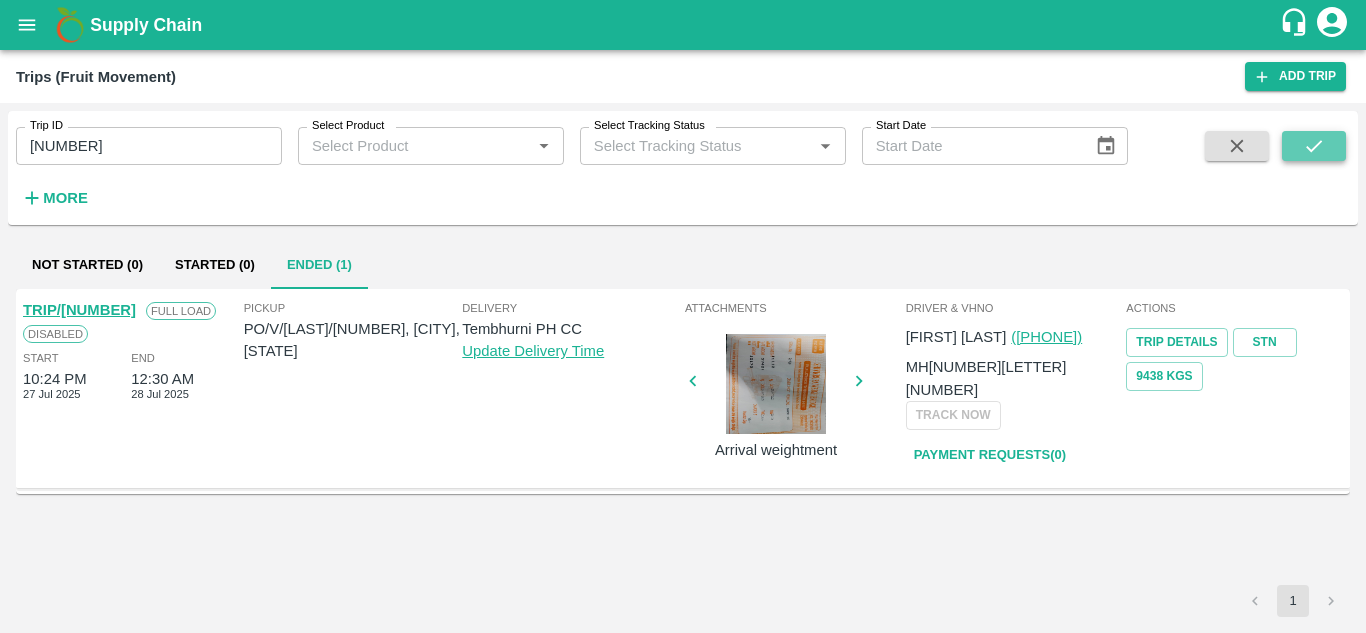 click 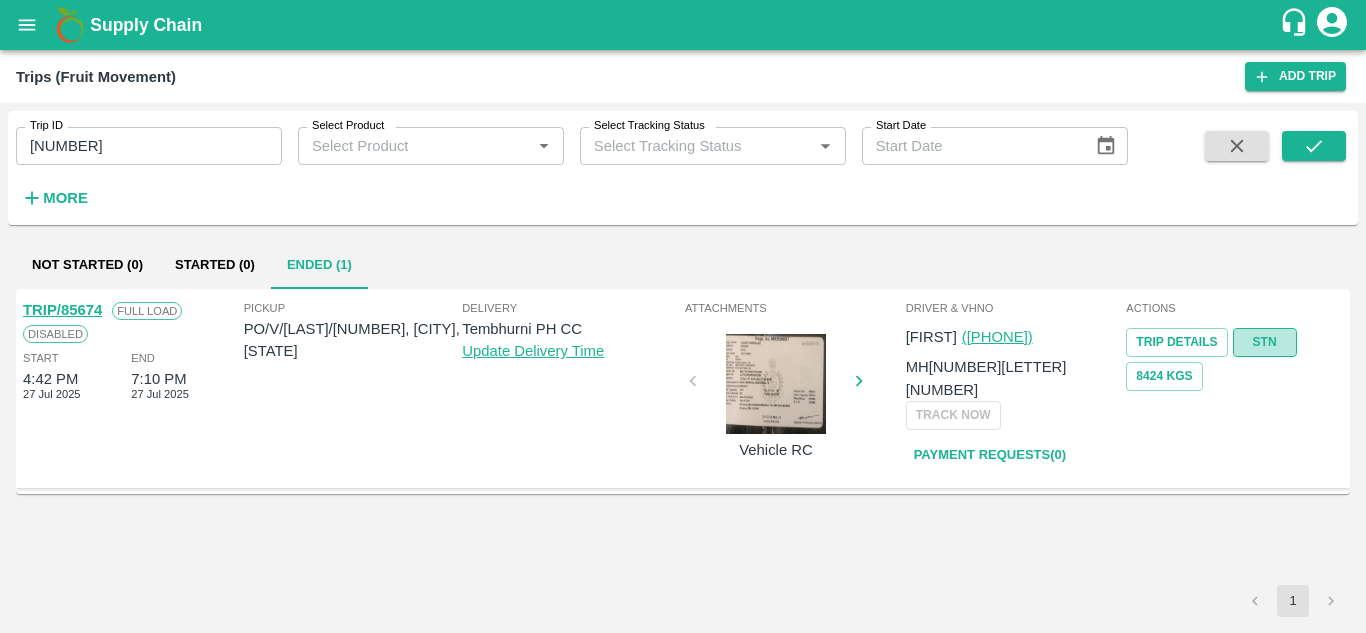 click on "STN" at bounding box center (1265, 342) 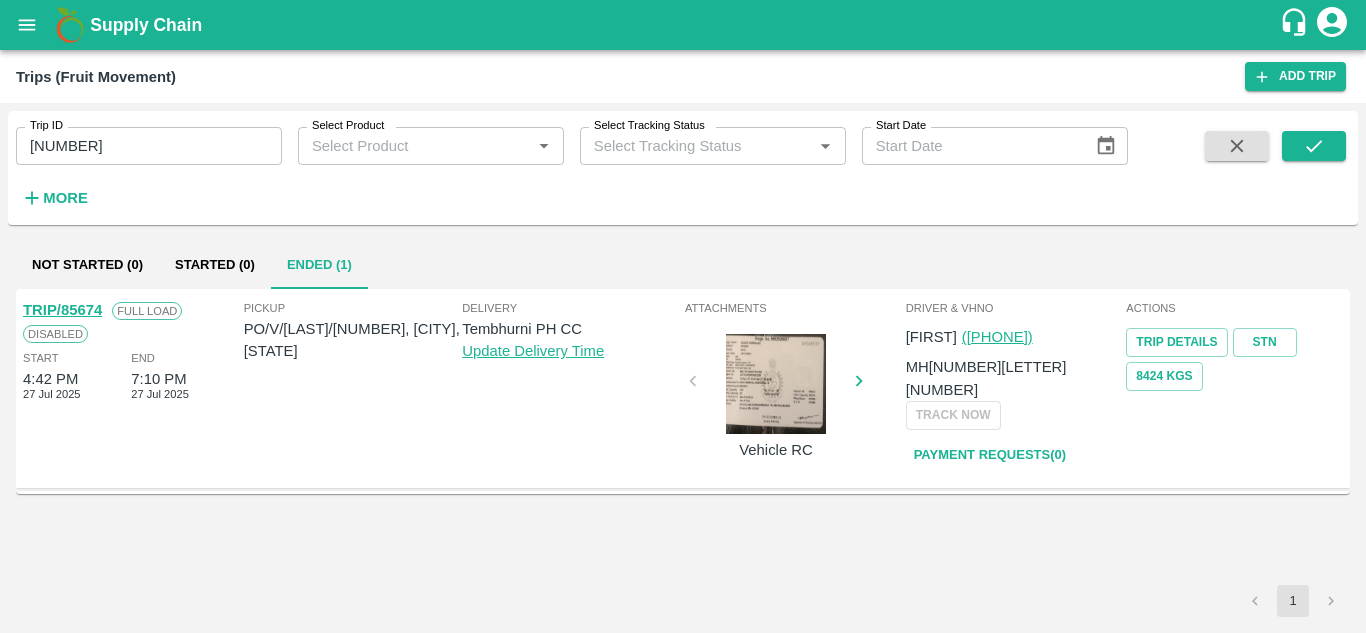 click on "85674" at bounding box center (149, 146) 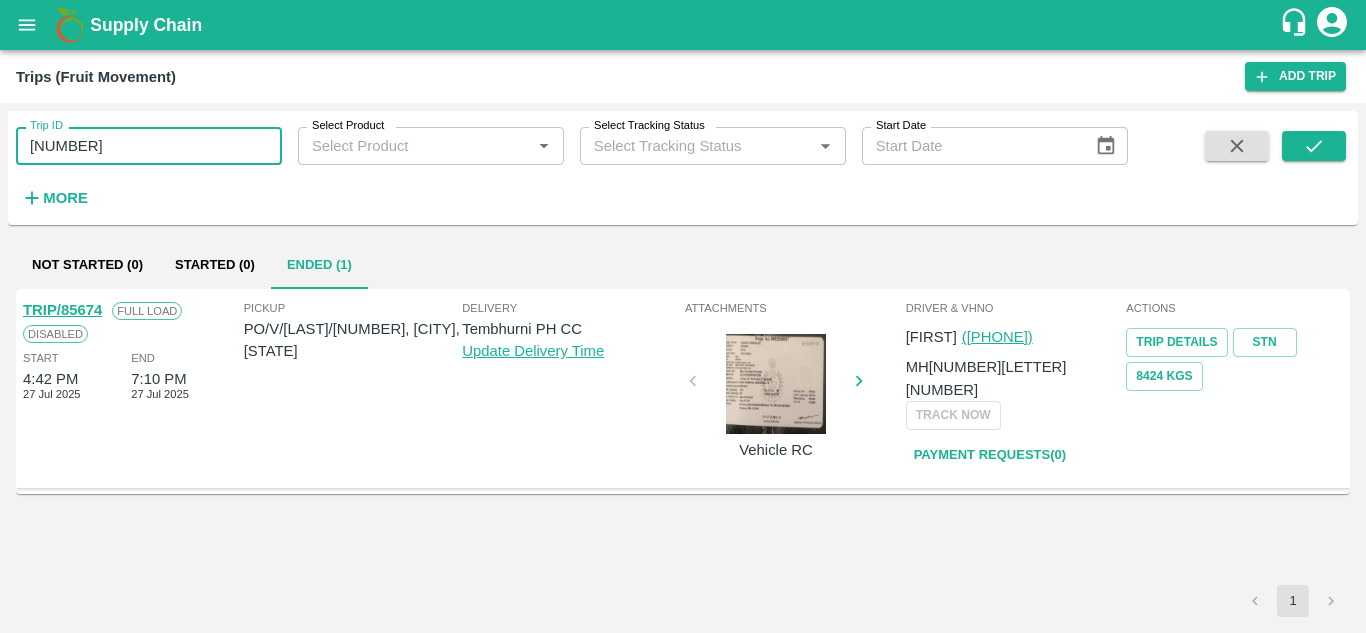 click on "85674" at bounding box center [149, 146] 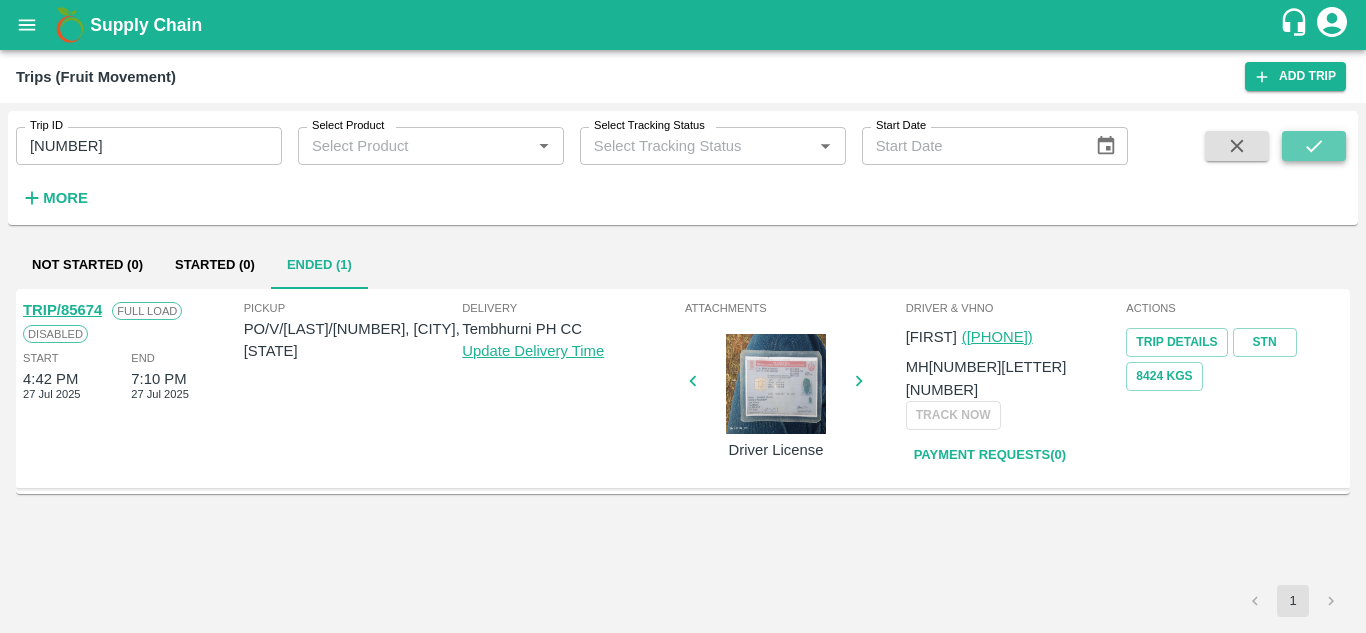 click 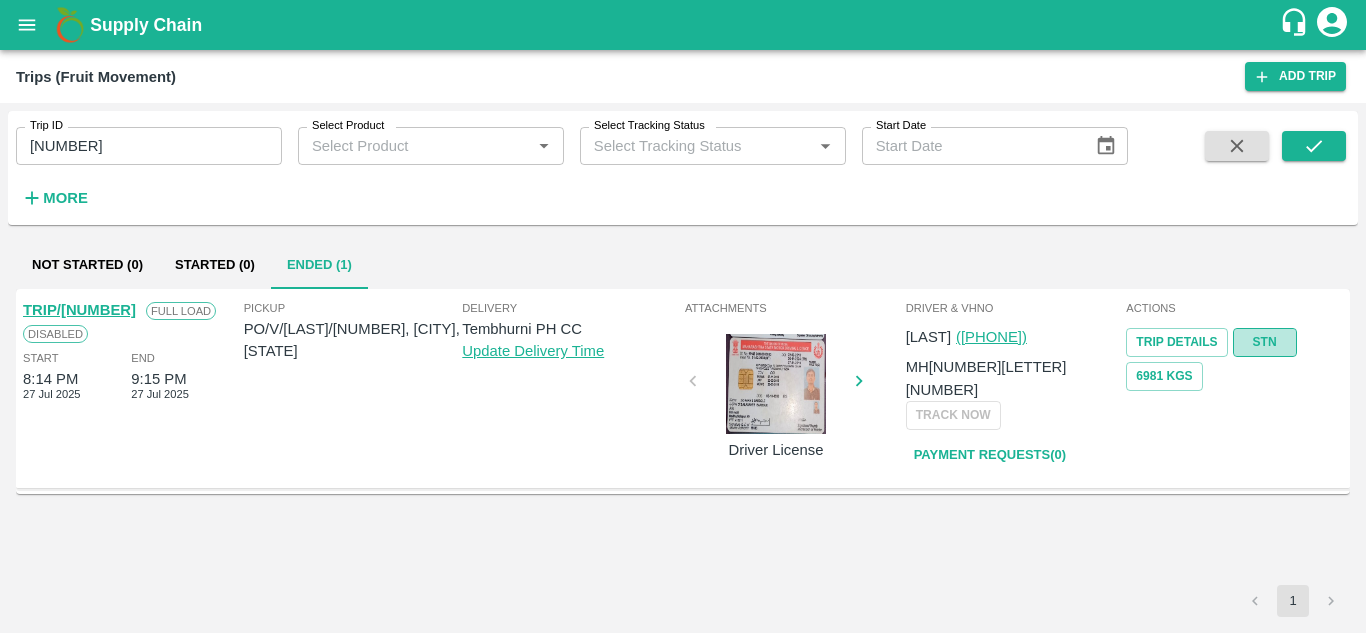 click on "STN" at bounding box center (1265, 342) 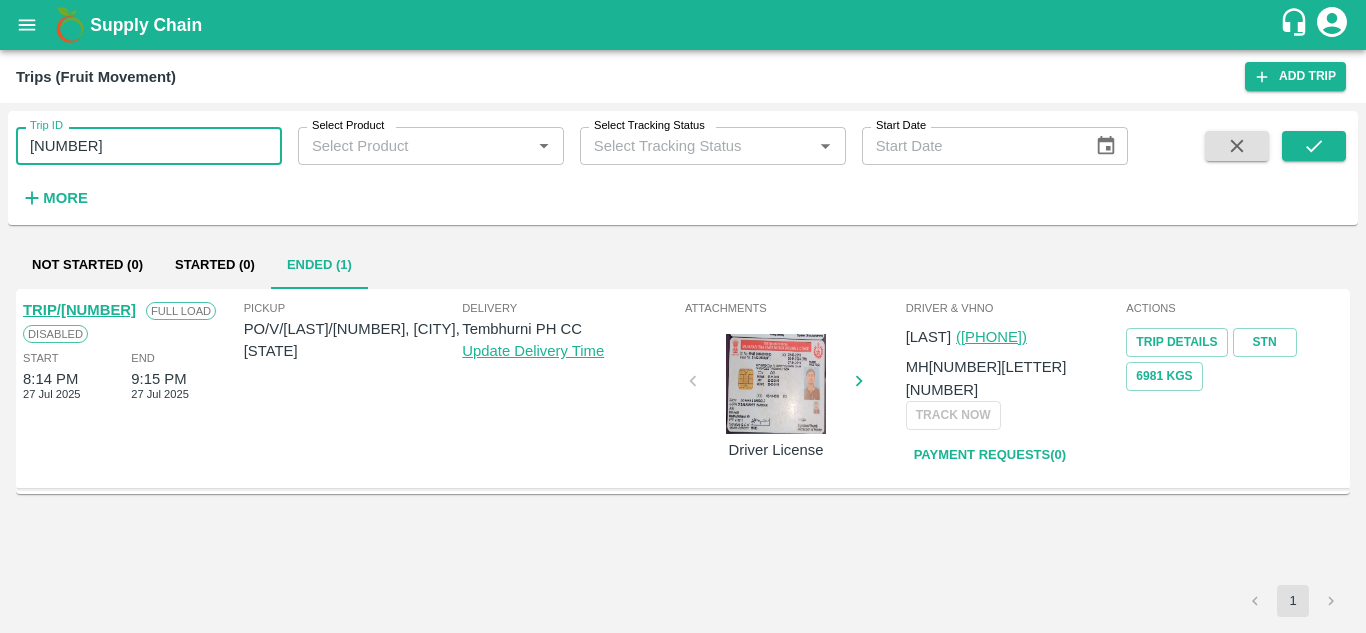 click on "85717" at bounding box center [149, 146] 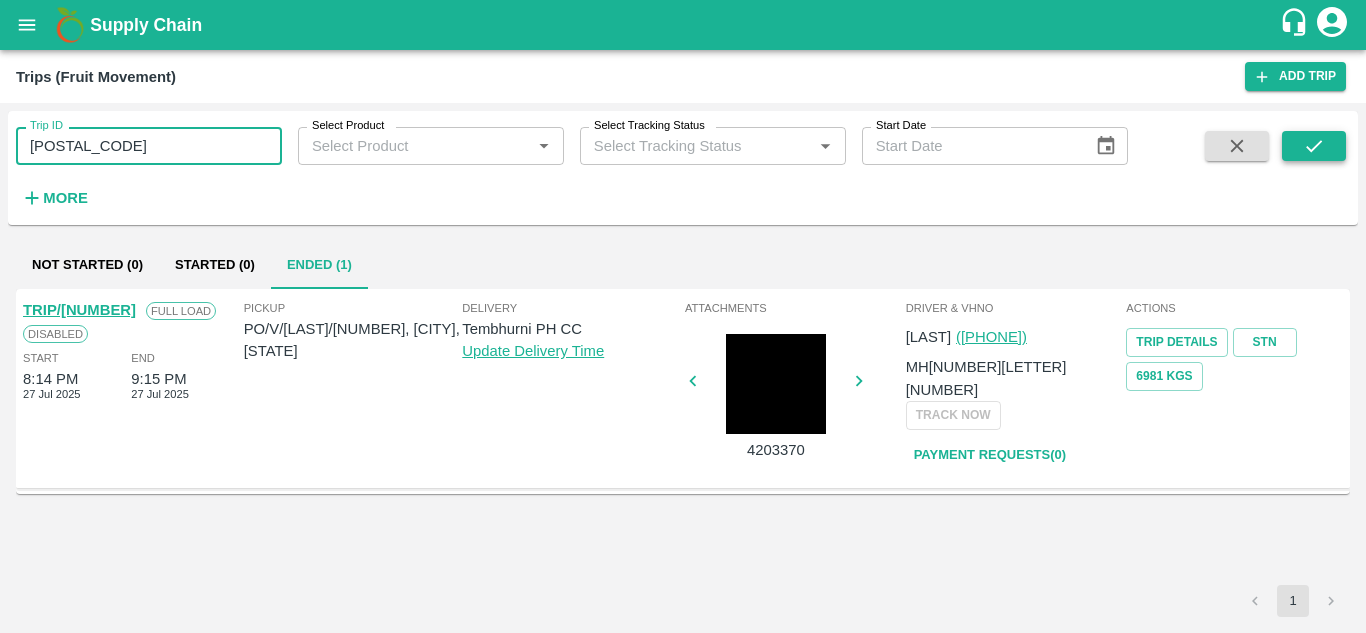 click 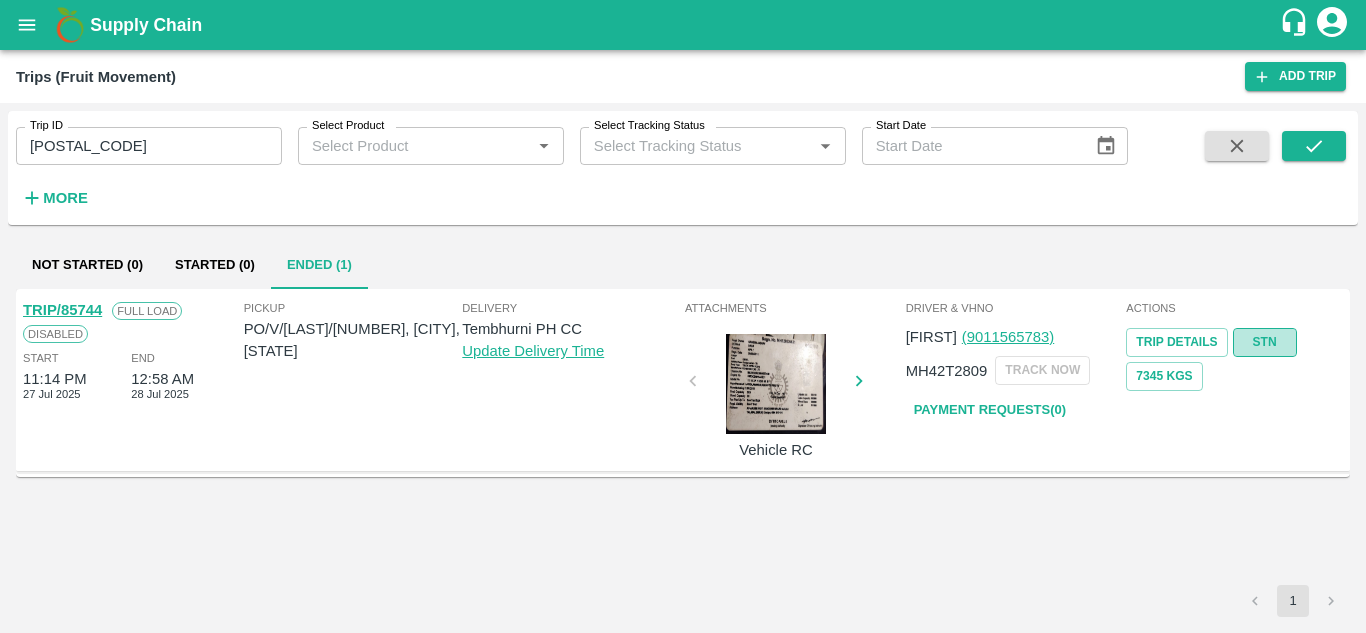 click on "STN" at bounding box center [1265, 342] 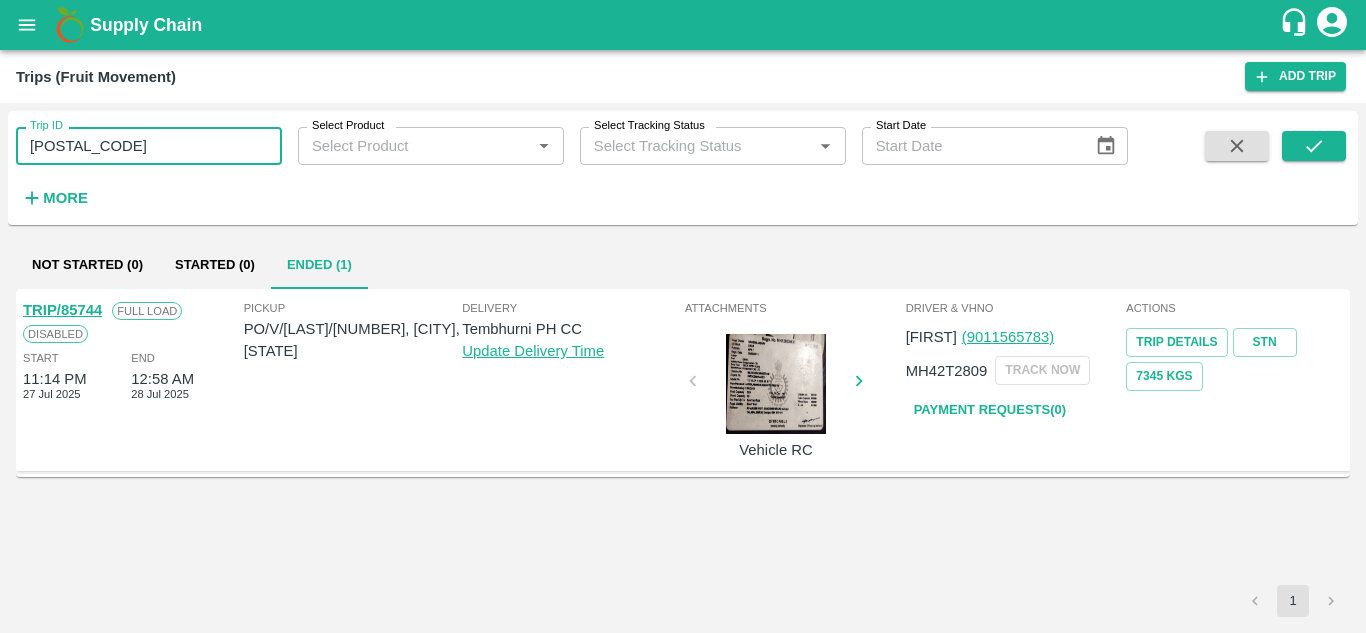 click on "85744" at bounding box center [149, 146] 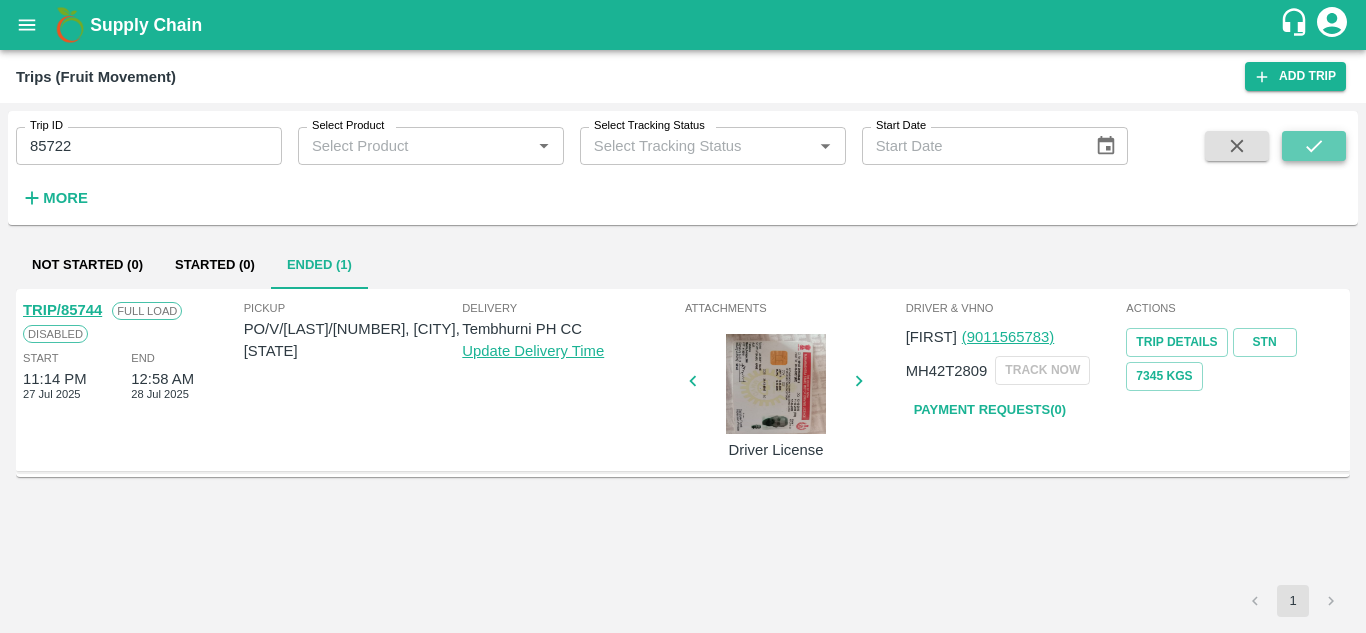 click 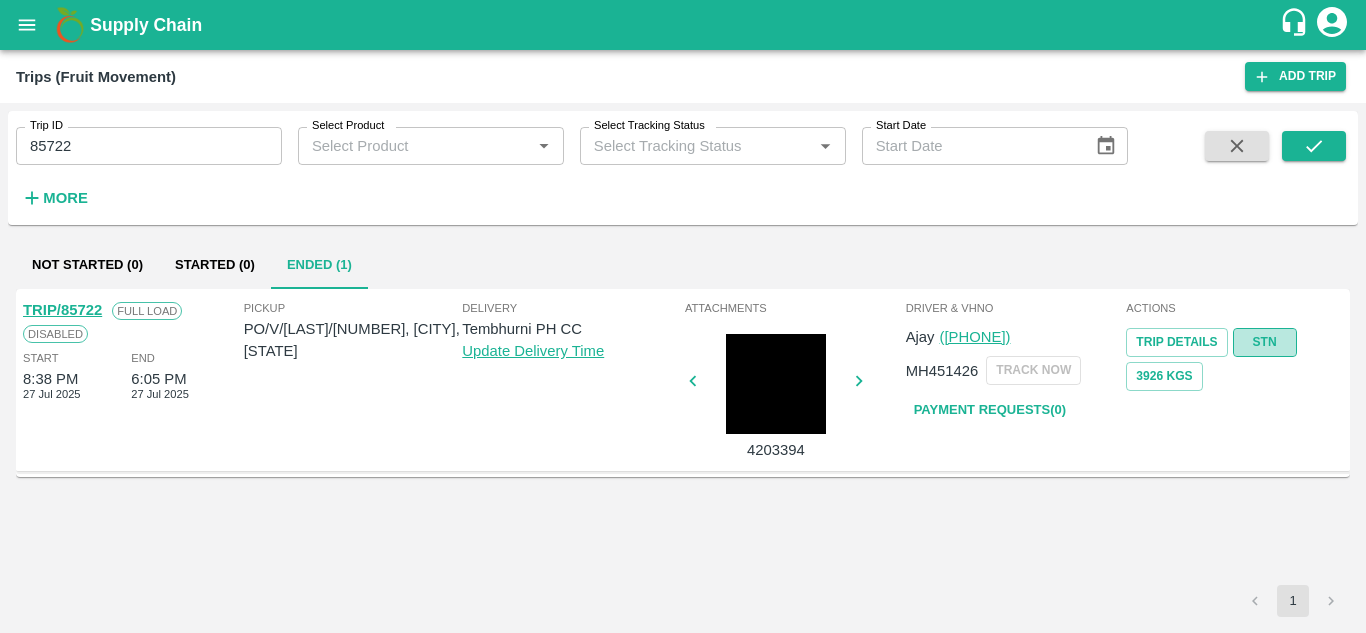 click on "STN" at bounding box center (1265, 342) 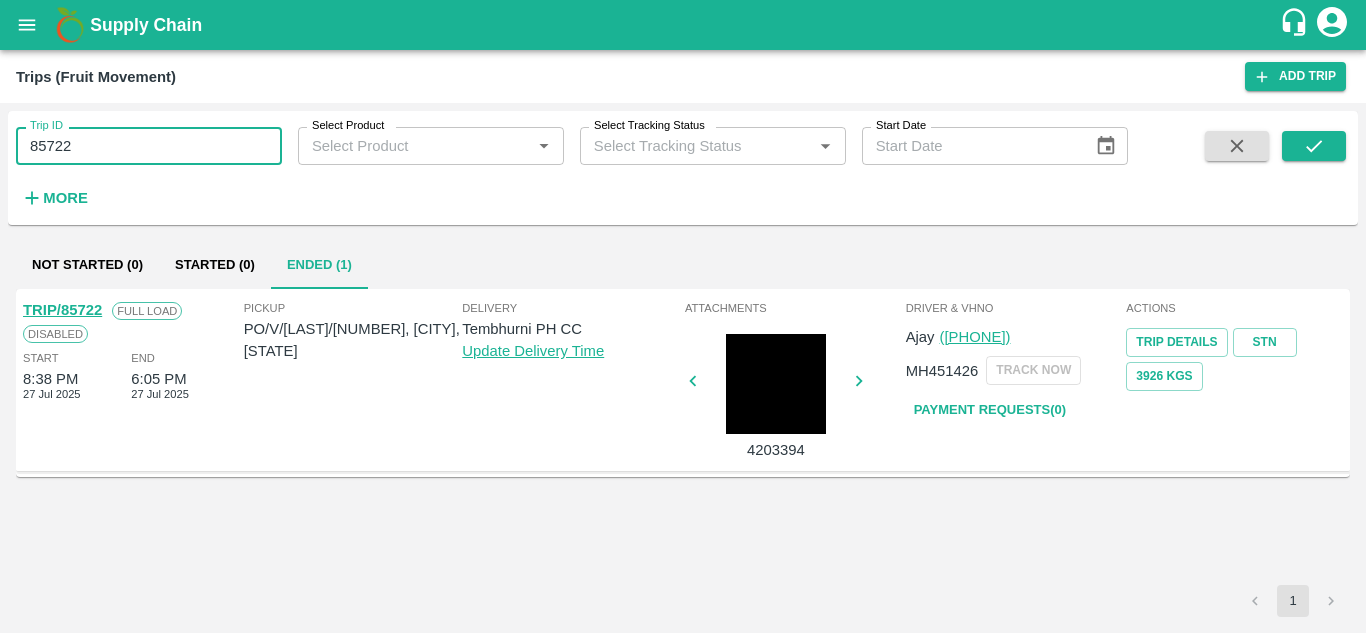 click on "85722" at bounding box center (149, 146) 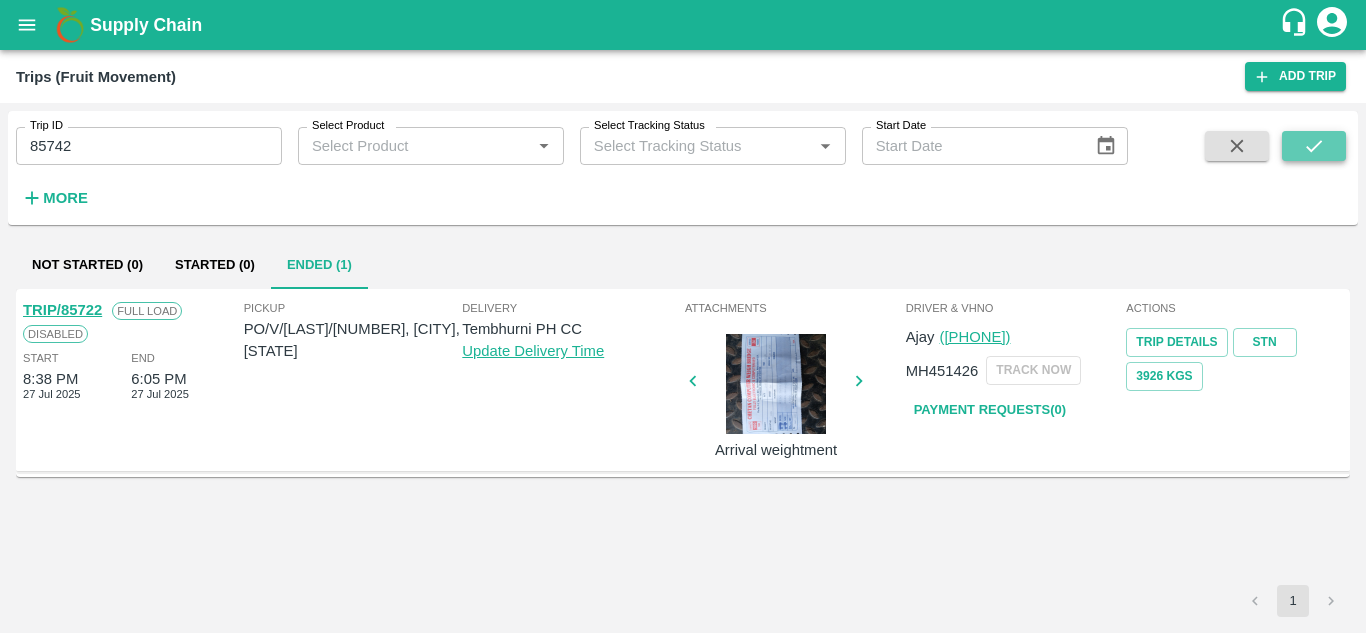 click 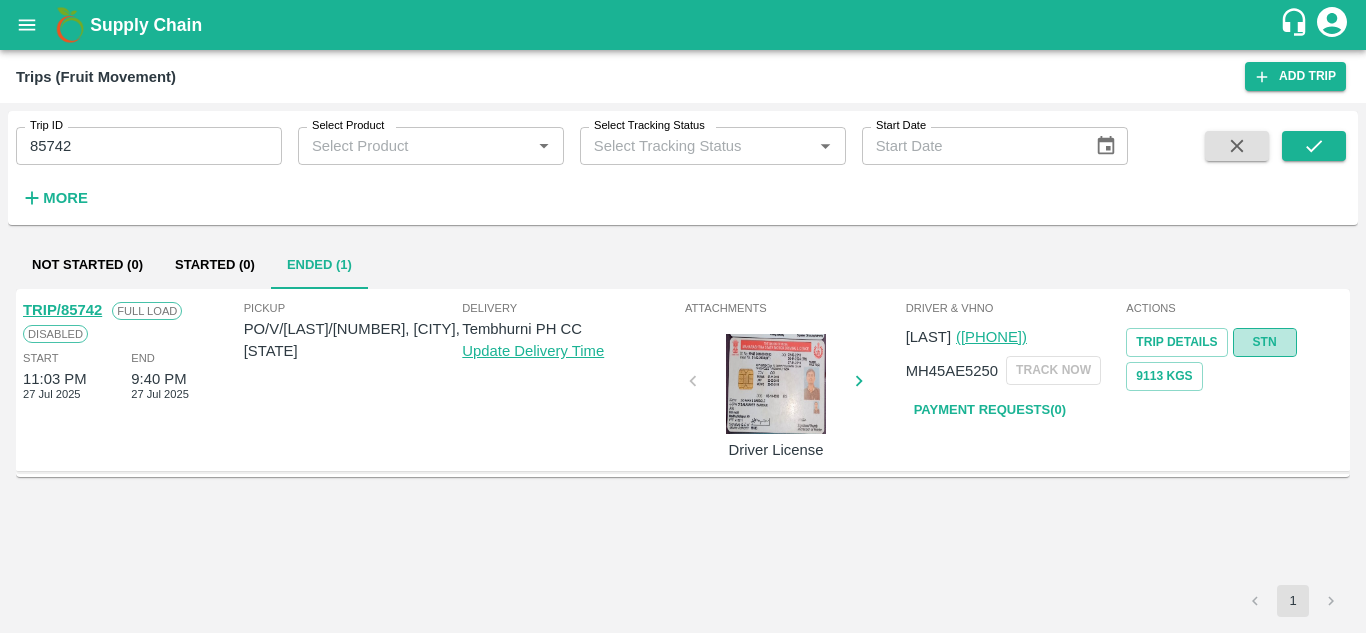 click on "STN" at bounding box center (1265, 342) 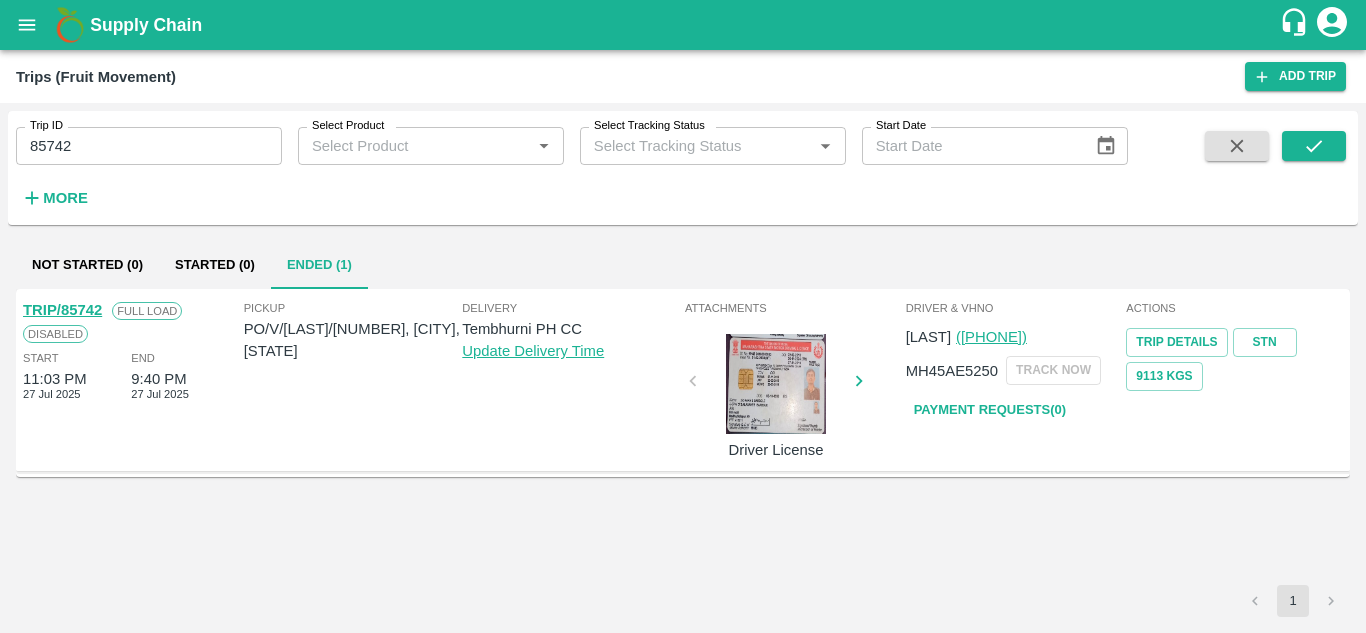 click on "85742" at bounding box center [149, 146] 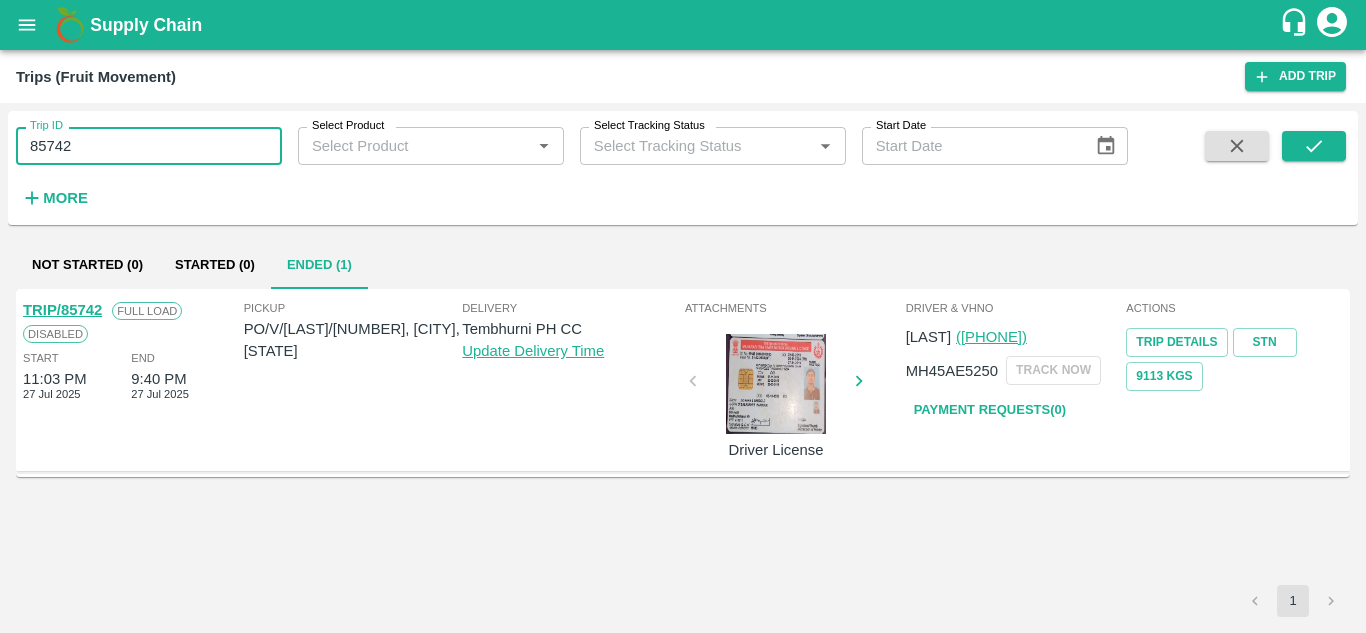 click on "85742" at bounding box center (149, 146) 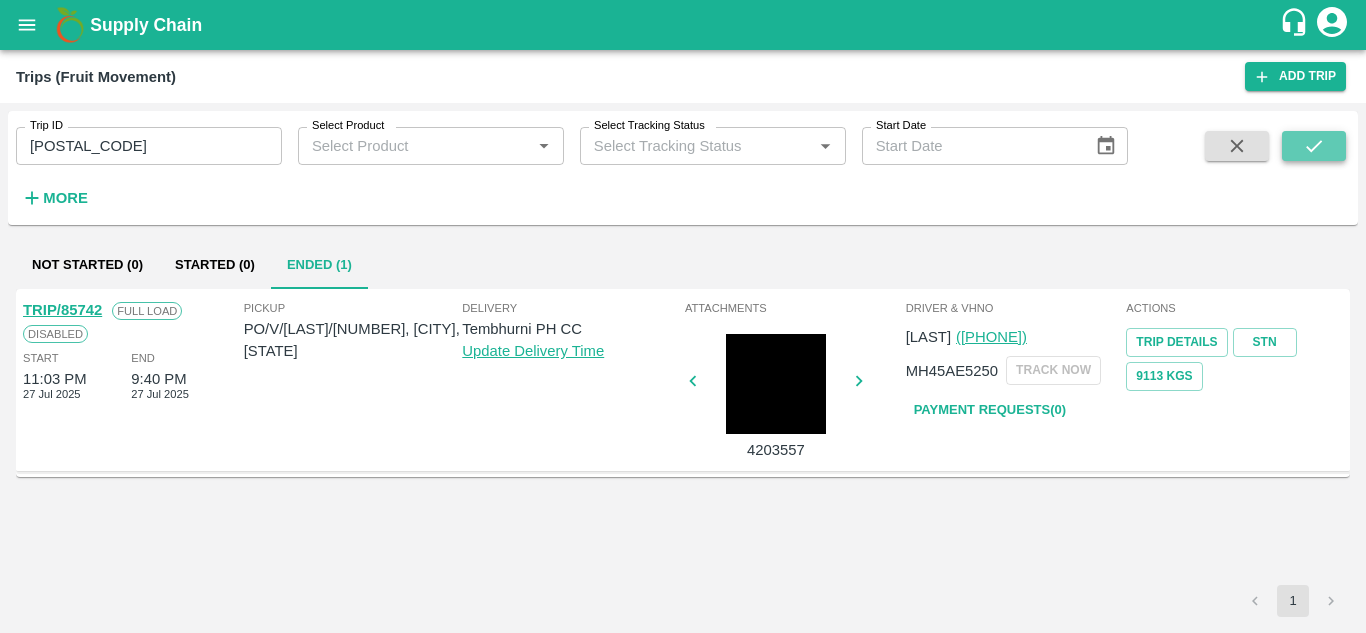 click at bounding box center (1314, 146) 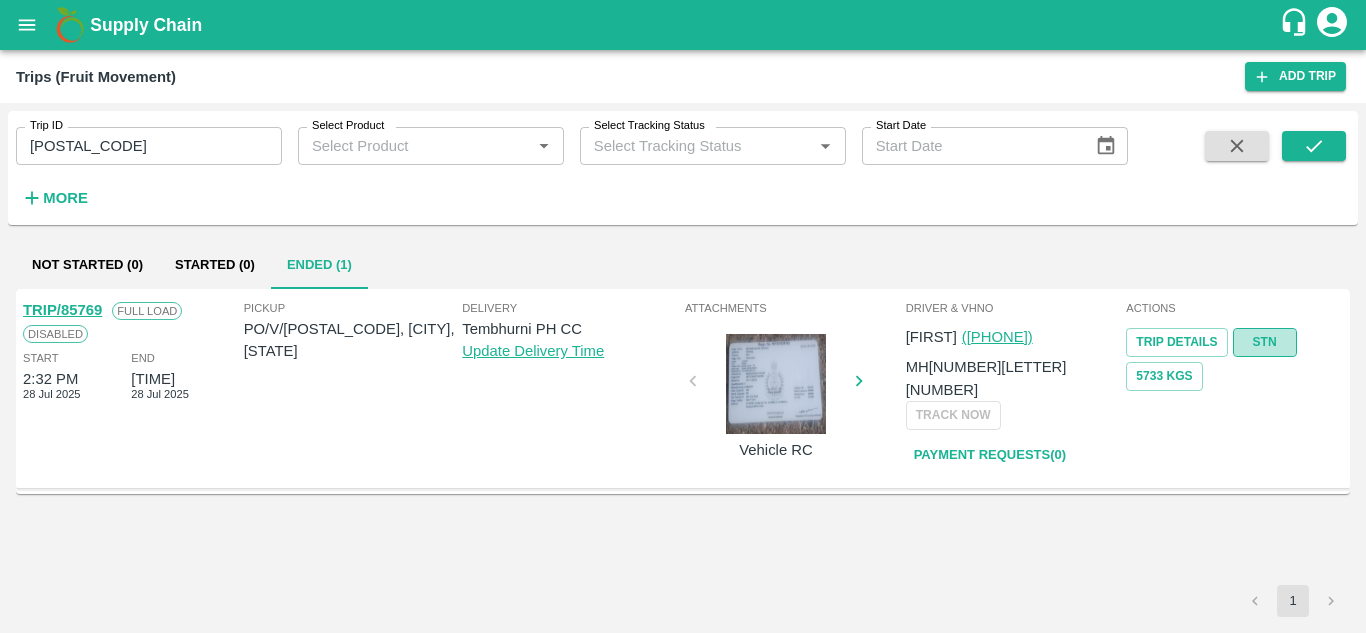 click on "STN" at bounding box center [1265, 342] 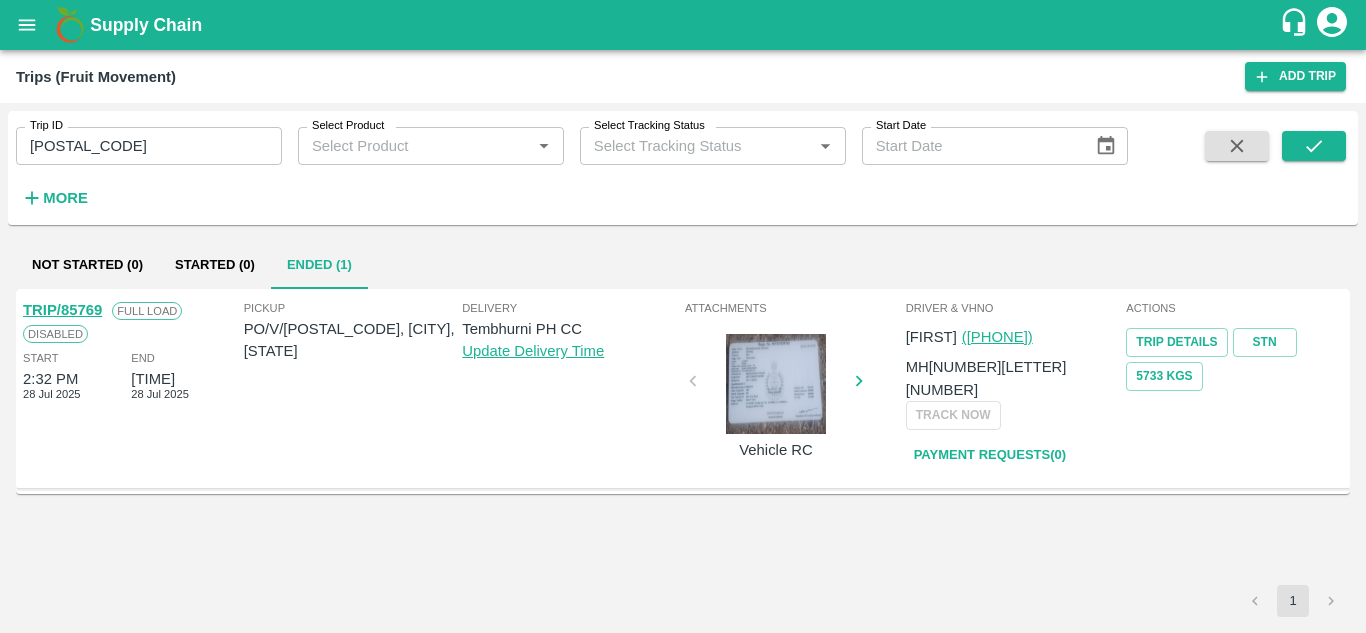 click on "85769" at bounding box center [149, 146] 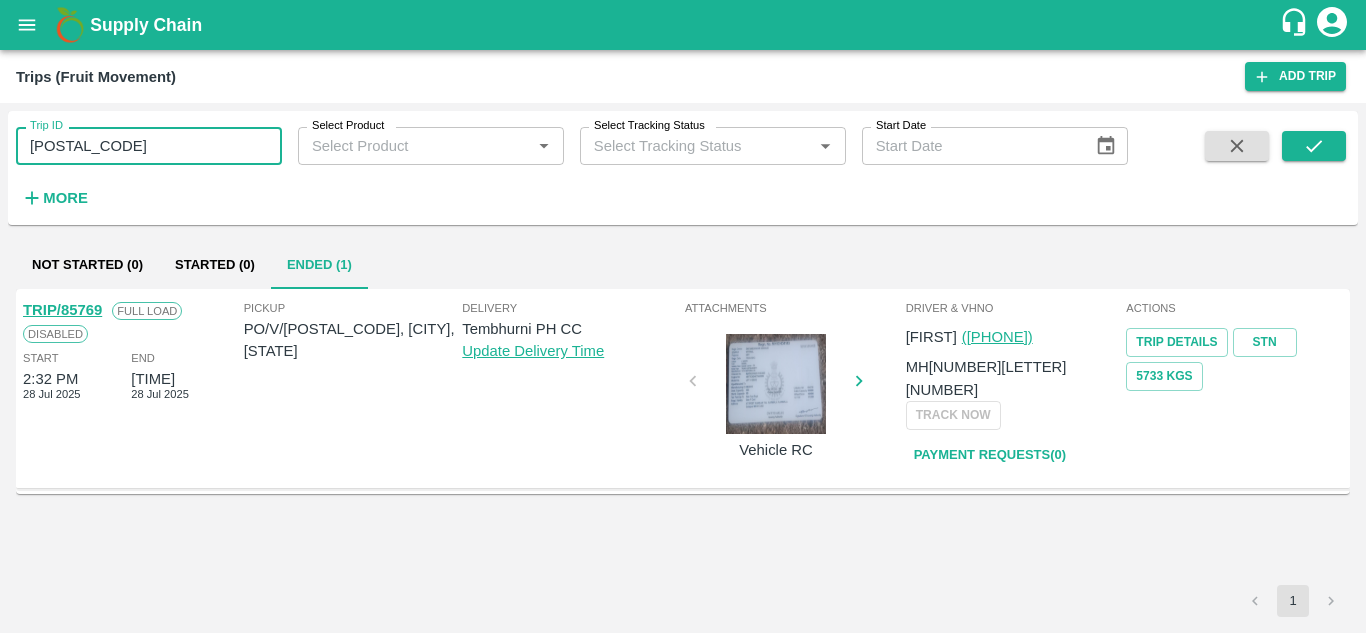 click on "85769" at bounding box center (149, 146) 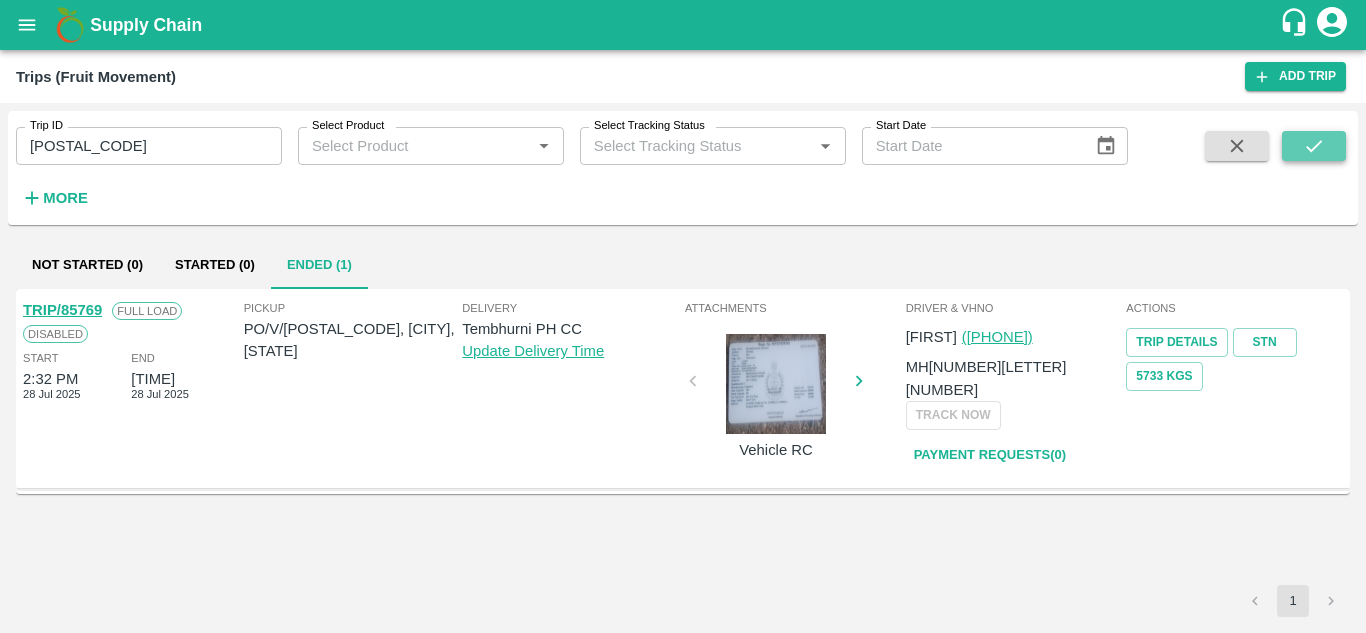 click at bounding box center (1314, 146) 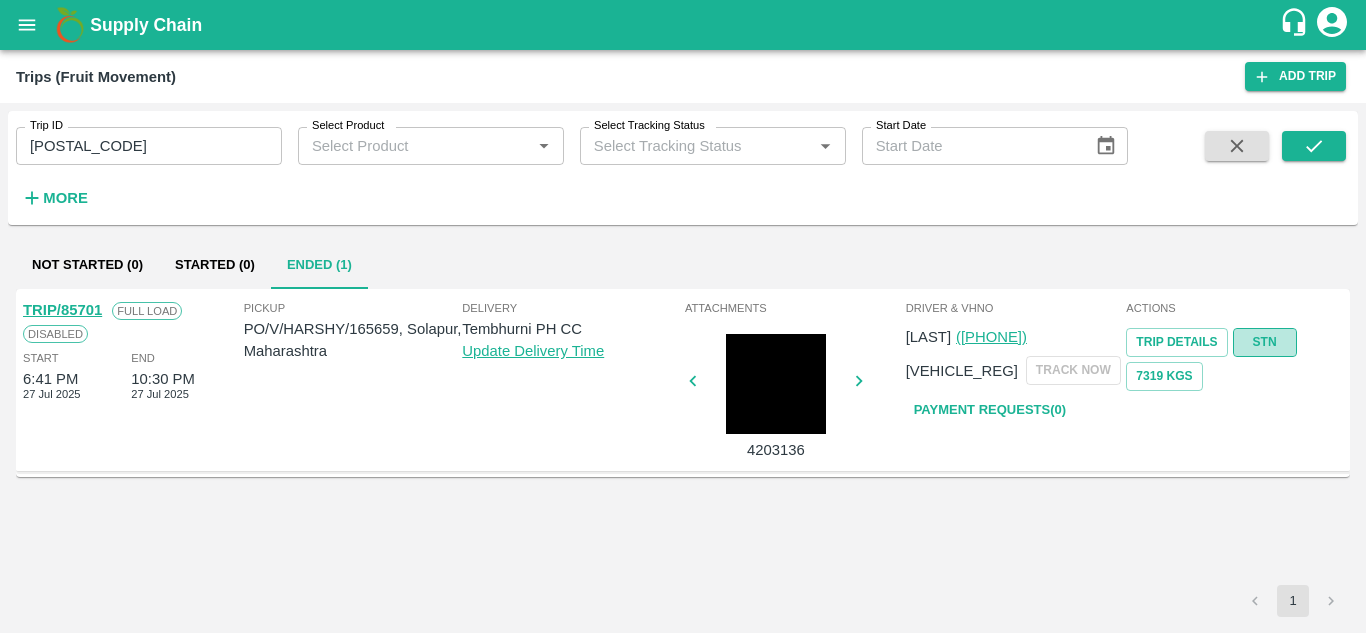 click on "STN" at bounding box center (1265, 342) 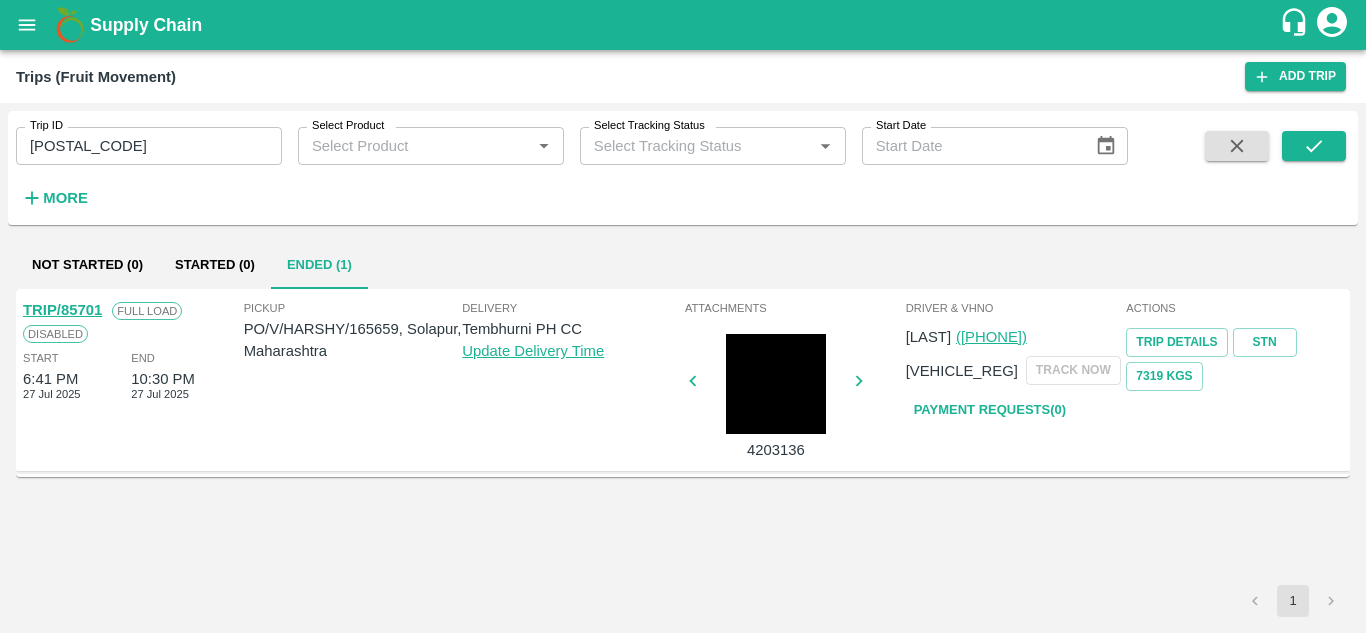 click on "85701" at bounding box center (149, 146) 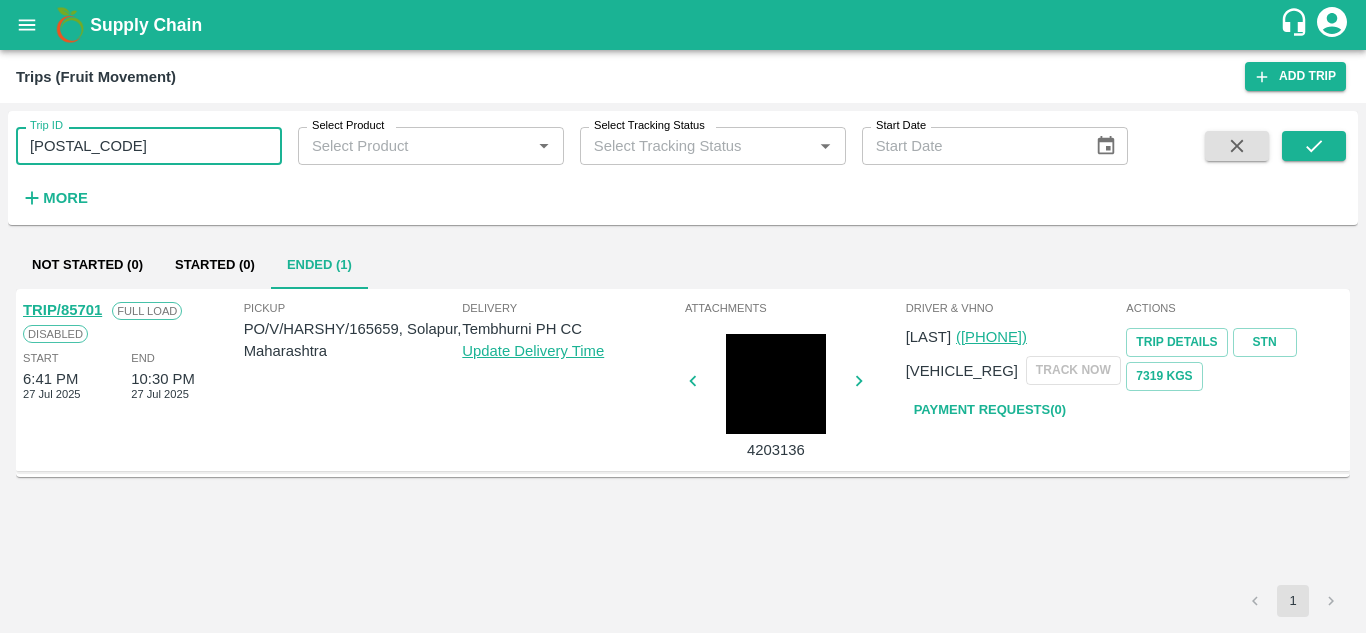 click on "85701" at bounding box center [149, 146] 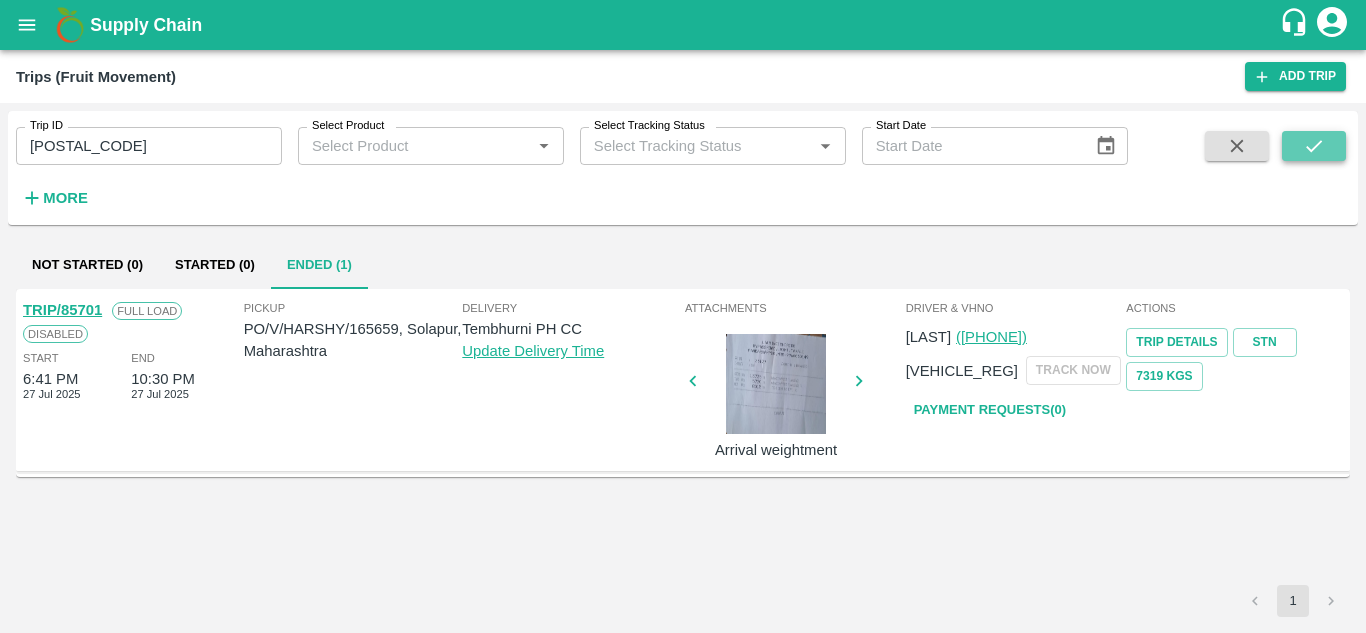 click 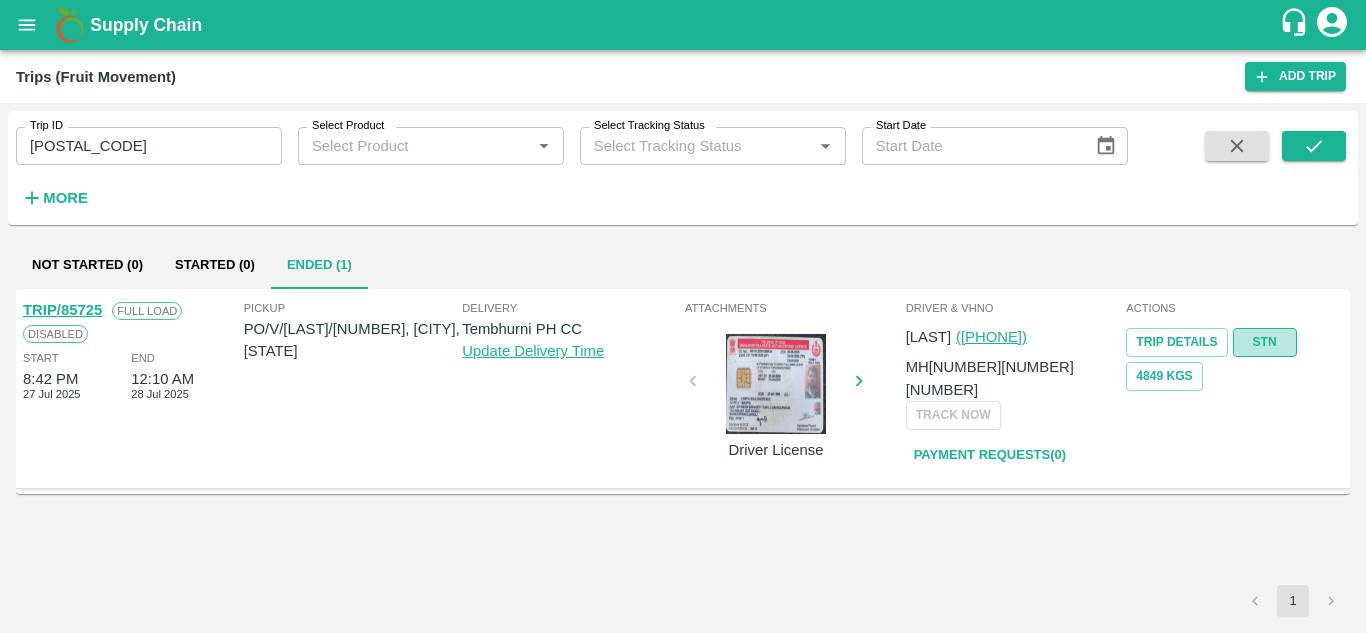 click on "STN" at bounding box center [1265, 342] 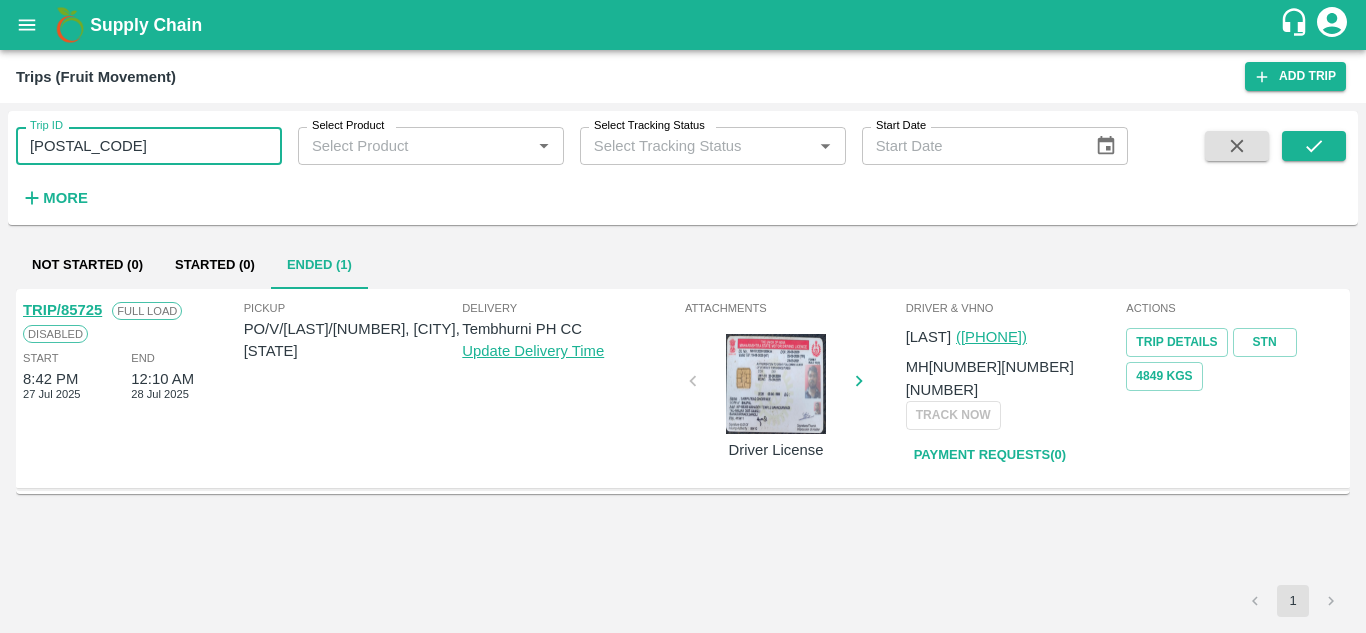 click on "85725" at bounding box center (149, 146) 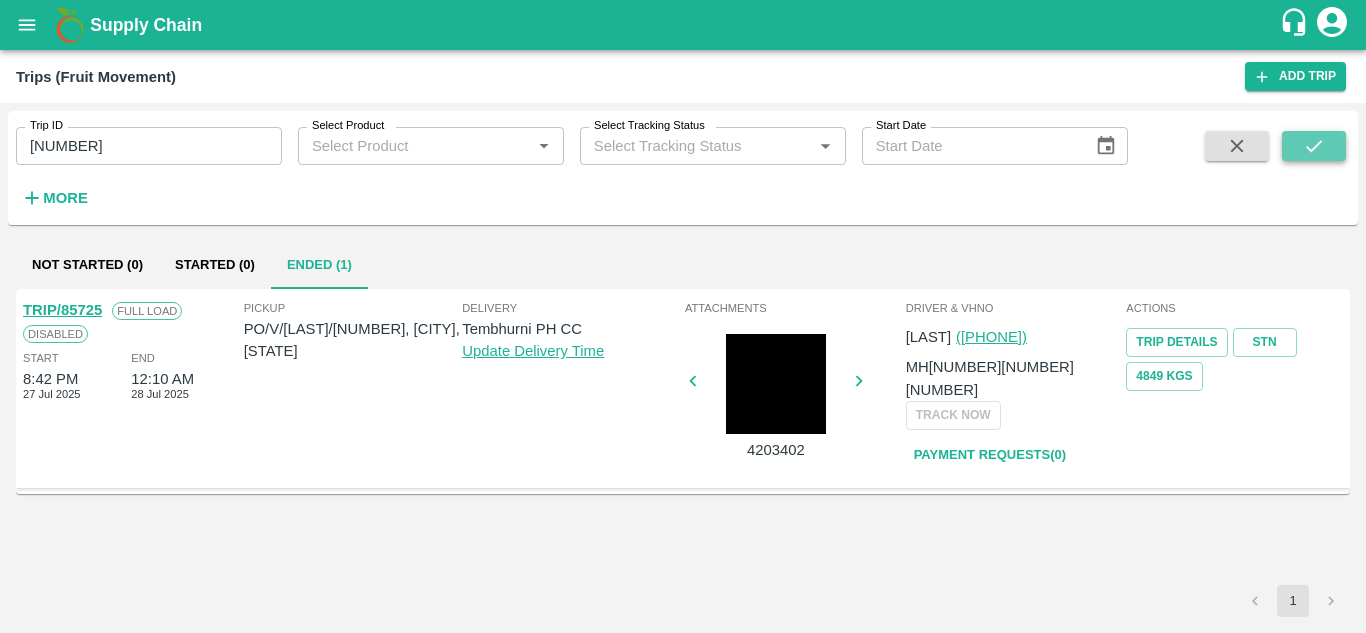 click 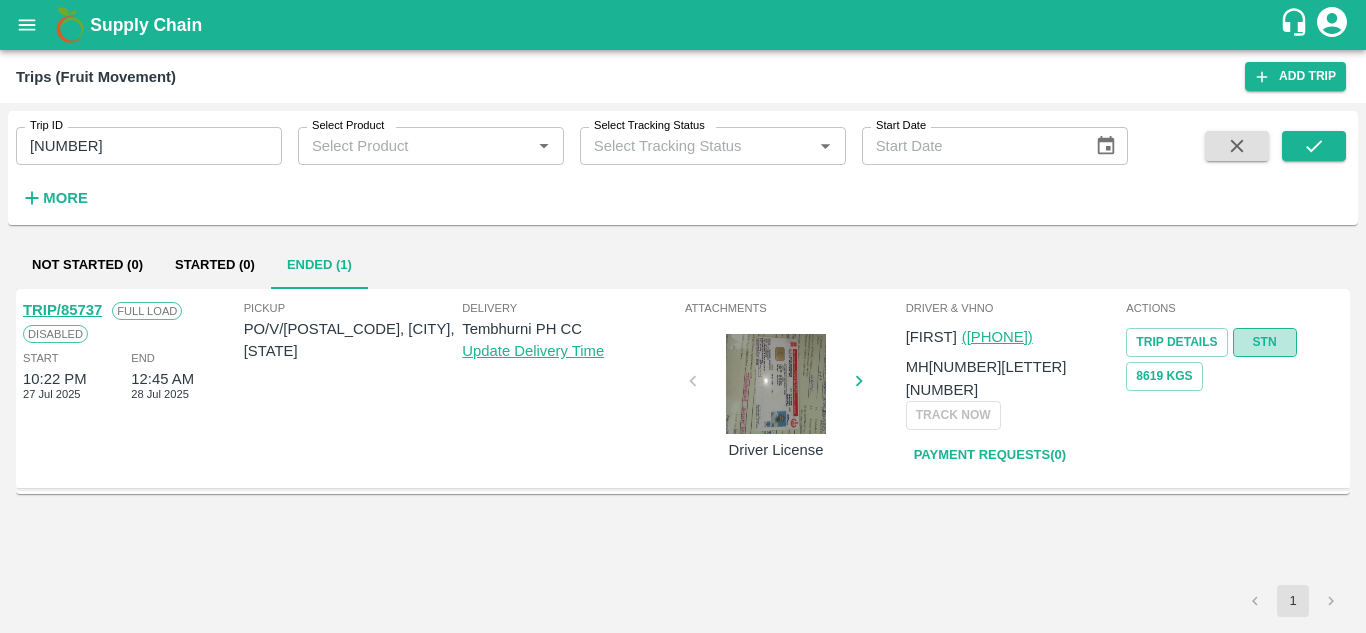 click on "STN" at bounding box center [1265, 342] 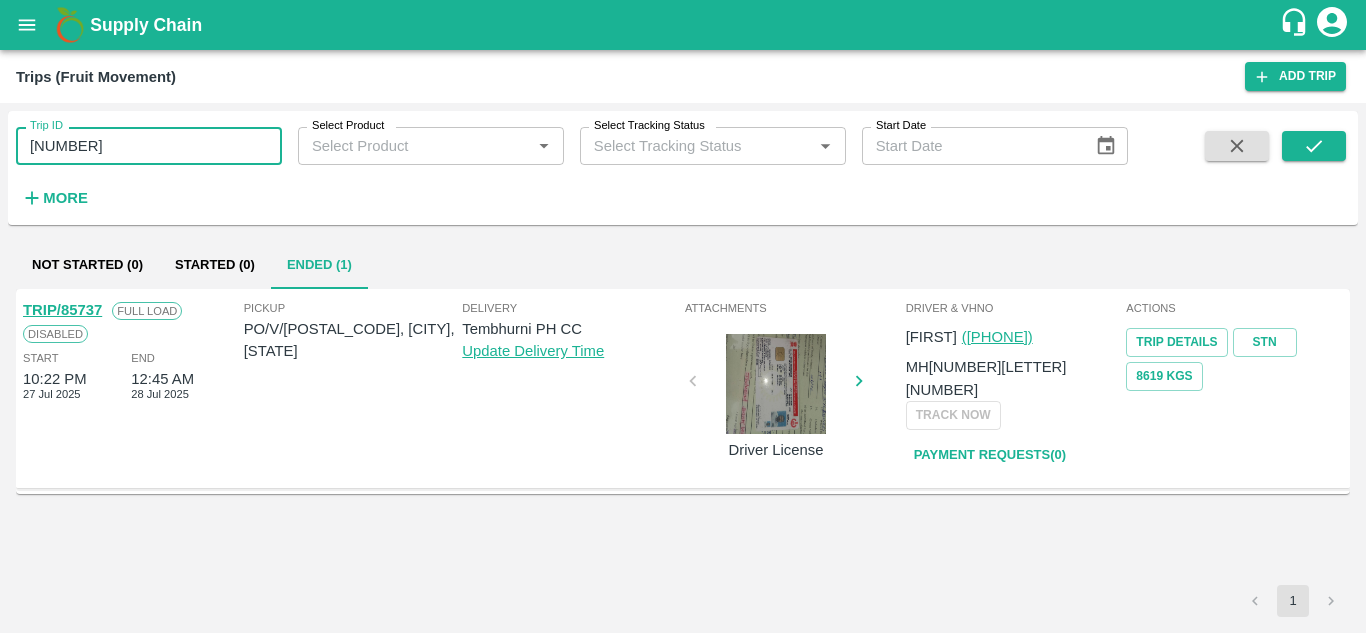 click on "85737" at bounding box center (149, 146) 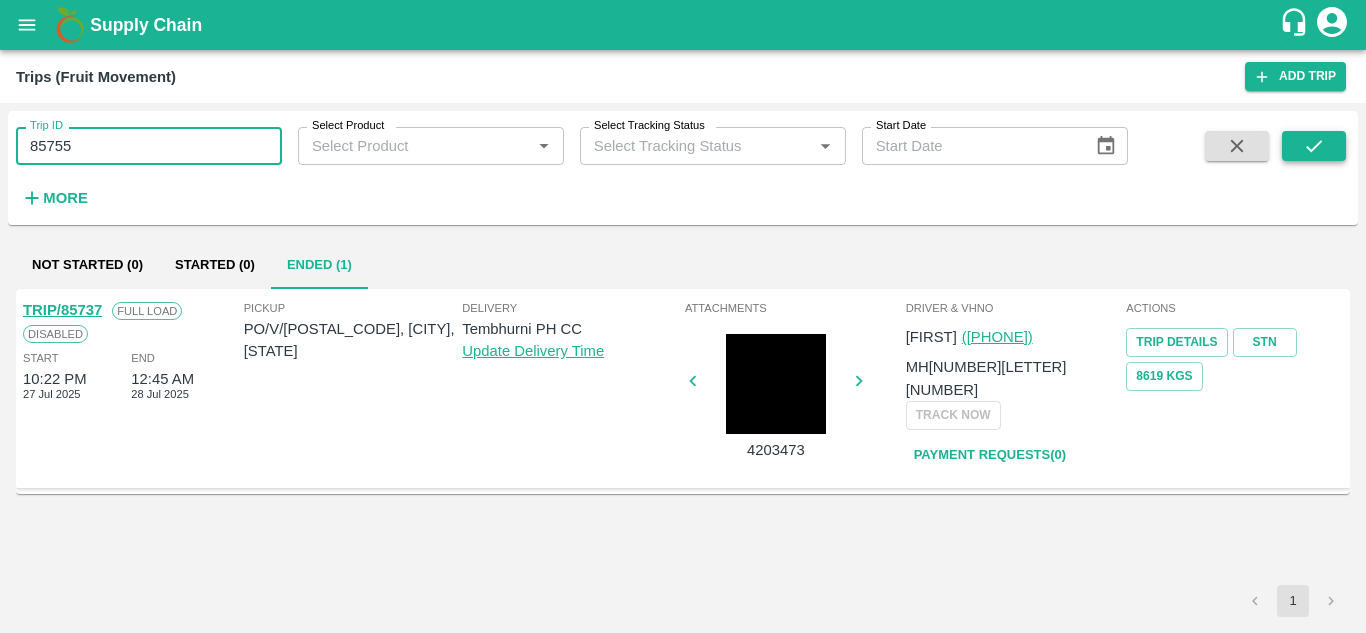 type on "85755" 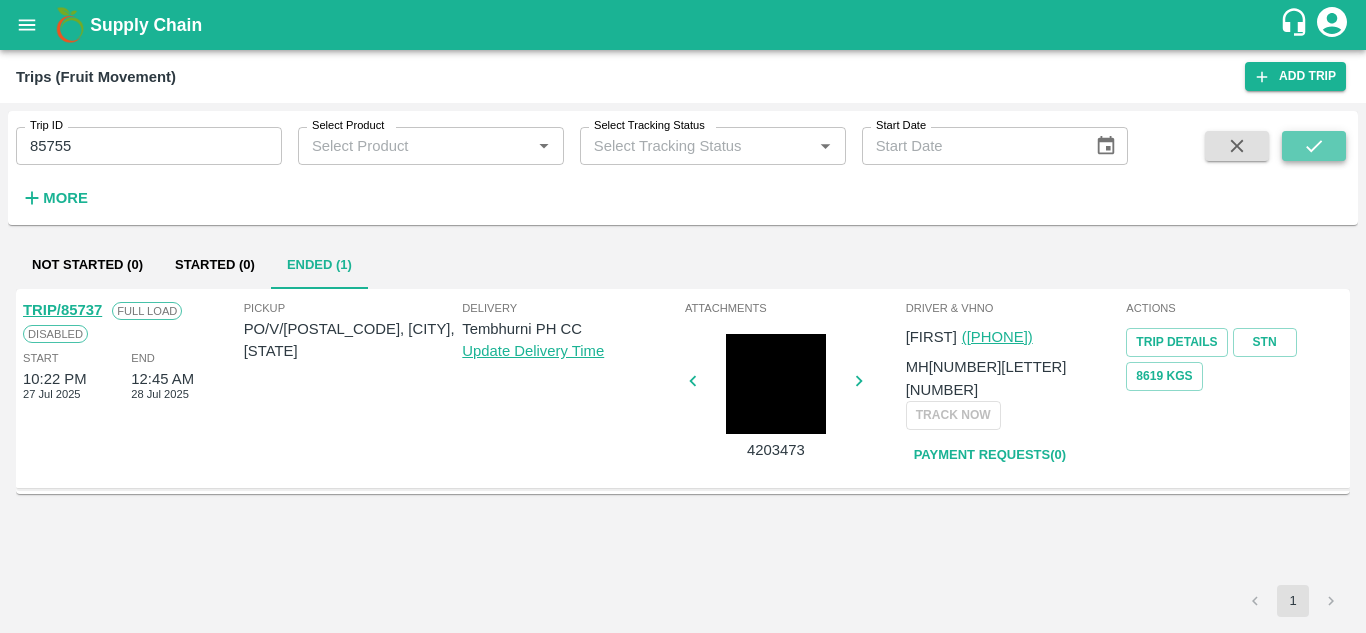 click 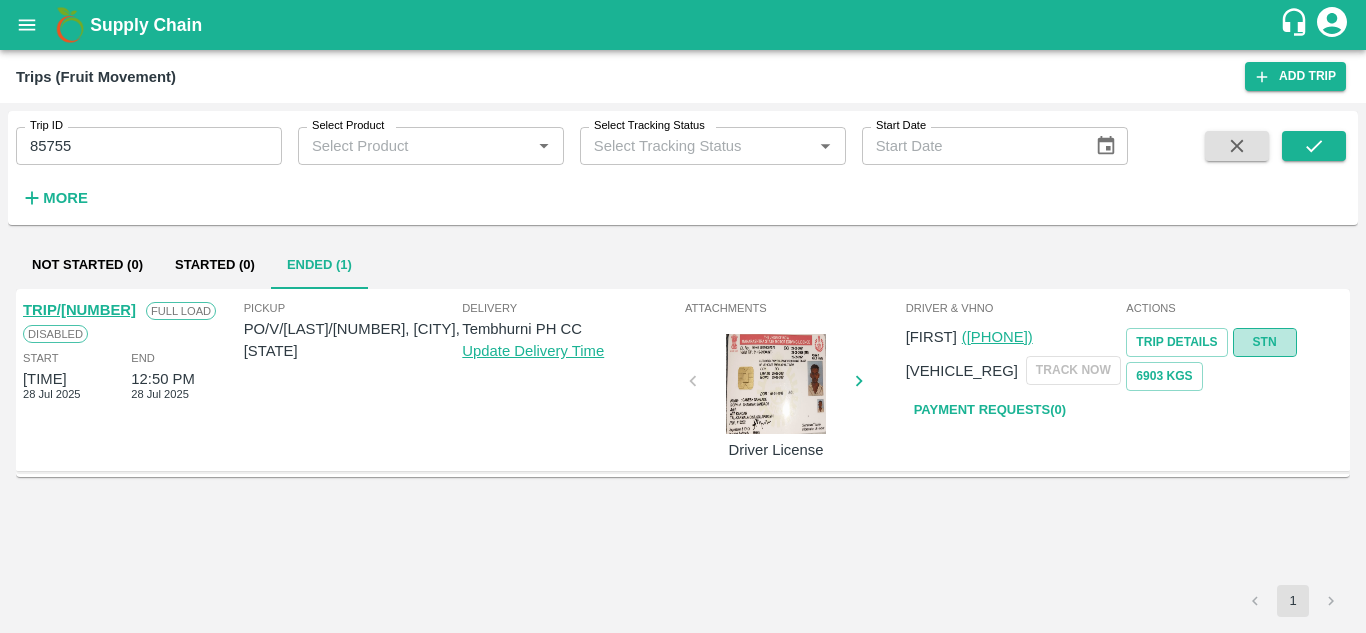 click on "STN" at bounding box center [1265, 342] 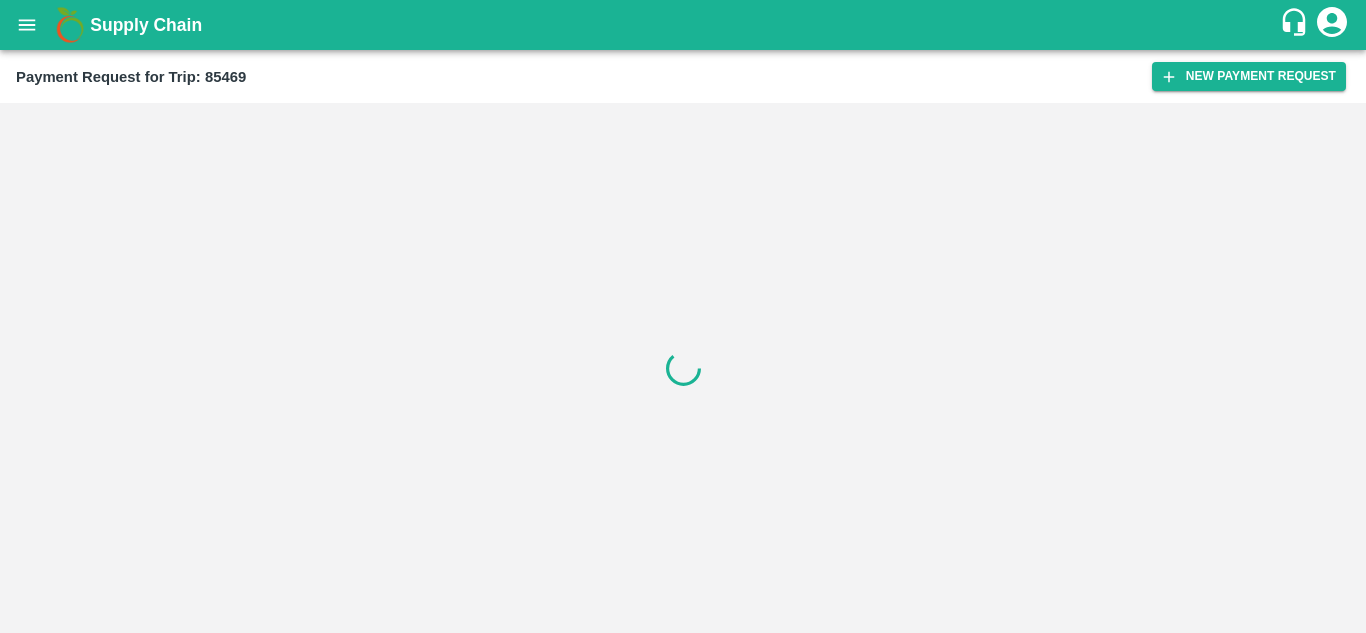 scroll, scrollTop: 0, scrollLeft: 0, axis: both 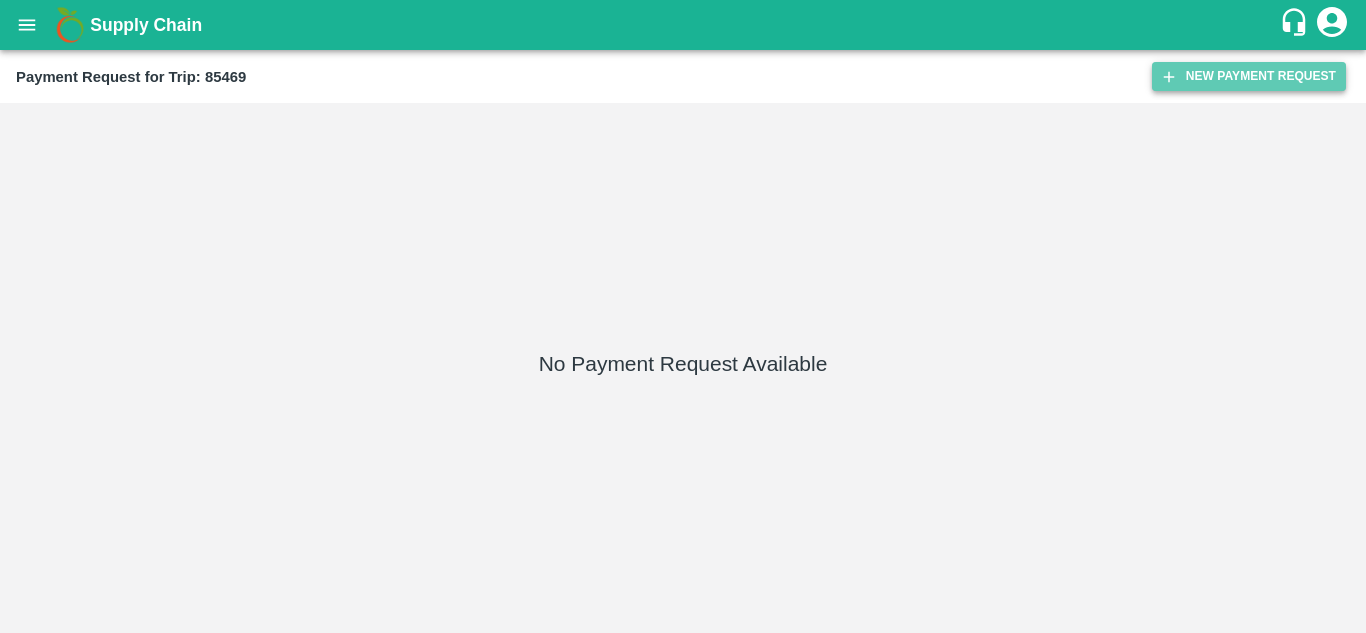 click on "New Payment Request" at bounding box center [1249, 76] 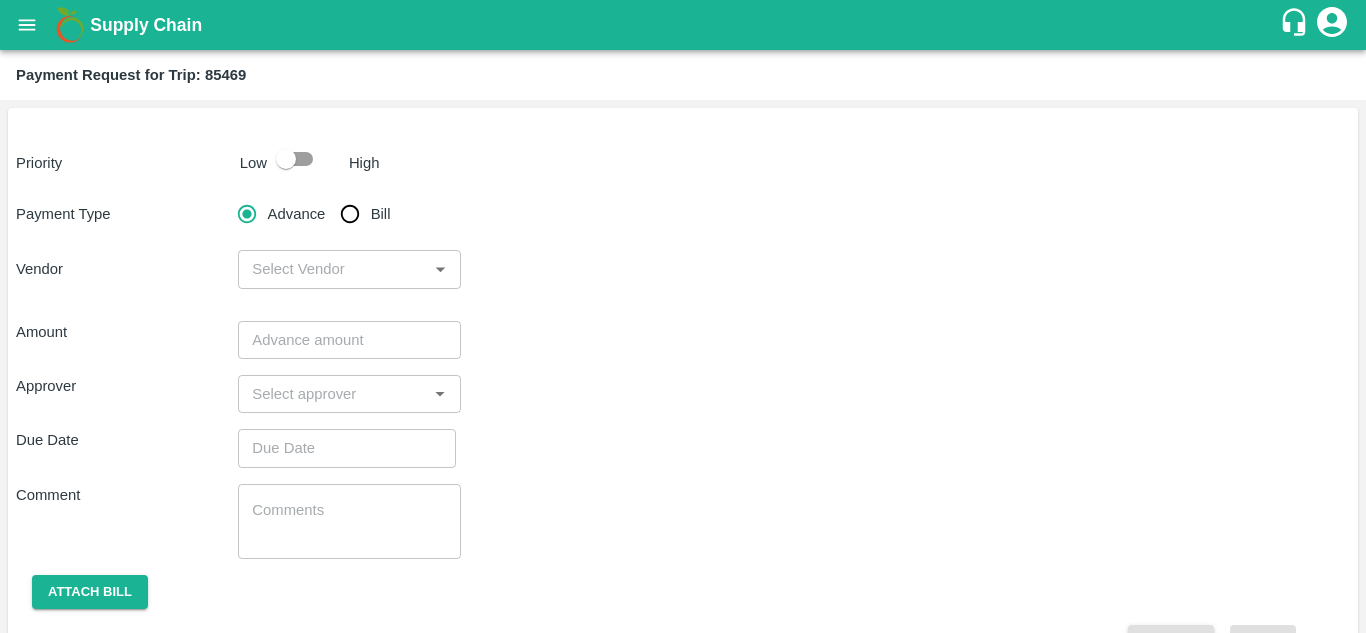 click at bounding box center (286, 159) 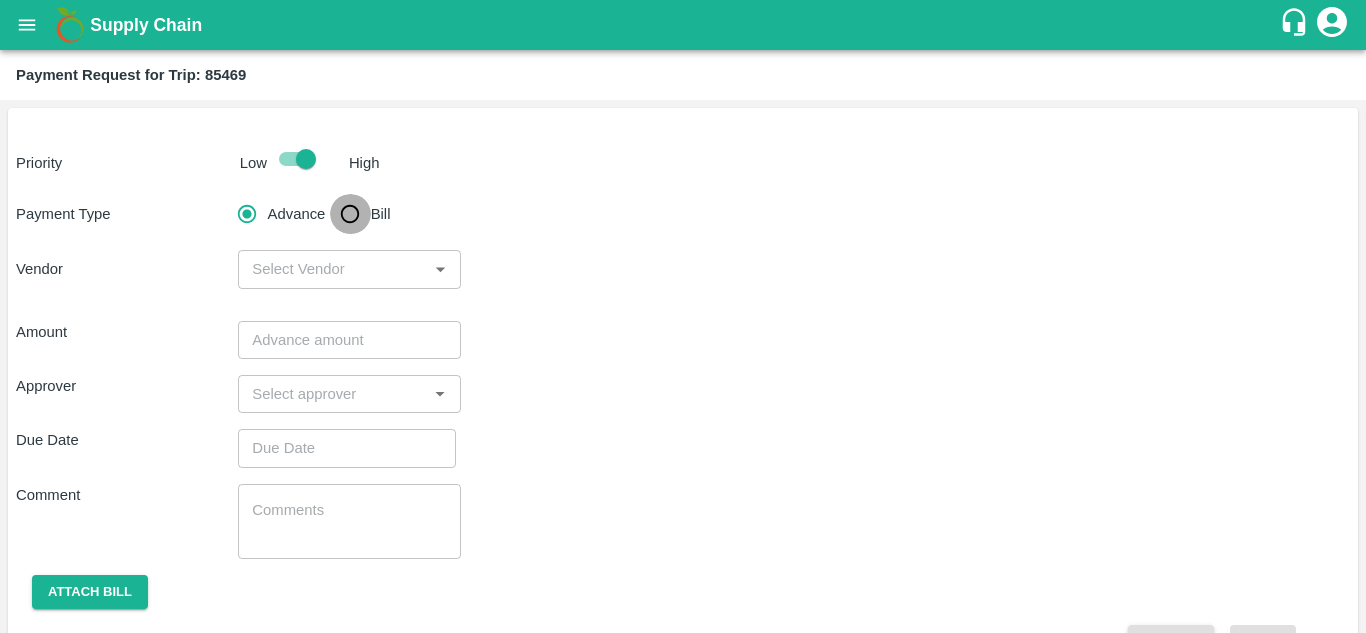 click on "Bill" at bounding box center [350, 214] 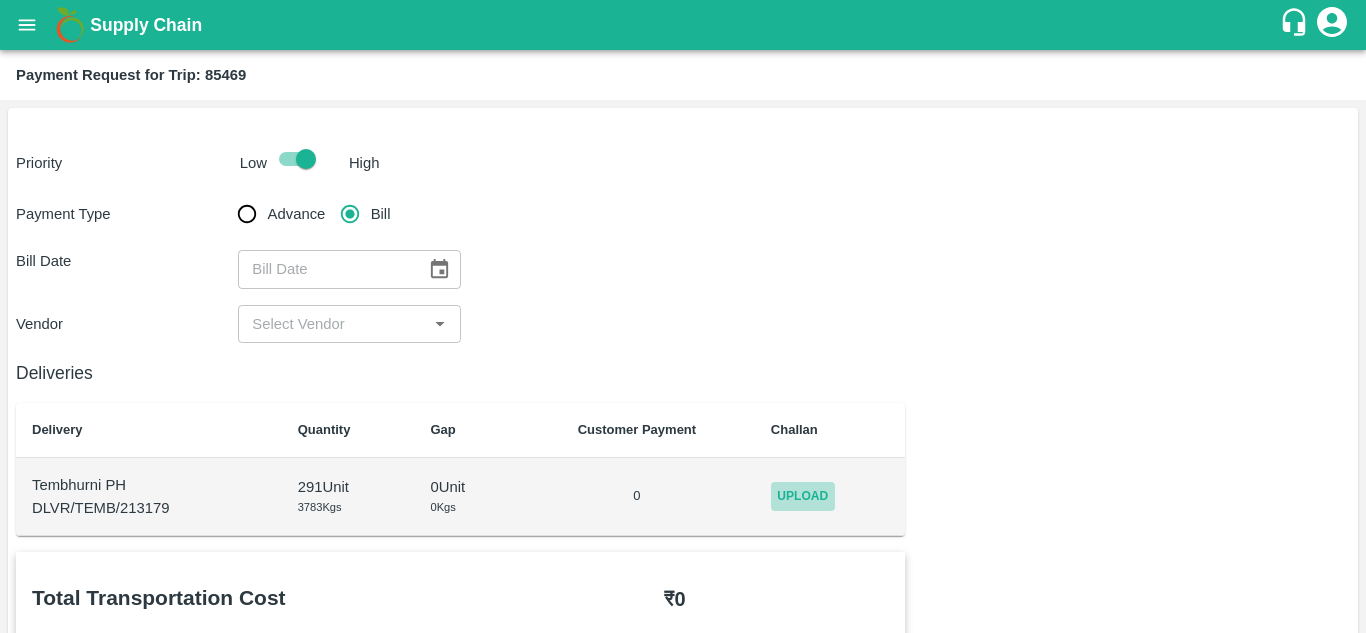 click on "Upload" at bounding box center (803, 496) 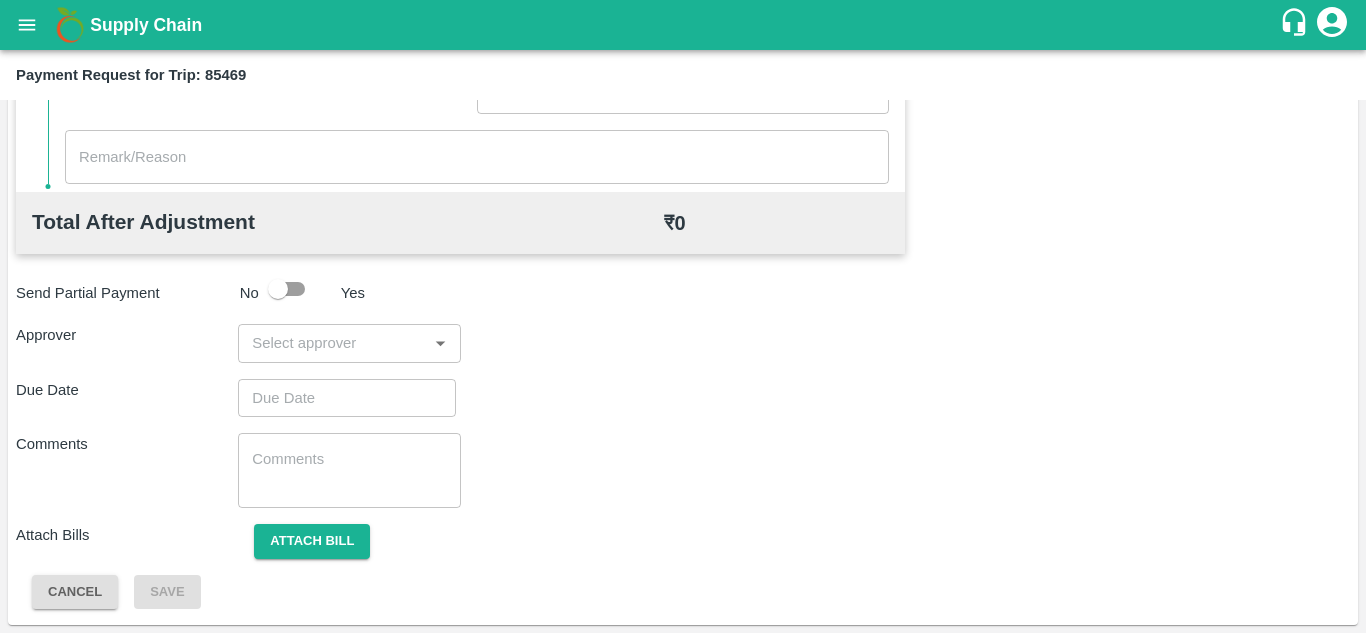 scroll, scrollTop: 0, scrollLeft: 0, axis: both 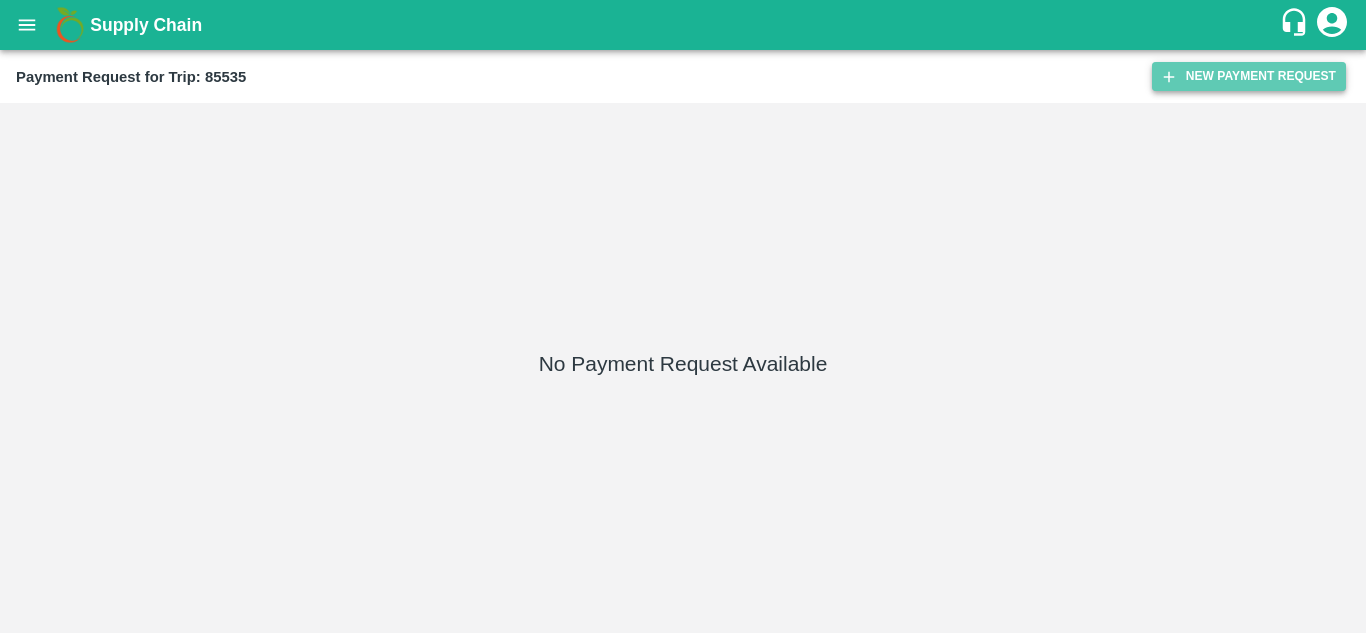 click on "New Payment Request" at bounding box center (1249, 76) 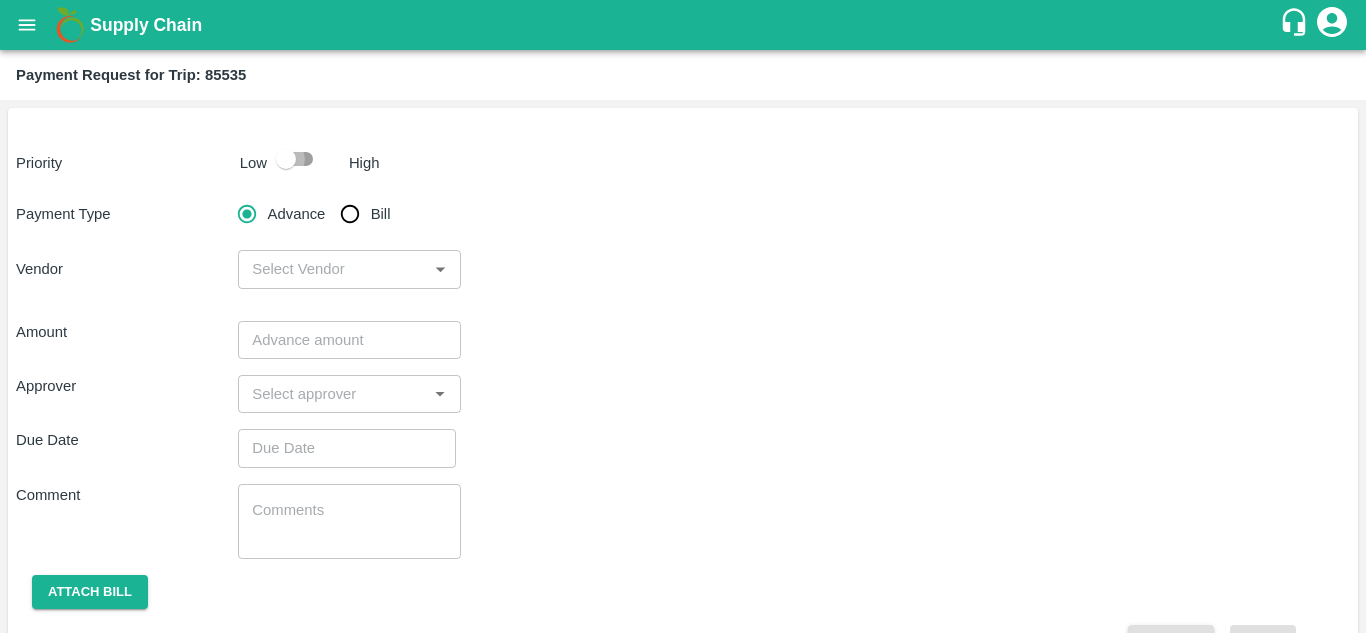 click at bounding box center [286, 159] 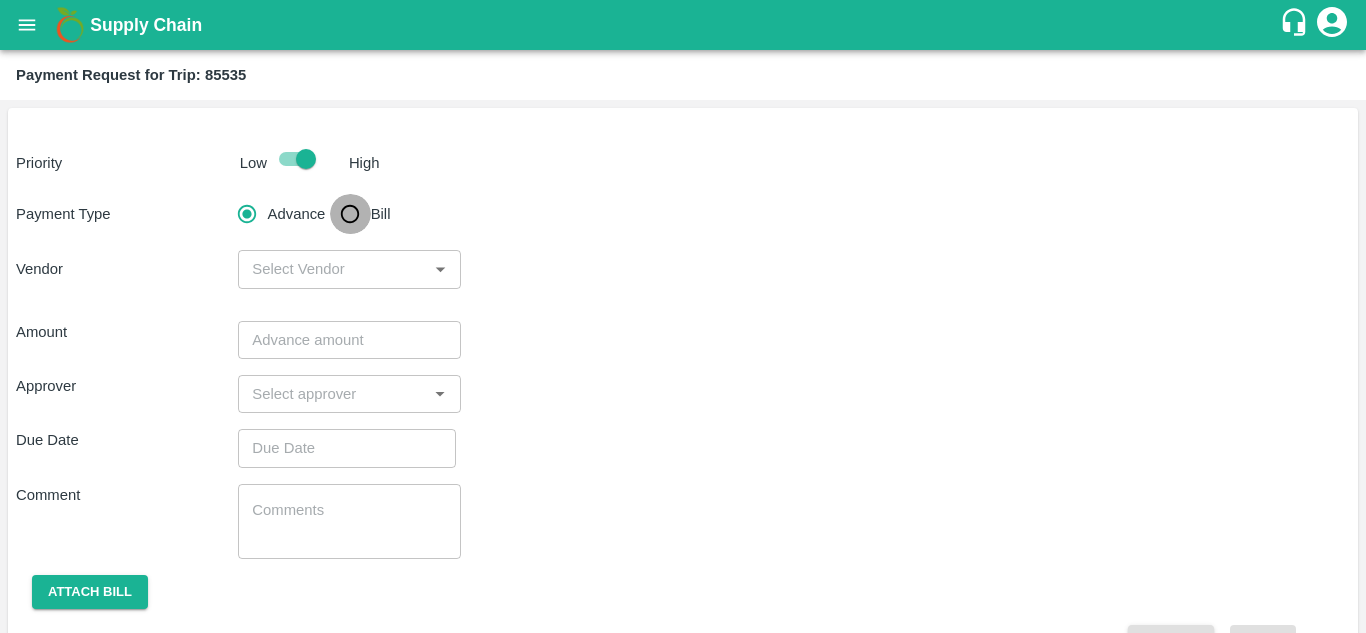 click on "Bill" at bounding box center (350, 214) 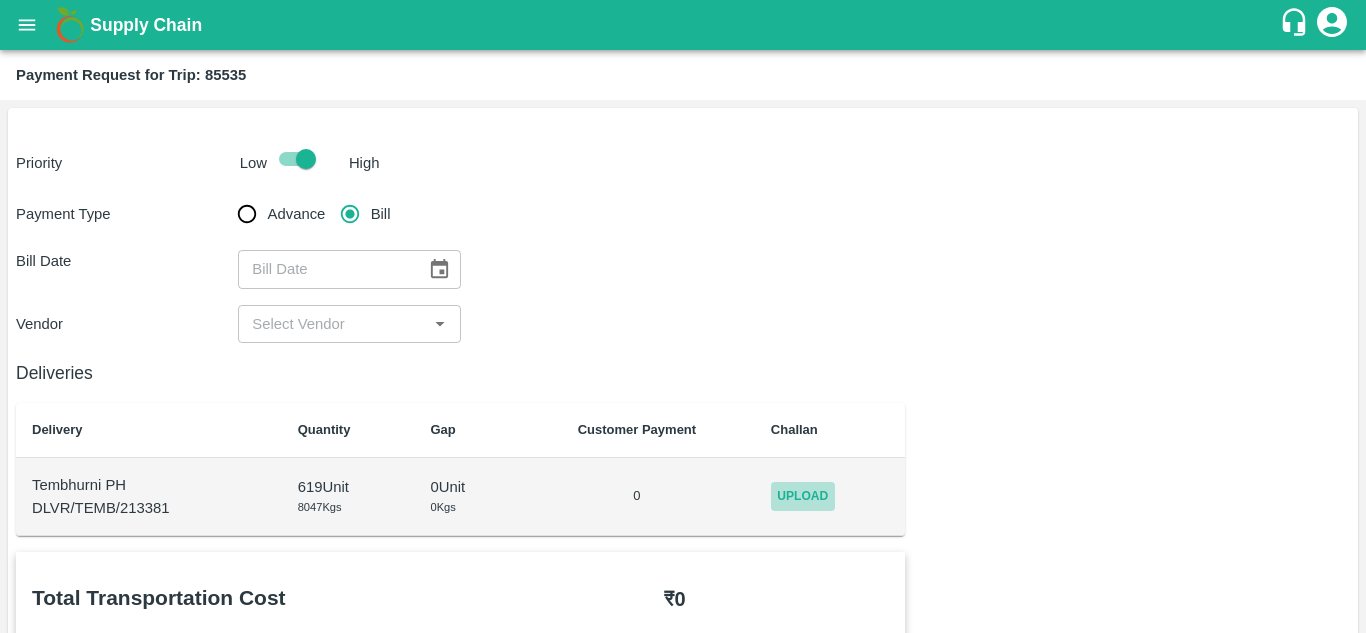 click on "Upload" at bounding box center (803, 496) 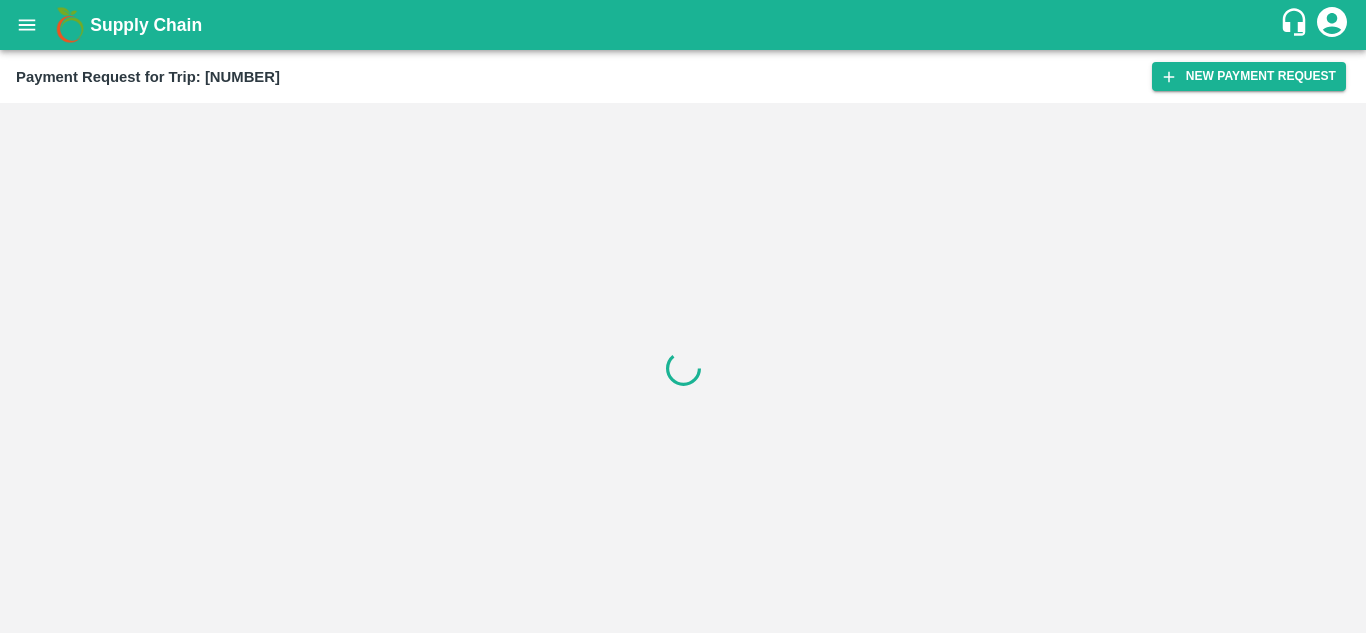 scroll, scrollTop: 0, scrollLeft: 0, axis: both 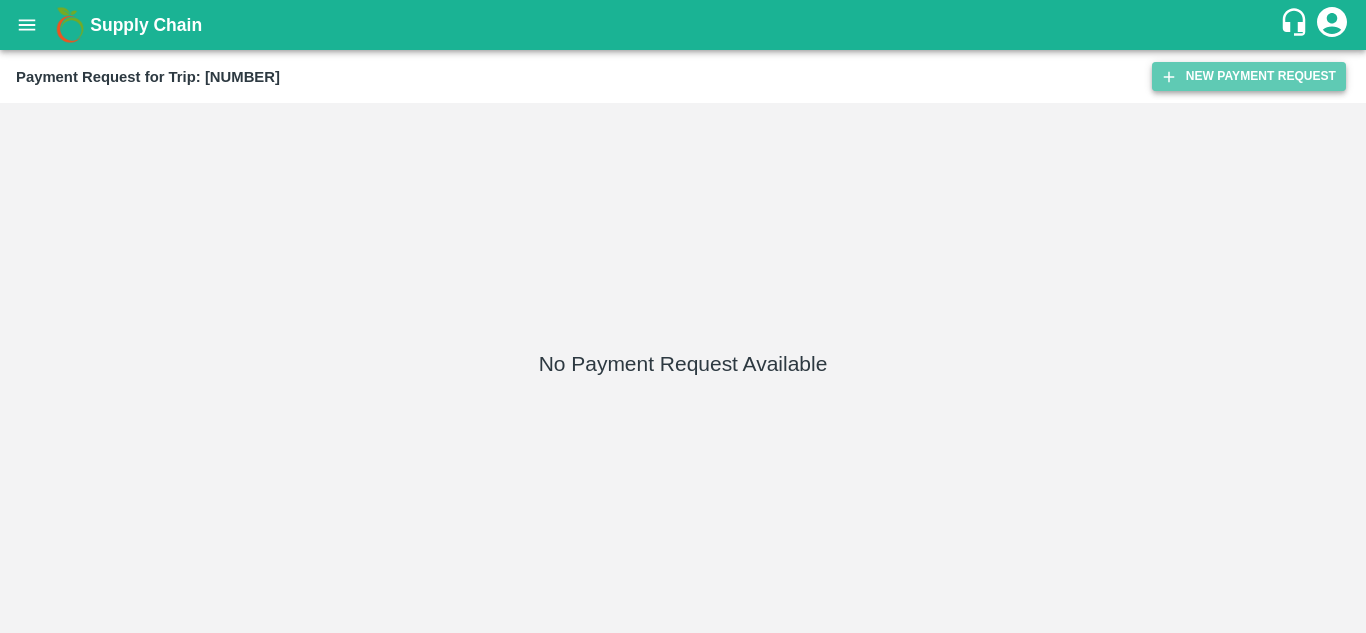 click on "New Payment Request" at bounding box center (1249, 76) 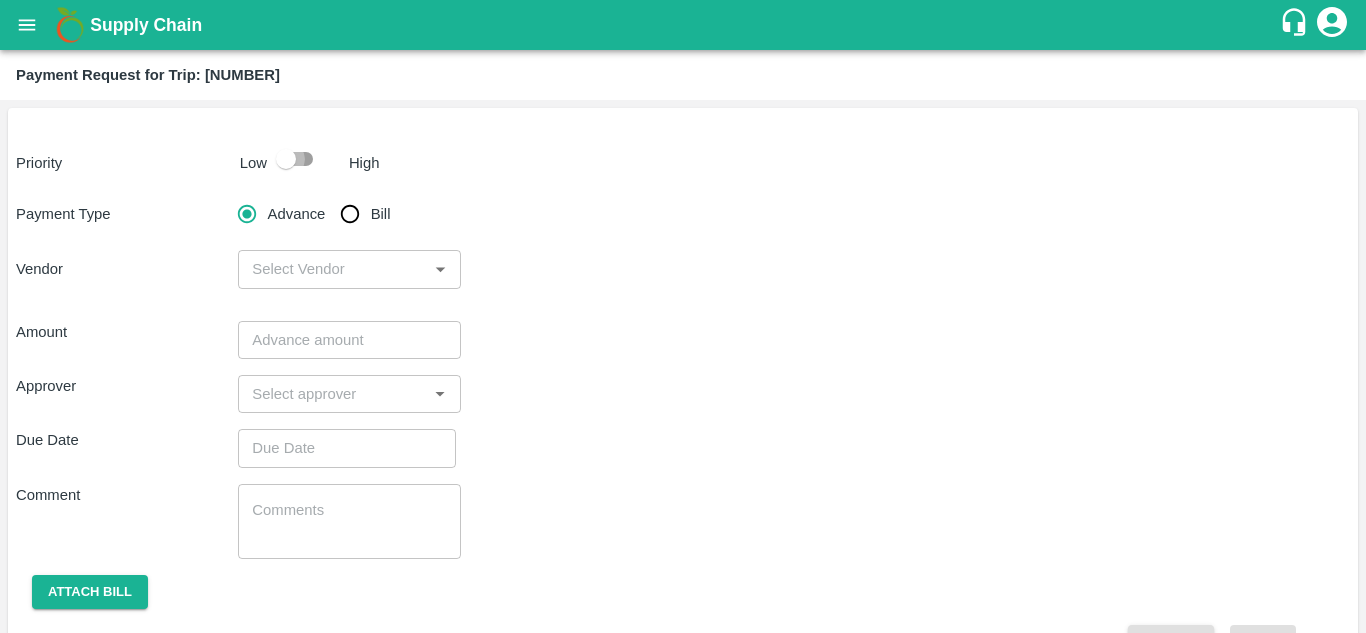 click at bounding box center (286, 159) 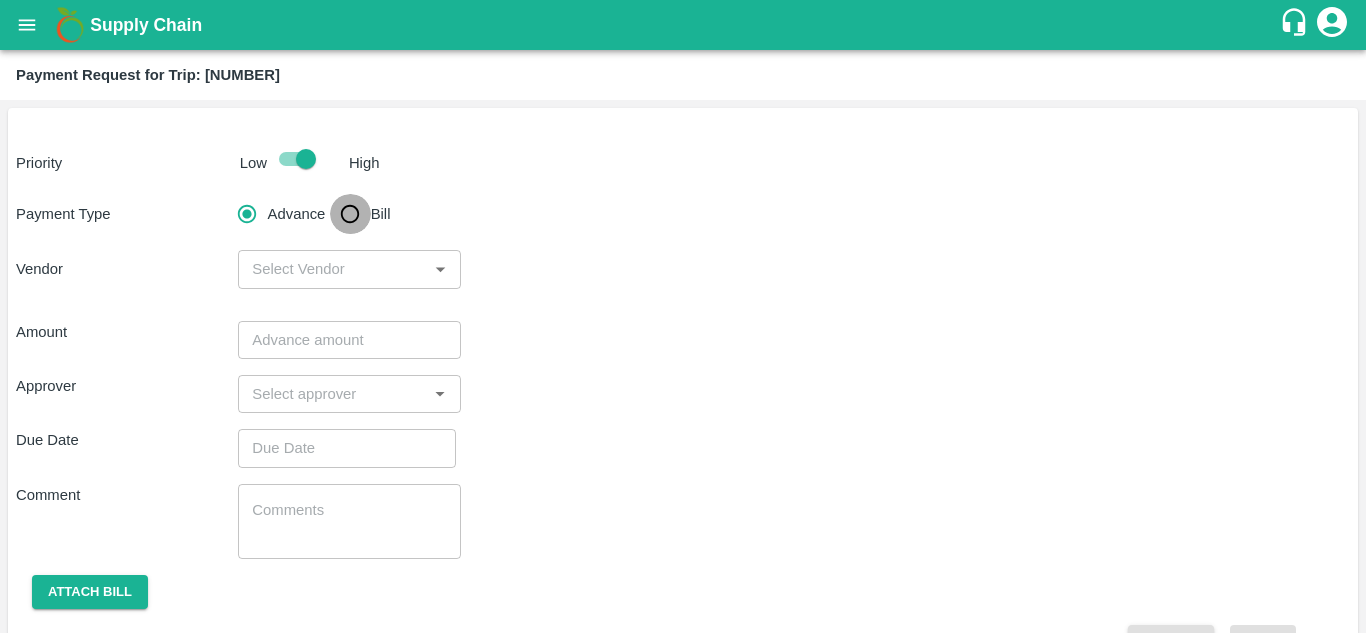 click on "Bill" at bounding box center [350, 214] 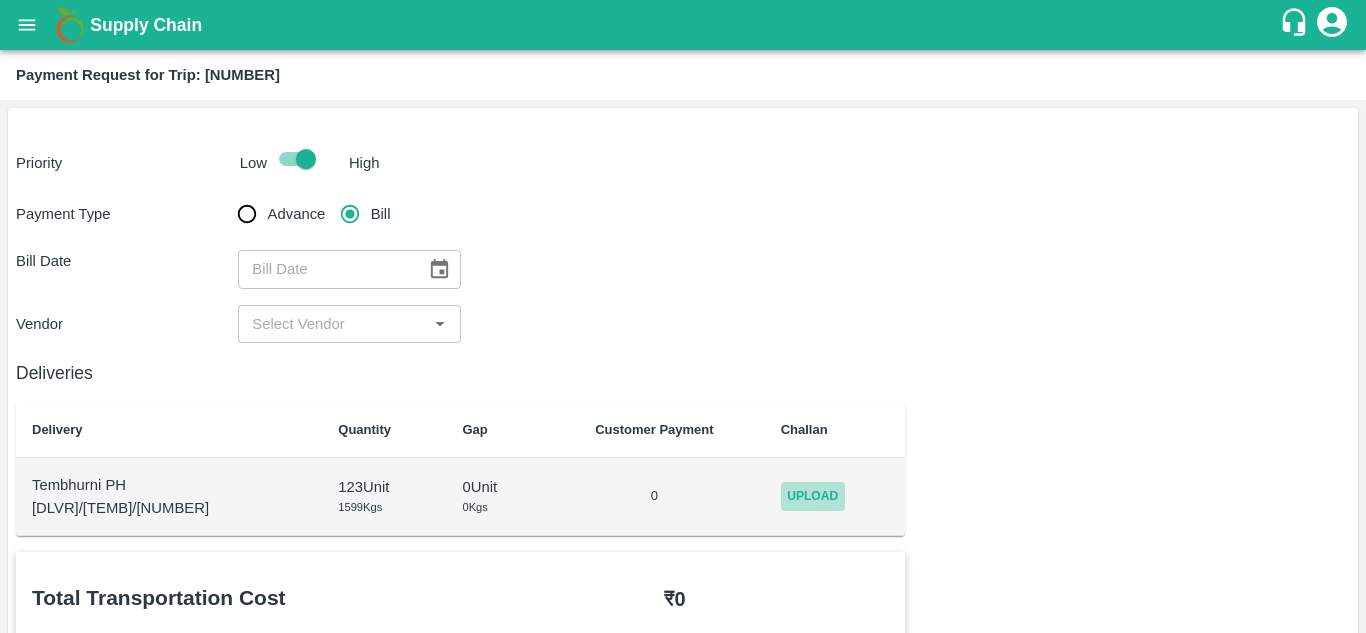 click on "Upload" at bounding box center [813, 496] 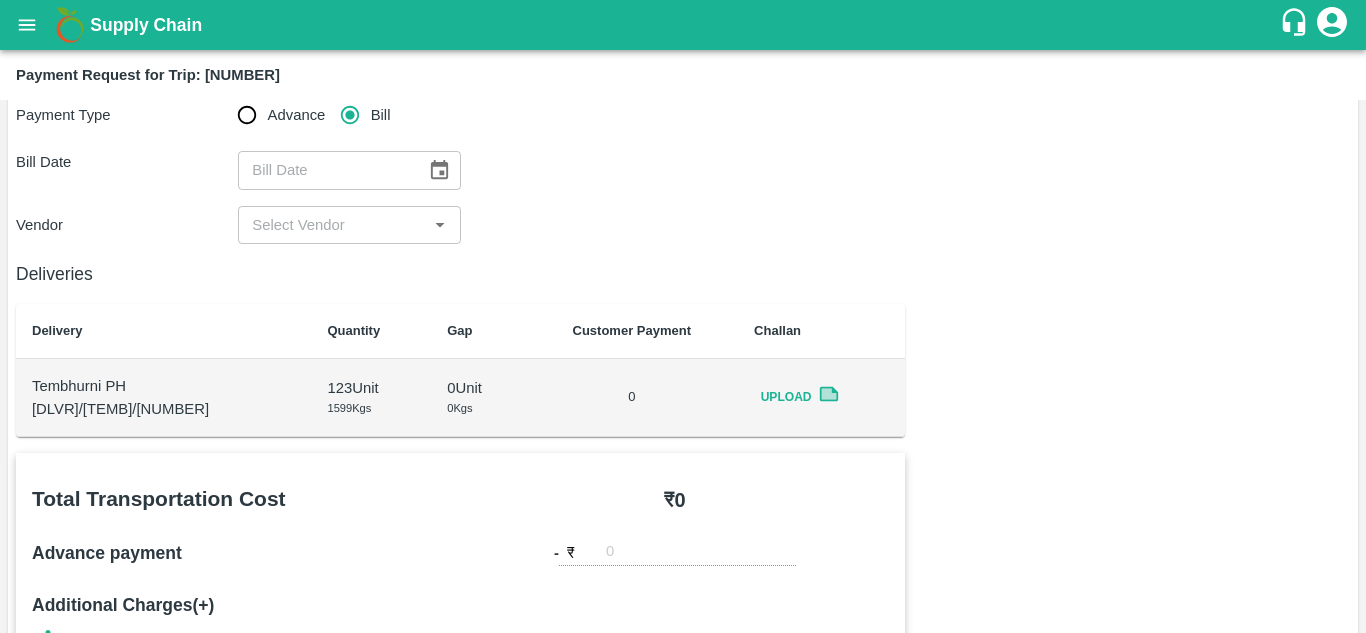 scroll, scrollTop: 0, scrollLeft: 0, axis: both 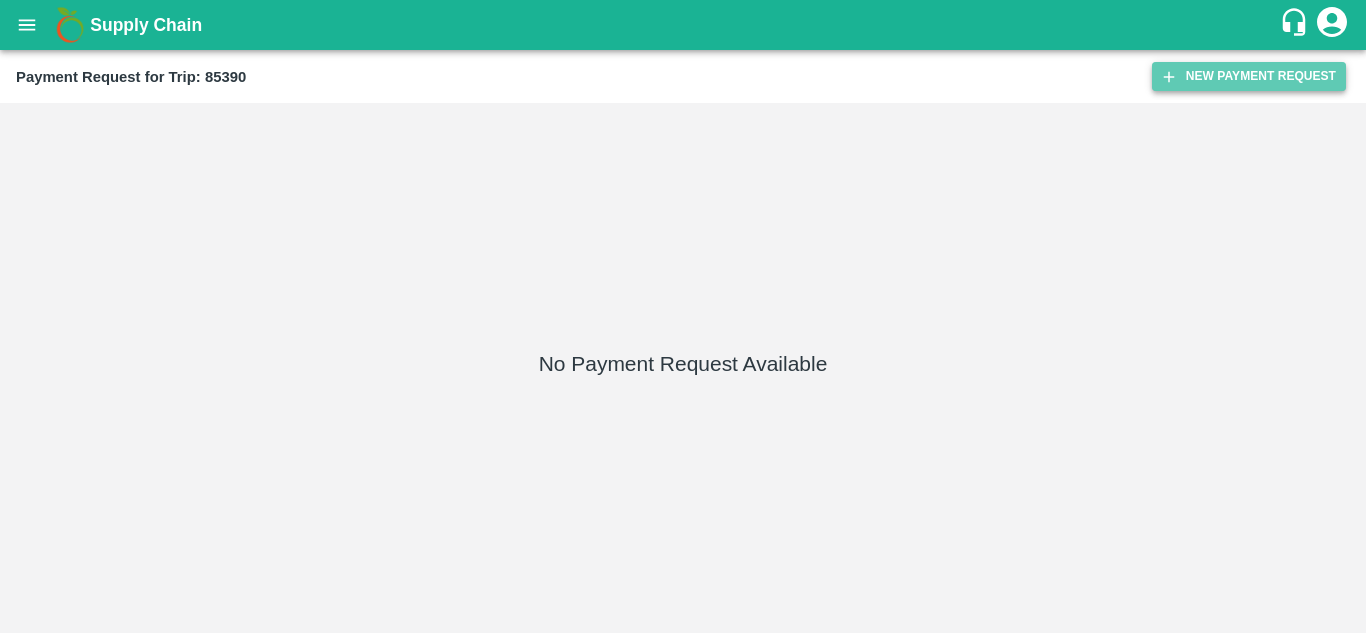 click on "New Payment Request" at bounding box center (1249, 76) 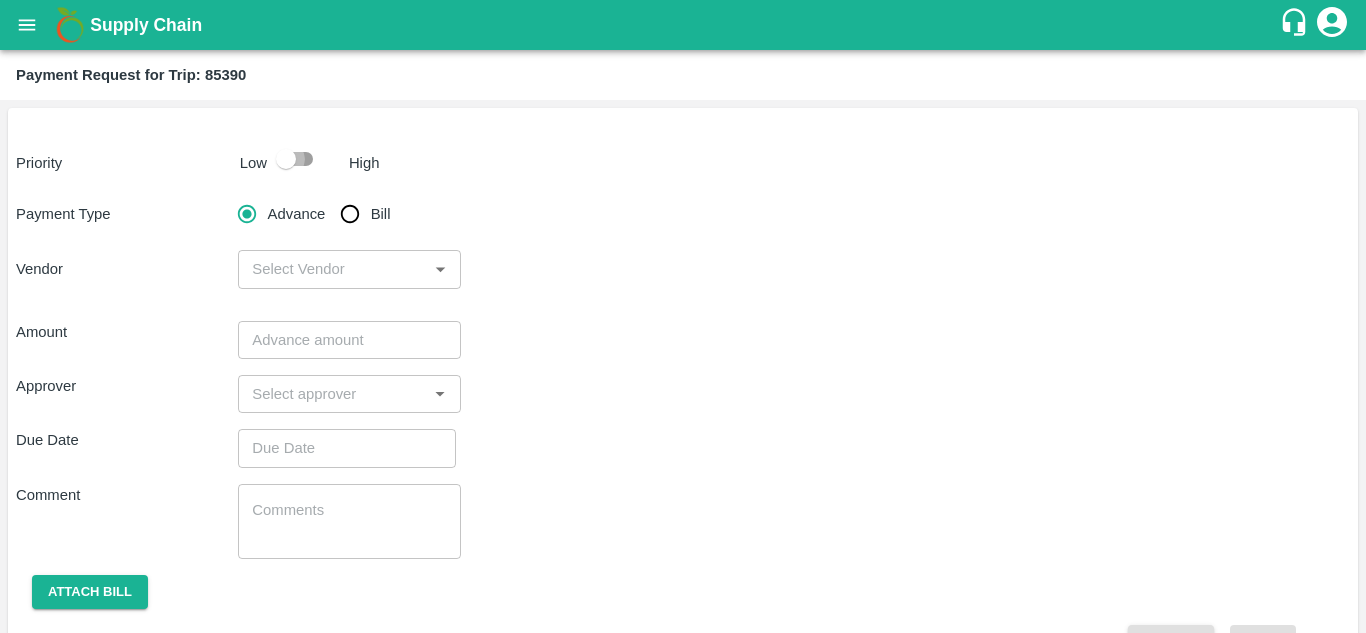 click at bounding box center (286, 159) 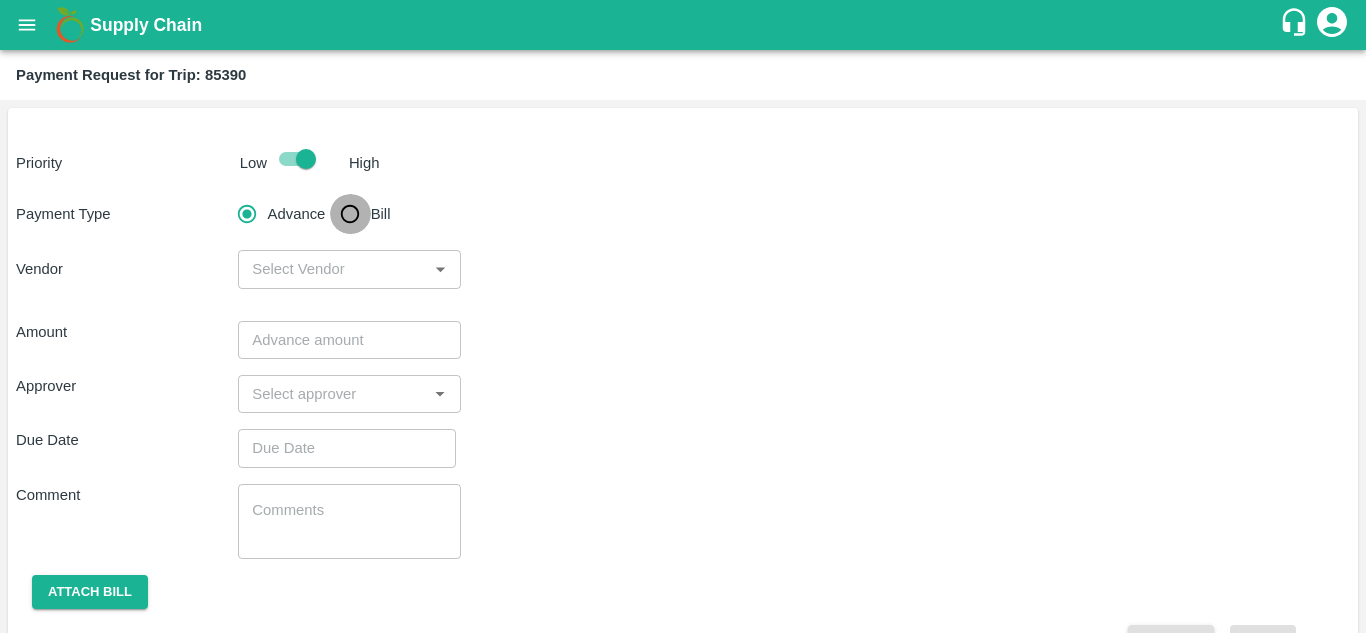 click on "Bill" at bounding box center (350, 214) 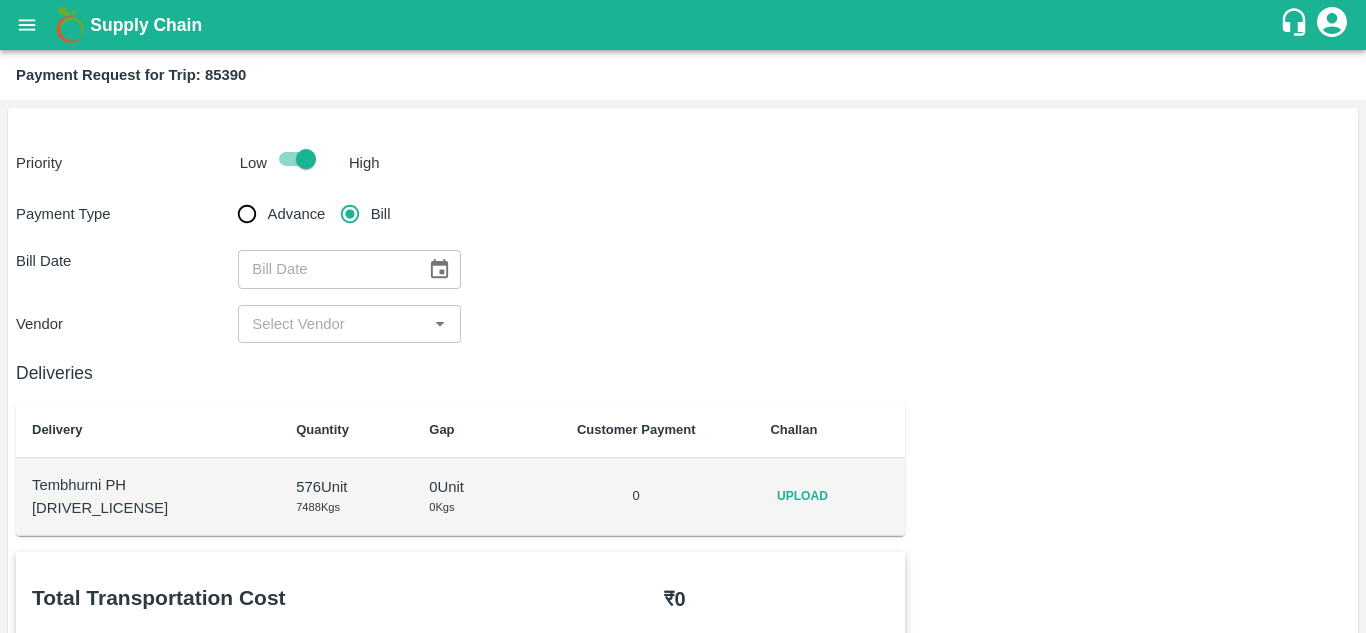 click on "Upload" at bounding box center (829, 497) 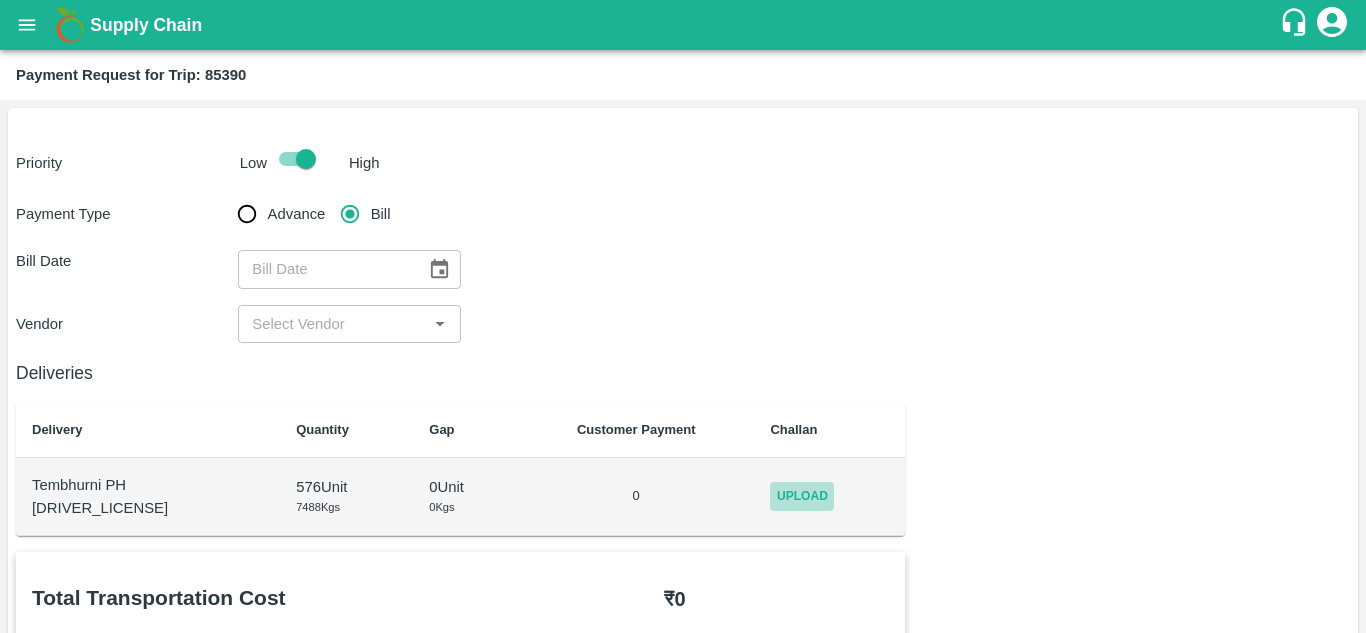 click on "Upload" at bounding box center (802, 496) 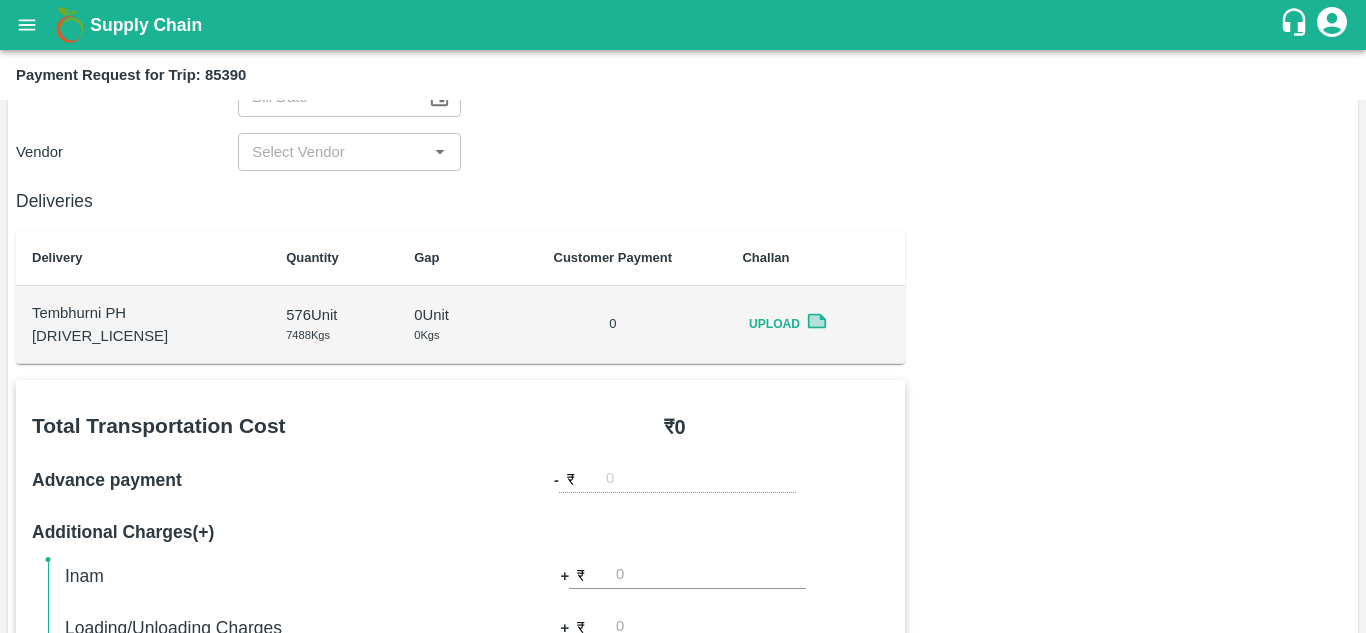 scroll, scrollTop: 0, scrollLeft: 0, axis: both 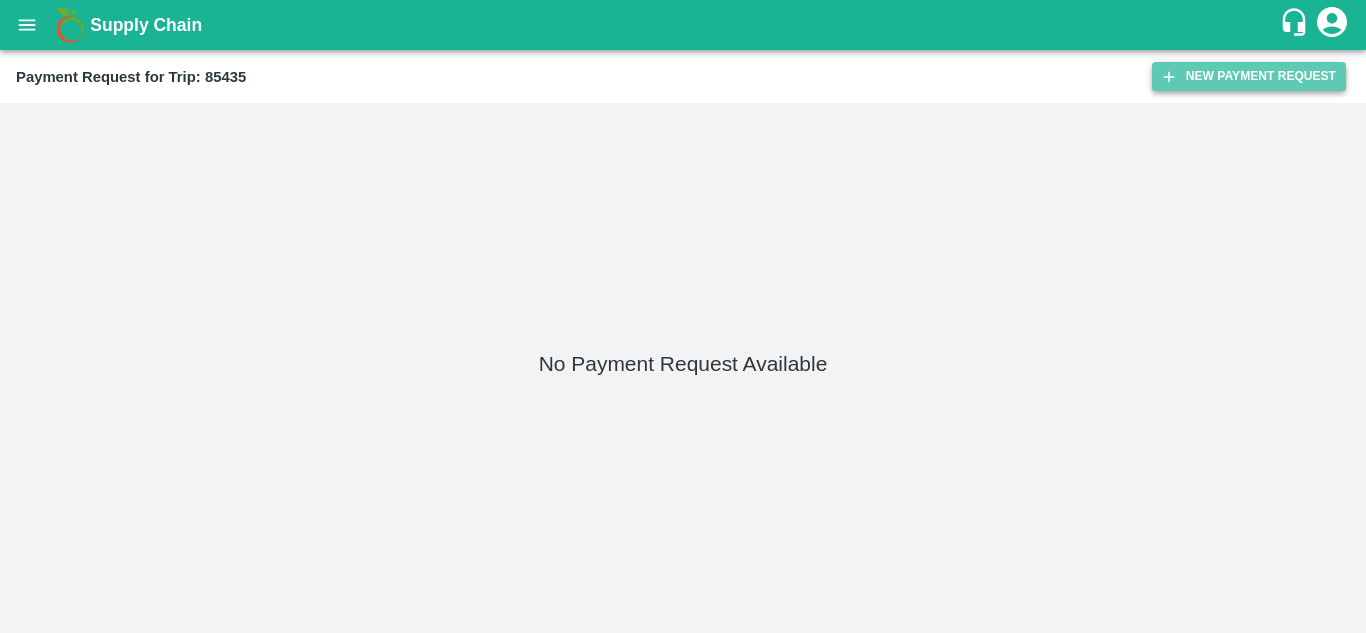 click on "New Payment Request" at bounding box center [1249, 76] 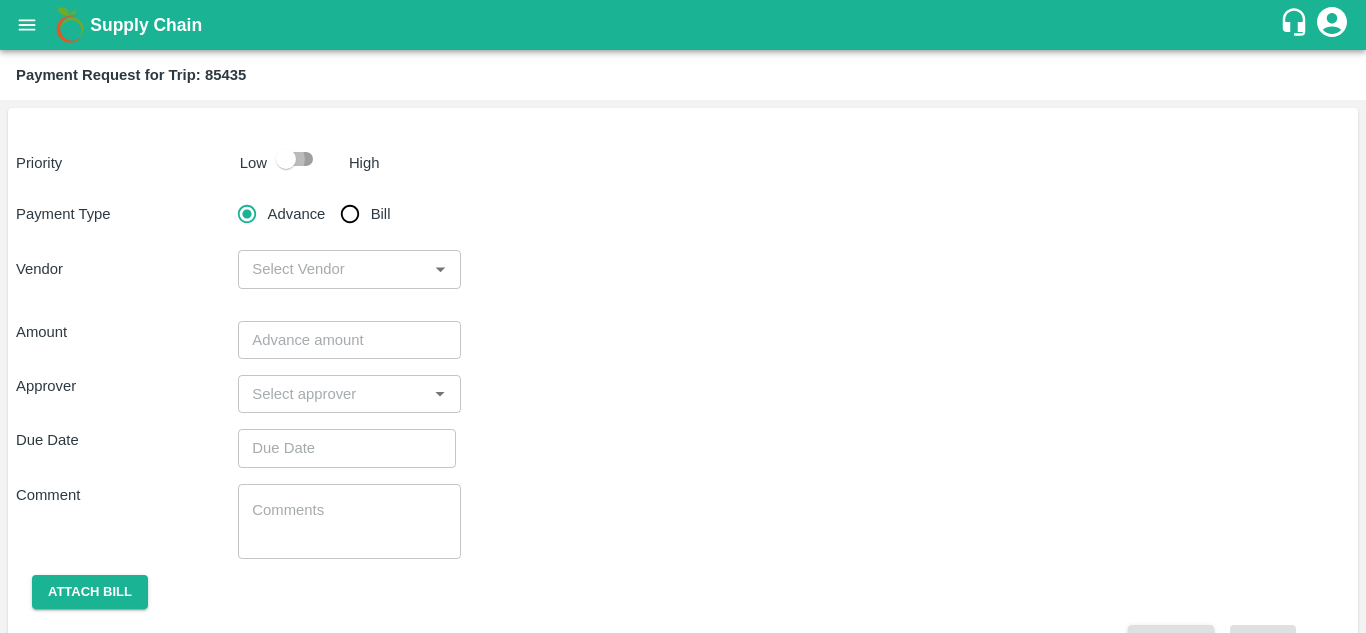 click at bounding box center [286, 159] 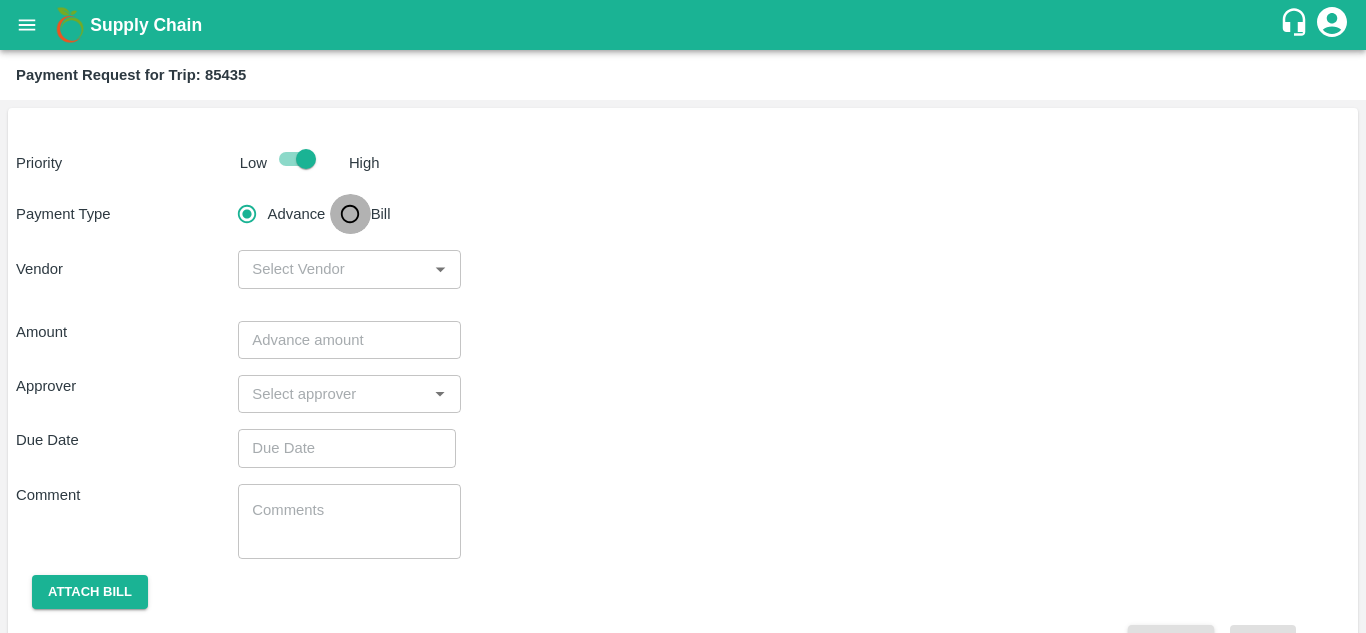 click on "Bill" at bounding box center (350, 214) 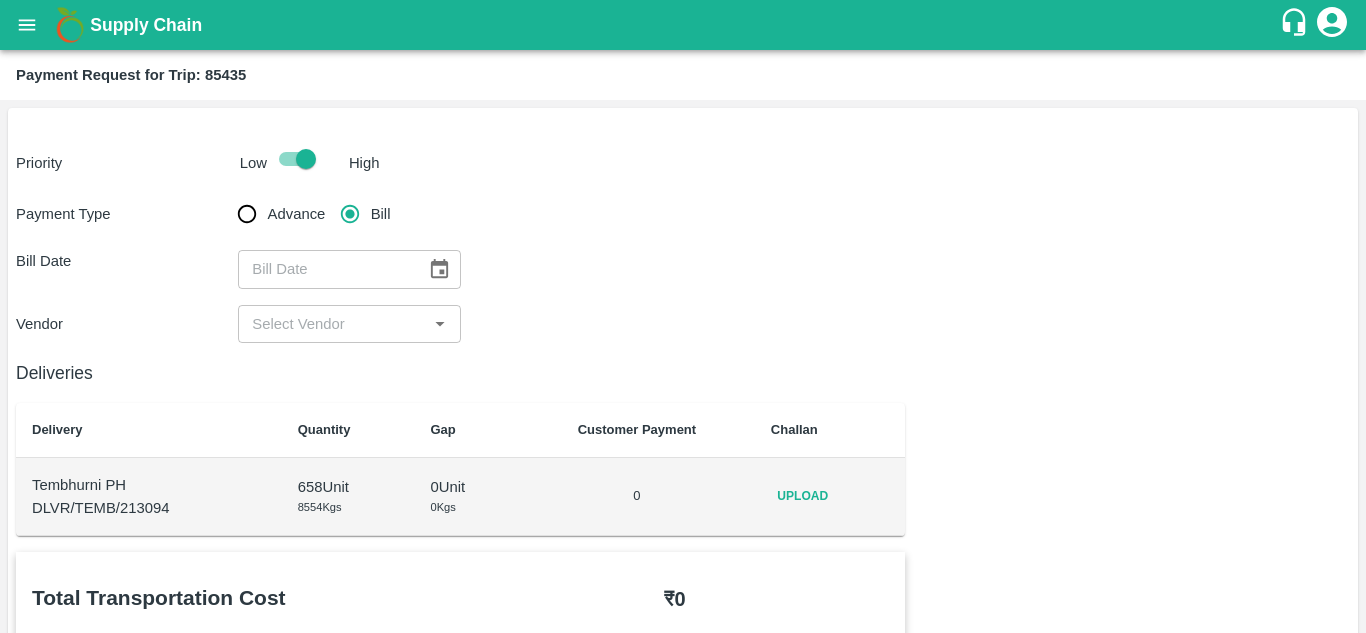 click on "Upload" at bounding box center [803, 496] 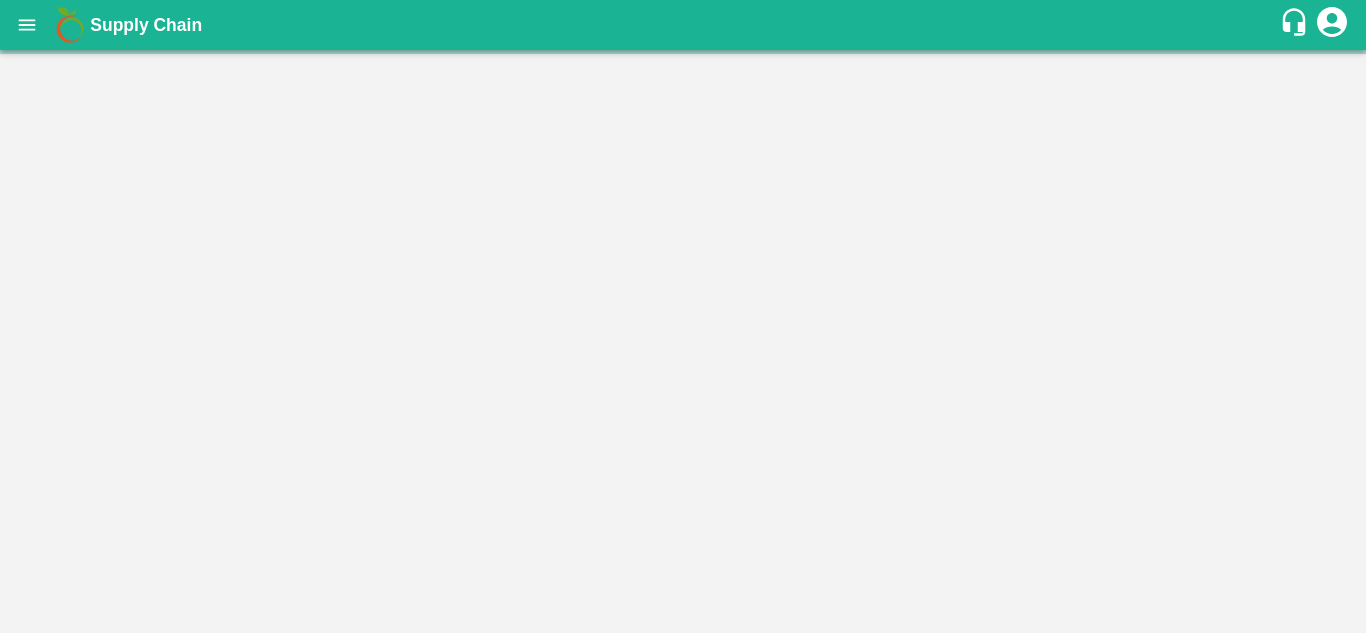 scroll, scrollTop: 0, scrollLeft: 0, axis: both 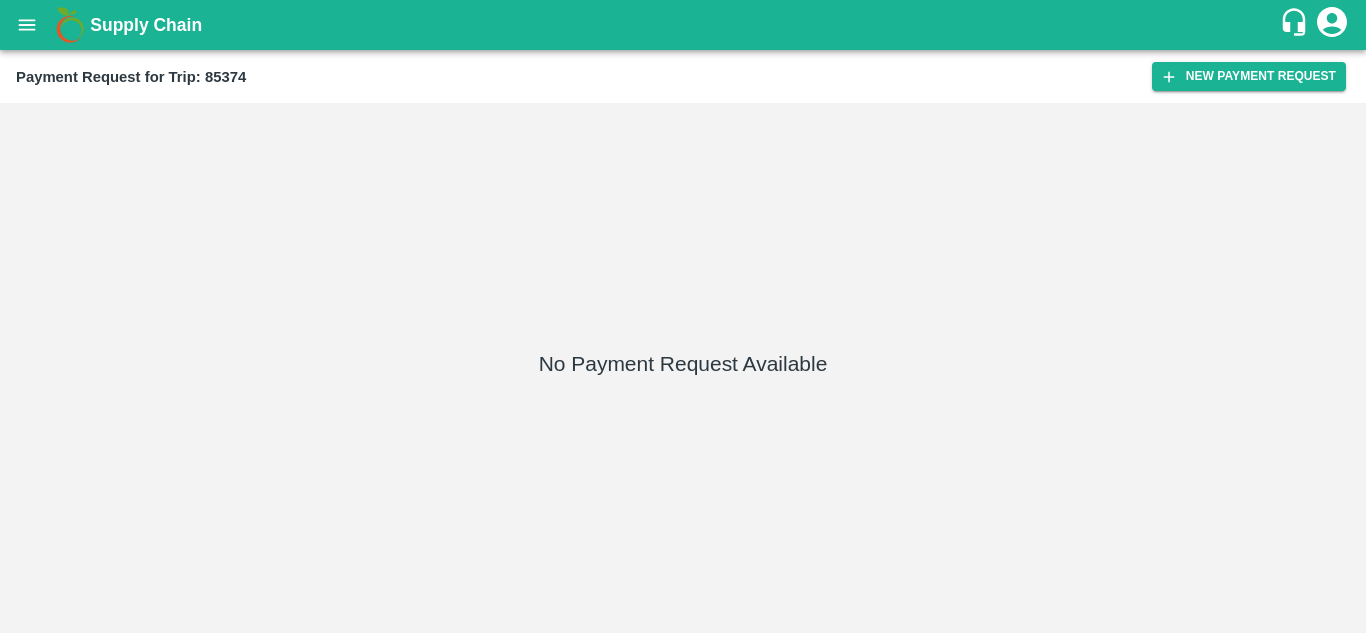 click on "Payment Request for Trip: 85374 New Payment Request" at bounding box center (683, 76) 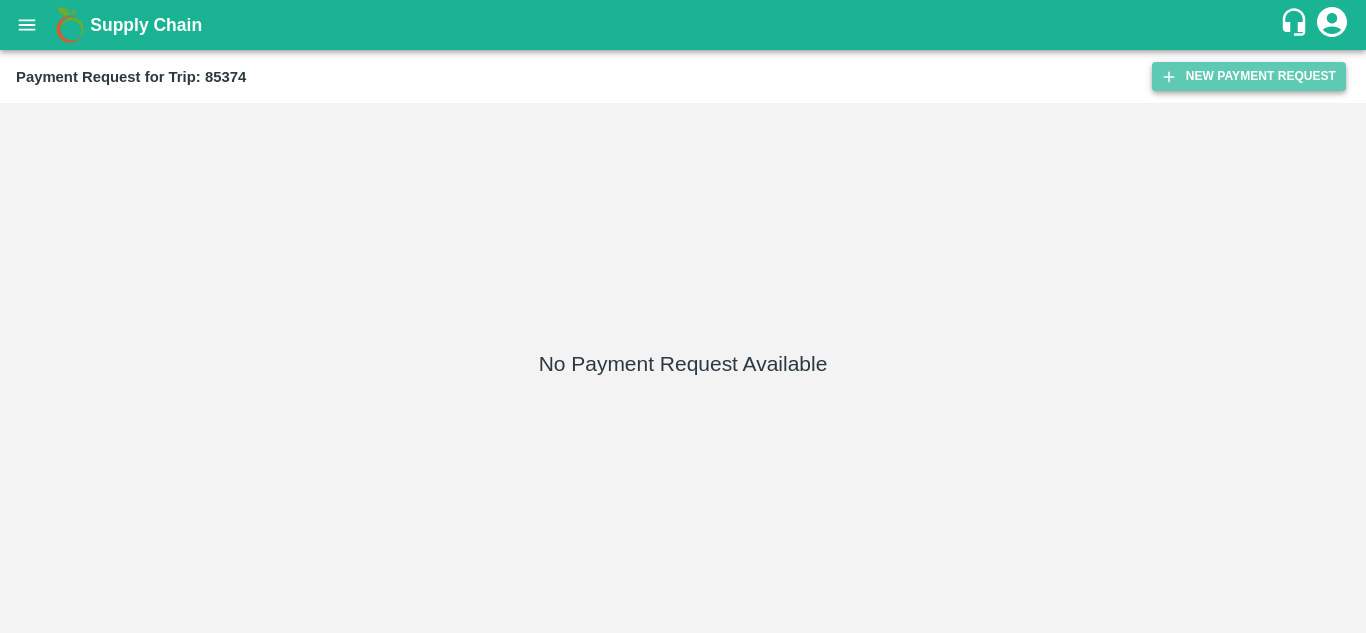 click on "New Payment Request" at bounding box center (1249, 76) 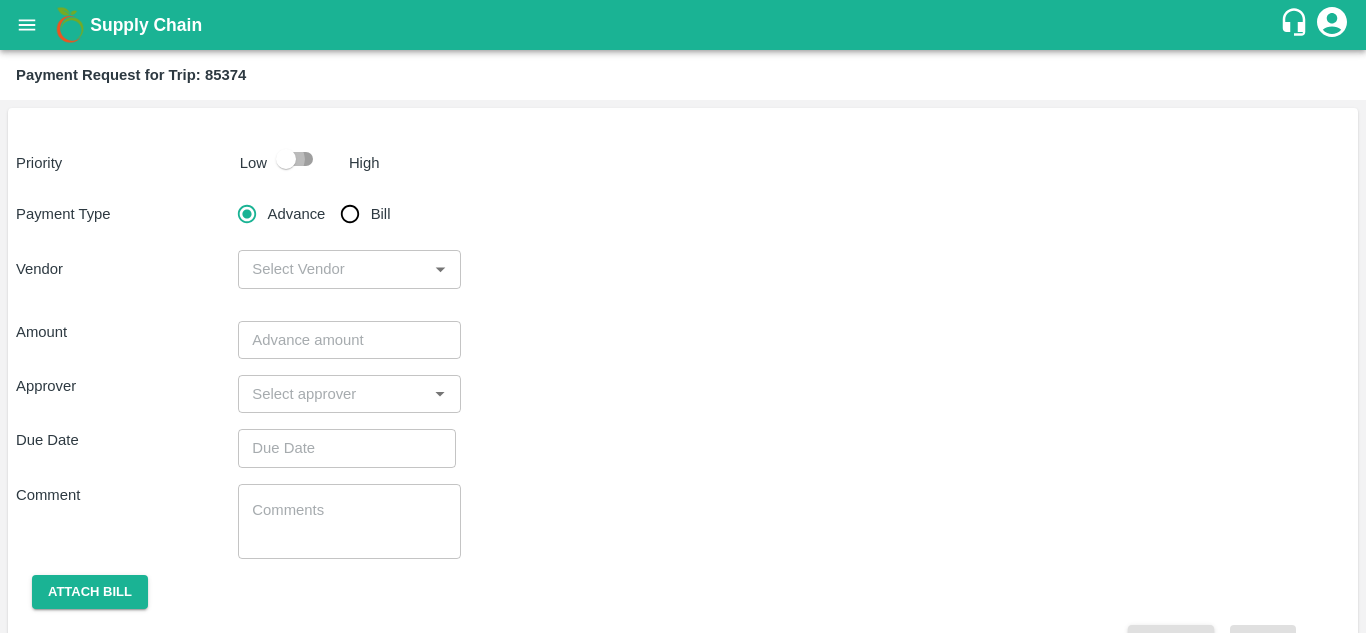 click at bounding box center [286, 159] 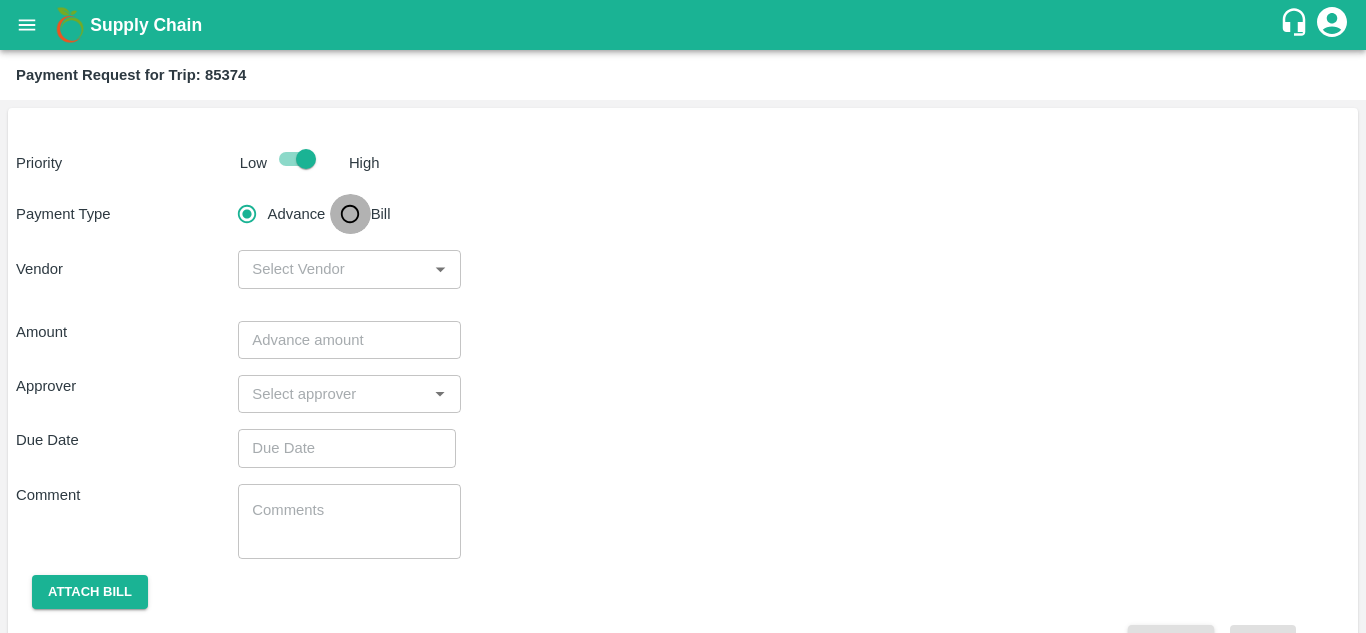 click on "Bill" at bounding box center [350, 214] 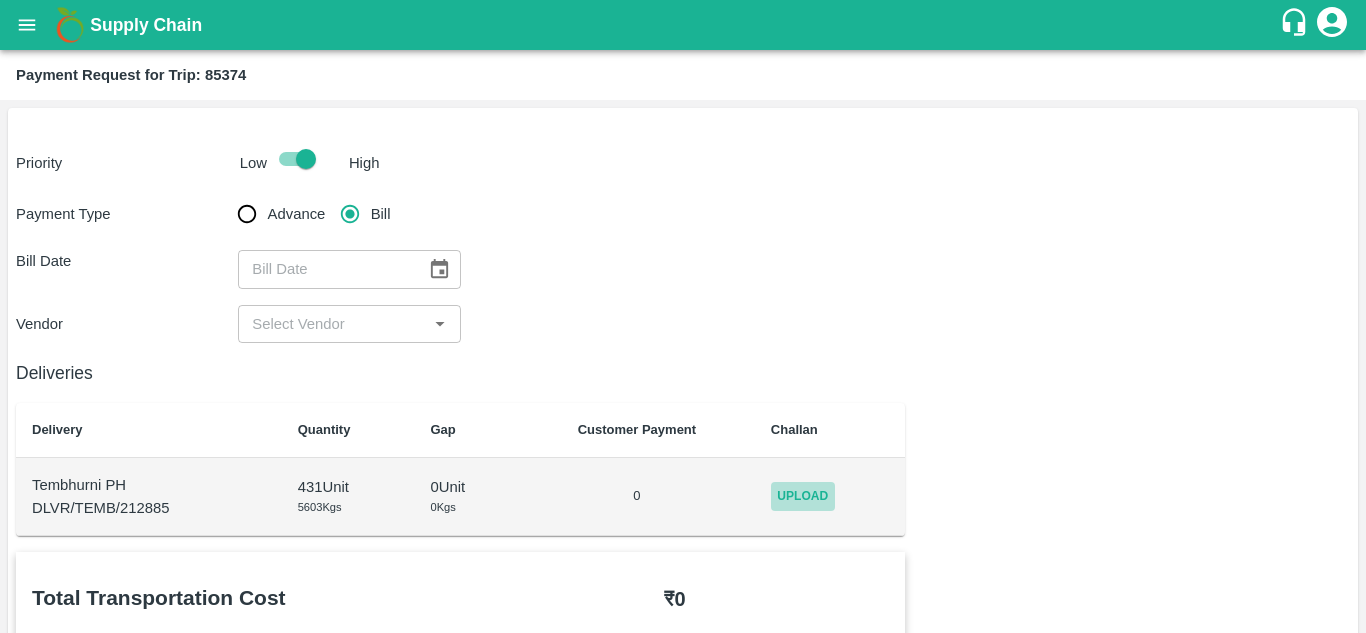 click on "Upload" at bounding box center (803, 496) 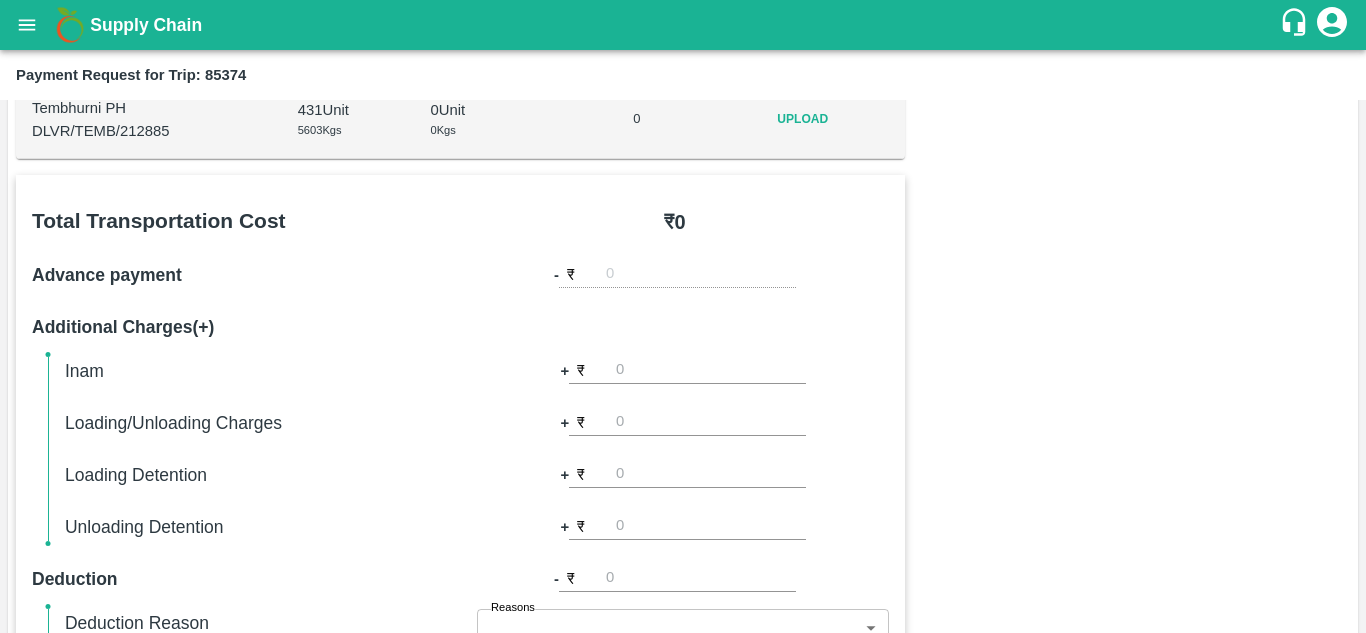 scroll, scrollTop: 0, scrollLeft: 0, axis: both 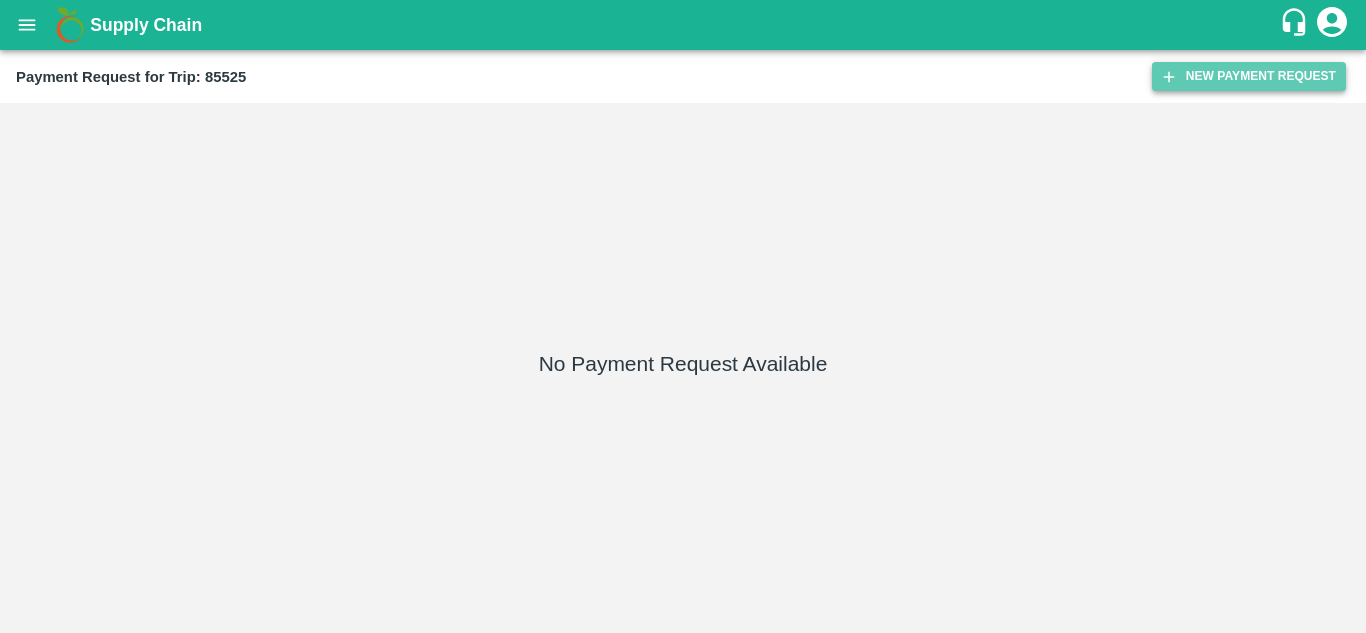 click on "New Payment Request" at bounding box center (1249, 76) 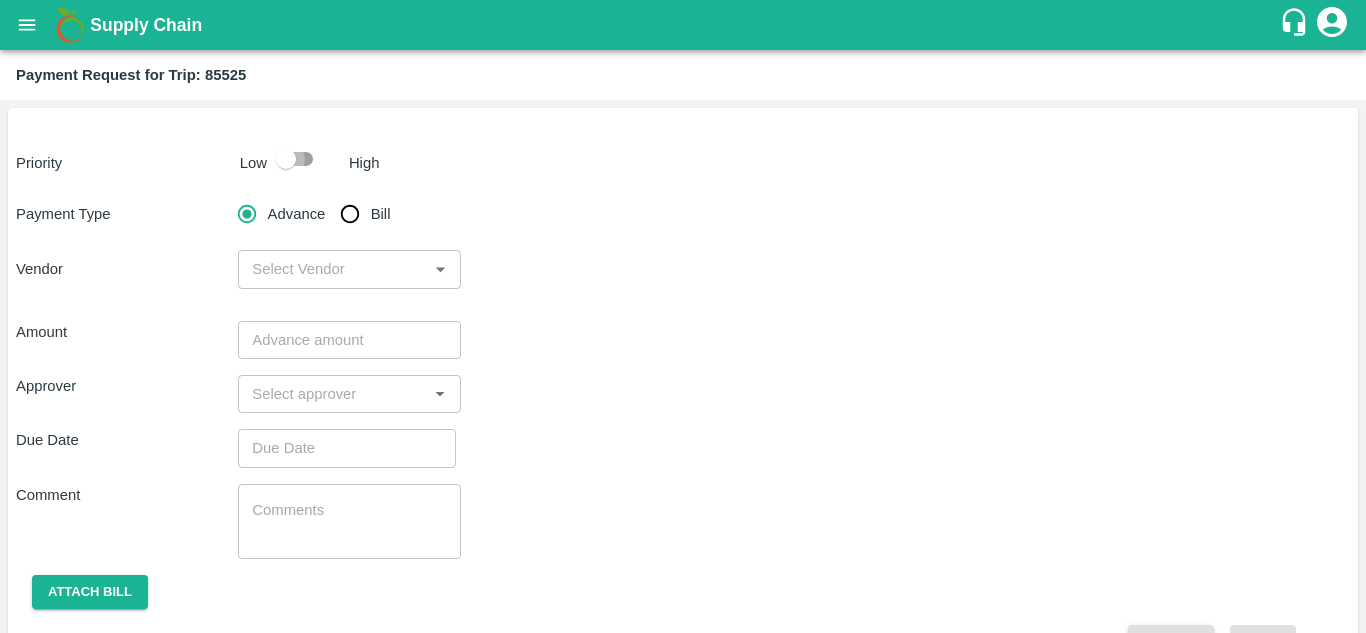 click at bounding box center [286, 159] 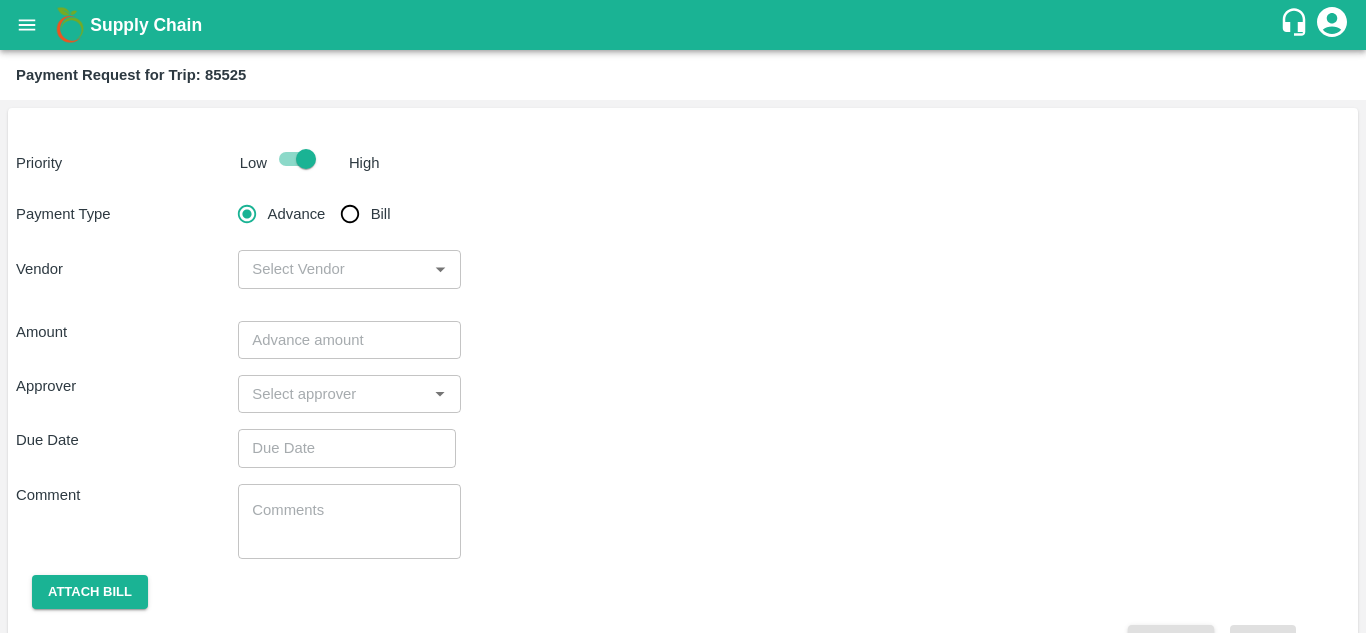 click on "Bill" at bounding box center (350, 214) 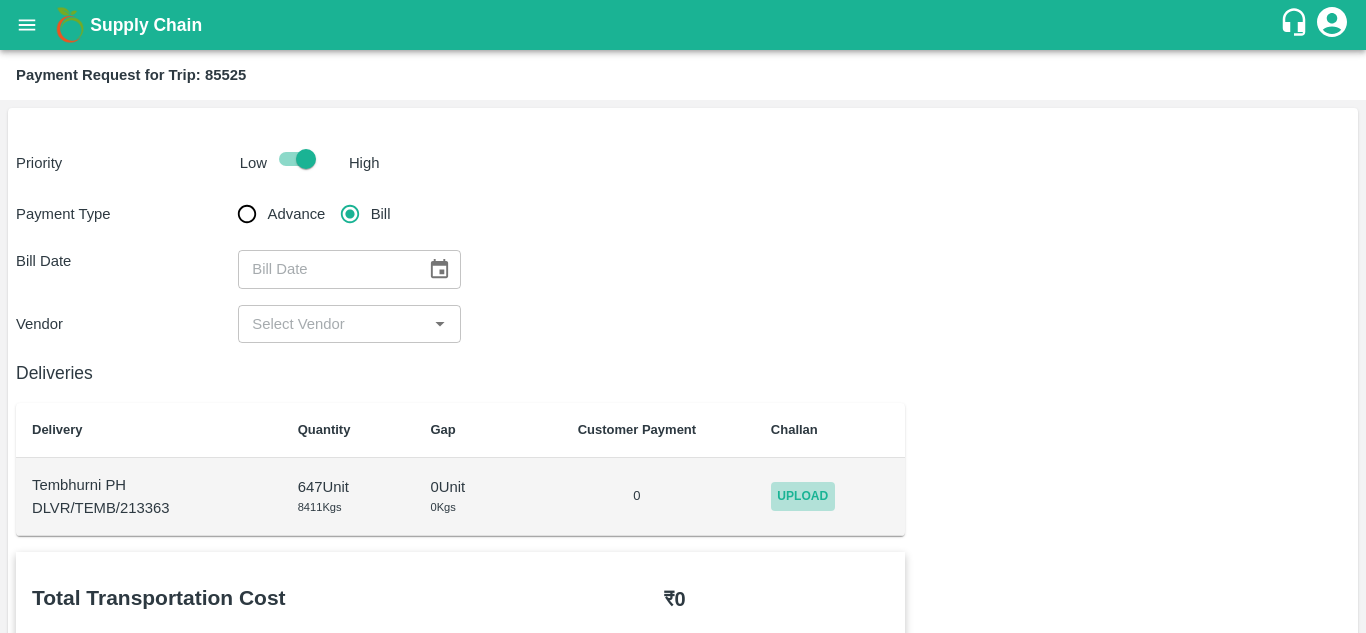 click on "Upload" at bounding box center [803, 496] 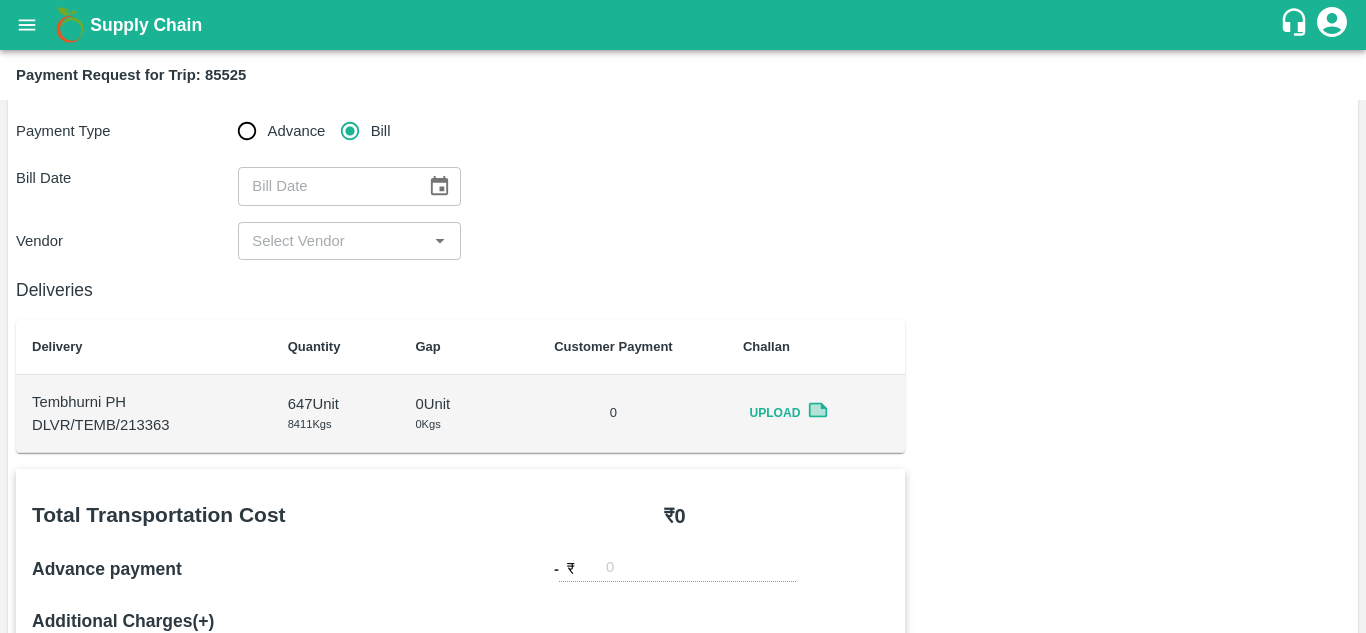 scroll, scrollTop: 0, scrollLeft: 0, axis: both 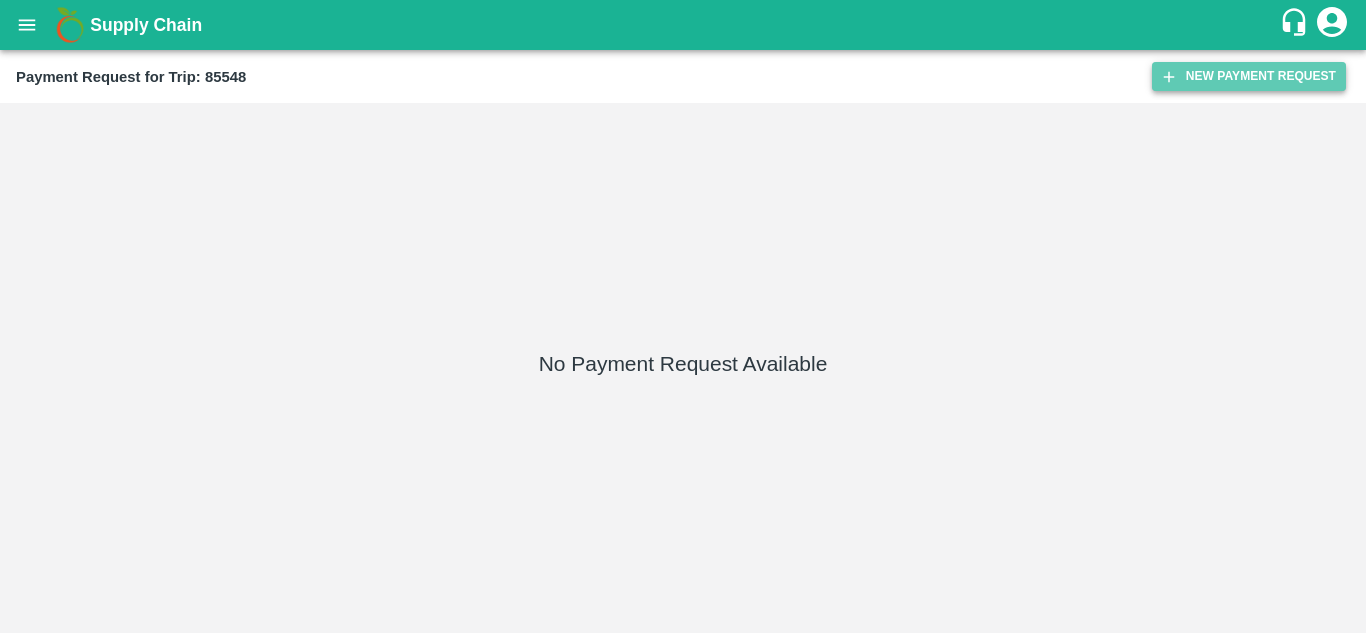 click on "New Payment Request" at bounding box center [1249, 76] 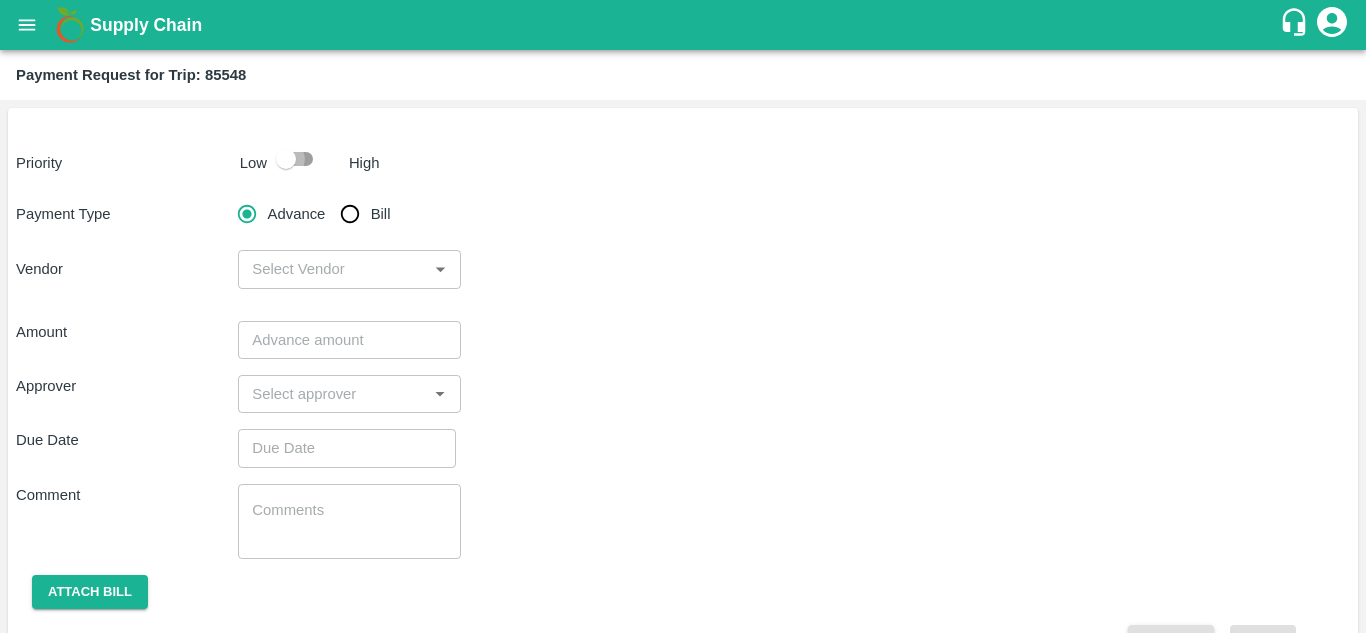 click at bounding box center (286, 159) 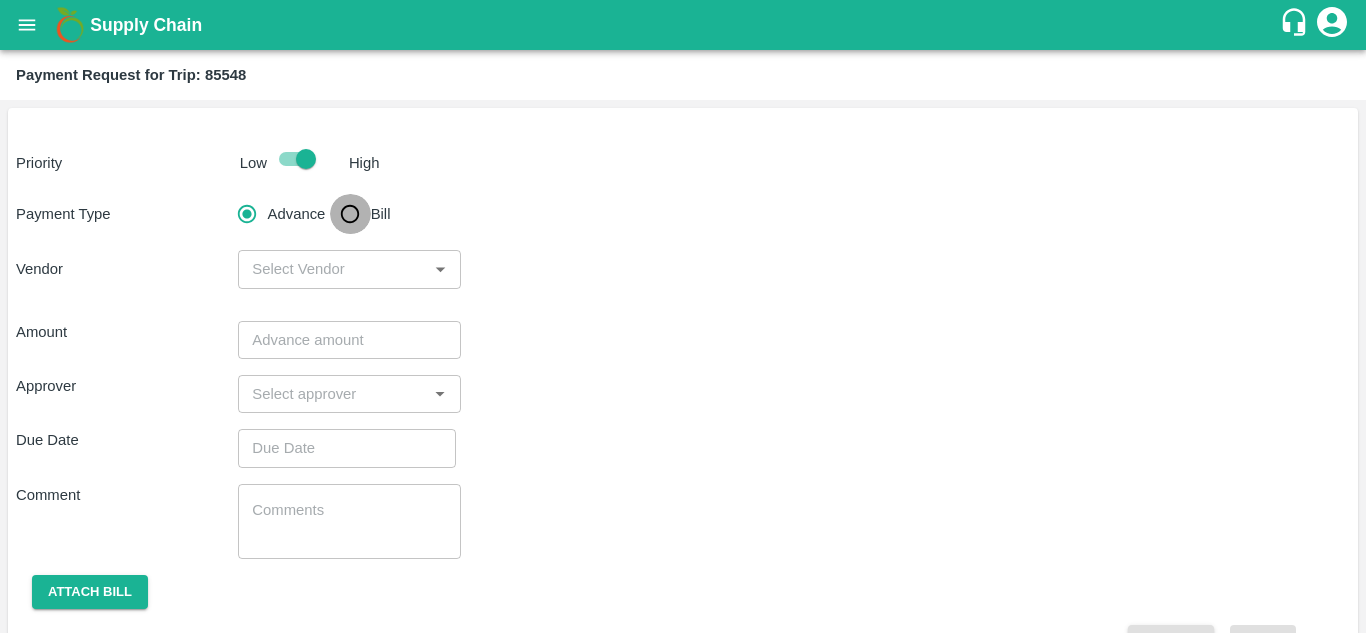 click on "Bill" at bounding box center (350, 214) 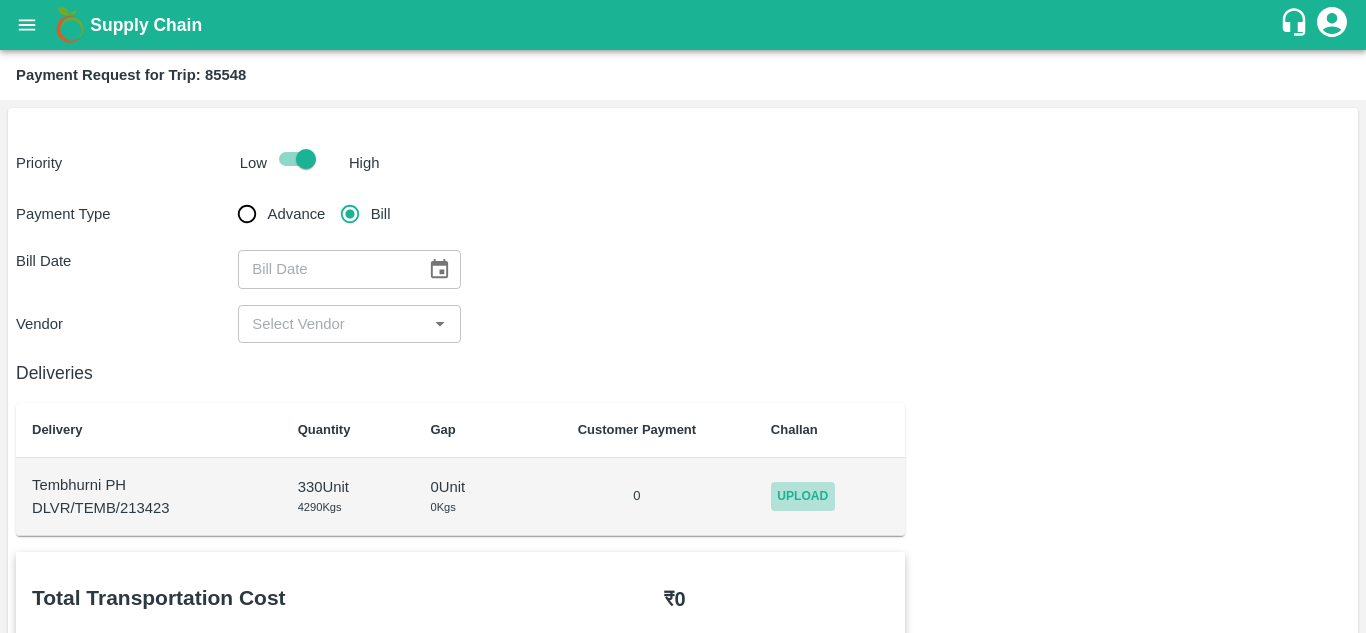 click on "Upload" at bounding box center (803, 496) 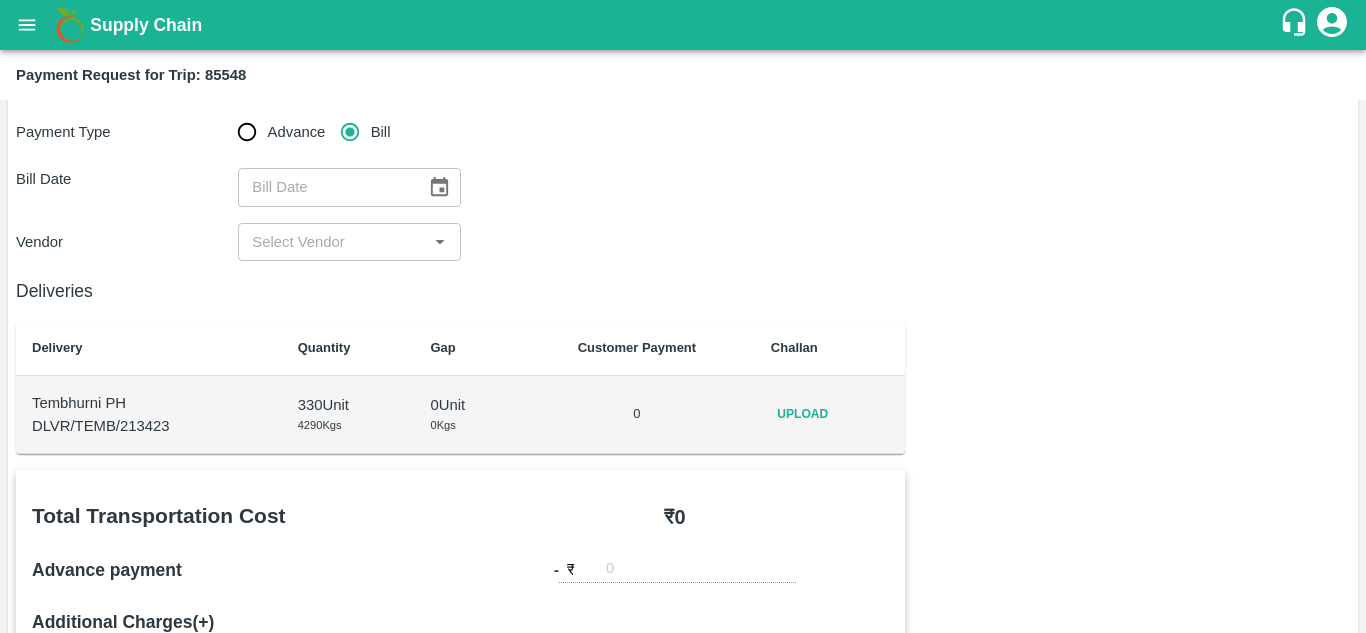 scroll, scrollTop: 0, scrollLeft: 0, axis: both 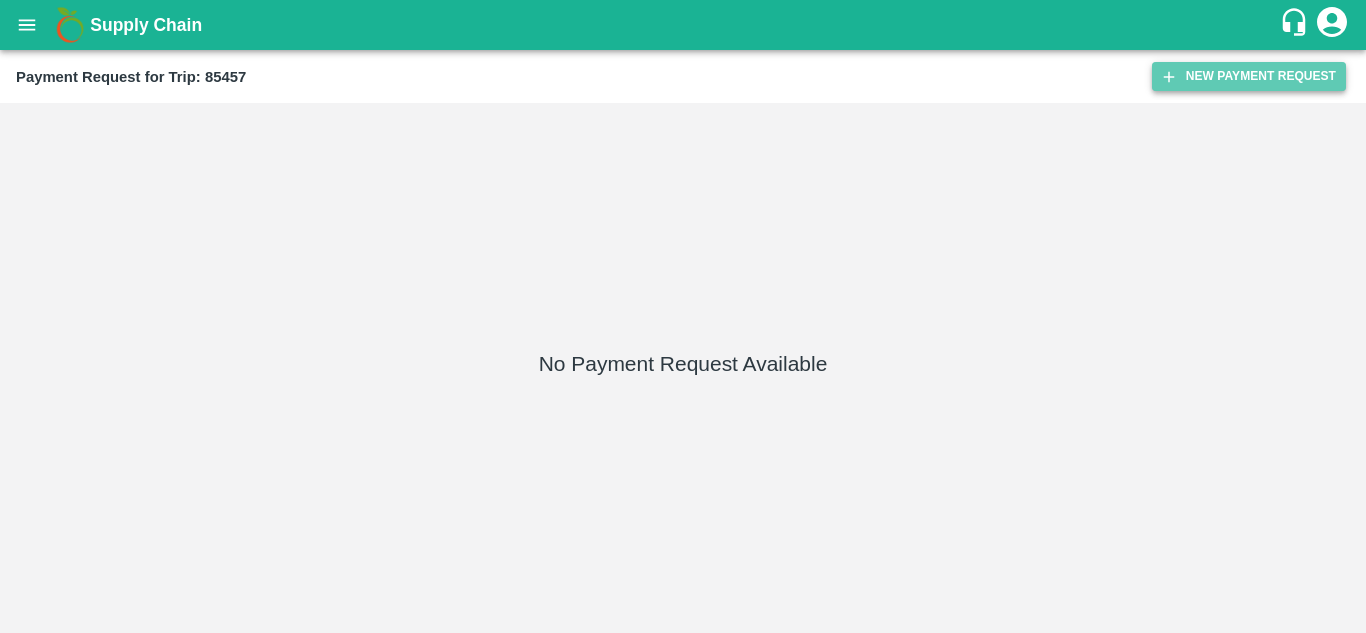 click on "New Payment Request" at bounding box center [1249, 76] 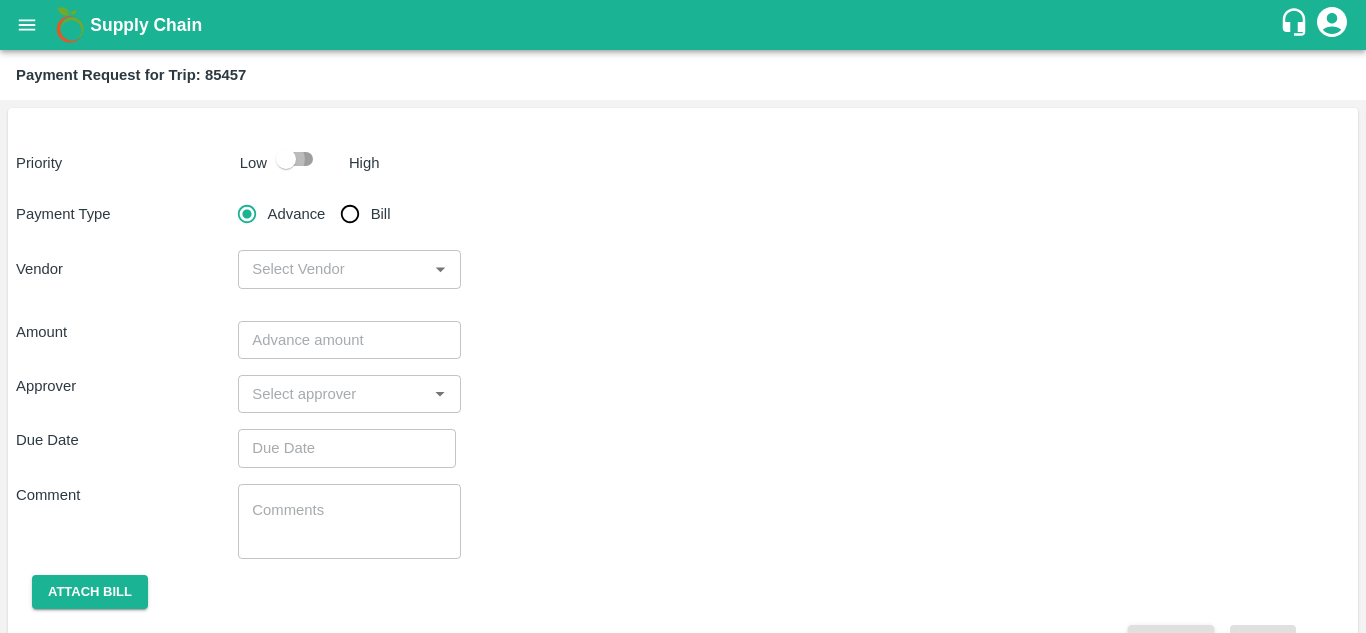 click at bounding box center (286, 159) 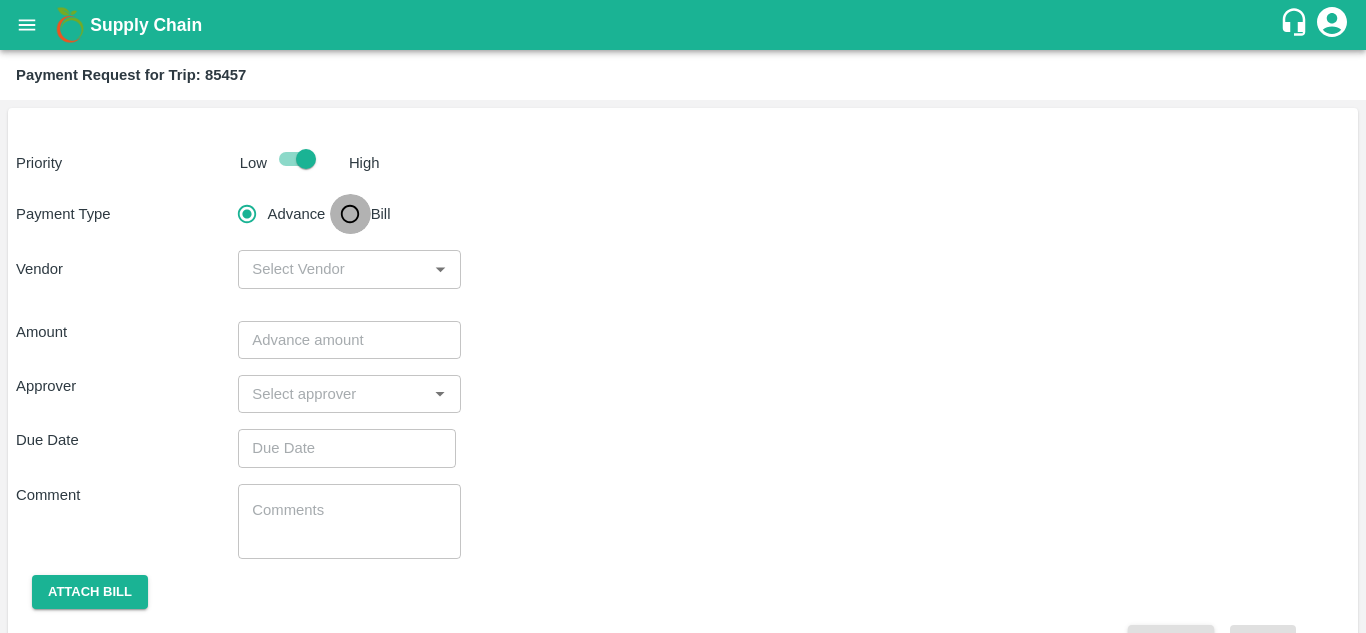 click on "Bill" at bounding box center (350, 214) 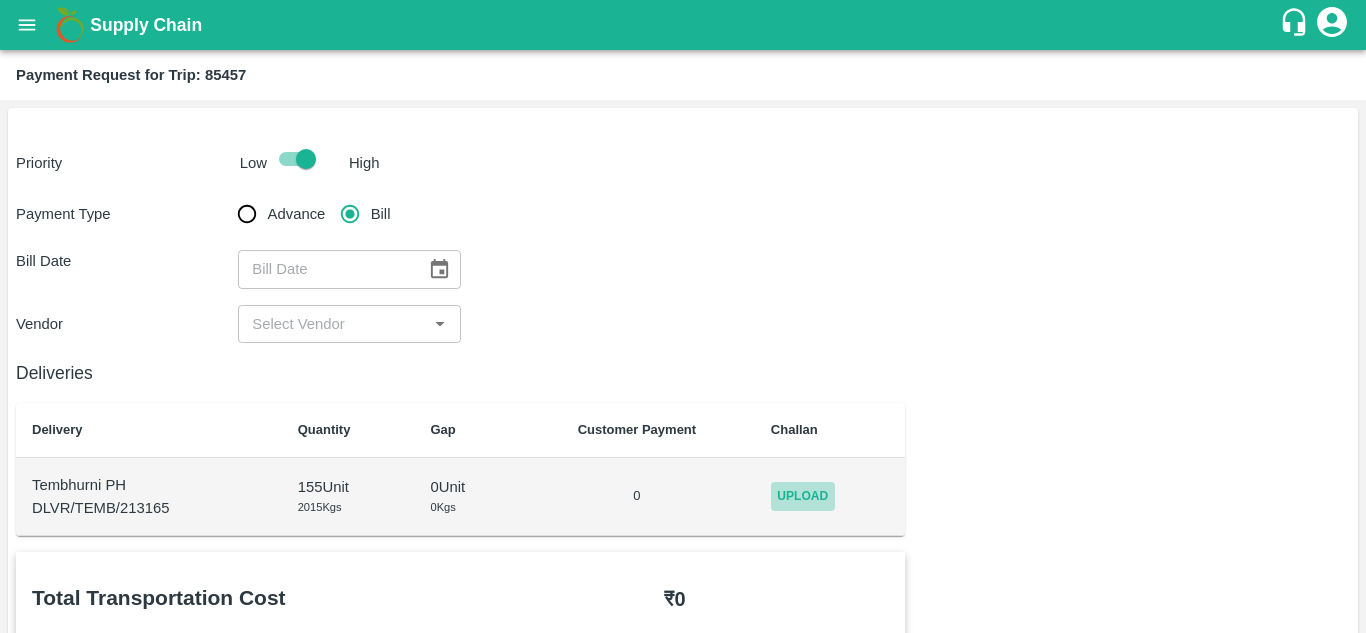 click on "Upload" at bounding box center (803, 496) 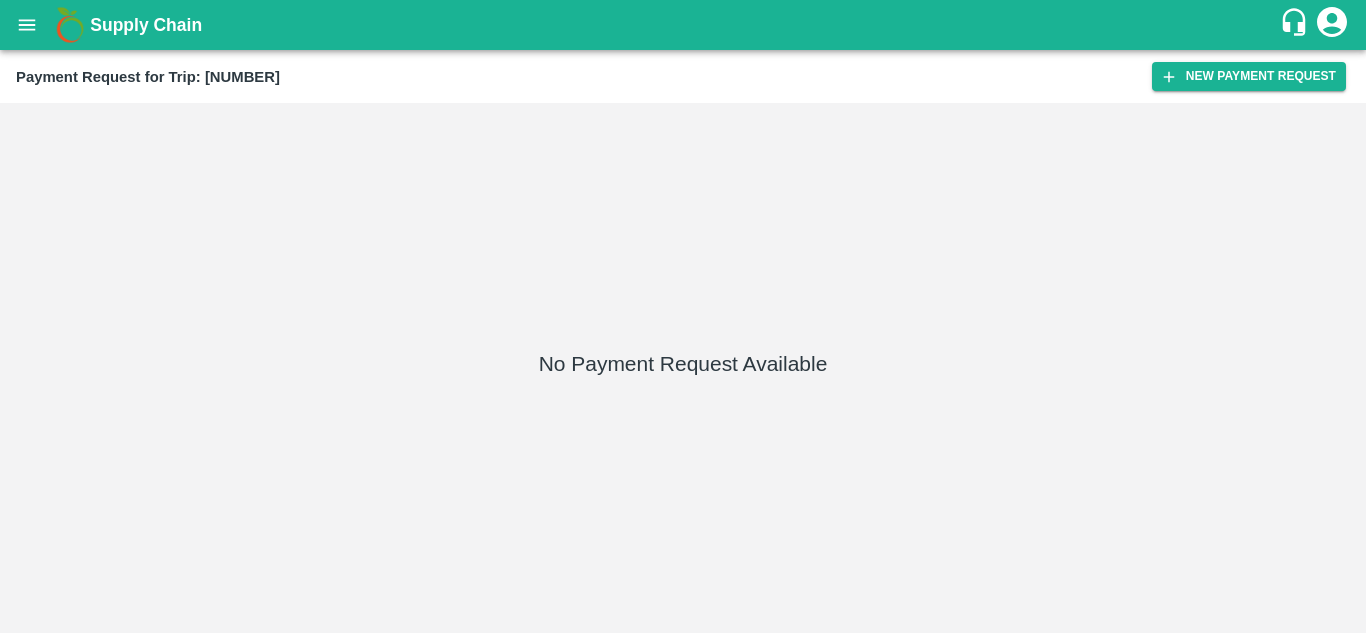 scroll, scrollTop: 0, scrollLeft: 0, axis: both 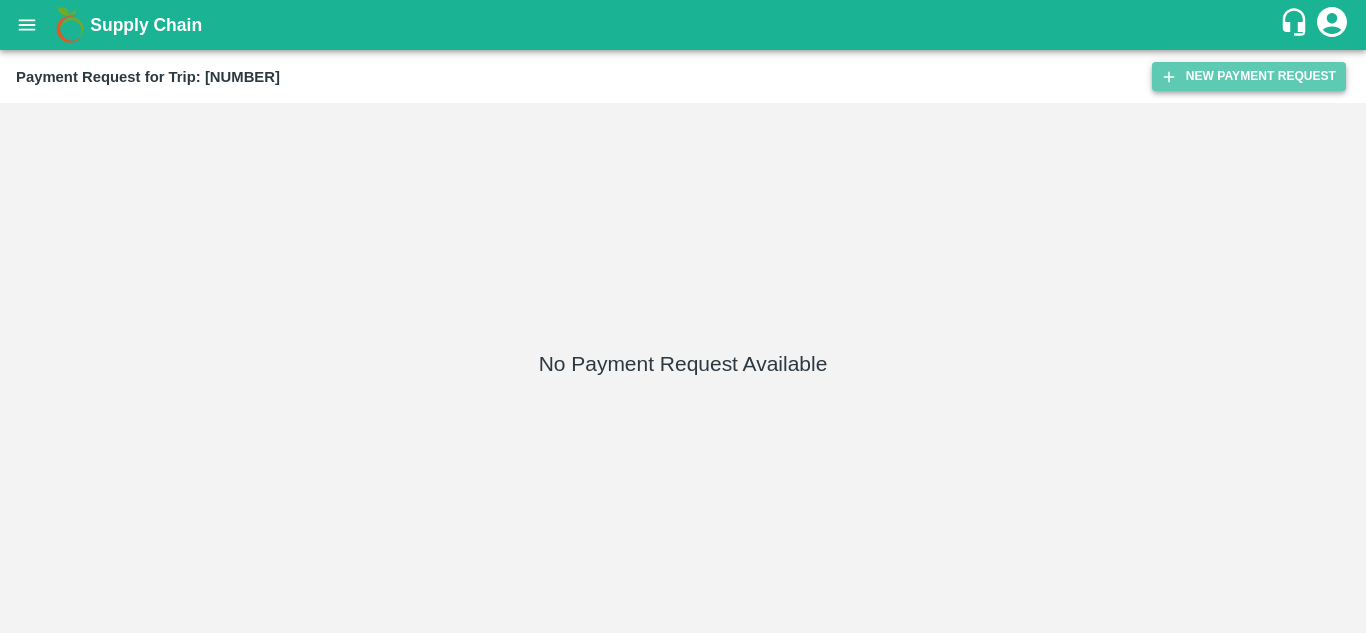 click on "New Payment Request" at bounding box center (1249, 76) 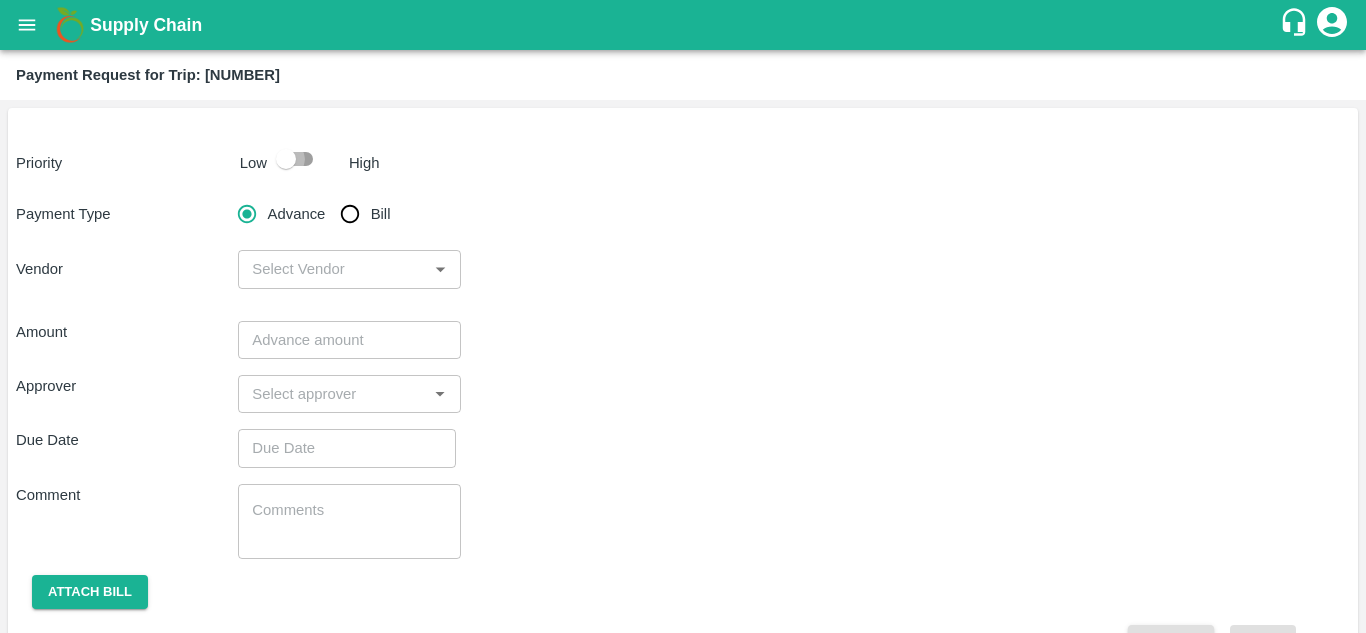click at bounding box center [286, 159] 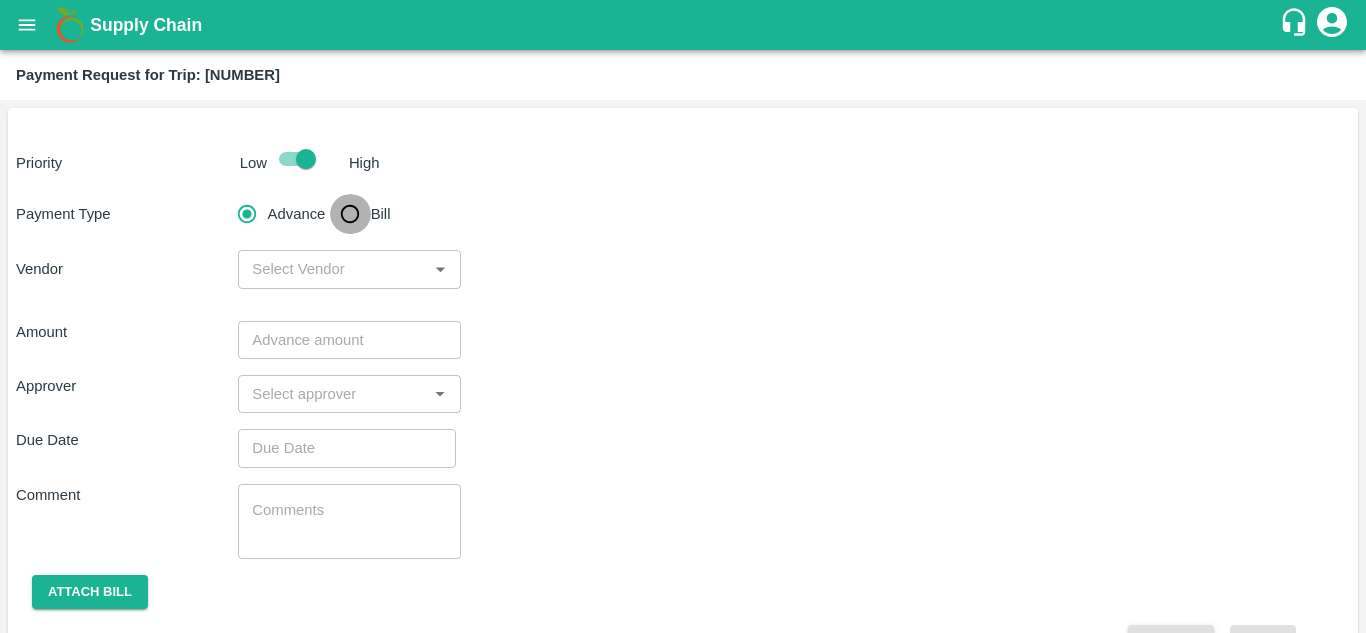 click on "Bill" at bounding box center (350, 214) 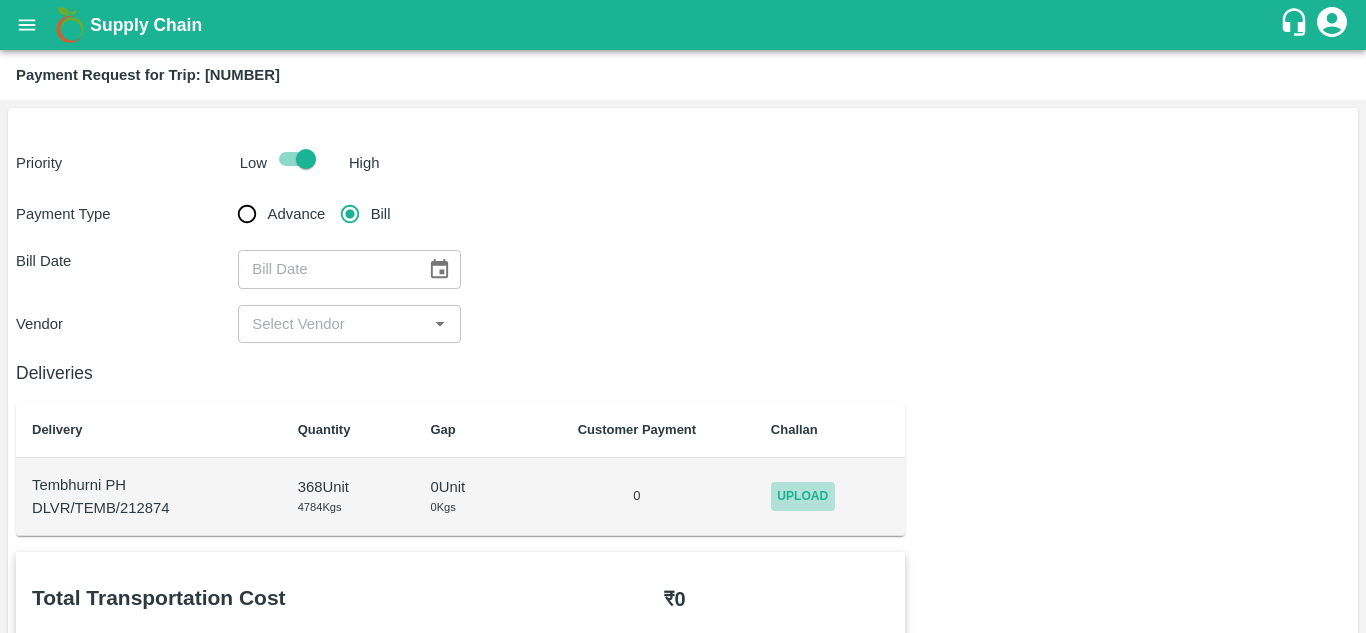 click on "Upload" at bounding box center [803, 496] 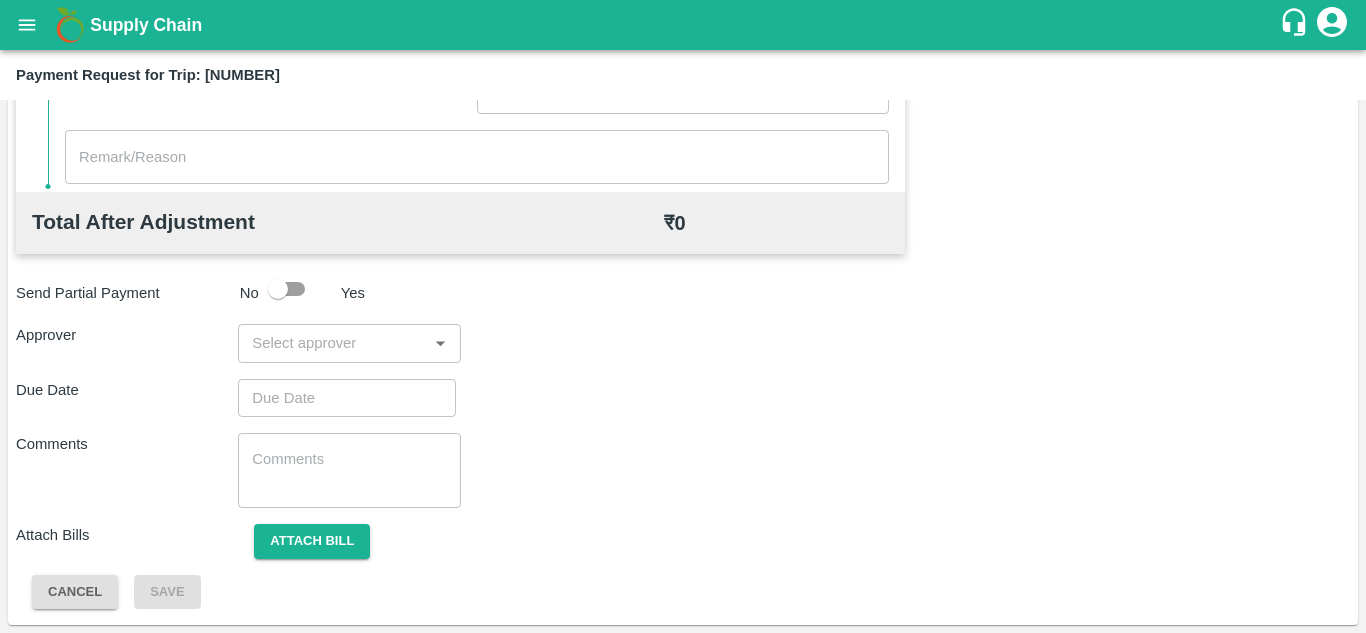 scroll, scrollTop: 0, scrollLeft: 0, axis: both 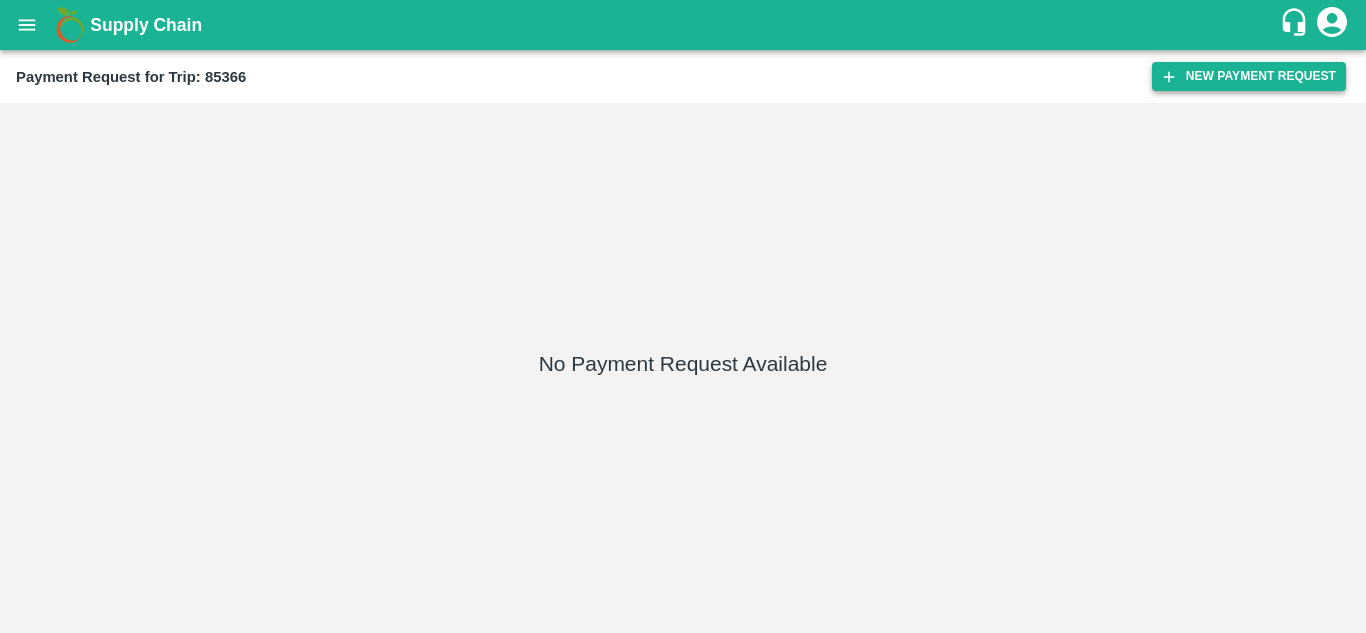 click on "New Payment Request" at bounding box center (1249, 76) 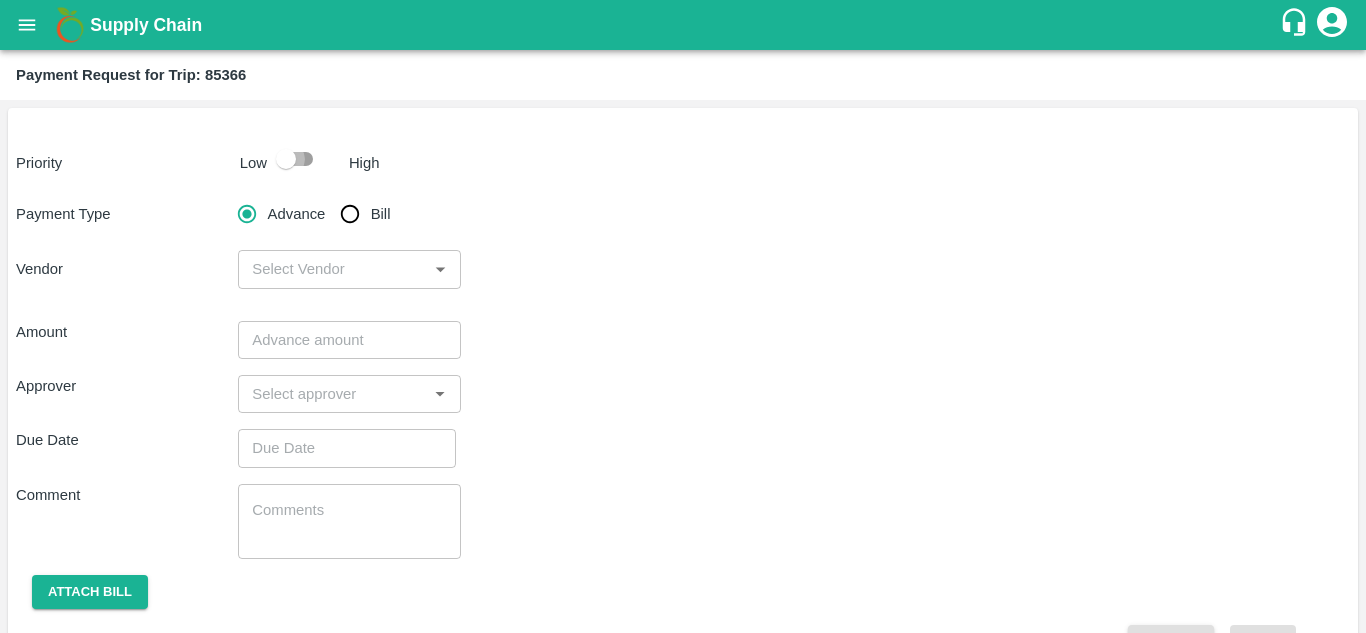 click at bounding box center [286, 159] 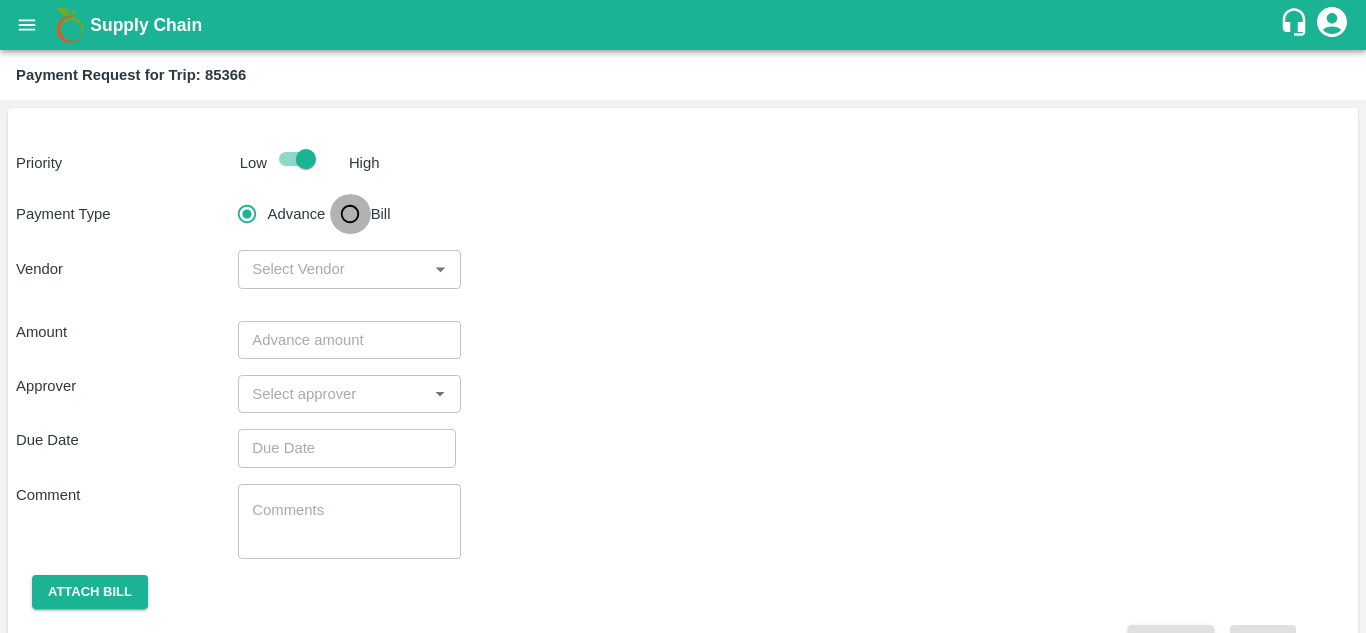 click on "Bill" at bounding box center [350, 214] 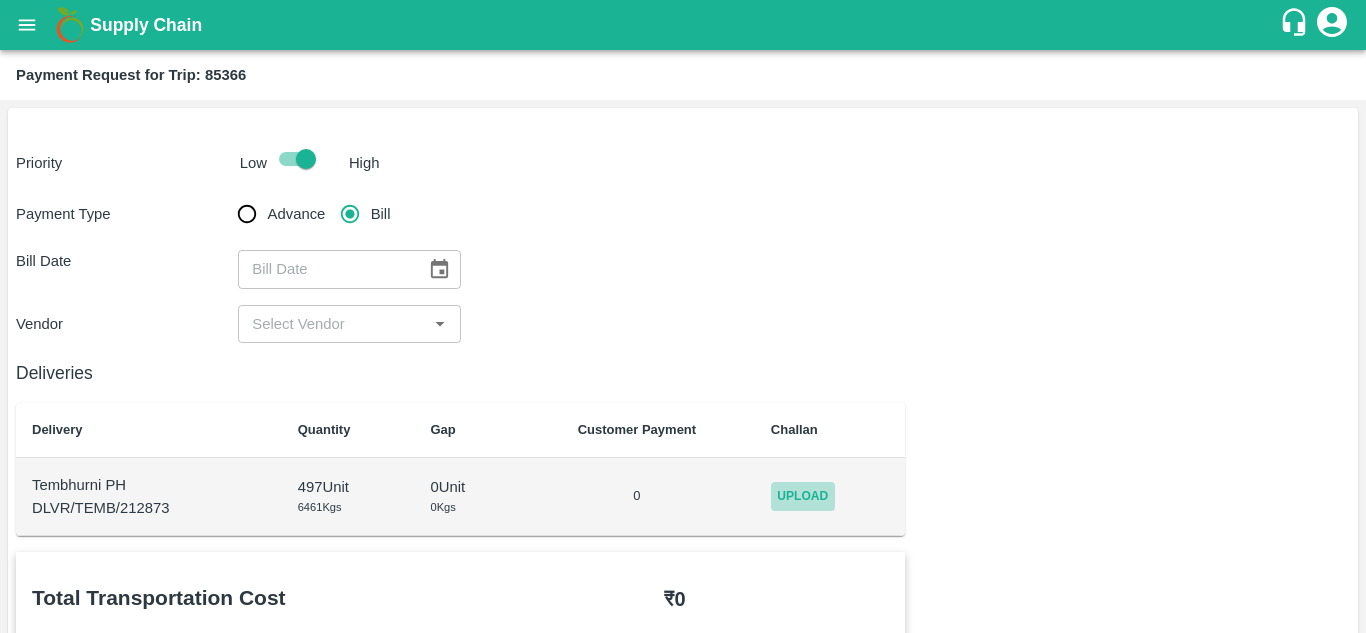 click on "Upload" at bounding box center (803, 496) 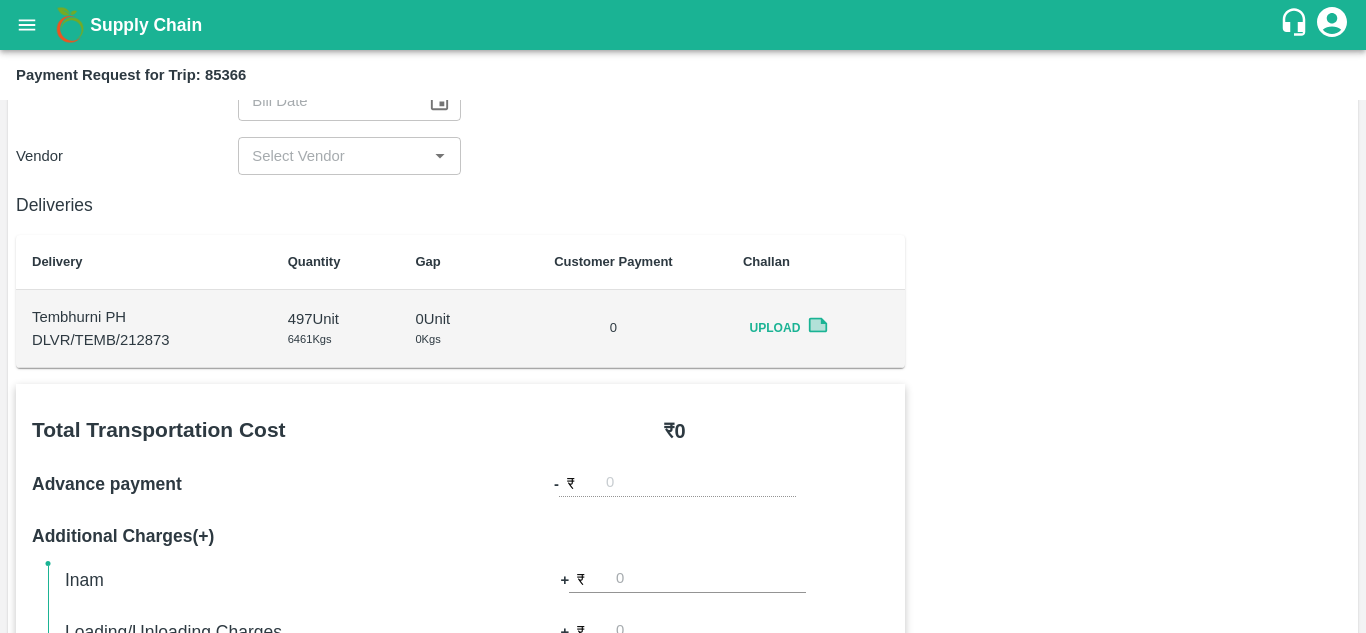 scroll, scrollTop: 134, scrollLeft: 0, axis: vertical 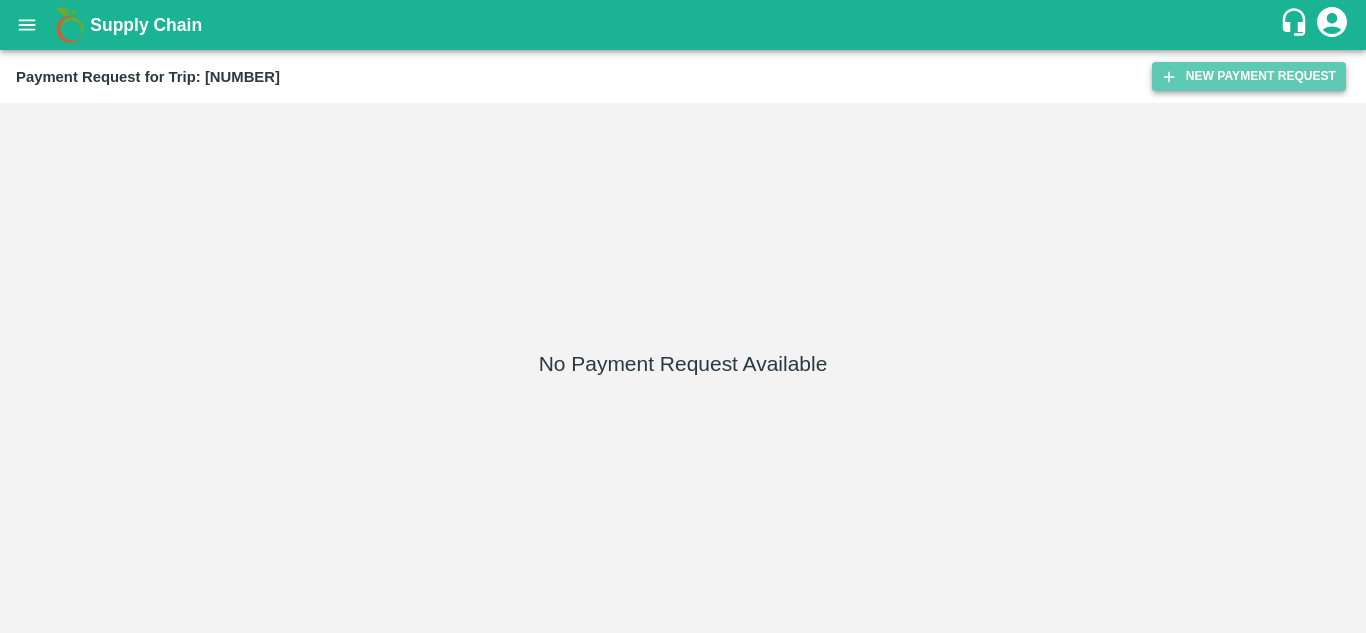 click on "New Payment Request" at bounding box center (1249, 76) 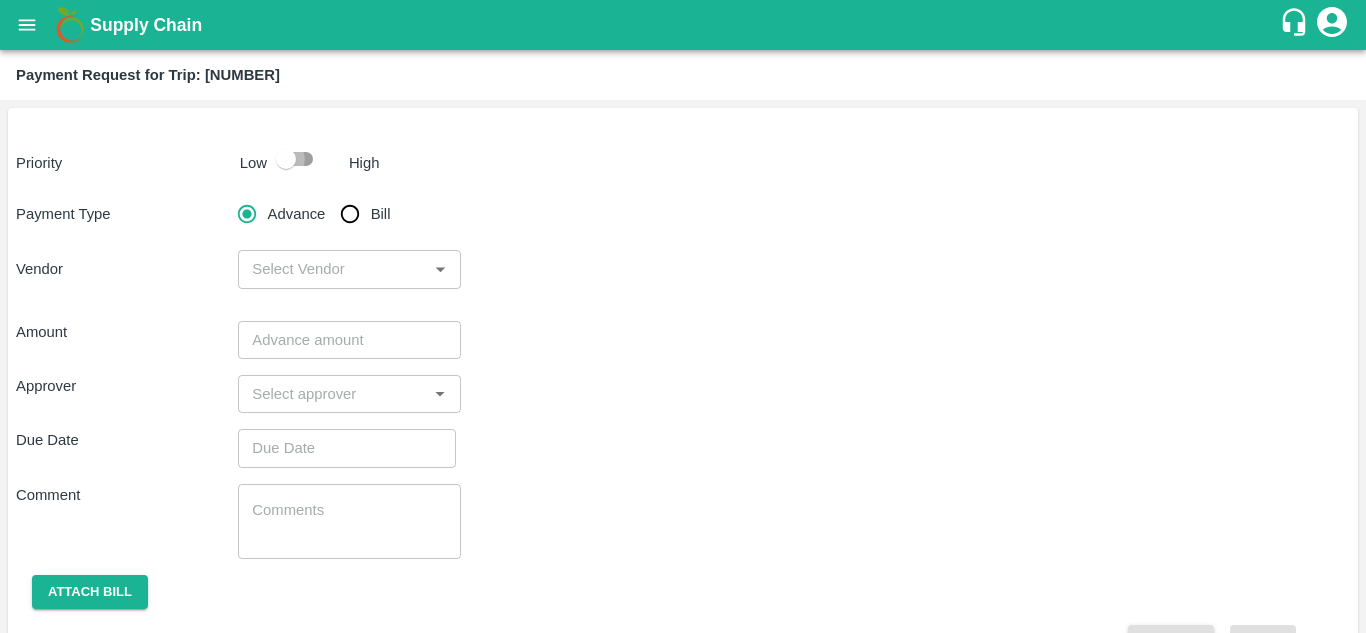 click at bounding box center (286, 159) 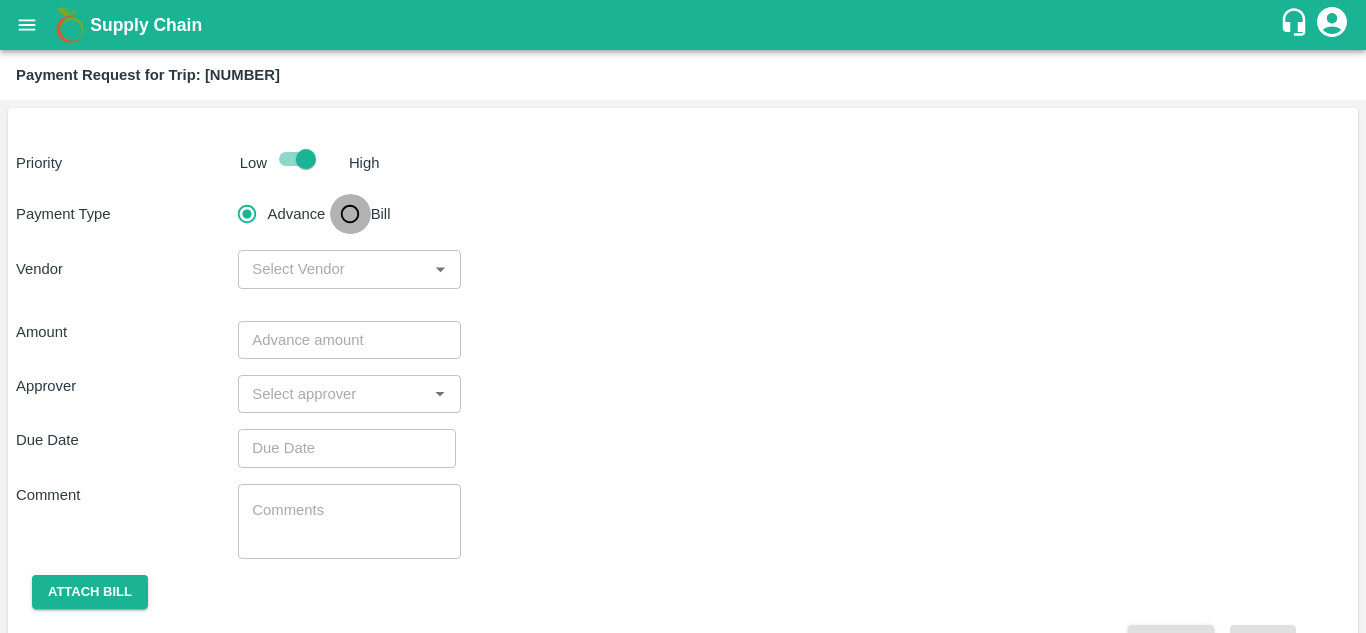 click on "Bill" at bounding box center (350, 214) 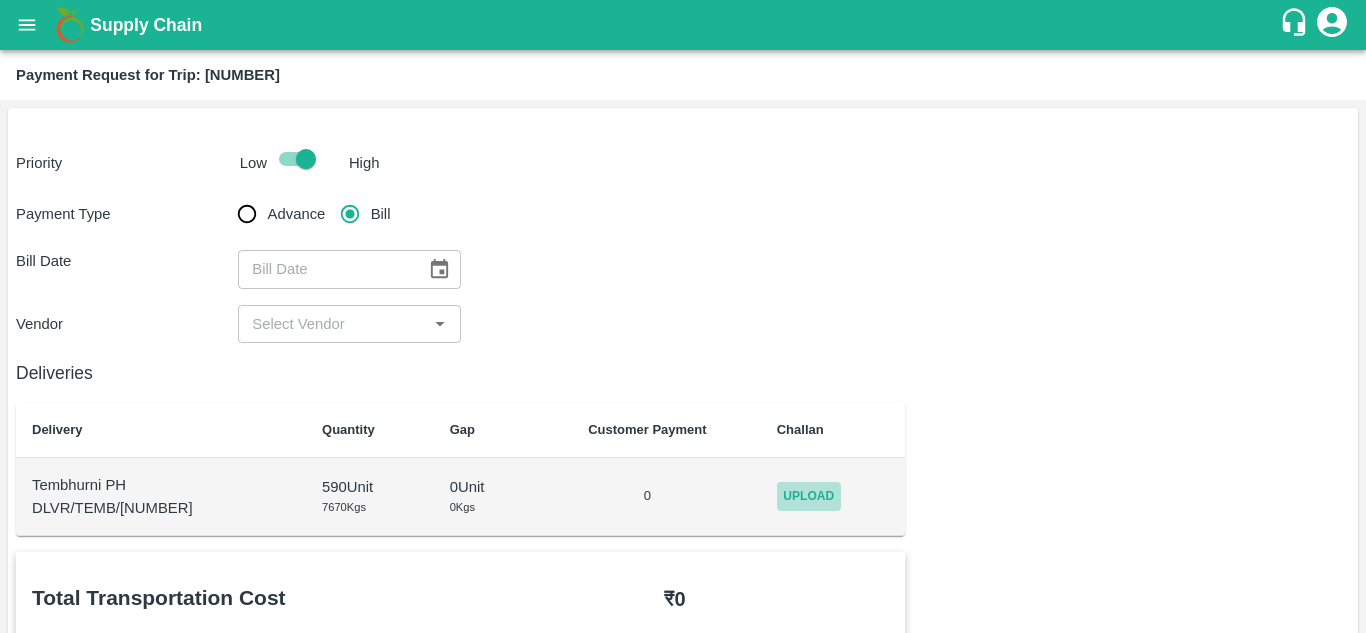 click on "Upload" at bounding box center [809, 496] 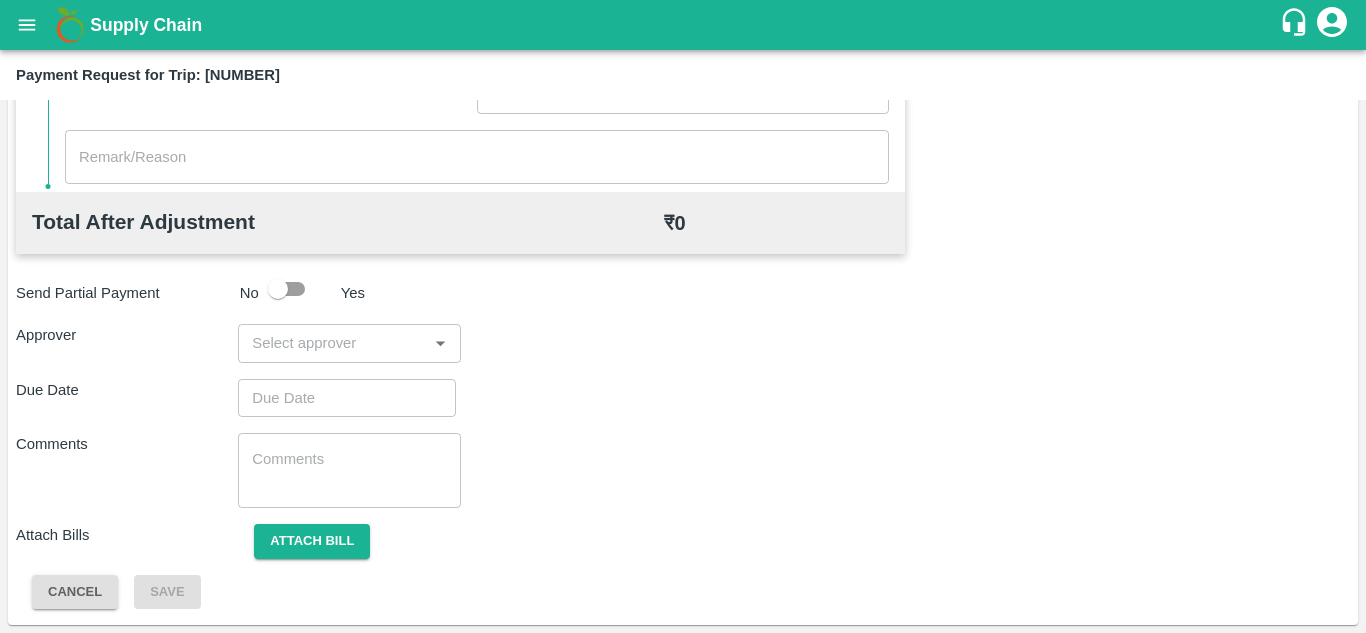scroll, scrollTop: 0, scrollLeft: 0, axis: both 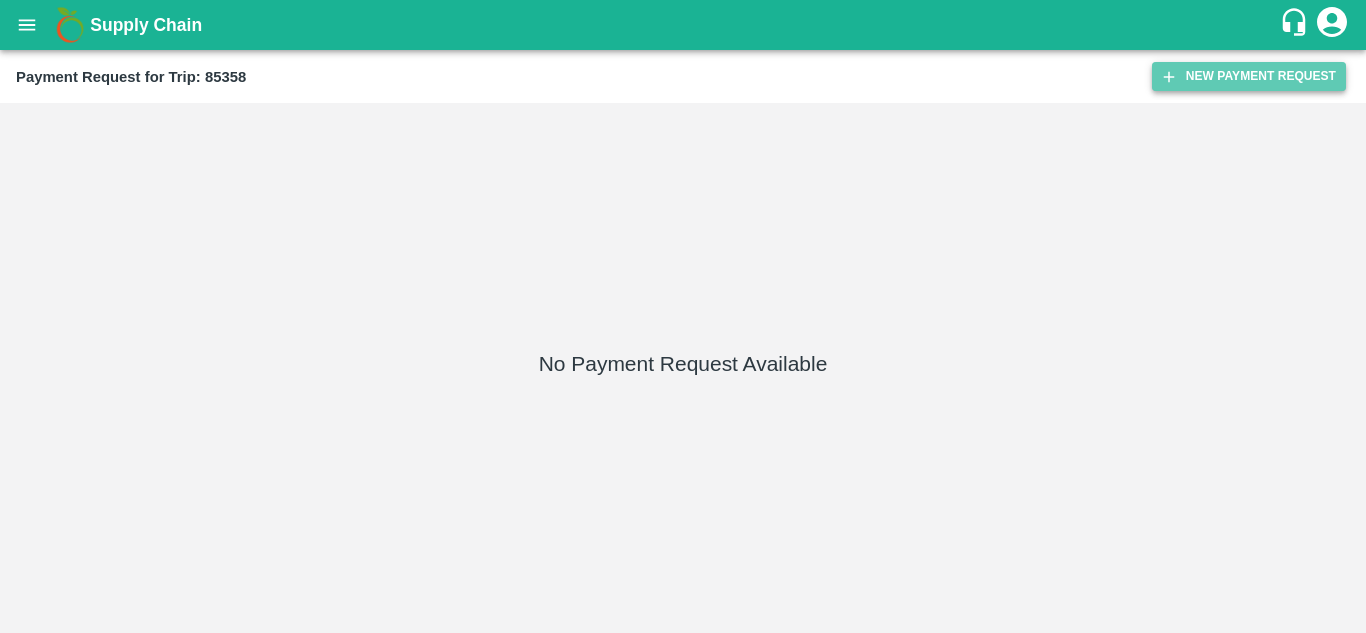 click on "New Payment Request" at bounding box center (1249, 76) 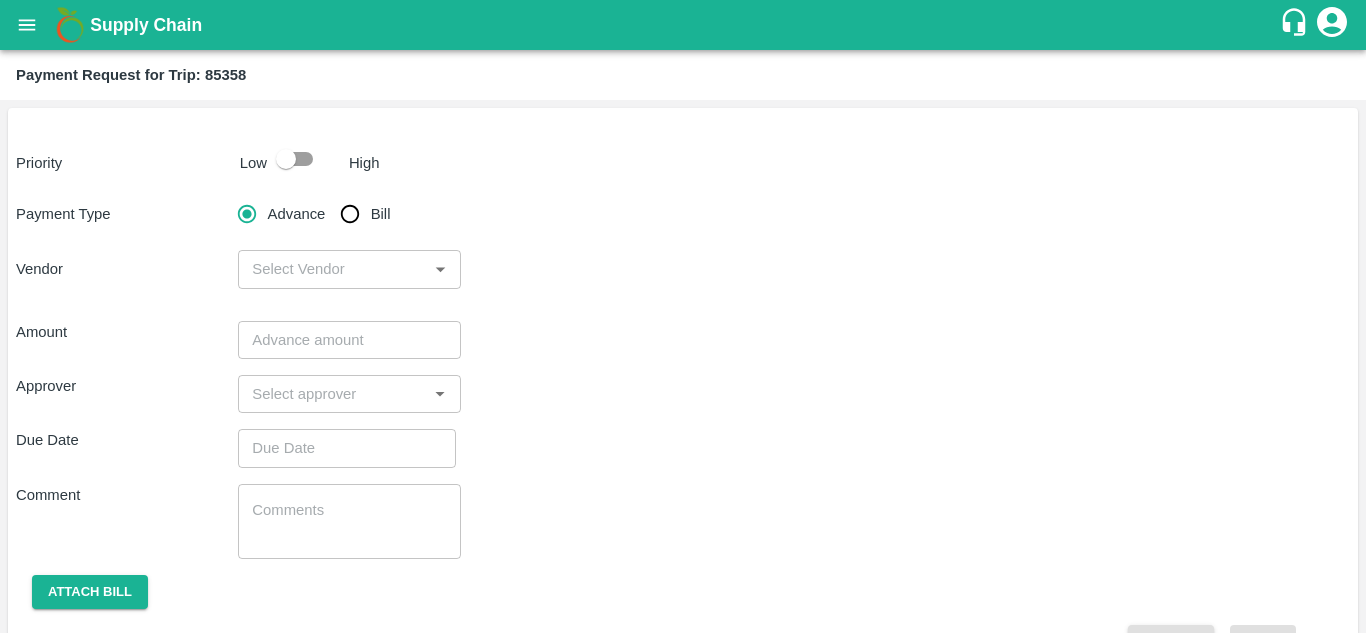 click at bounding box center [286, 159] 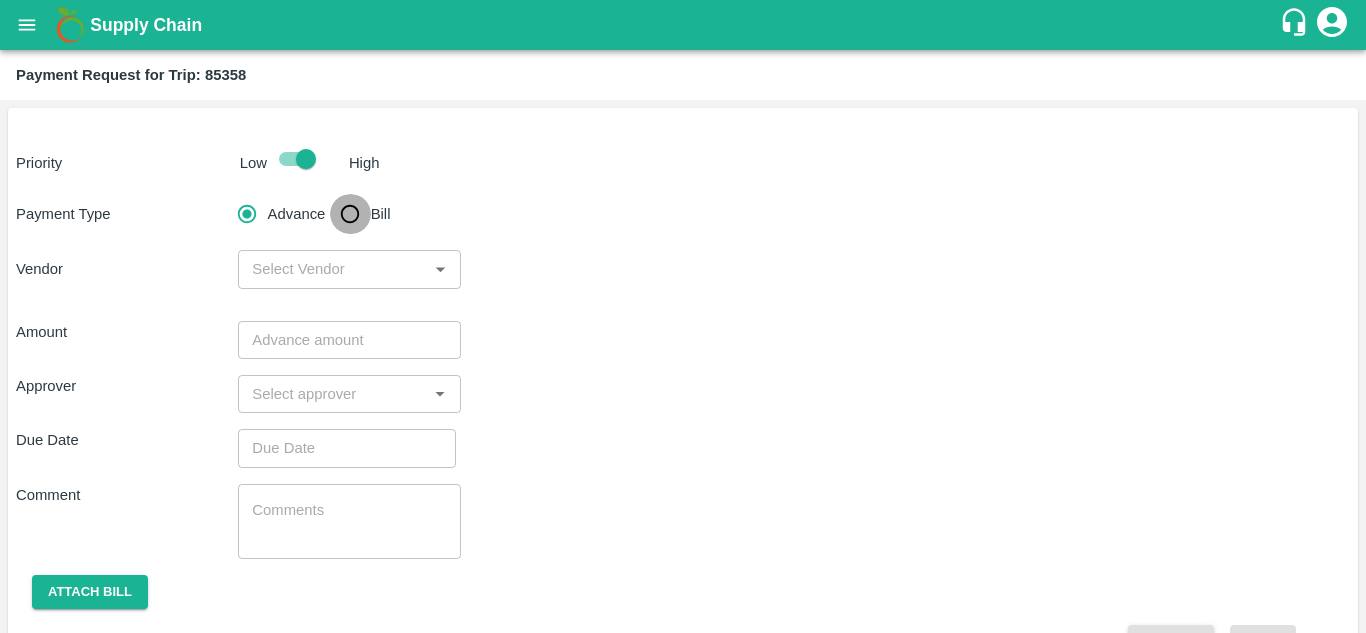 click on "Bill" at bounding box center [350, 214] 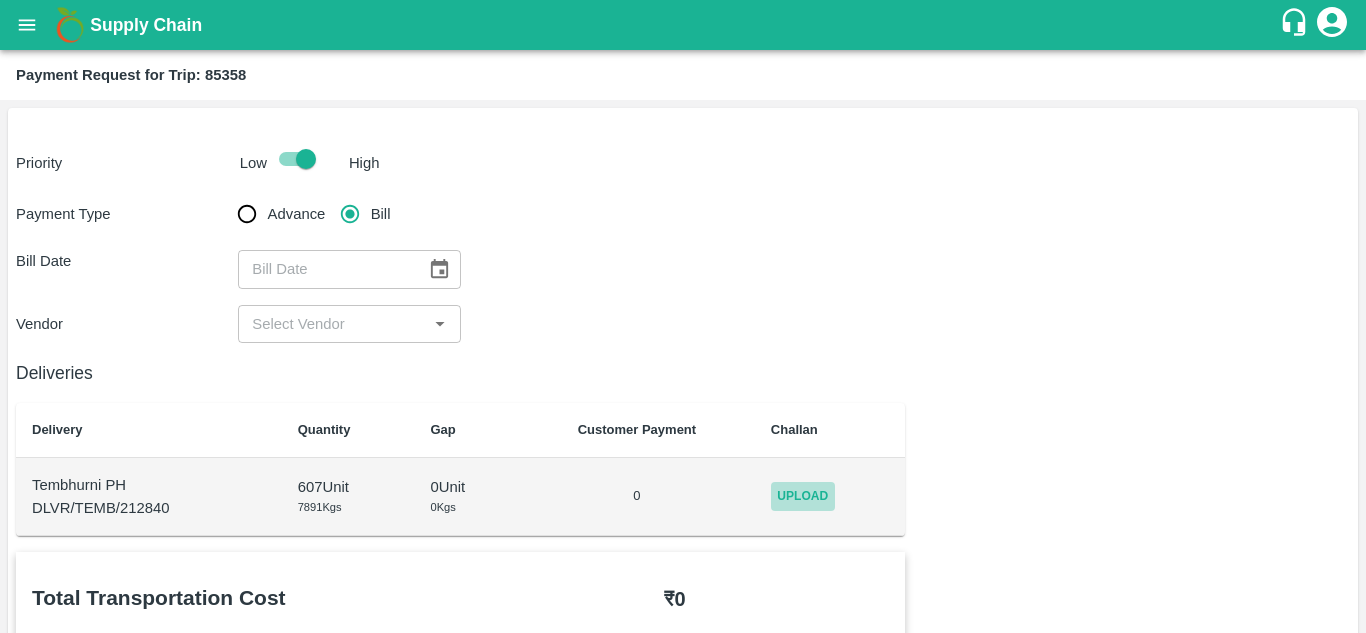 click on "Upload" at bounding box center [803, 496] 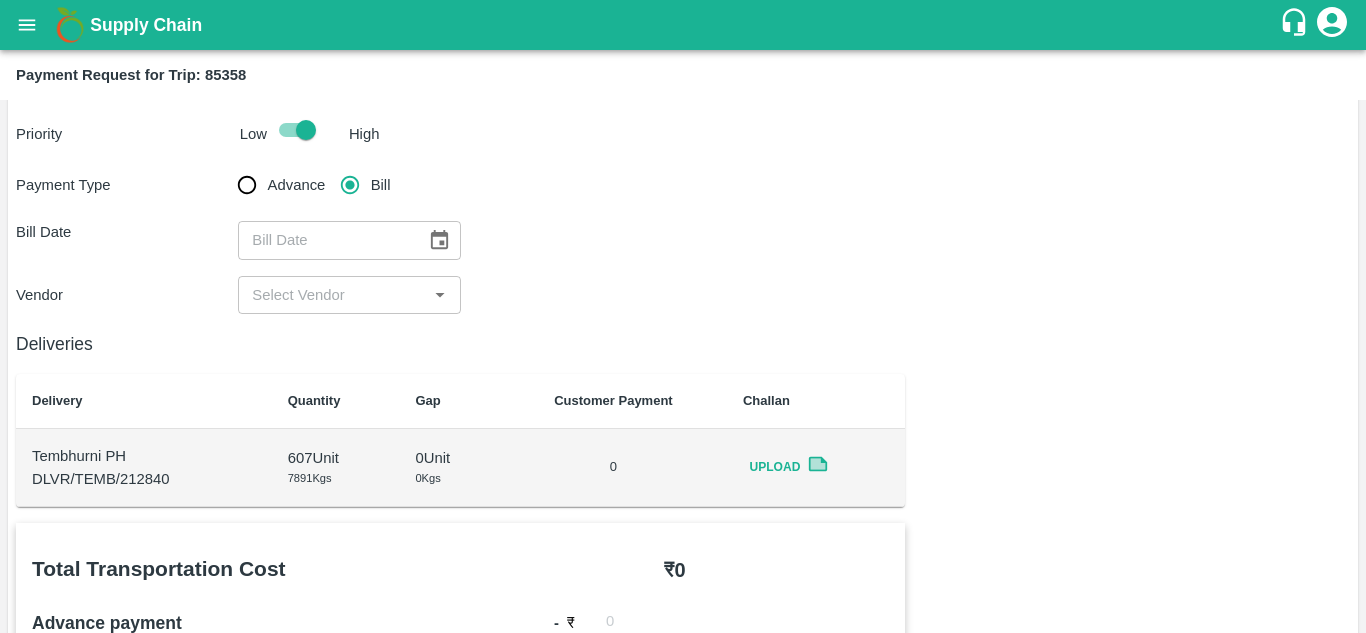 scroll, scrollTop: 28, scrollLeft: 0, axis: vertical 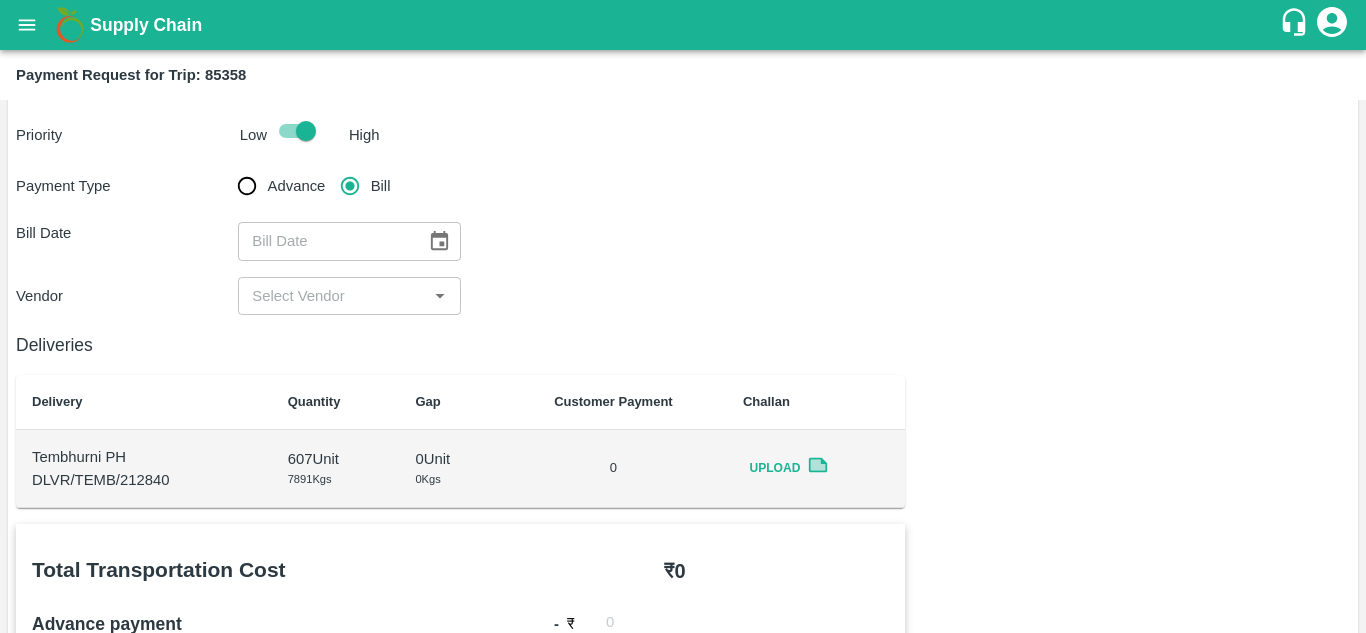 click 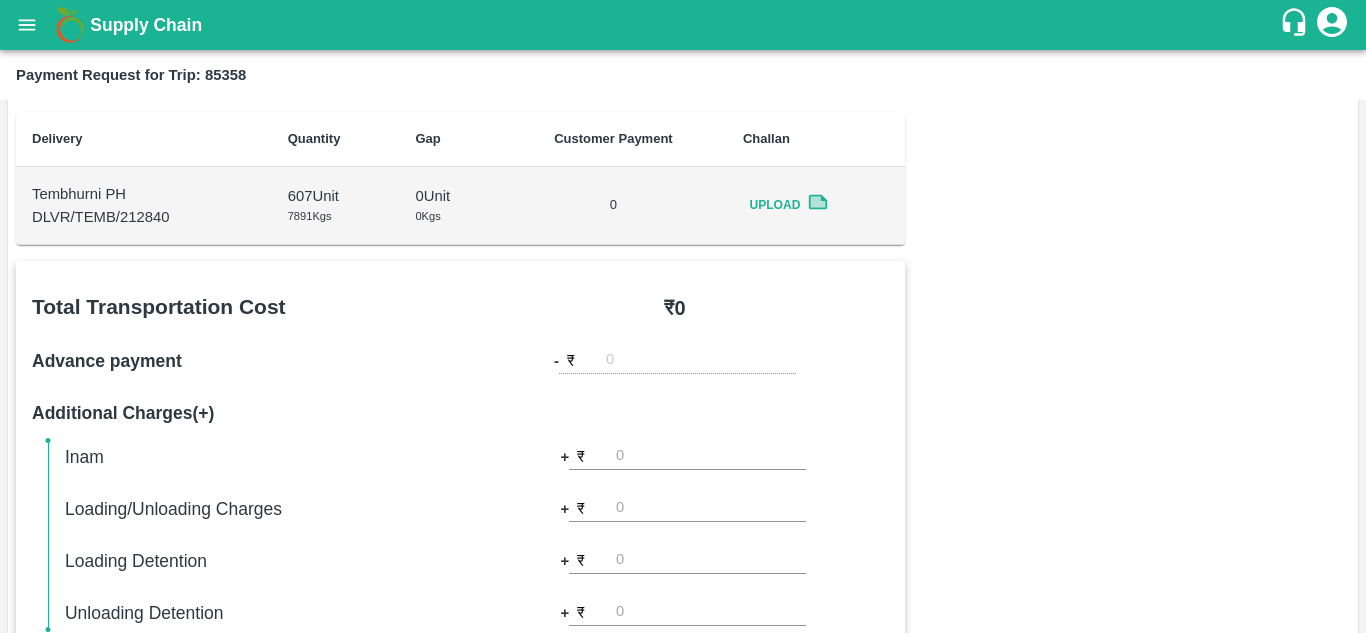 scroll, scrollTop: 0, scrollLeft: 0, axis: both 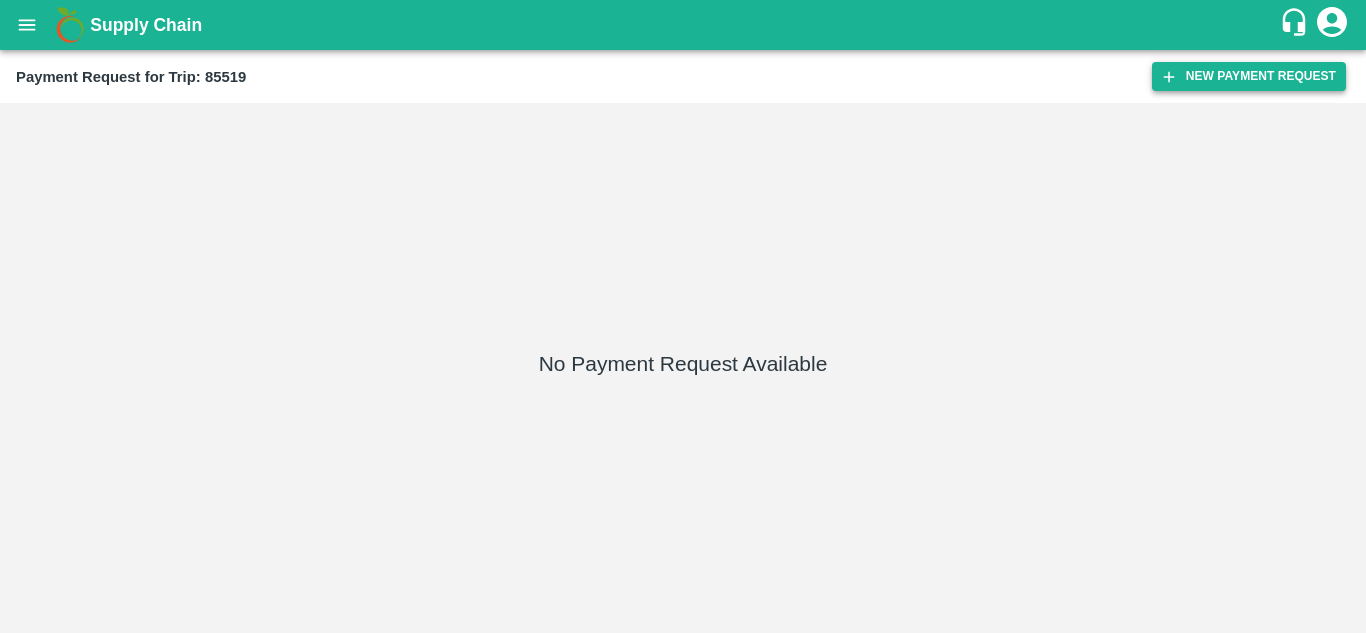 click on "New Payment Request" at bounding box center (1249, 76) 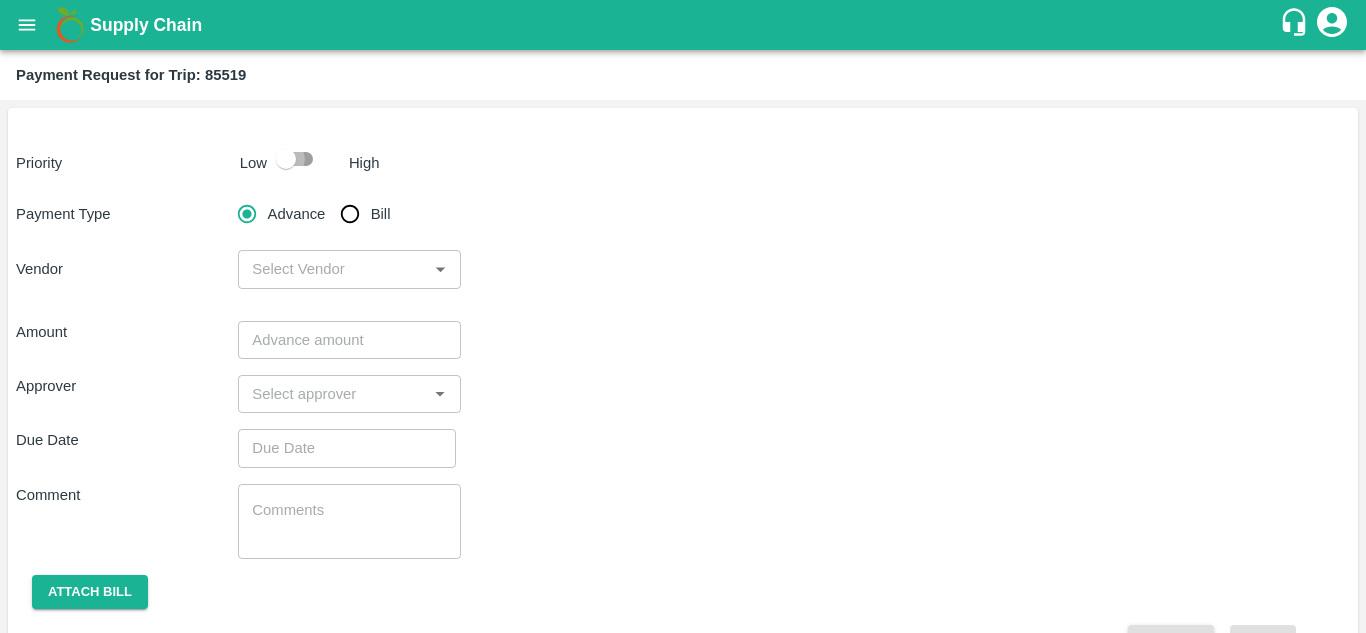click at bounding box center (286, 159) 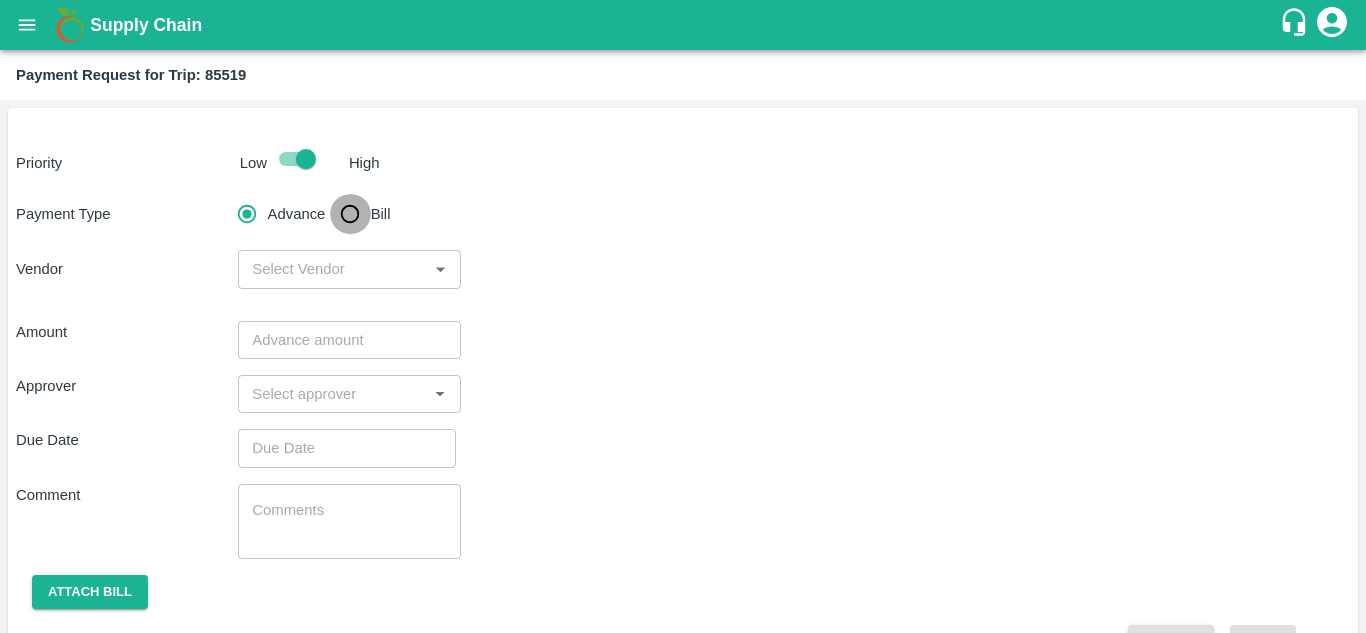 click on "Bill" at bounding box center [350, 214] 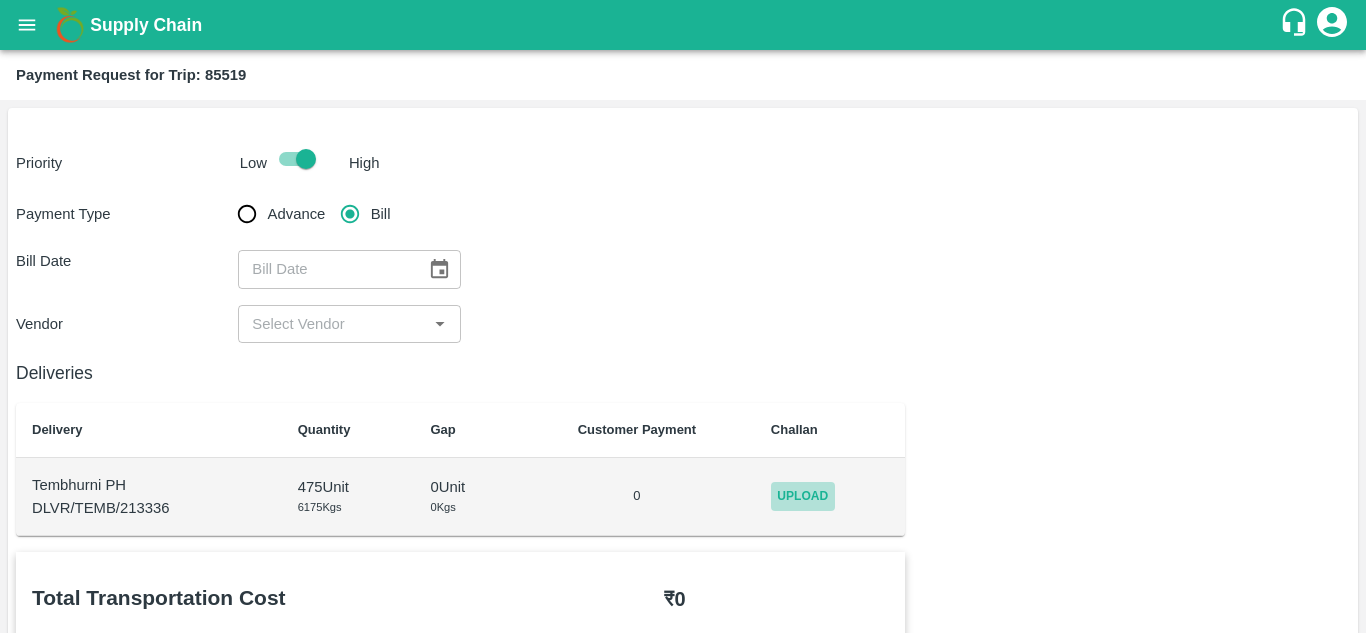 click on "Upload" at bounding box center [803, 496] 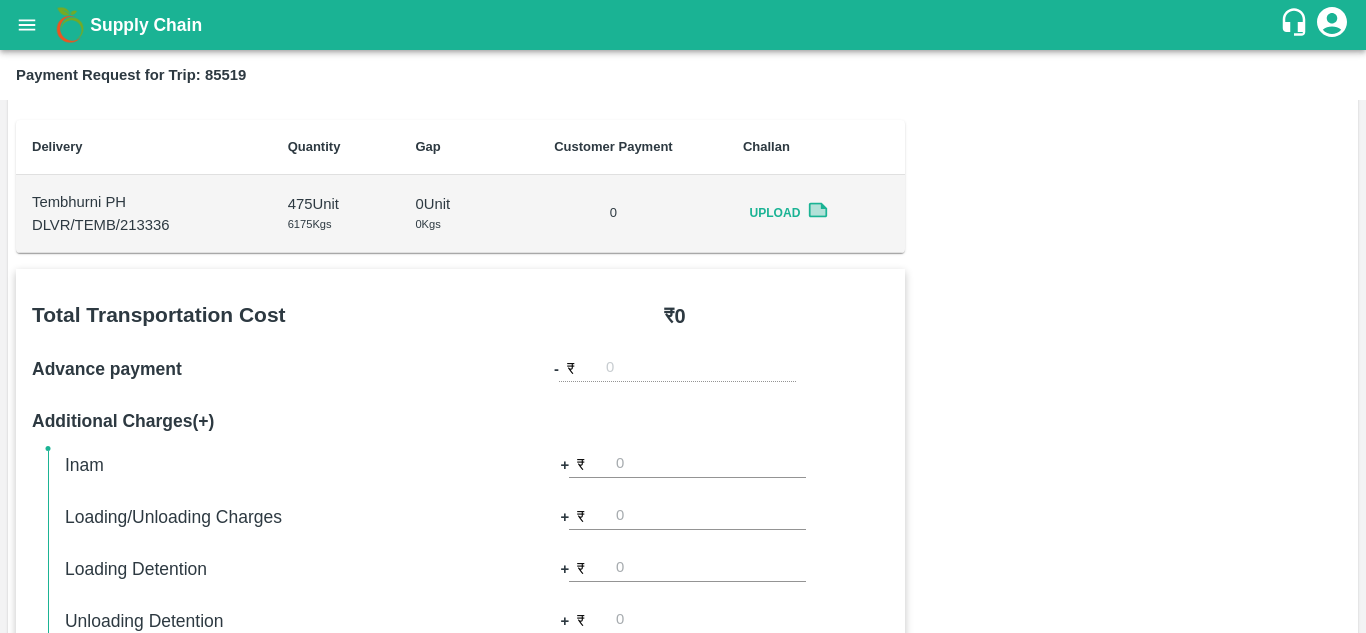 scroll, scrollTop: 0, scrollLeft: 0, axis: both 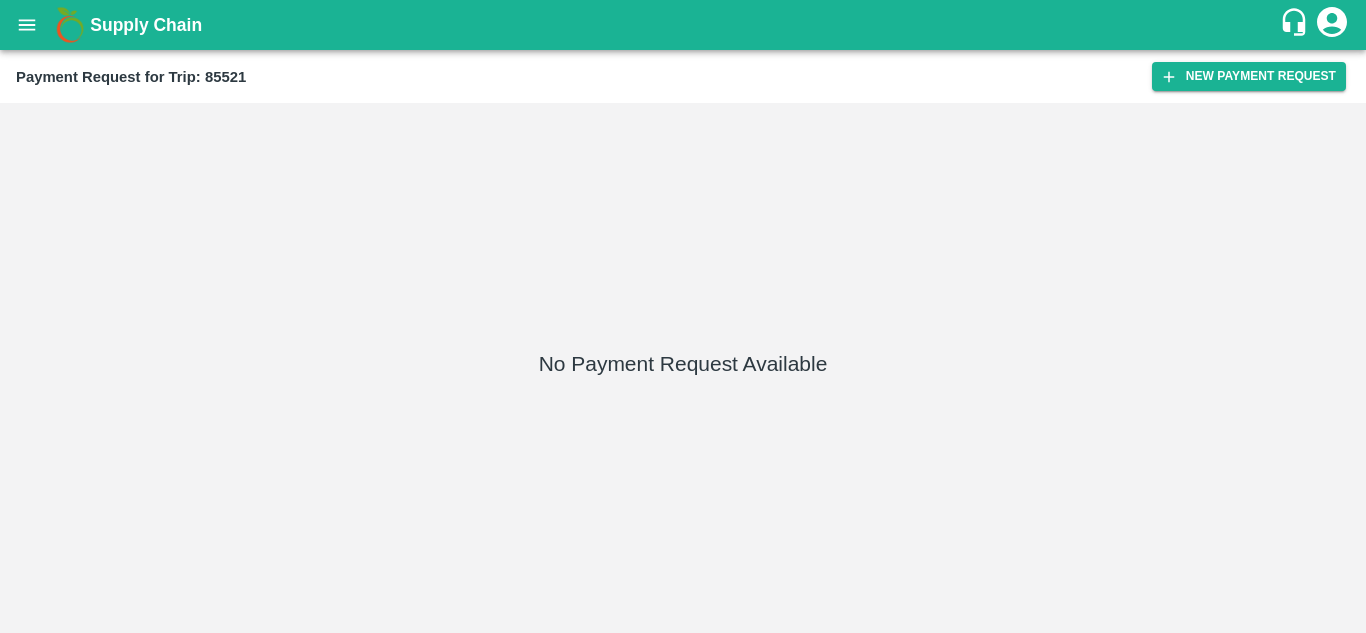 click on "Payment Request for Trip: 85521 New Payment Request" at bounding box center [683, 76] 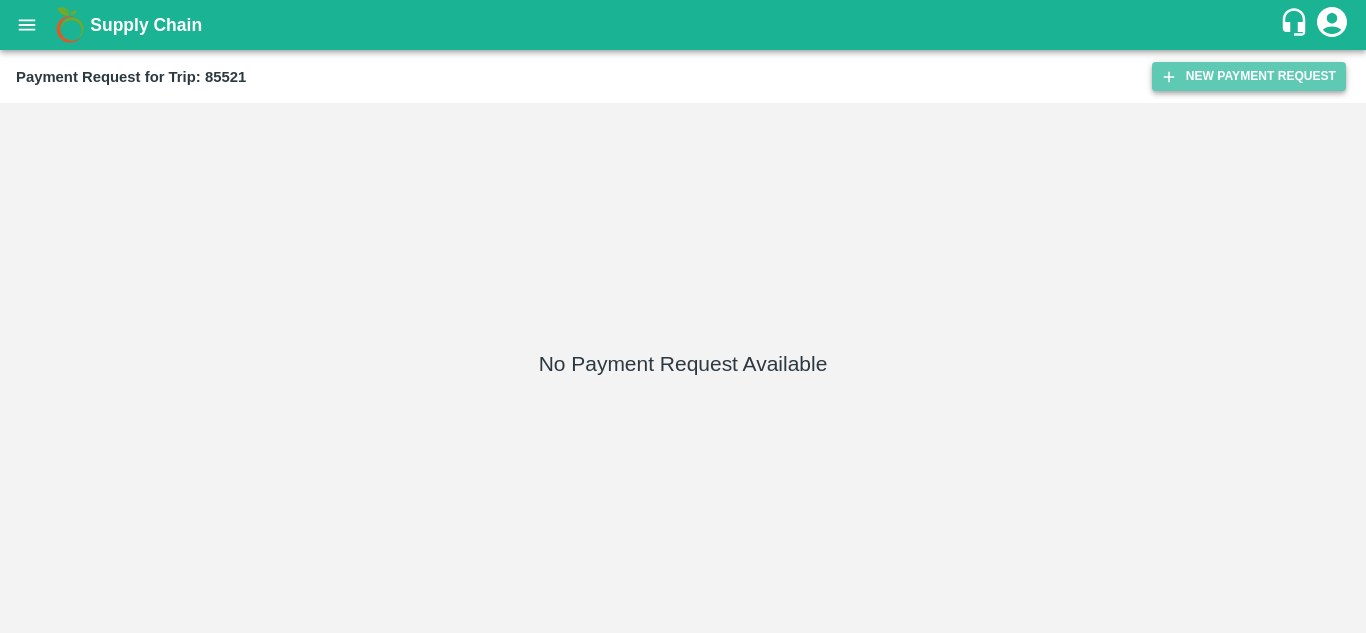 click on "New Payment Request" at bounding box center (1249, 76) 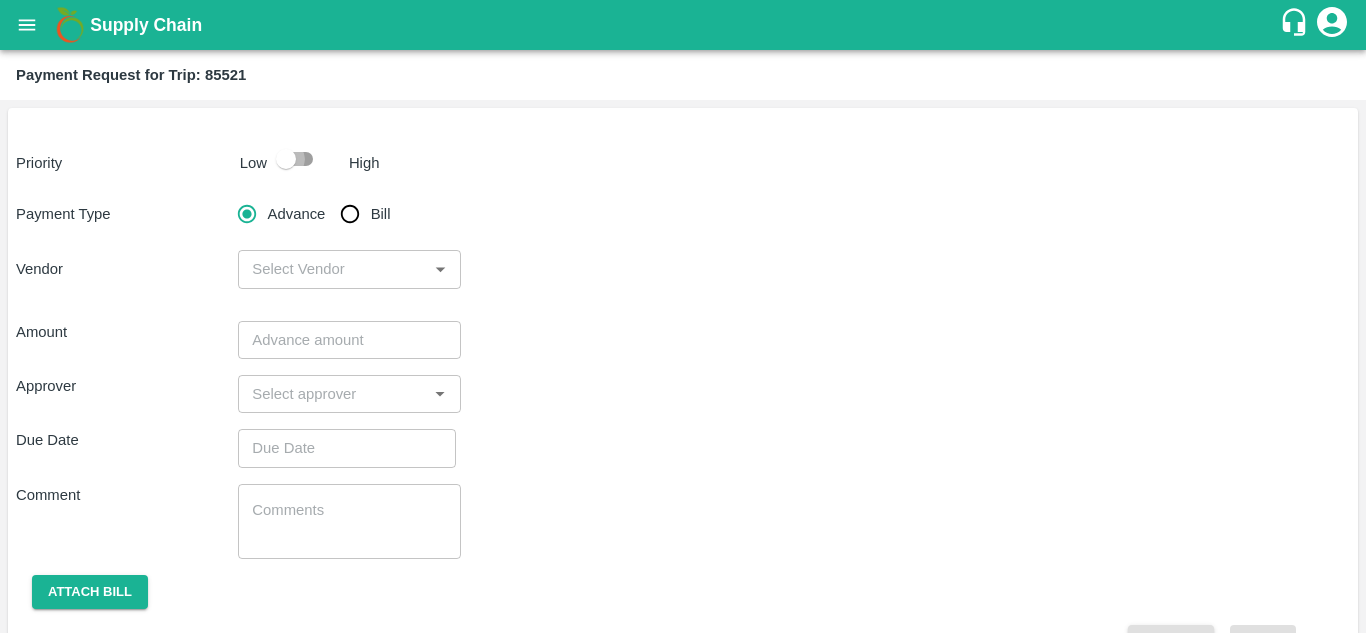 click at bounding box center [286, 159] 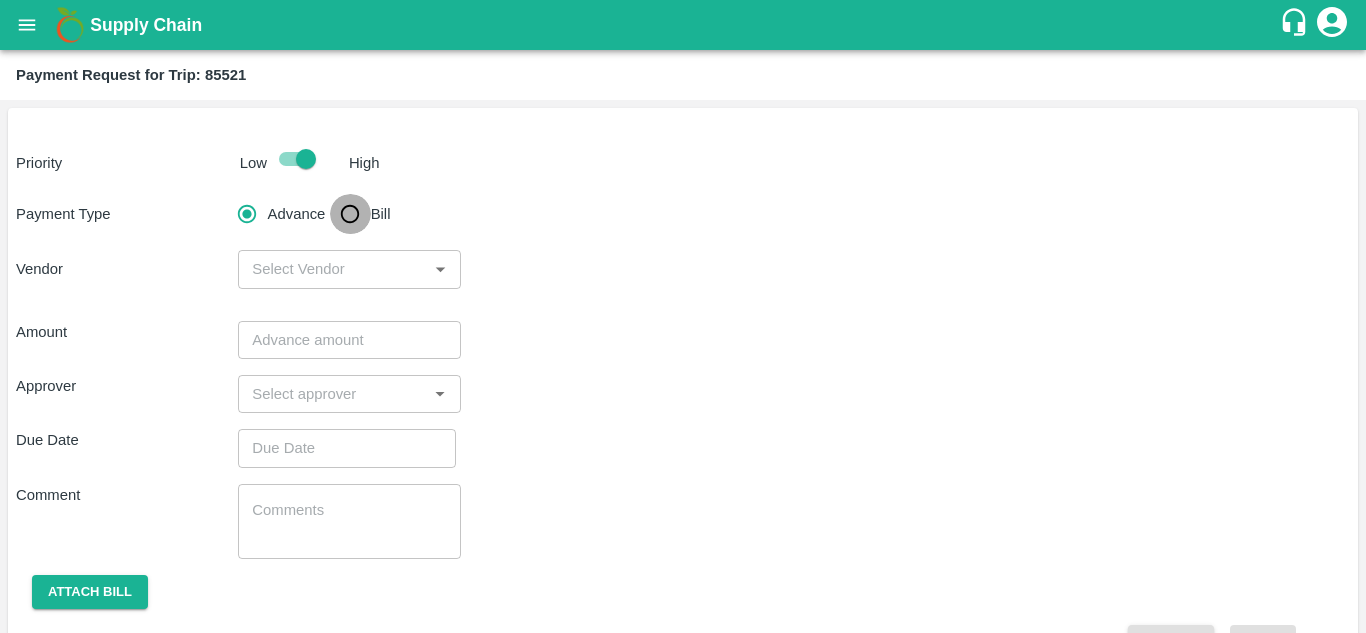 click on "Bill" at bounding box center [350, 214] 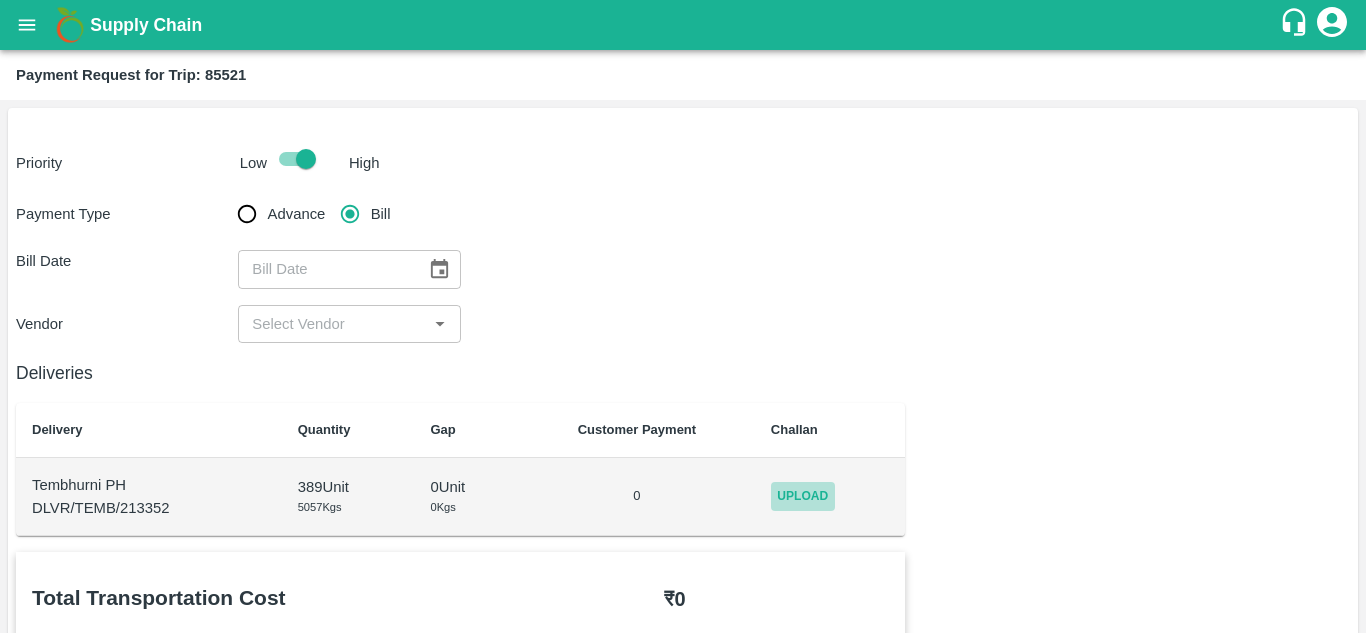 click on "Upload" at bounding box center [803, 496] 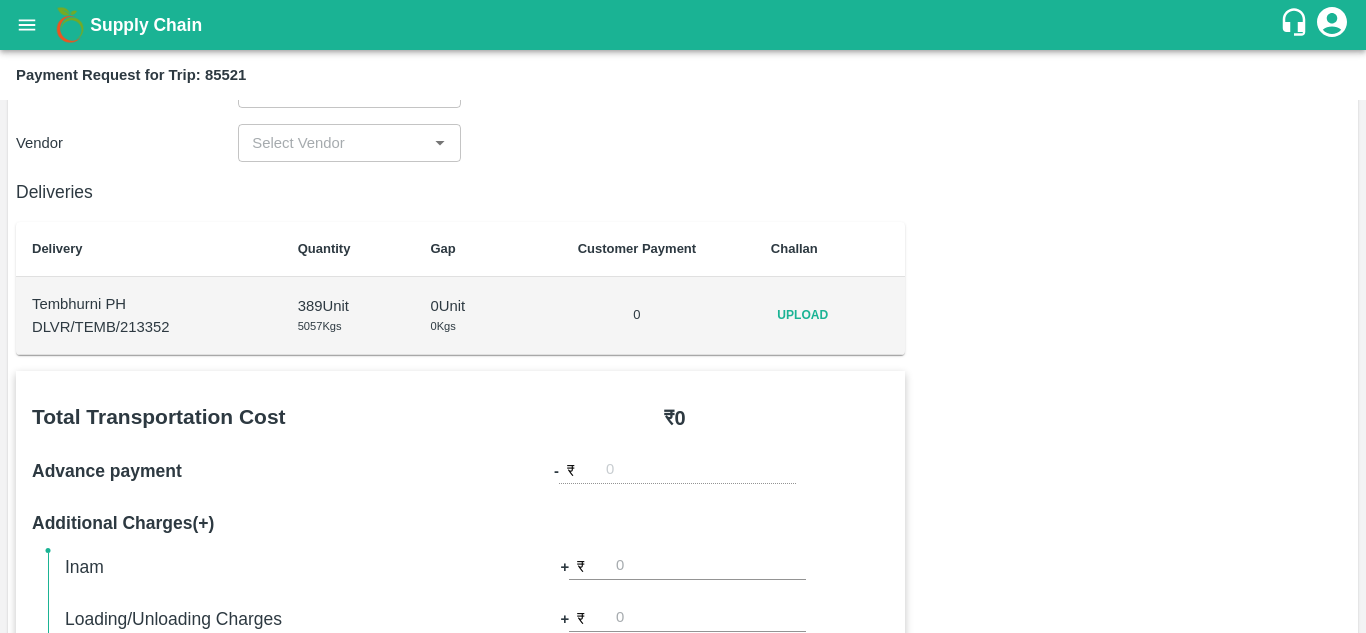 scroll, scrollTop: 0, scrollLeft: 0, axis: both 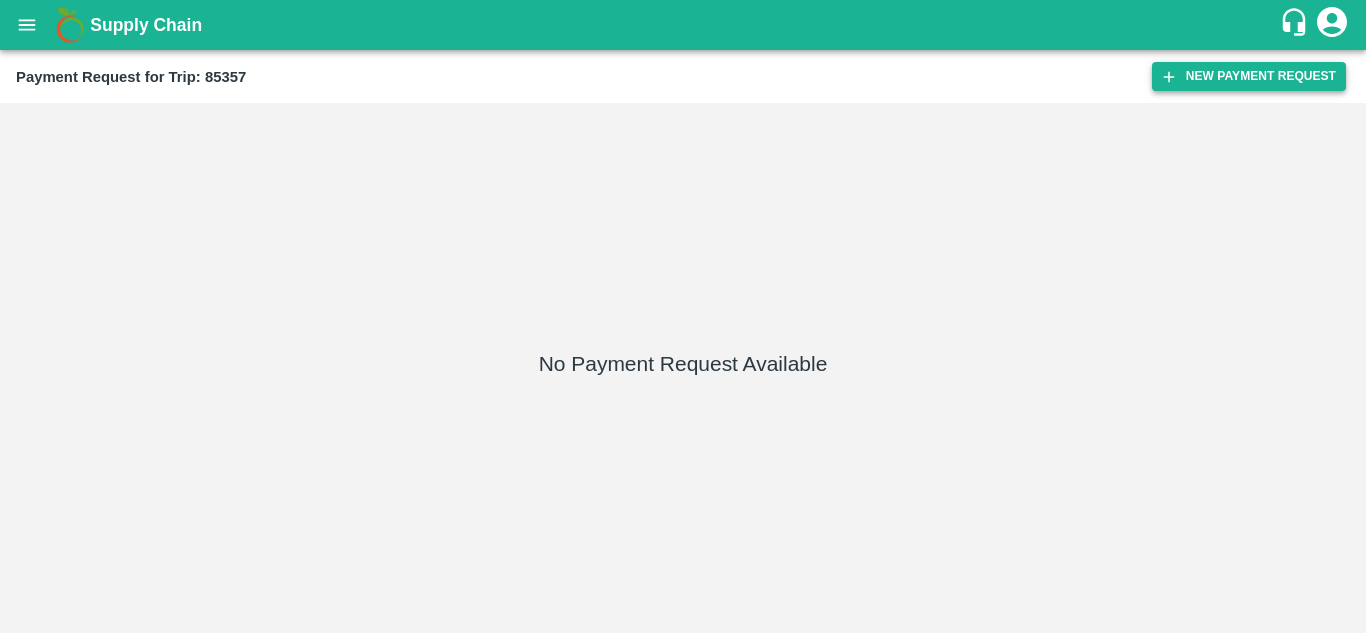 click on "New Payment Request" at bounding box center [1249, 76] 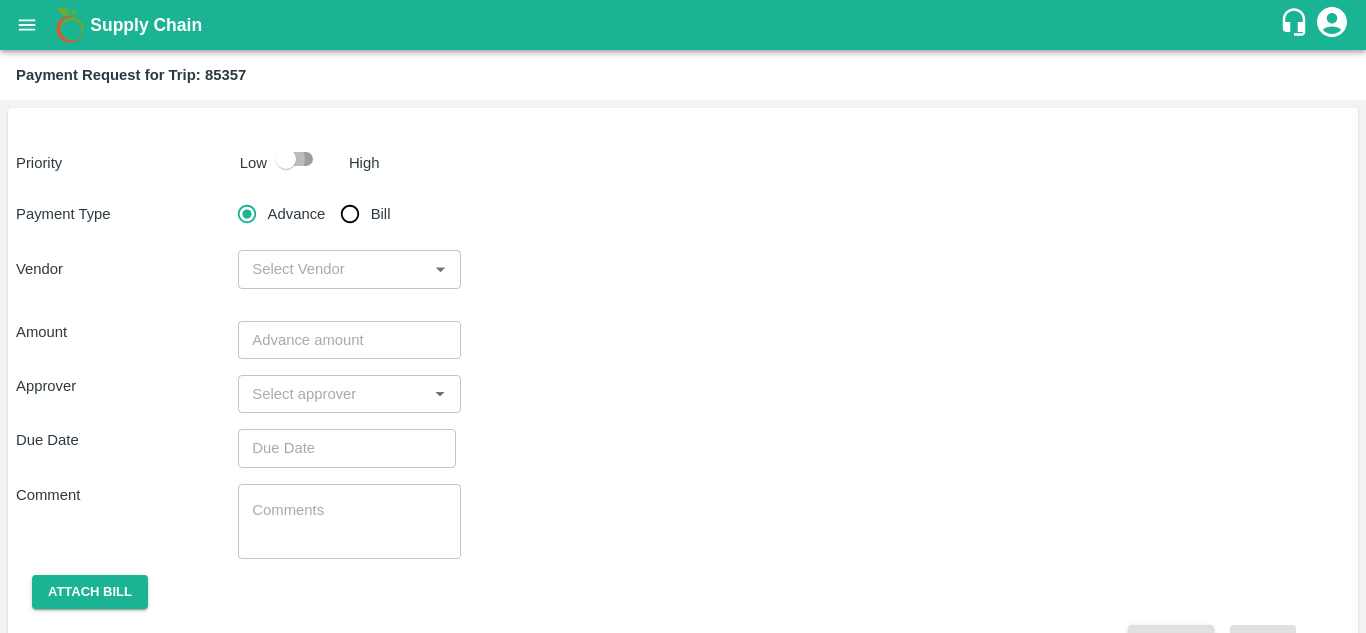 click at bounding box center (286, 159) 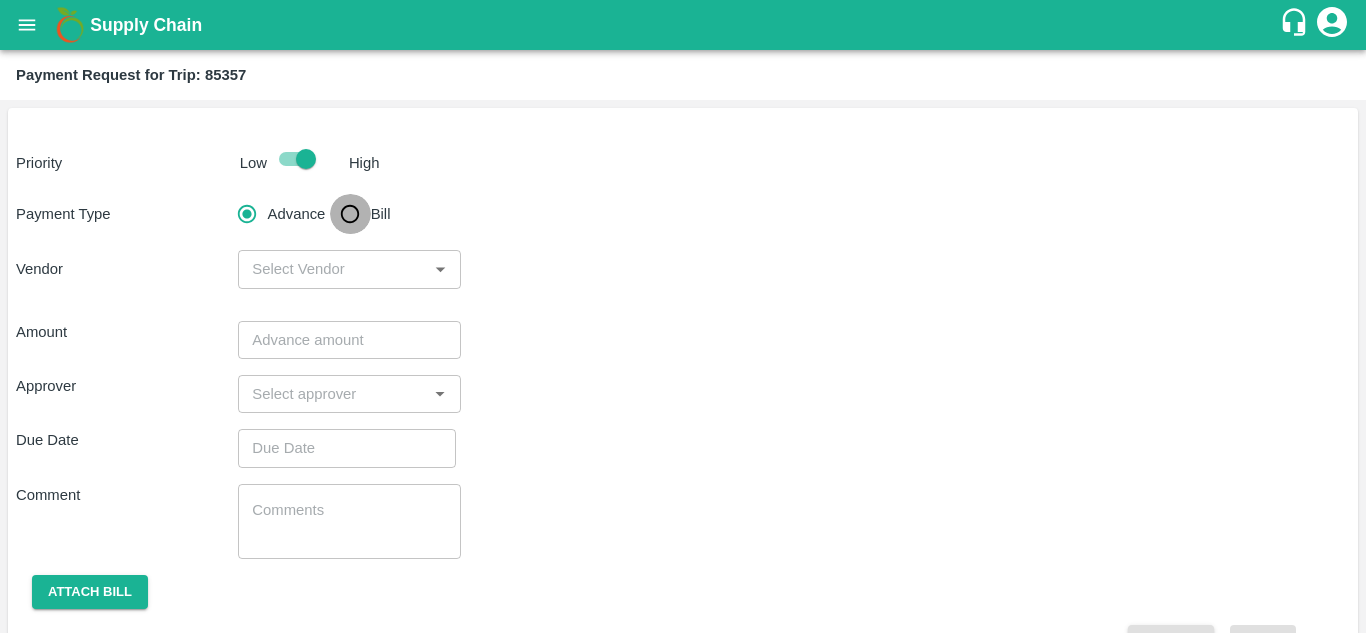 click on "Bill" at bounding box center [350, 214] 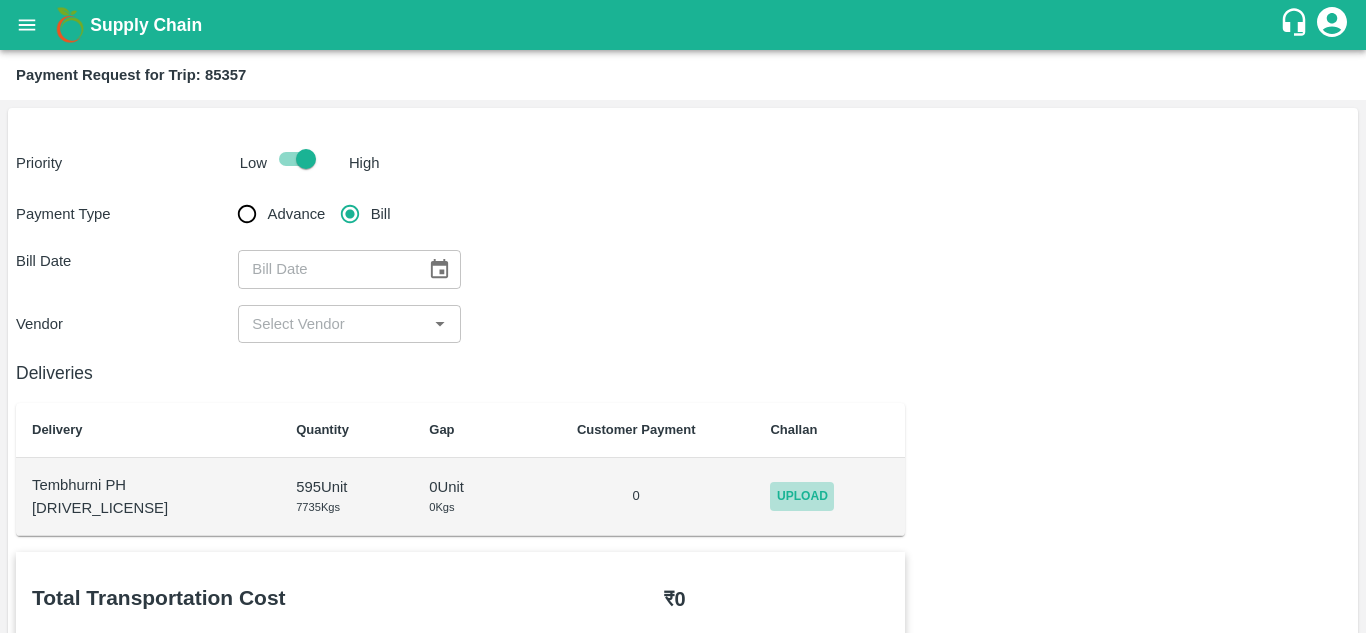 click on "Upload" at bounding box center (802, 496) 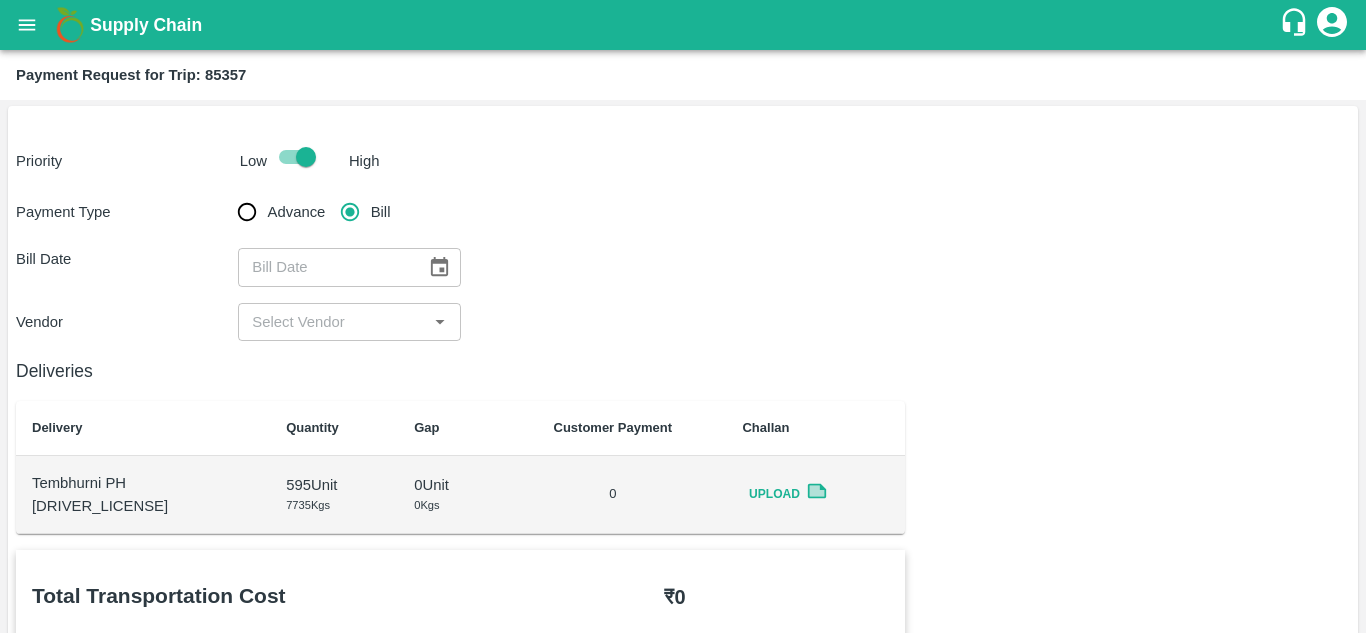 scroll, scrollTop: 0, scrollLeft: 0, axis: both 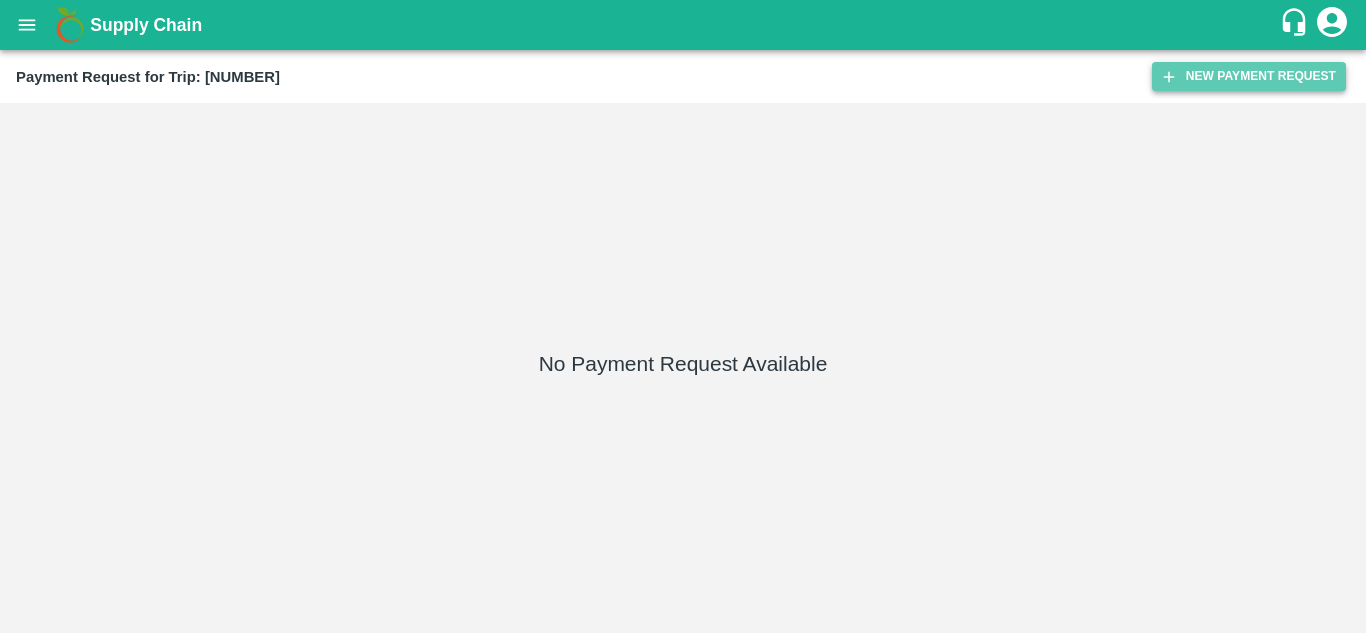 click on "New Payment Request" at bounding box center [1249, 76] 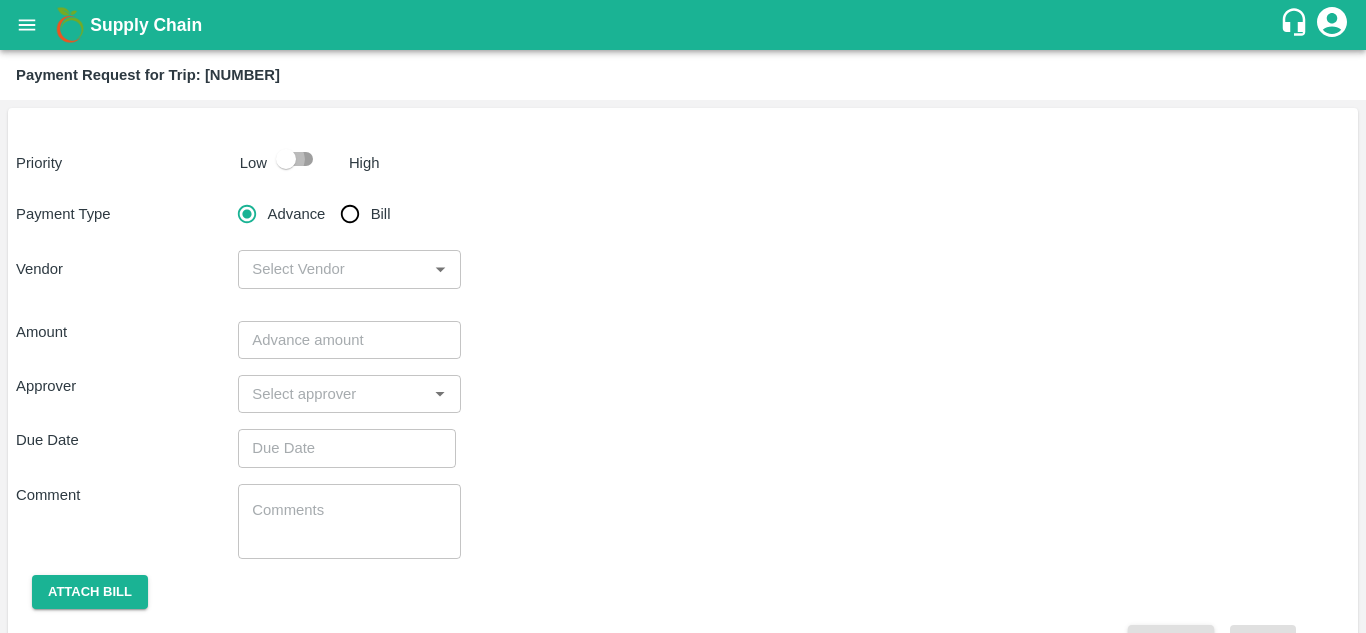 click at bounding box center (286, 159) 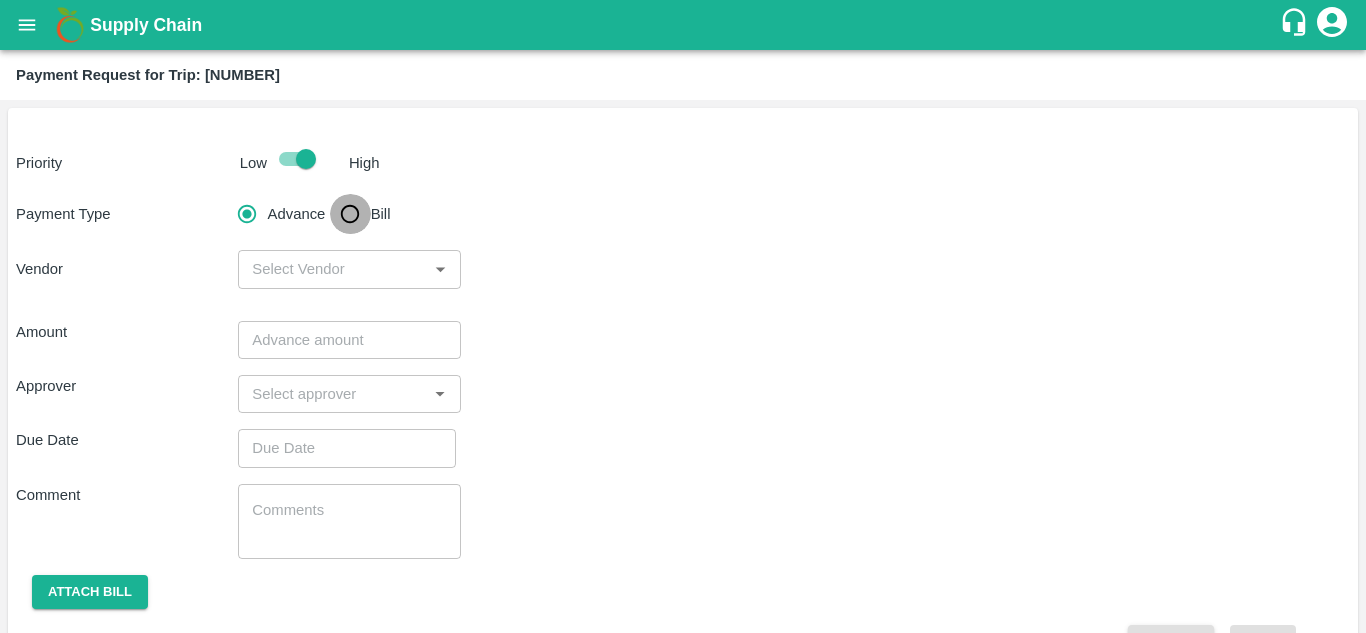 click on "Bill" at bounding box center (350, 214) 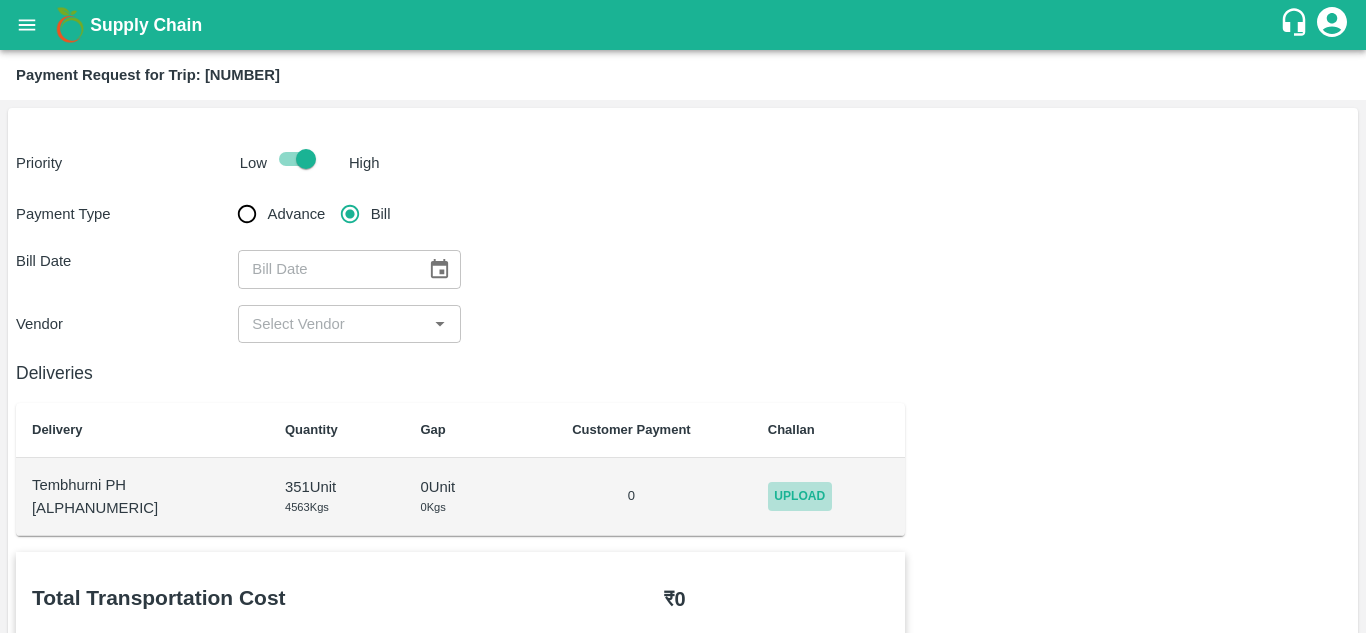 click on "Upload" at bounding box center [800, 496] 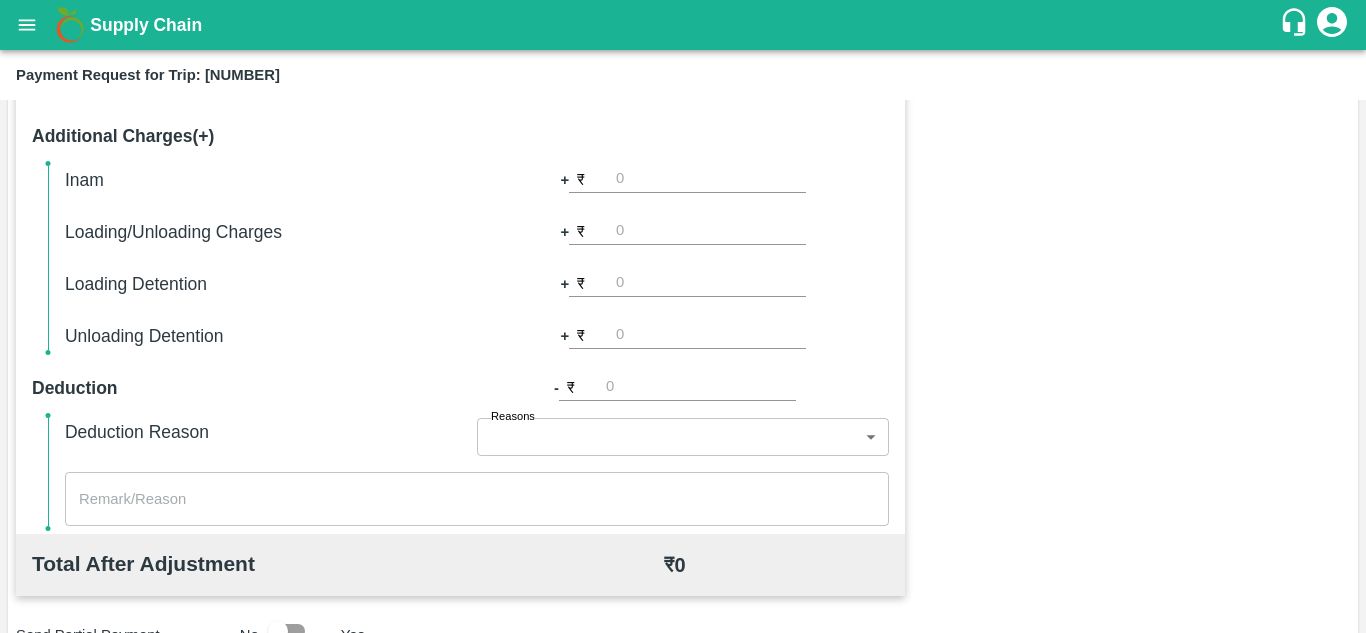 scroll, scrollTop: 0, scrollLeft: 0, axis: both 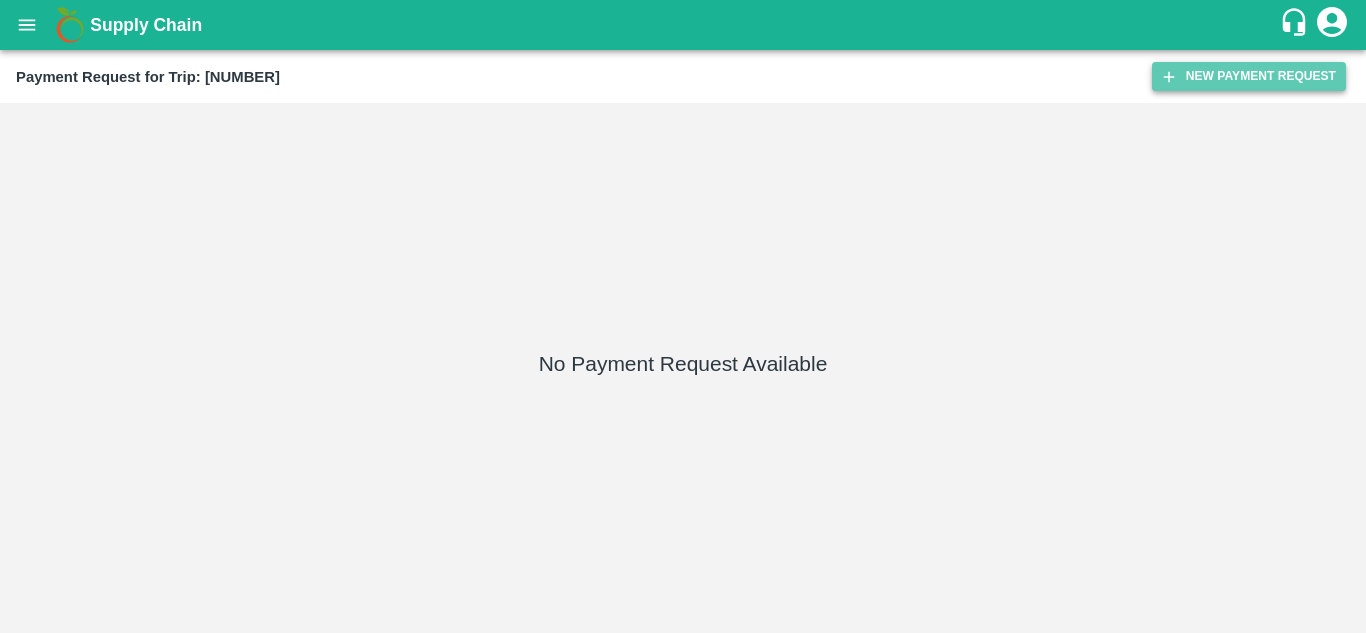 click on "New Payment Request" at bounding box center [1249, 76] 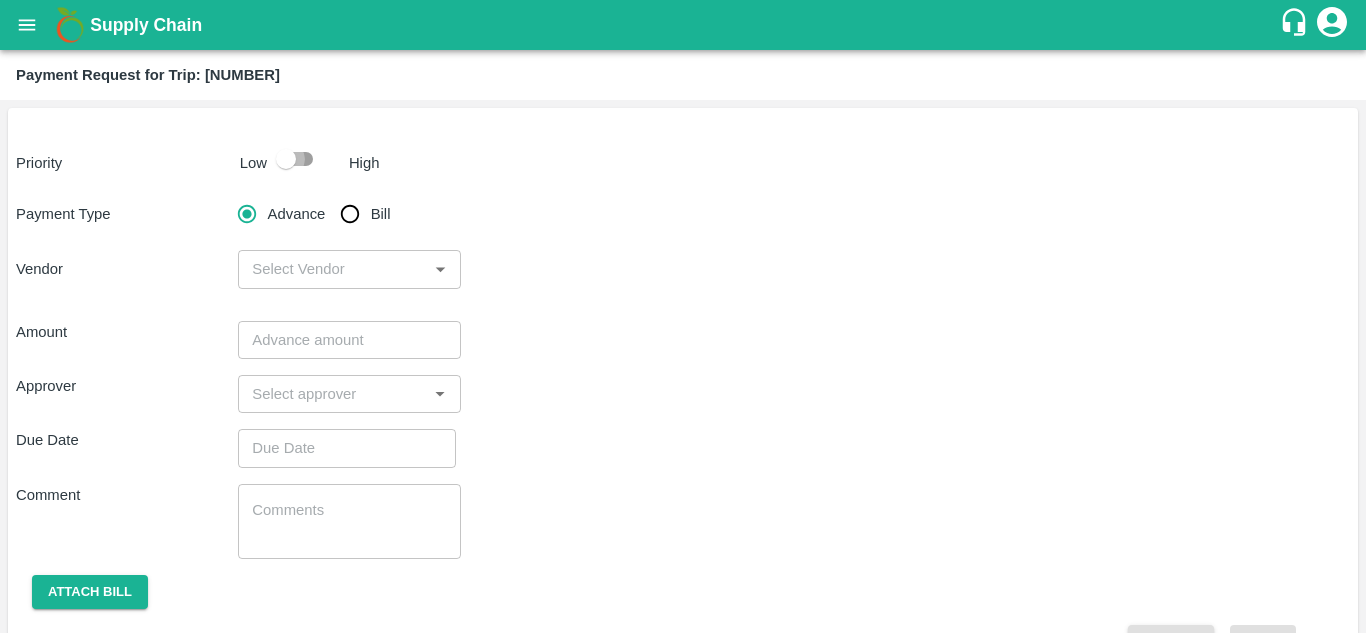 click at bounding box center [286, 159] 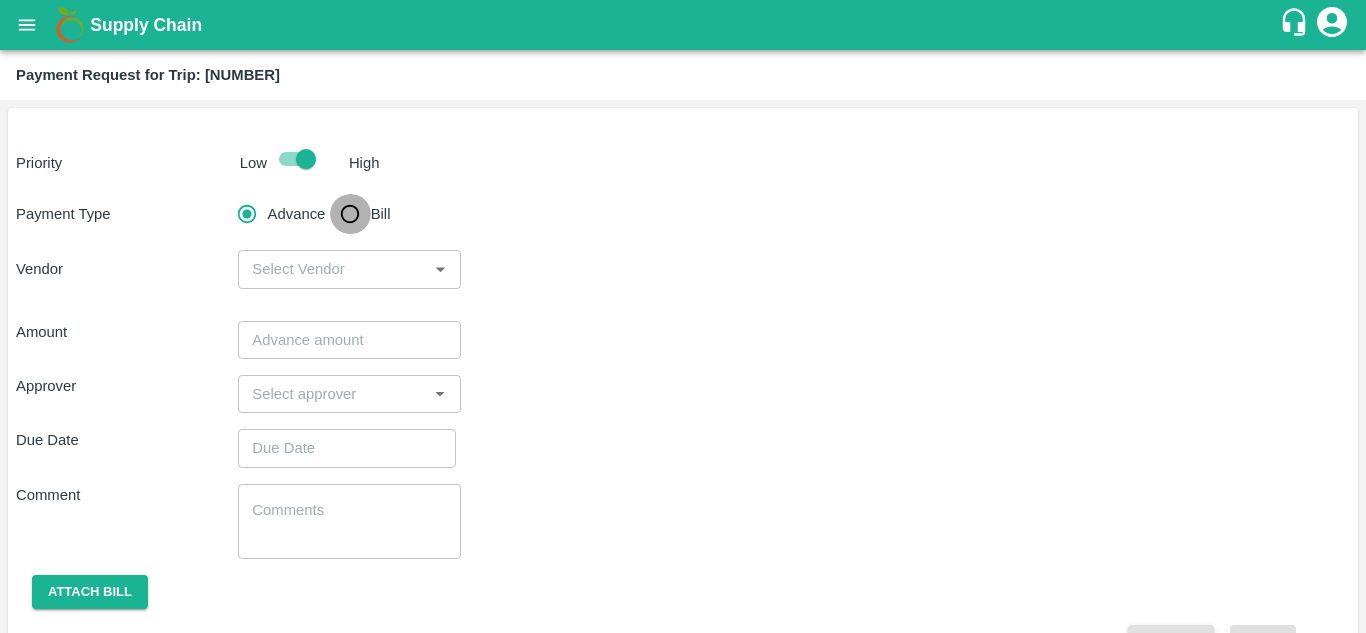 click on "Bill" at bounding box center [350, 214] 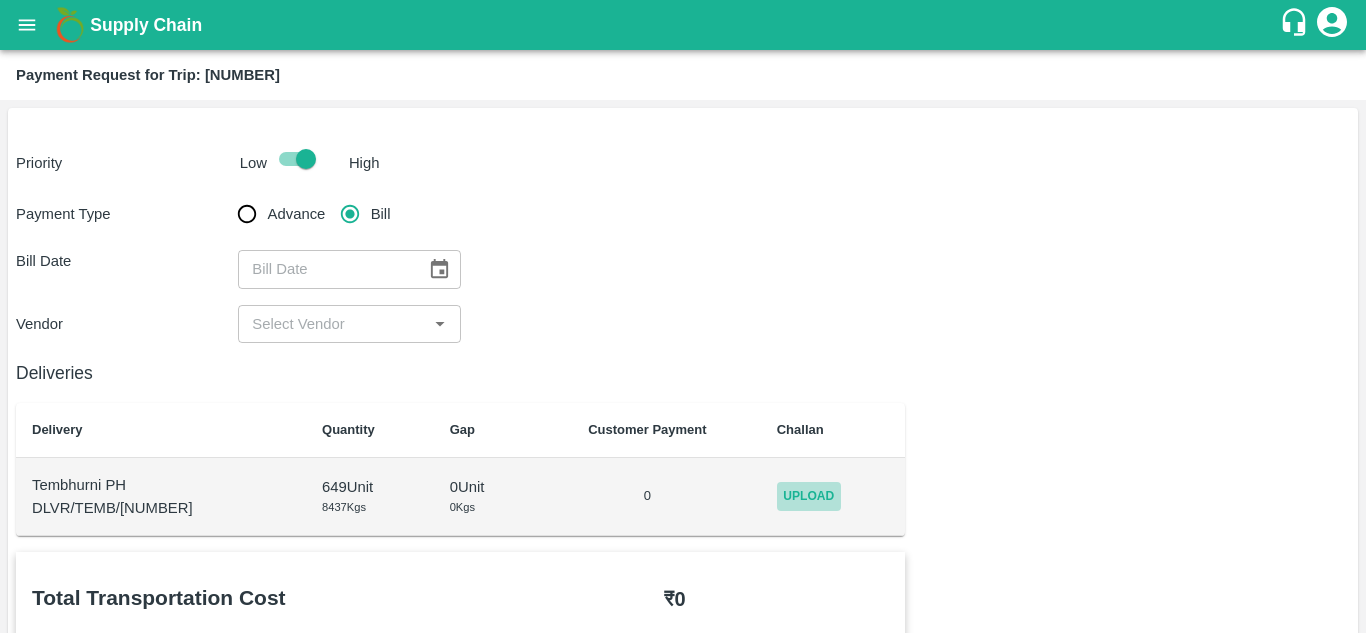 click on "Upload" at bounding box center [809, 496] 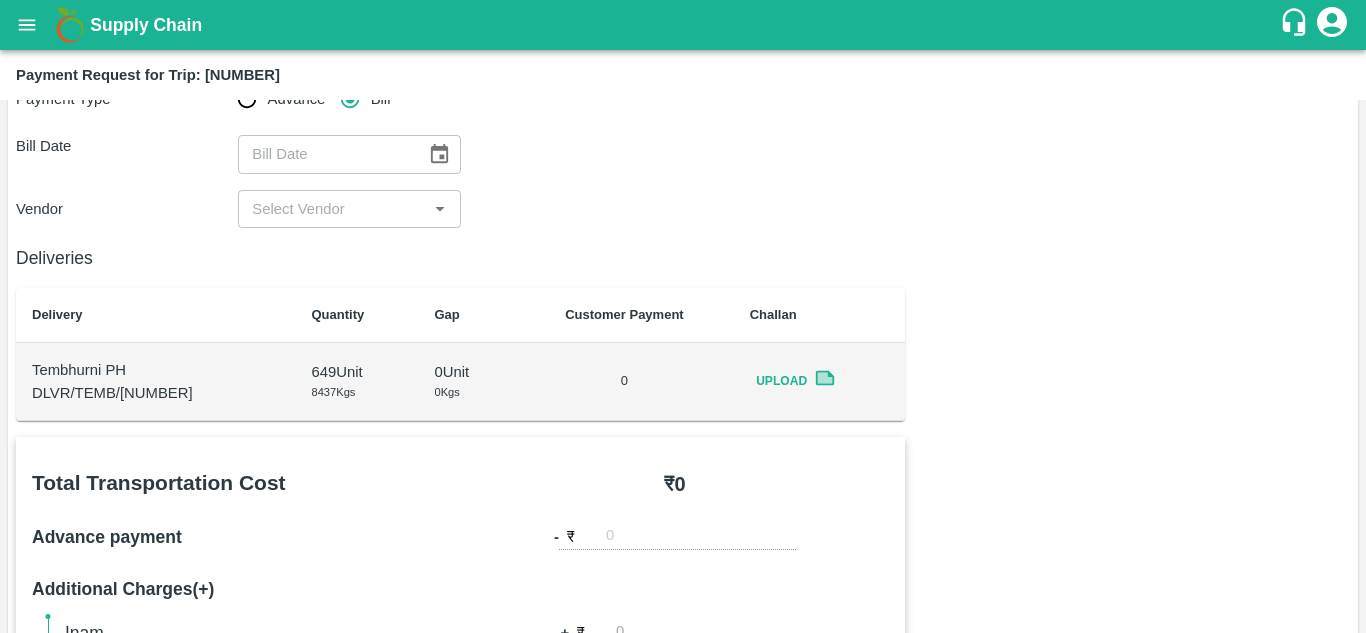 scroll, scrollTop: 0, scrollLeft: 0, axis: both 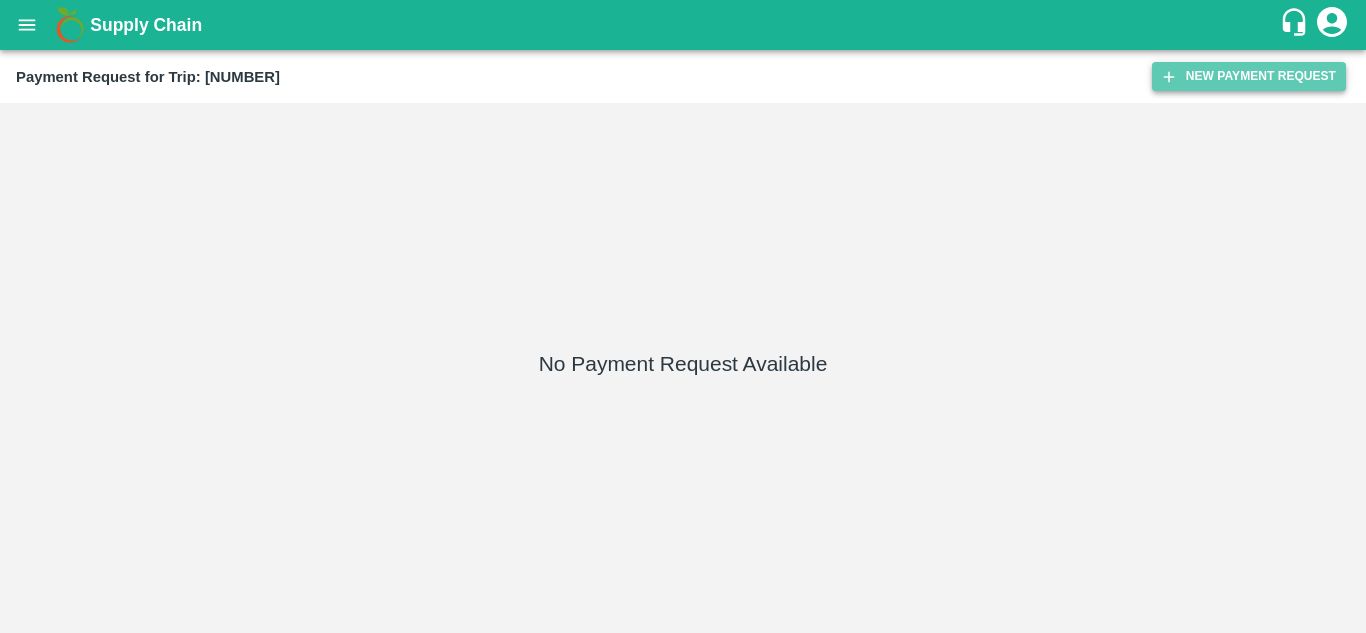 click on "New Payment Request" at bounding box center [1249, 76] 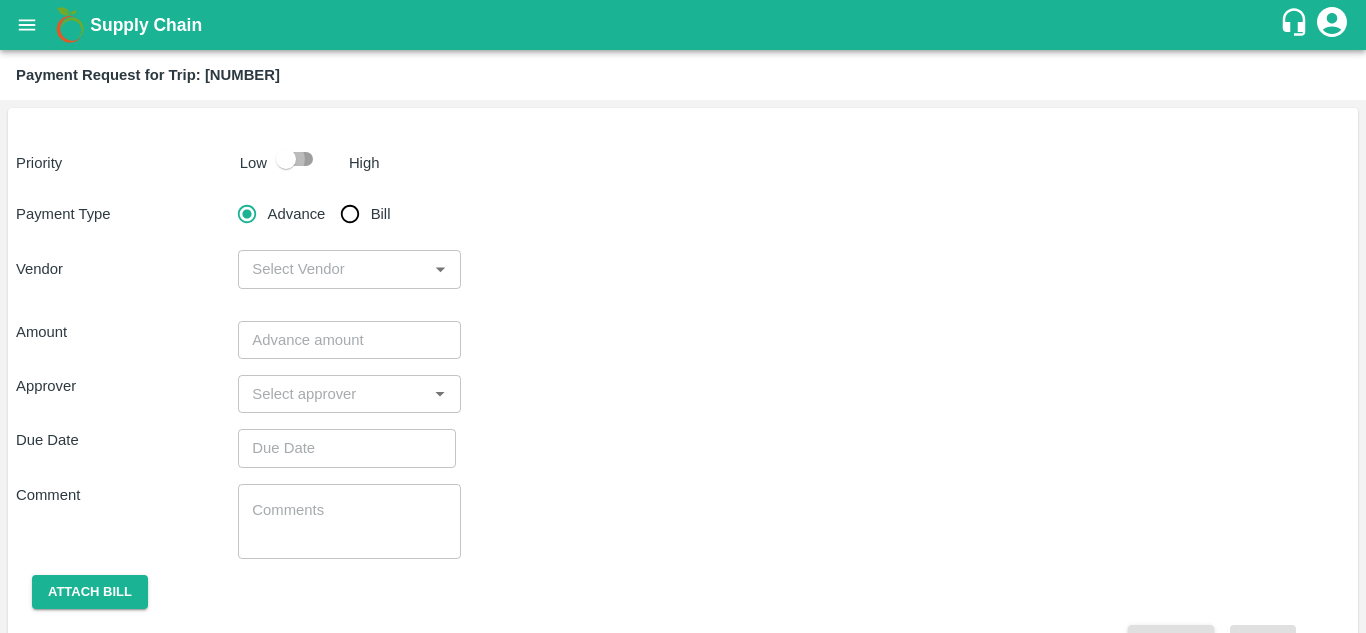 click at bounding box center [286, 159] 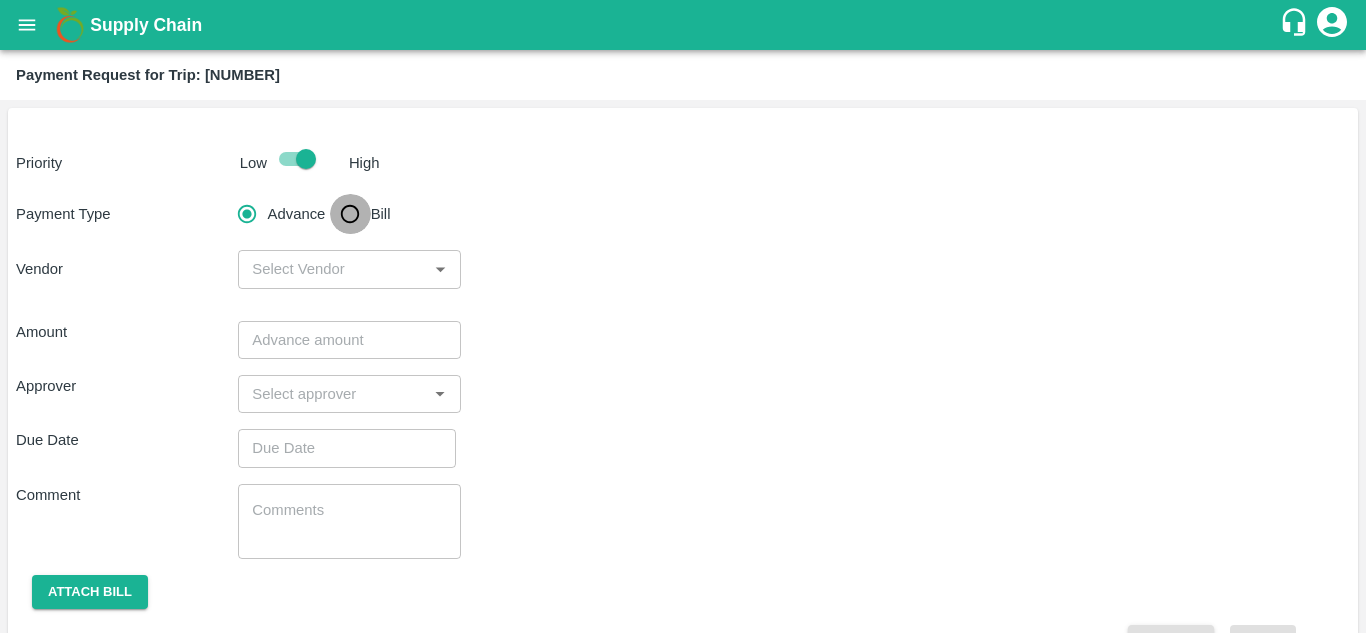 click on "Bill" at bounding box center [350, 214] 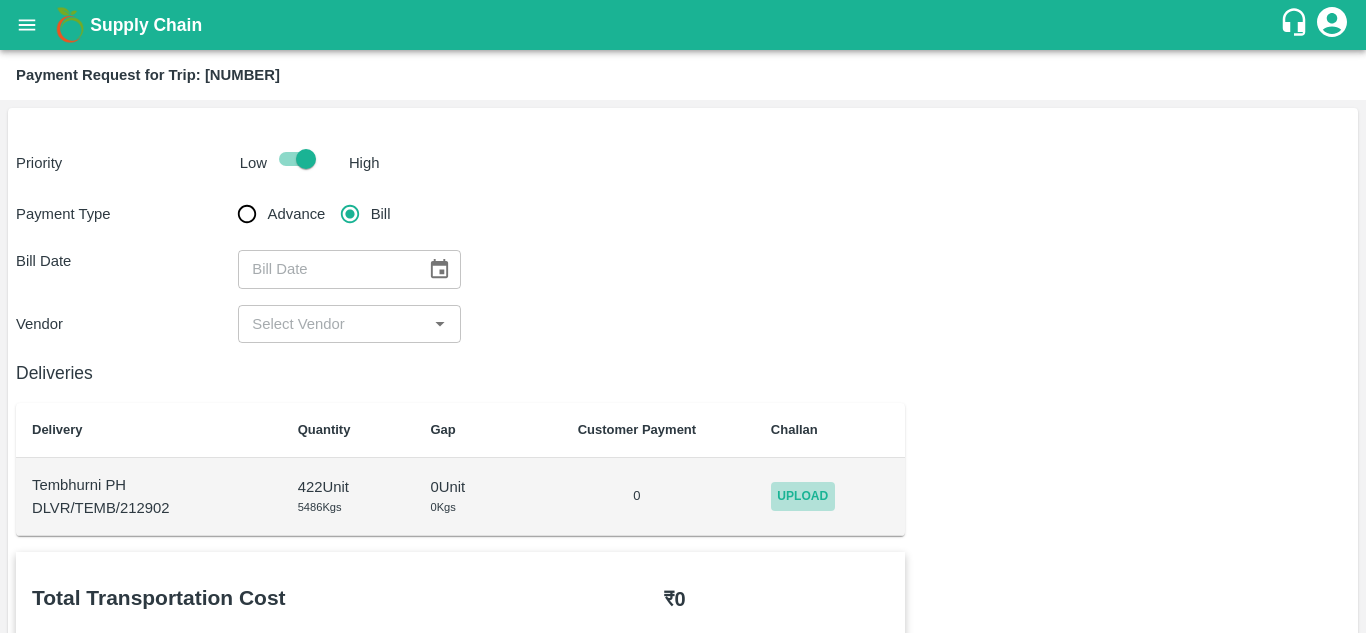 click on "Upload" at bounding box center [803, 496] 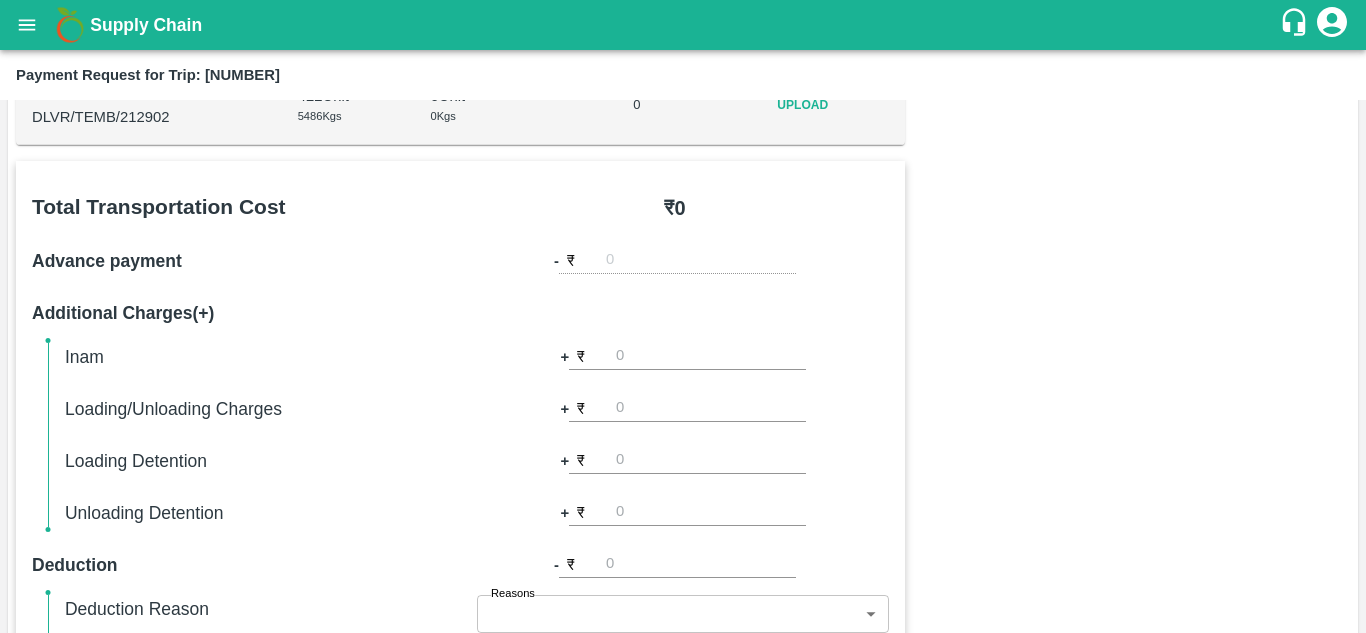 scroll, scrollTop: 0, scrollLeft: 0, axis: both 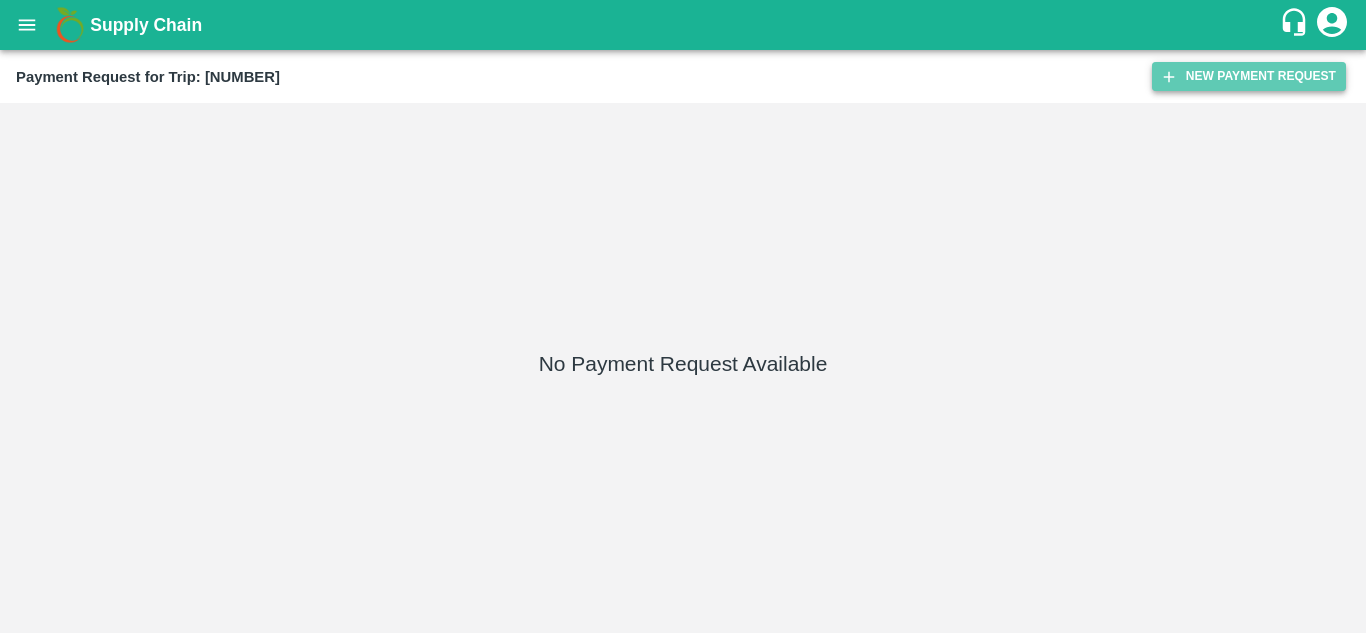 click on "New Payment Request" at bounding box center [1249, 76] 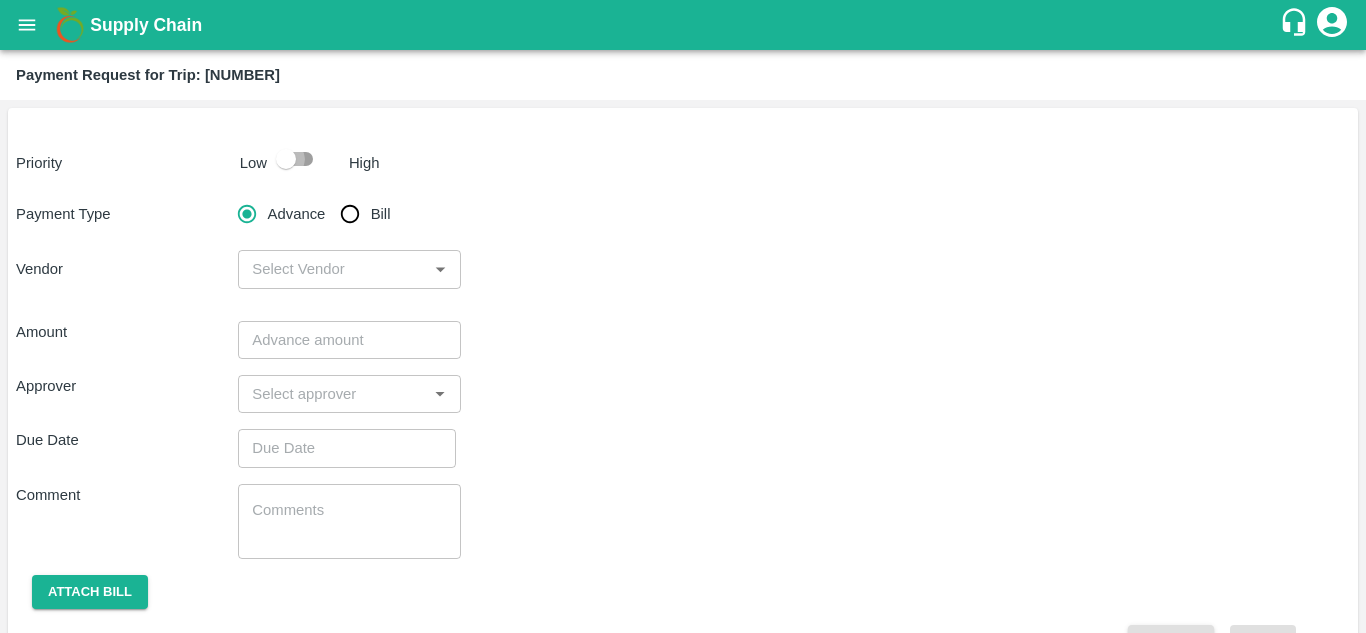 click at bounding box center (286, 159) 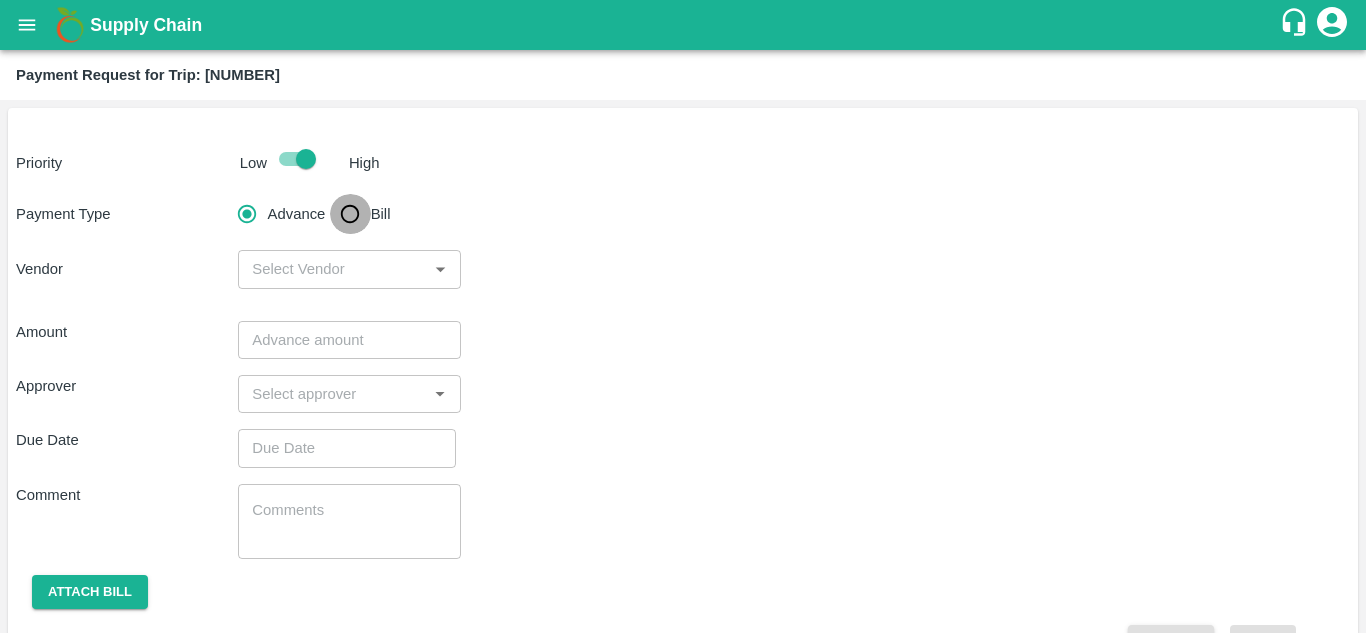click on "Bill" at bounding box center (350, 214) 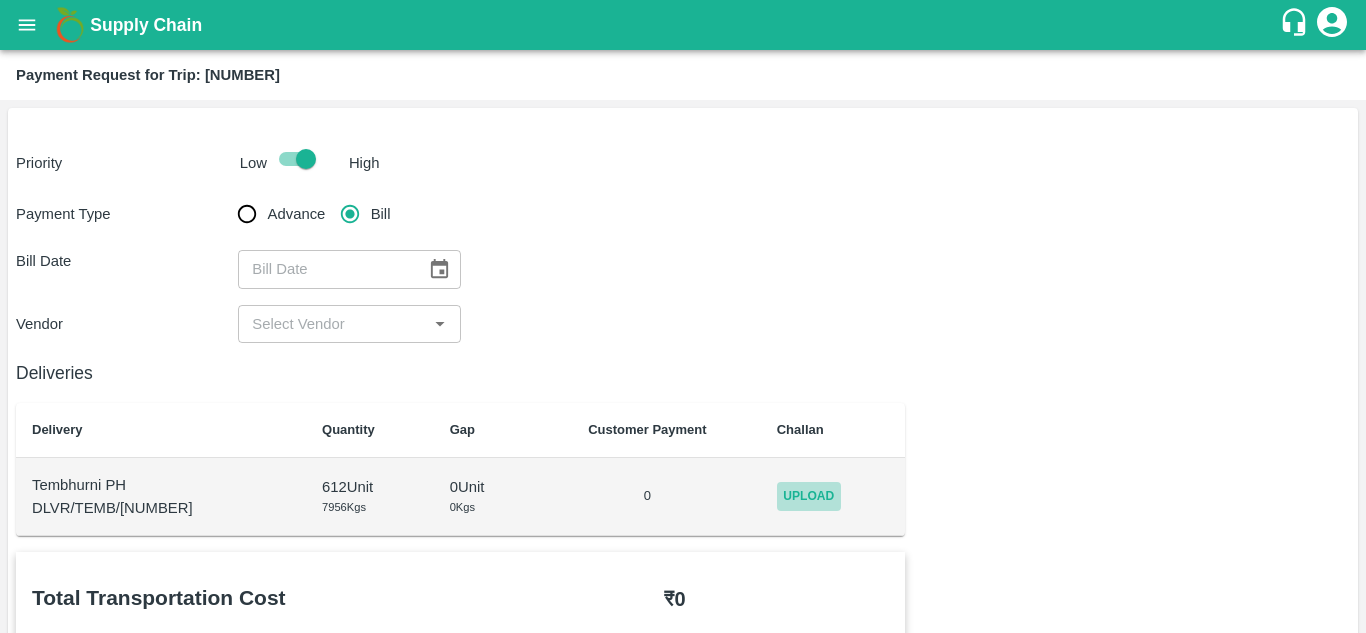 click on "Upload" at bounding box center [809, 496] 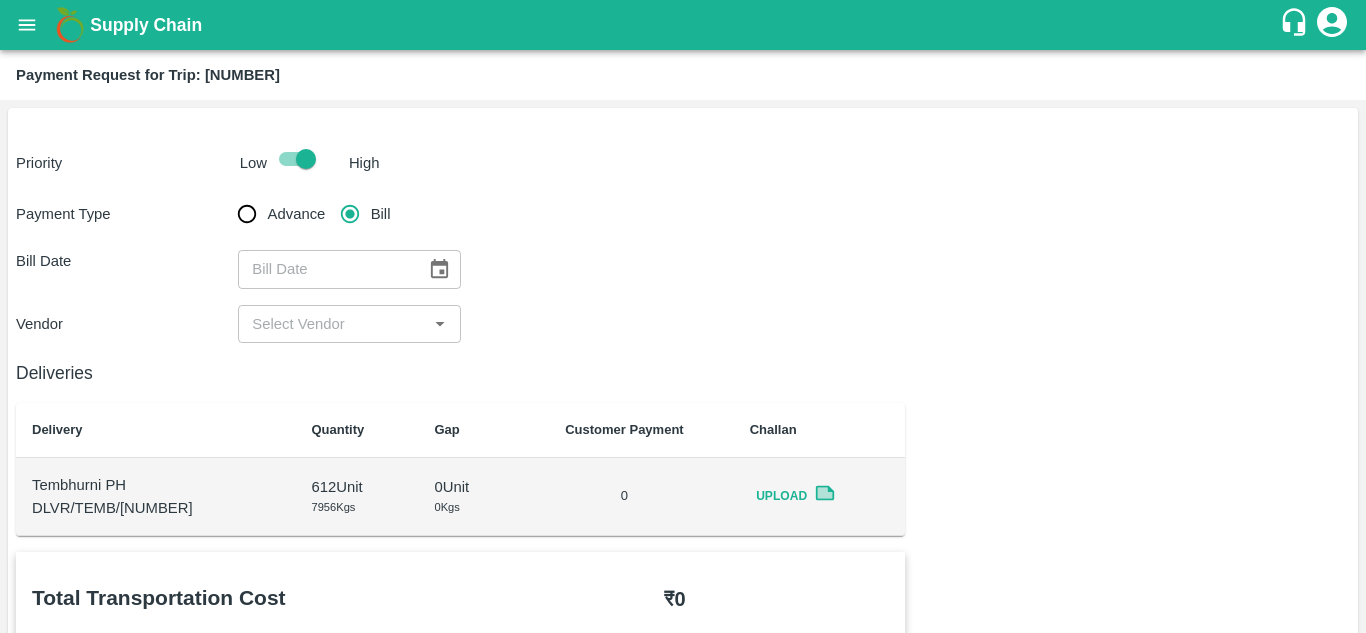 click on "Priority  Low  High Payment Type Advance Bill Bill Date ​ Vendor ​ Deliveries Delivery Quantity Gap Customer Payment Challan Tembhurni PH DLVR/TEMB/213372 612  Unit 7956  Kgs 0  Unit 0  Kgs 0 Upload Total Transportation Cost  ₹ 0 Advance payment - ₹ Additional Charges(+) Inam + ₹ Loading/Unloading Charges + ₹ Loading Detention + ₹ Unloading Detention + ₹ Deduction - ₹ Deduction Reason Reasons ​ Reasons x ​ Total After Adjustment  ₹ 0 Send Partial Payment No Yes Approver ​ Due Date ​ Comments x ​ Attach Bills Attach bill Cancel Save" at bounding box center (683, 821) 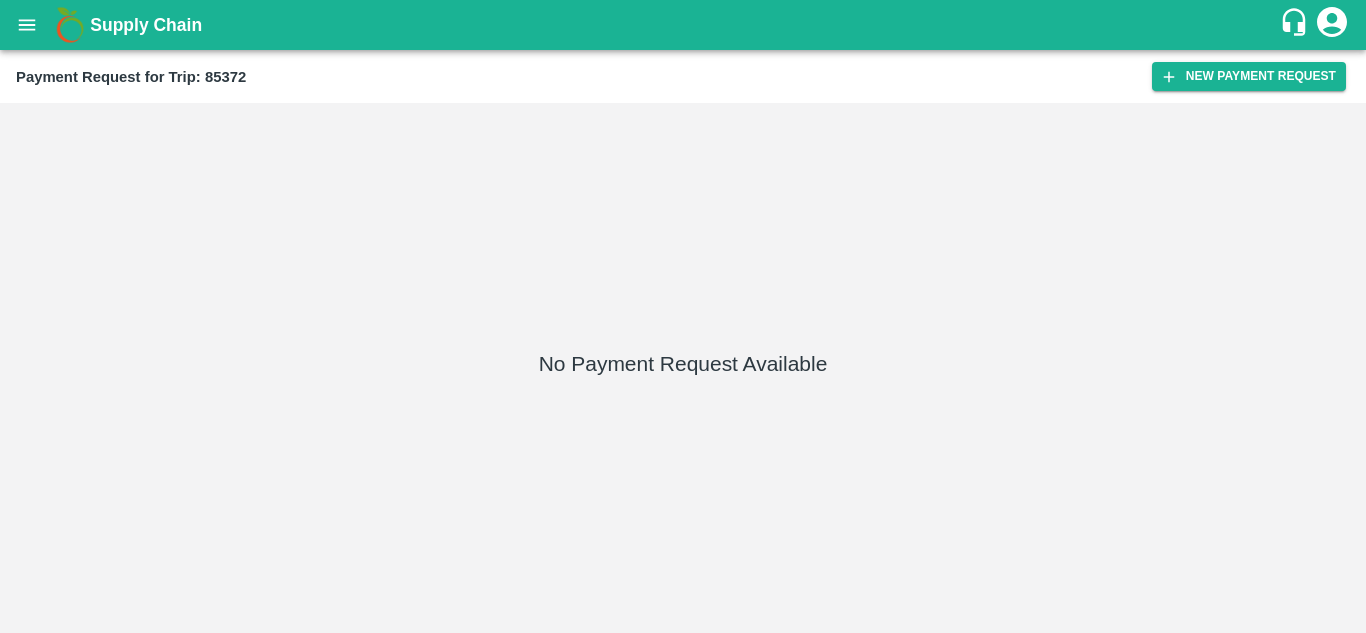 scroll, scrollTop: 0, scrollLeft: 0, axis: both 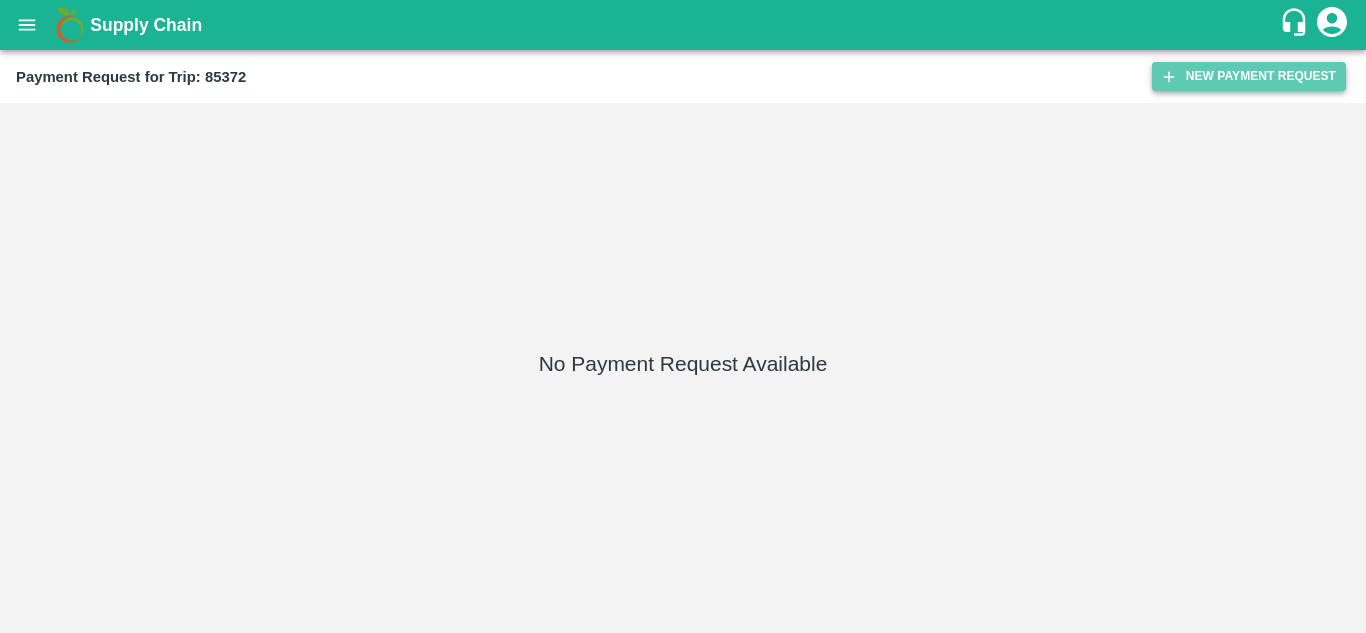 click on "New Payment Request" at bounding box center (1249, 76) 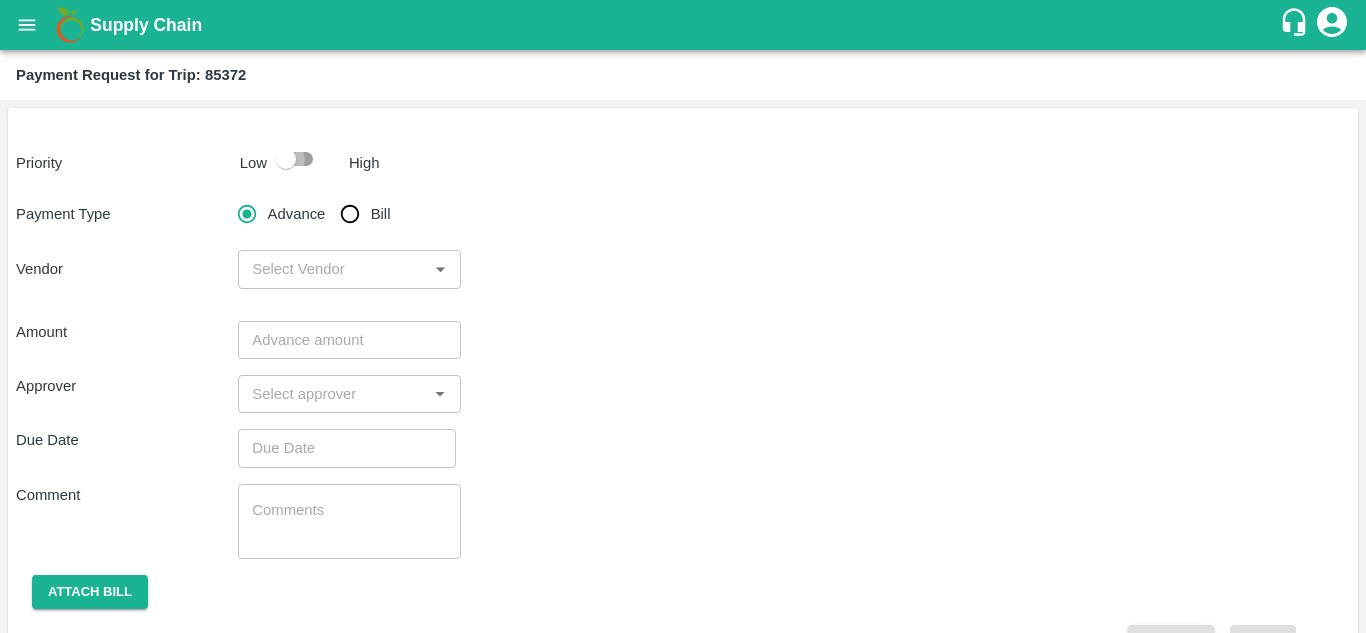 click at bounding box center [286, 159] 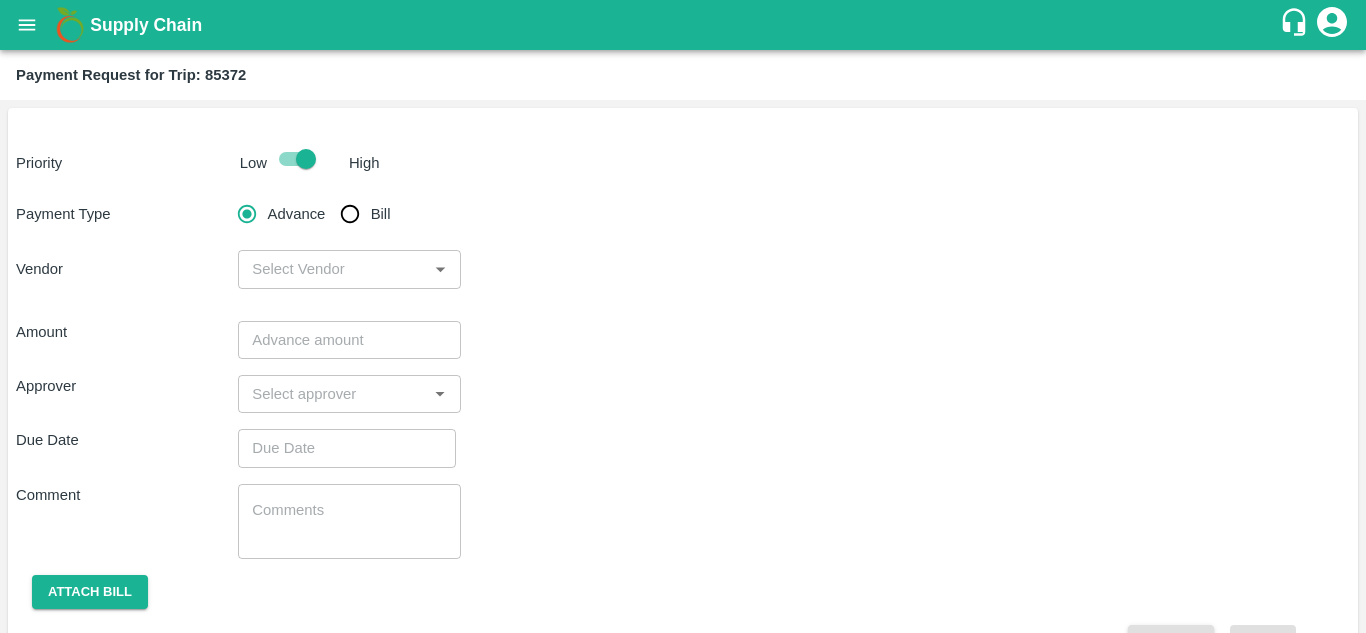 click on "Bill" at bounding box center [350, 214] 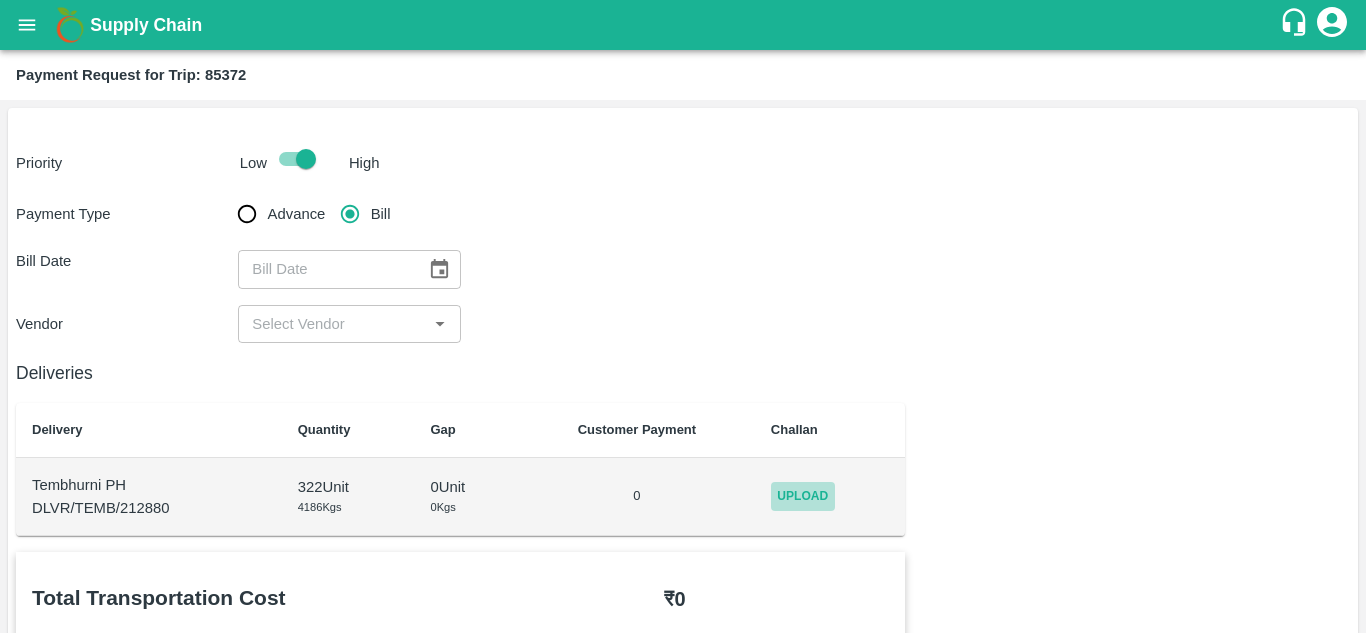 click on "Upload" at bounding box center (803, 496) 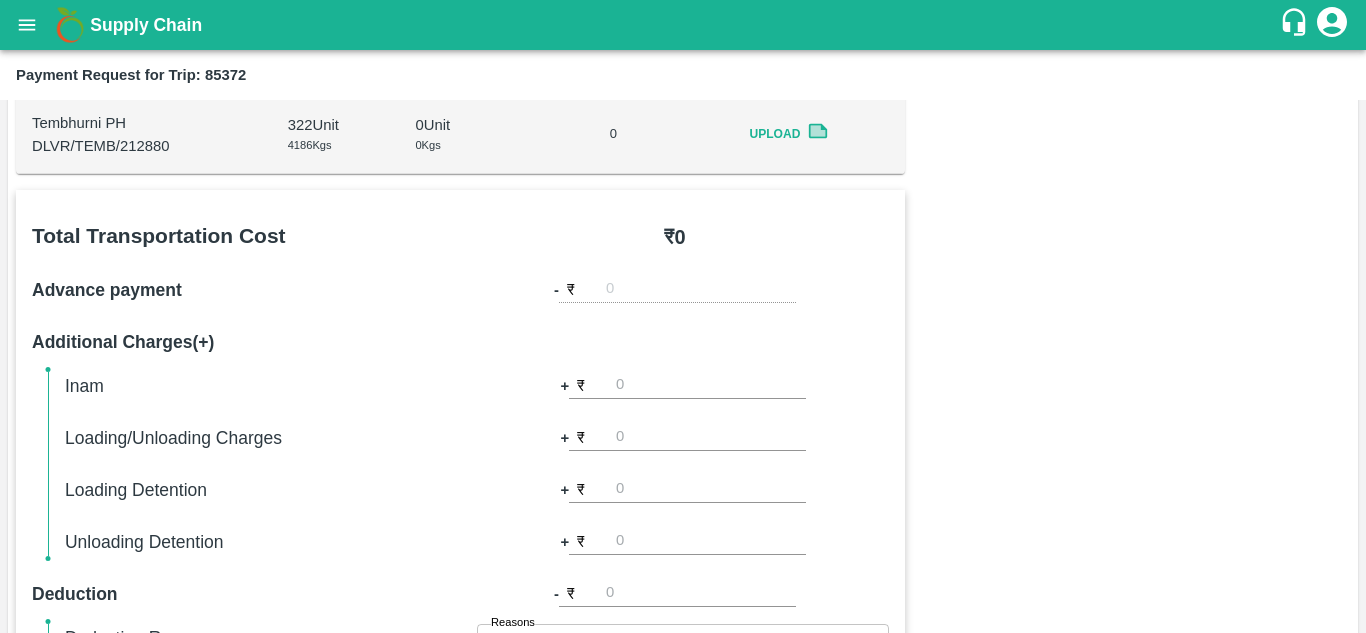 scroll, scrollTop: 0, scrollLeft: 0, axis: both 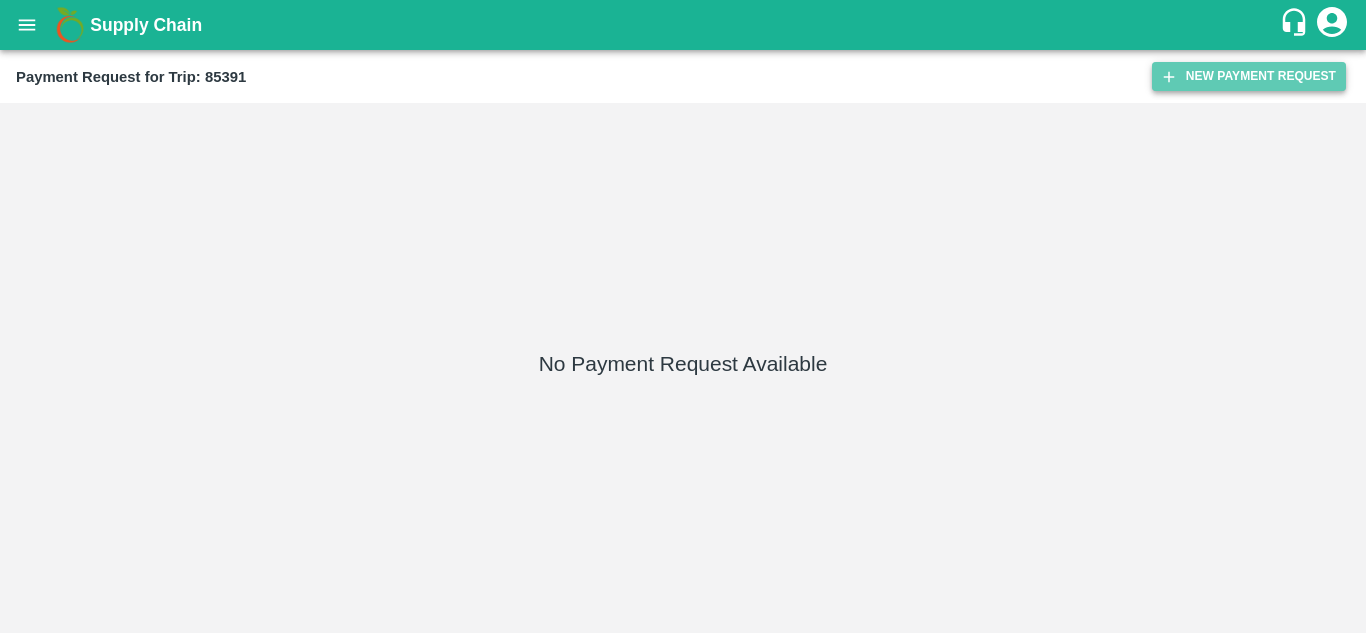click on "New Payment Request" at bounding box center (1249, 76) 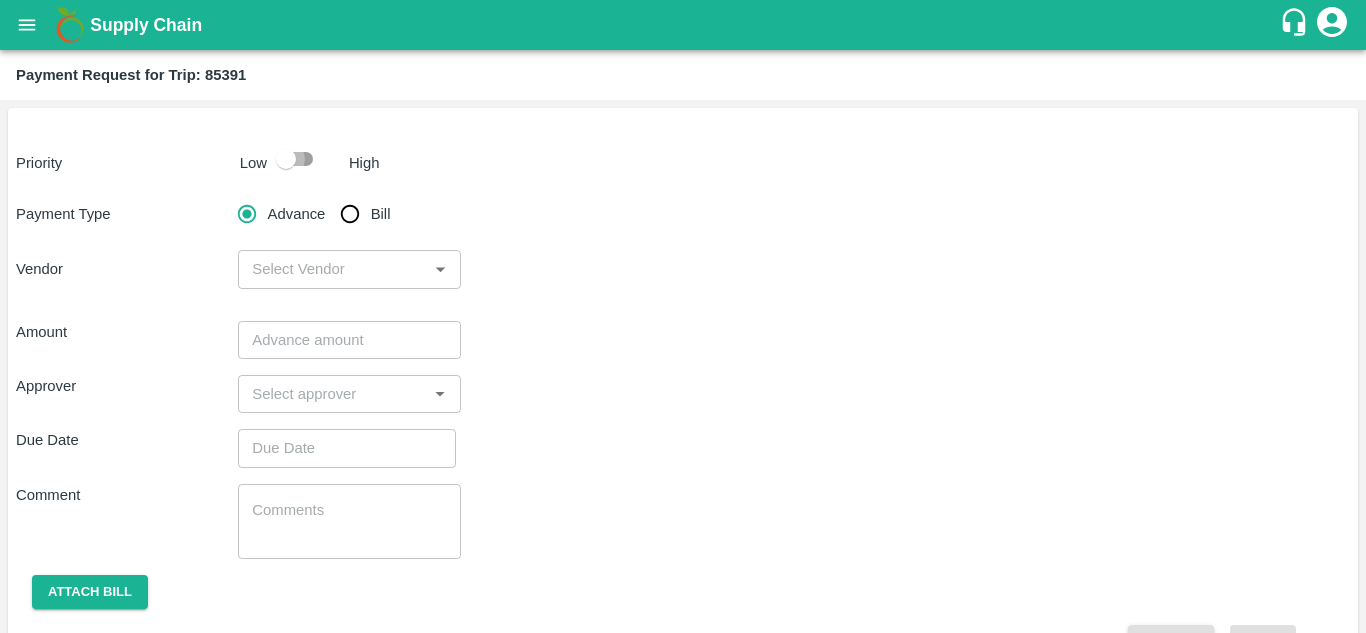 click at bounding box center (286, 159) 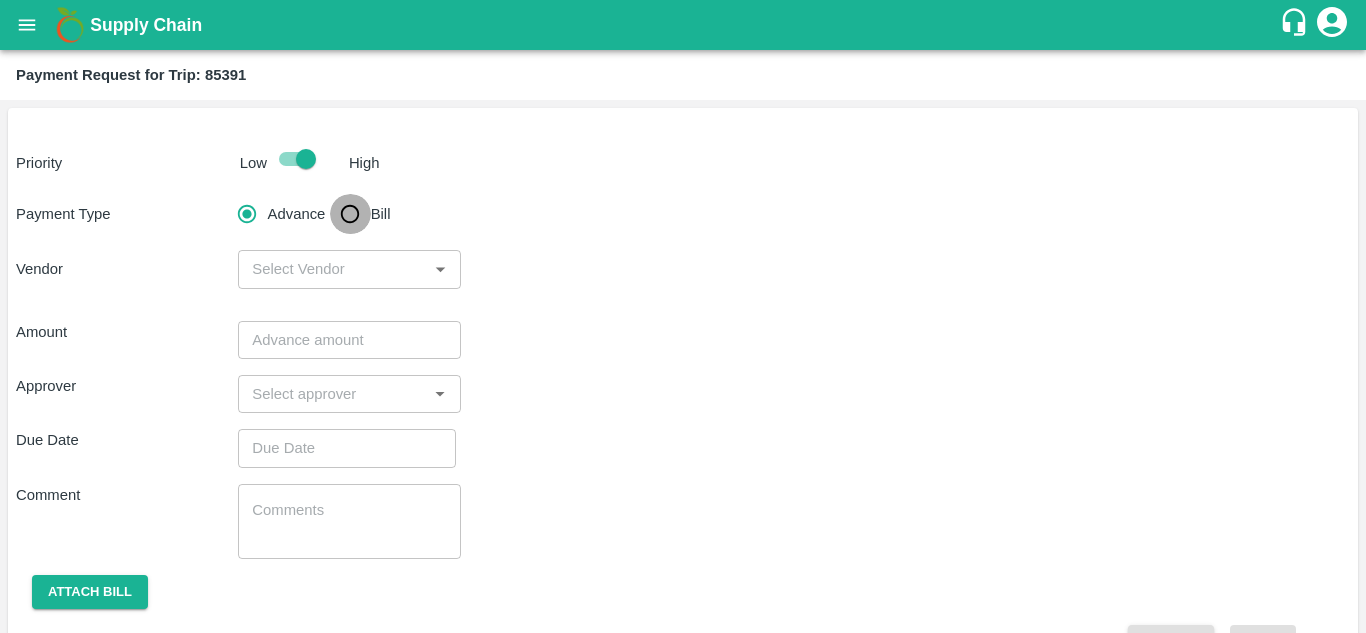 click on "Bill" at bounding box center [350, 214] 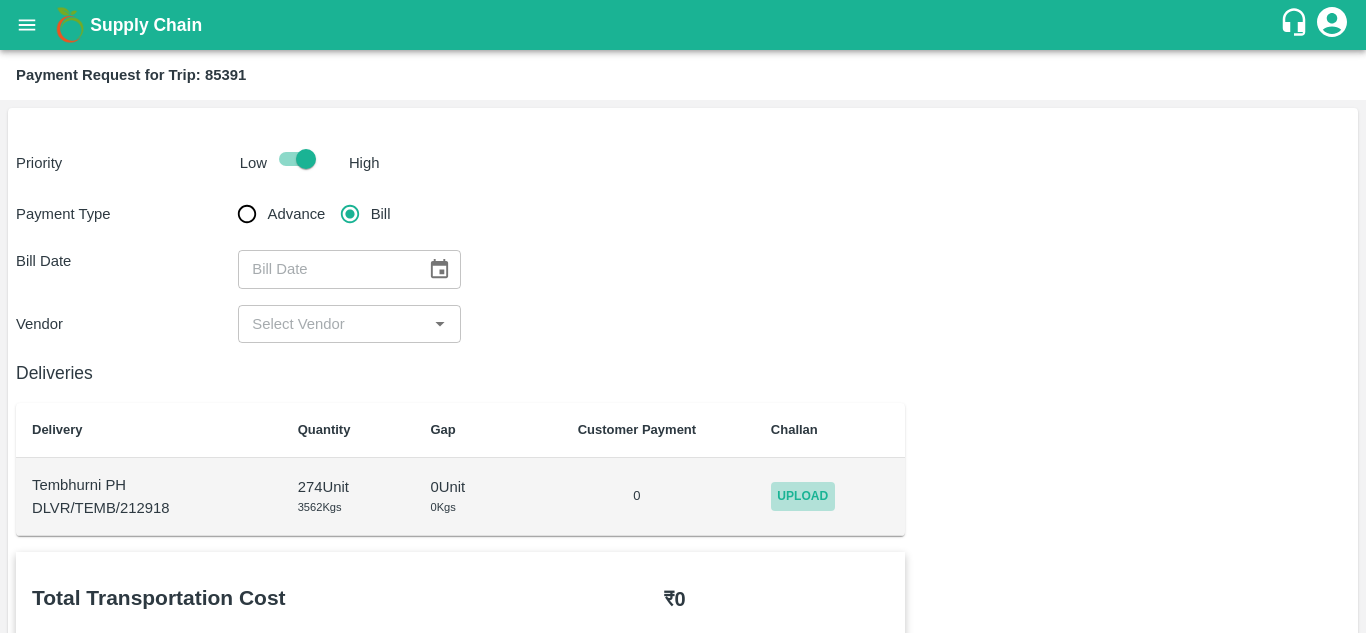 click on "Upload" at bounding box center (803, 496) 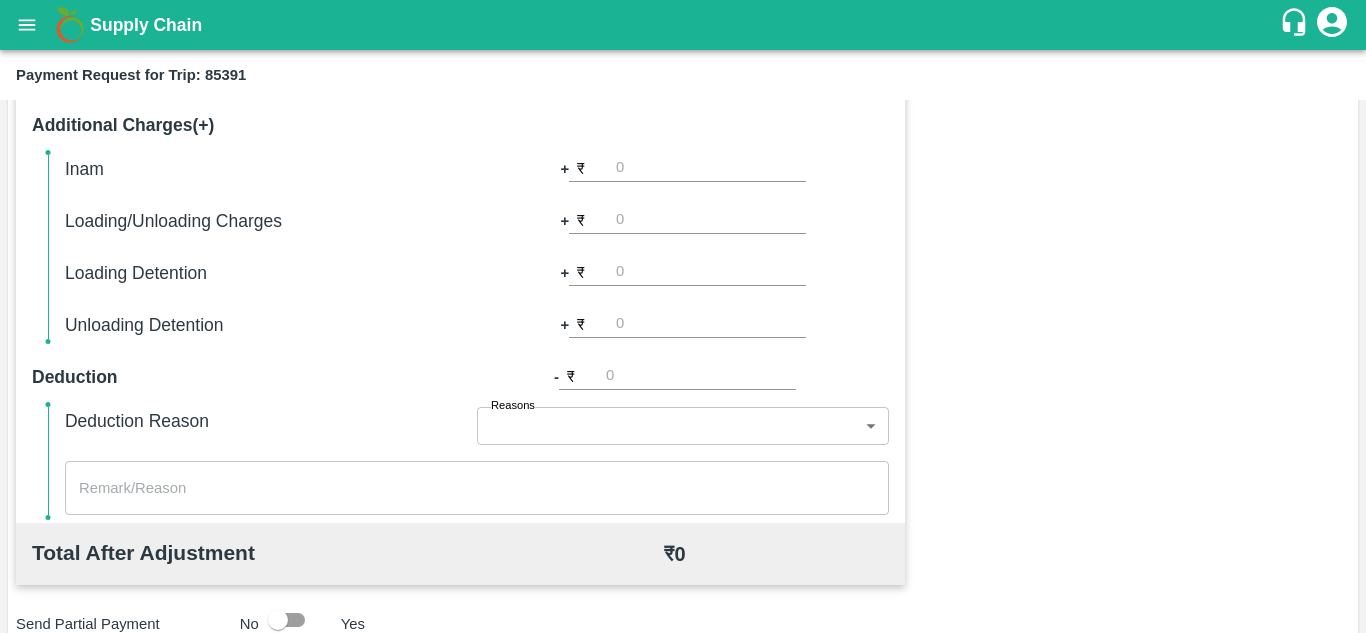 scroll, scrollTop: 0, scrollLeft: 0, axis: both 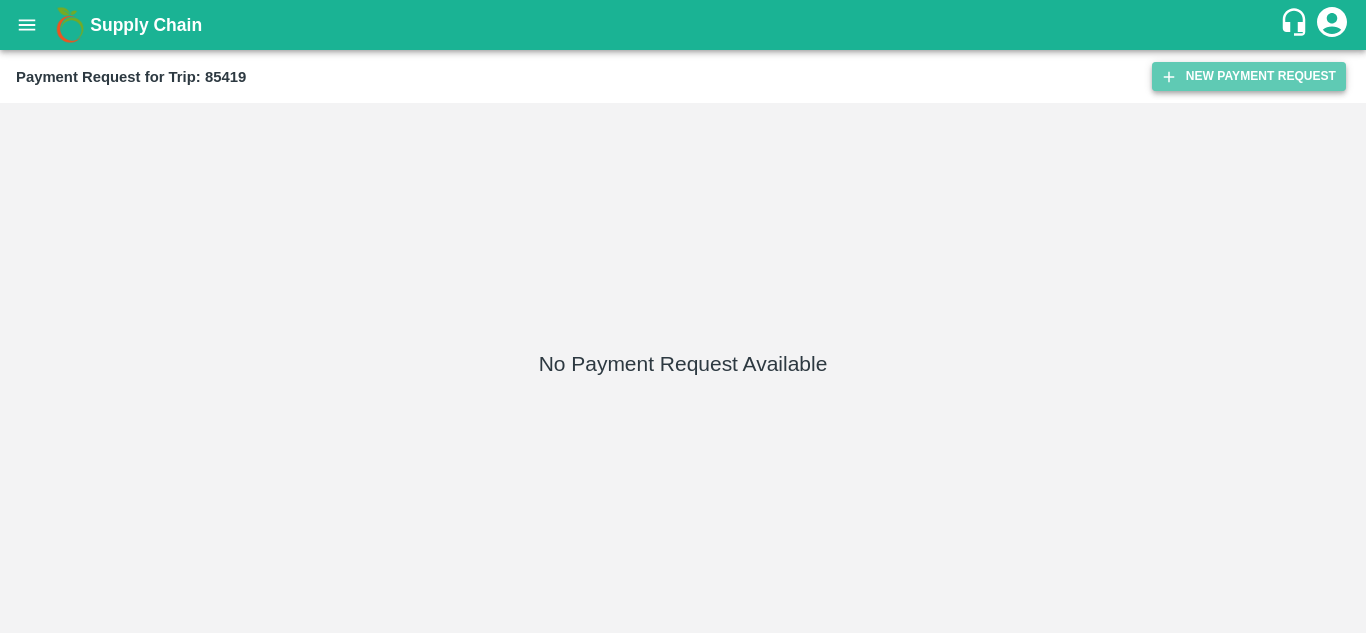 click on "New Payment Request" at bounding box center (1249, 76) 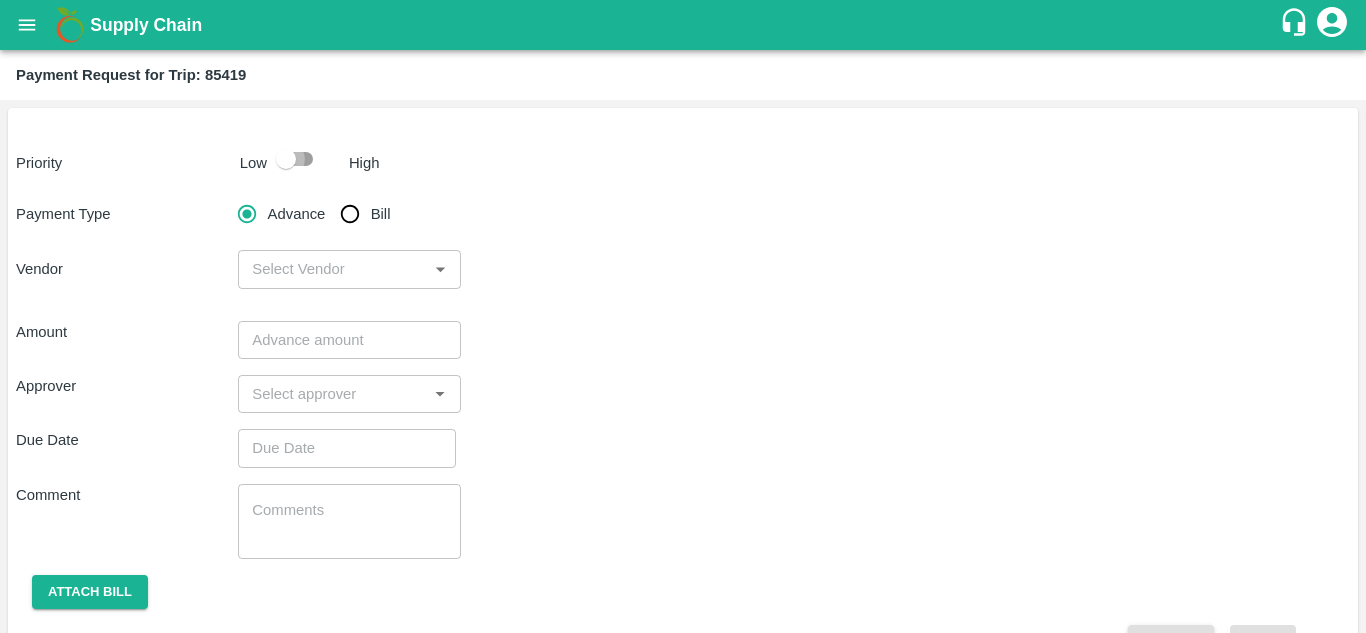 click at bounding box center (286, 159) 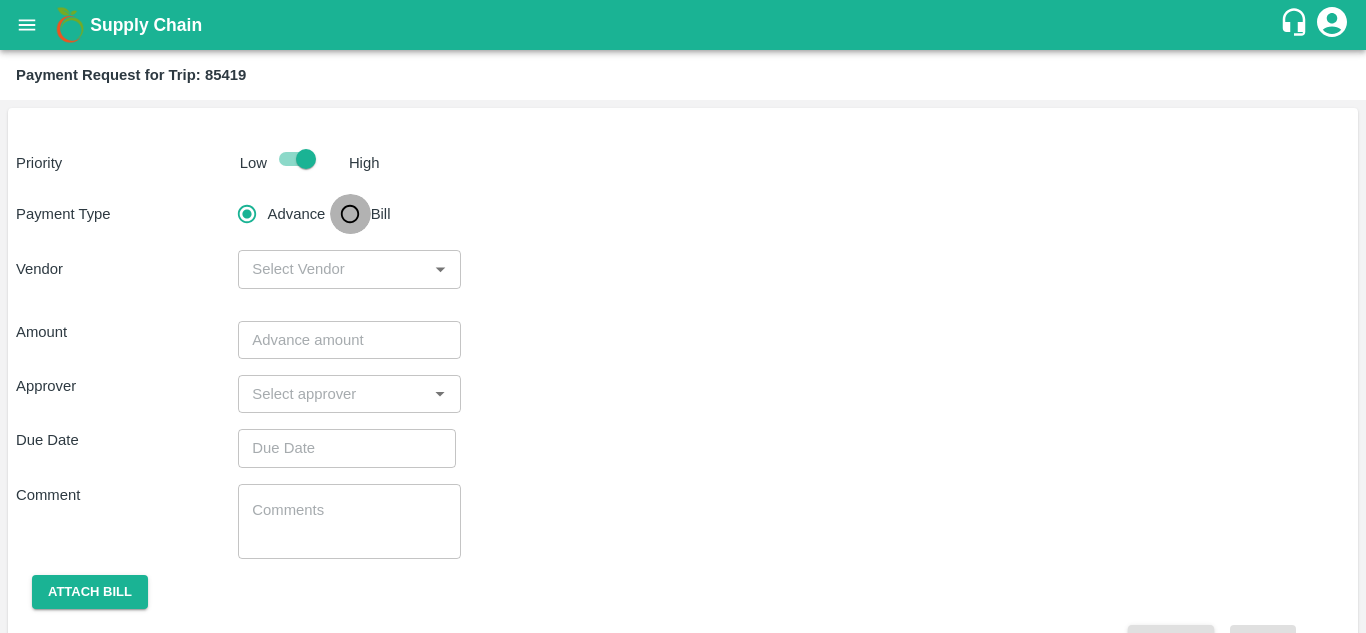 click on "Bill" at bounding box center [350, 214] 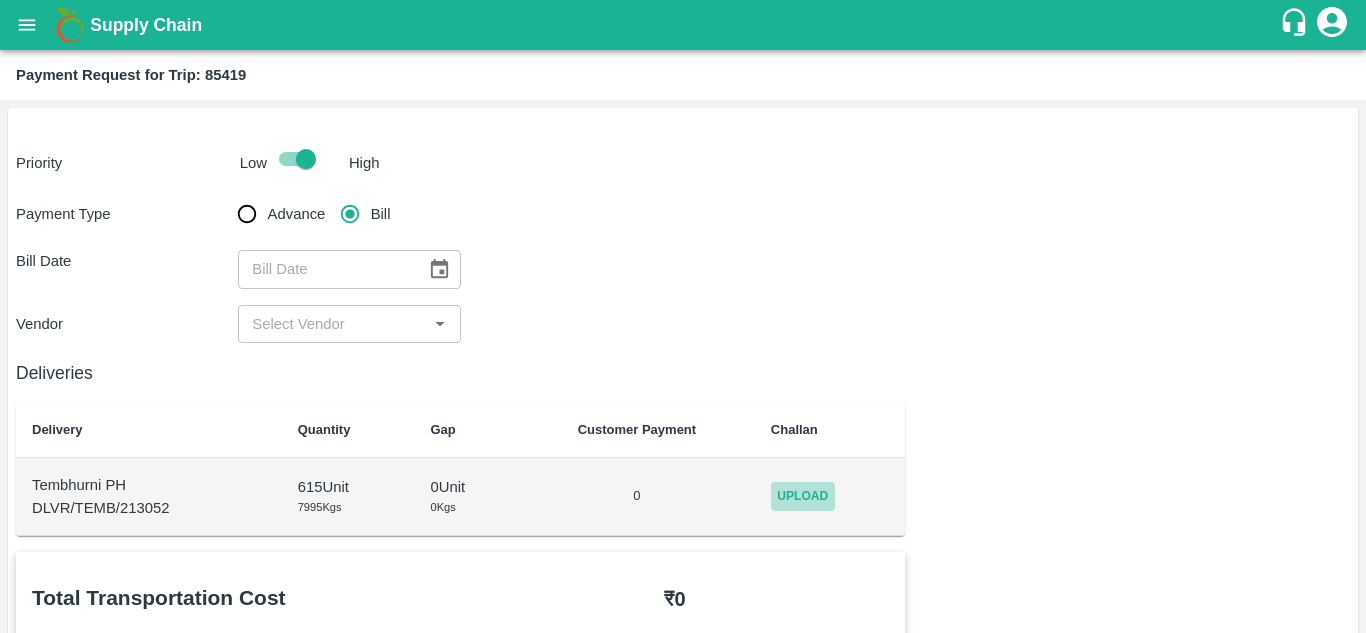 click on "Upload" at bounding box center [803, 496] 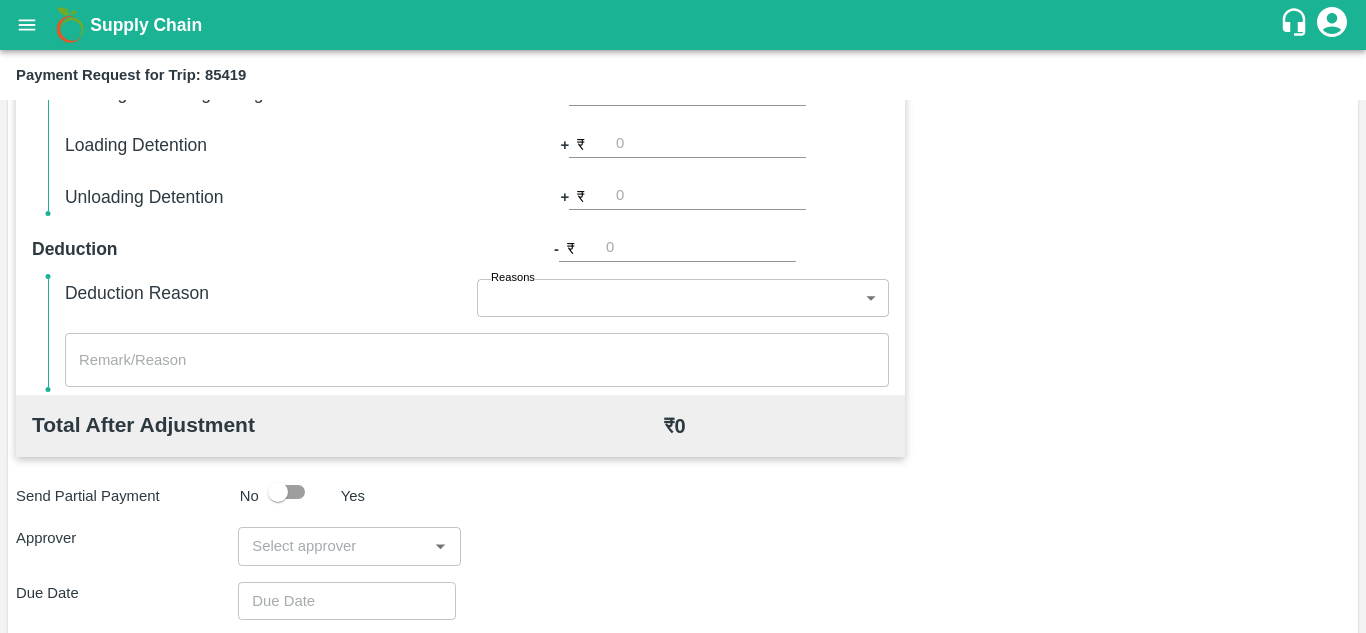 scroll, scrollTop: 0, scrollLeft: 0, axis: both 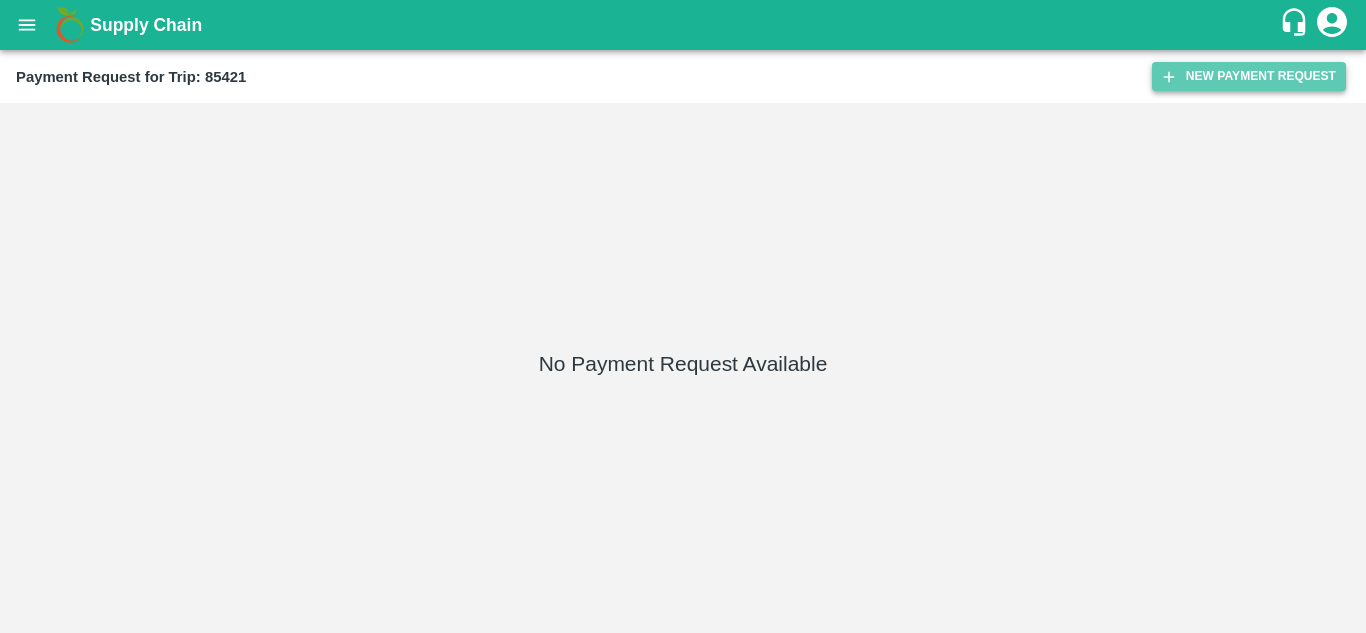 click on "New Payment Request" at bounding box center [1249, 76] 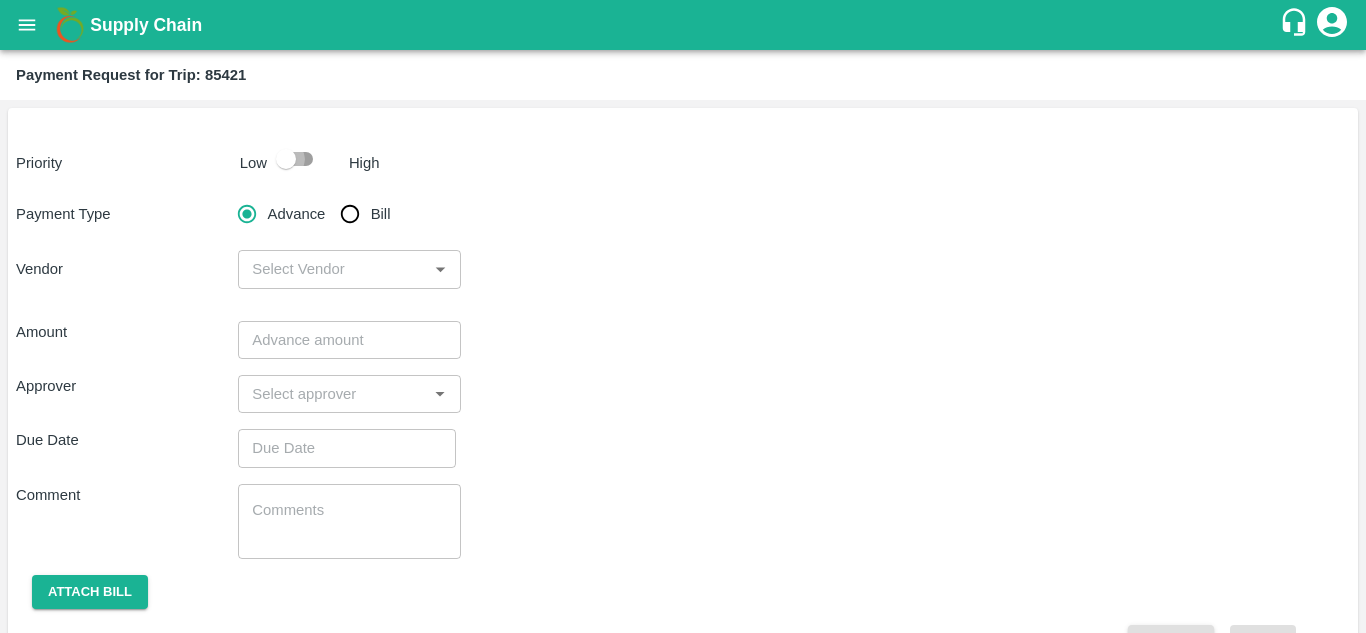 click at bounding box center [286, 159] 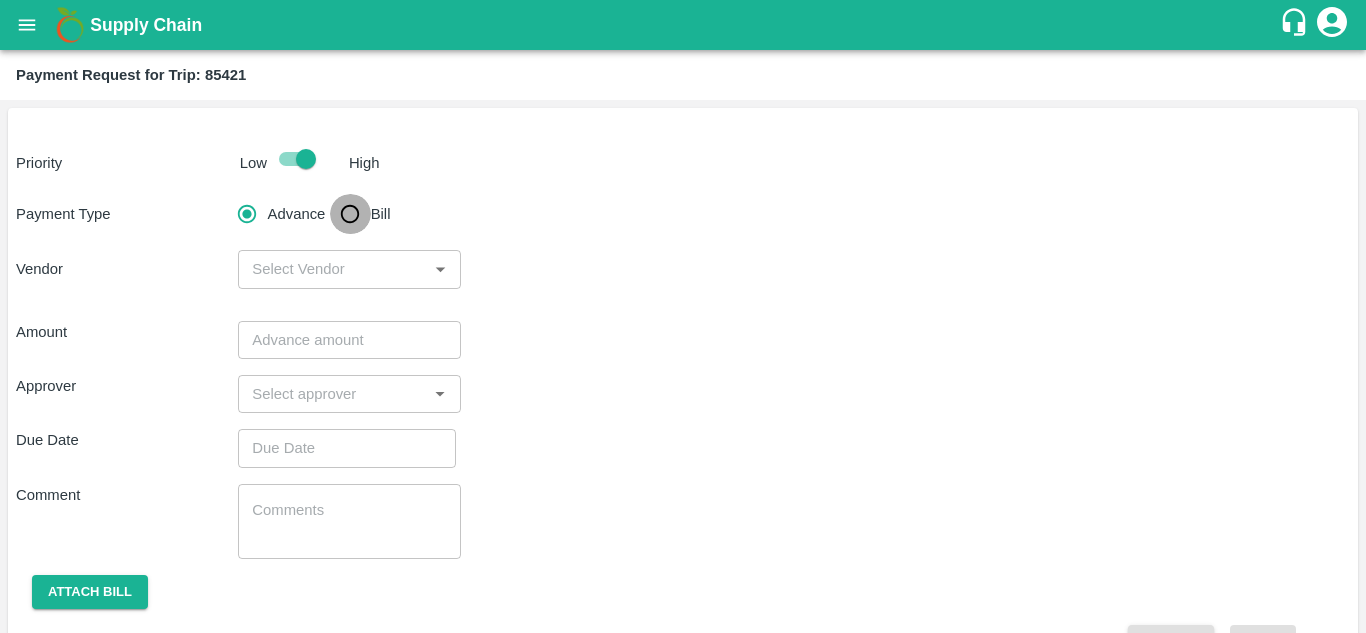 click on "Bill" at bounding box center [350, 214] 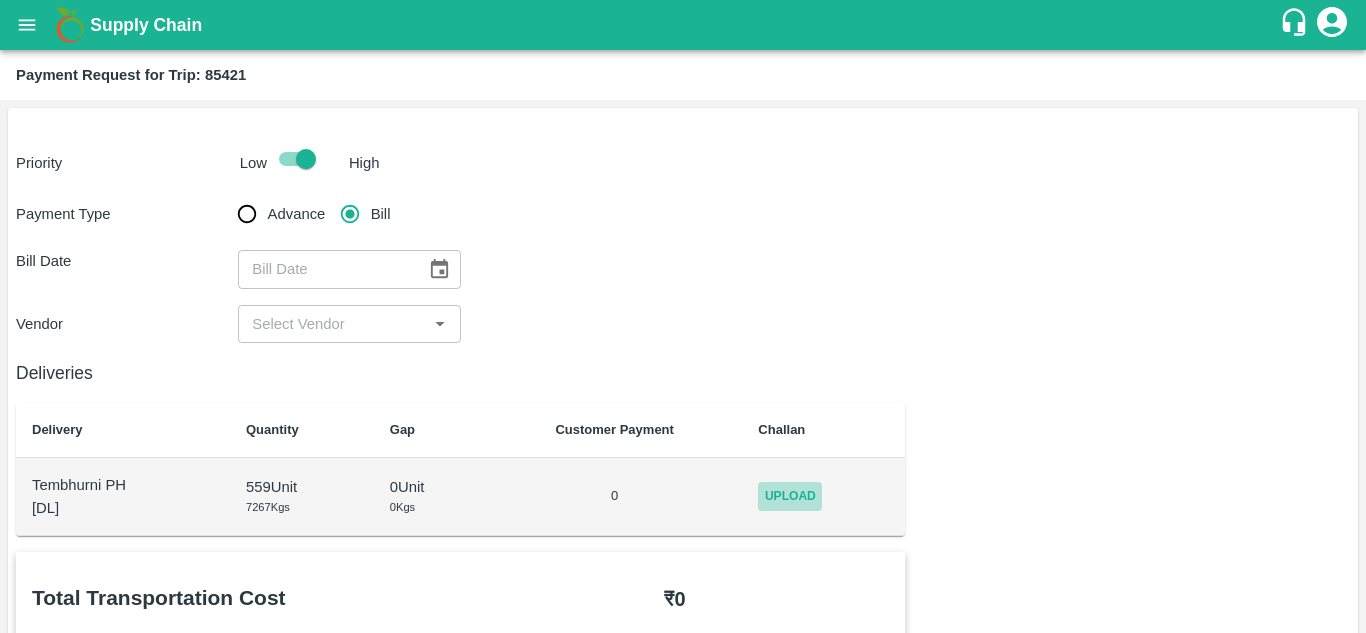 click on "Upload" at bounding box center [790, 496] 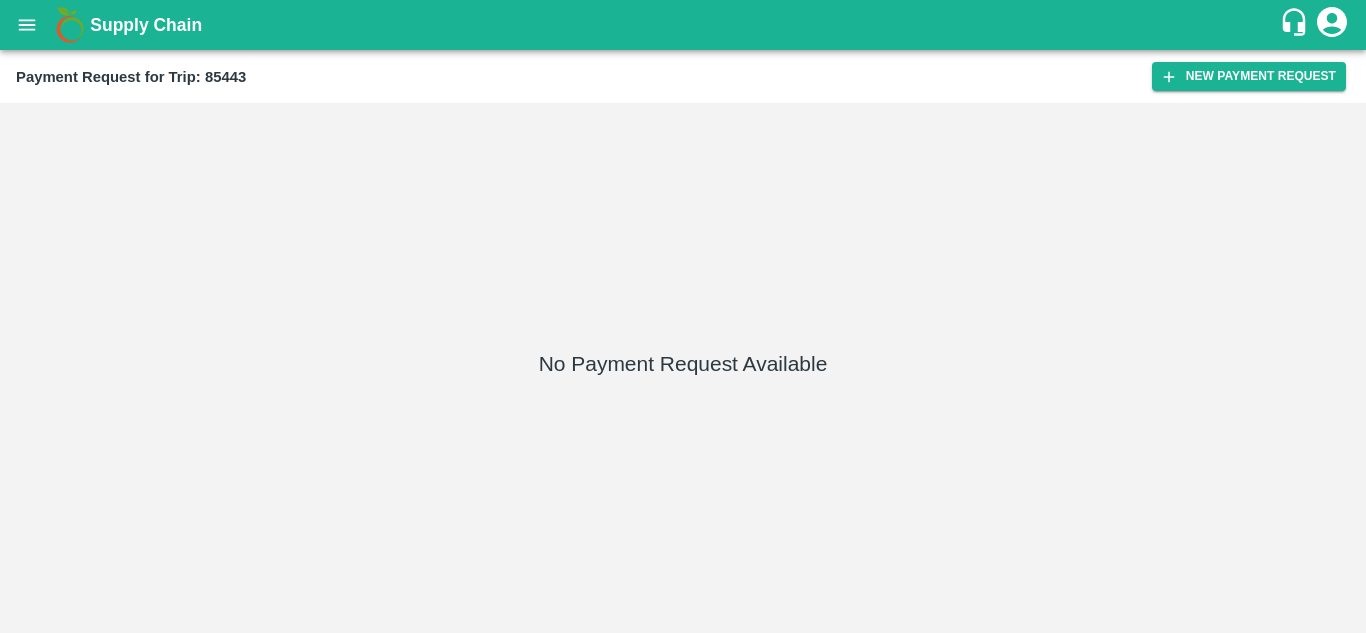 scroll, scrollTop: 0, scrollLeft: 0, axis: both 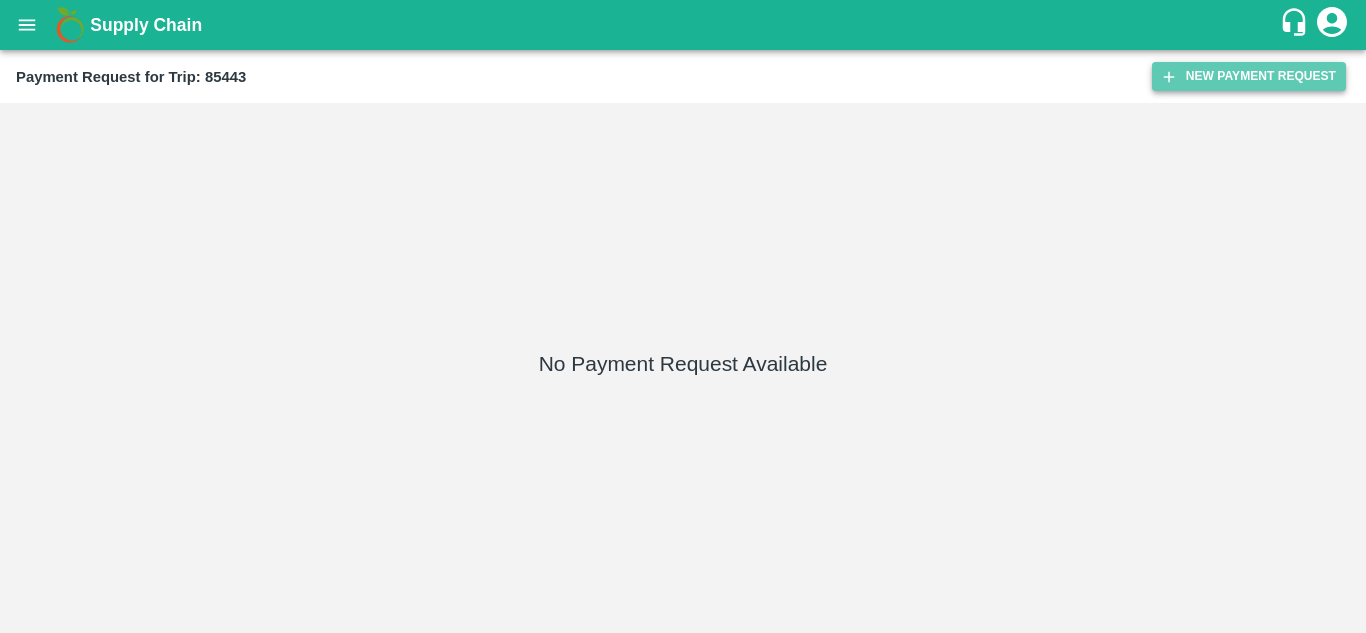 click on "New Payment Request" at bounding box center [1249, 76] 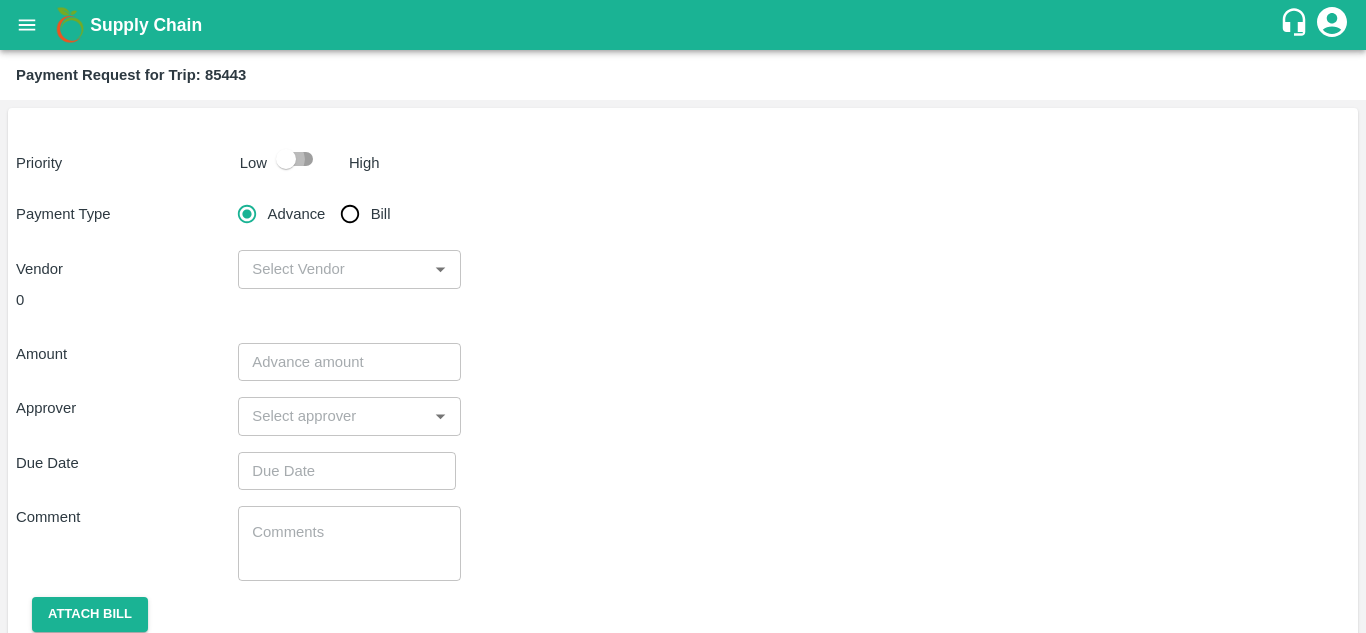 click at bounding box center [286, 159] 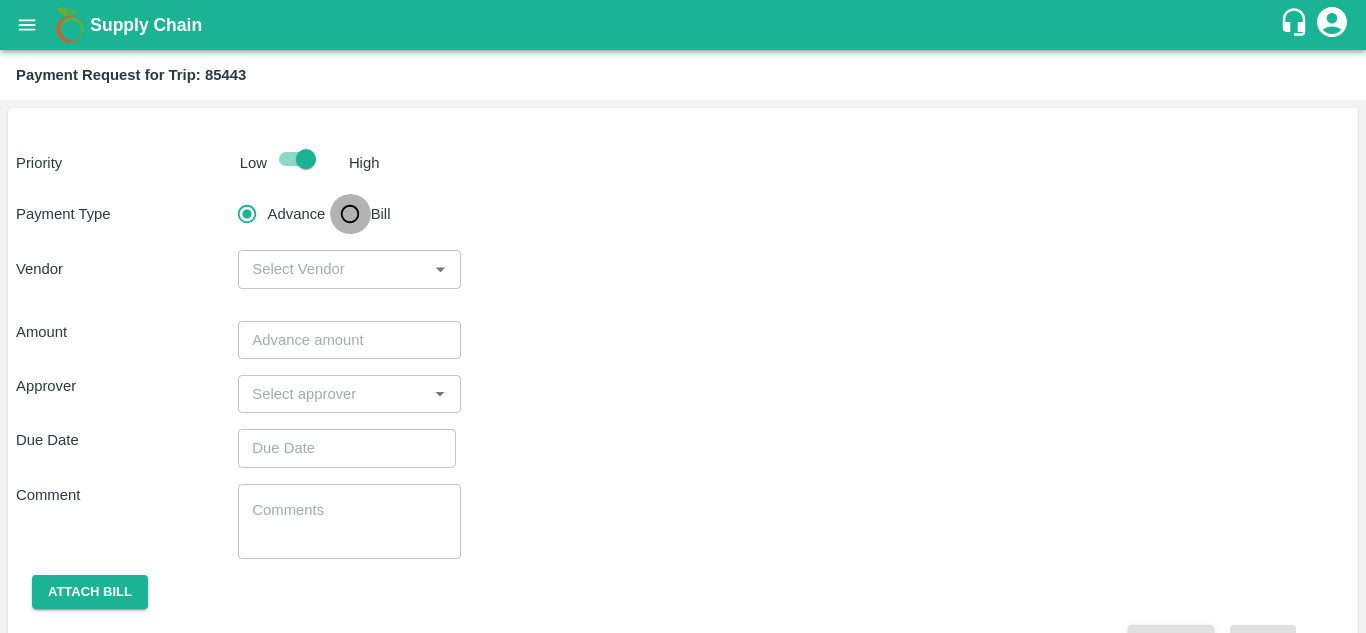 click on "Bill" at bounding box center [350, 214] 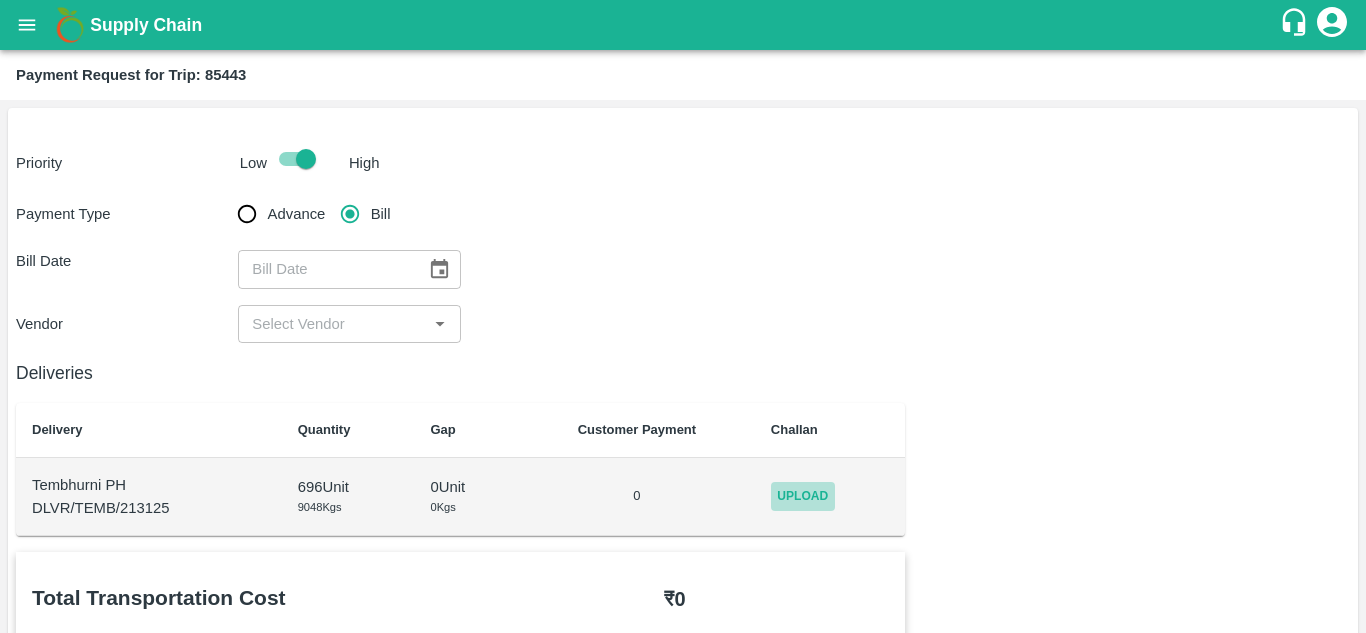click on "Upload" at bounding box center [803, 496] 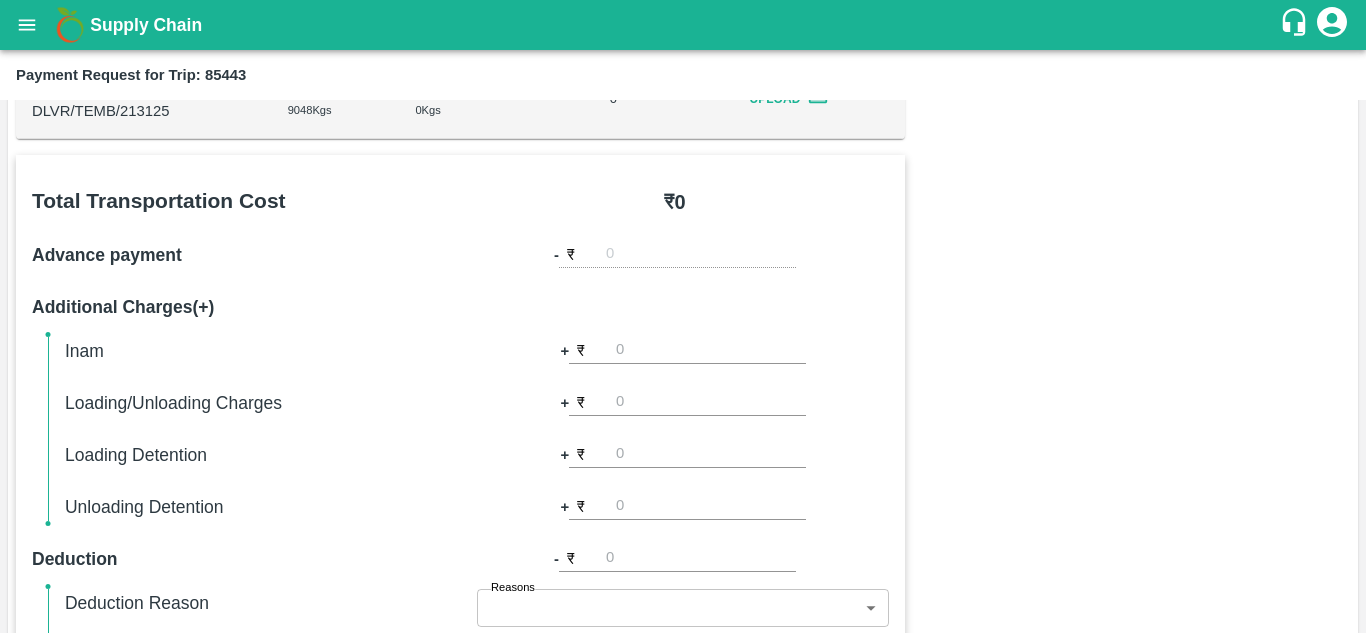 scroll, scrollTop: 0, scrollLeft: 0, axis: both 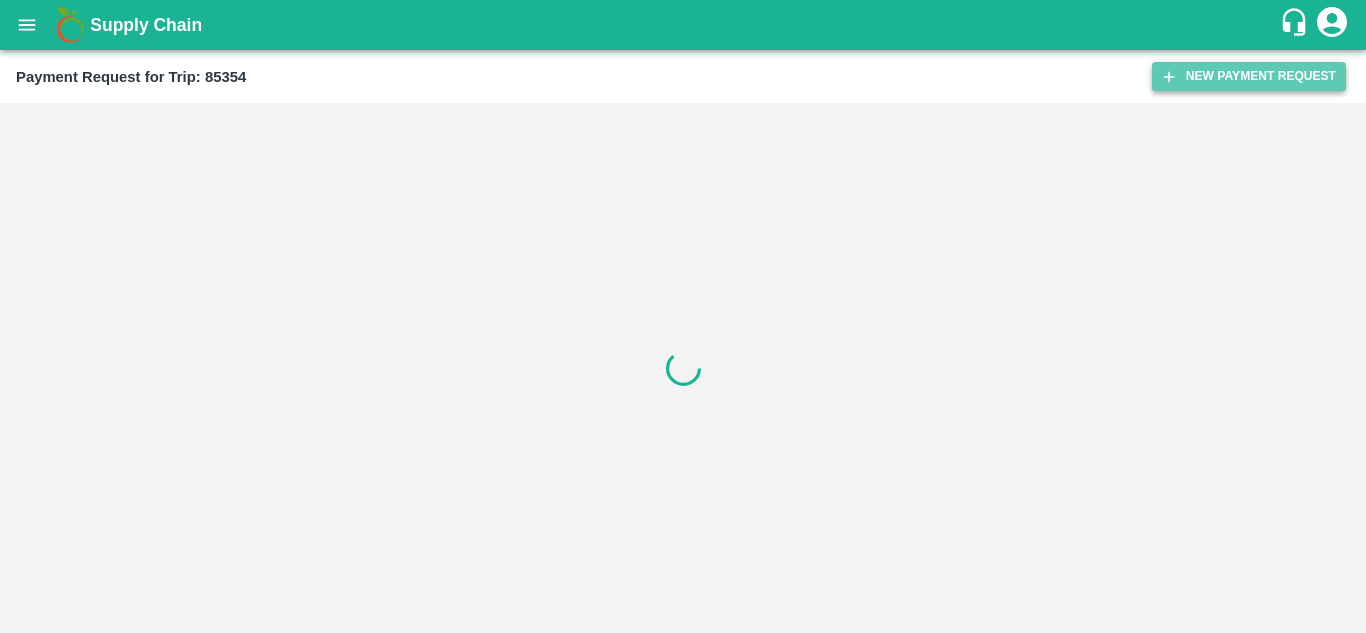 click on "New Payment Request" at bounding box center (1249, 76) 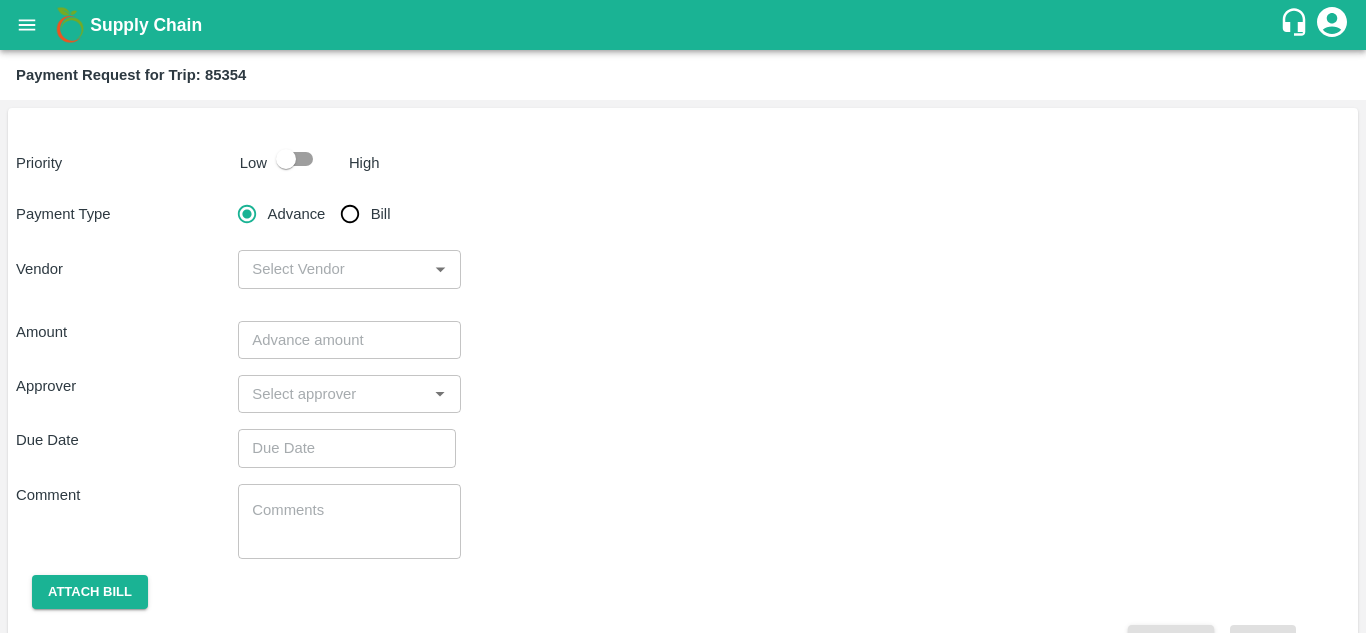 click at bounding box center (286, 159) 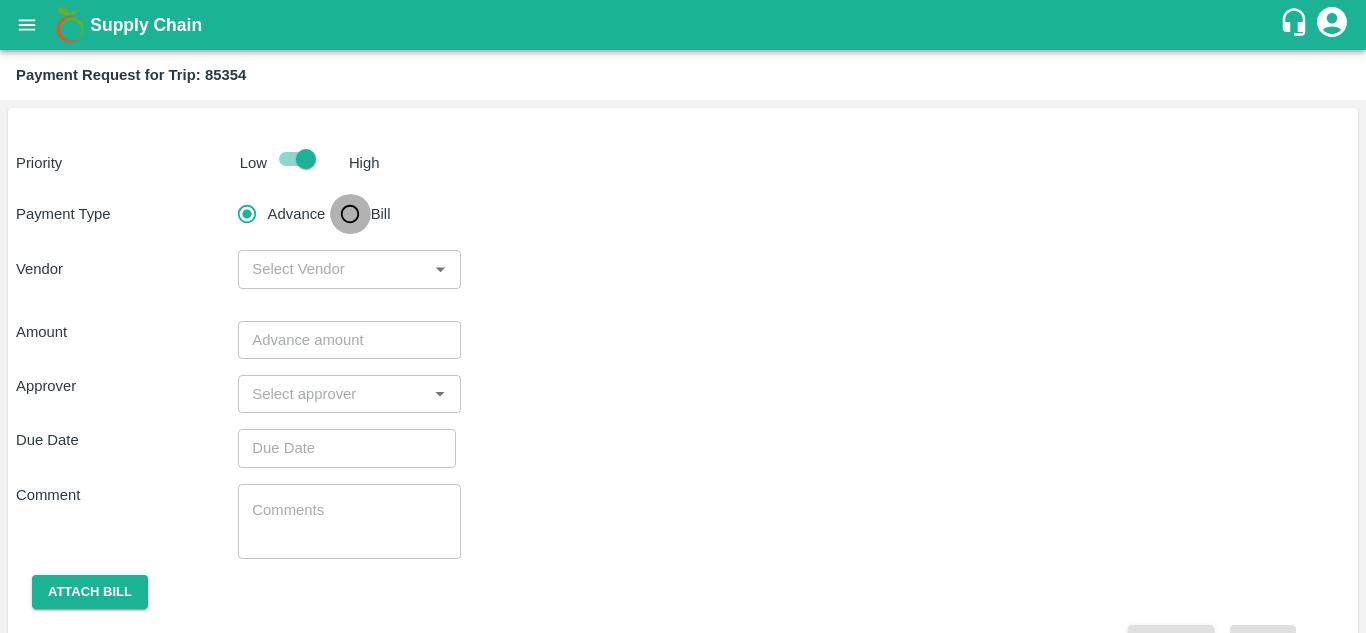 click on "Bill" at bounding box center (350, 214) 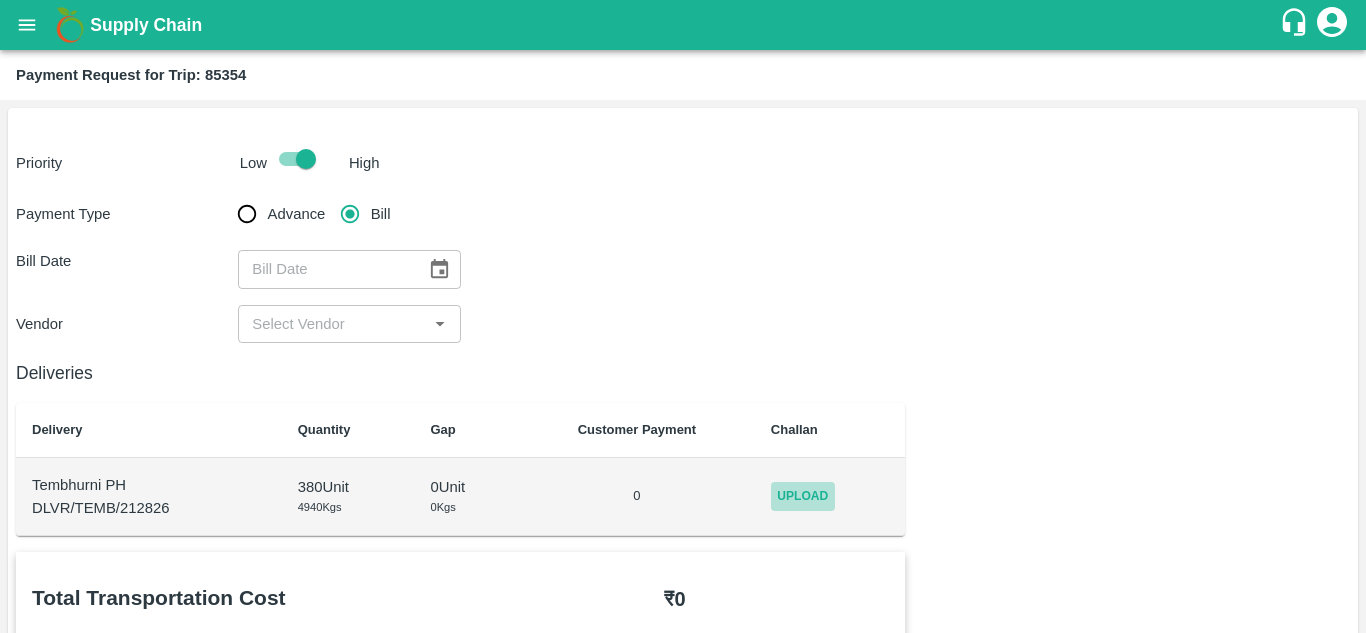 click on "Upload" at bounding box center [803, 496] 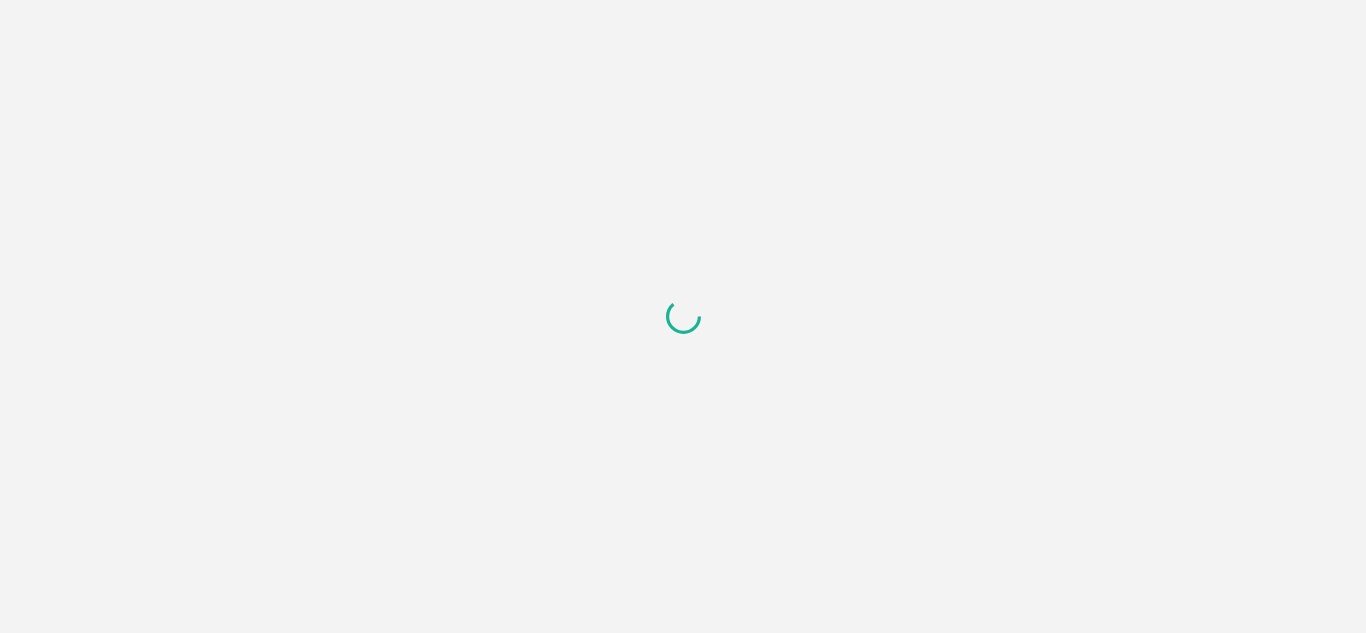 scroll, scrollTop: 0, scrollLeft: 0, axis: both 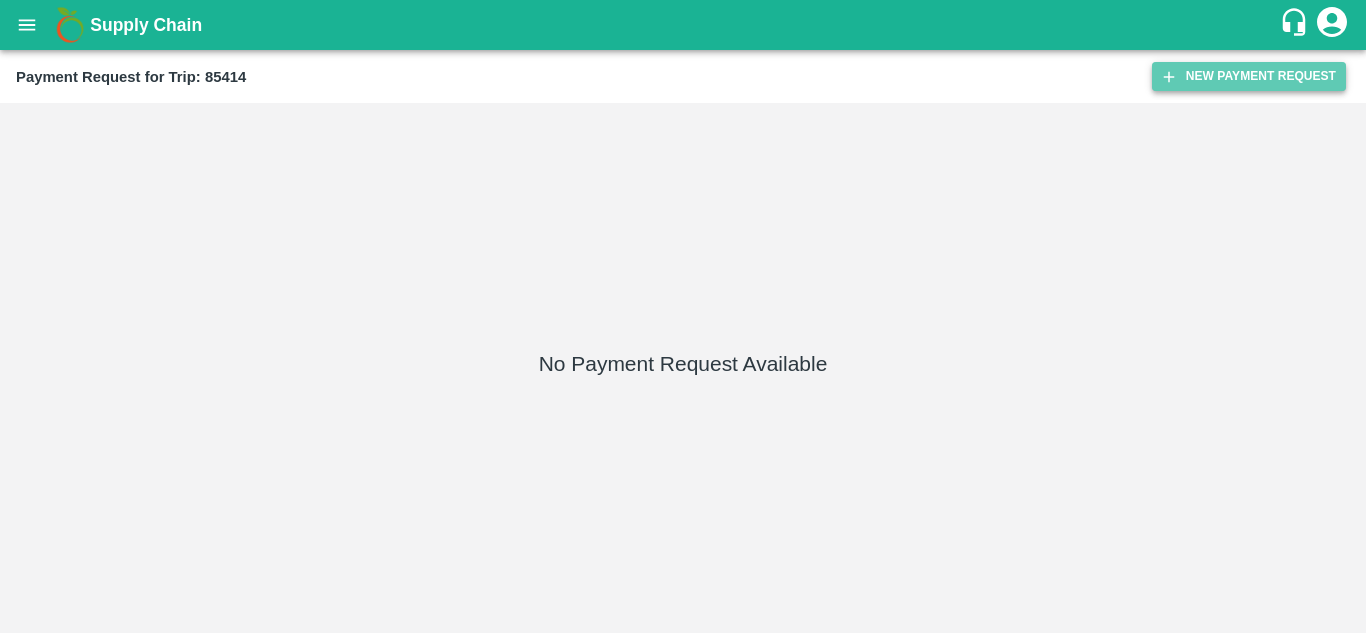 click on "New Payment Request" at bounding box center (1249, 76) 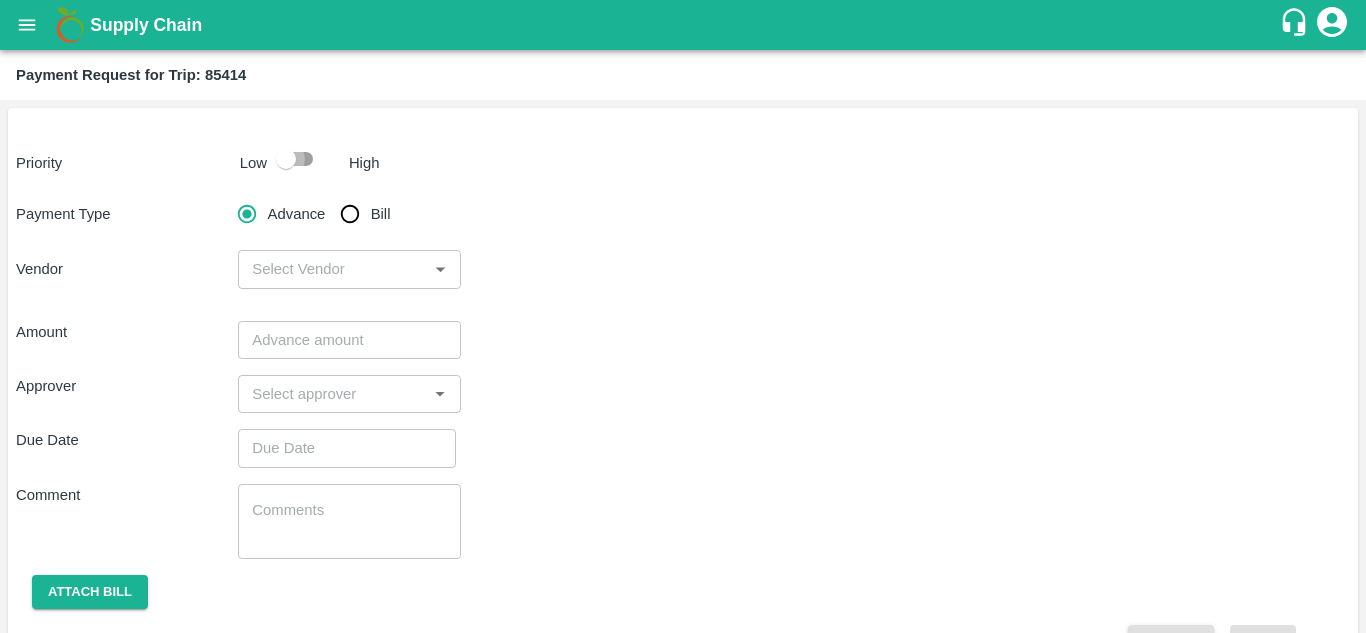 click at bounding box center [286, 159] 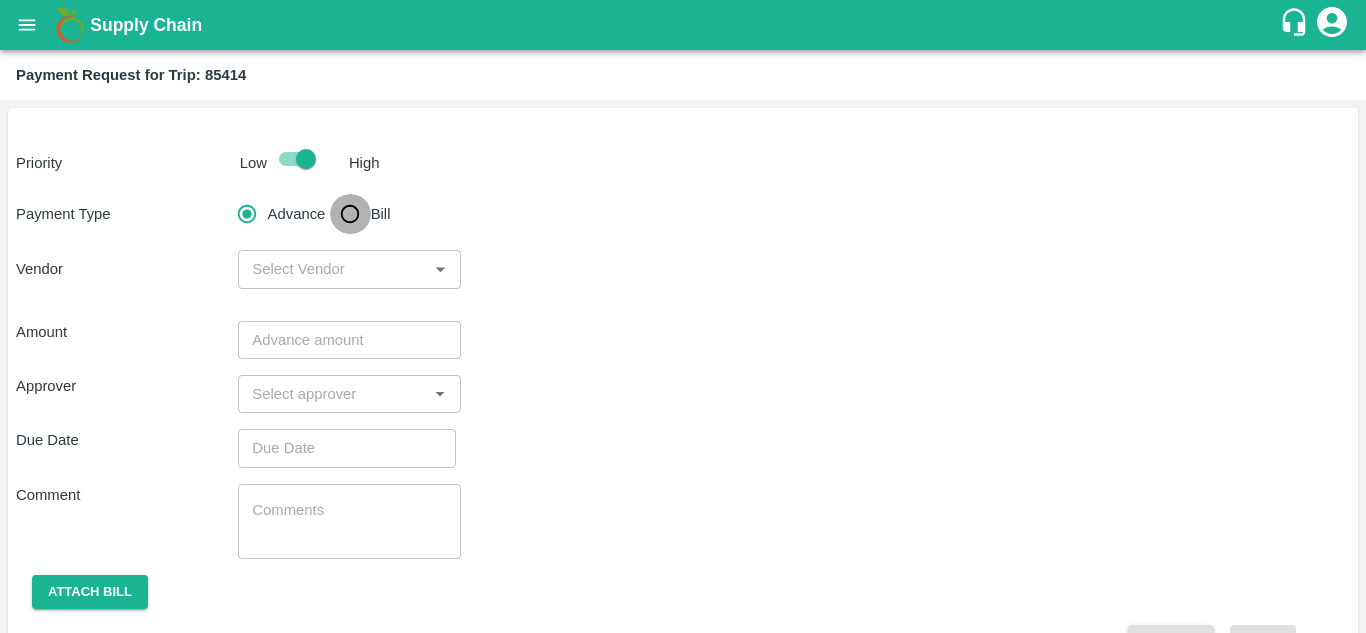 click on "Bill" at bounding box center [350, 214] 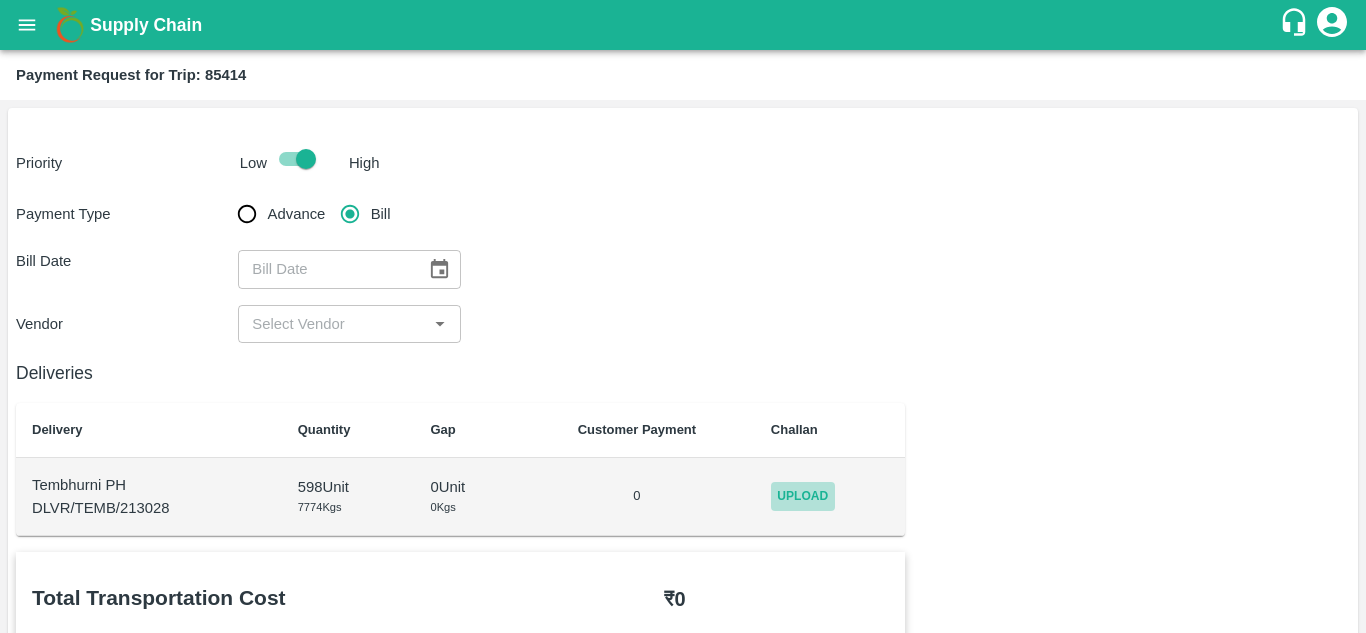 click on "Upload" at bounding box center [803, 496] 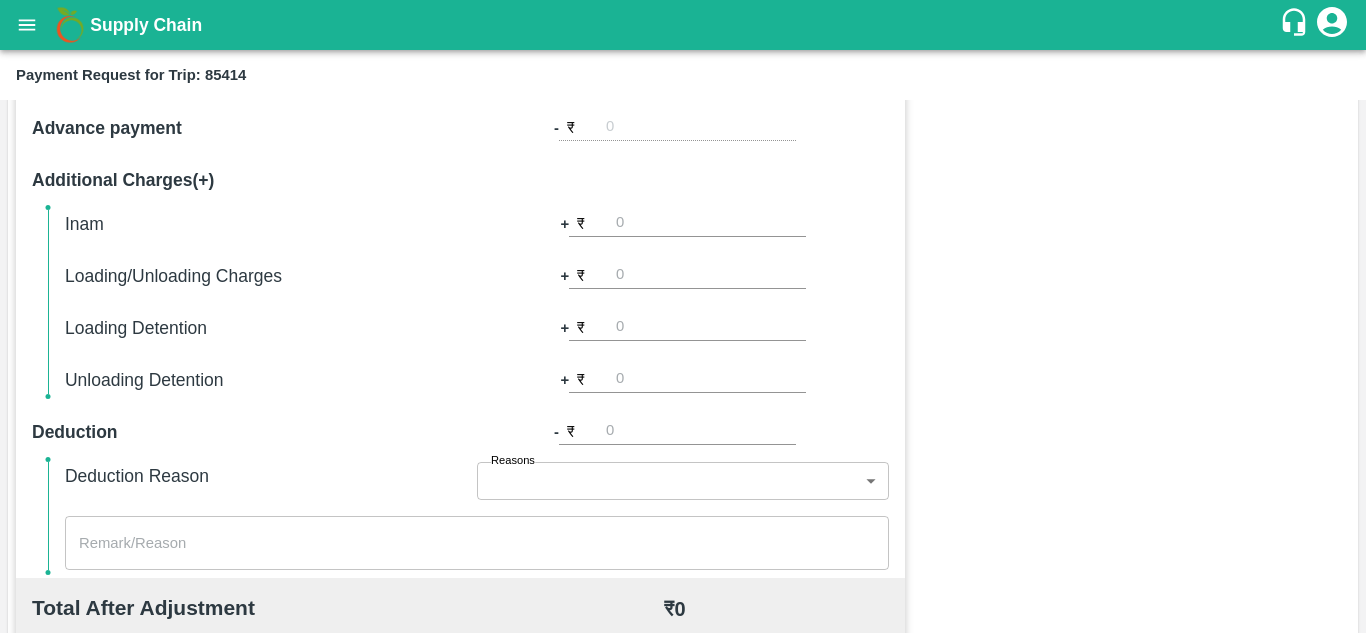 scroll, scrollTop: 0, scrollLeft: 0, axis: both 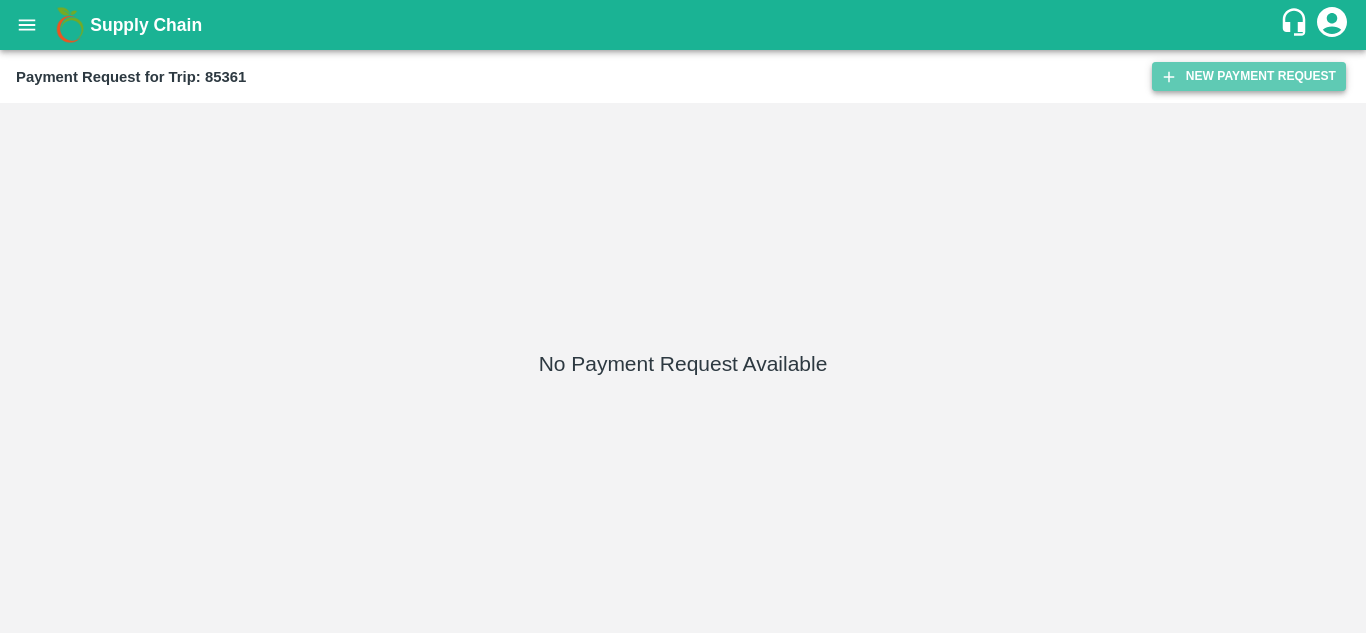 click on "New Payment Request" at bounding box center (1249, 76) 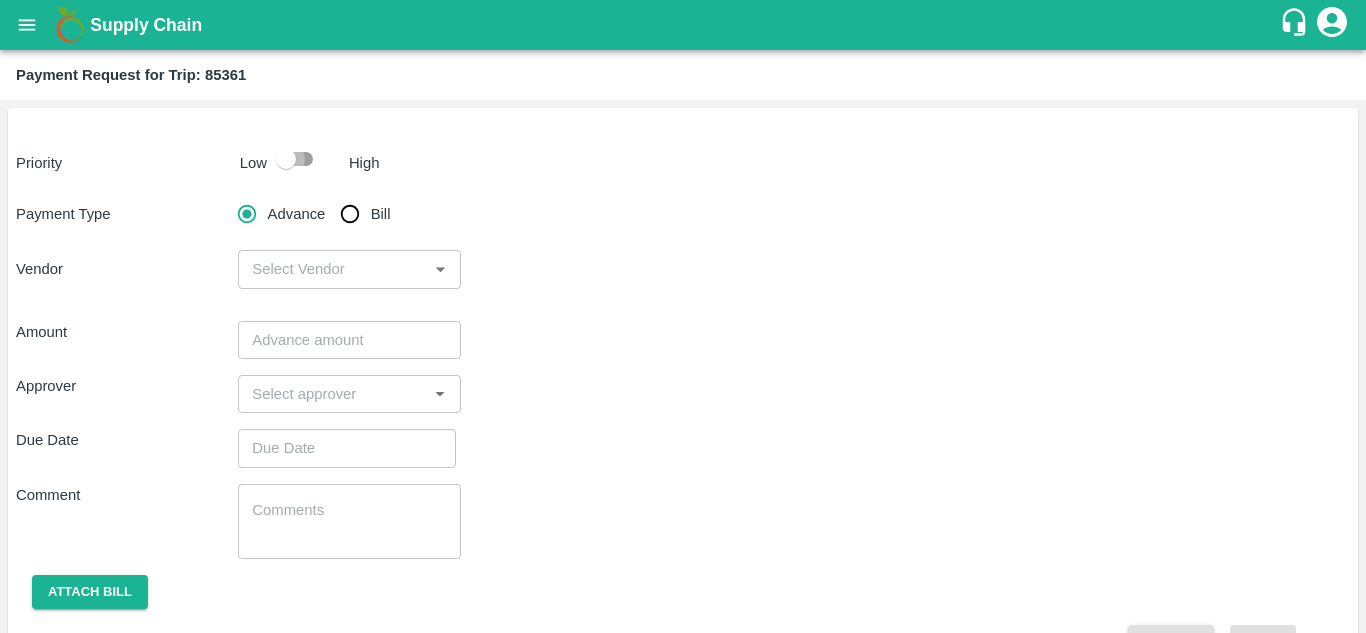 click at bounding box center (286, 159) 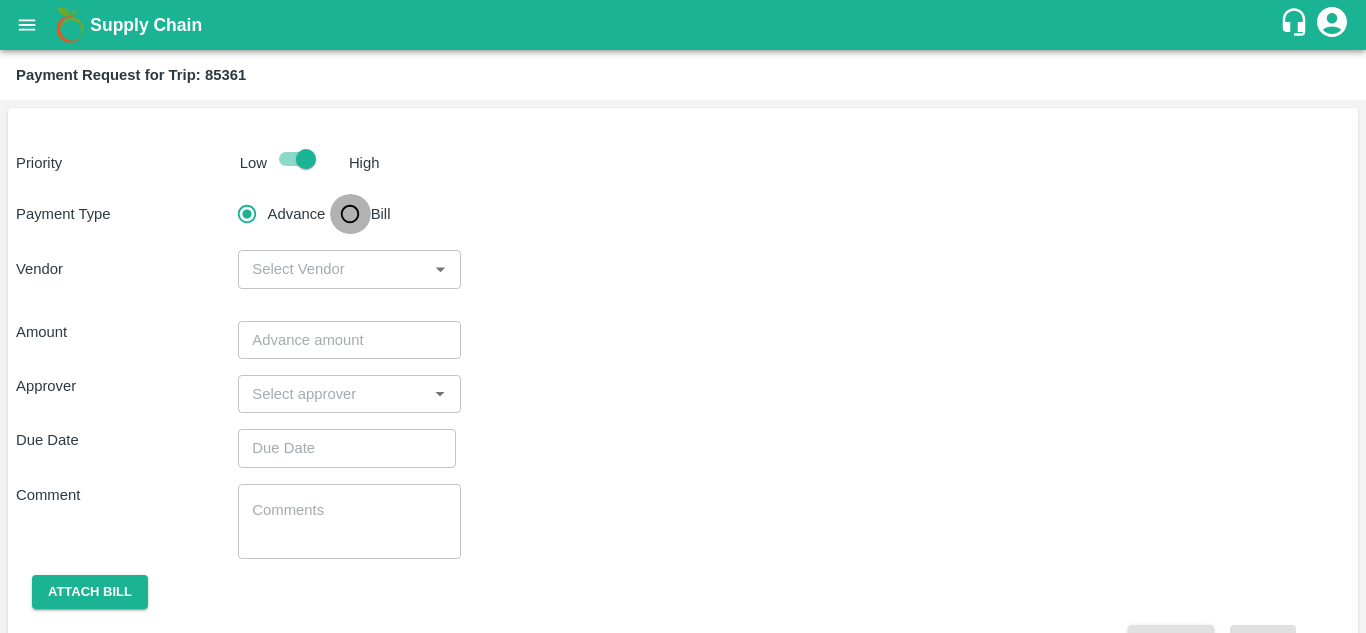 drag, startPoint x: 343, startPoint y: 232, endPoint x: 350, endPoint y: 220, distance: 13.892444 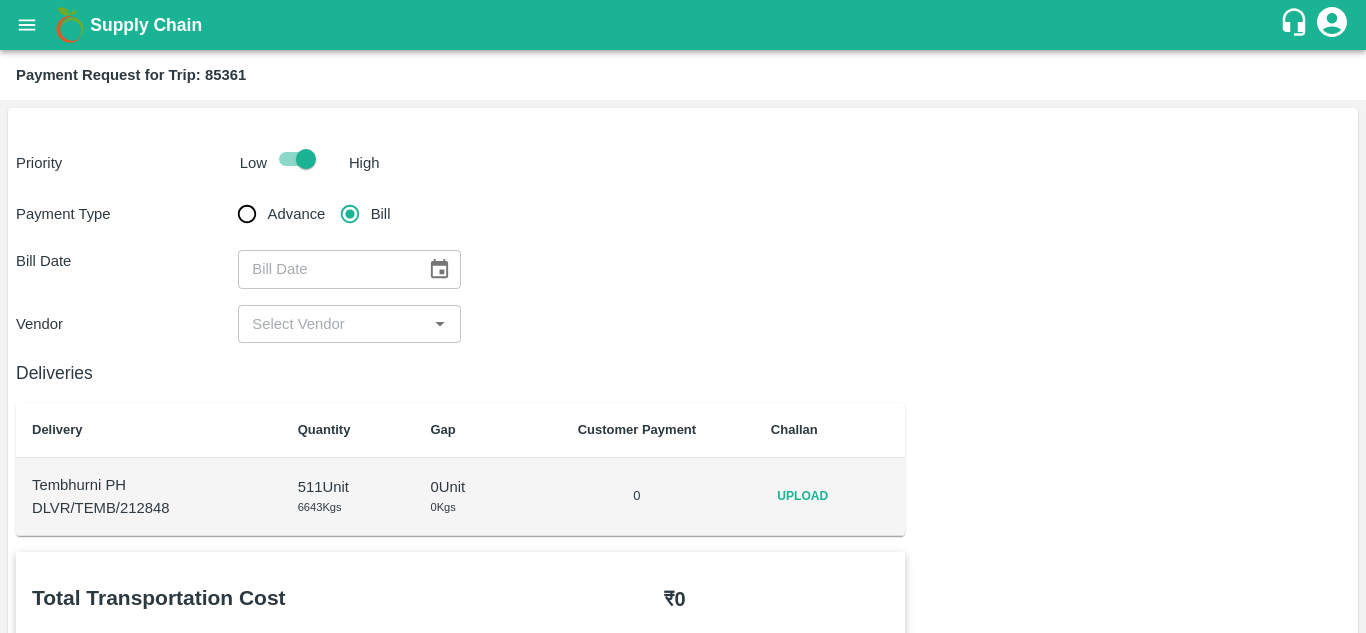 click on "Bill" at bounding box center (350, 214) 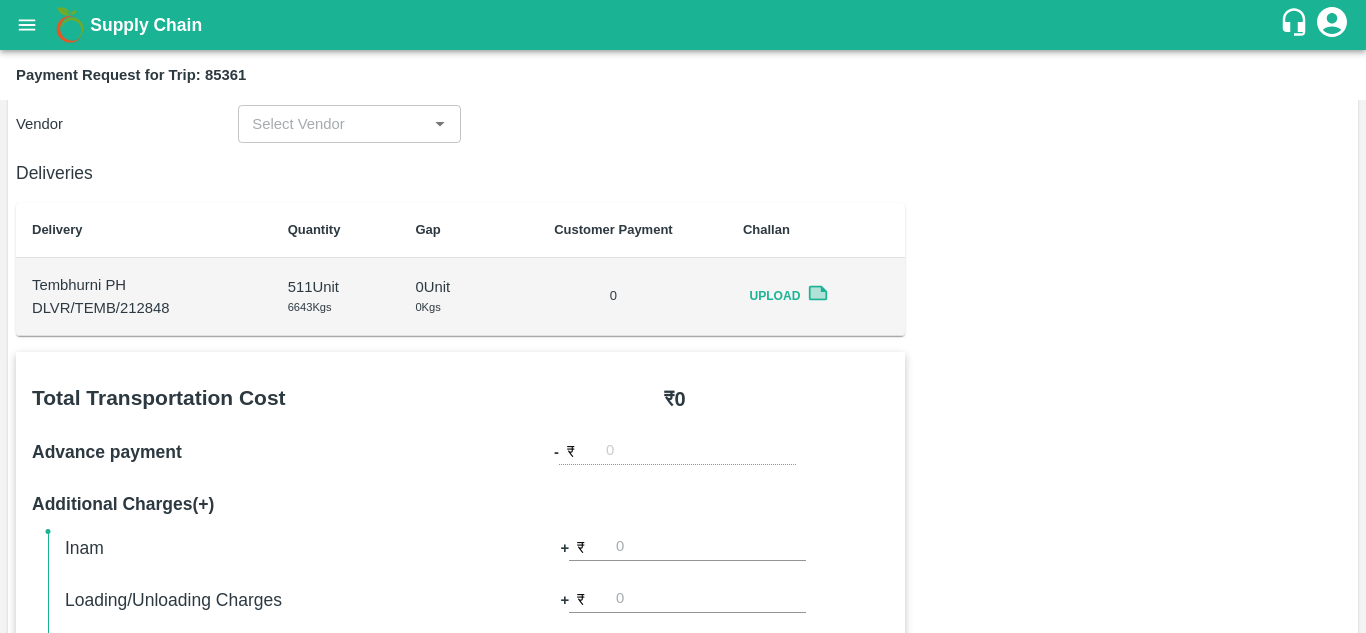 scroll, scrollTop: 0, scrollLeft: 0, axis: both 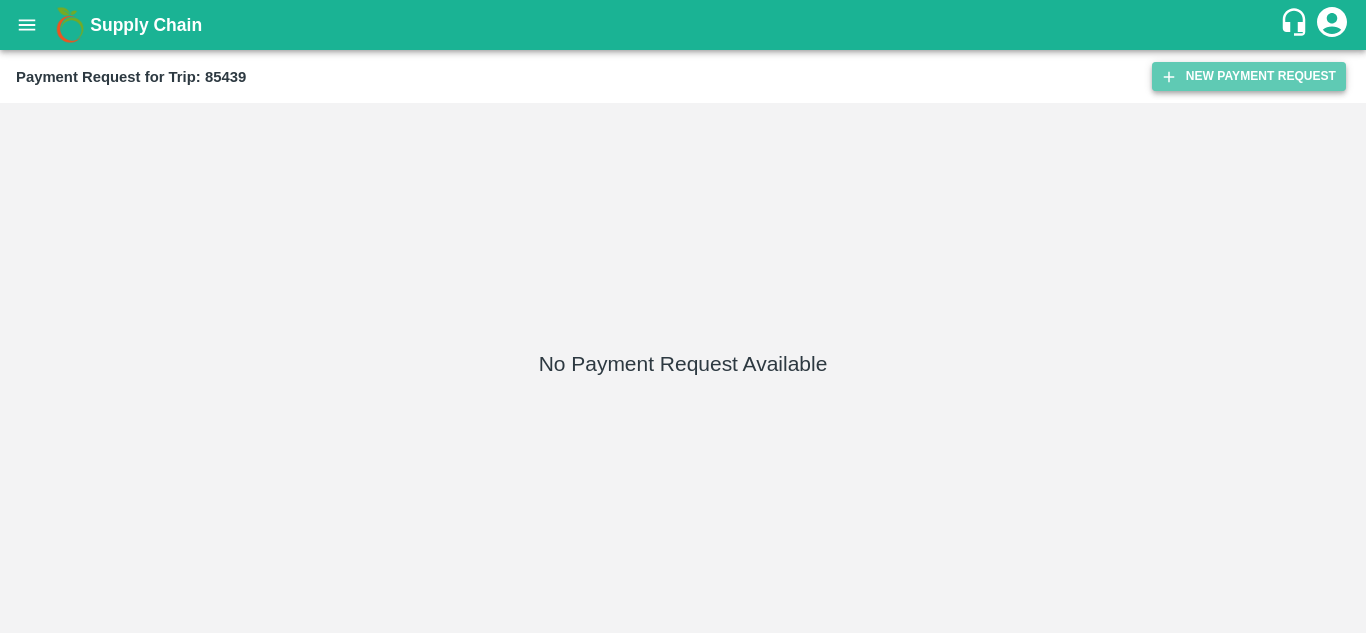 click on "New Payment Request" at bounding box center (1249, 76) 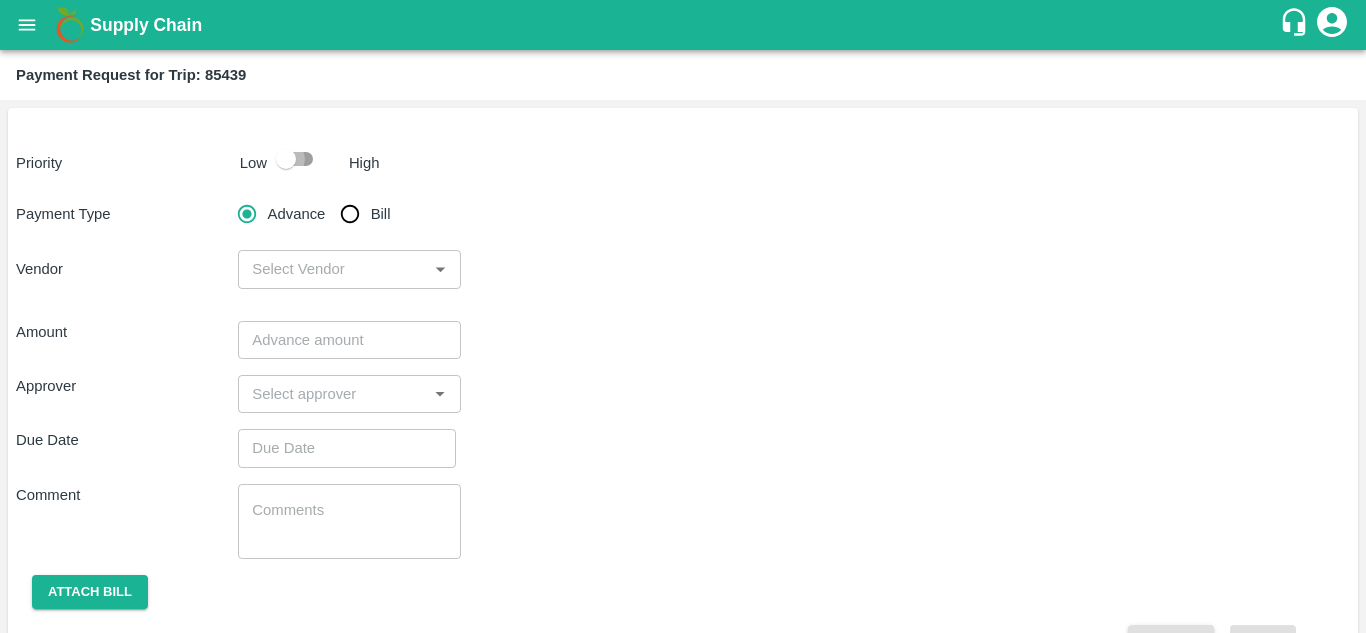 click at bounding box center (286, 159) 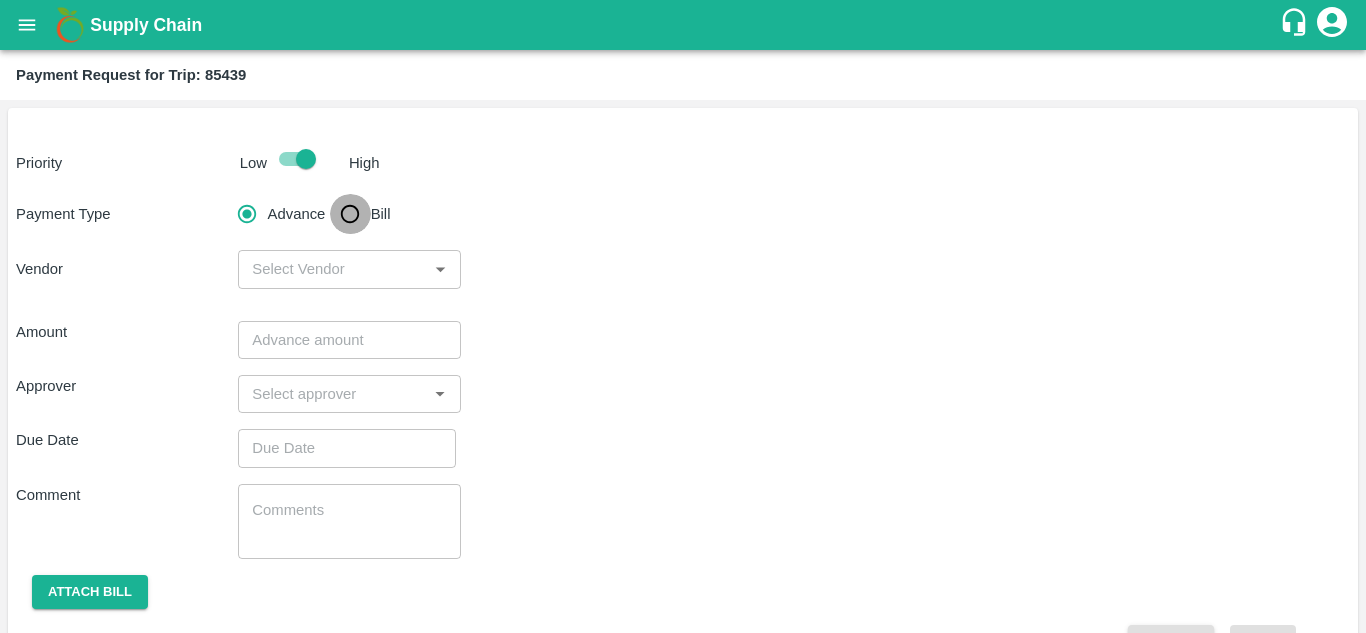 click on "Bill" at bounding box center [350, 214] 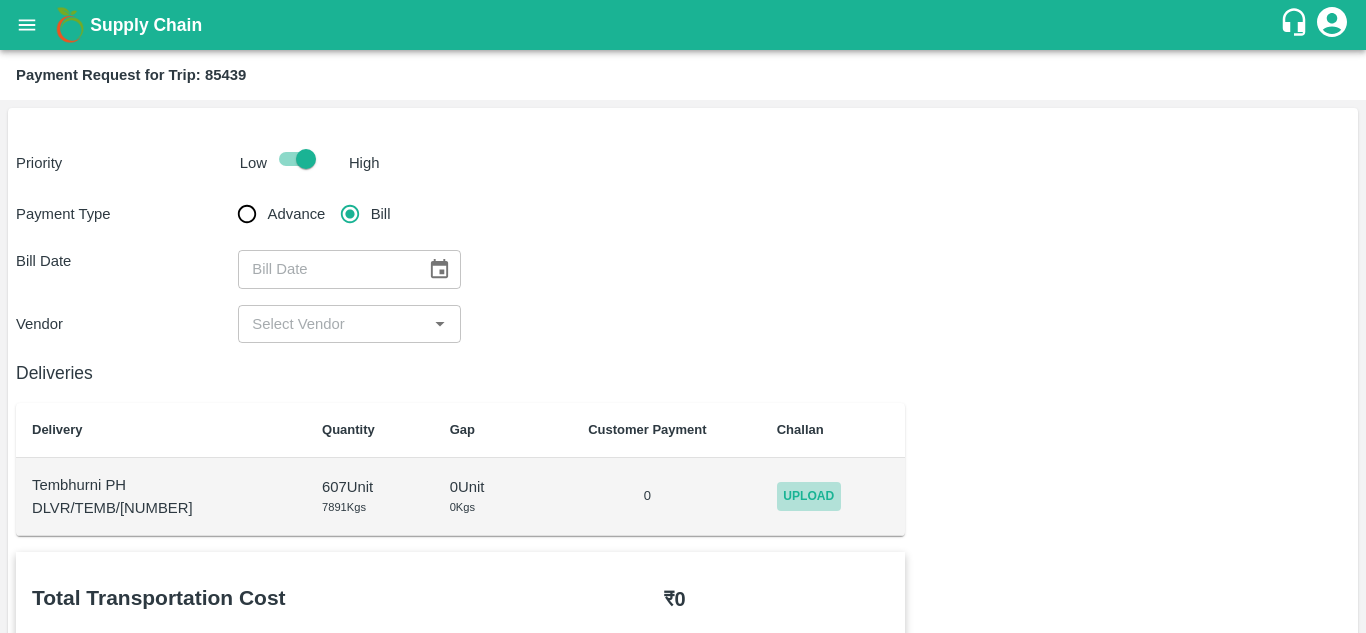 click on "Upload" at bounding box center (809, 496) 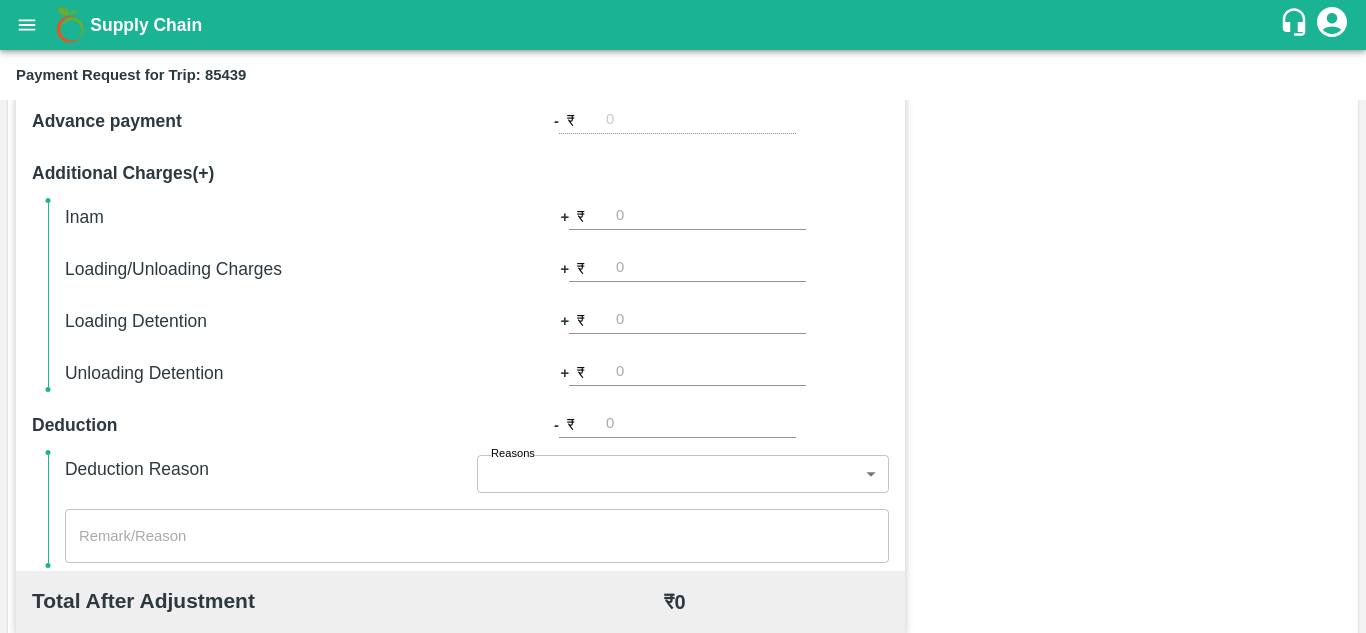 scroll, scrollTop: 0, scrollLeft: 0, axis: both 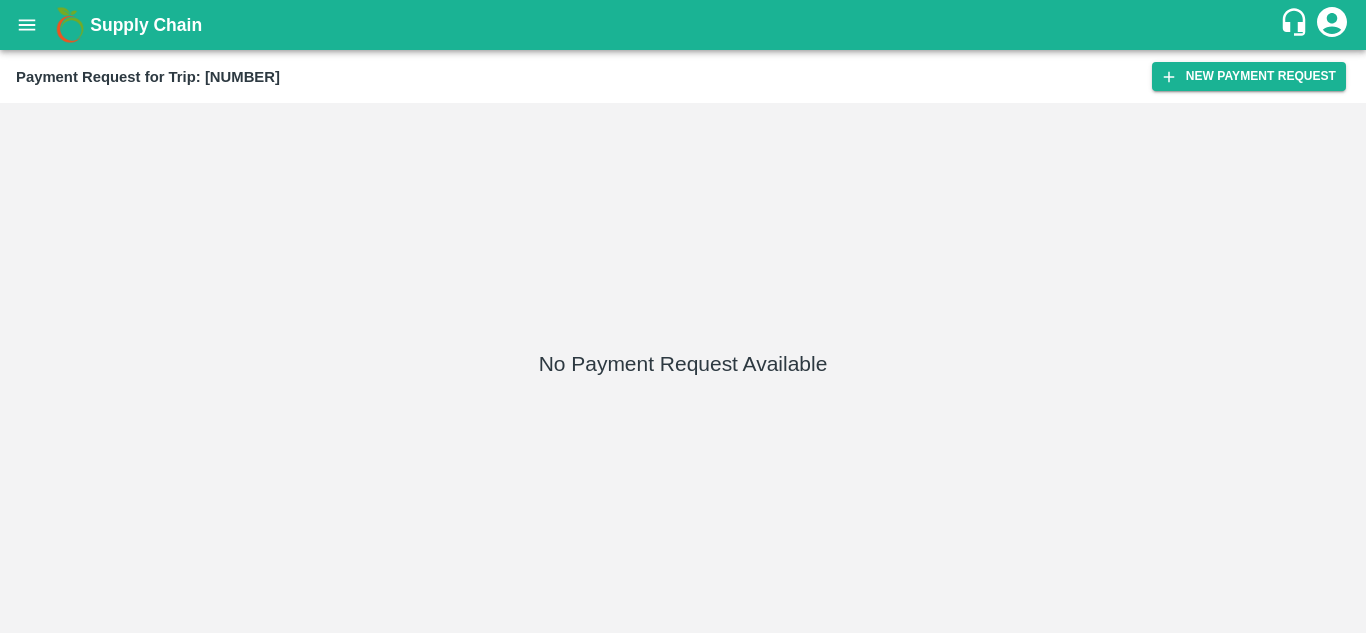 click on "Payment Request for Trip: [NUMBER] New Payment Request" at bounding box center (683, 76) 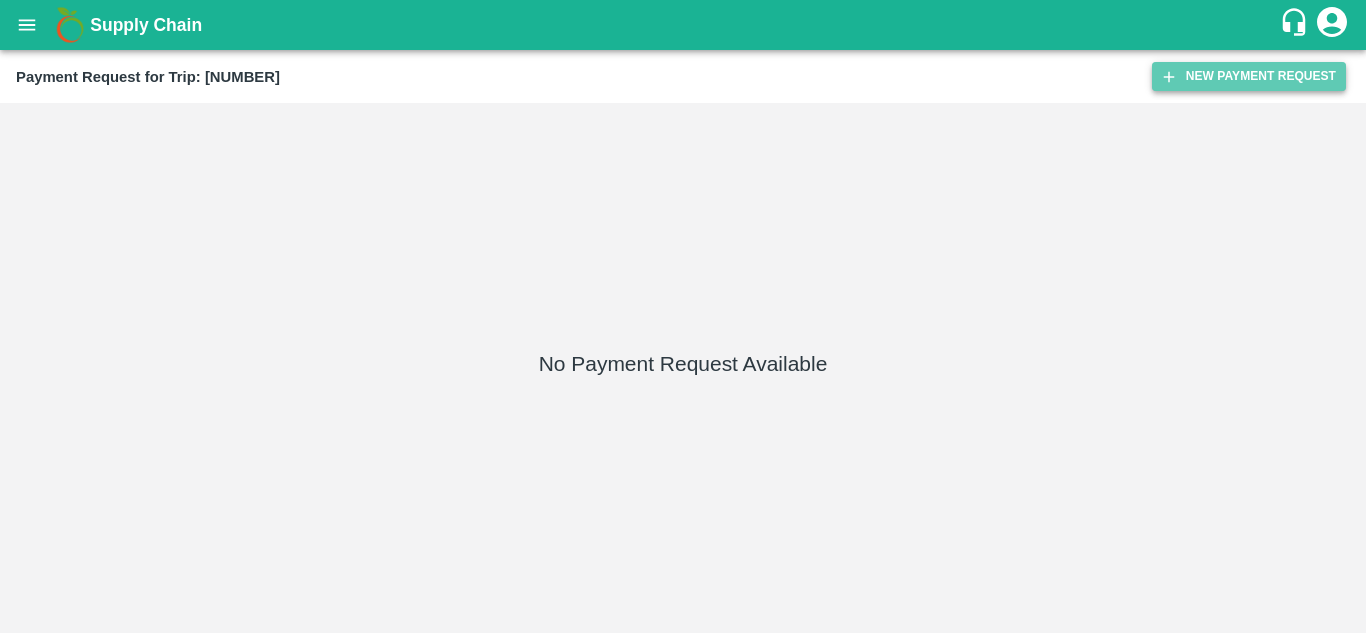 click on "New Payment Request" at bounding box center (1249, 76) 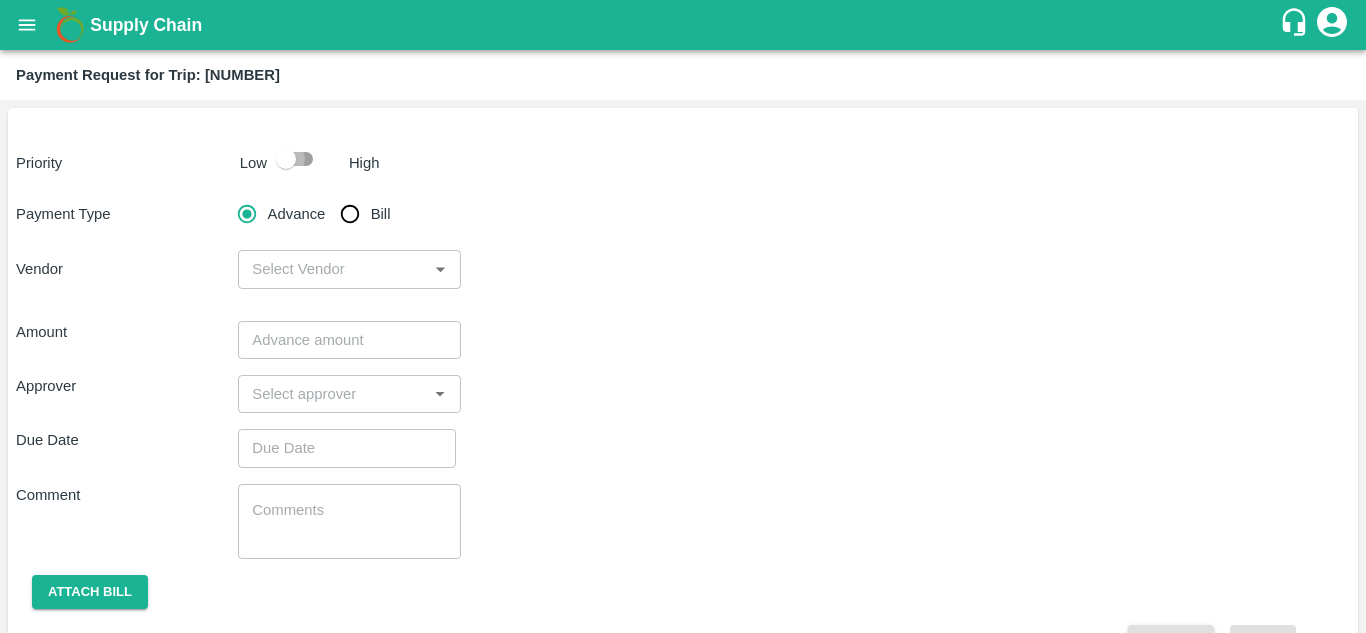 click at bounding box center [286, 159] 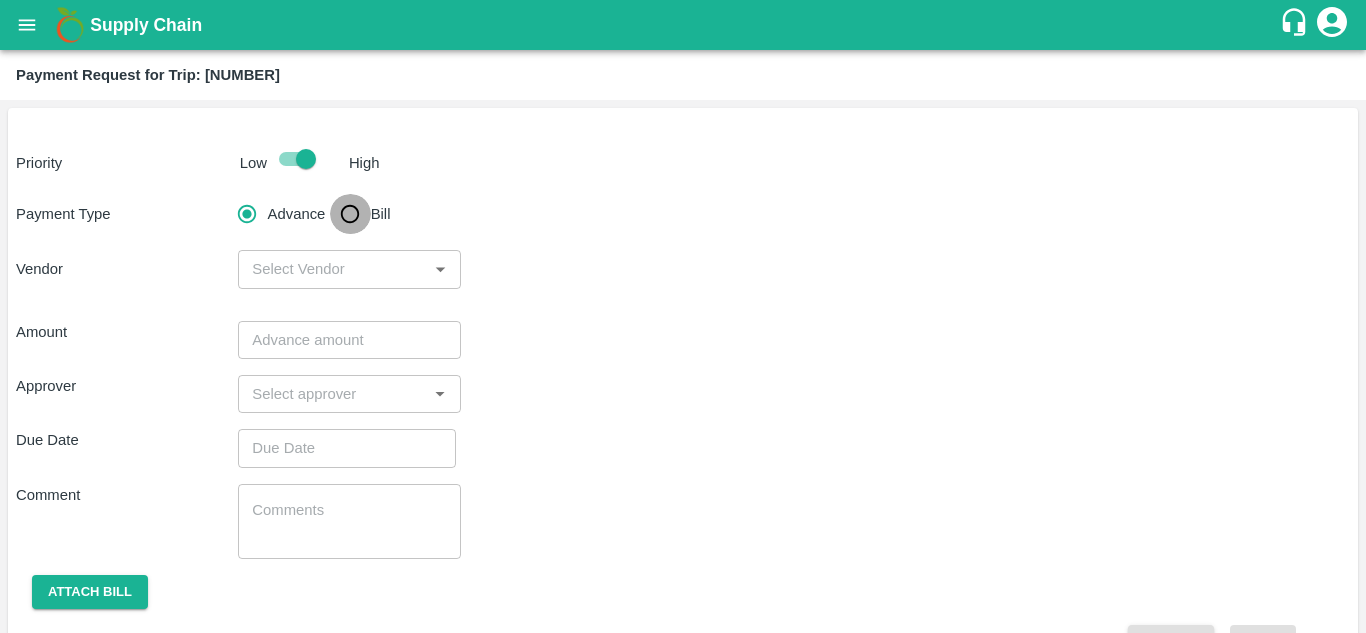click on "Bill" at bounding box center (350, 214) 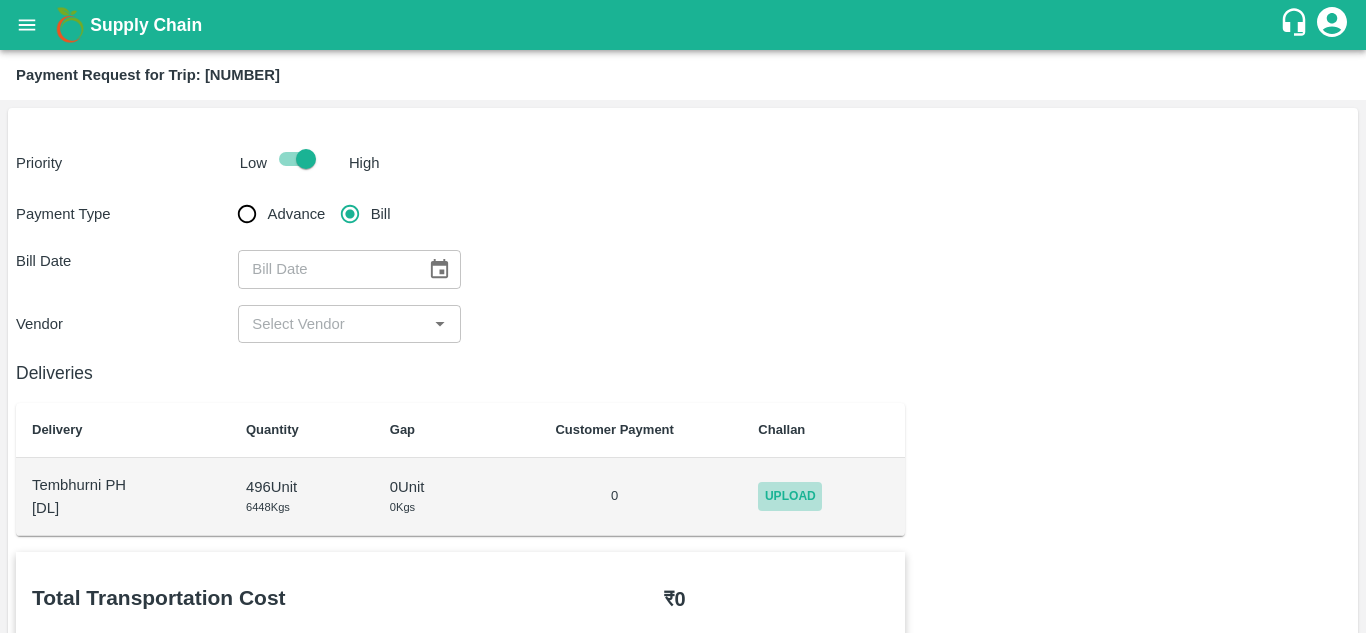 click on "Upload" at bounding box center (790, 496) 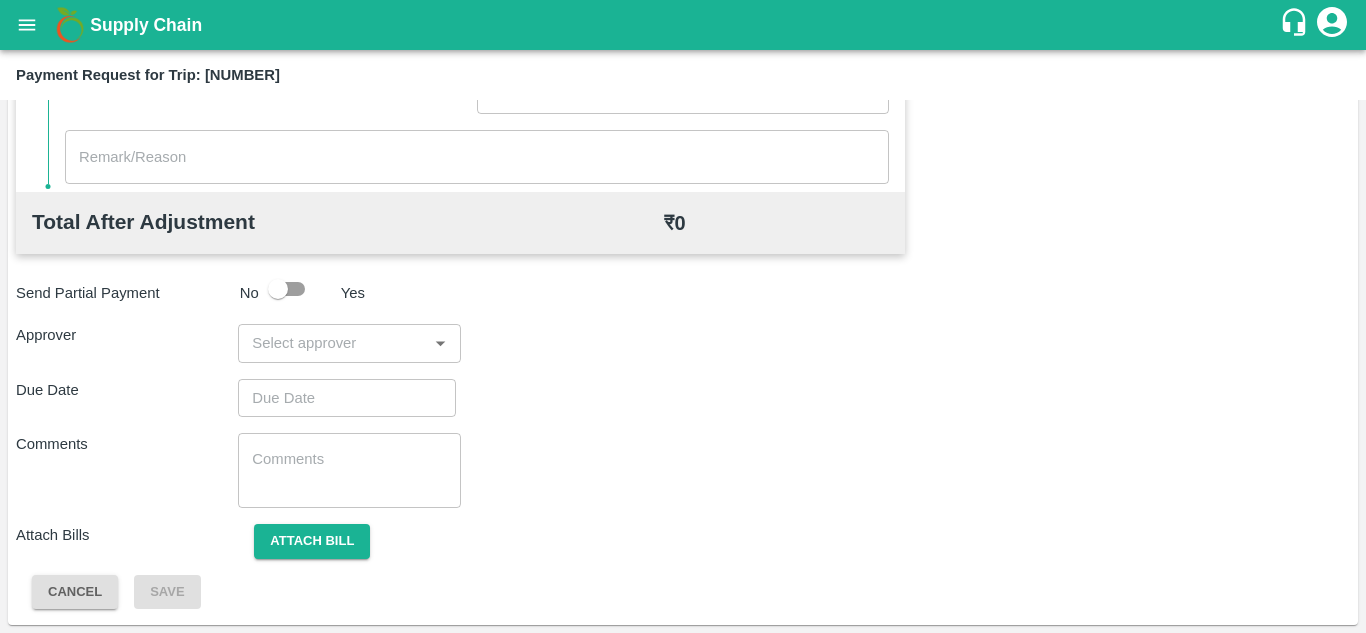 scroll, scrollTop: 0, scrollLeft: 0, axis: both 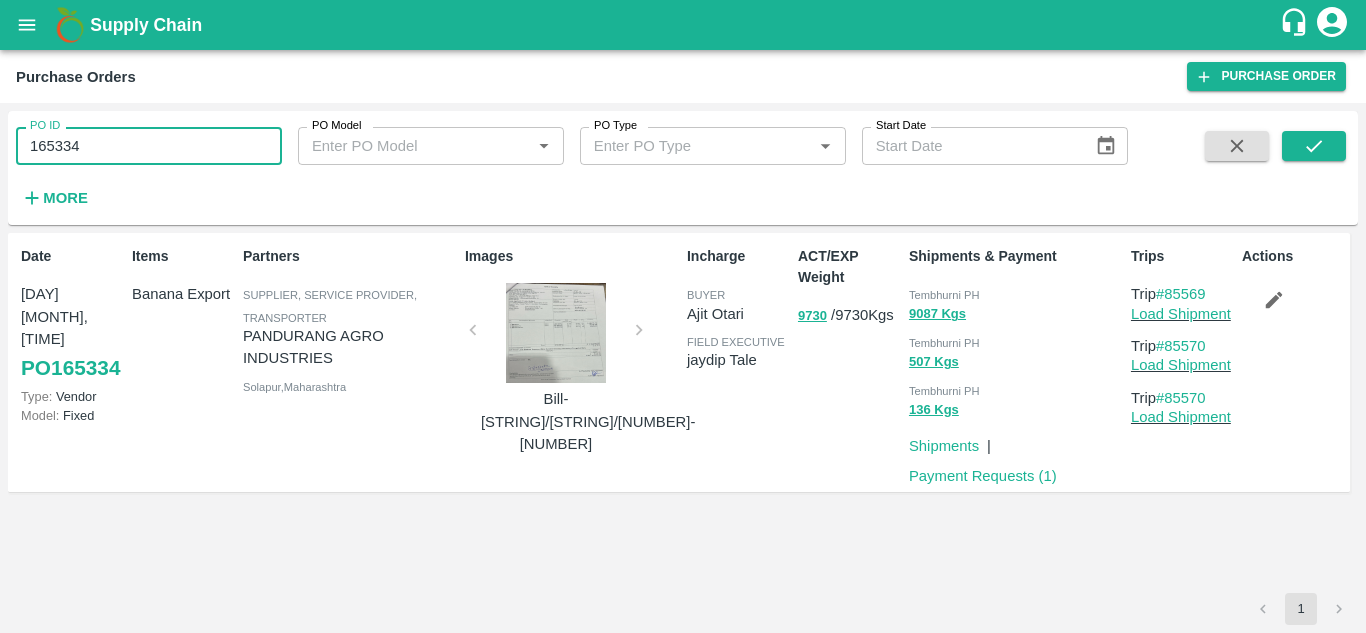 click on "165334" at bounding box center [149, 146] 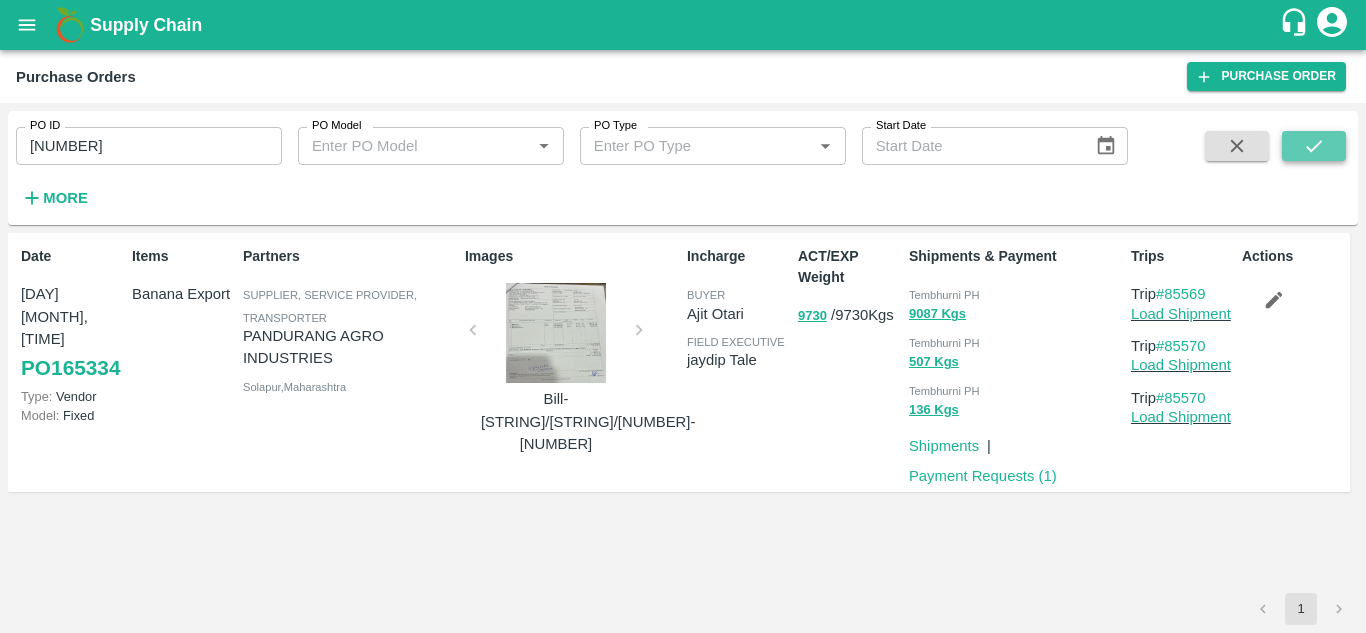 click 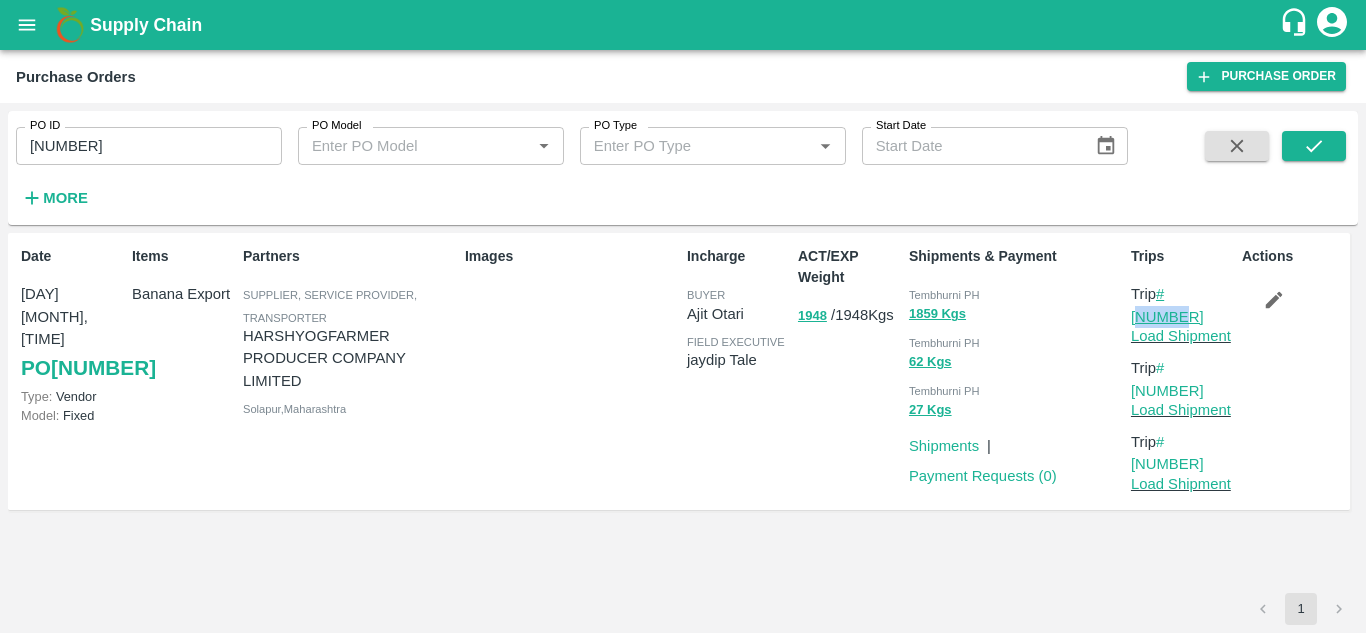 drag, startPoint x: 1217, startPoint y: 290, endPoint x: 1168, endPoint y: 292, distance: 49.0408 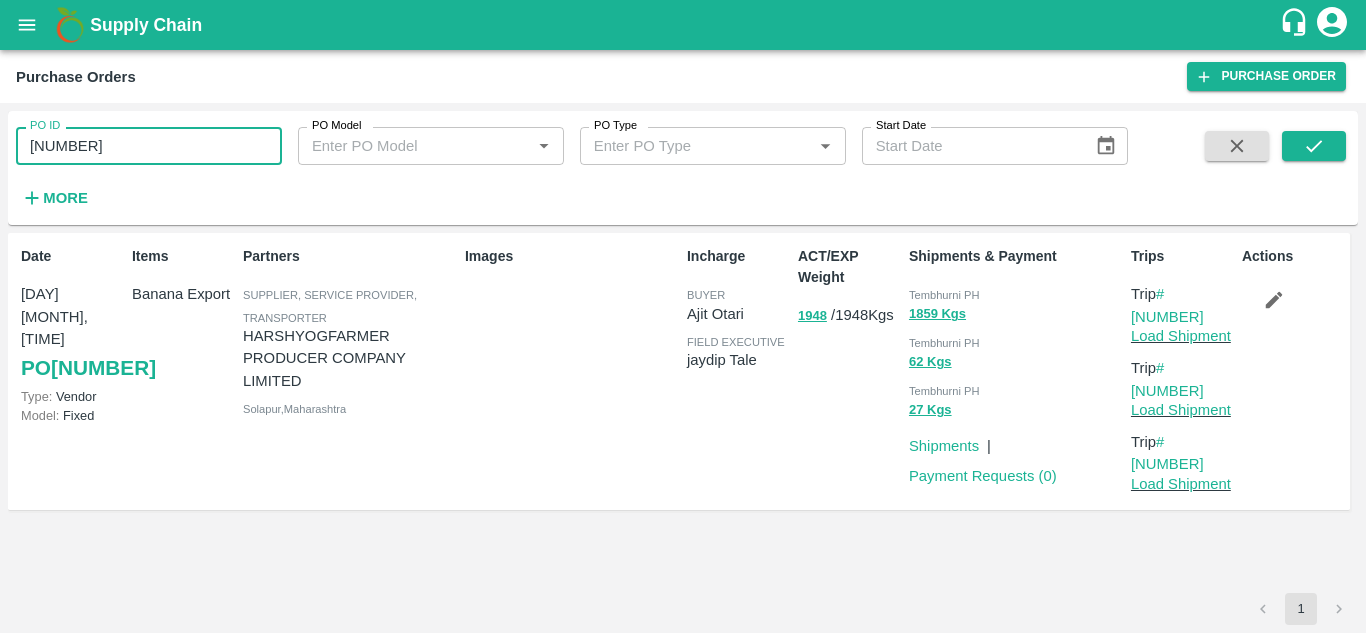click on "[NUMBER]" at bounding box center (149, 146) 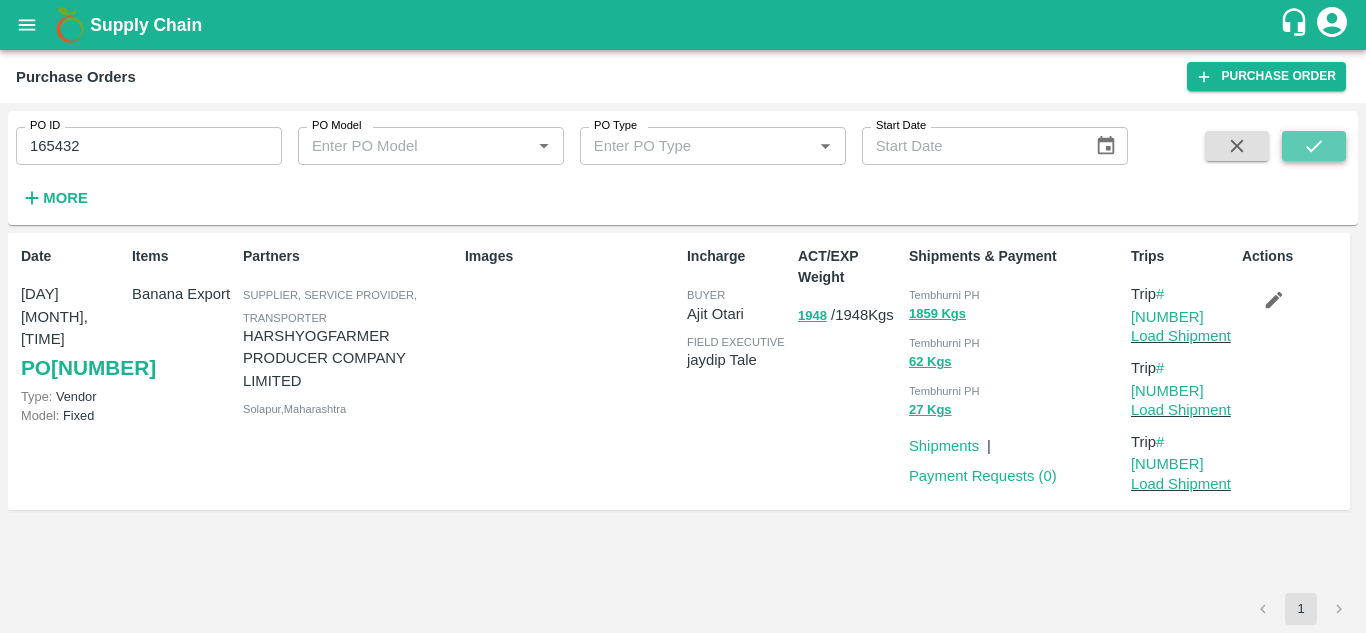 click at bounding box center [1314, 146] 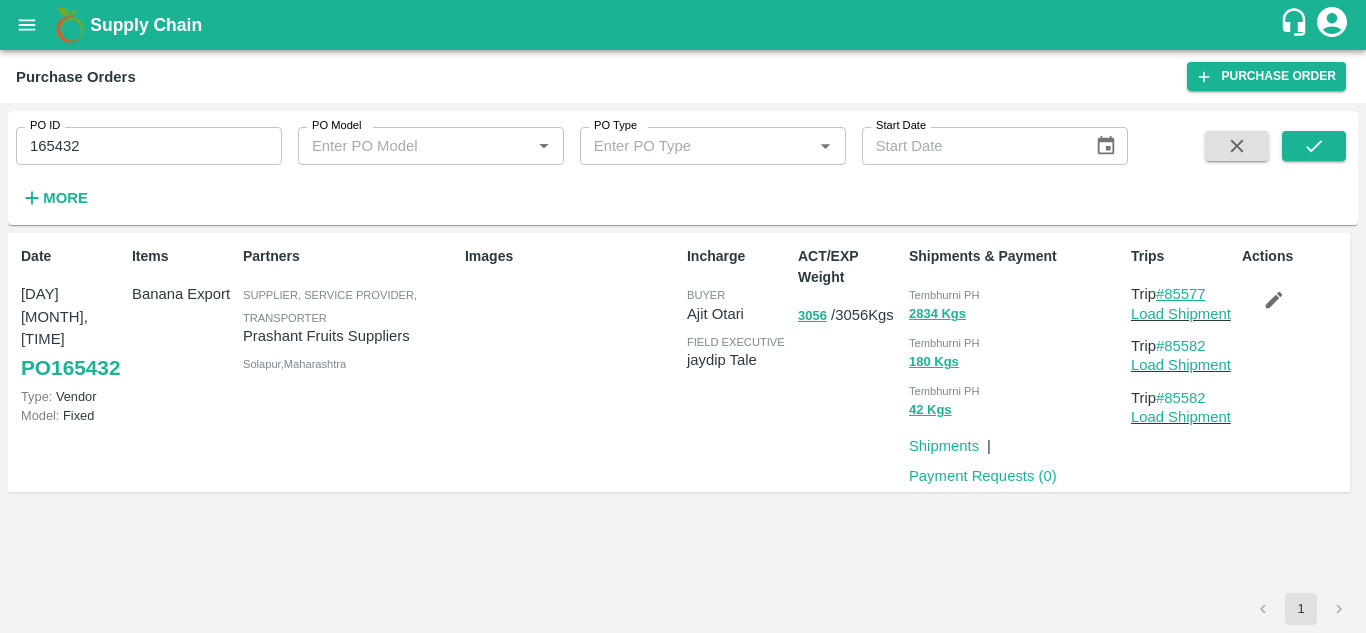 drag, startPoint x: 1220, startPoint y: 291, endPoint x: 1168, endPoint y: 294, distance: 52.086468 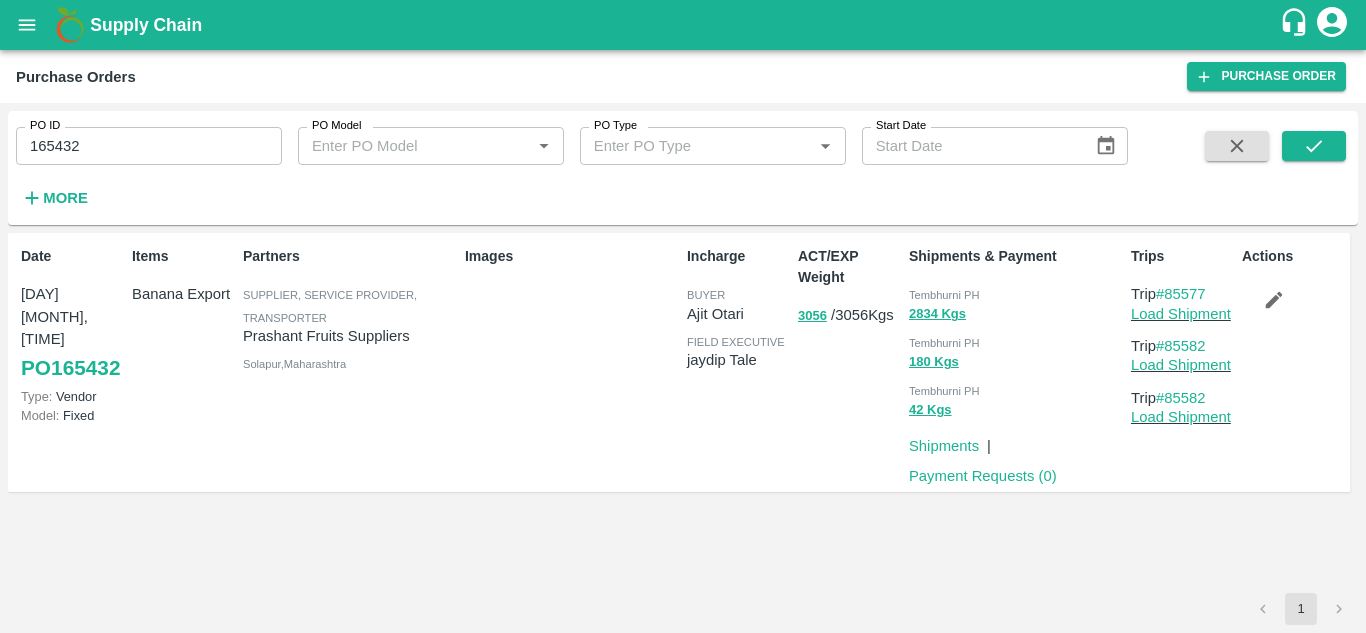 click on "165432" at bounding box center (149, 146) 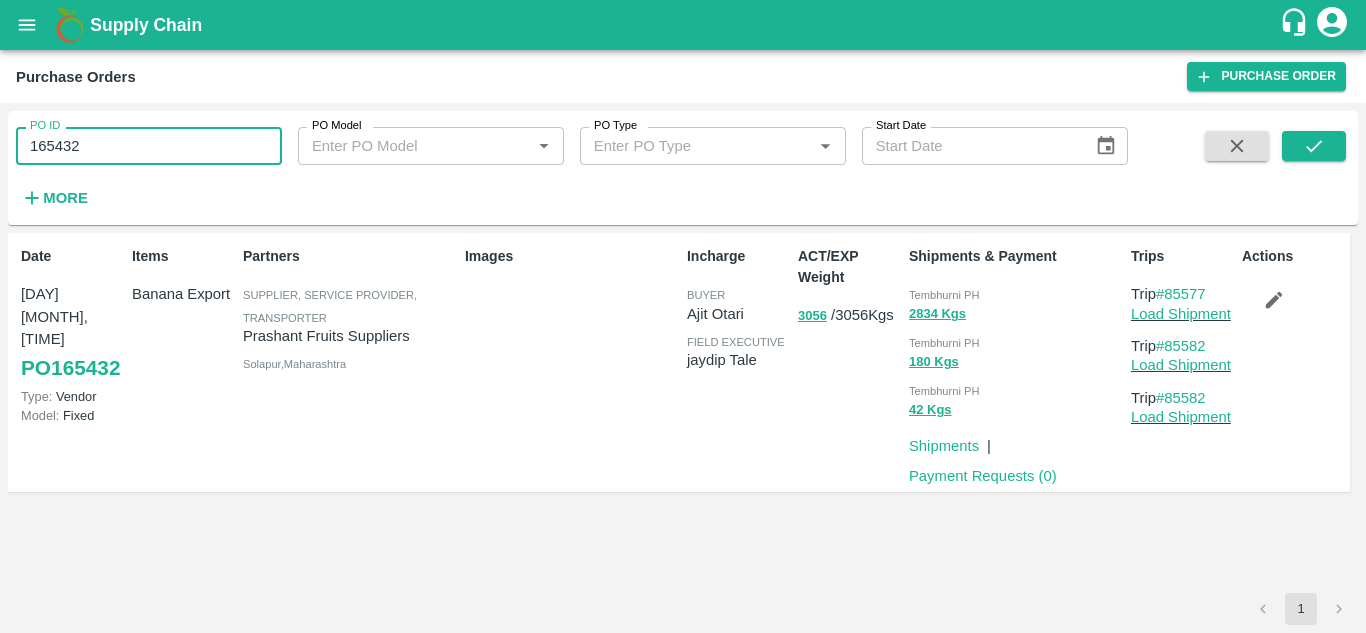 click on "165432" at bounding box center (149, 146) 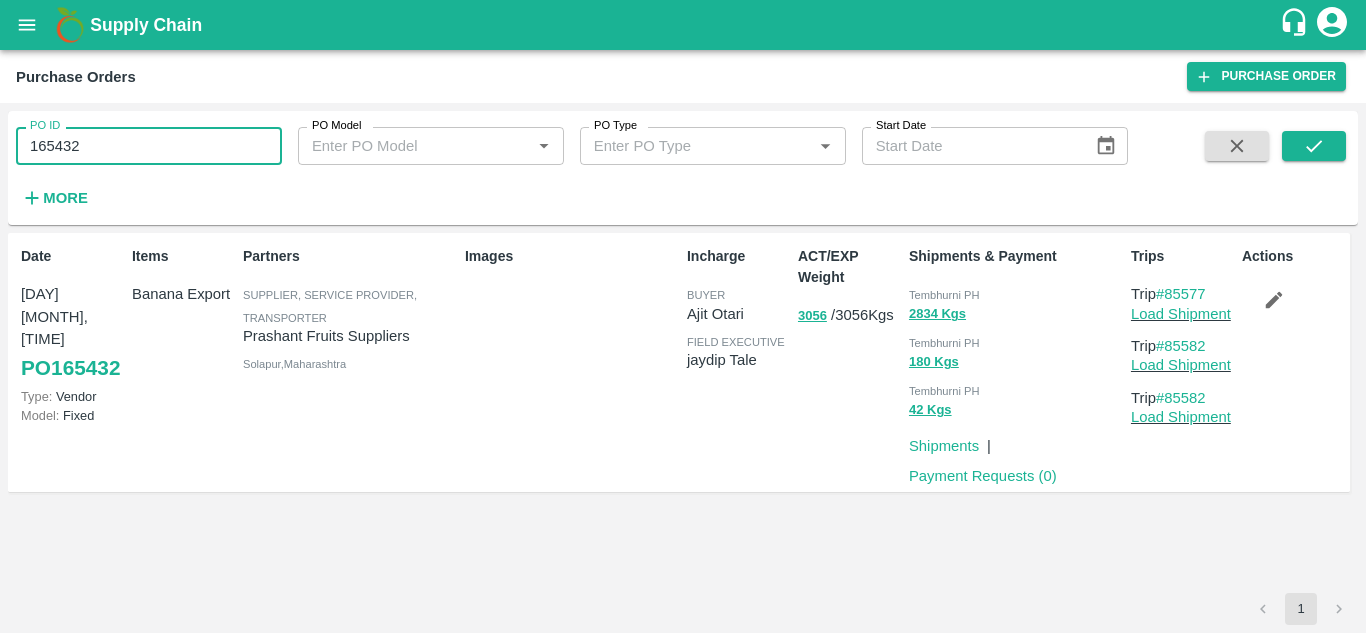 paste 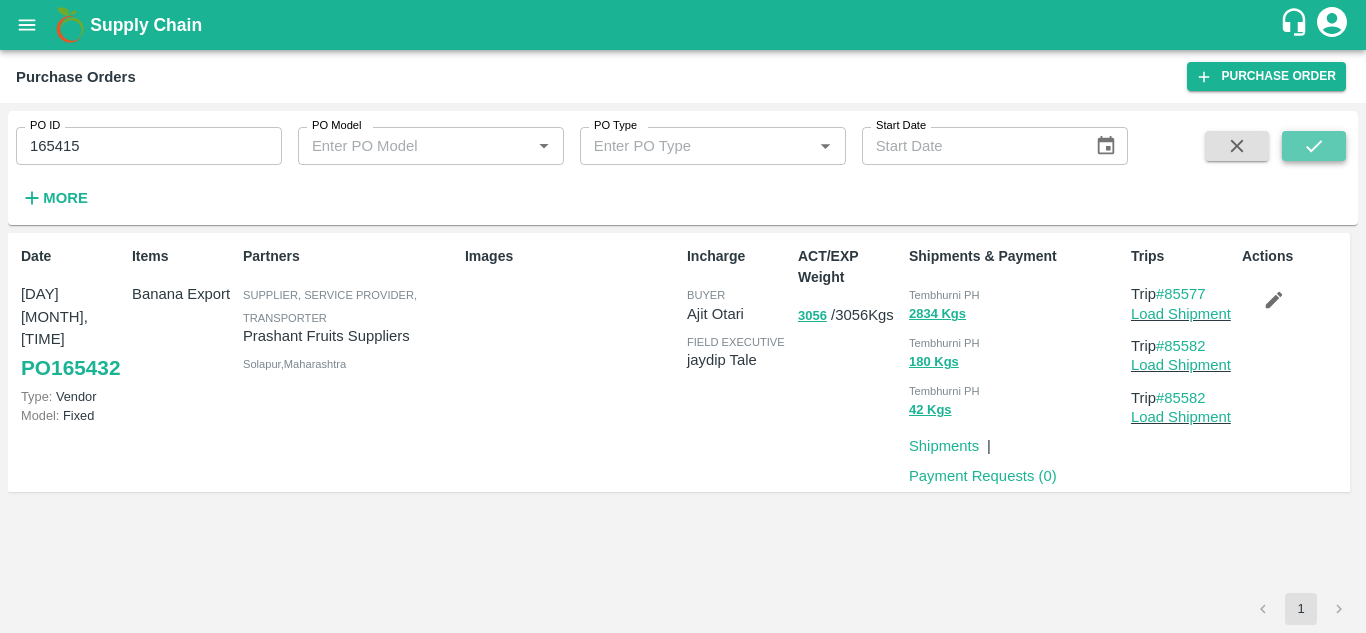 click 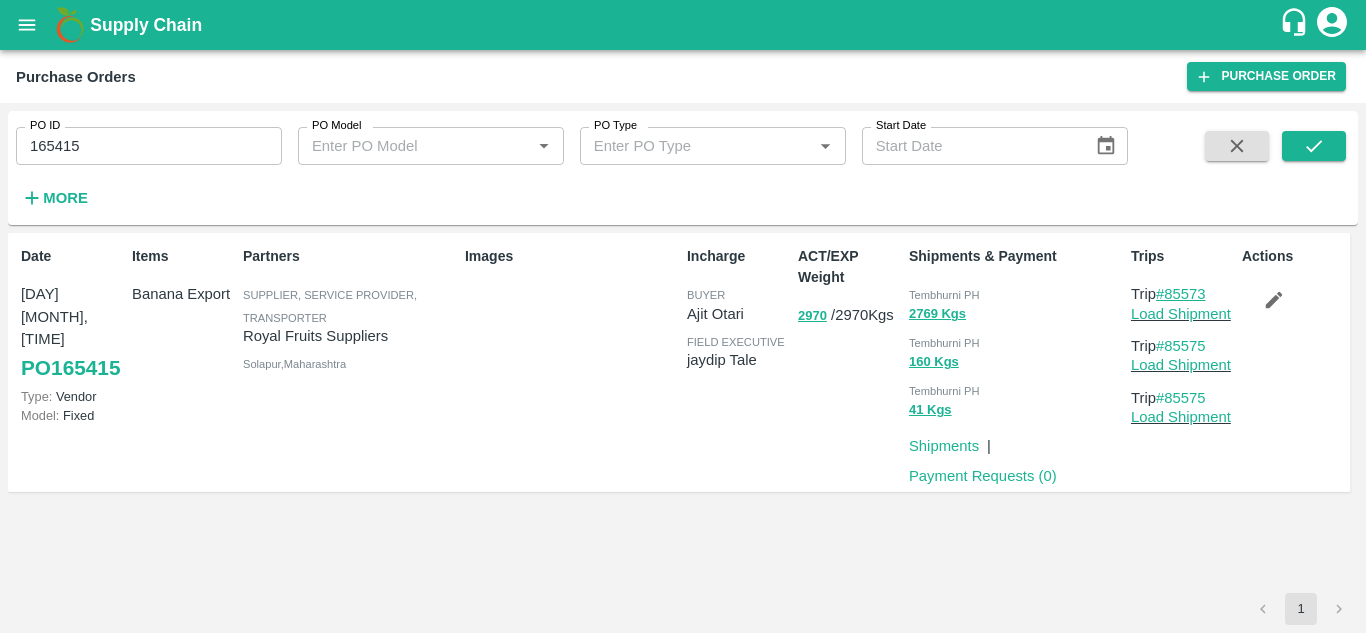 drag, startPoint x: 1214, startPoint y: 296, endPoint x: 1169, endPoint y: 297, distance: 45.01111 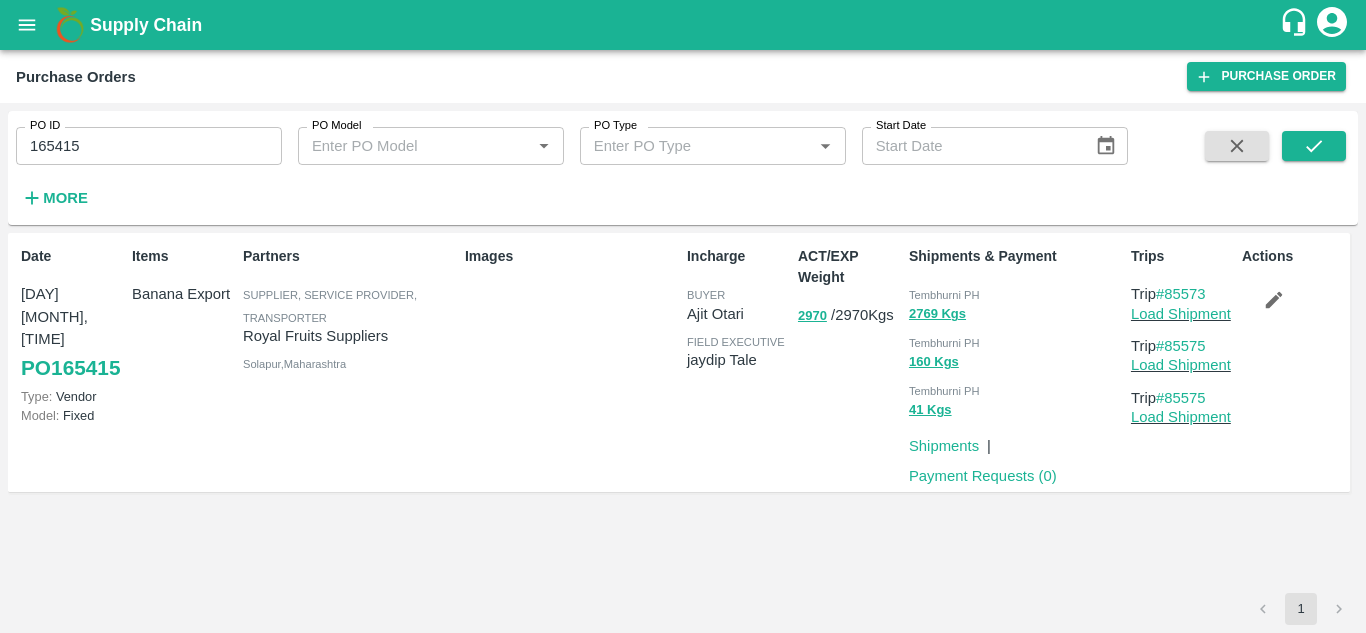 click on "165415" at bounding box center [149, 146] 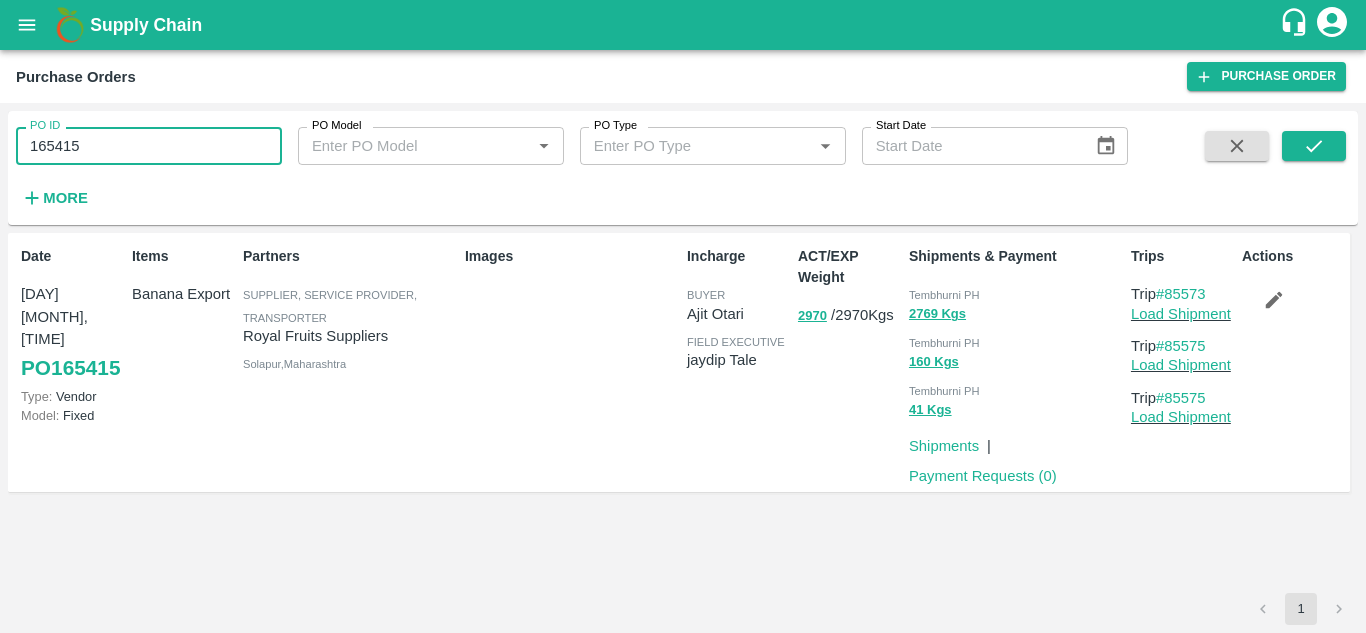 click on "165415" at bounding box center (149, 146) 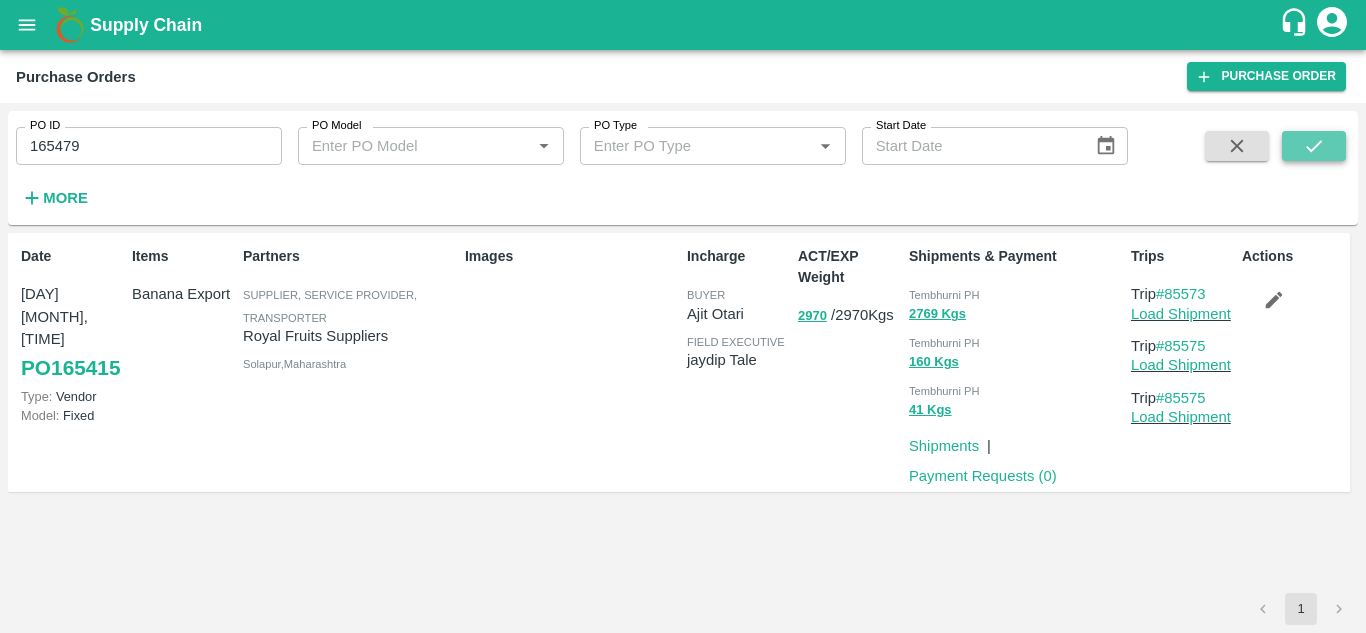 click 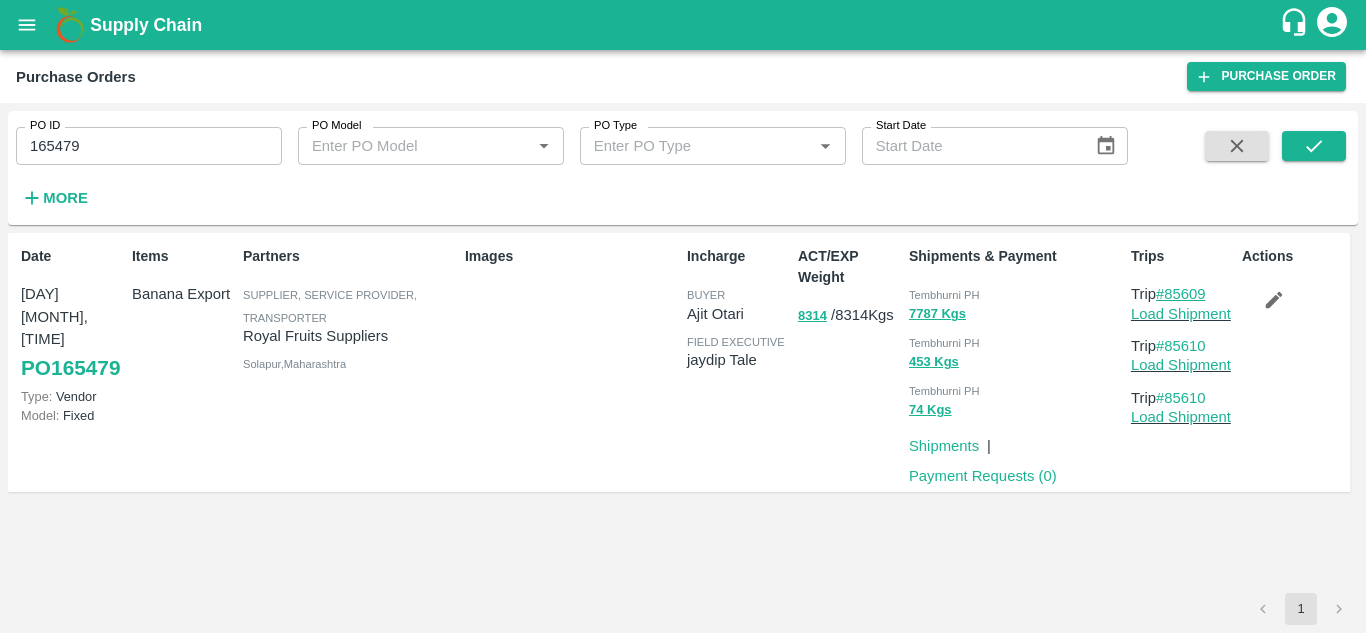 drag, startPoint x: 1211, startPoint y: 287, endPoint x: 1168, endPoint y: 288, distance: 43.011627 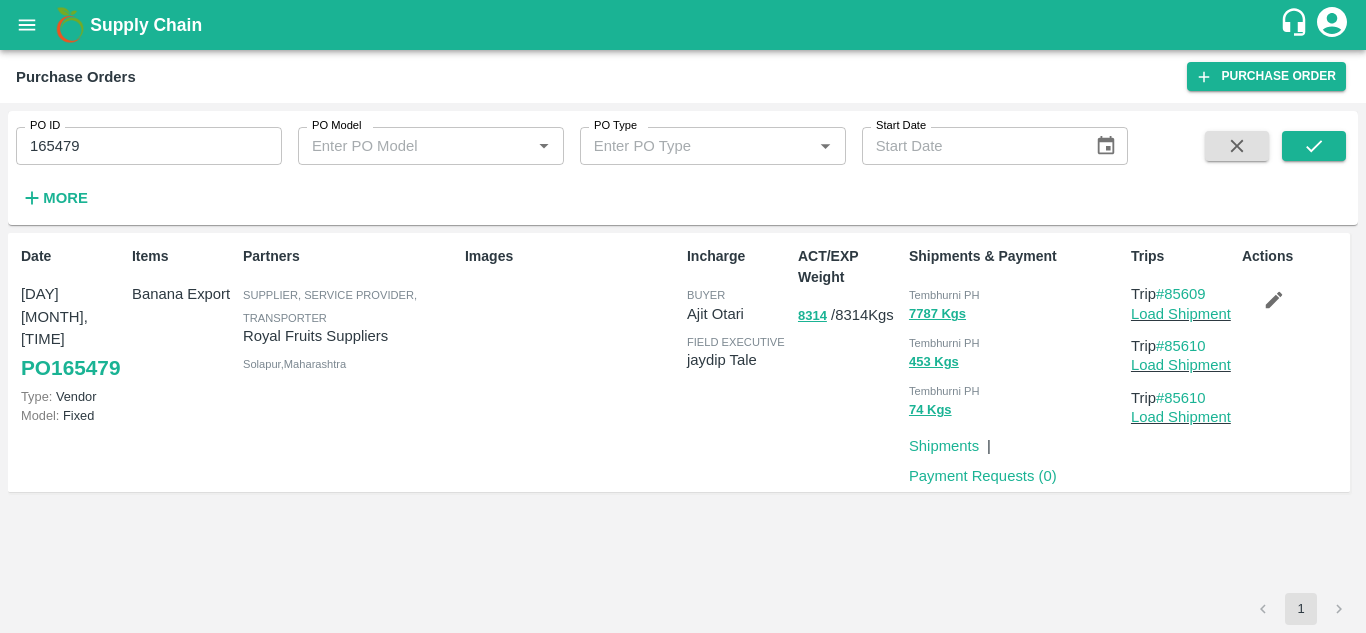 click on "165479" at bounding box center [149, 146] 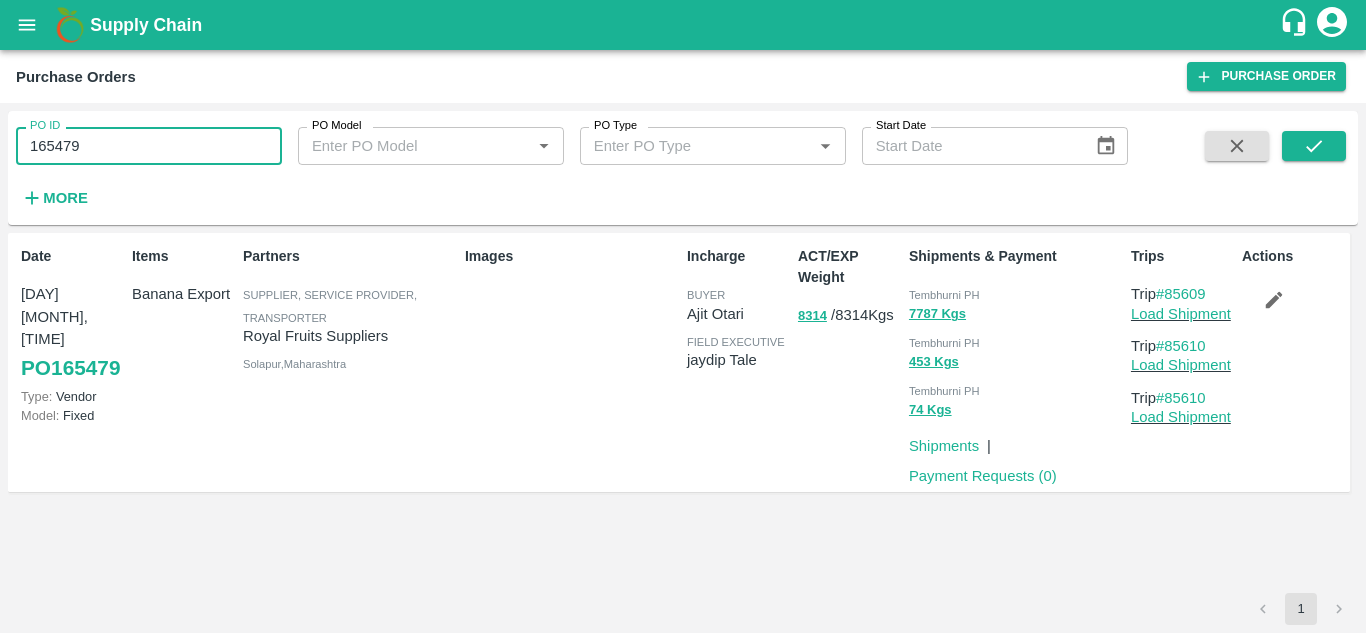 click on "165479" at bounding box center (149, 146) 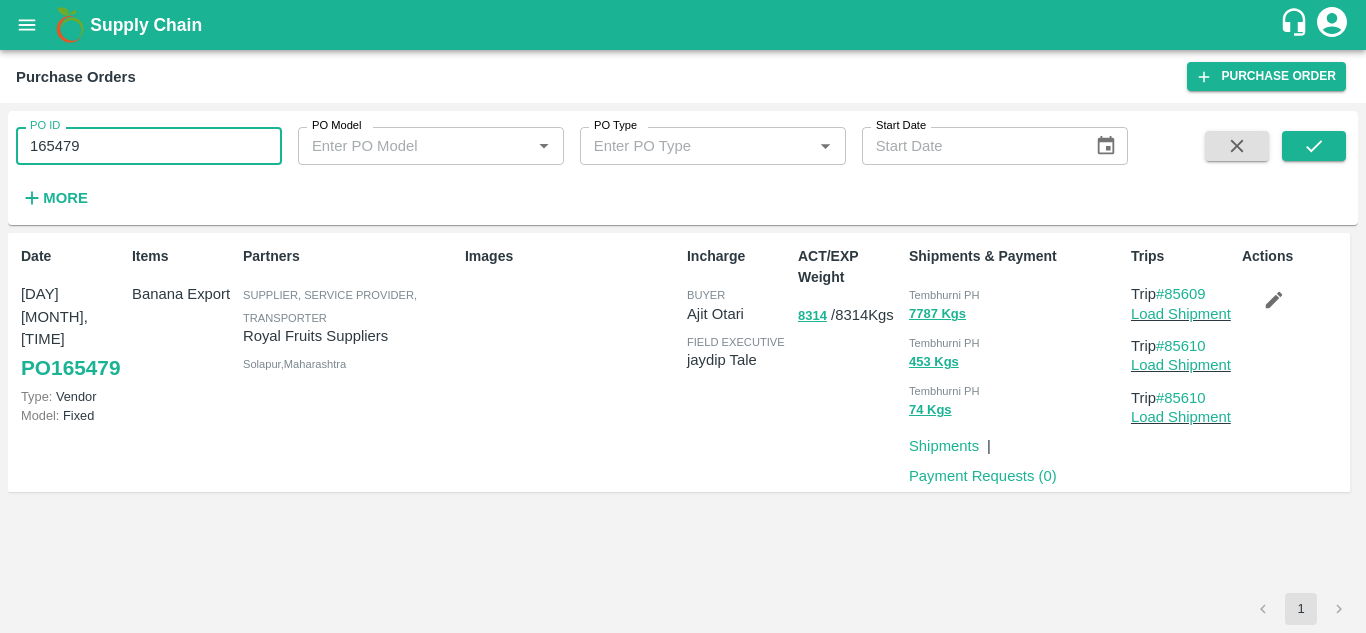paste 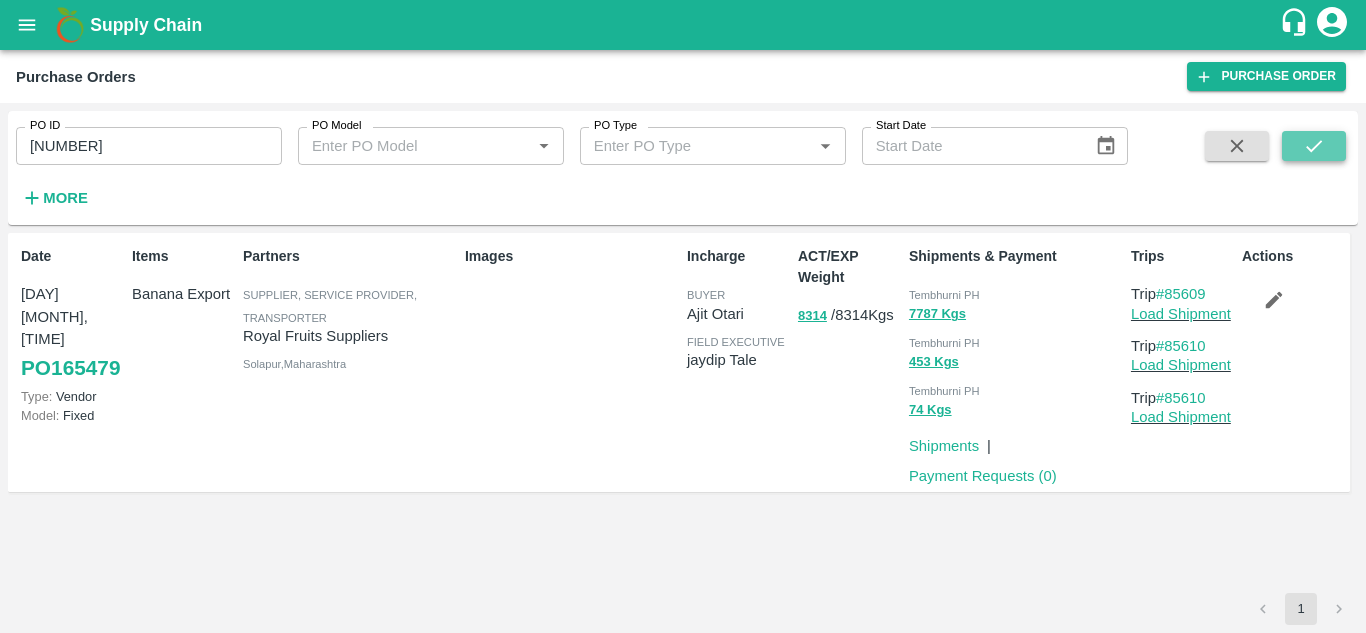 click 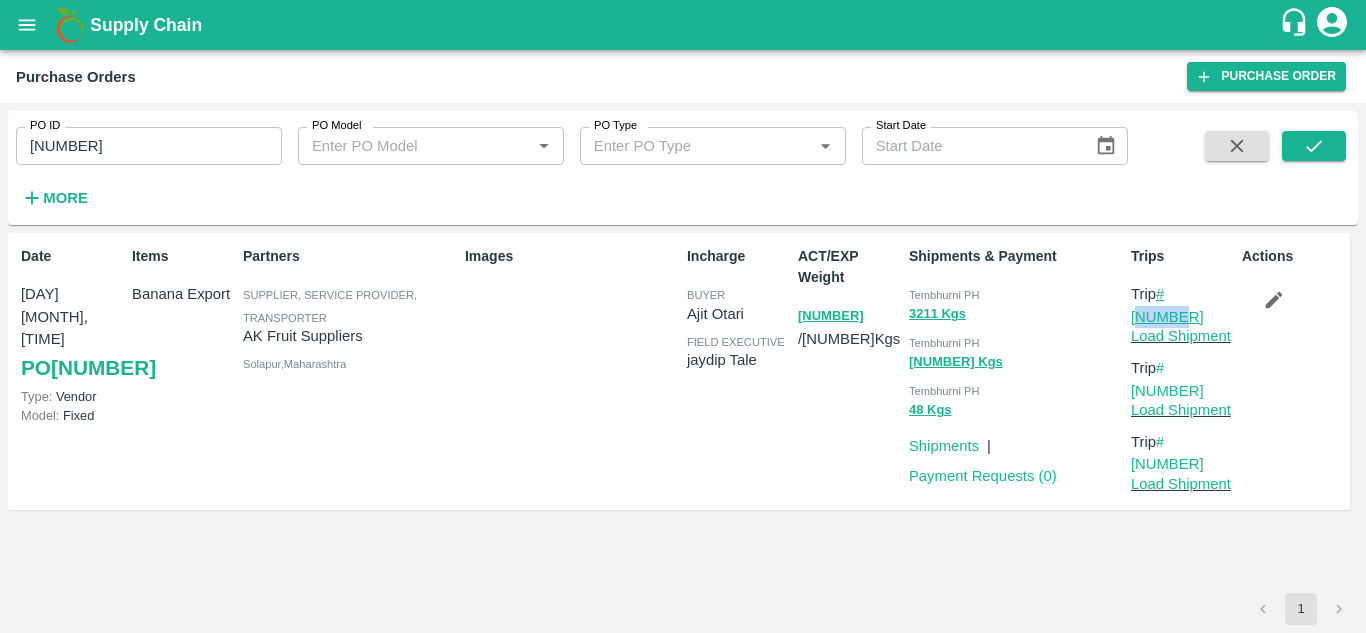 drag, startPoint x: 1216, startPoint y: 297, endPoint x: 1169, endPoint y: 297, distance: 47 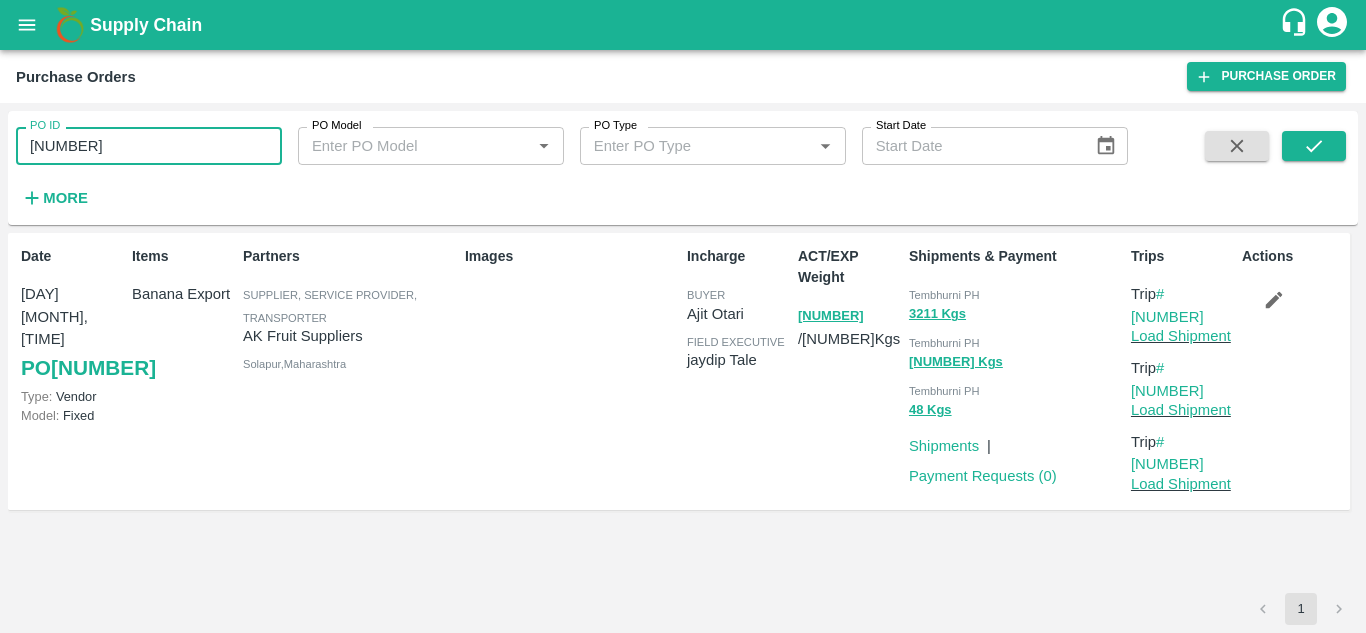 click on "[NUMBER]" at bounding box center (149, 146) 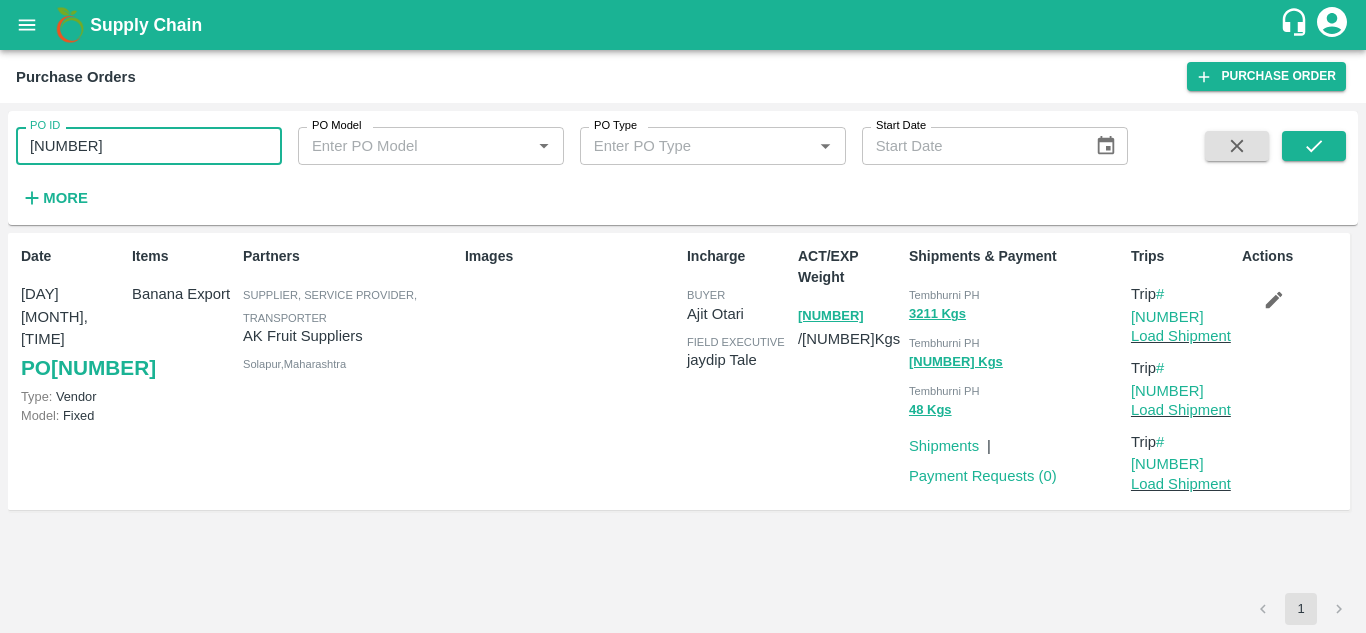 paste 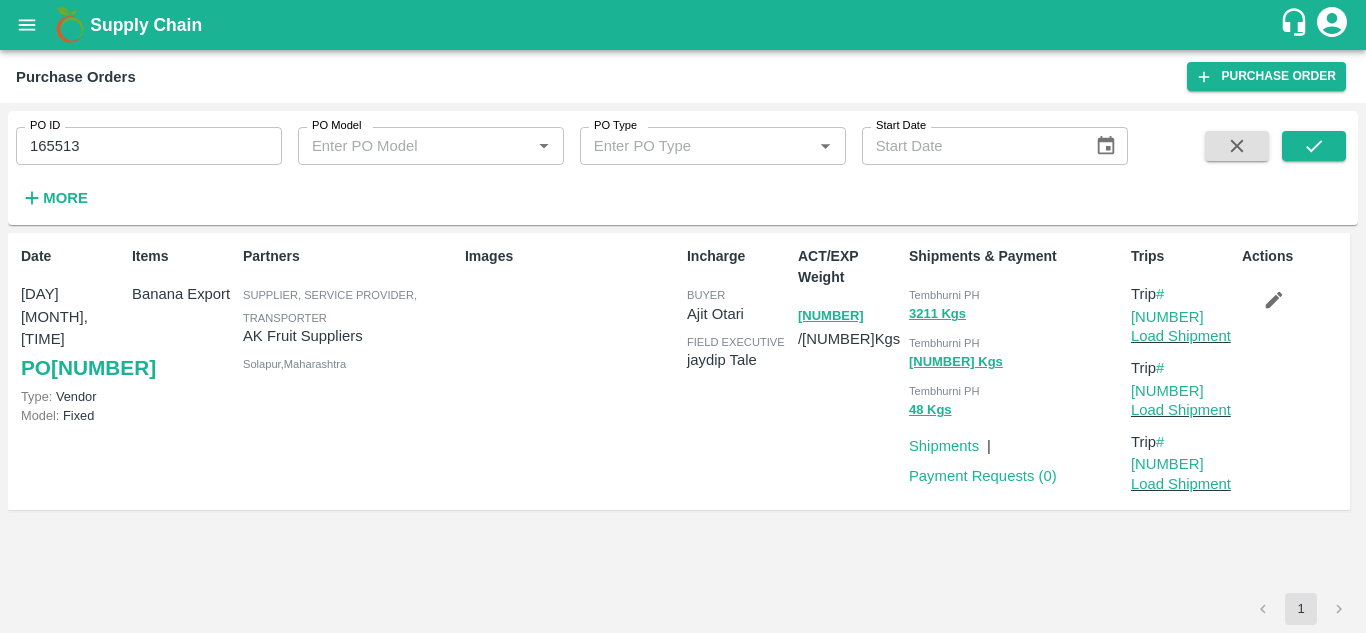 click on "PO ID [NUMBER] PO ID PO Model PO Model   * PO Type PO Type   * Start Date Start Date More" at bounding box center [683, 168] 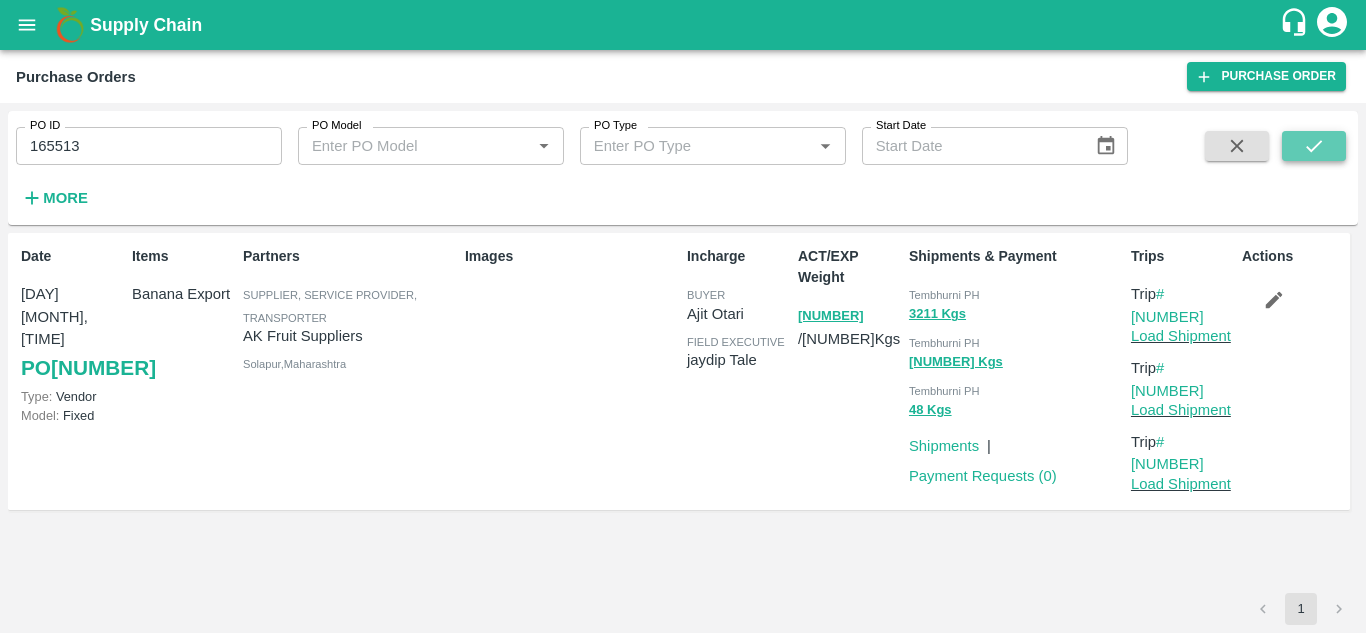 click 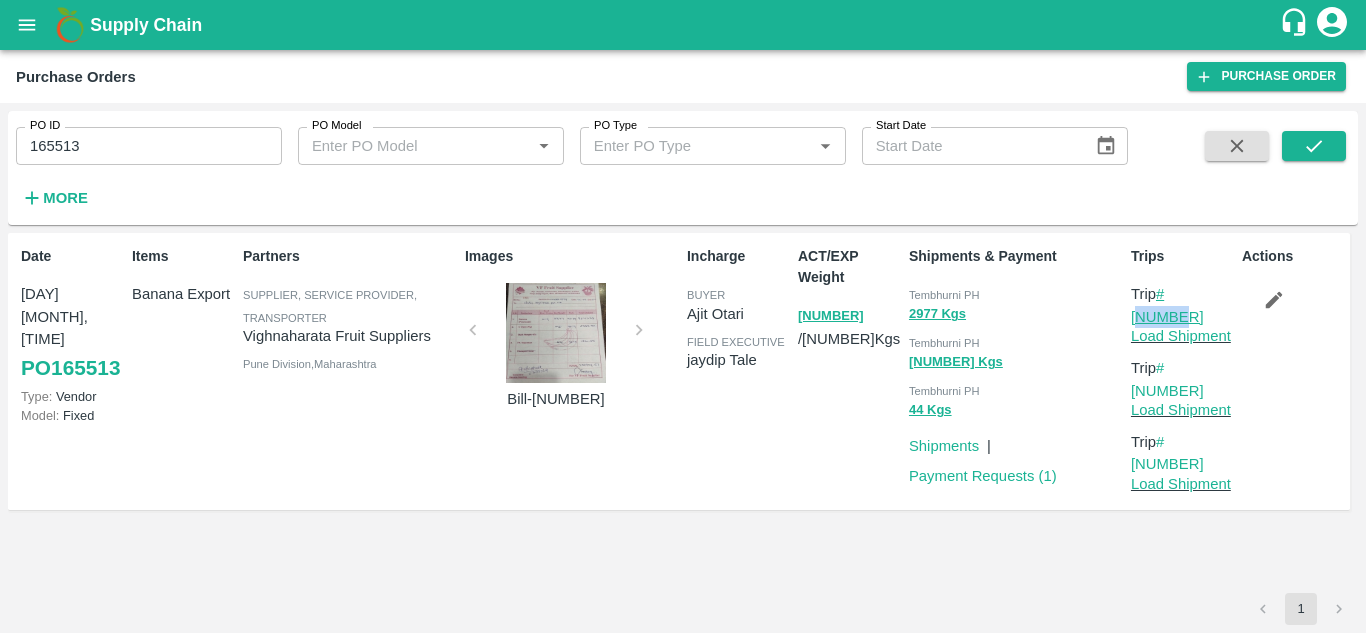 drag, startPoint x: 1216, startPoint y: 294, endPoint x: 1166, endPoint y: 294, distance: 50 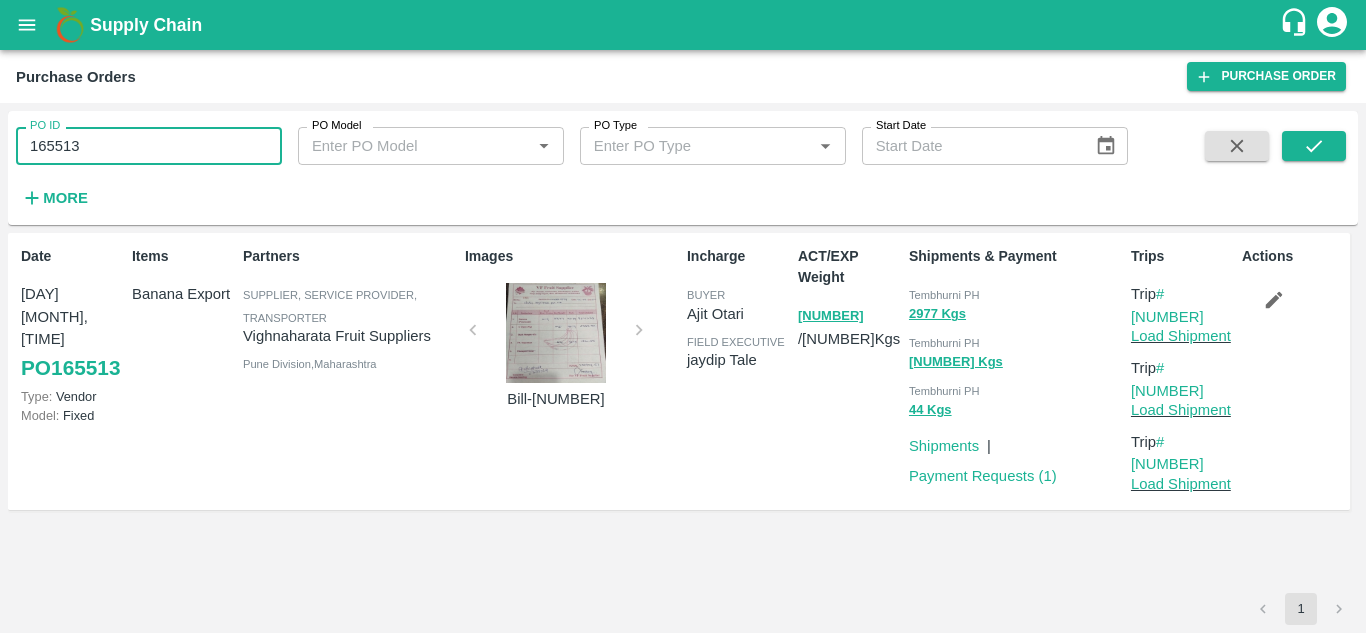click on "165513" at bounding box center (149, 146) 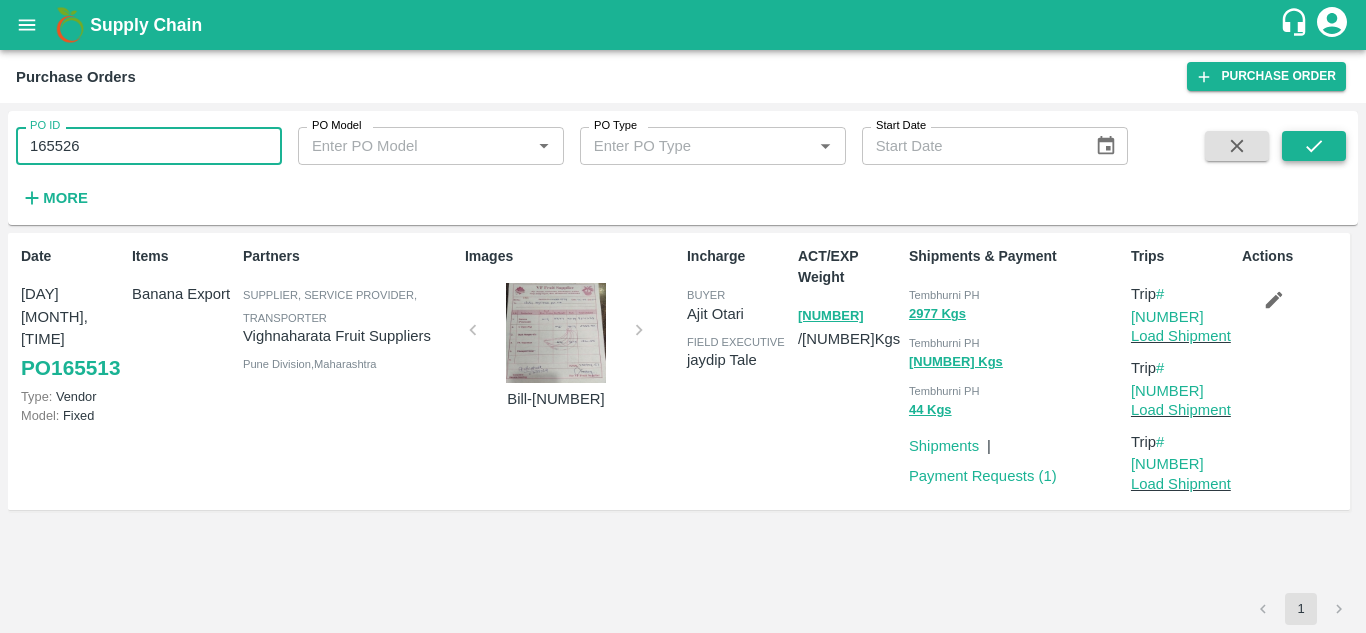 click at bounding box center (1314, 146) 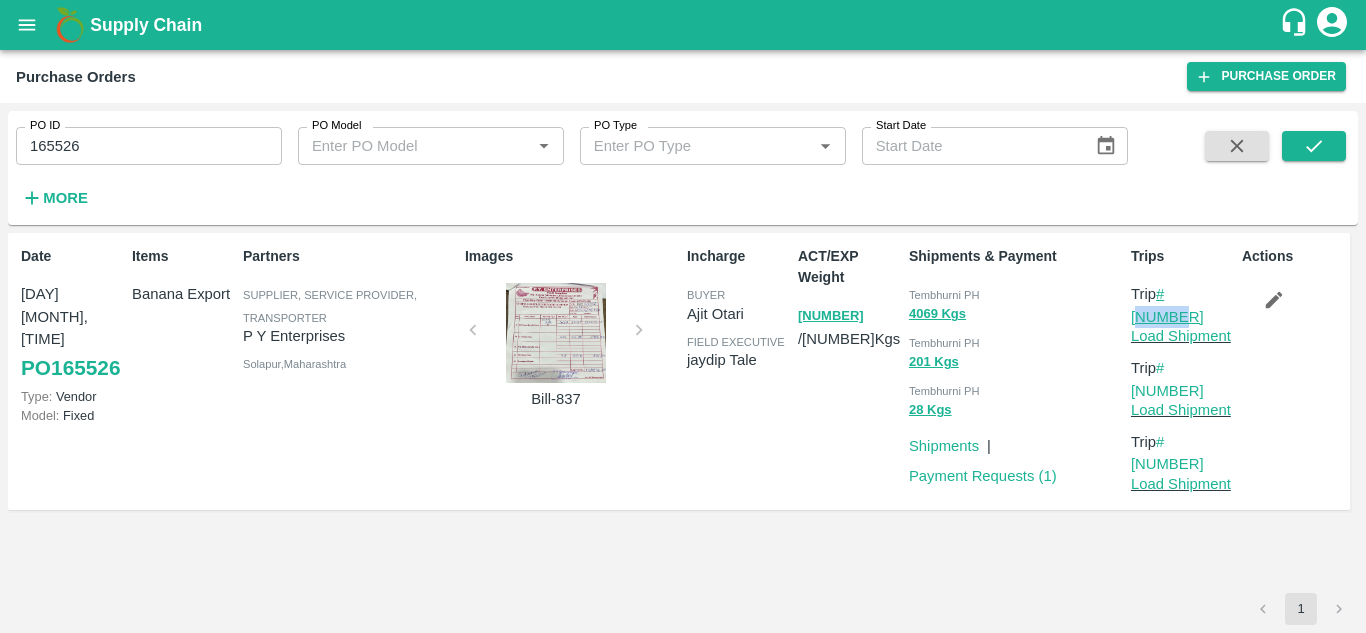 drag, startPoint x: 1225, startPoint y: 298, endPoint x: 1171, endPoint y: 294, distance: 54.147945 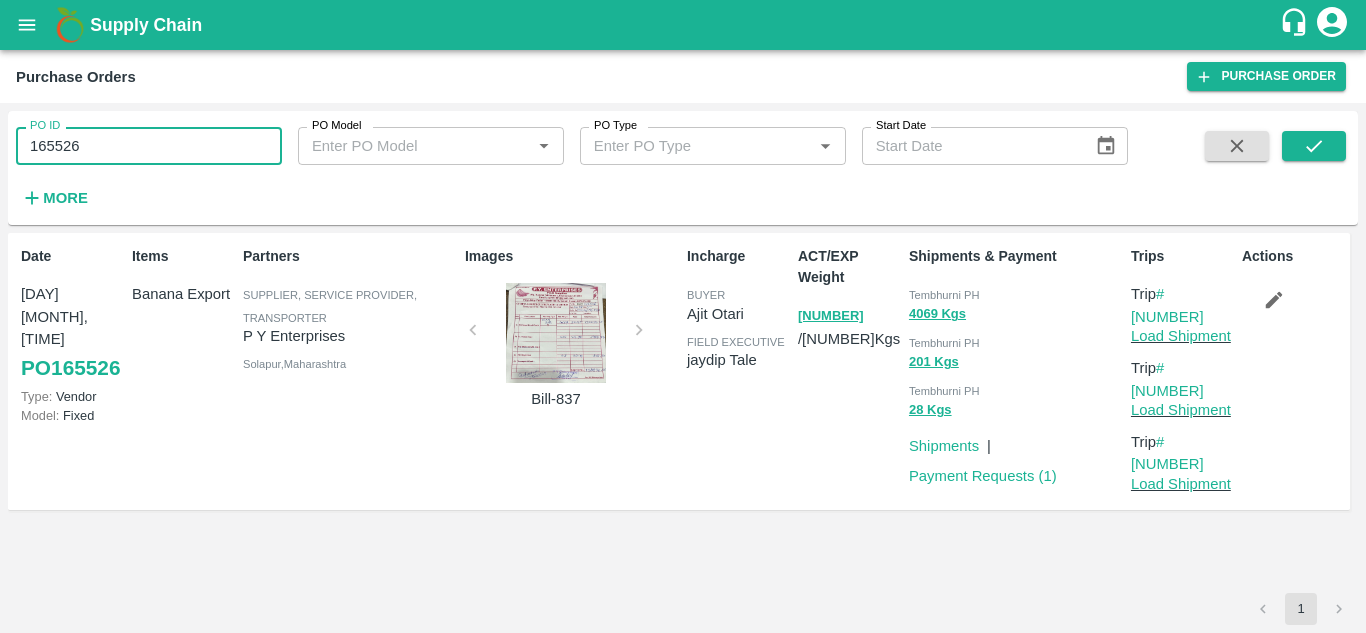 click on "165526" at bounding box center (149, 146) 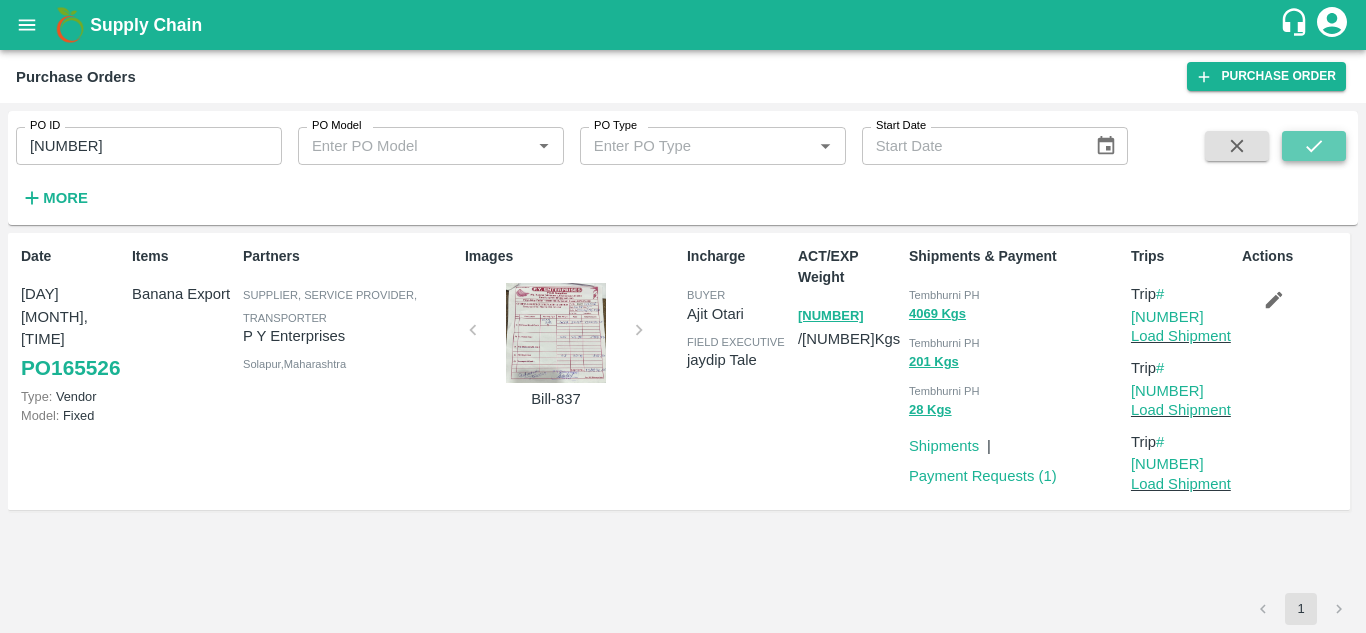 click 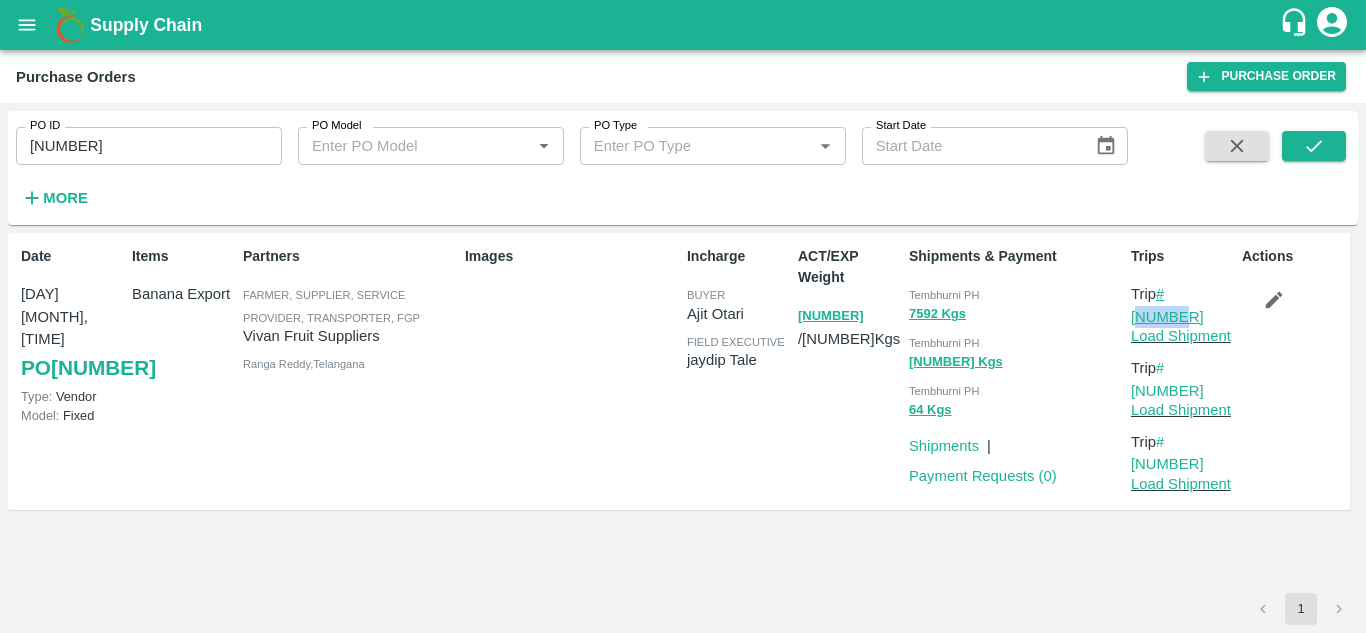 drag, startPoint x: 1217, startPoint y: 293, endPoint x: 1170, endPoint y: 293, distance: 47 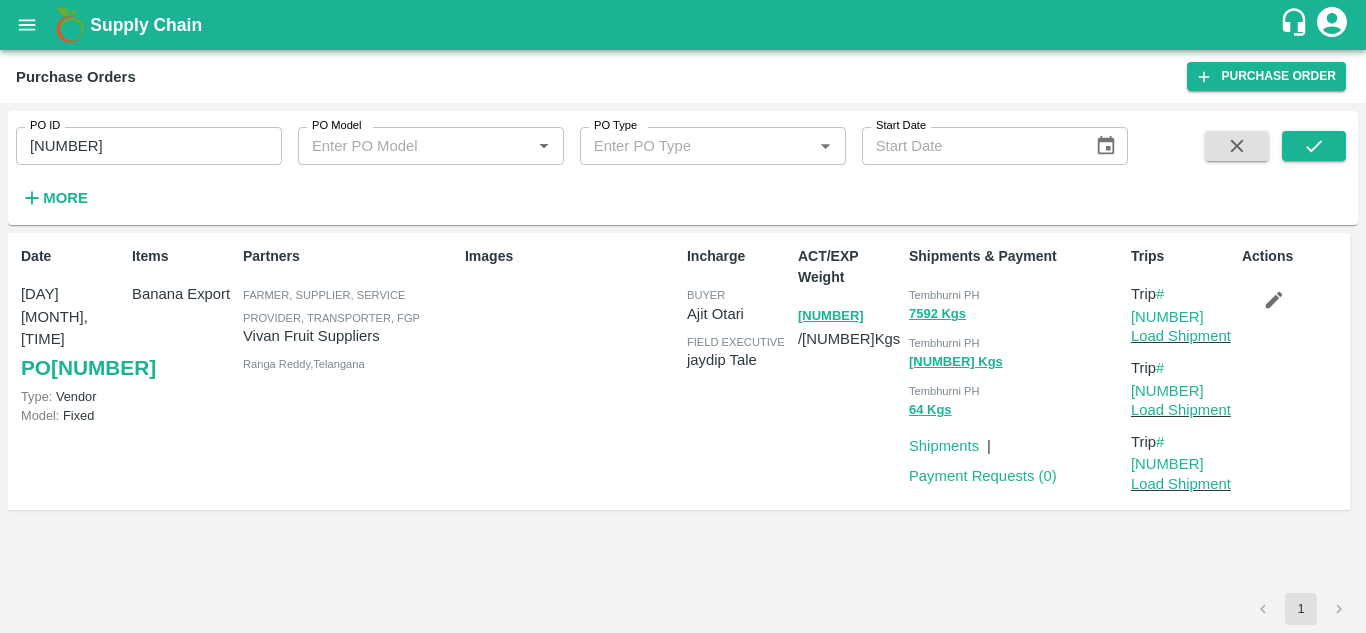 click on "[NUMBER]" at bounding box center (149, 146) 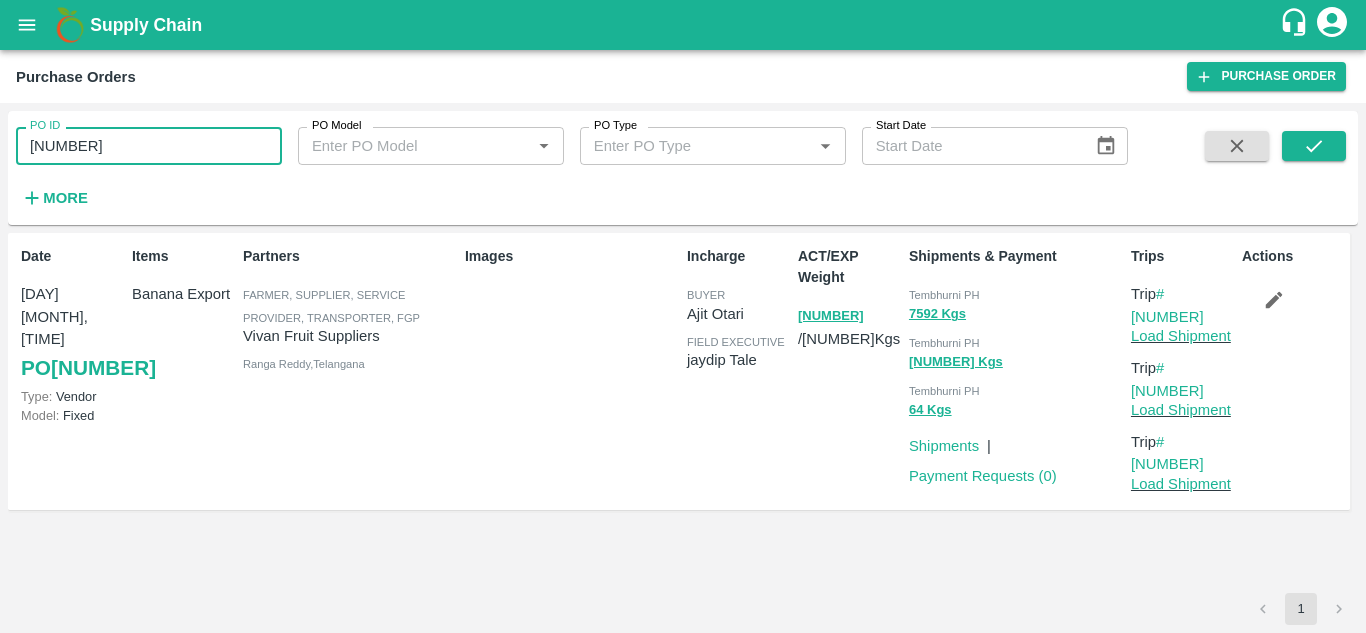 click on "[NUMBER]" at bounding box center [149, 146] 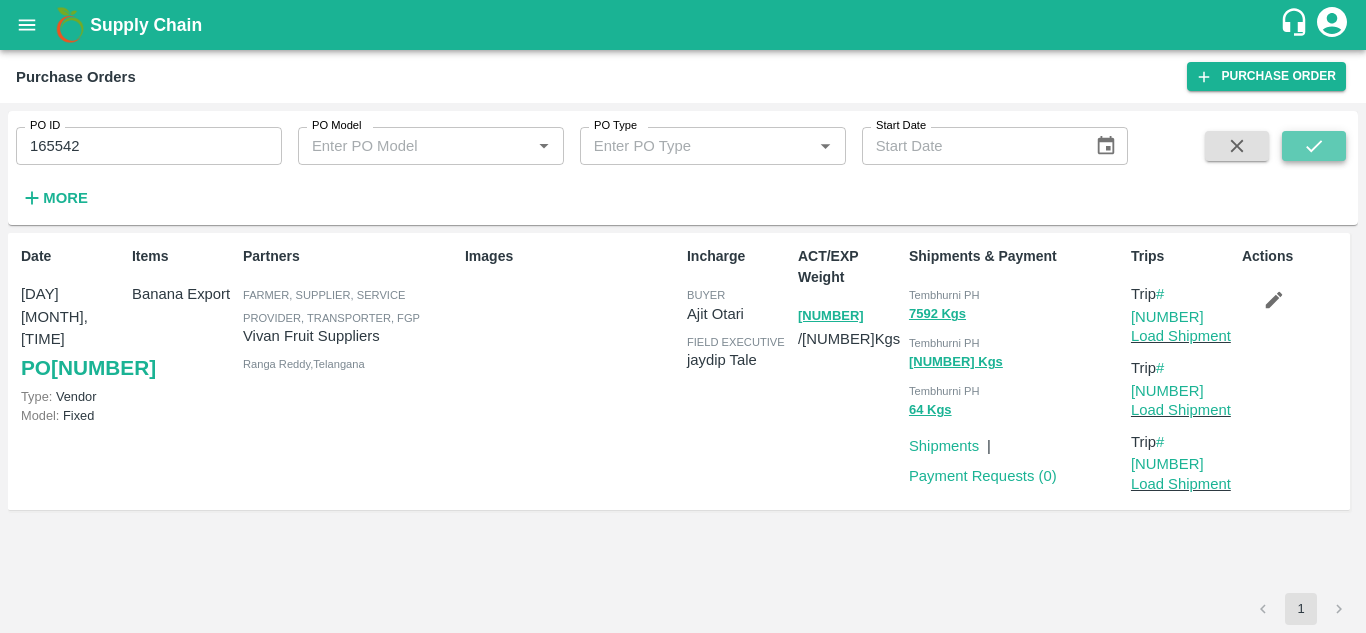 click 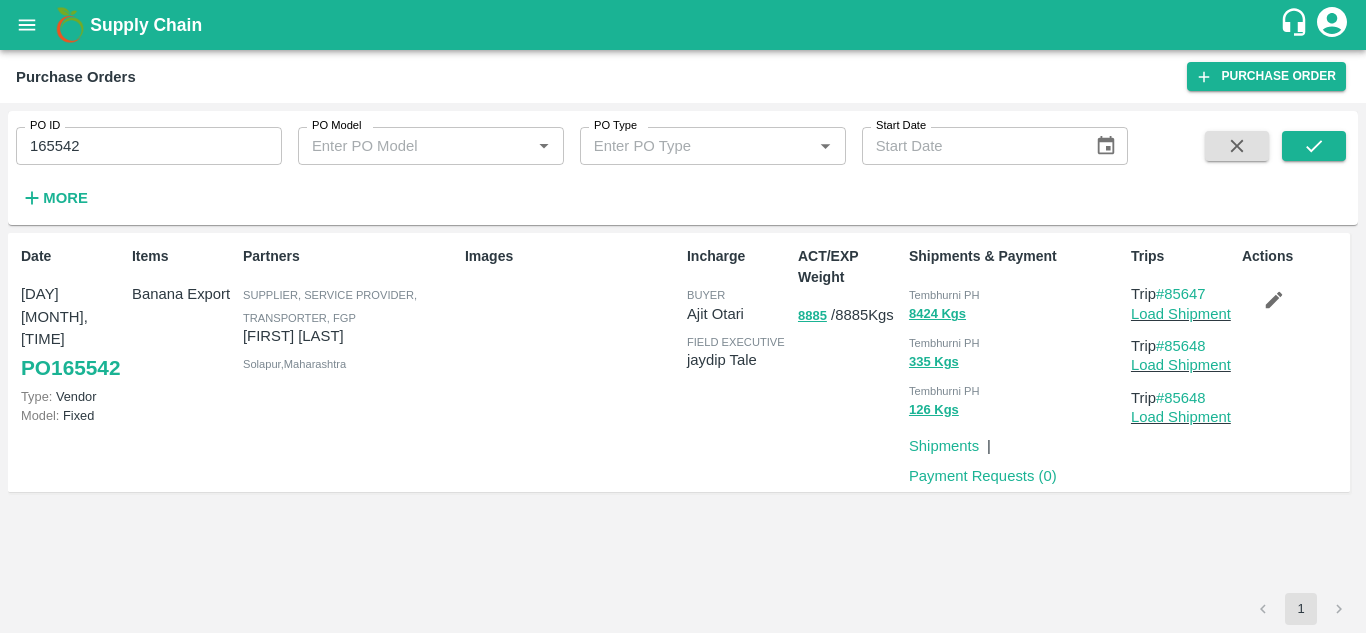 click on "Trip  #[NUMBER]" at bounding box center [1182, 294] 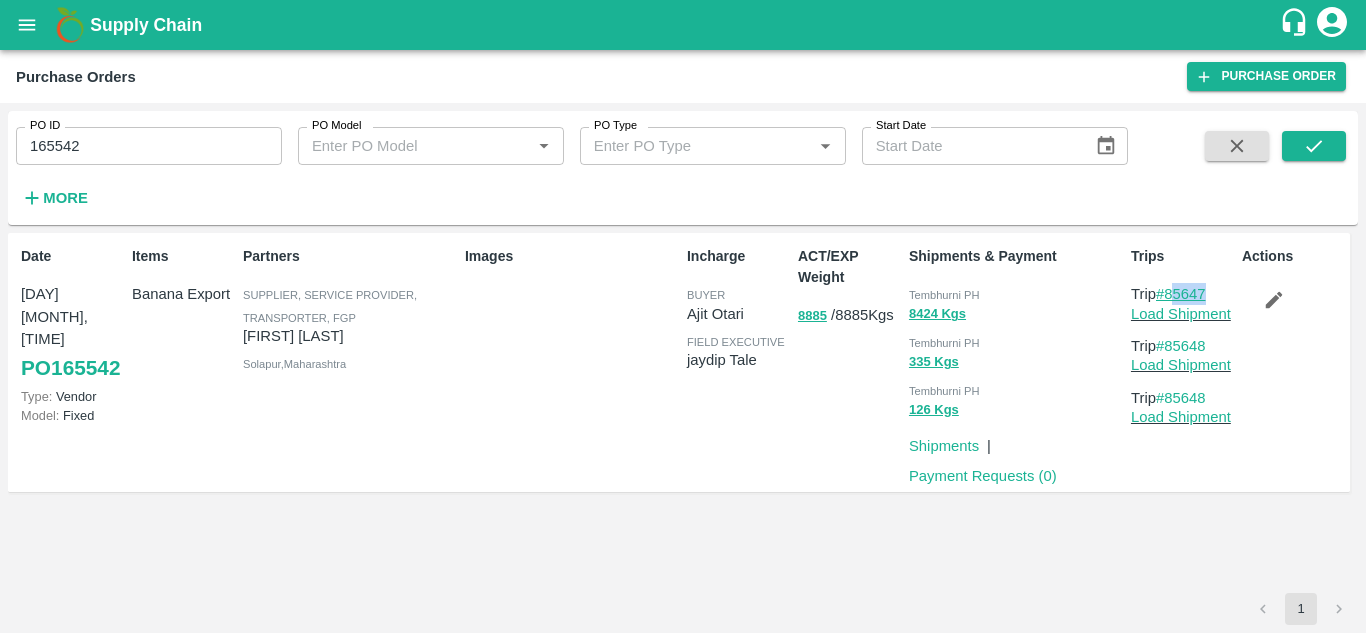 drag, startPoint x: 1219, startPoint y: 295, endPoint x: 1165, endPoint y: 289, distance: 54.33231 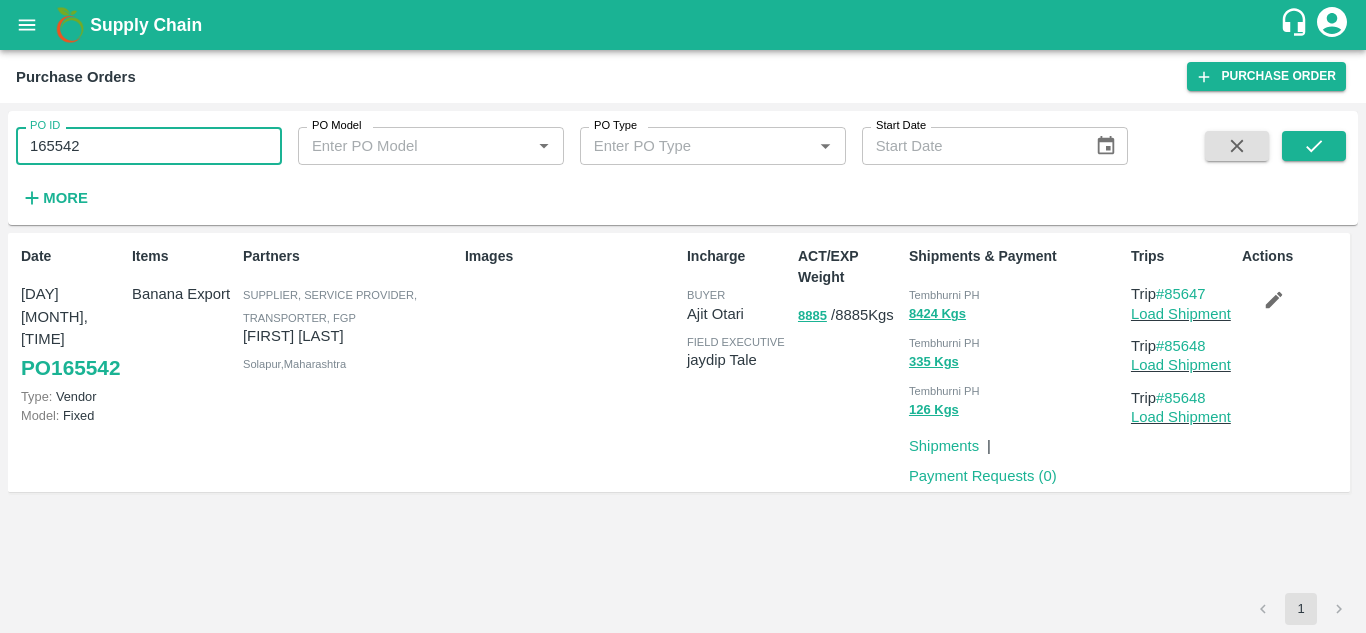 click on "165542" at bounding box center [149, 146] 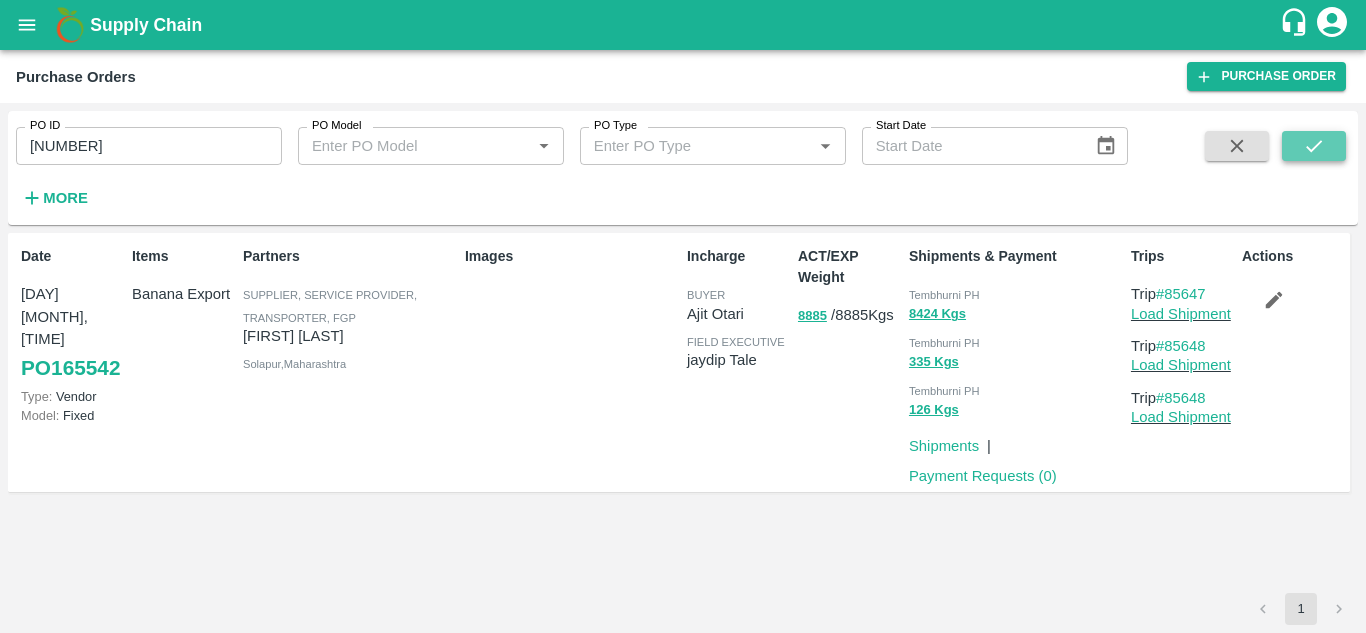click 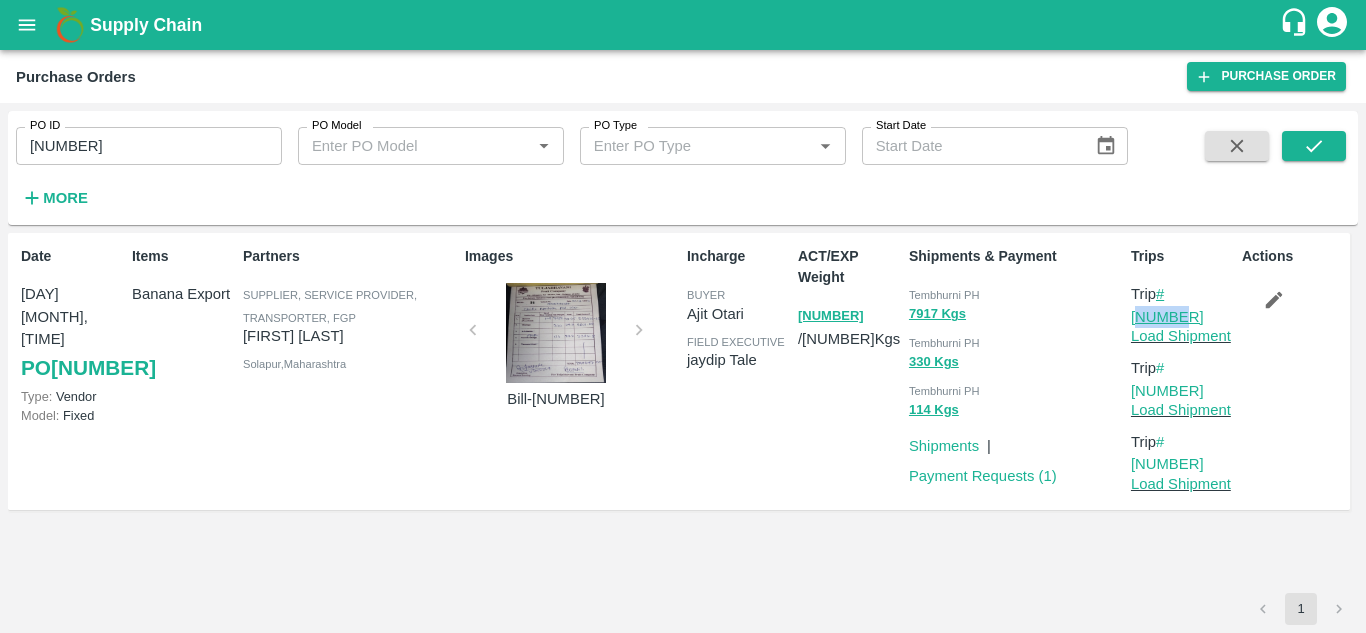 drag, startPoint x: 1218, startPoint y: 292, endPoint x: 1168, endPoint y: 297, distance: 50.24938 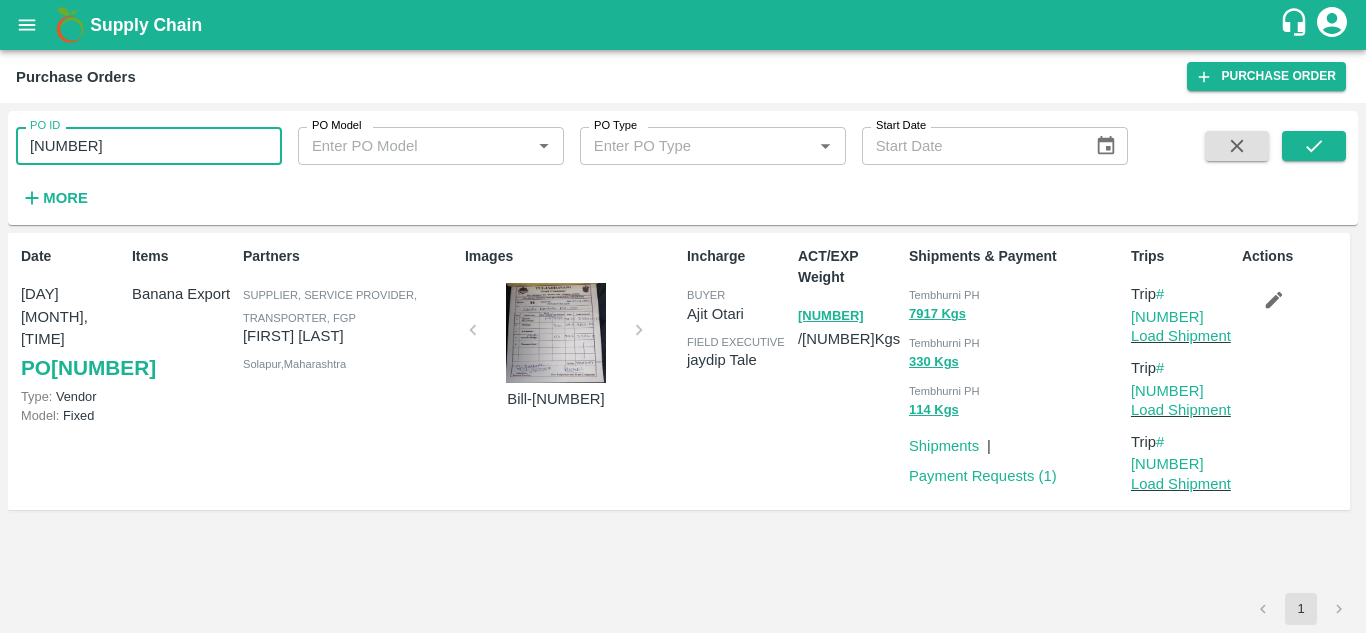 click on "[NUMBER]" at bounding box center (149, 146) 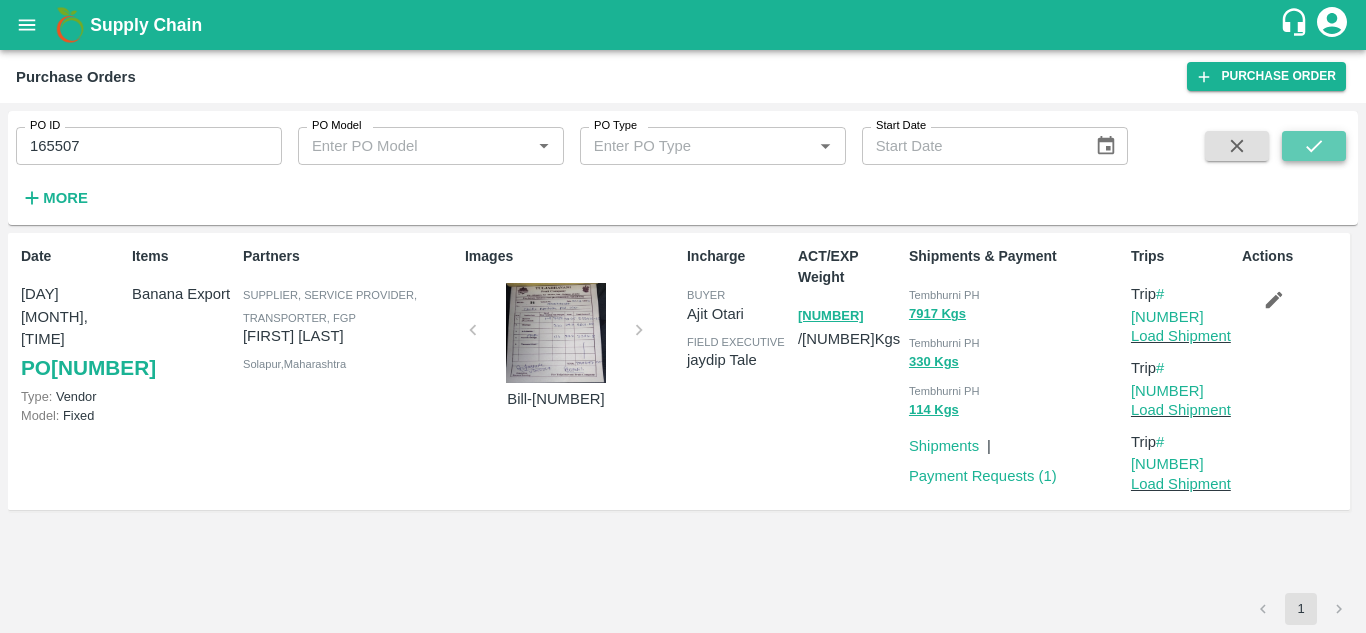click 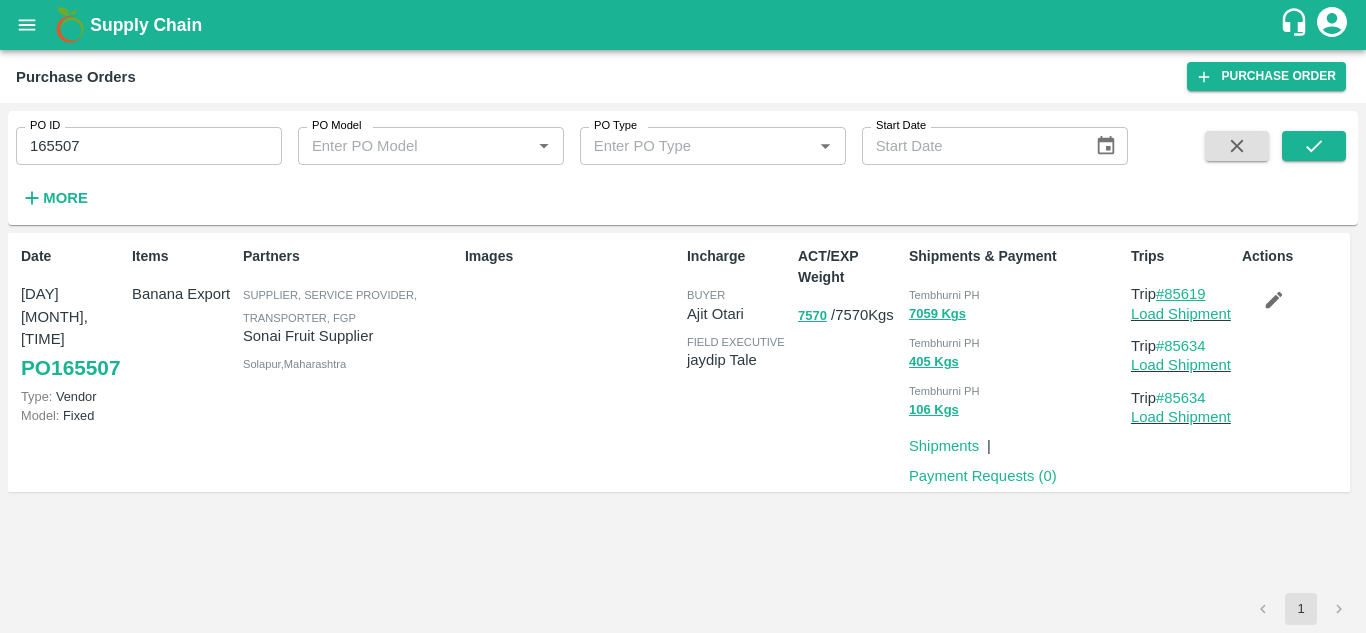 drag, startPoint x: 1218, startPoint y: 286, endPoint x: 1166, endPoint y: 289, distance: 52.086468 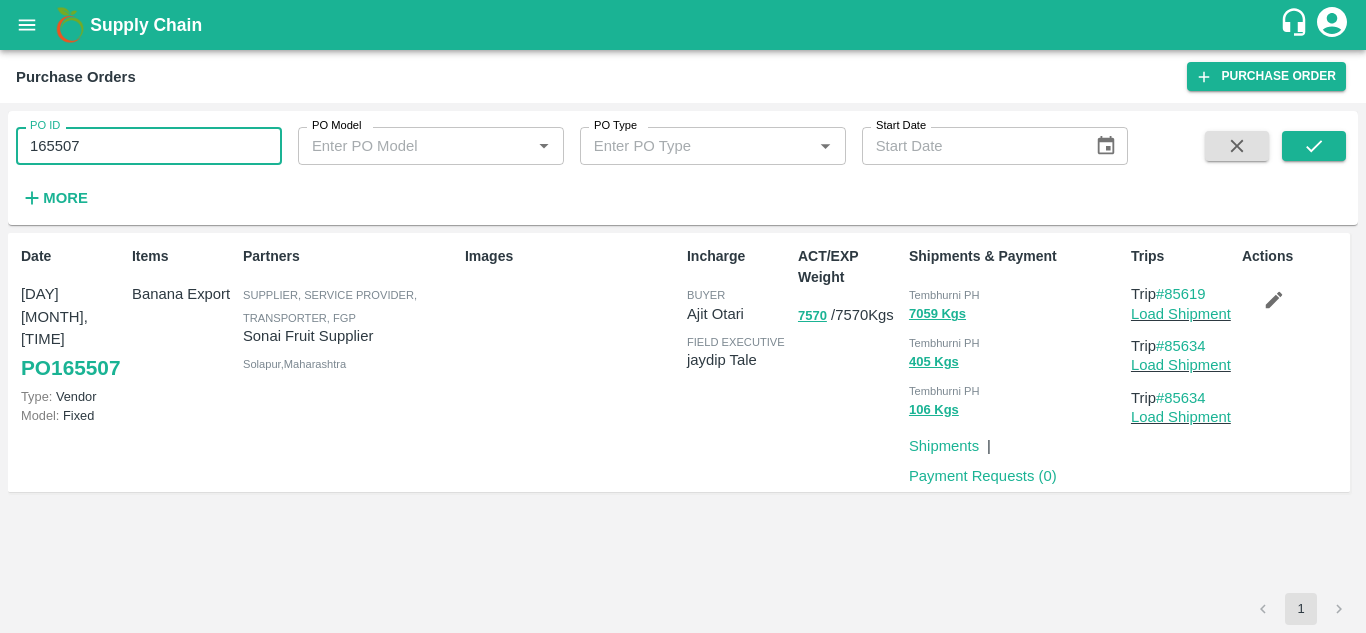 click on "165507" at bounding box center [149, 146] 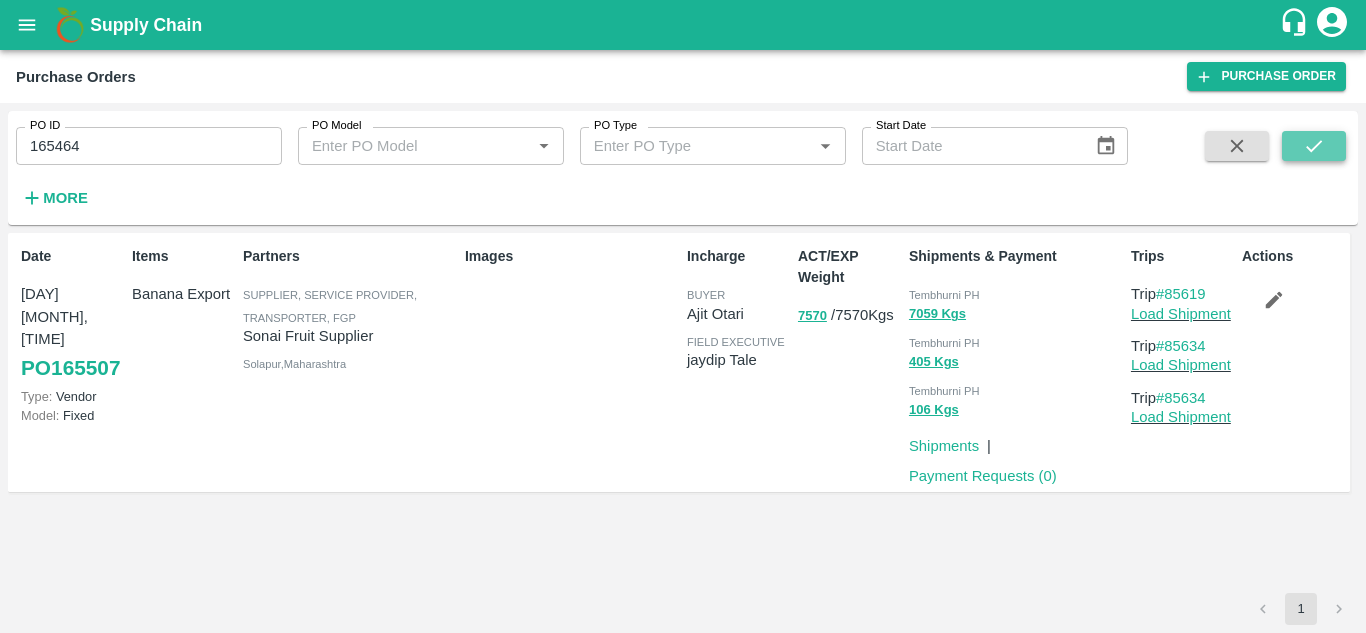 click 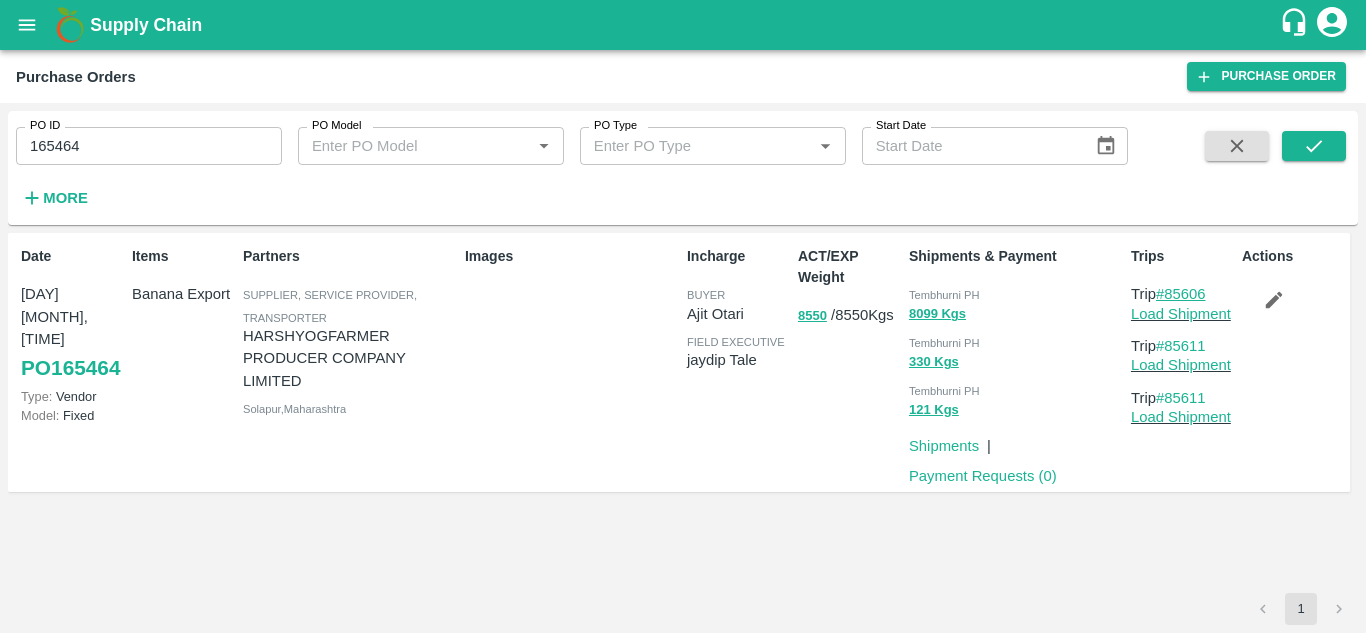 drag, startPoint x: 1221, startPoint y: 291, endPoint x: 1169, endPoint y: 293, distance: 52.03845 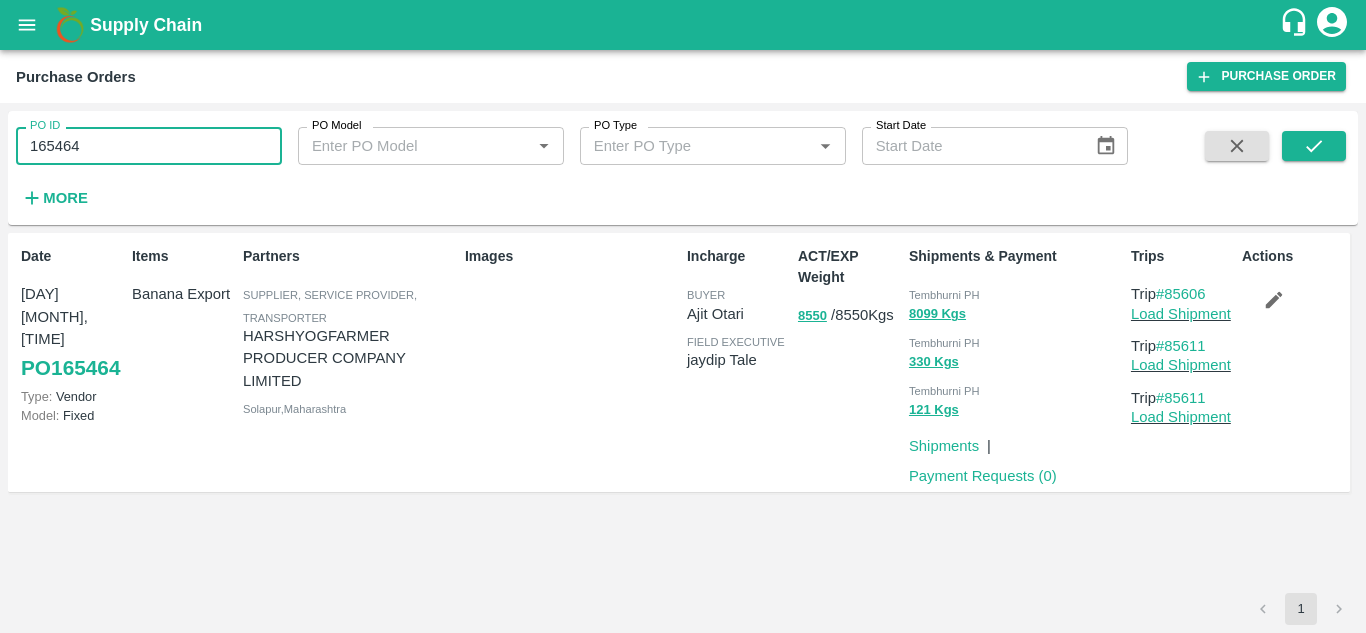 click on "165464" at bounding box center (149, 146) 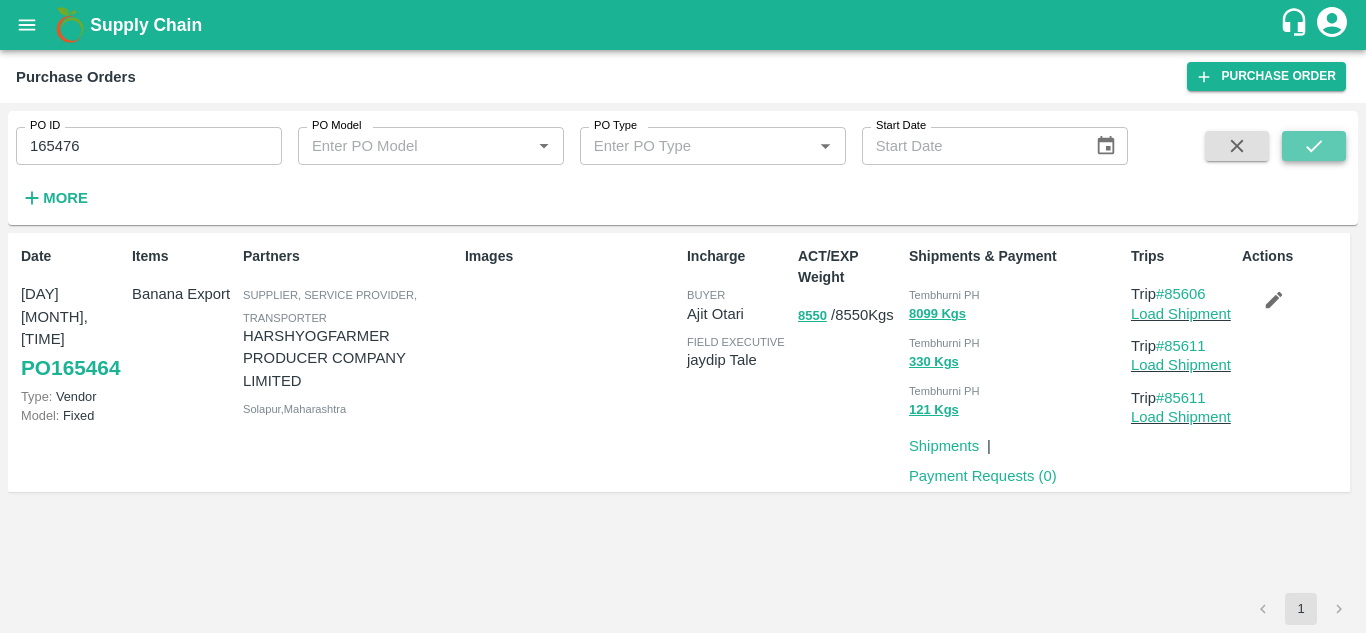 click 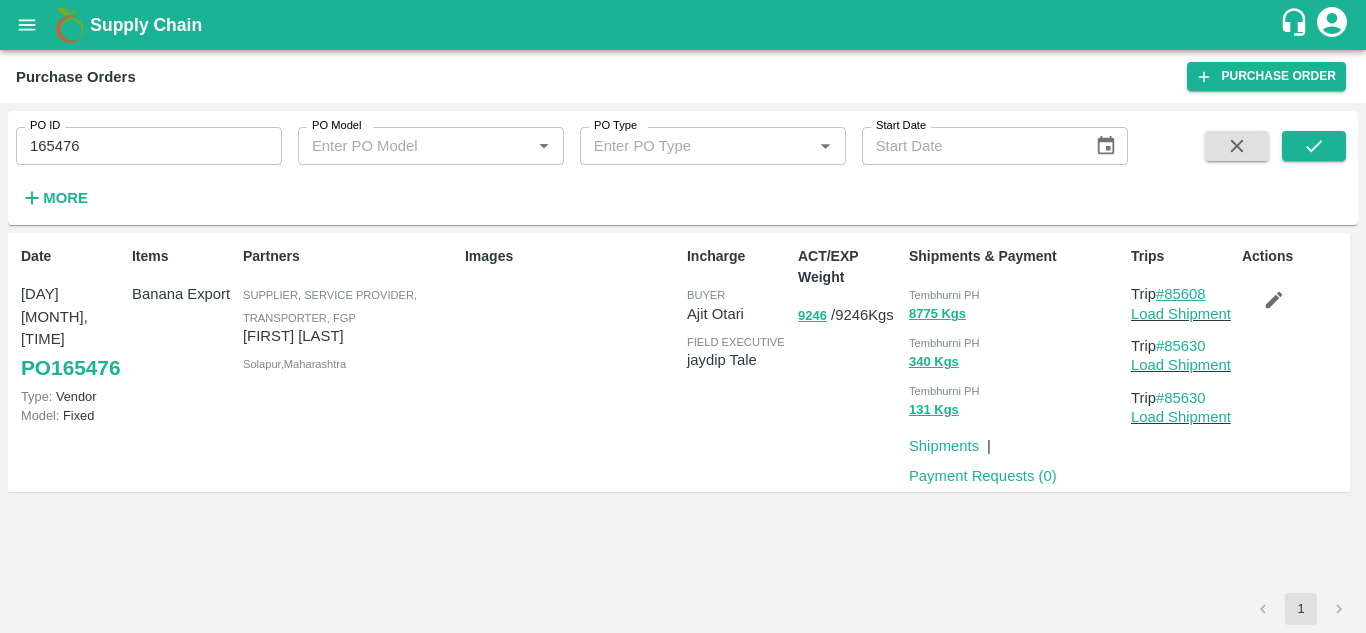 drag, startPoint x: 1221, startPoint y: 288, endPoint x: 1168, endPoint y: 292, distance: 53.15073 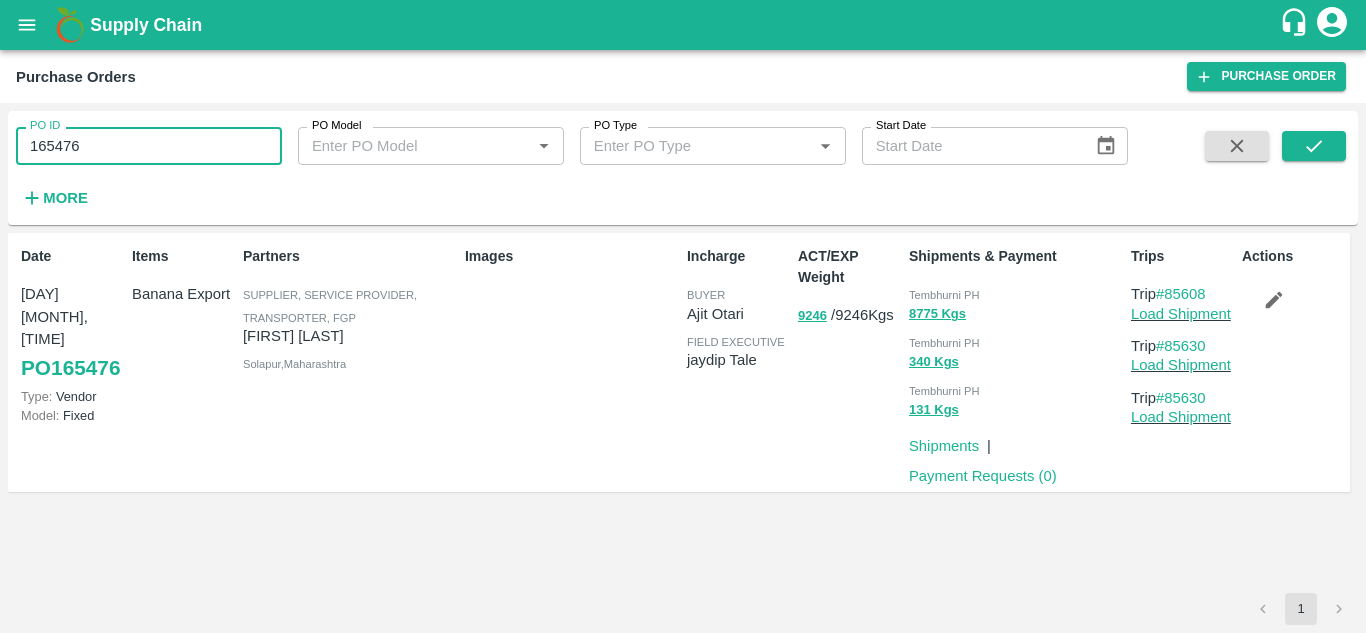 click on "165476" at bounding box center (149, 146) 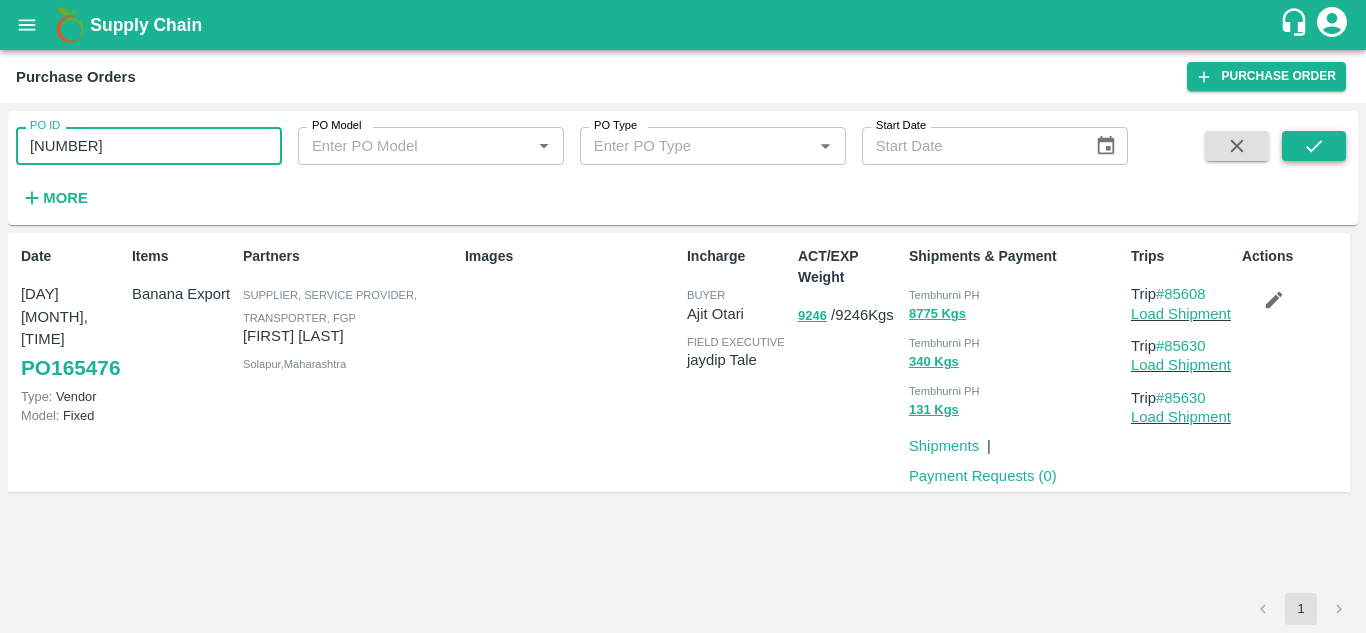 click at bounding box center [1314, 146] 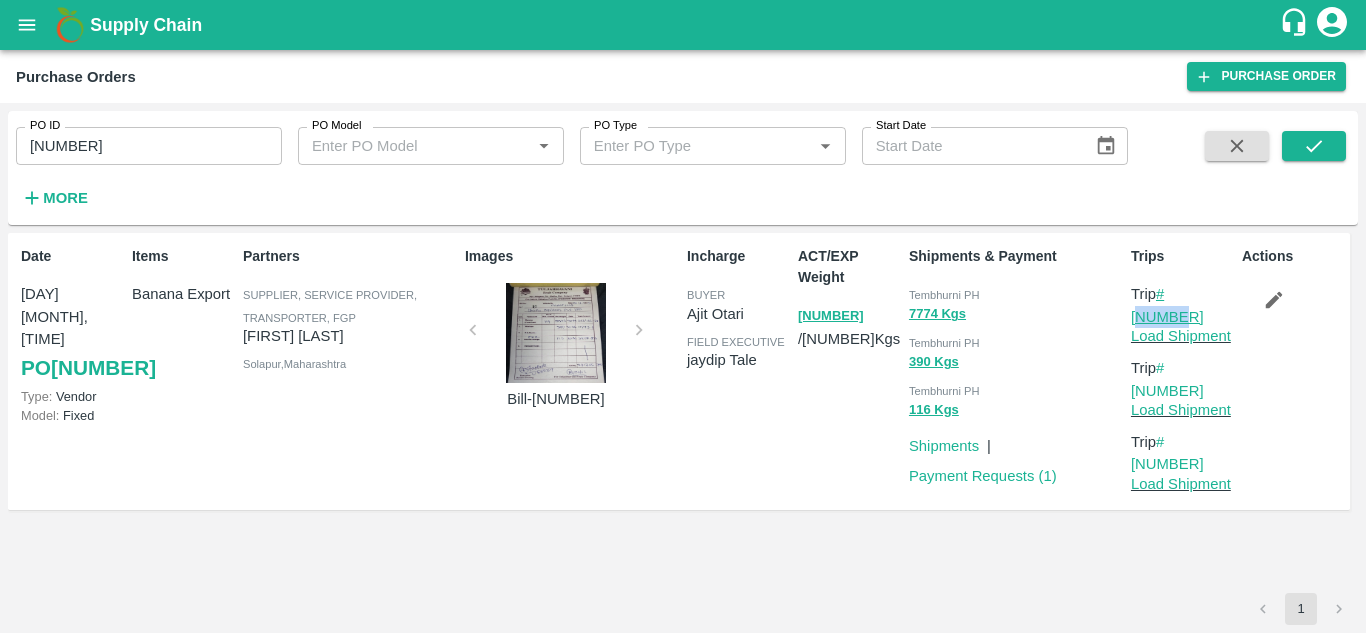 drag, startPoint x: 1222, startPoint y: 290, endPoint x: 1166, endPoint y: 289, distance: 56.008926 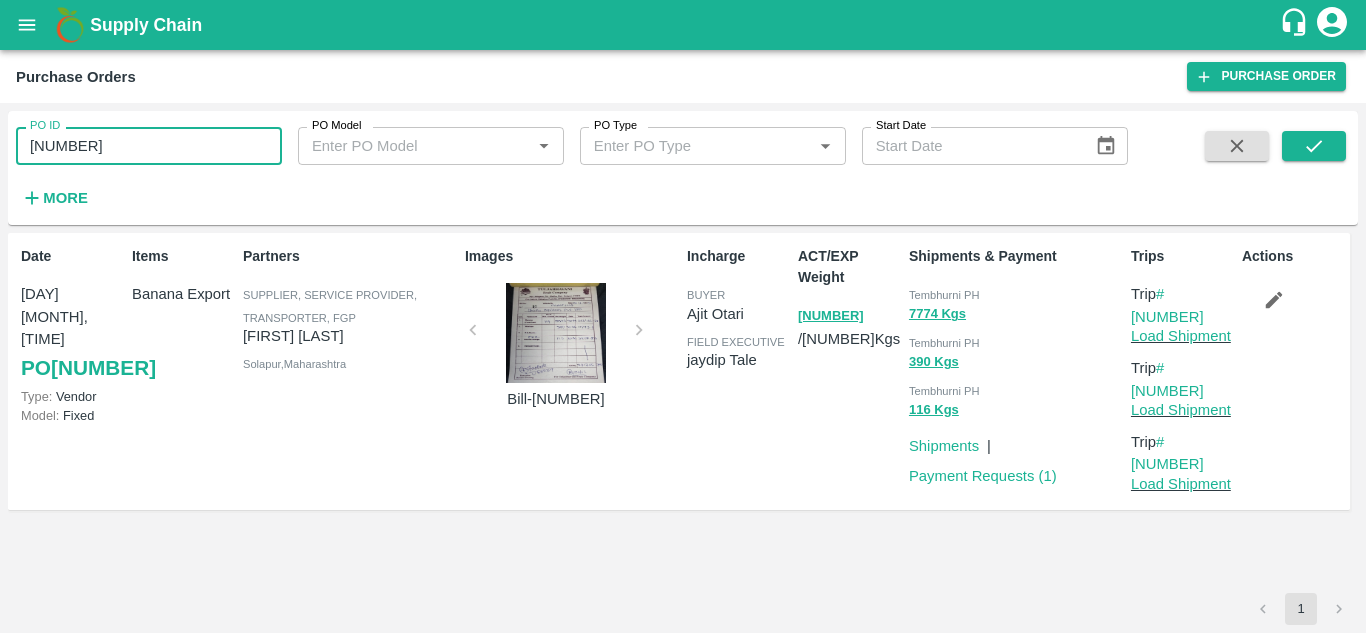 click on "[NUMBER]" at bounding box center [149, 146] 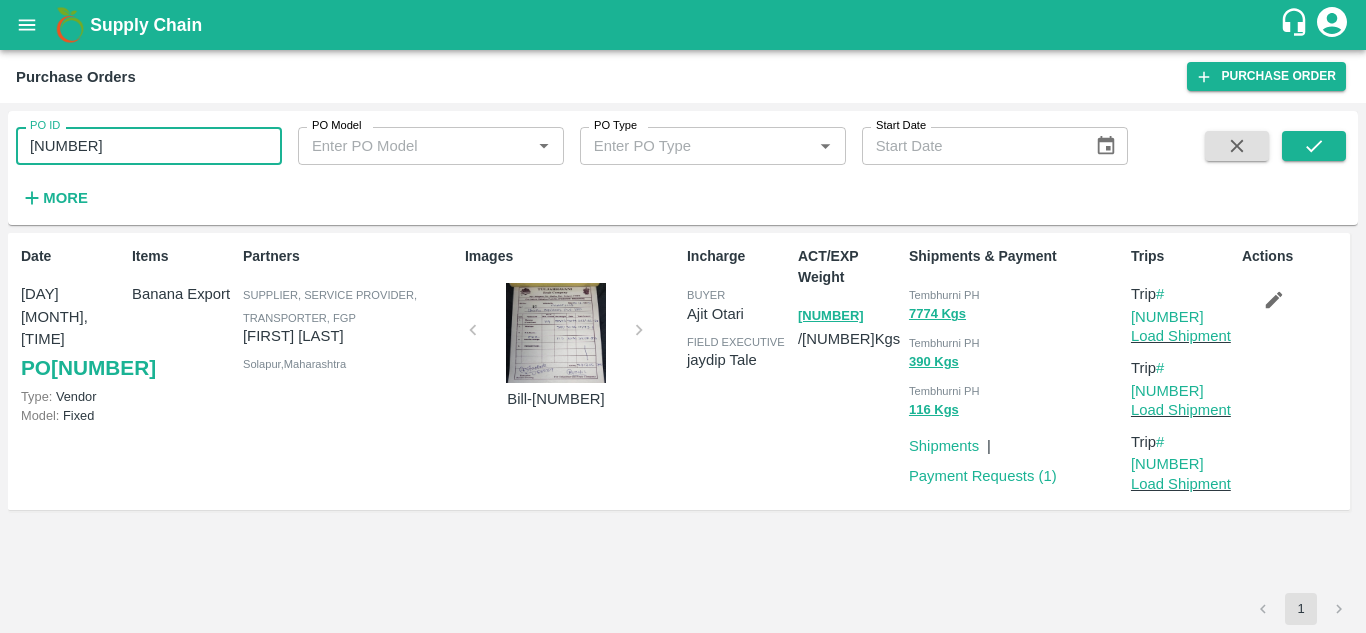 paste 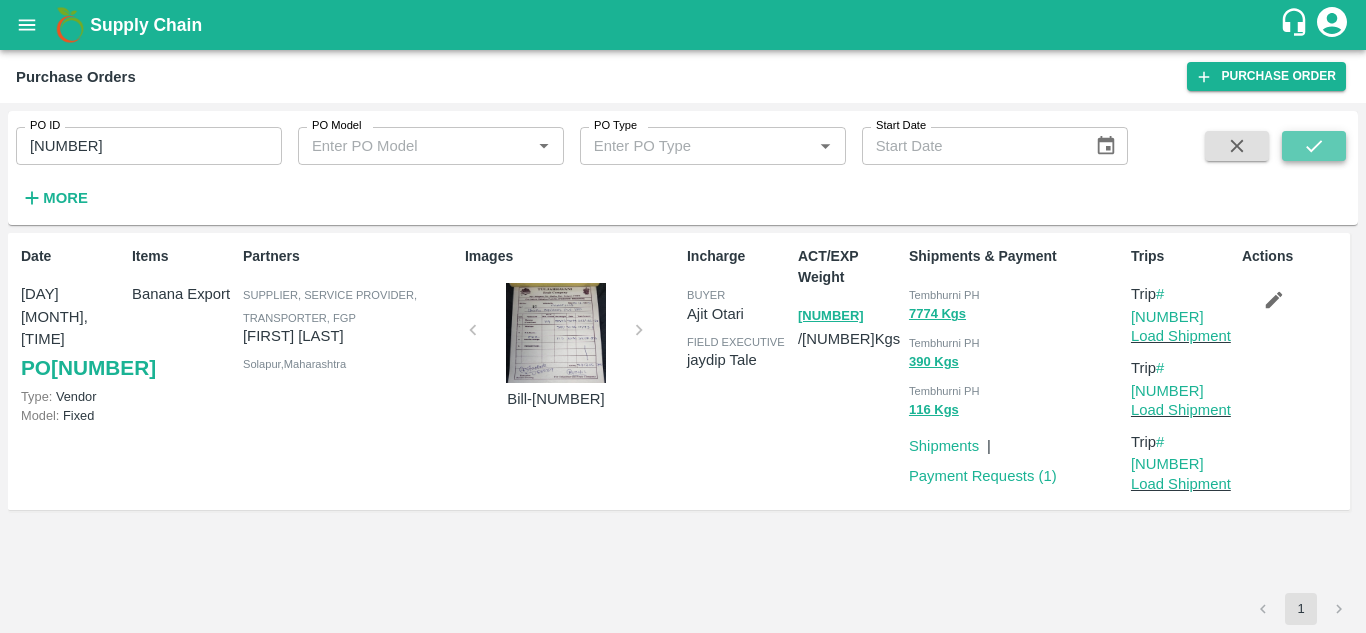 click 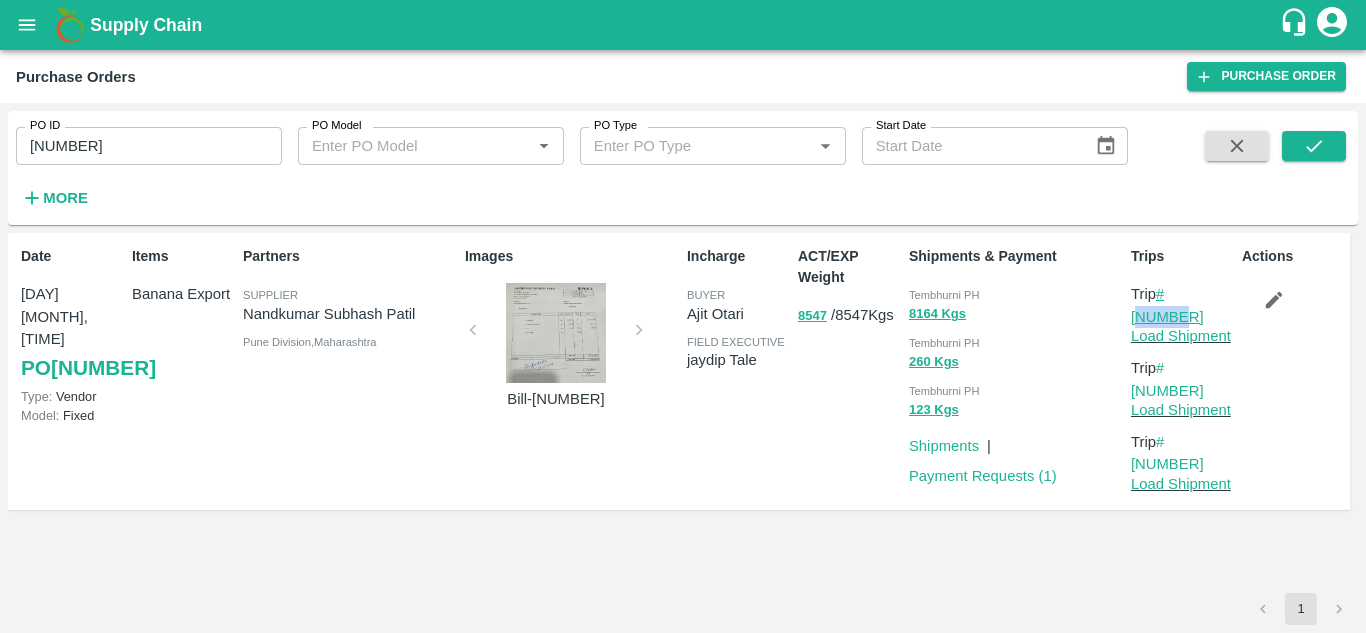 drag, startPoint x: 1216, startPoint y: 291, endPoint x: 1166, endPoint y: 291, distance: 50 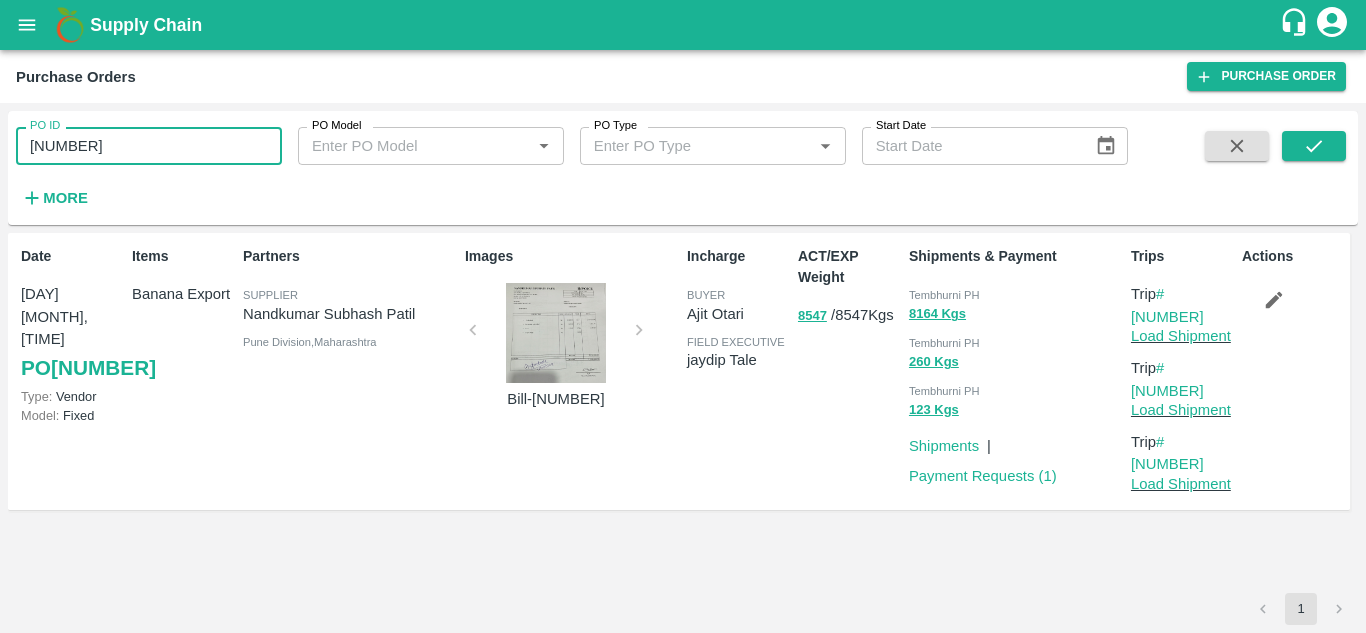 click on "[NUMBER]" at bounding box center [149, 146] 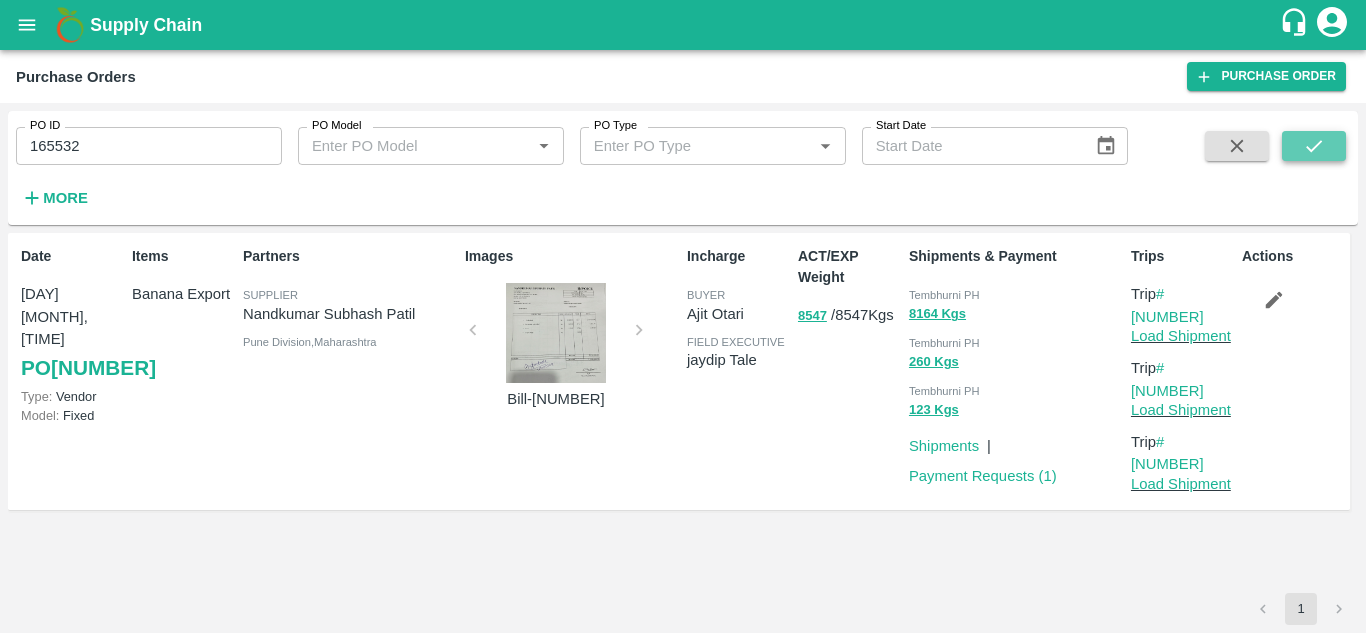 click 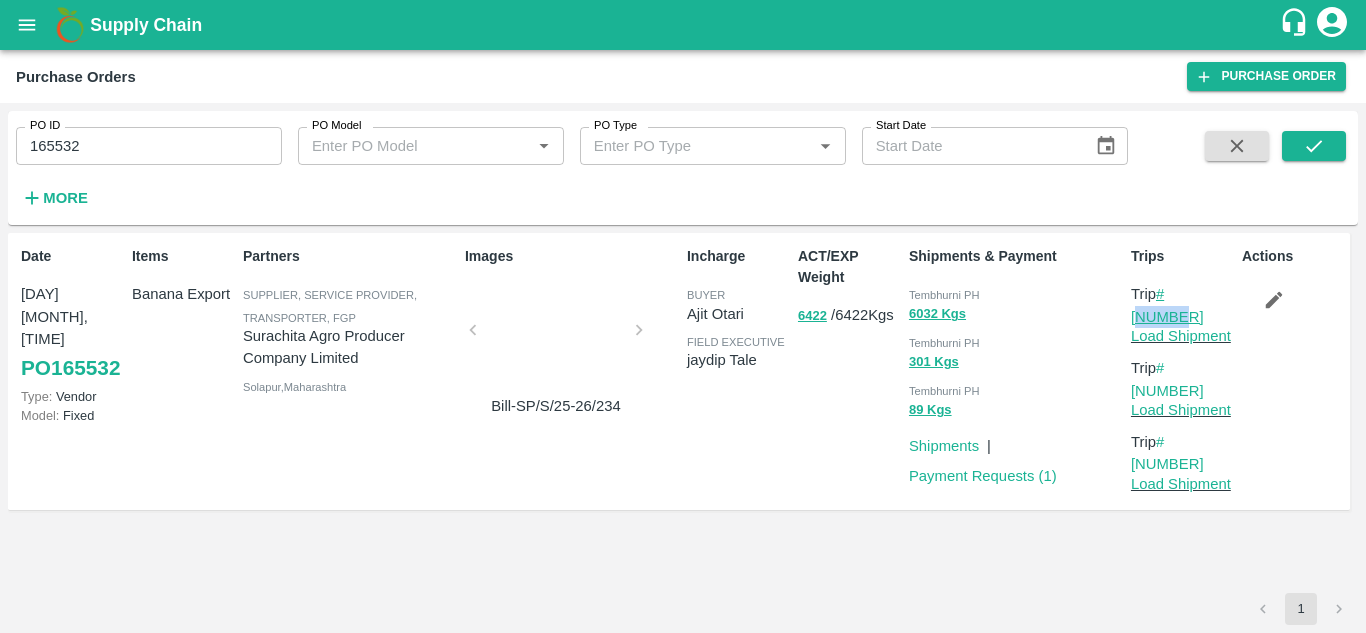 drag, startPoint x: 1214, startPoint y: 289, endPoint x: 1167, endPoint y: 289, distance: 47 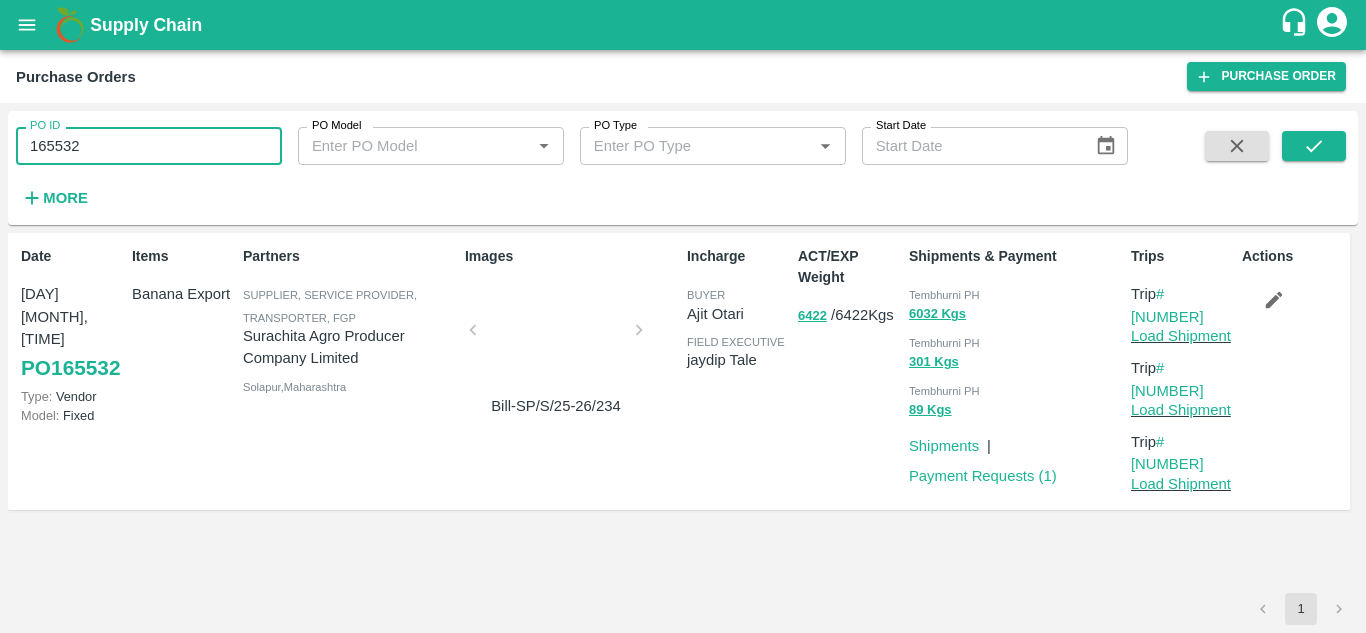click on "165532" at bounding box center [149, 146] 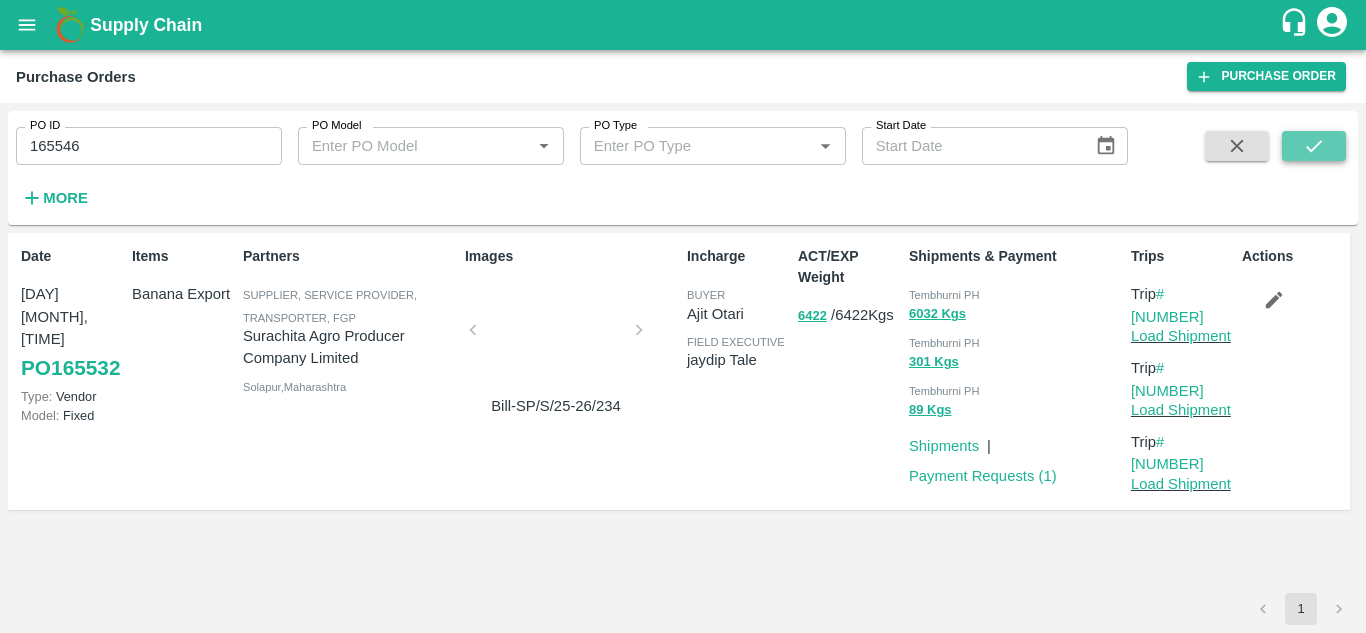 click at bounding box center [1314, 146] 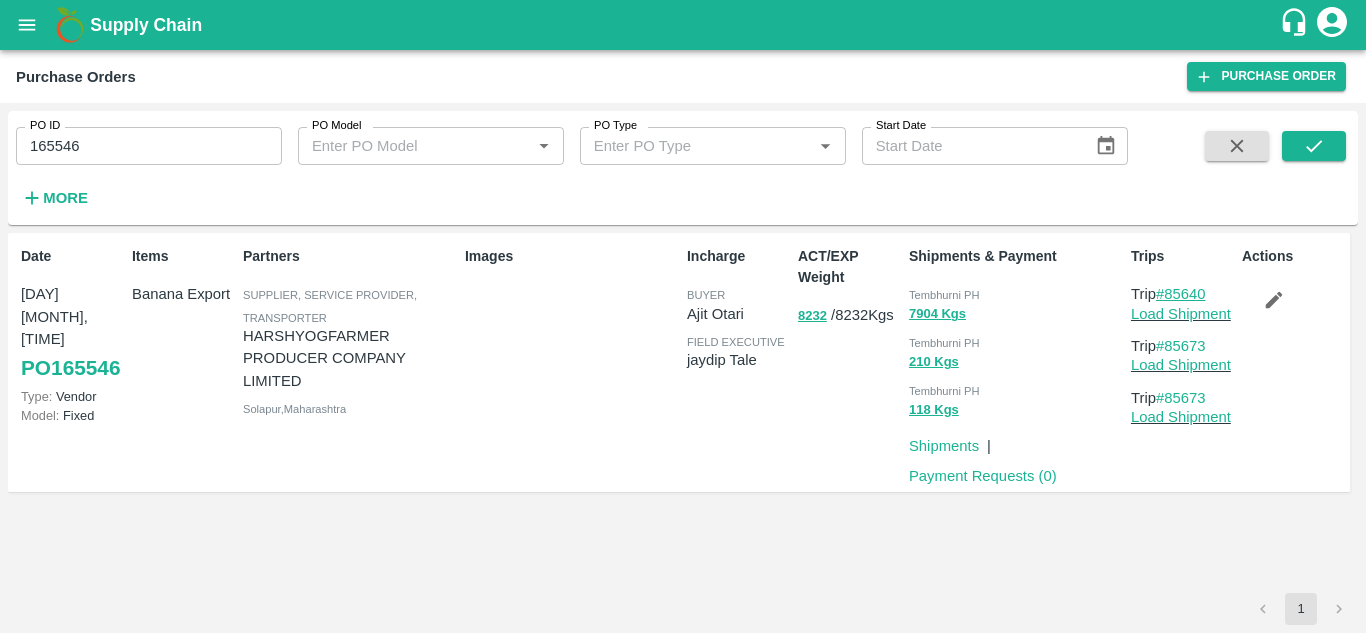 drag, startPoint x: 1219, startPoint y: 287, endPoint x: 1166, endPoint y: 297, distance: 53.935146 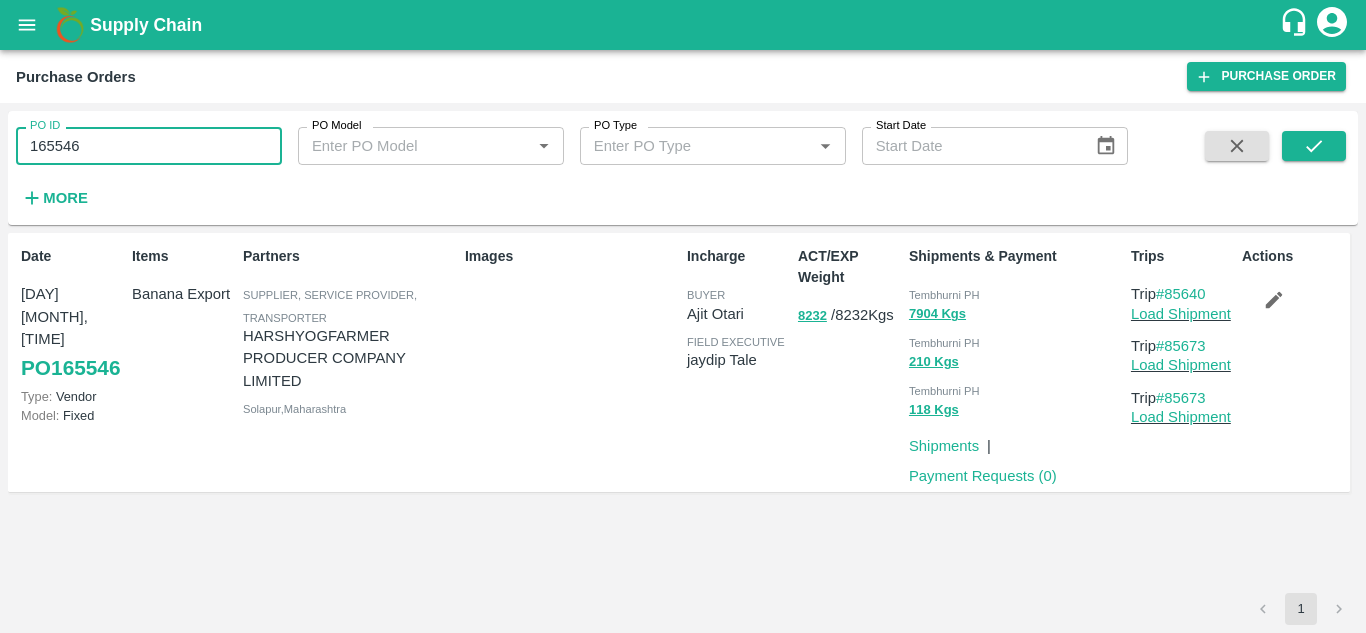 click on "165546" at bounding box center (149, 146) 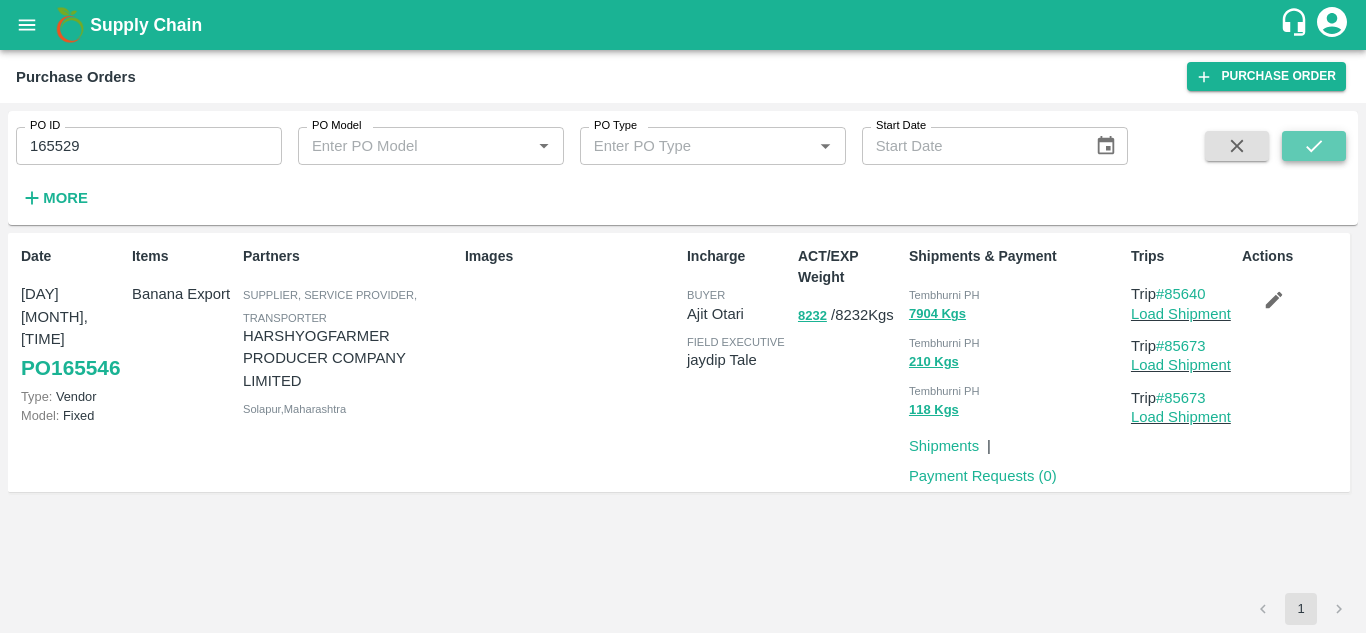 click 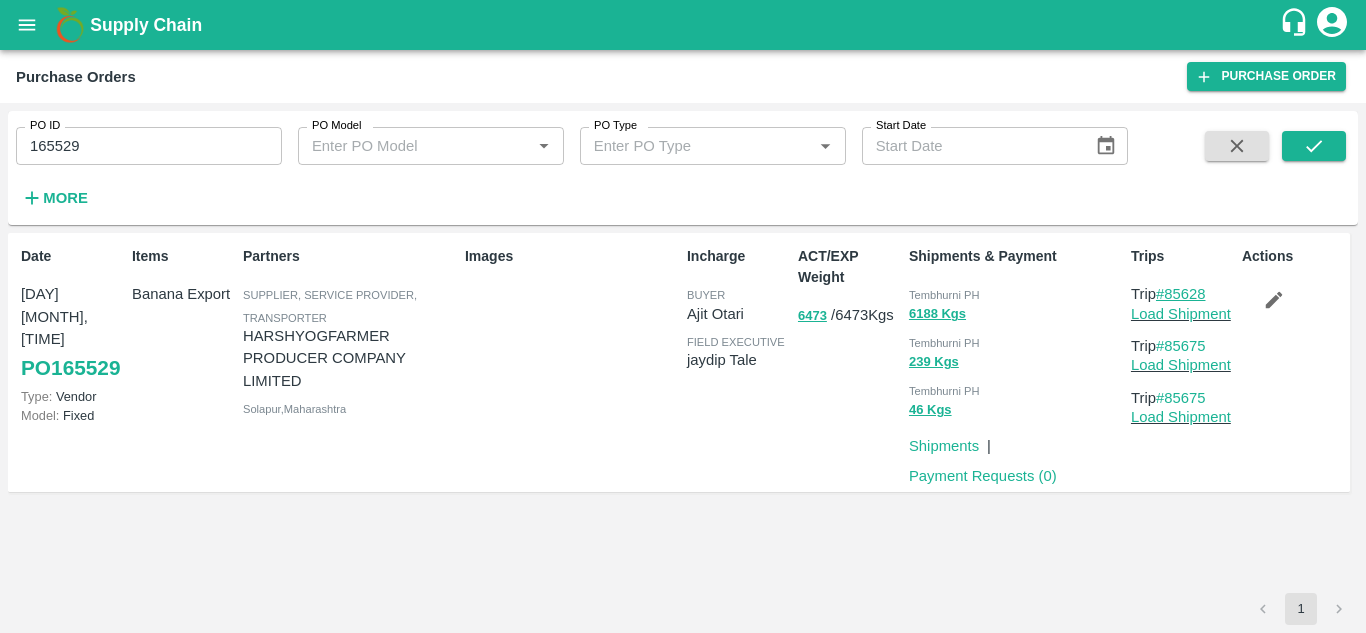 drag, startPoint x: 1230, startPoint y: 294, endPoint x: 1170, endPoint y: 288, distance: 60.299255 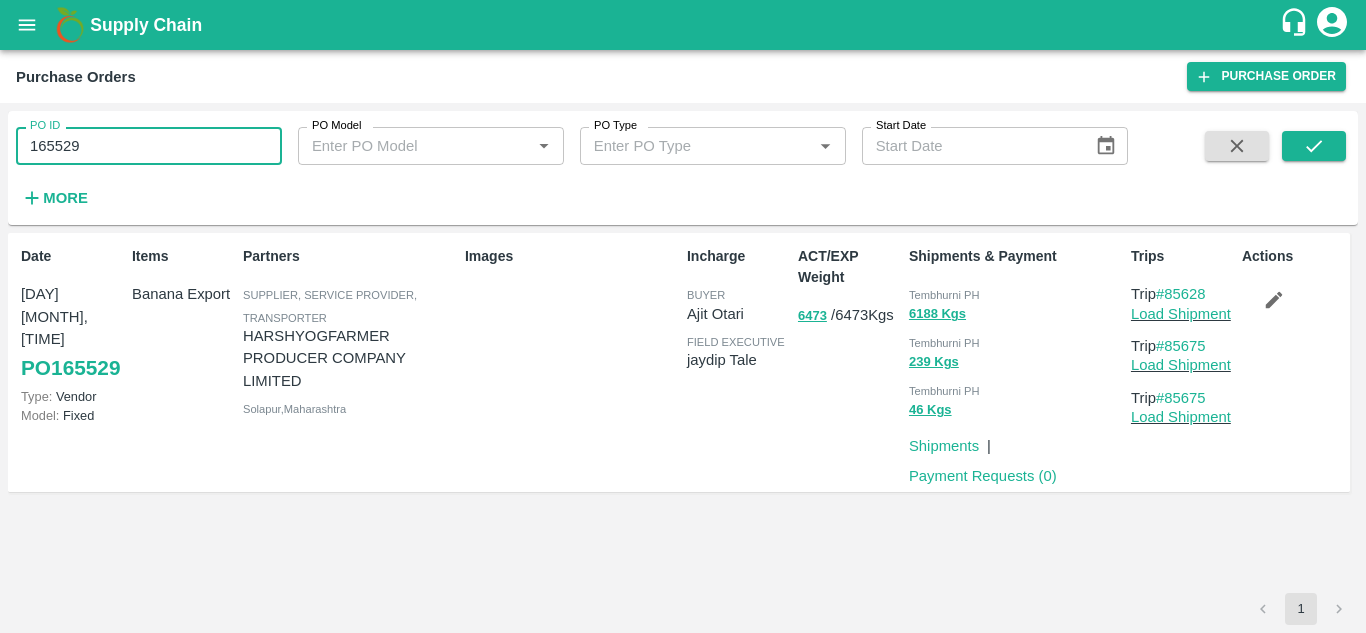 click on "165529" at bounding box center [149, 146] 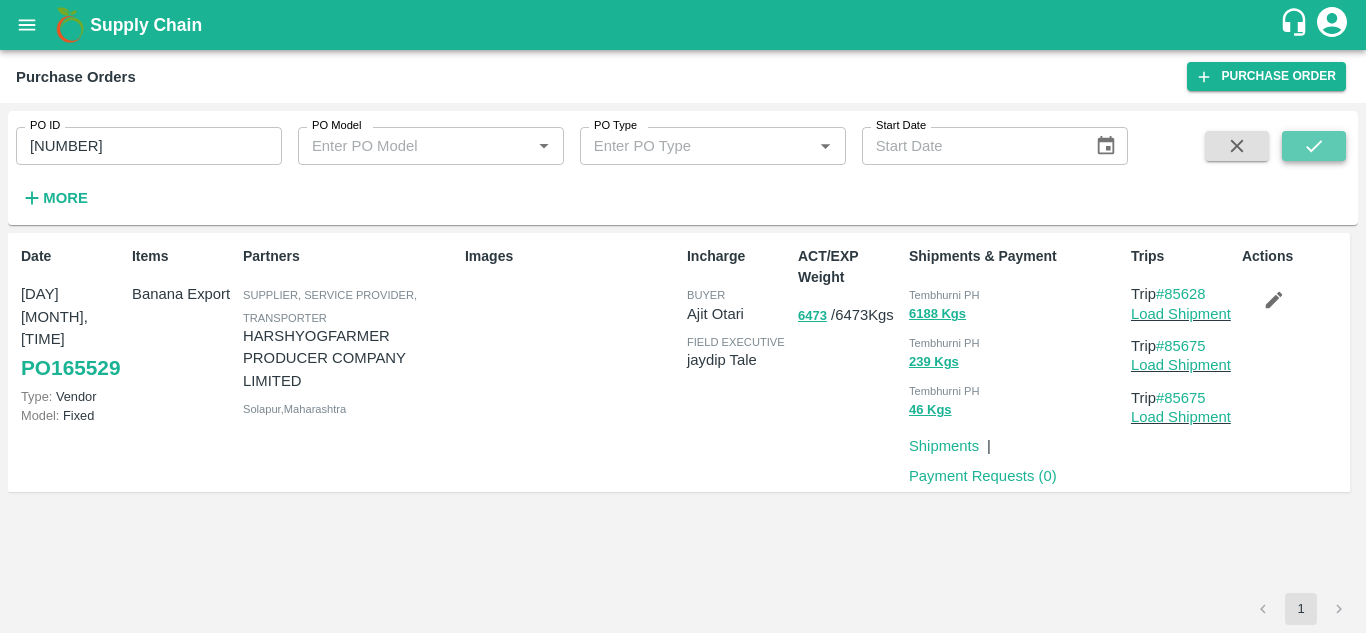 click at bounding box center (1314, 146) 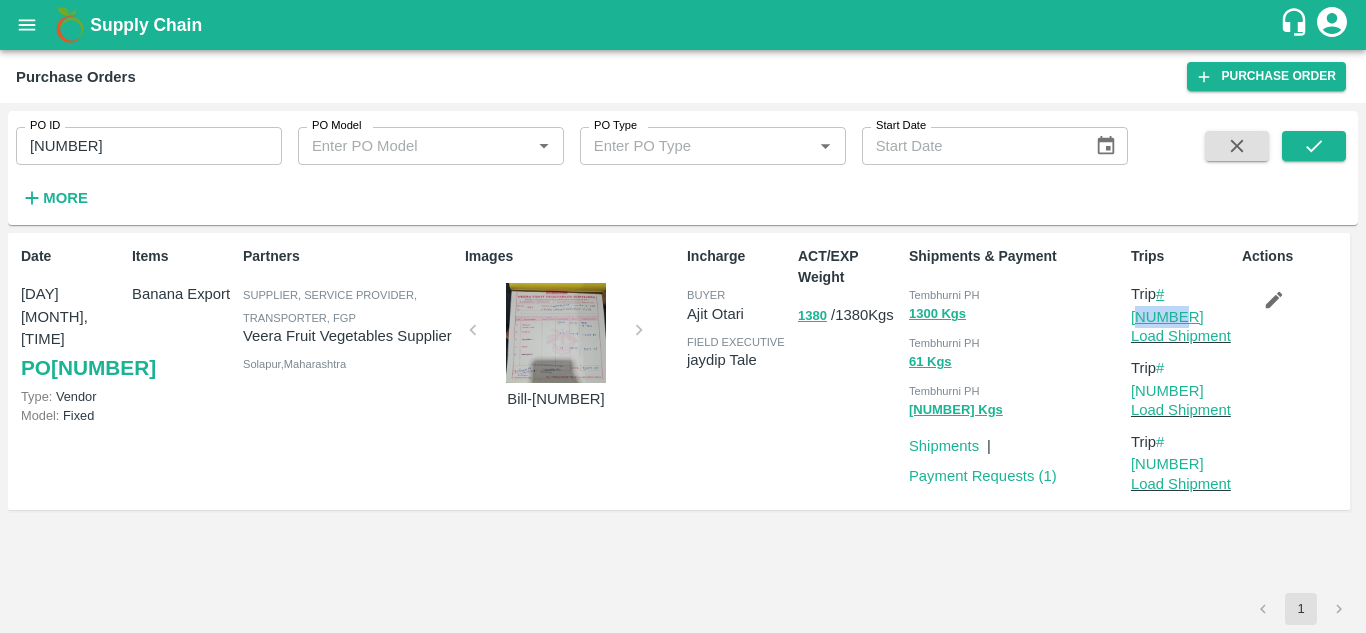drag, startPoint x: 1217, startPoint y: 290, endPoint x: 1169, endPoint y: 291, distance: 48.010414 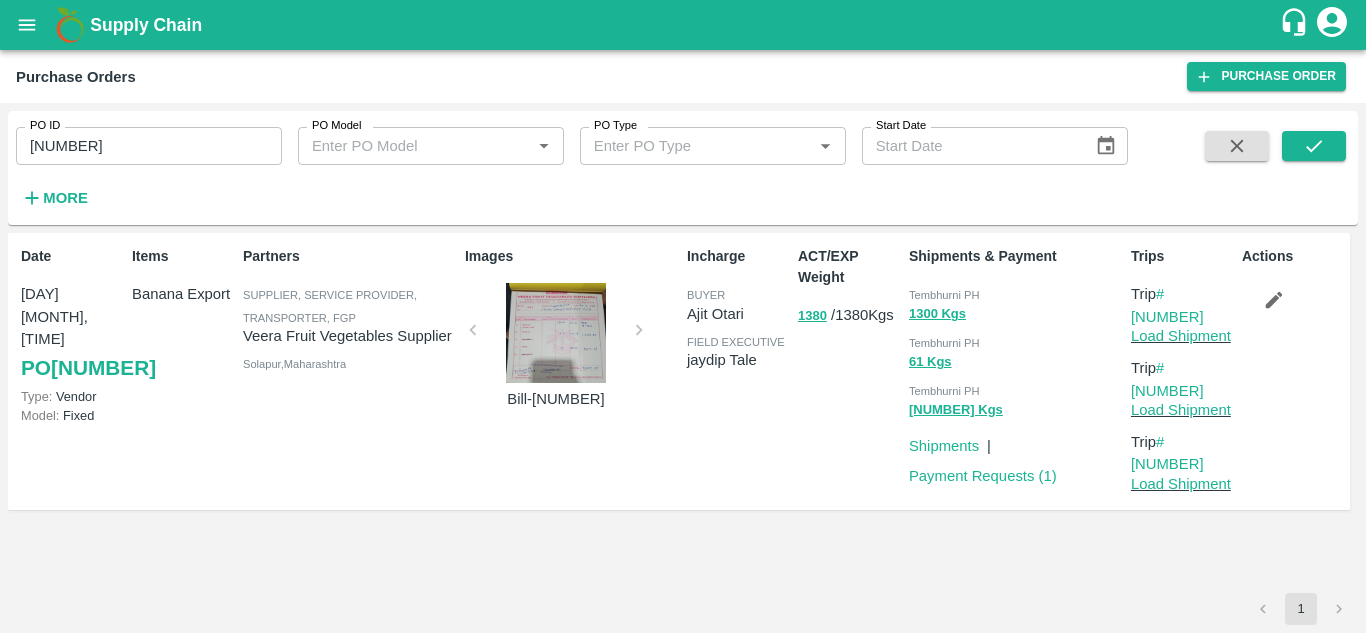 click on "[NUMBER]" at bounding box center (149, 146) 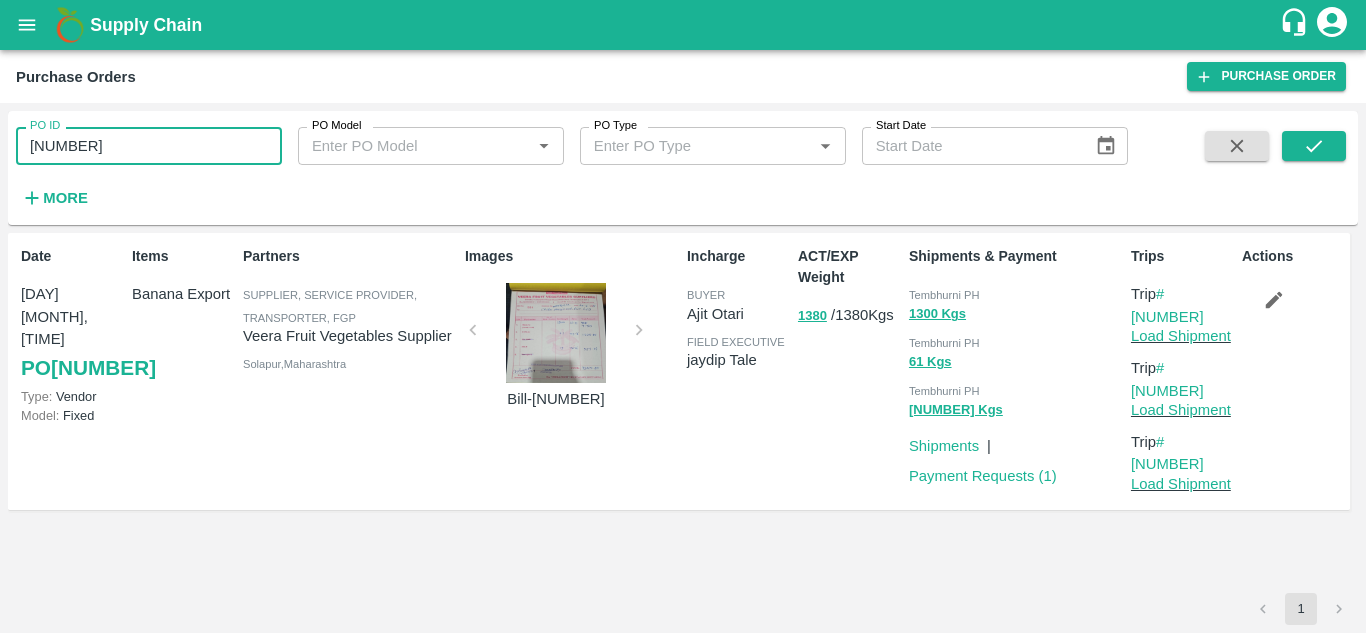 click on "[NUMBER]" at bounding box center [149, 146] 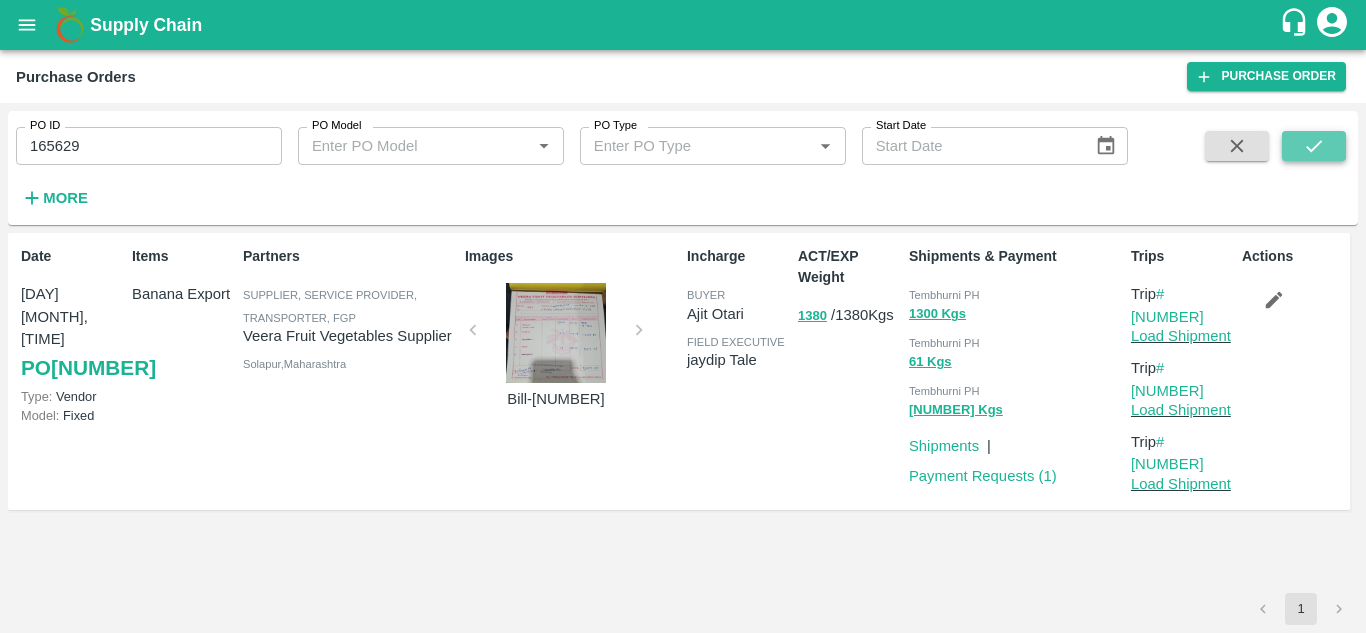 click 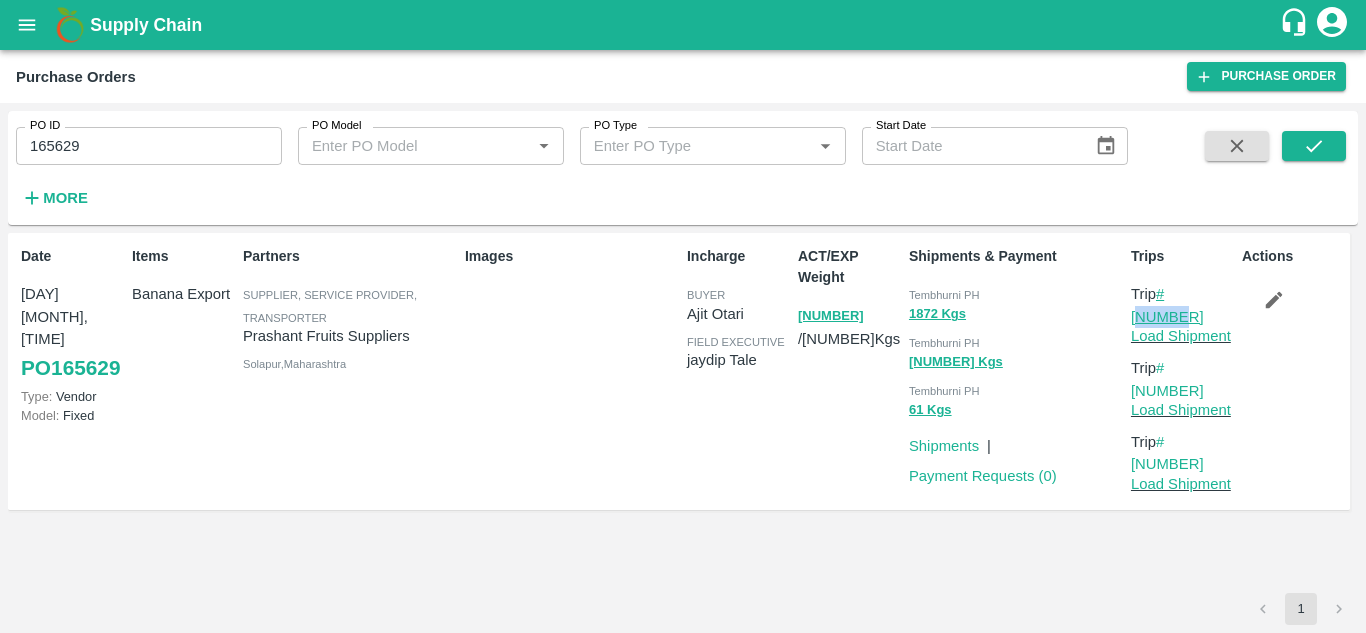 drag, startPoint x: 1219, startPoint y: 297, endPoint x: 1165, endPoint y: 296, distance: 54.00926 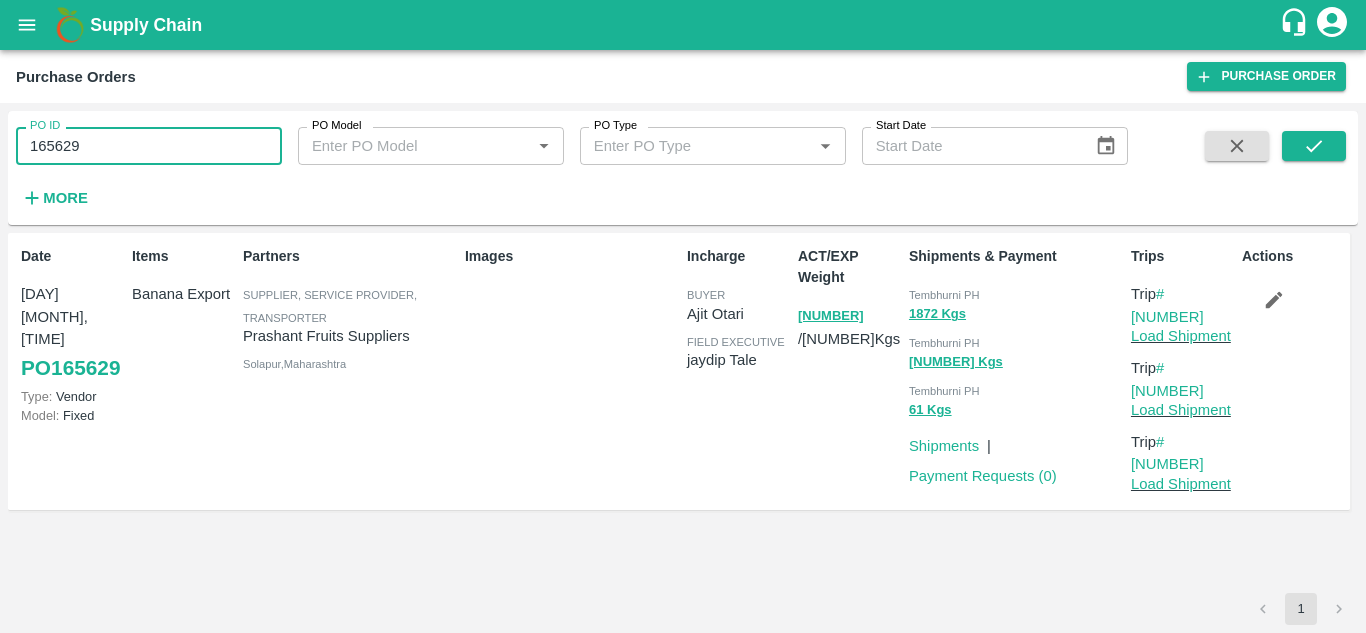 click on "165629" at bounding box center (149, 146) 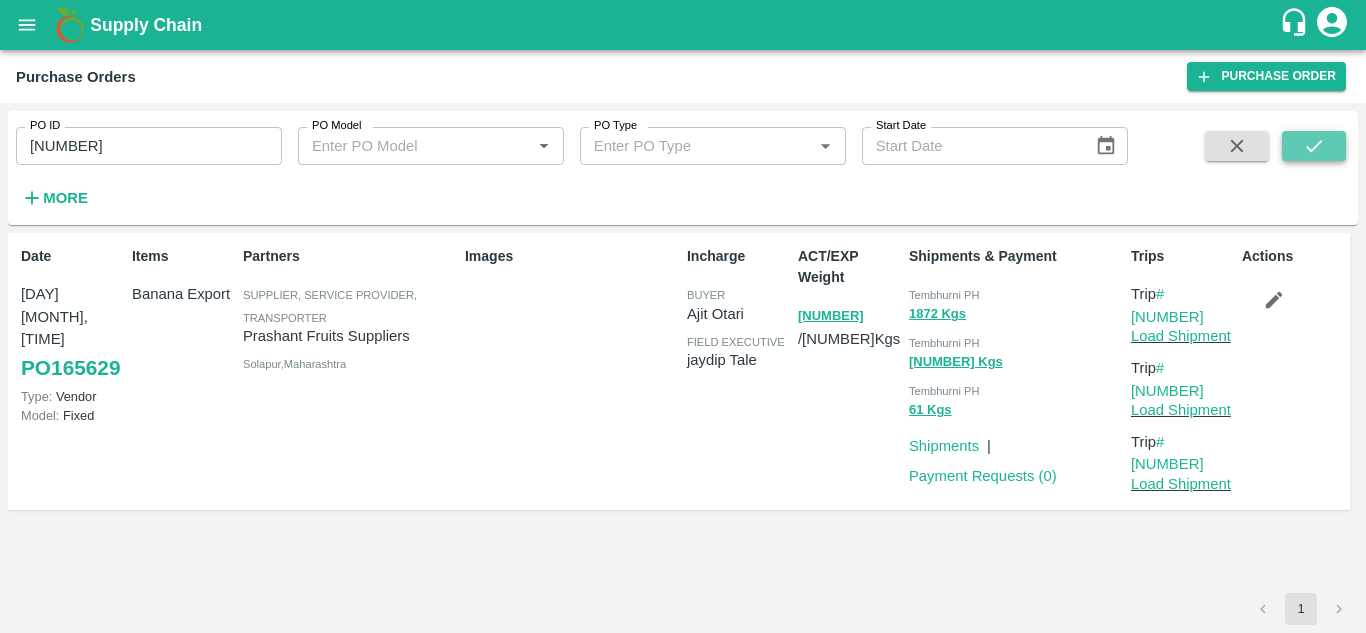 click at bounding box center (1314, 146) 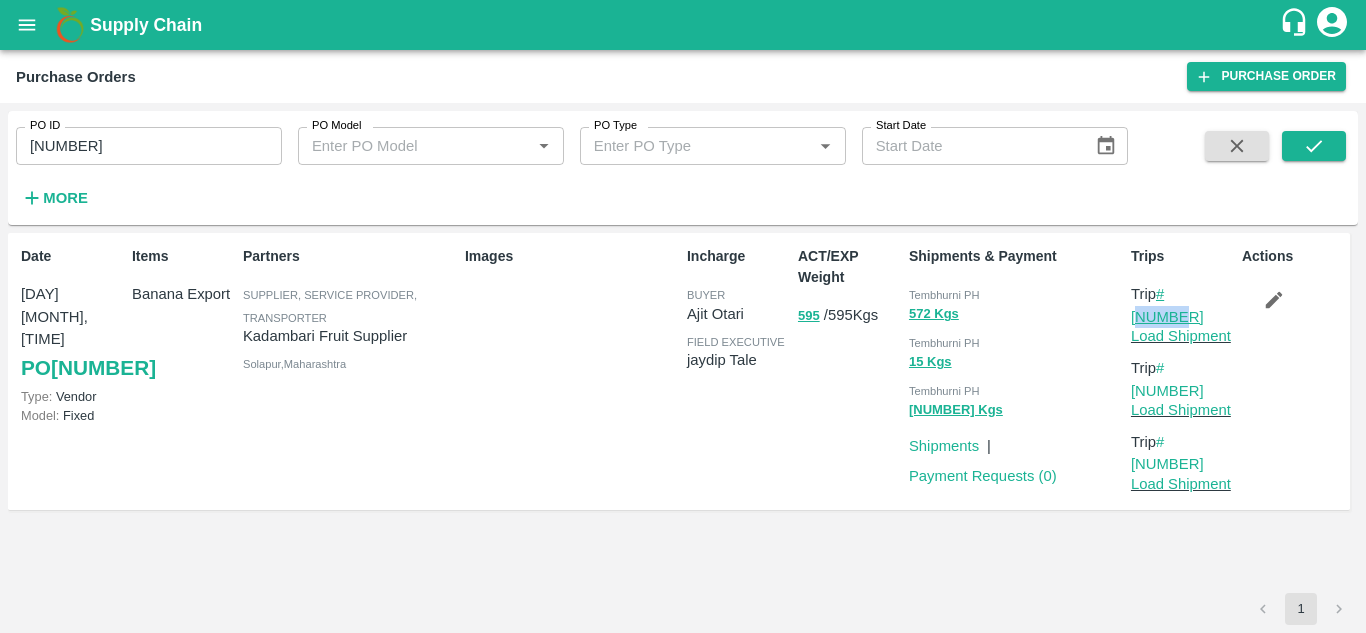drag, startPoint x: 1220, startPoint y: 292, endPoint x: 1170, endPoint y: 292, distance: 50 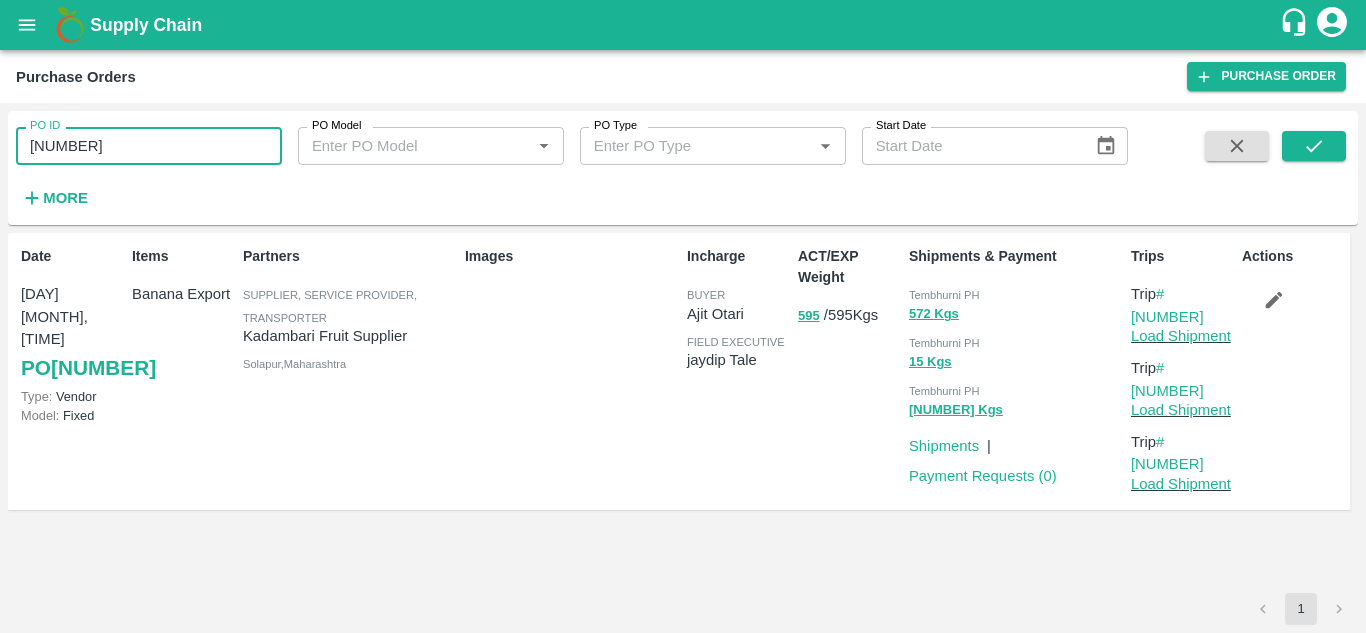 click on "[NUMBER]" at bounding box center (149, 146) 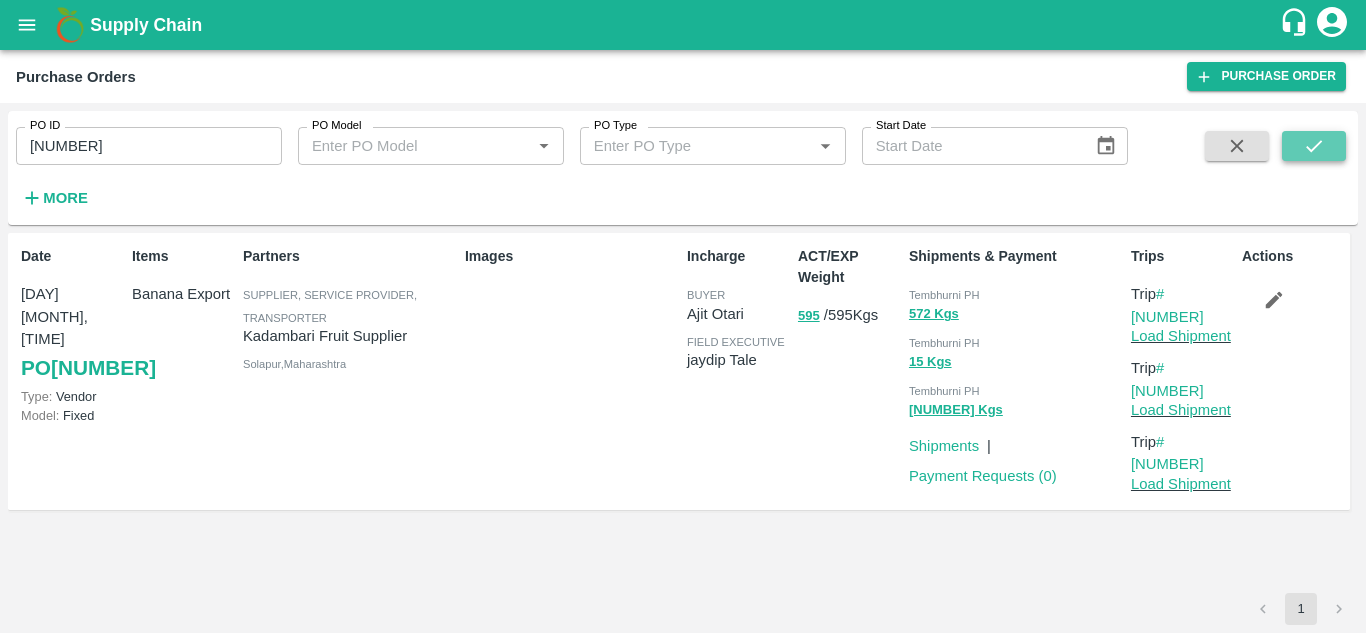 click 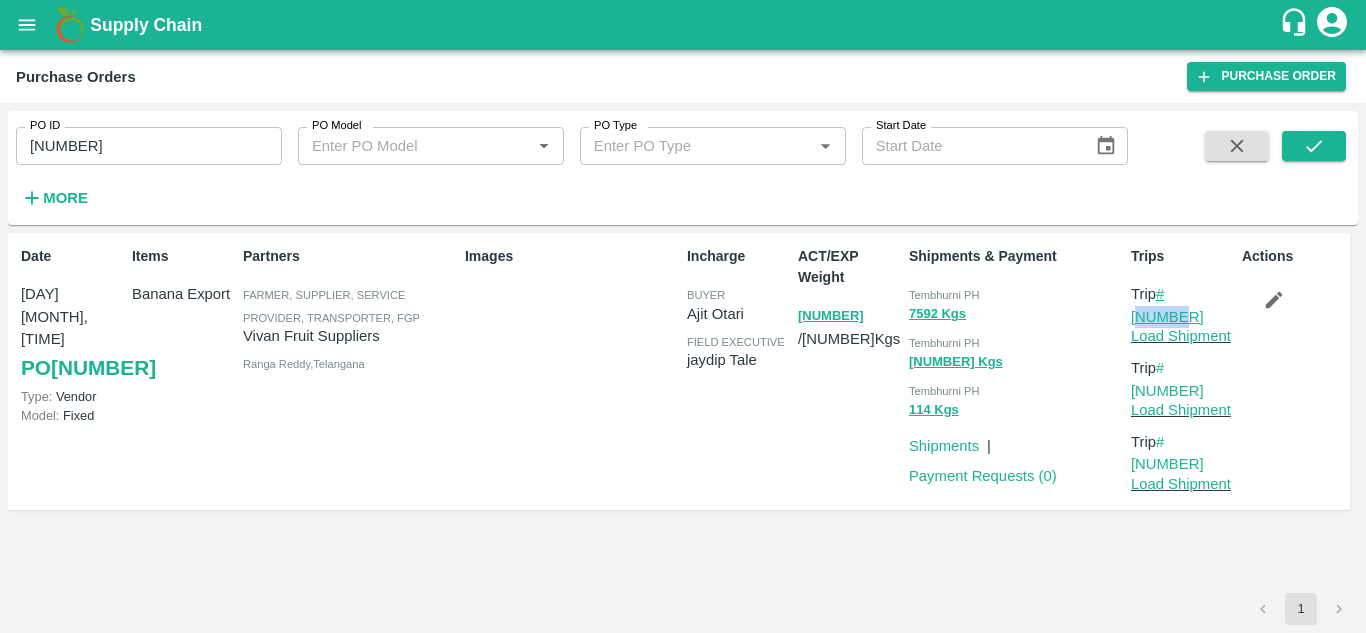 drag, startPoint x: 1218, startPoint y: 293, endPoint x: 1170, endPoint y: 294, distance: 48.010414 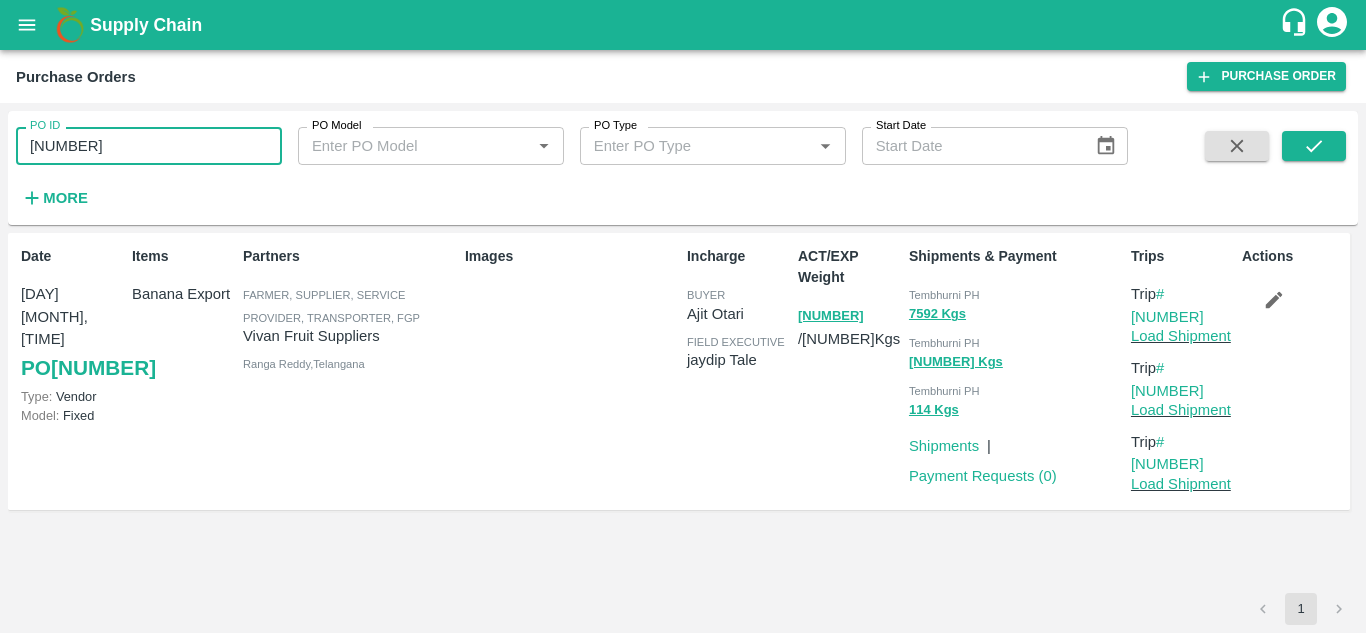 click on "[NUMBER]" at bounding box center (149, 146) 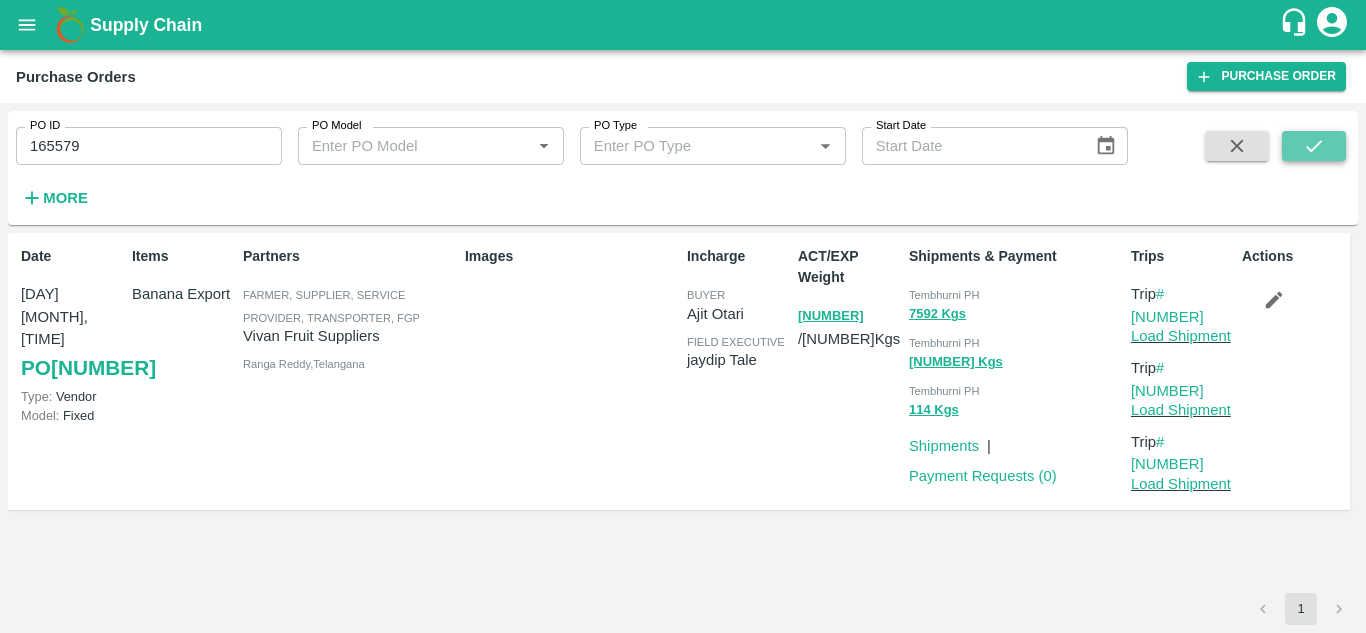 click 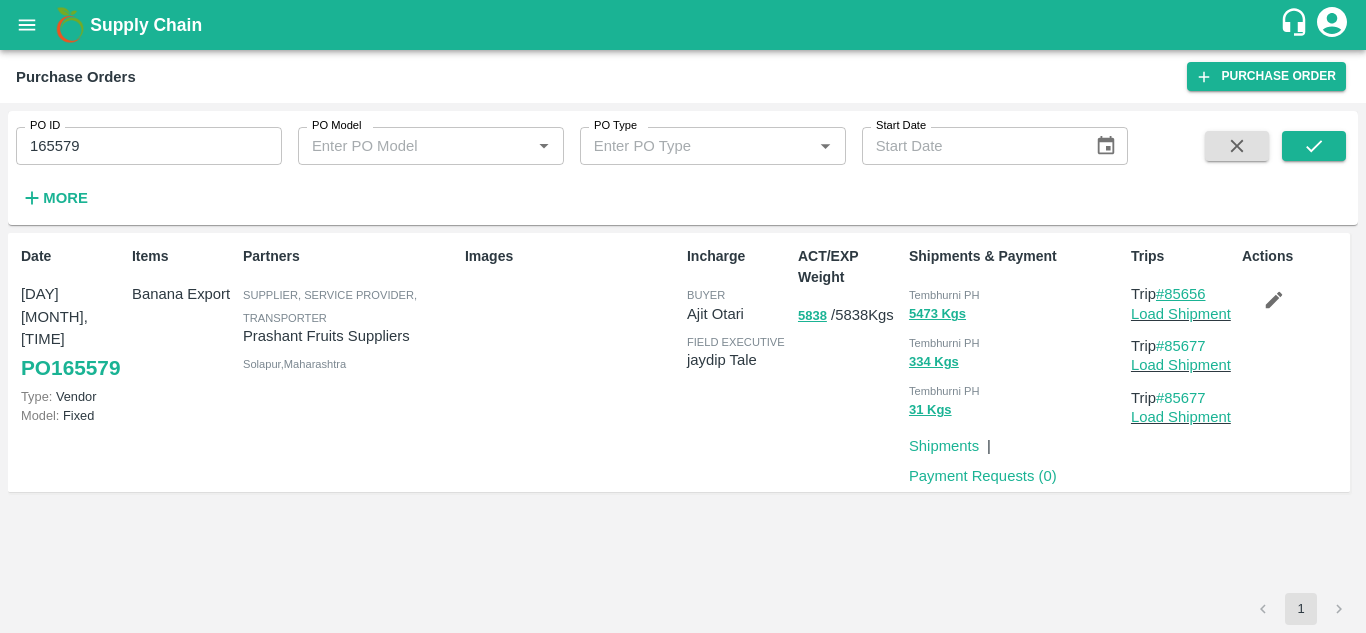 drag, startPoint x: 1219, startPoint y: 296, endPoint x: 1168, endPoint y: 293, distance: 51.088158 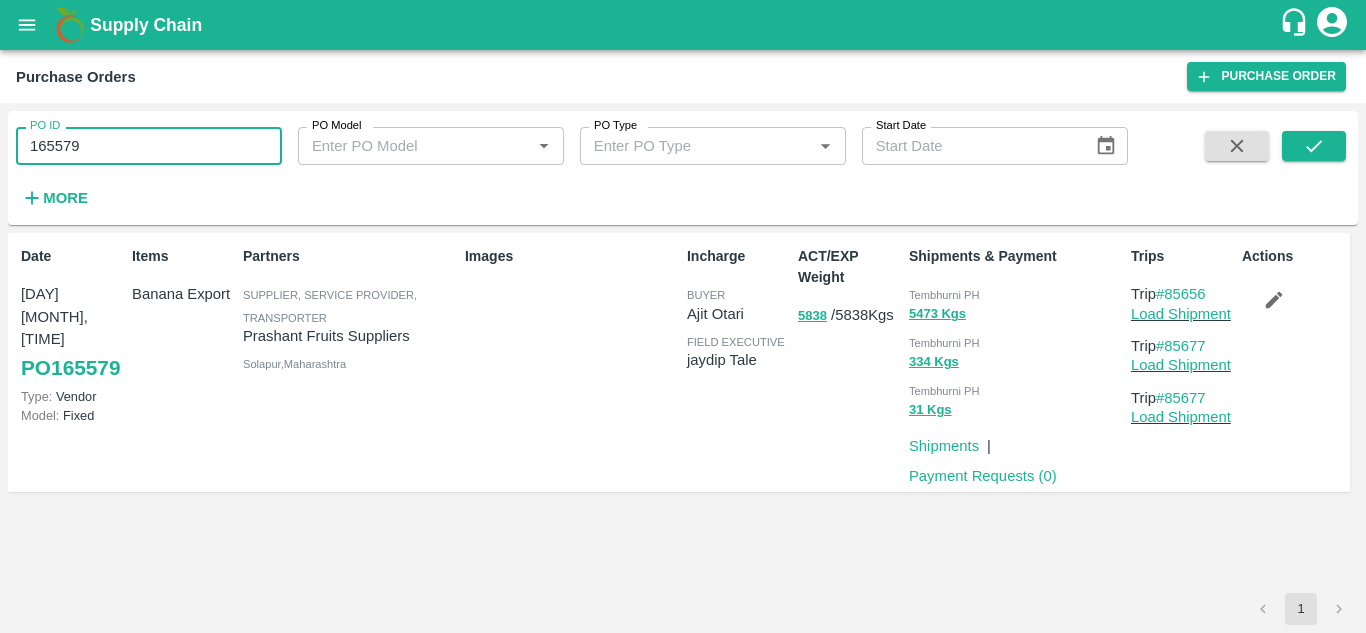click on "165579" at bounding box center (149, 146) 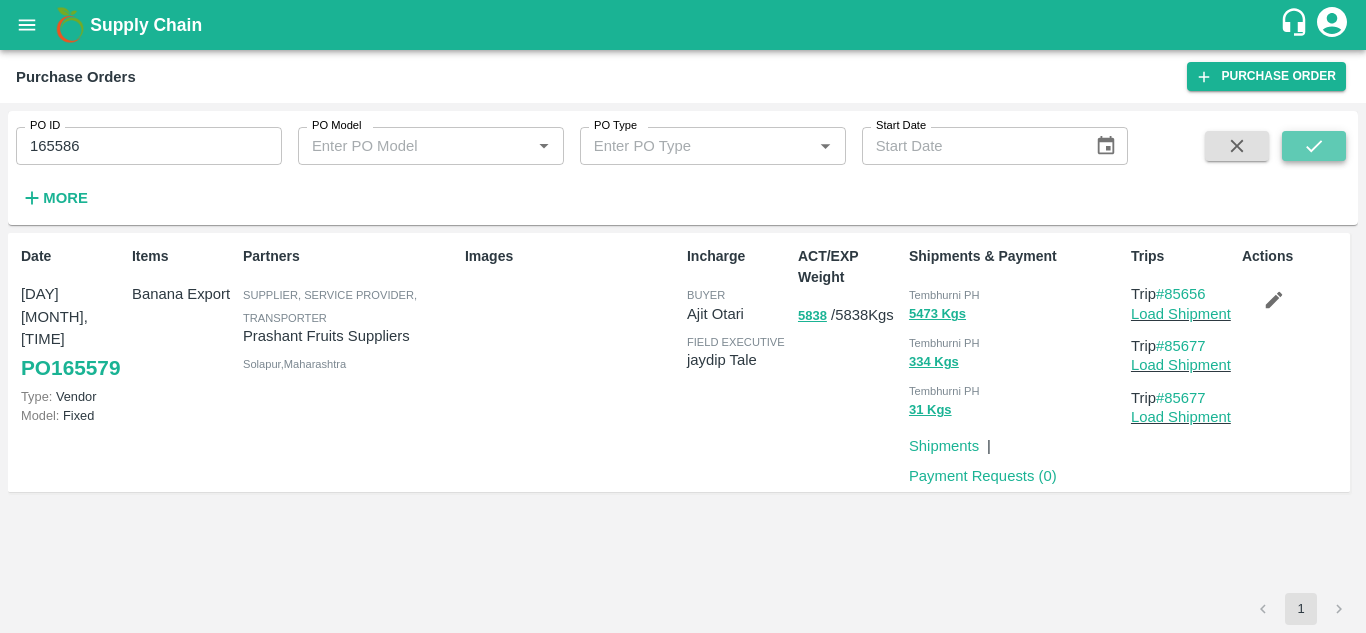 click at bounding box center [1314, 146] 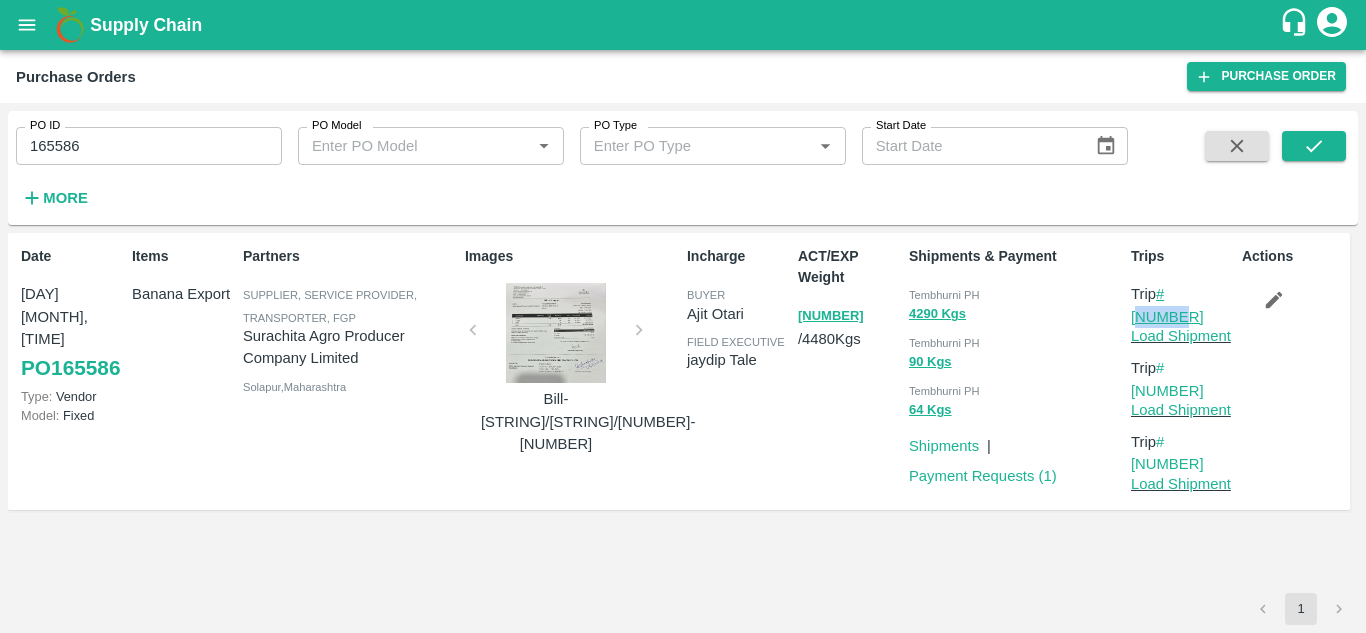 drag, startPoint x: 1214, startPoint y: 299, endPoint x: 1168, endPoint y: 293, distance: 46.389652 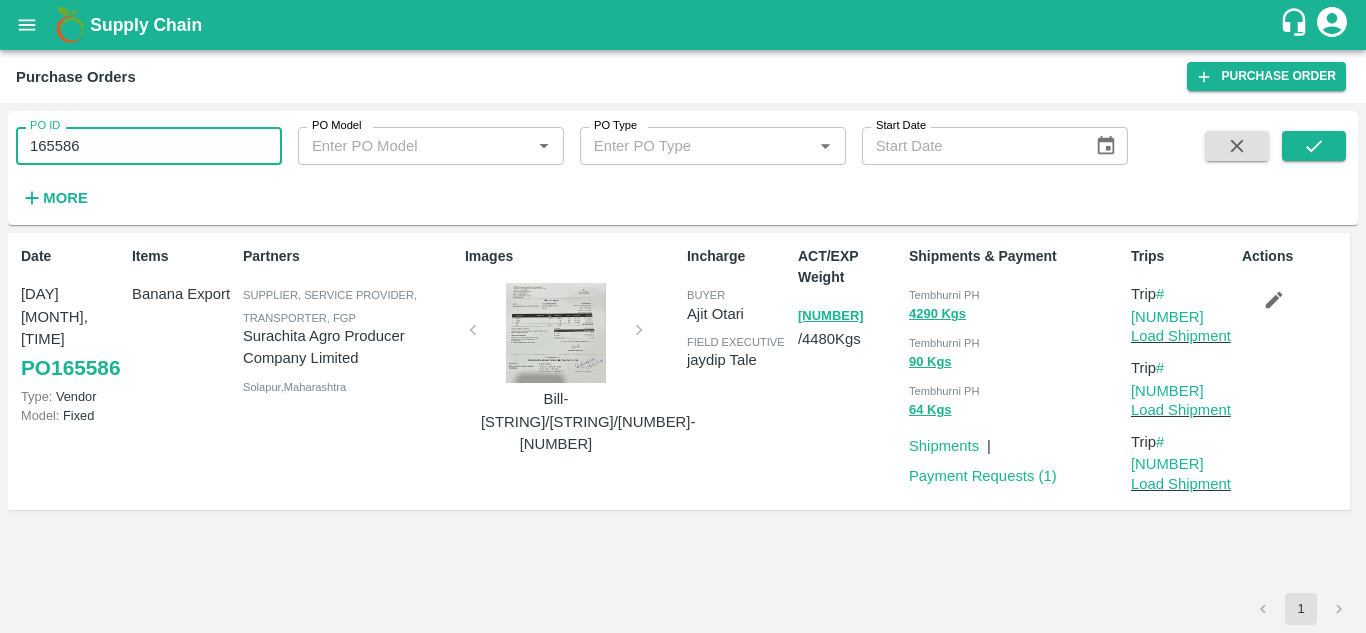 click on "165586" at bounding box center (149, 146) 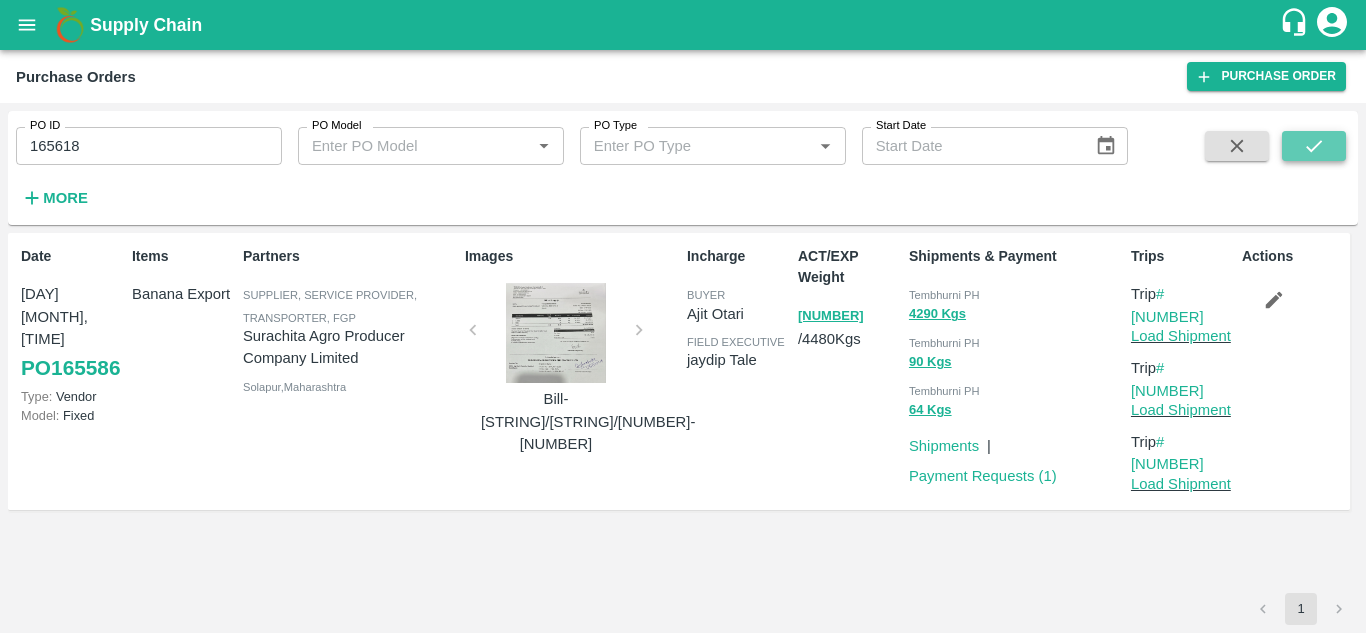click at bounding box center [1314, 146] 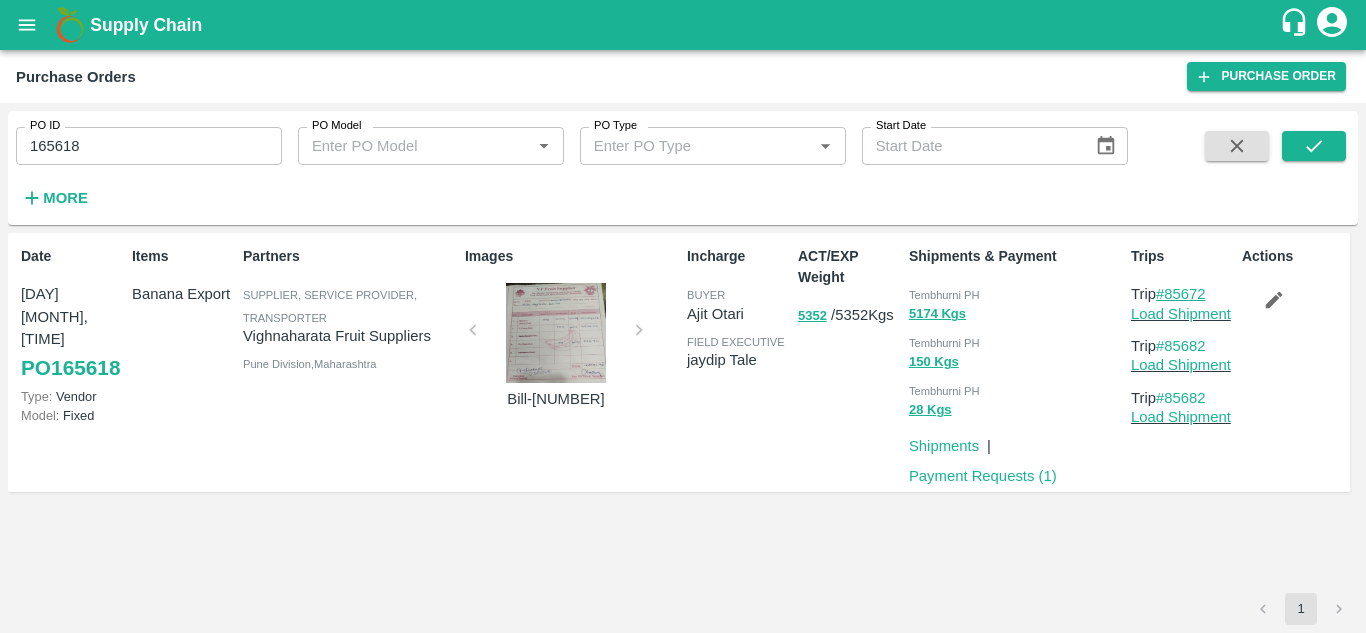 drag, startPoint x: 1213, startPoint y: 288, endPoint x: 1168, endPoint y: 291, distance: 45.099888 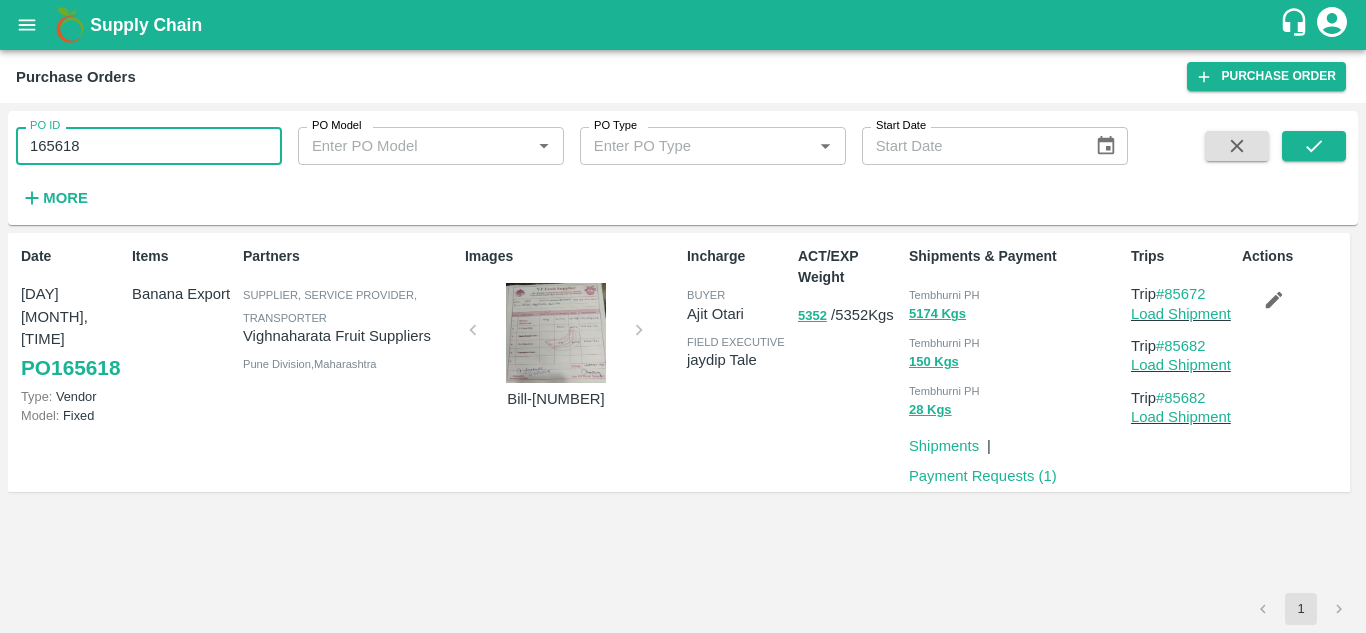 click on "165618" at bounding box center (149, 146) 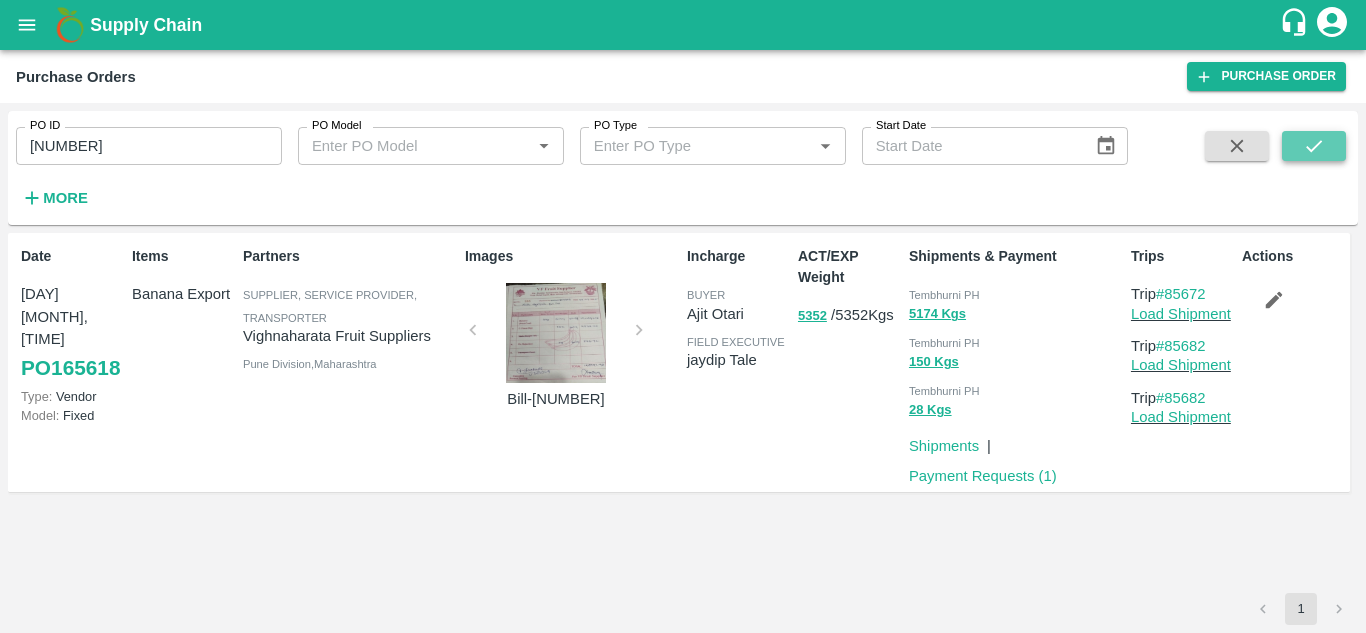 click at bounding box center (1314, 146) 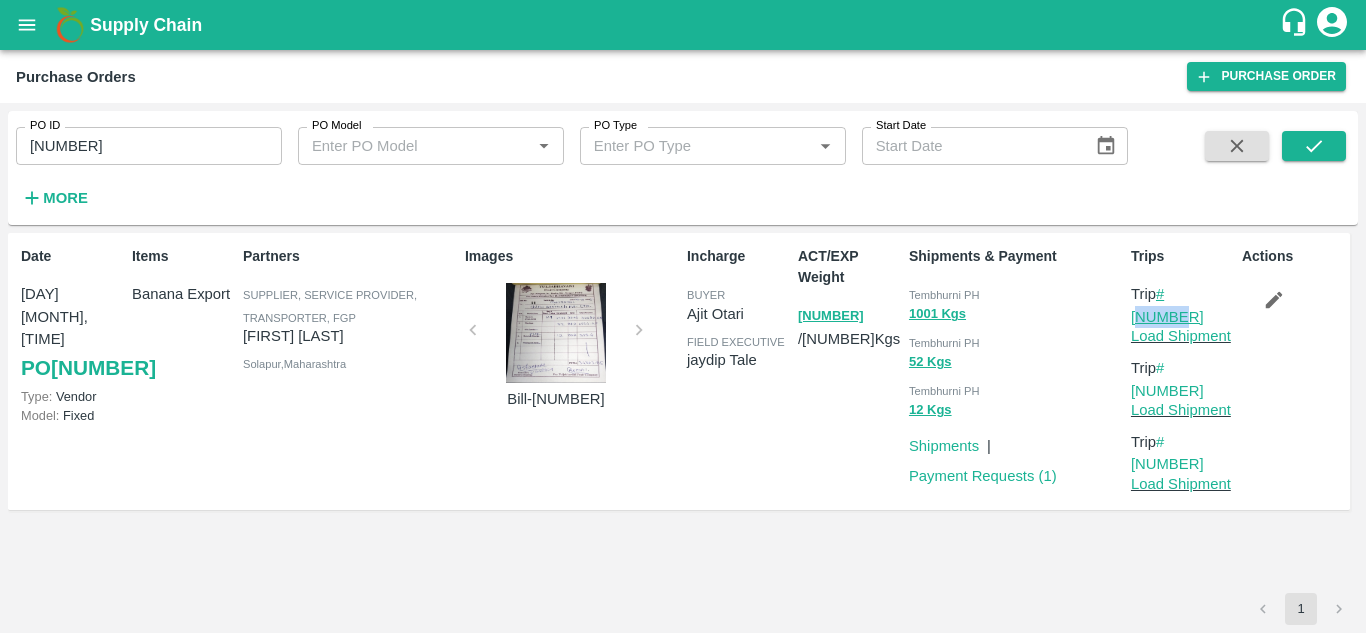 drag, startPoint x: 1217, startPoint y: 293, endPoint x: 1171, endPoint y: 293, distance: 46 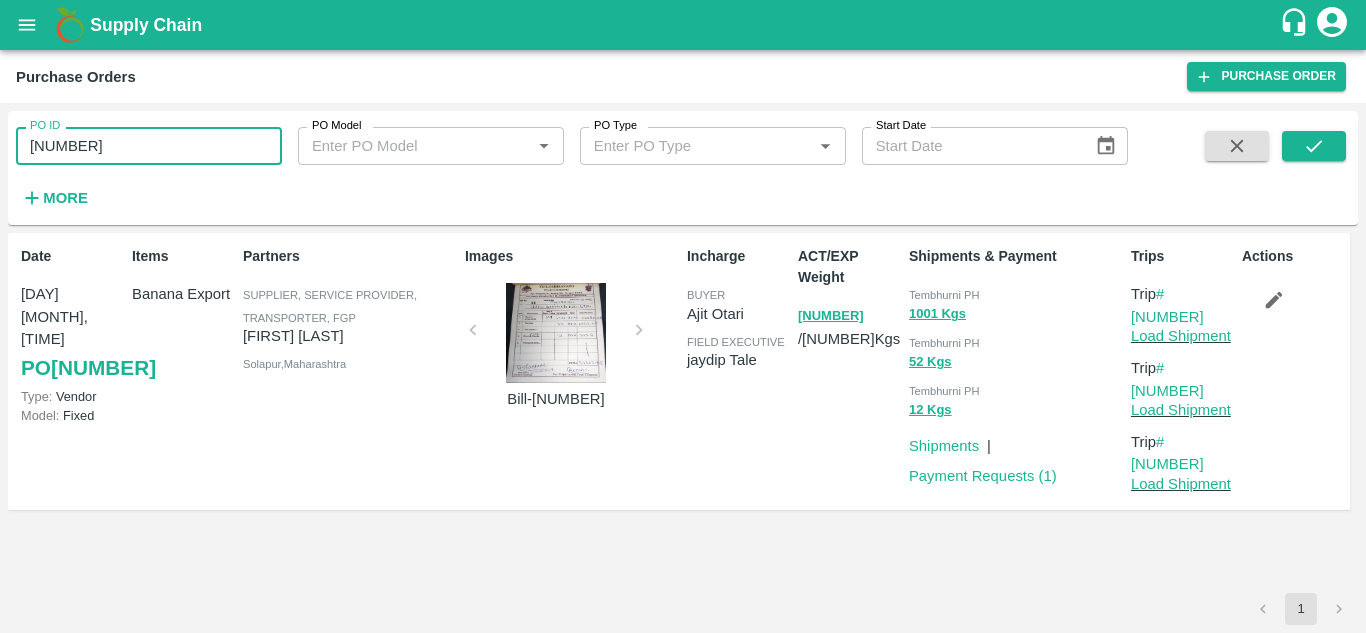 click on "[NUMBER]" at bounding box center [149, 146] 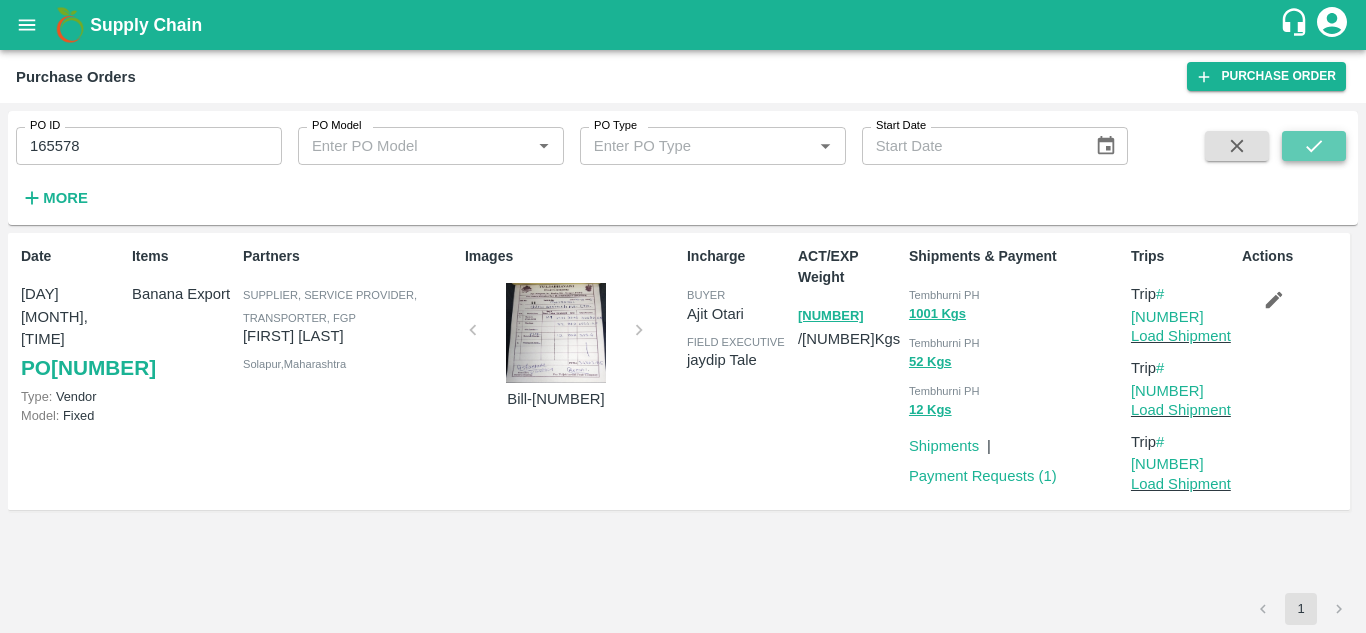 click at bounding box center [1314, 146] 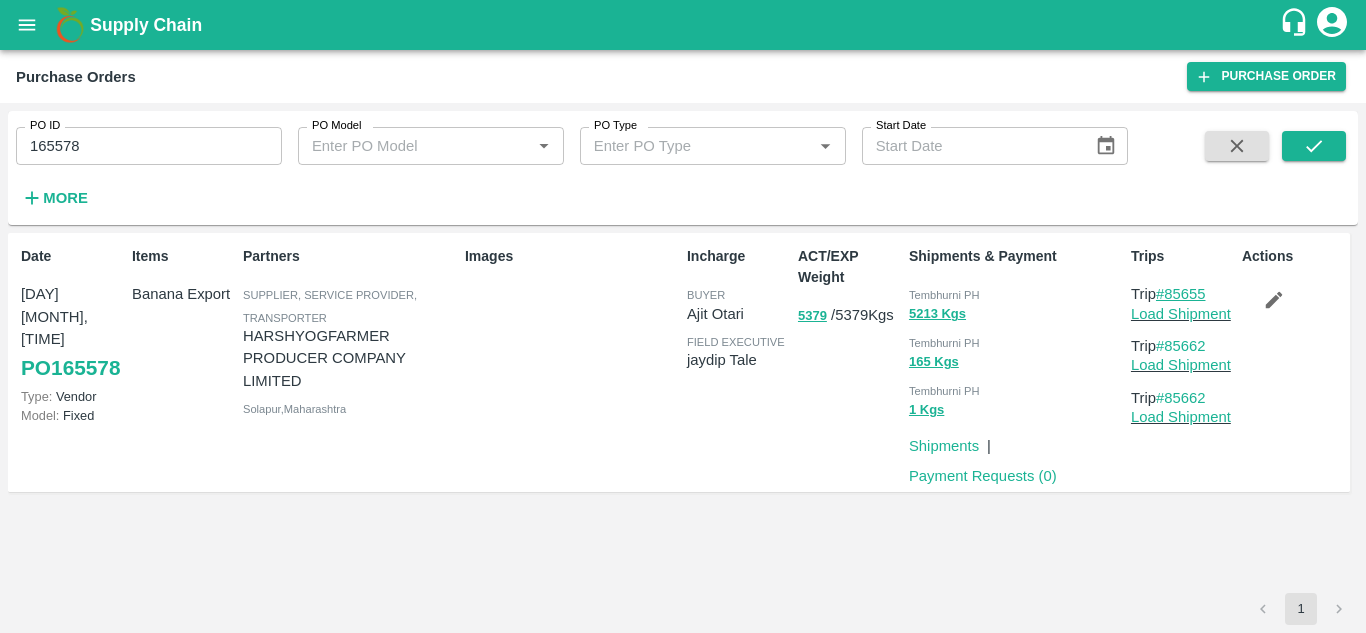 drag, startPoint x: 1215, startPoint y: 295, endPoint x: 1166, endPoint y: 292, distance: 49.09175 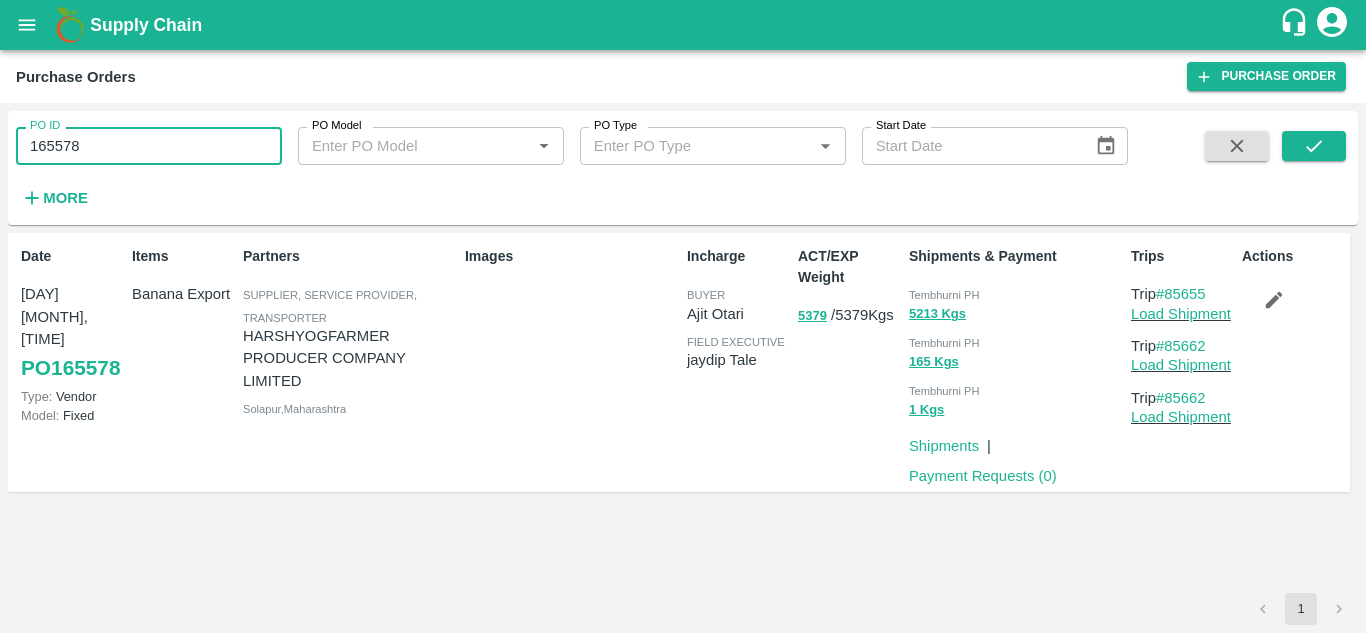 click on "165578" at bounding box center (149, 146) 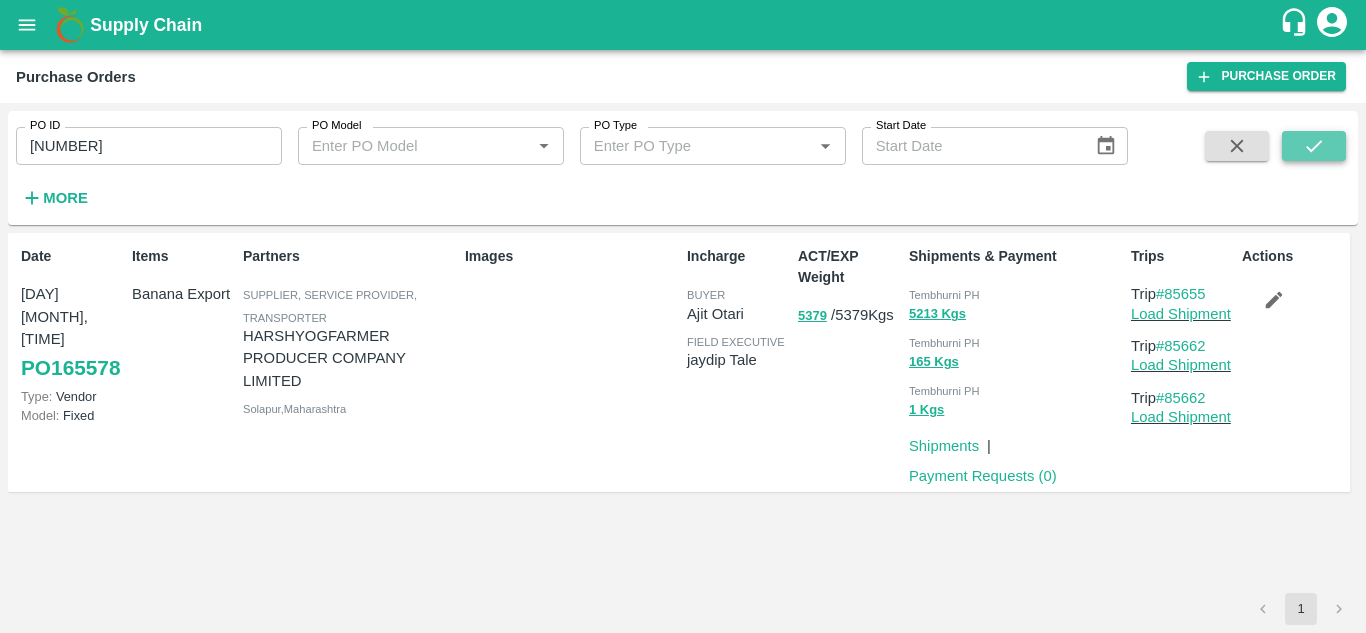 click 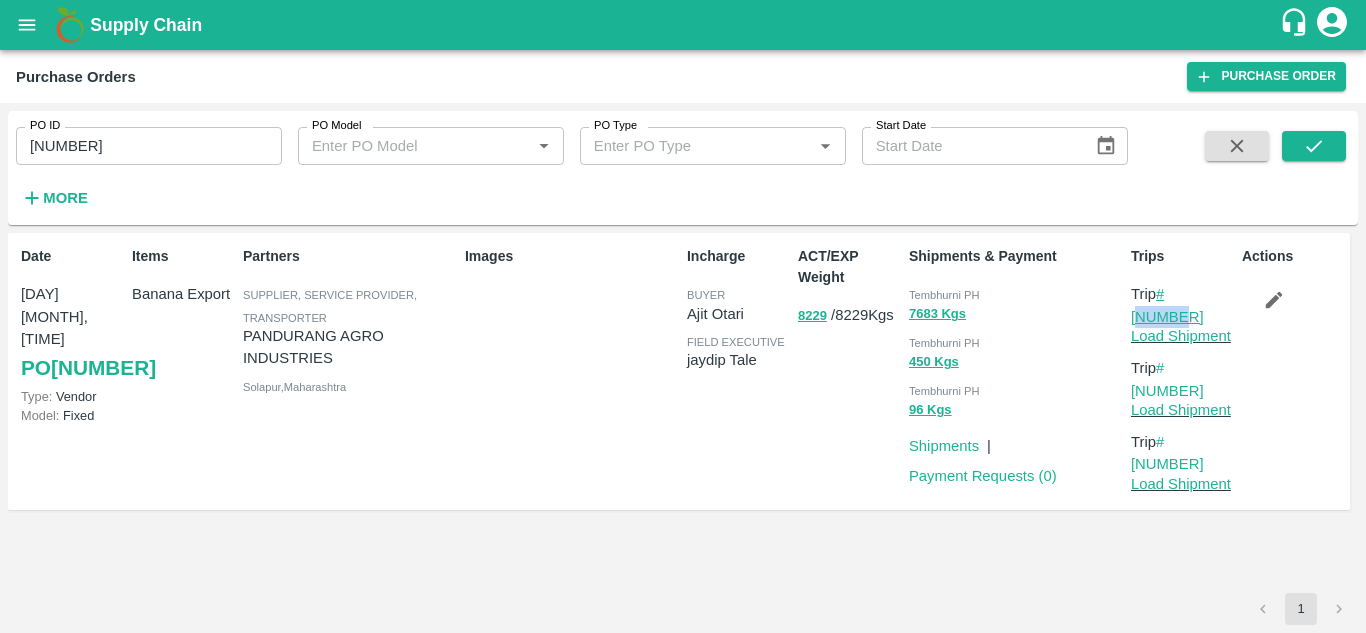 drag, startPoint x: 1223, startPoint y: 291, endPoint x: 1172, endPoint y: 292, distance: 51.009804 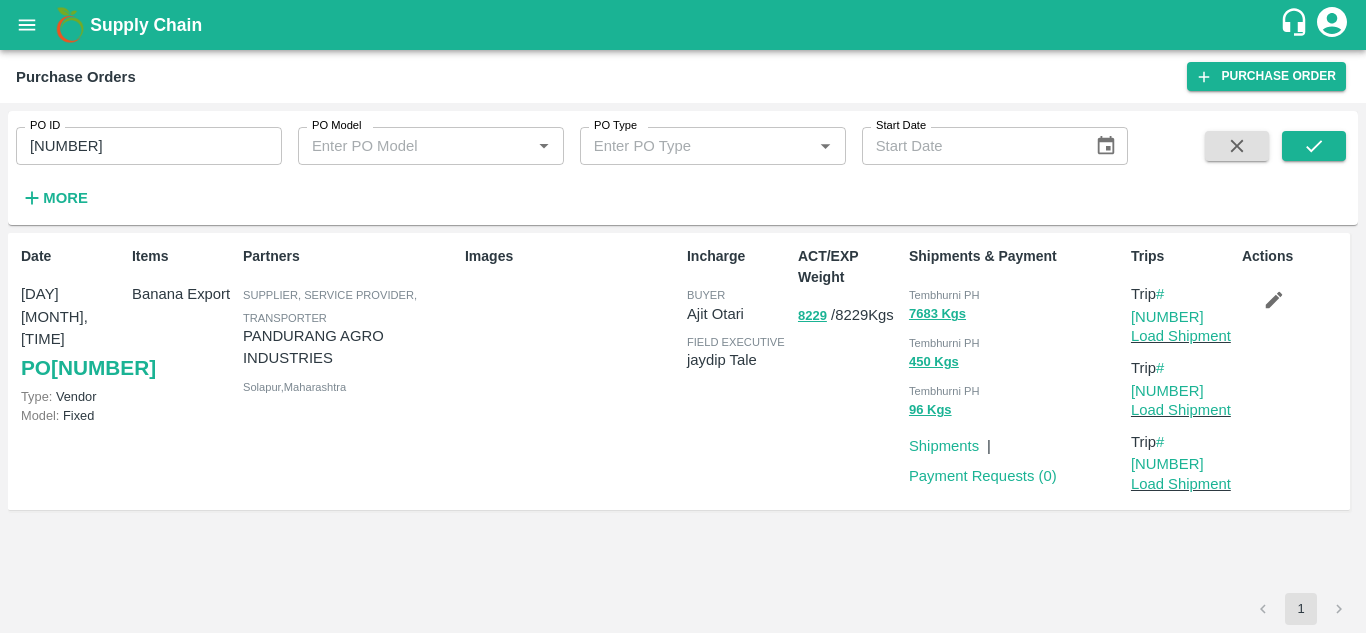 click on "[NUMBER]" at bounding box center [149, 146] 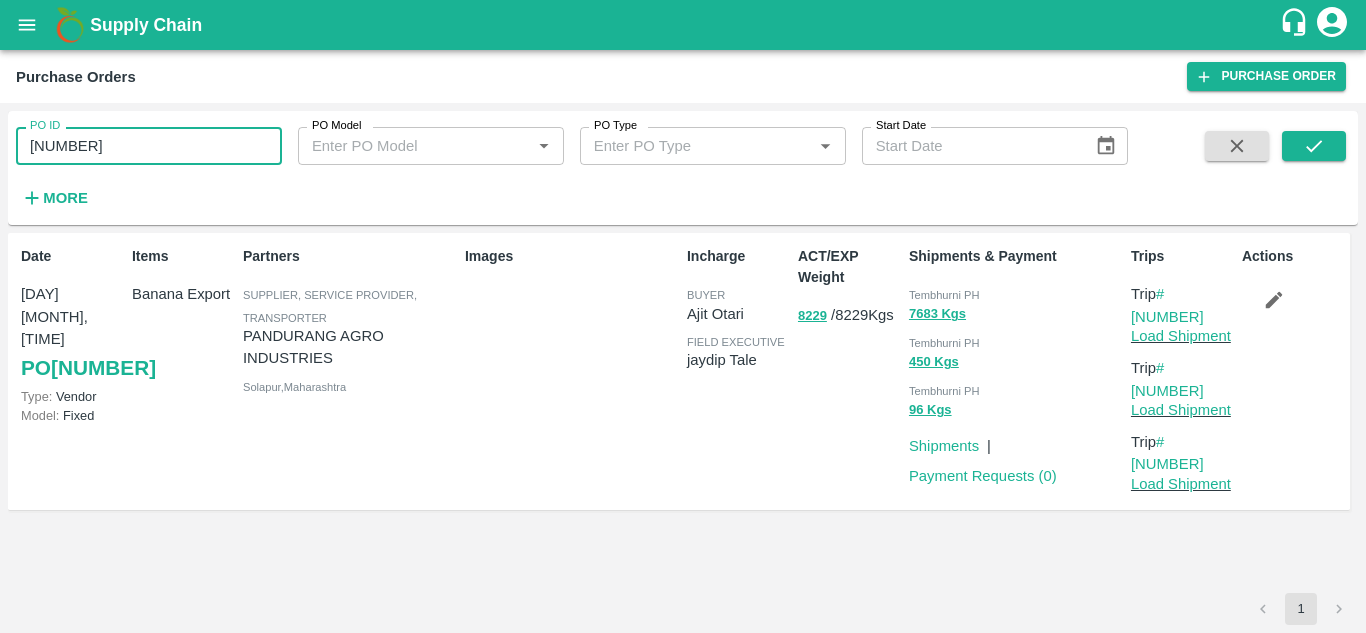 click on "[NUMBER]" at bounding box center (149, 146) 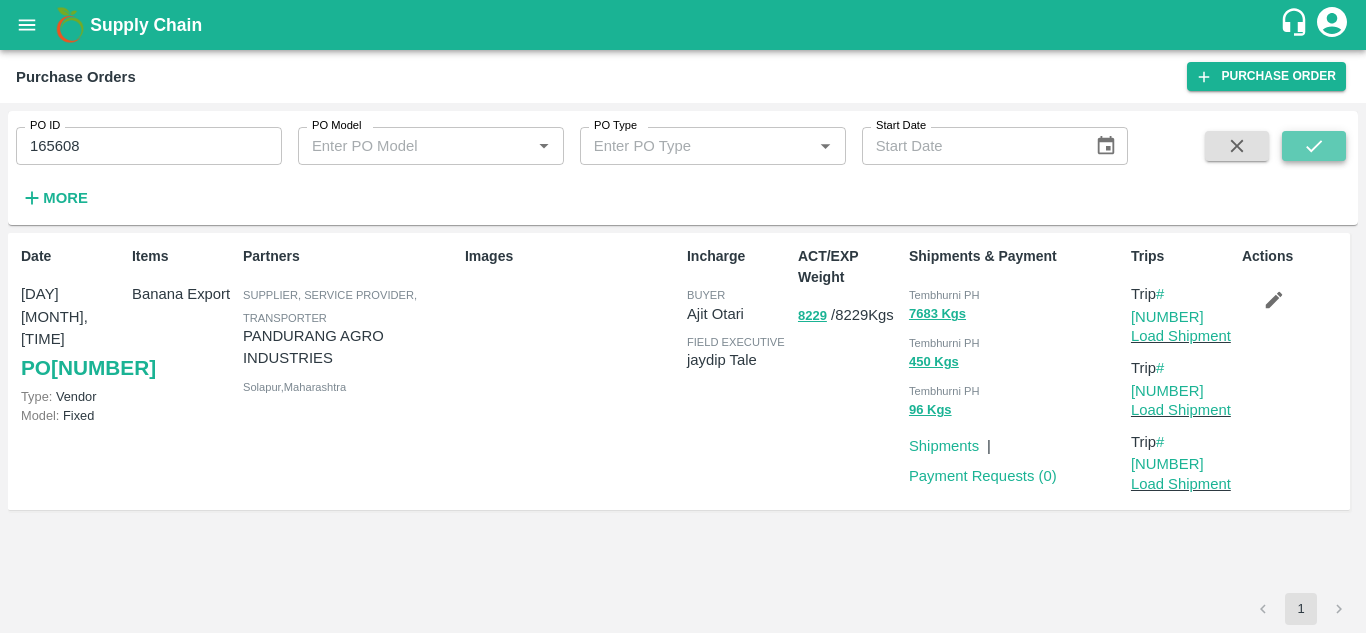 click at bounding box center [1314, 146] 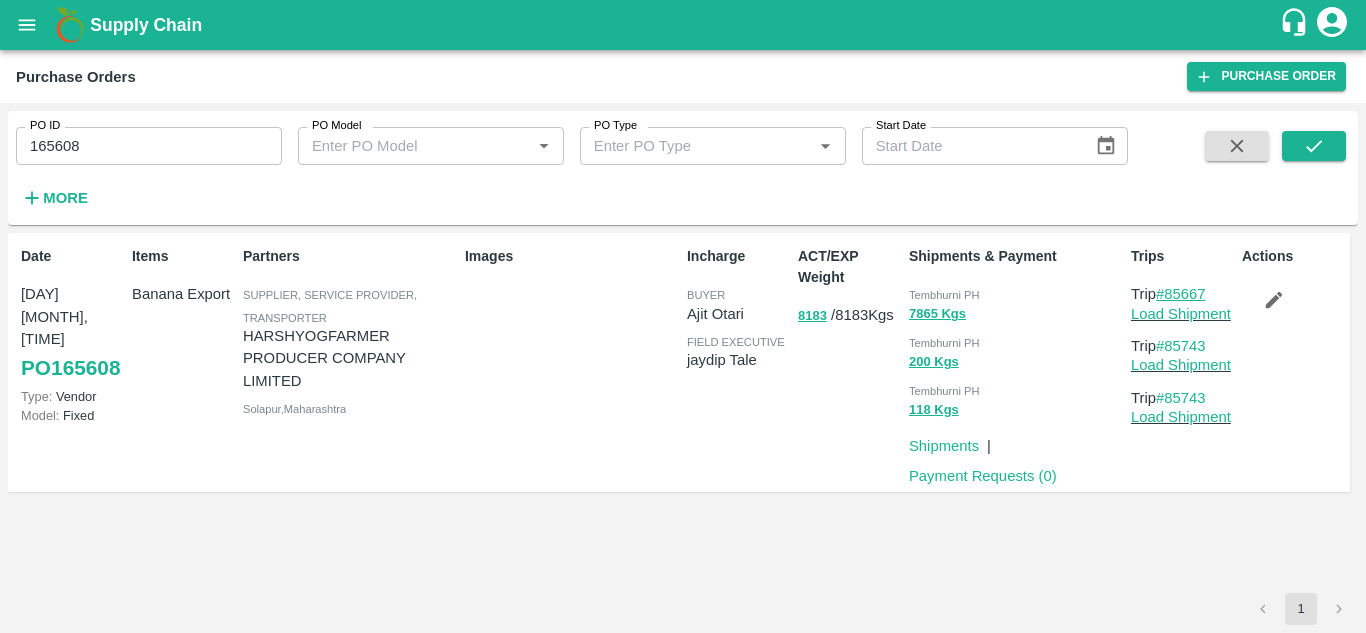 drag, startPoint x: 1218, startPoint y: 288, endPoint x: 1171, endPoint y: 287, distance: 47.010635 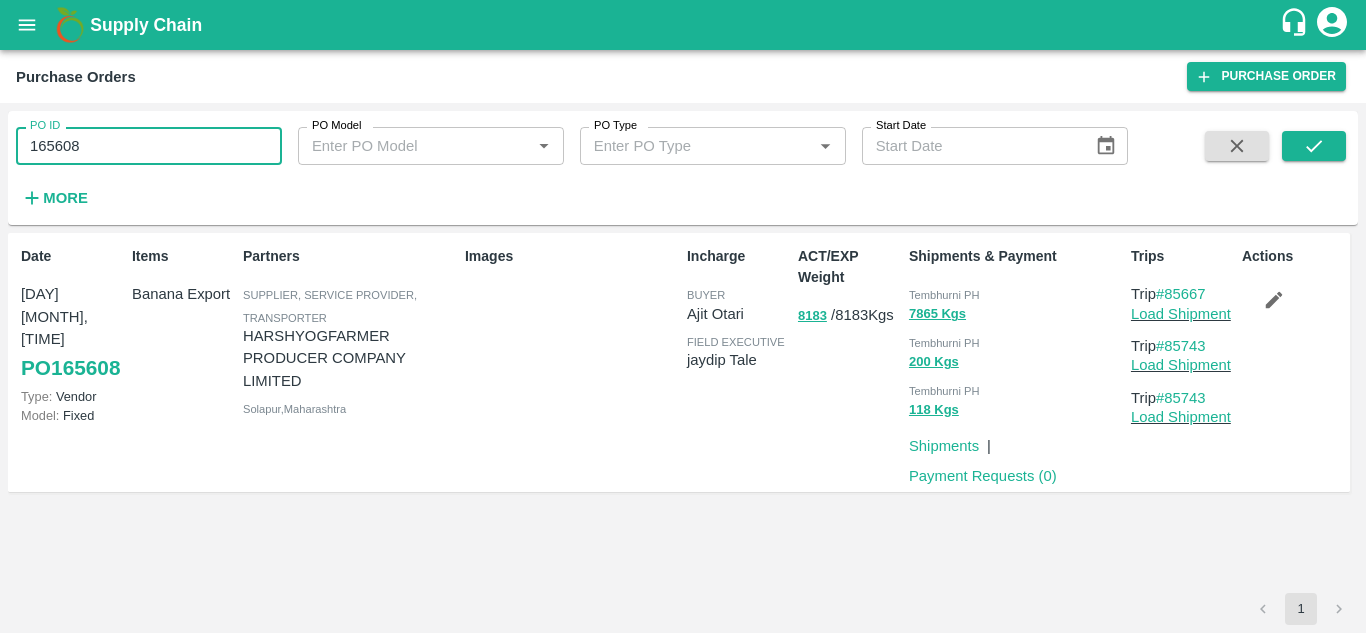 click on "165608" at bounding box center [149, 146] 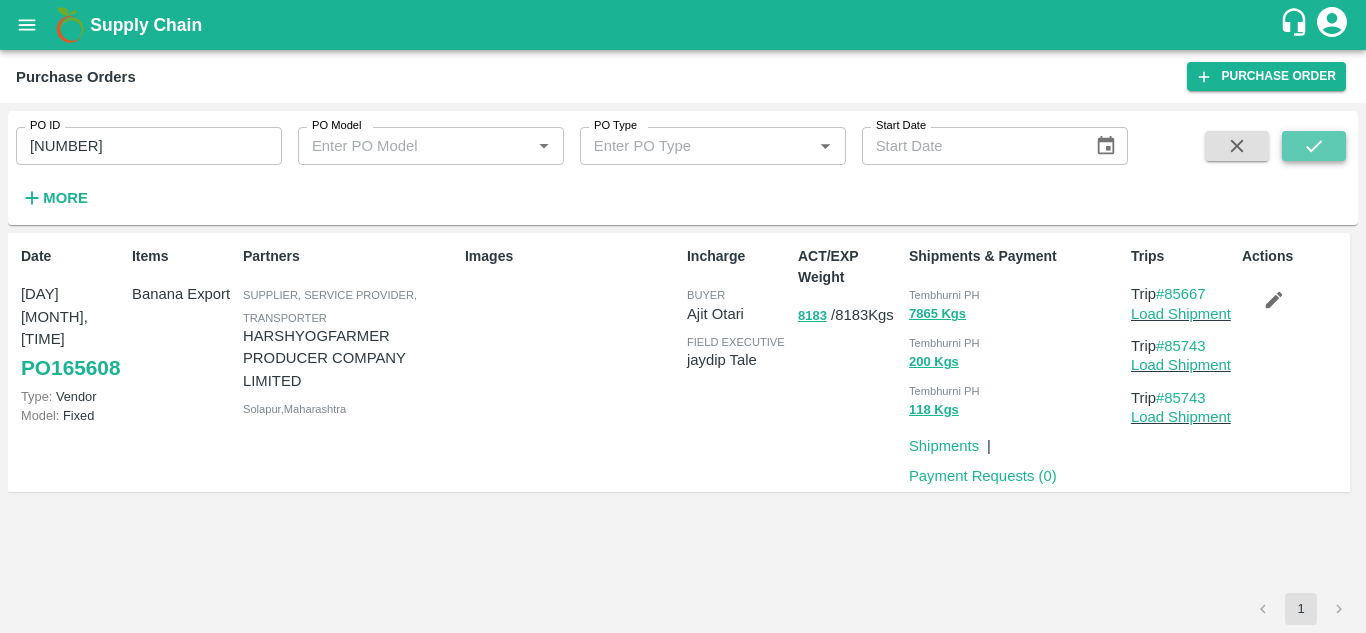click 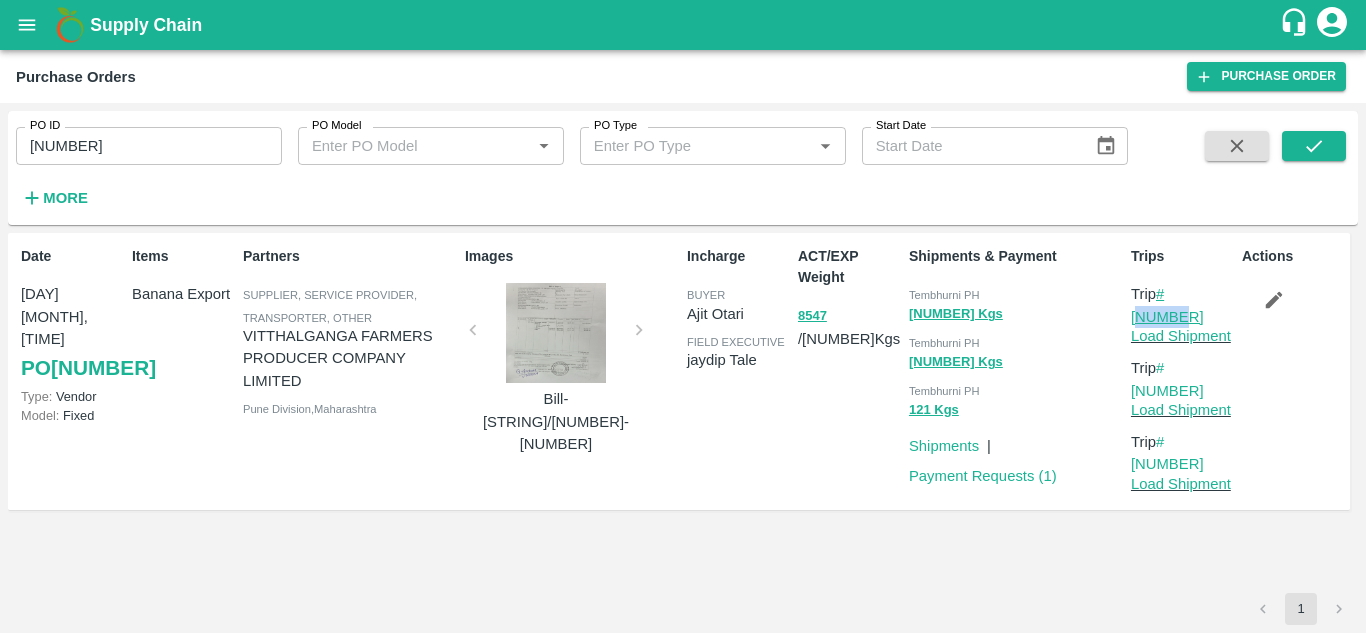 drag, startPoint x: 1217, startPoint y: 290, endPoint x: 1169, endPoint y: 287, distance: 48.09366 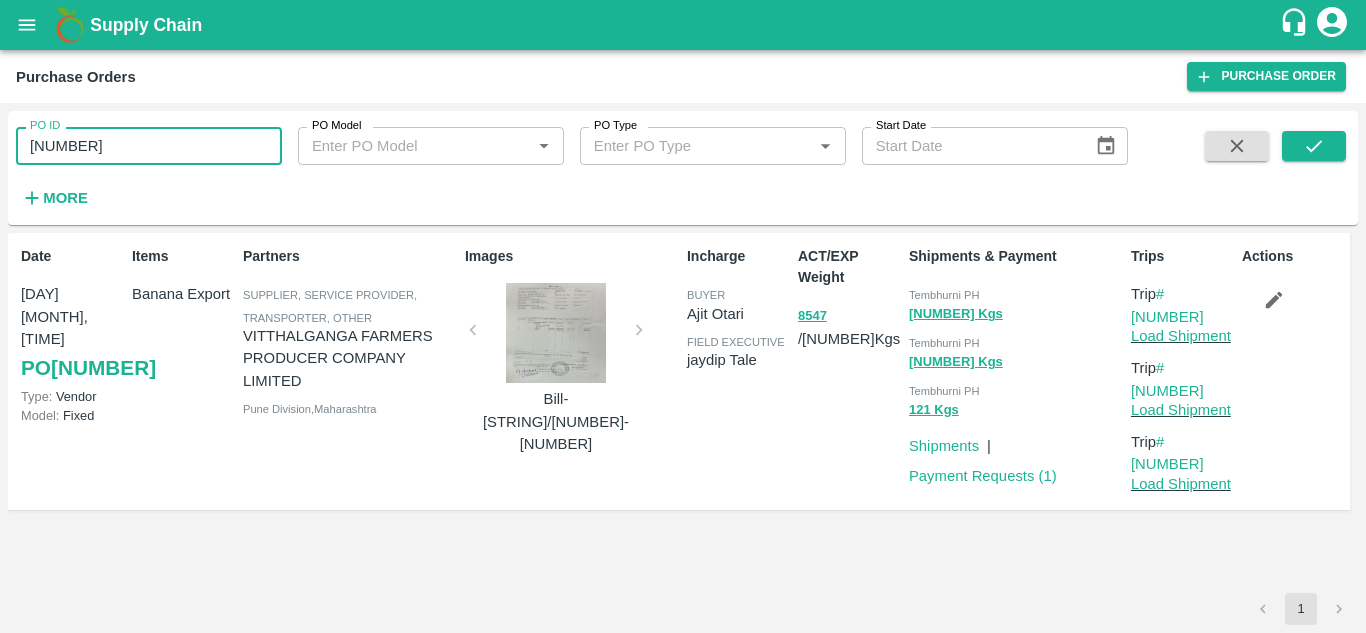 click on "[NUMBER]" at bounding box center [149, 146] 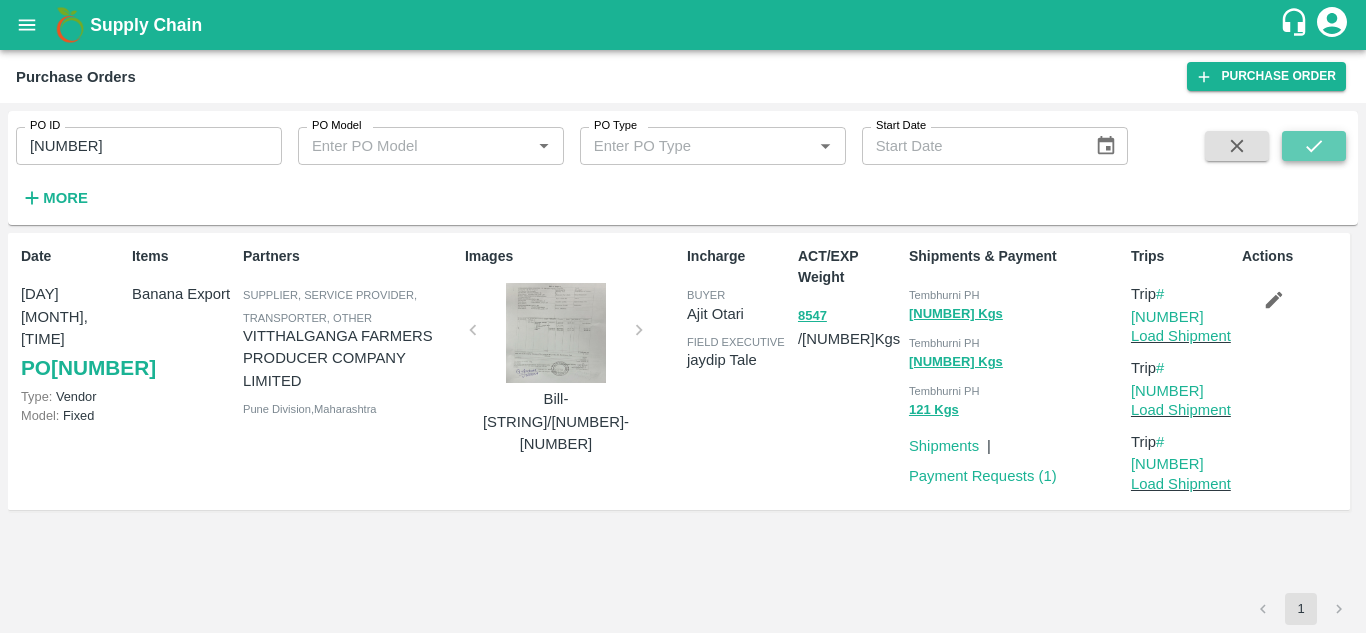 click 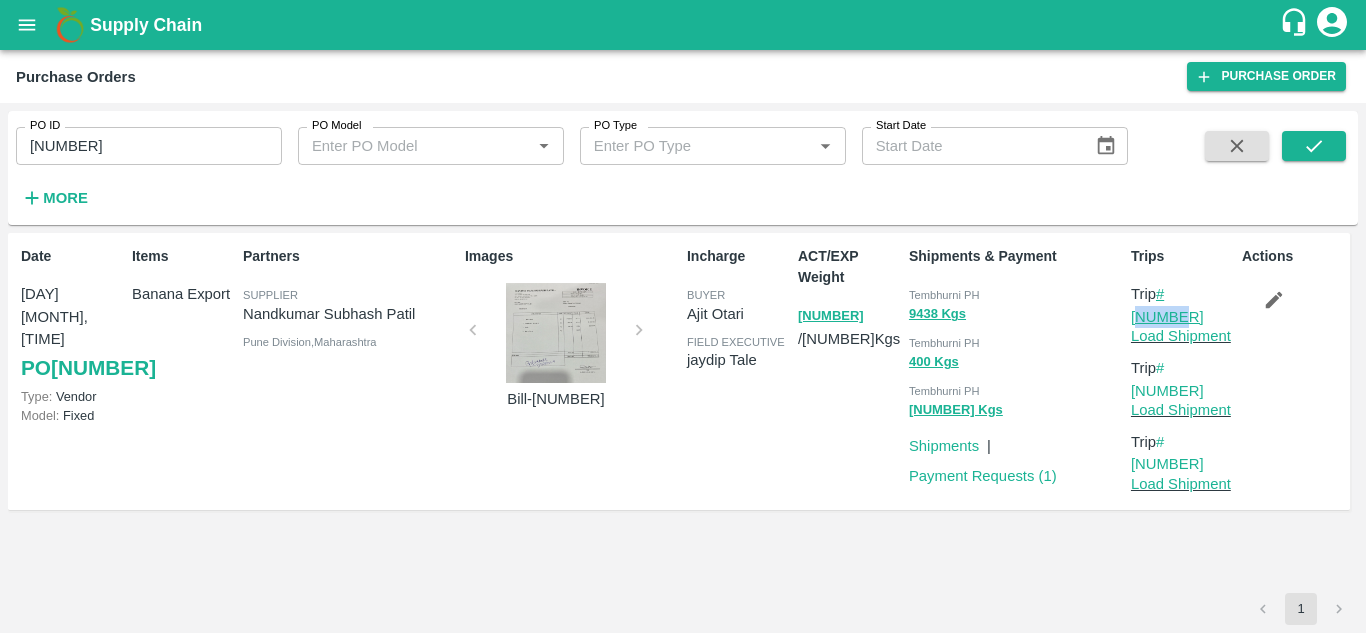 drag, startPoint x: 1218, startPoint y: 292, endPoint x: 1170, endPoint y: 288, distance: 48.166378 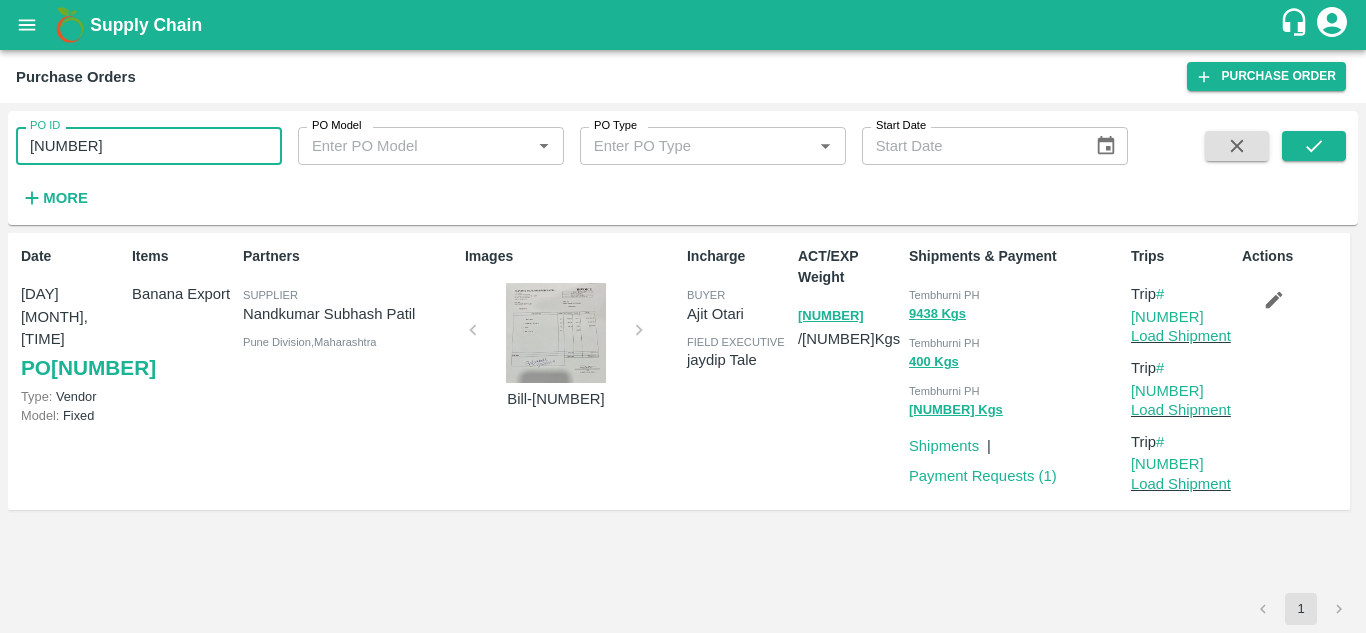click on "[NUMBER]" at bounding box center [149, 146] 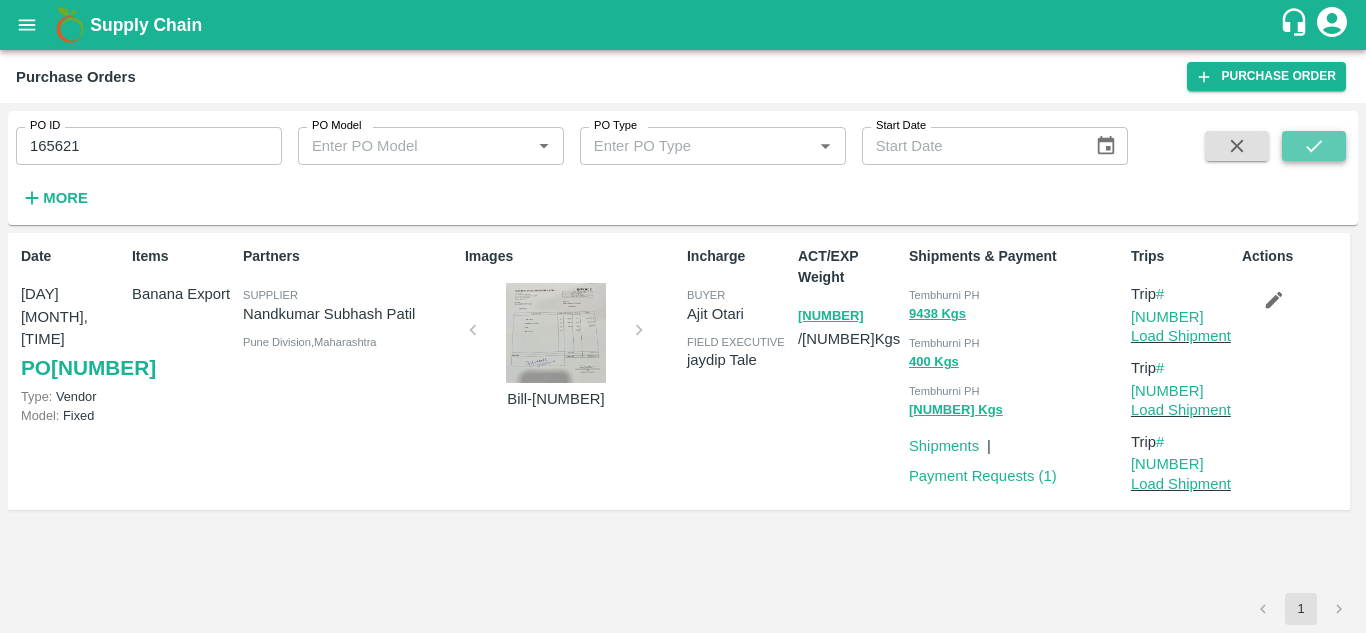 click 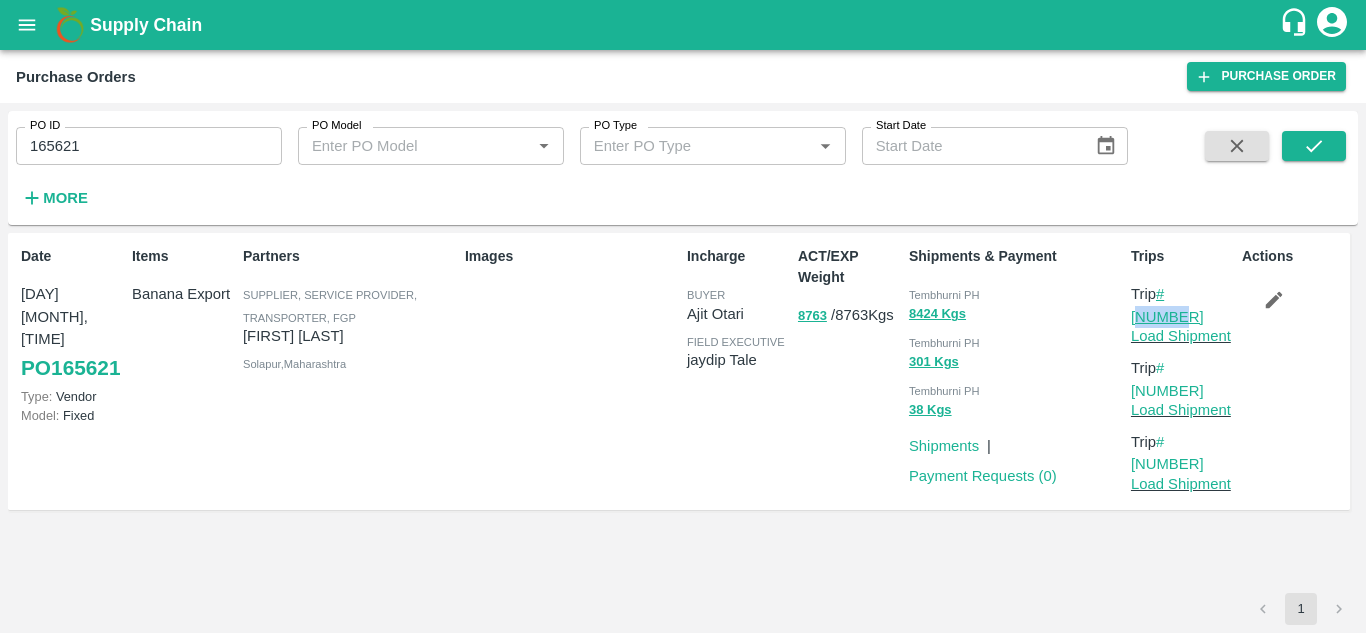drag, startPoint x: 1217, startPoint y: 288, endPoint x: 1167, endPoint y: 290, distance: 50.039986 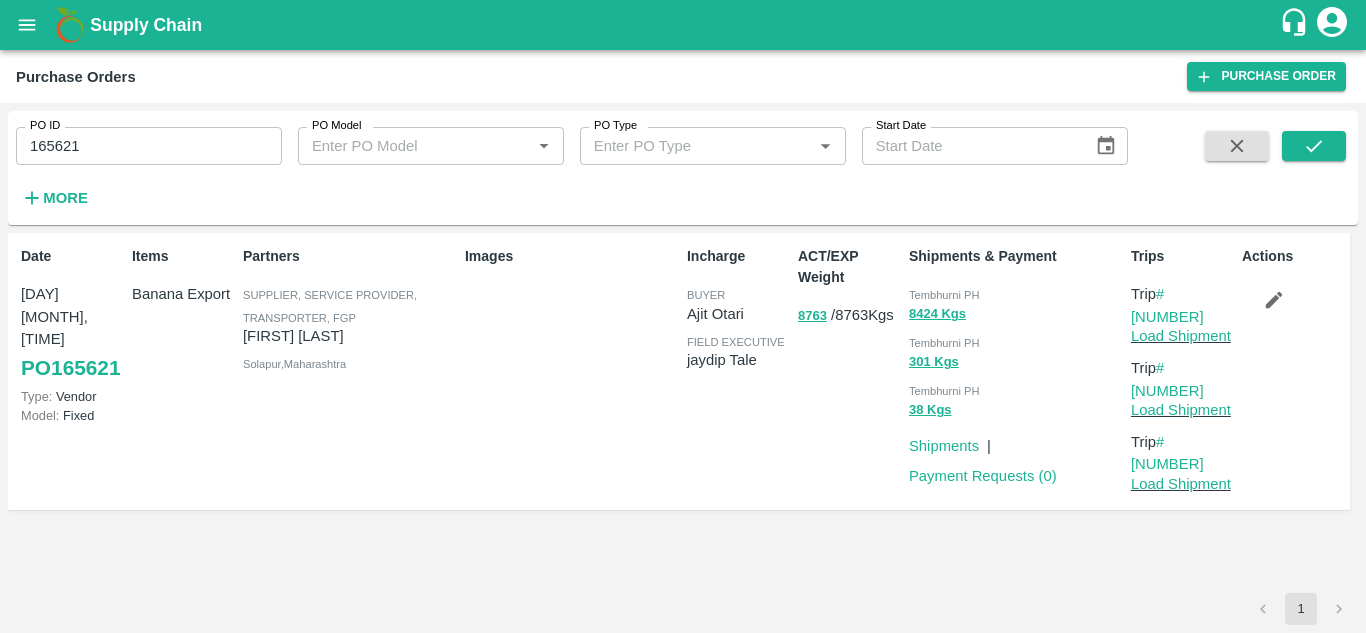 click on "165621" at bounding box center [149, 146] 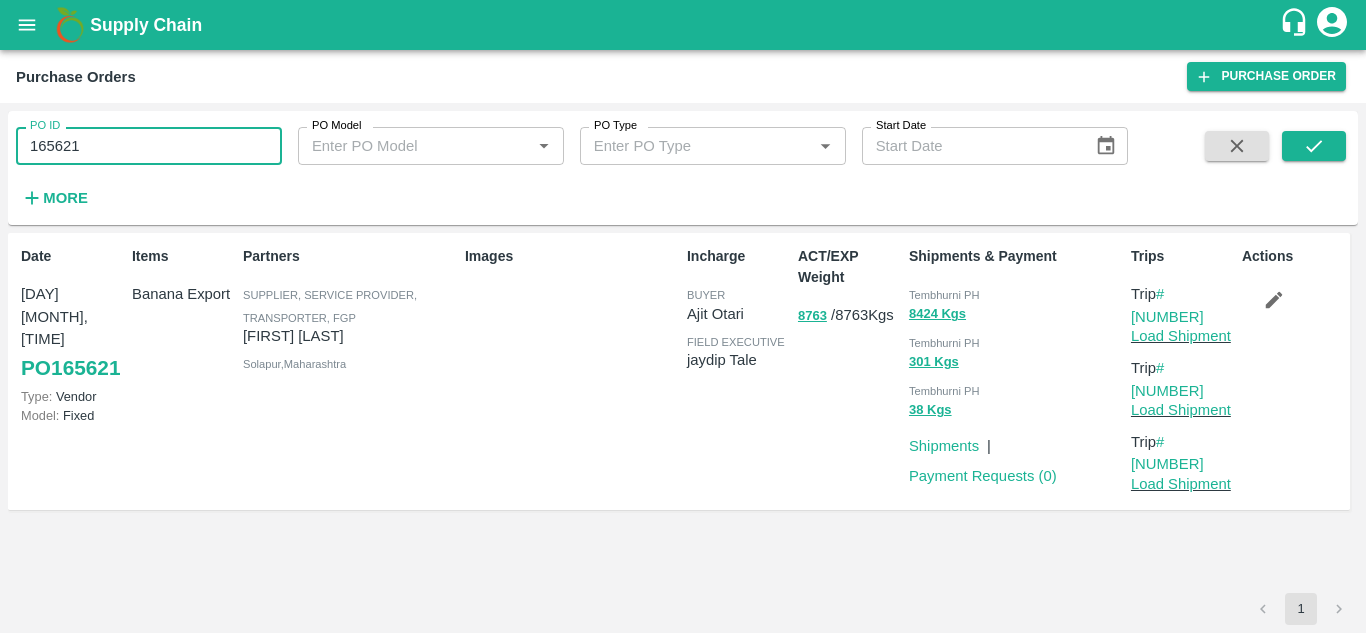 click on "165621" at bounding box center (149, 146) 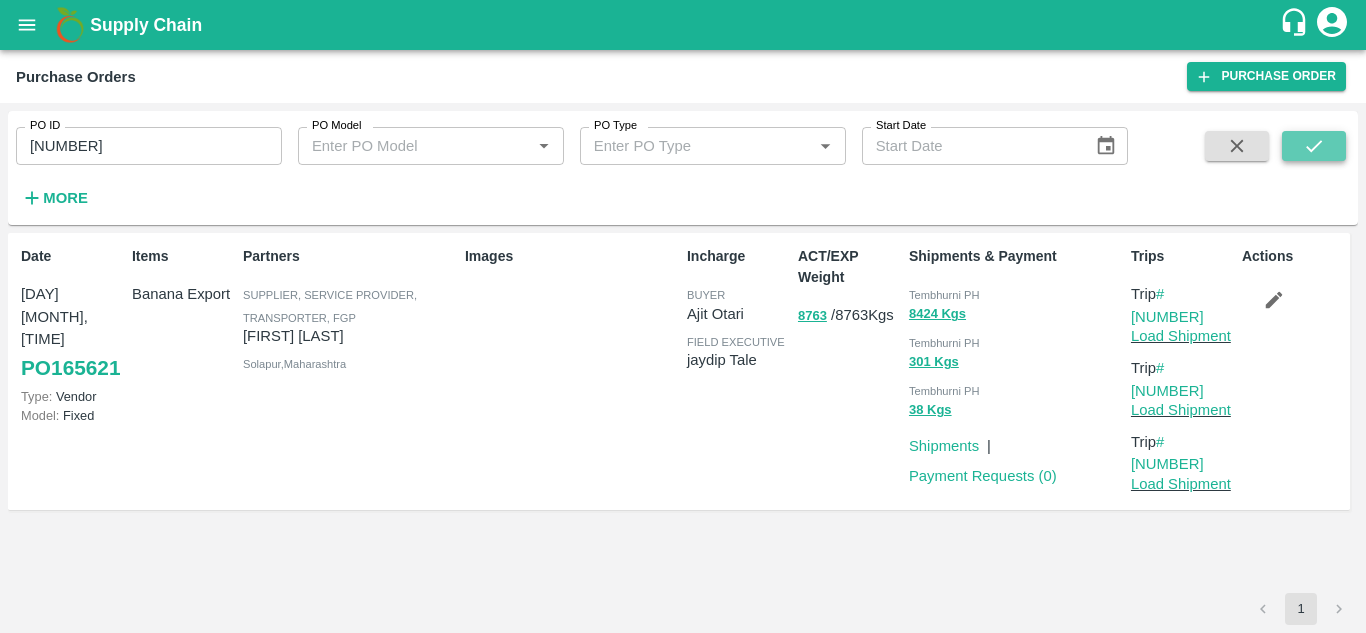 click 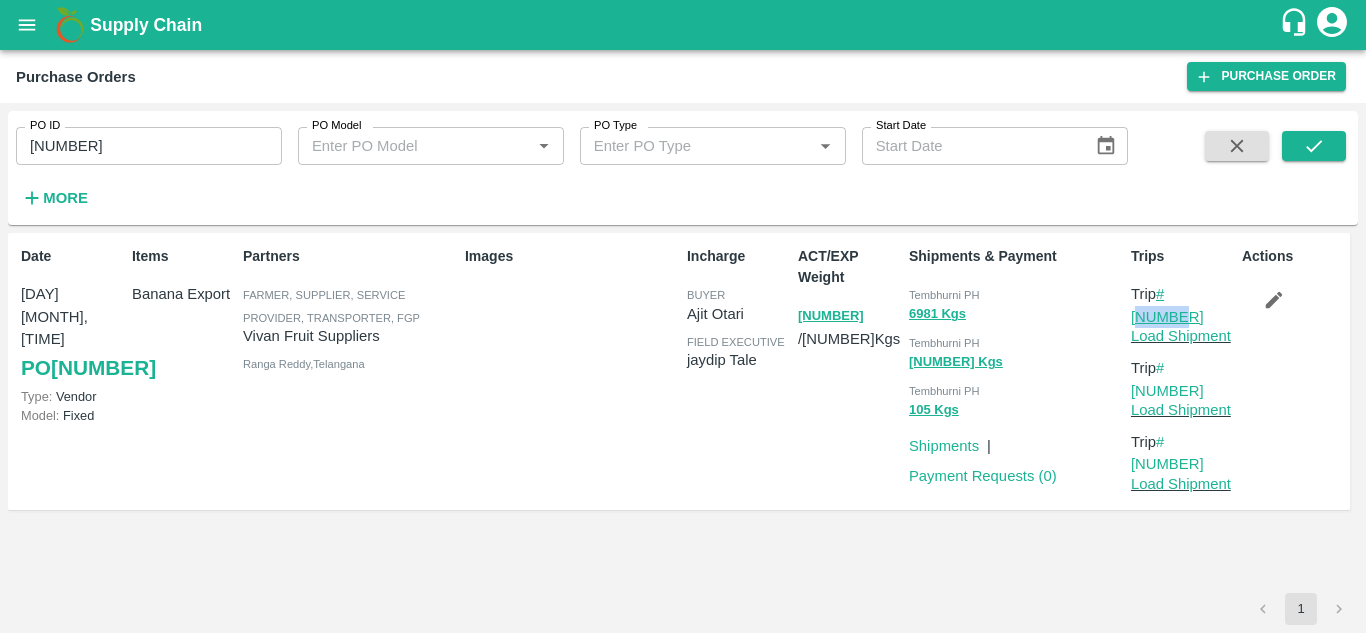 drag, startPoint x: 1214, startPoint y: 295, endPoint x: 1170, endPoint y: 297, distance: 44.04543 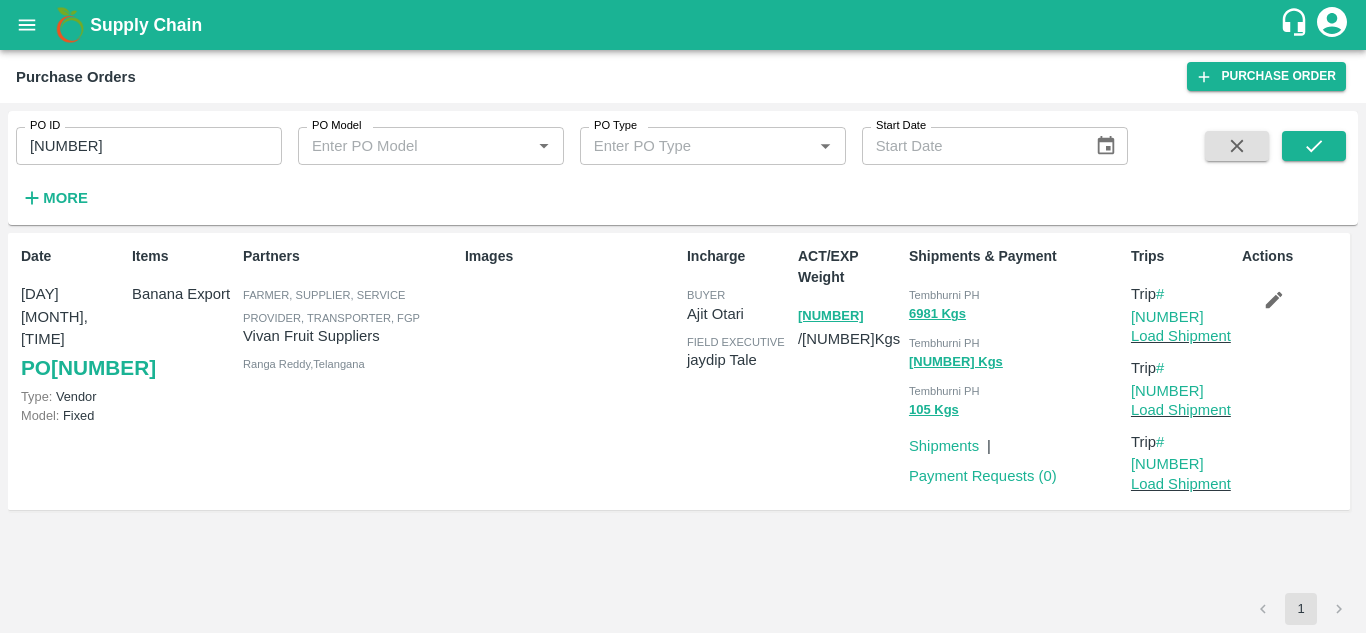 click on "[NUMBER]" at bounding box center (149, 146) 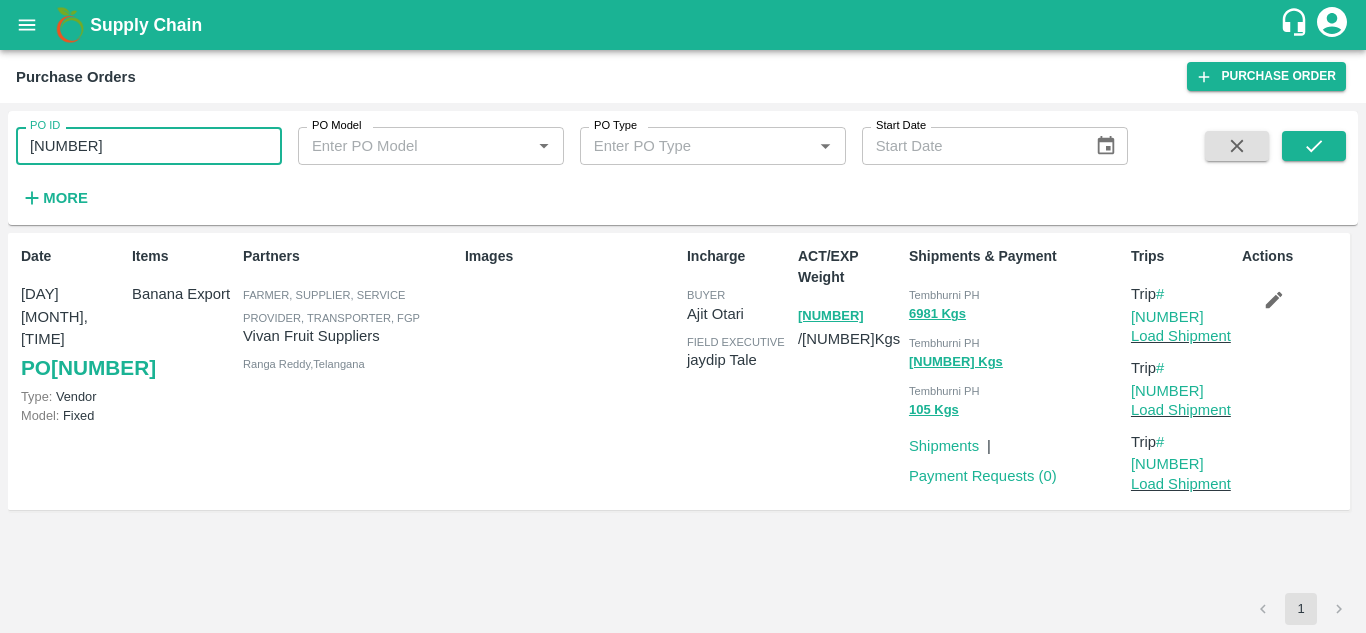 click on "[NUMBER]" at bounding box center [149, 146] 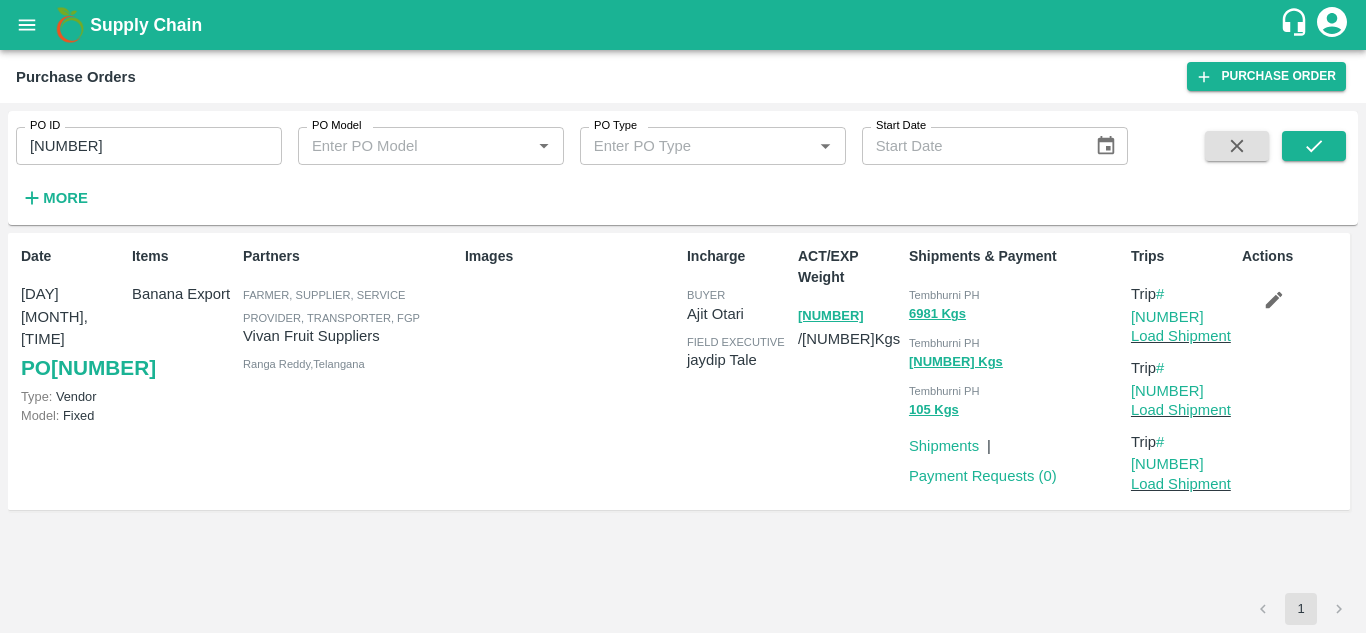 drag, startPoint x: 130, startPoint y: 150, endPoint x: 515, endPoint y: 206, distance: 389.05142 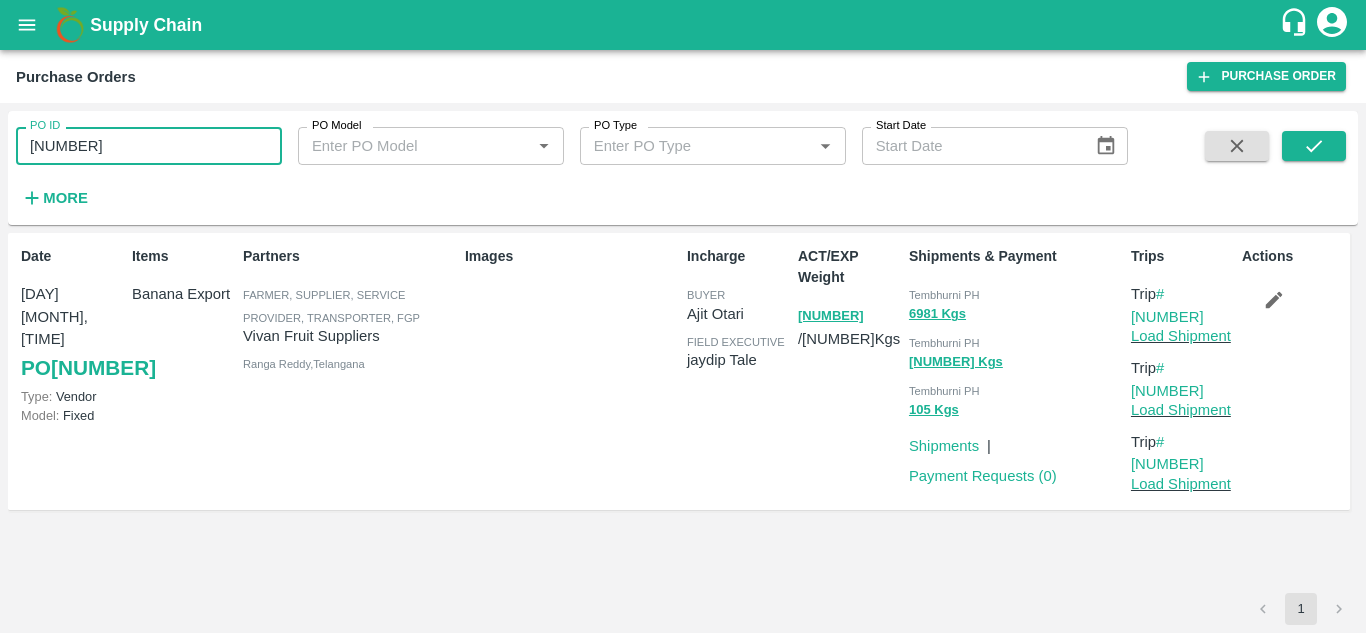 click on "[NUMBER]" at bounding box center [149, 146] 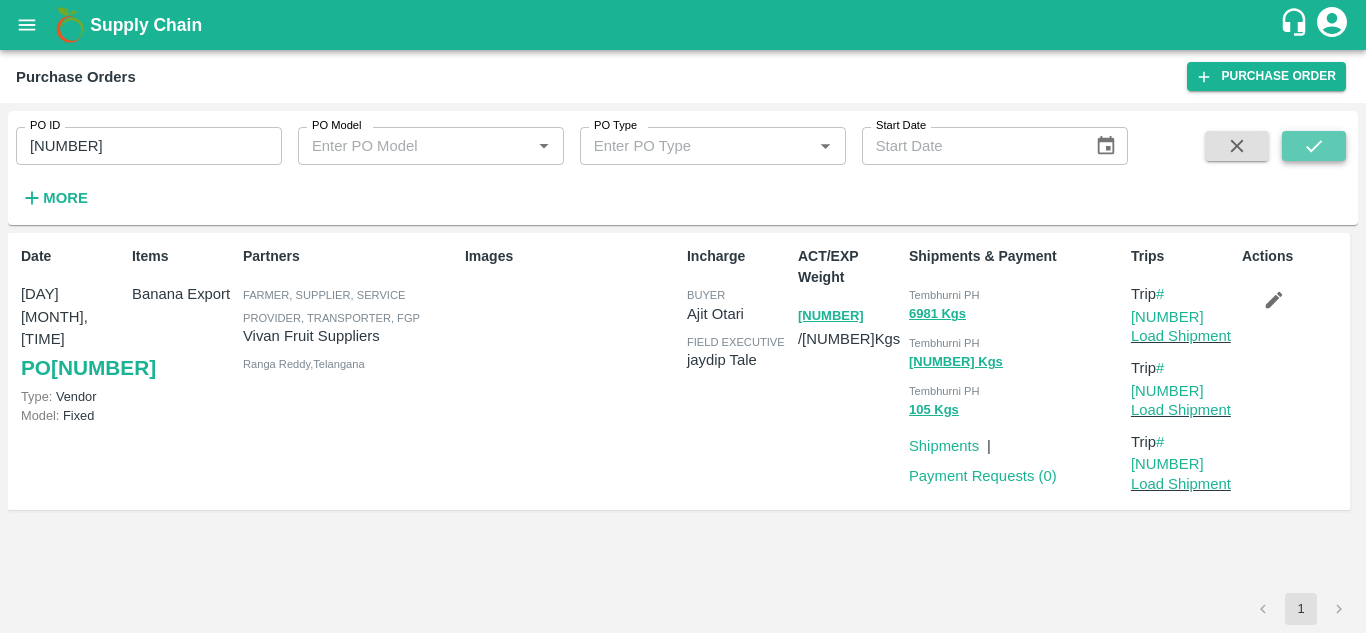 click 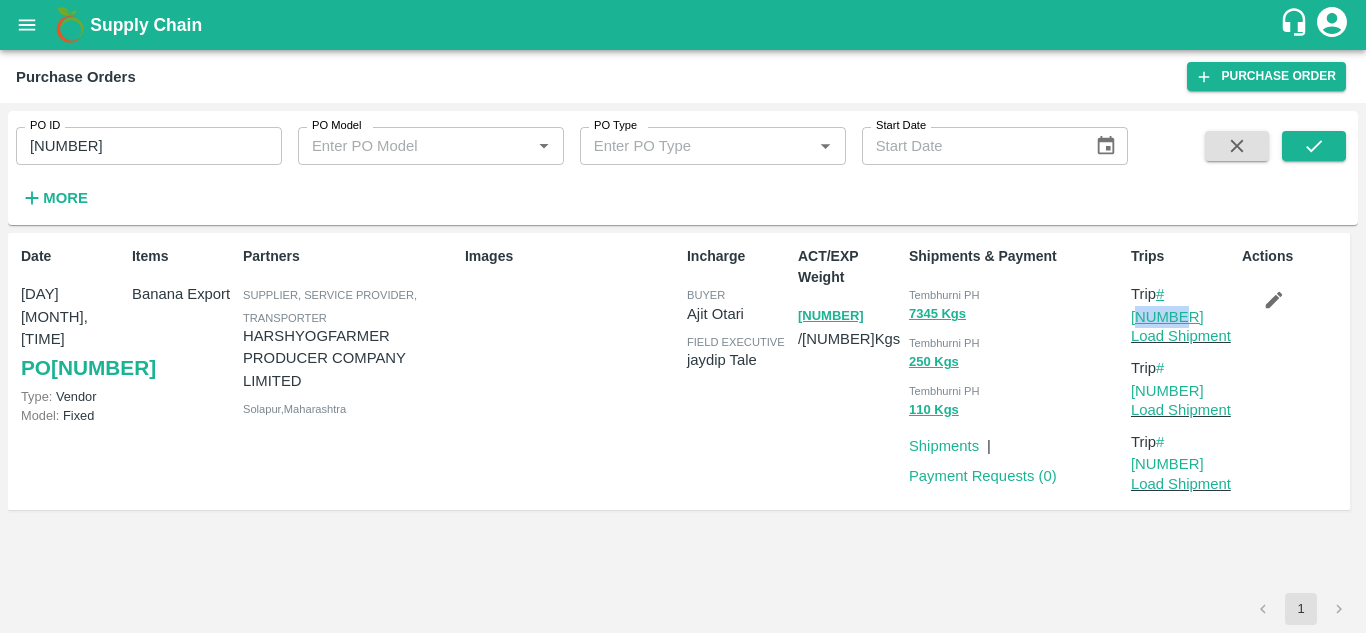 drag, startPoint x: 1220, startPoint y: 296, endPoint x: 1169, endPoint y: 291, distance: 51.24451 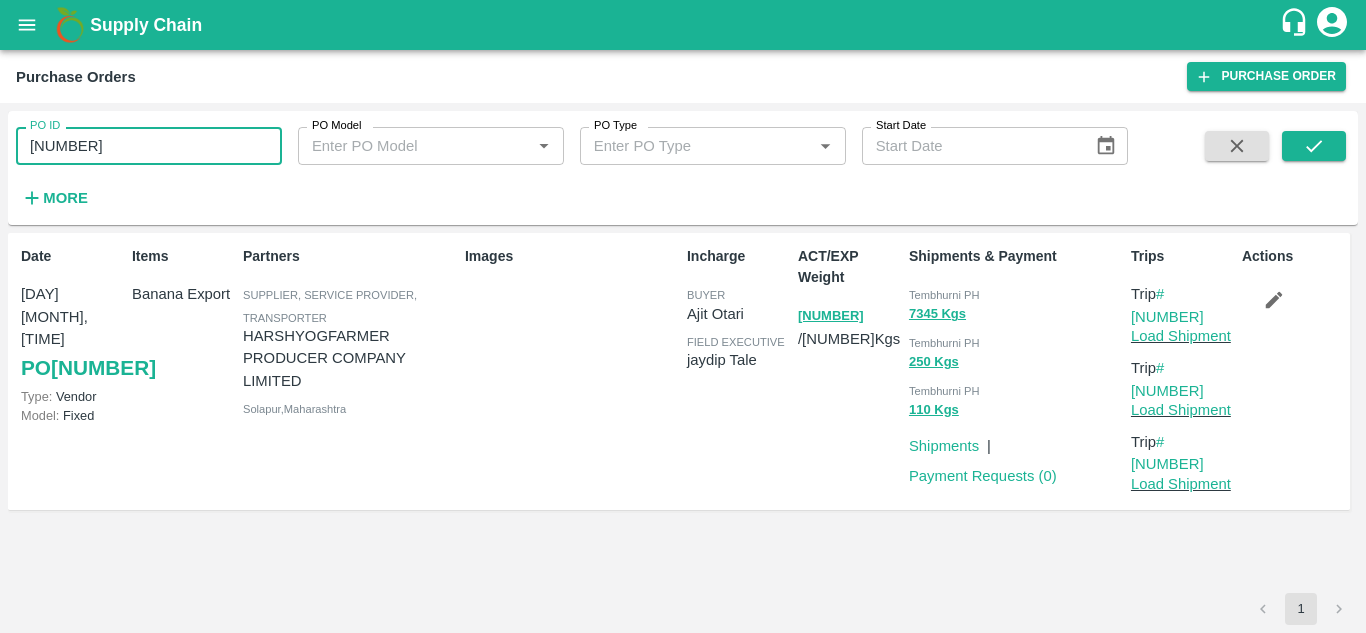 click on "[NUMBER]" at bounding box center [149, 146] 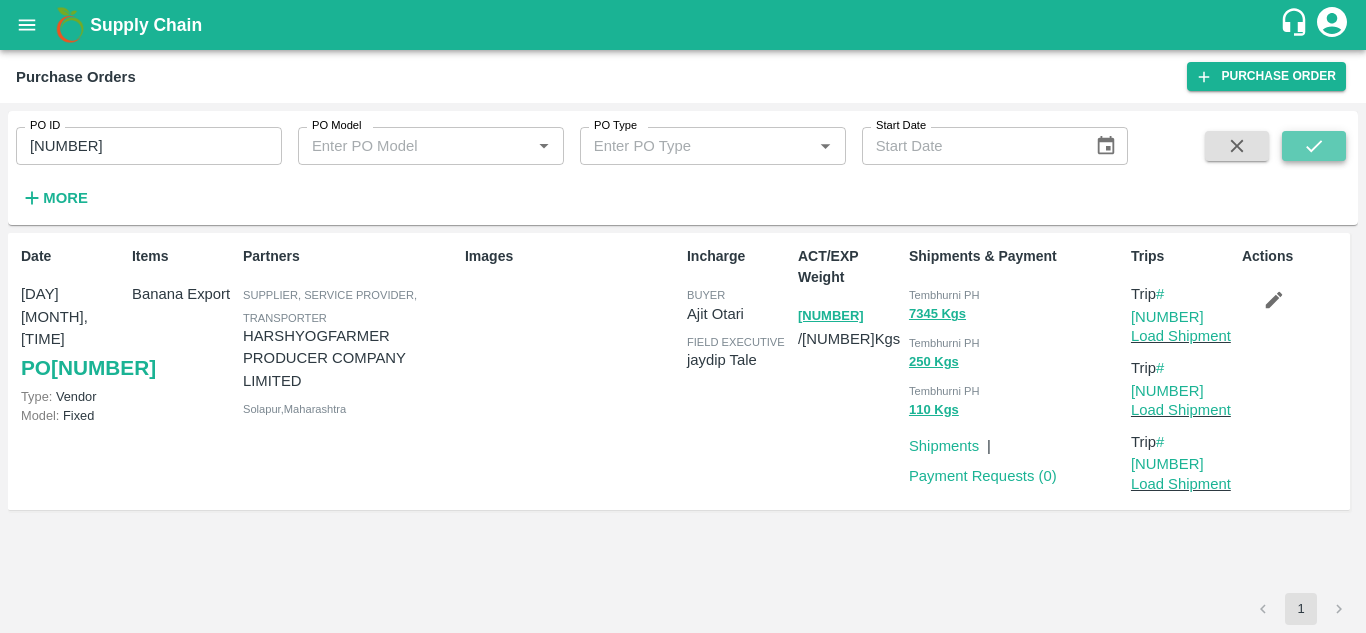 click 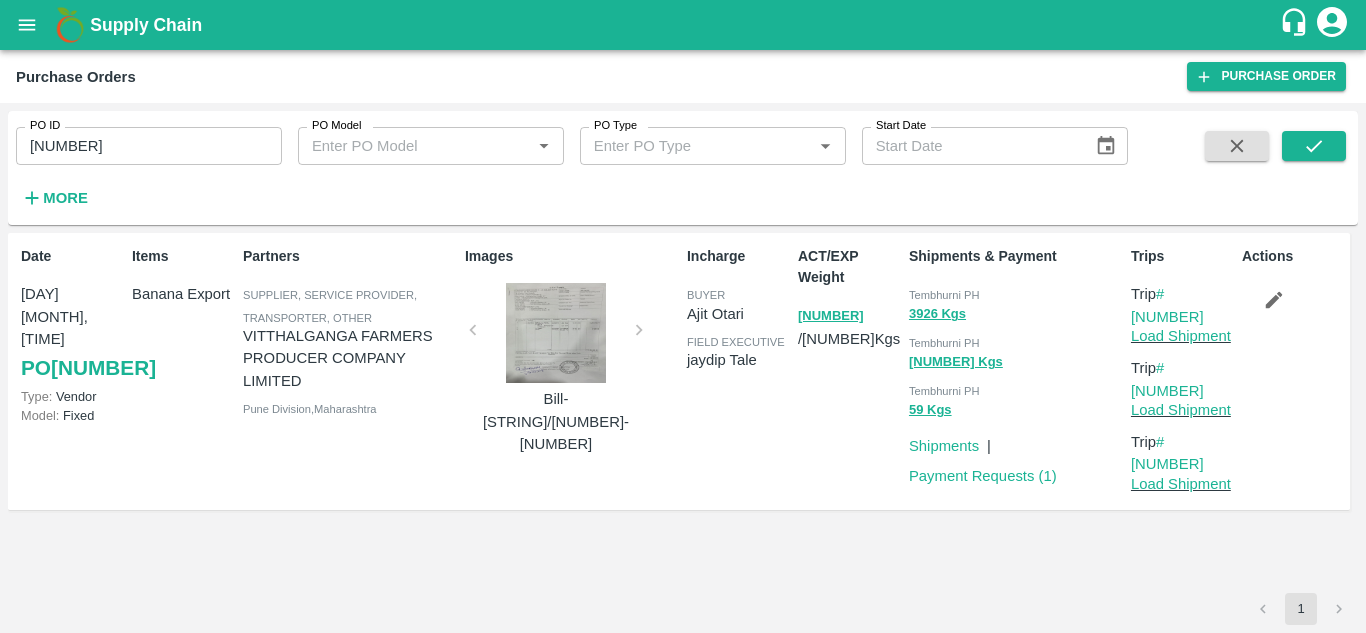 click on "Trip  #[NUMBER]" at bounding box center (1182, 305) 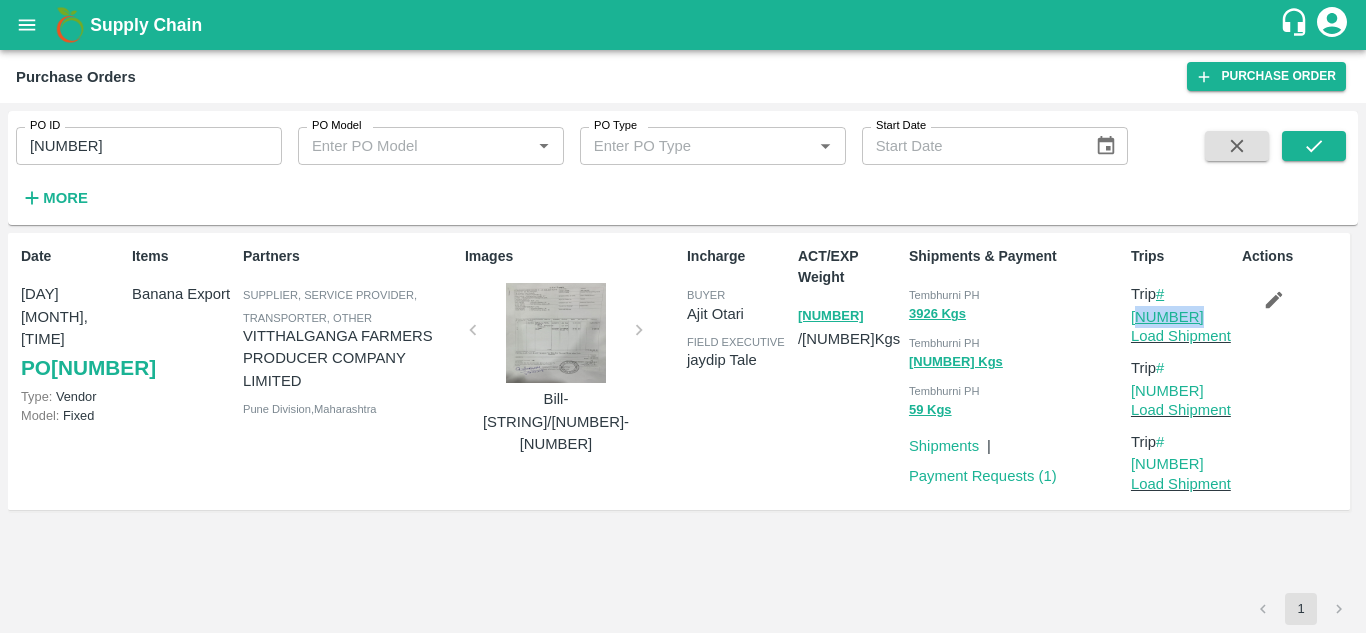 drag, startPoint x: 1215, startPoint y: 294, endPoint x: 1172, endPoint y: 294, distance: 43 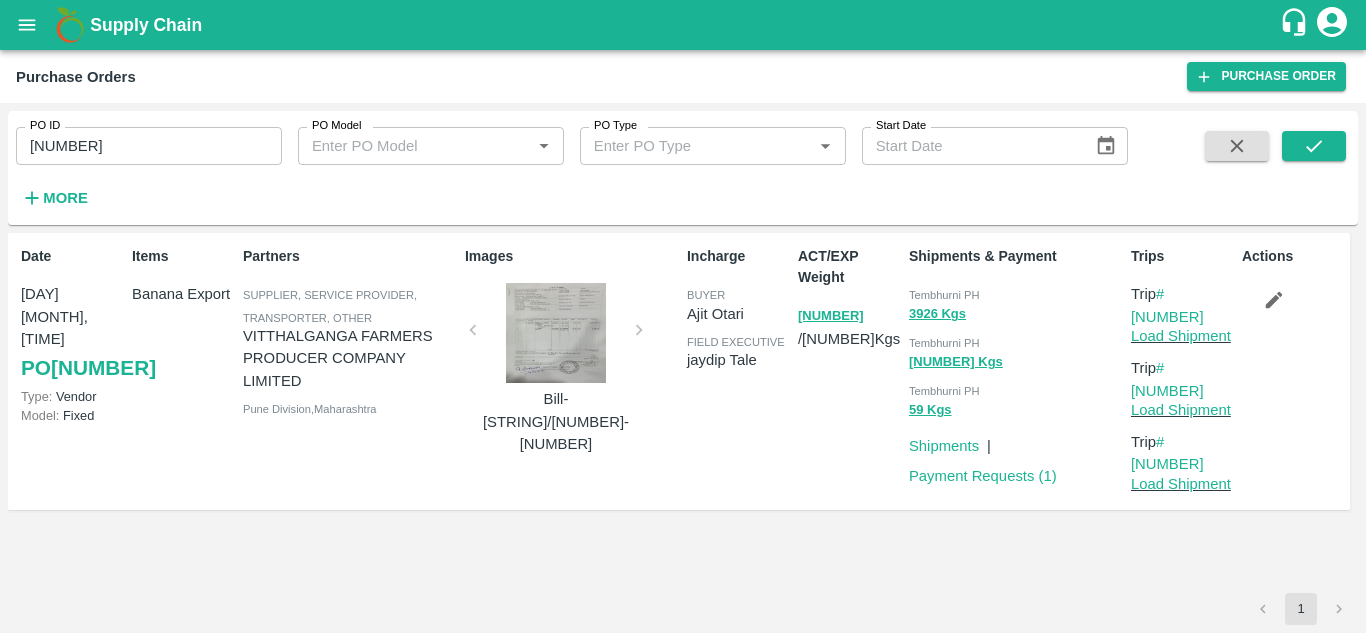 click on "[NUMBER]" at bounding box center (149, 146) 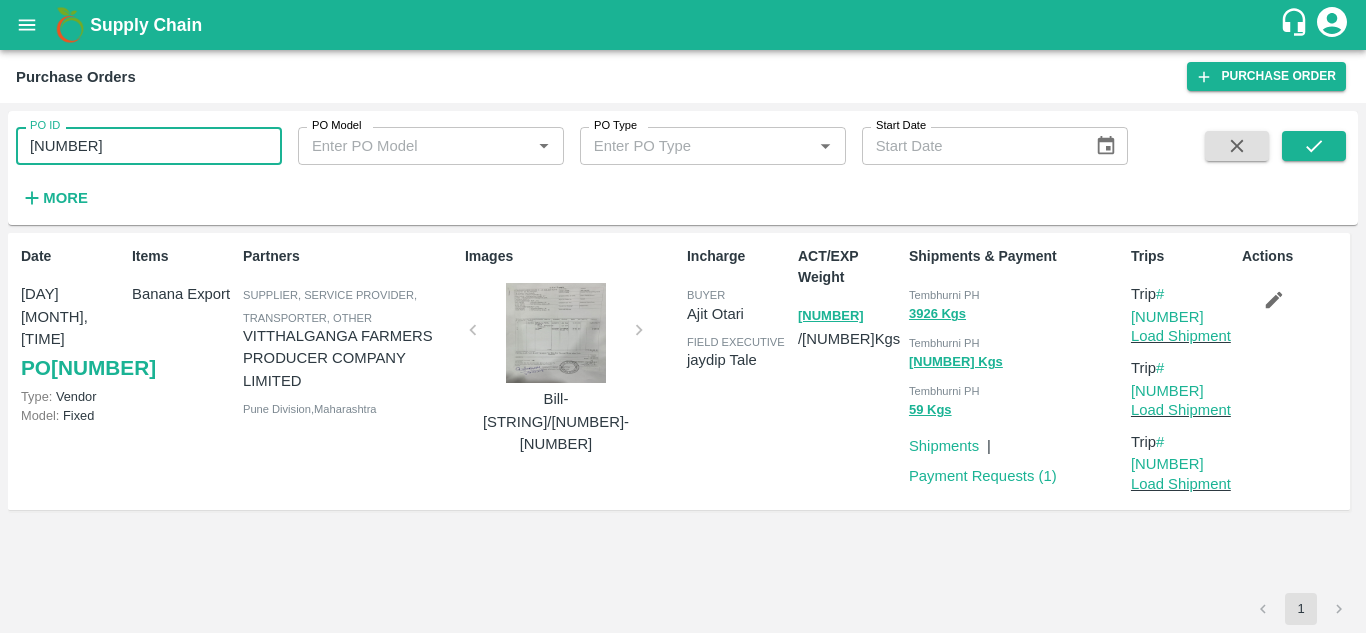 click on "[NUMBER]" at bounding box center [149, 146] 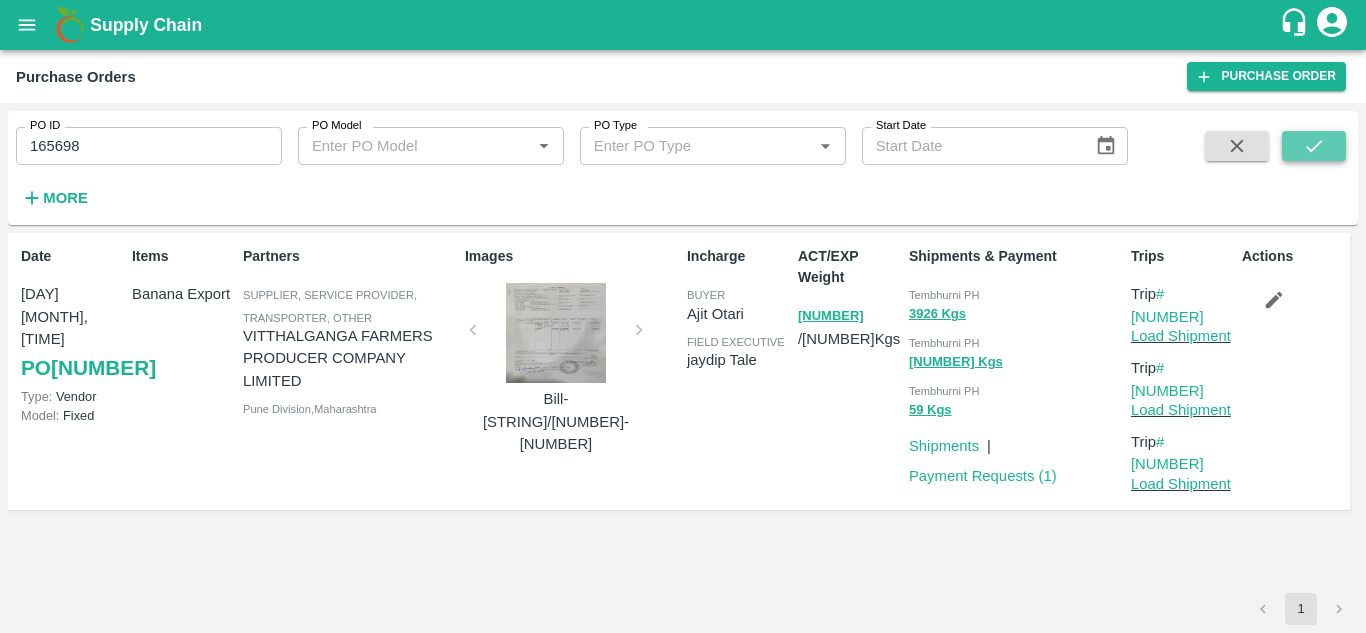 click at bounding box center (1314, 146) 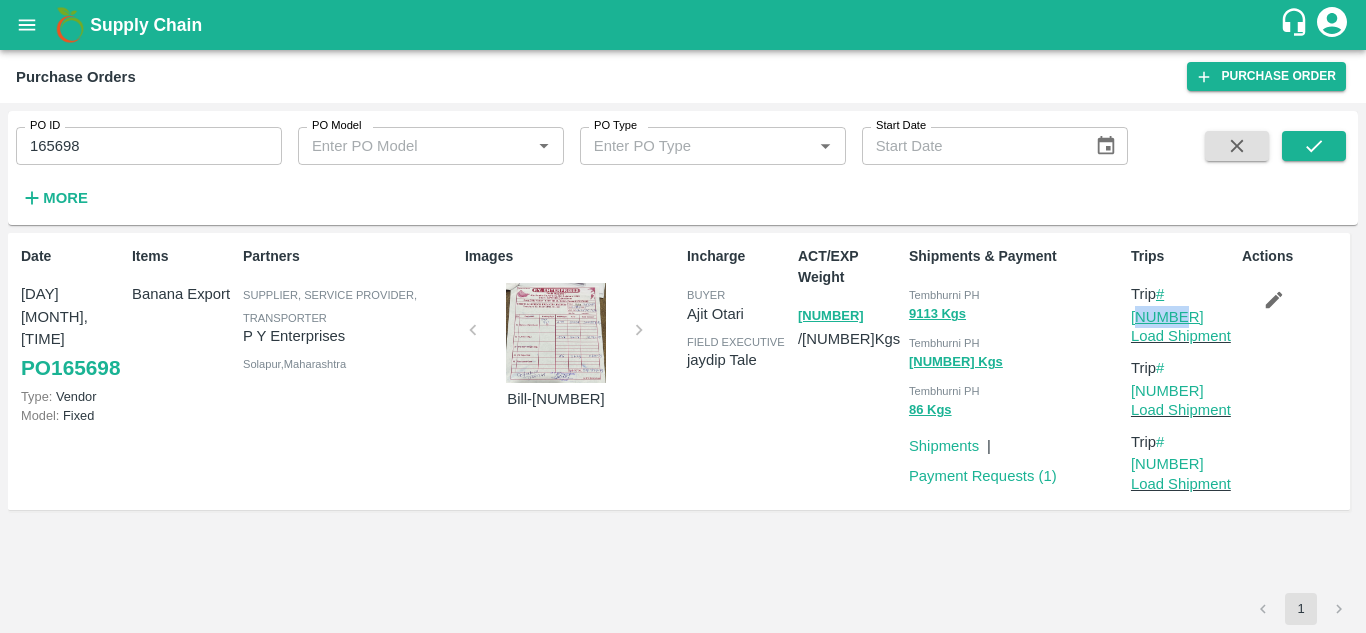 drag, startPoint x: 1217, startPoint y: 297, endPoint x: 1167, endPoint y: 295, distance: 50.039986 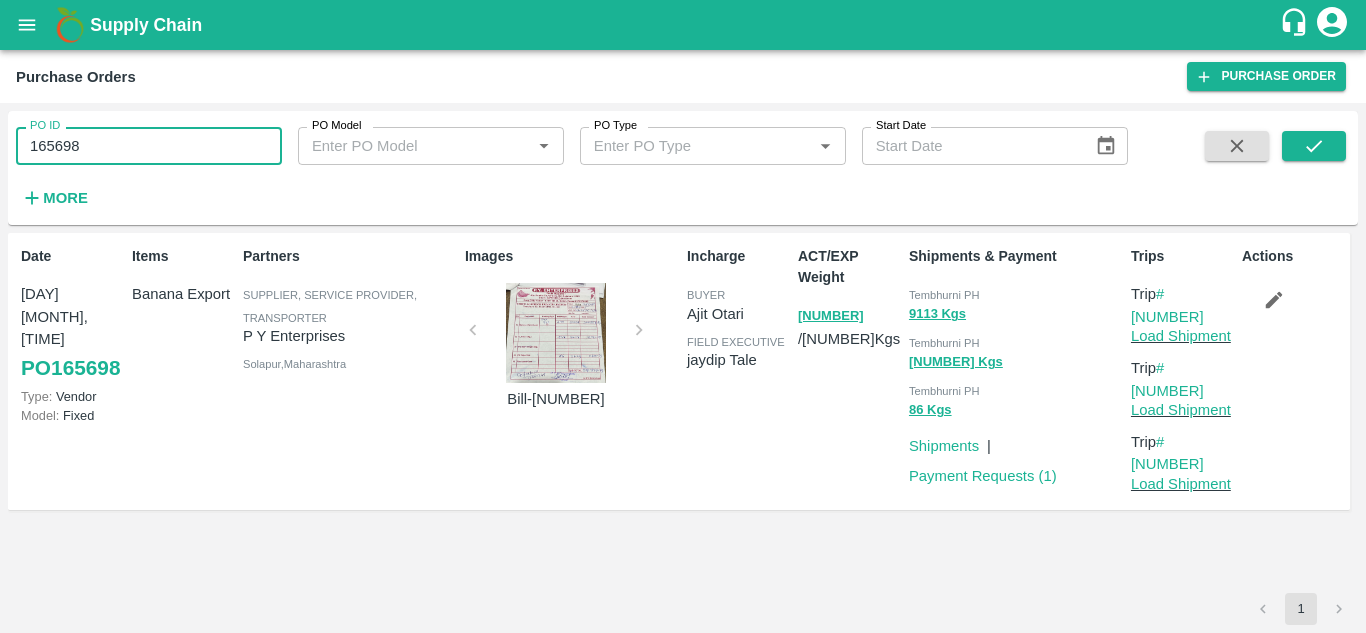 click on "165698" at bounding box center (149, 146) 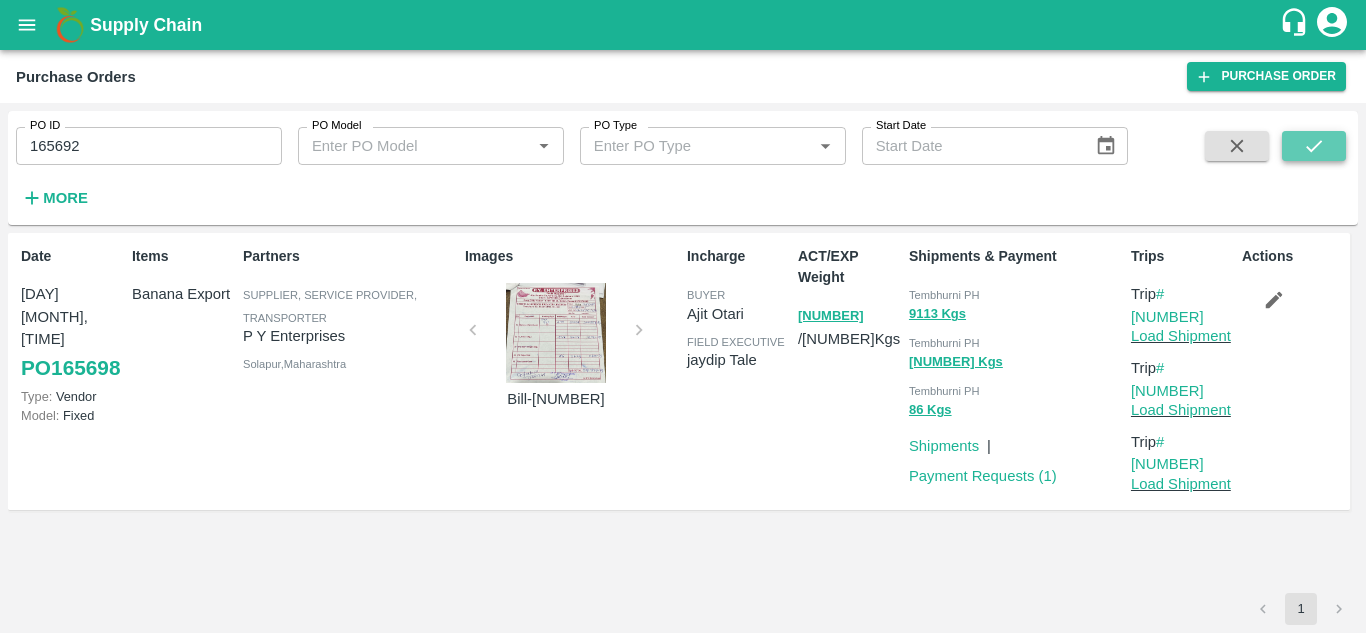click 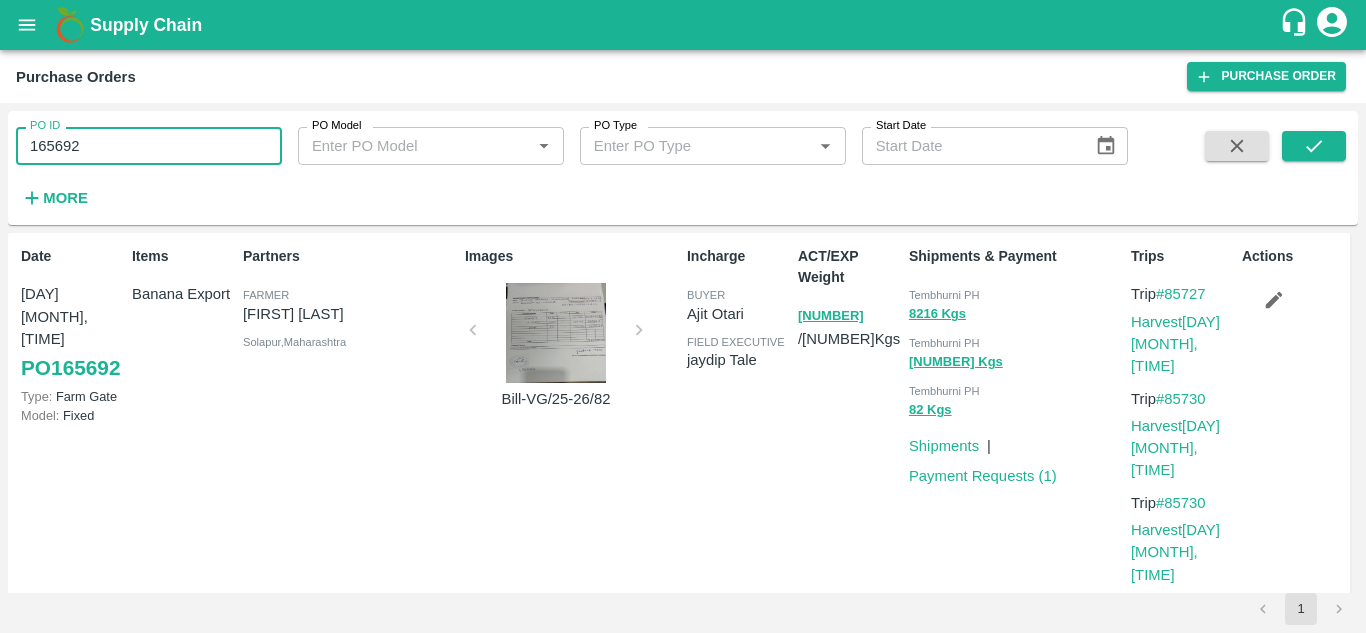 click on "165692" at bounding box center [149, 146] 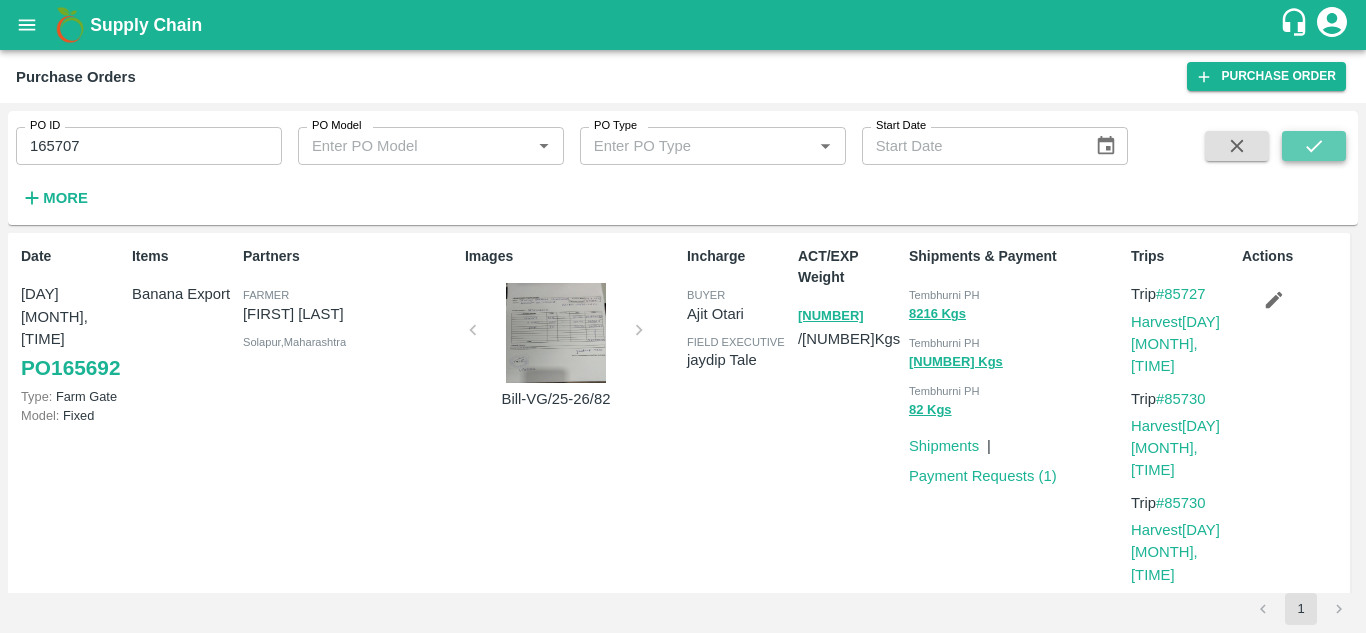 click 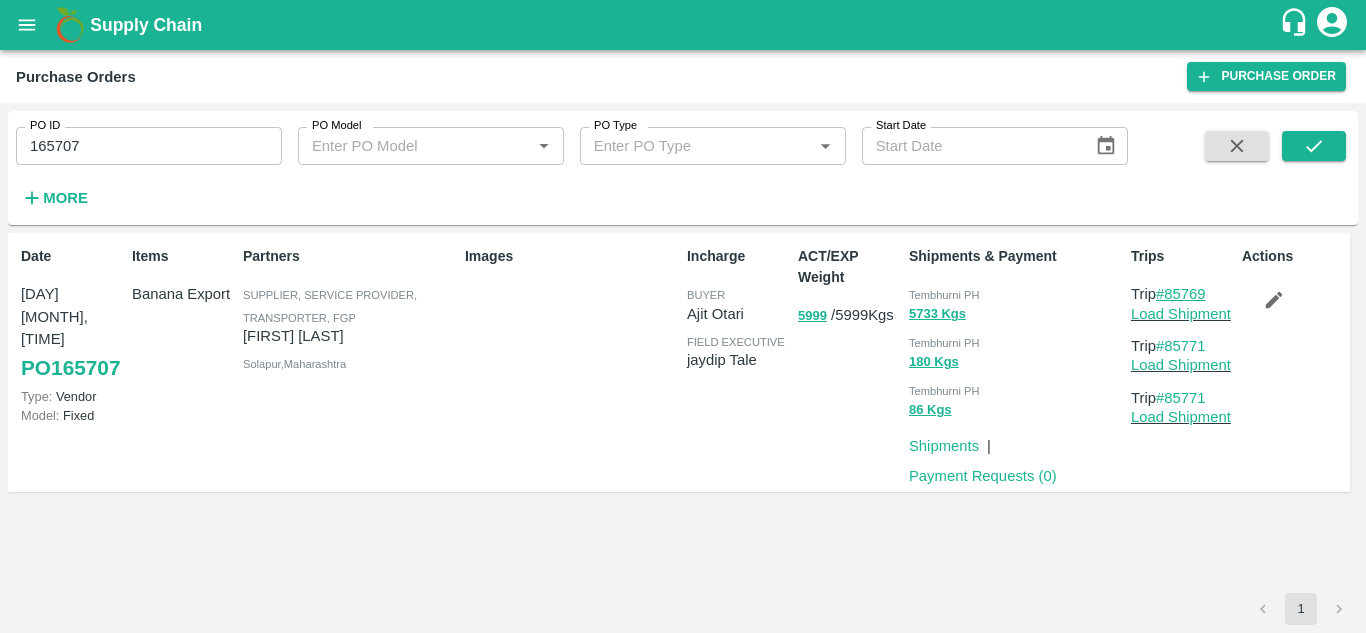 drag, startPoint x: 1215, startPoint y: 289, endPoint x: 1165, endPoint y: 293, distance: 50.159744 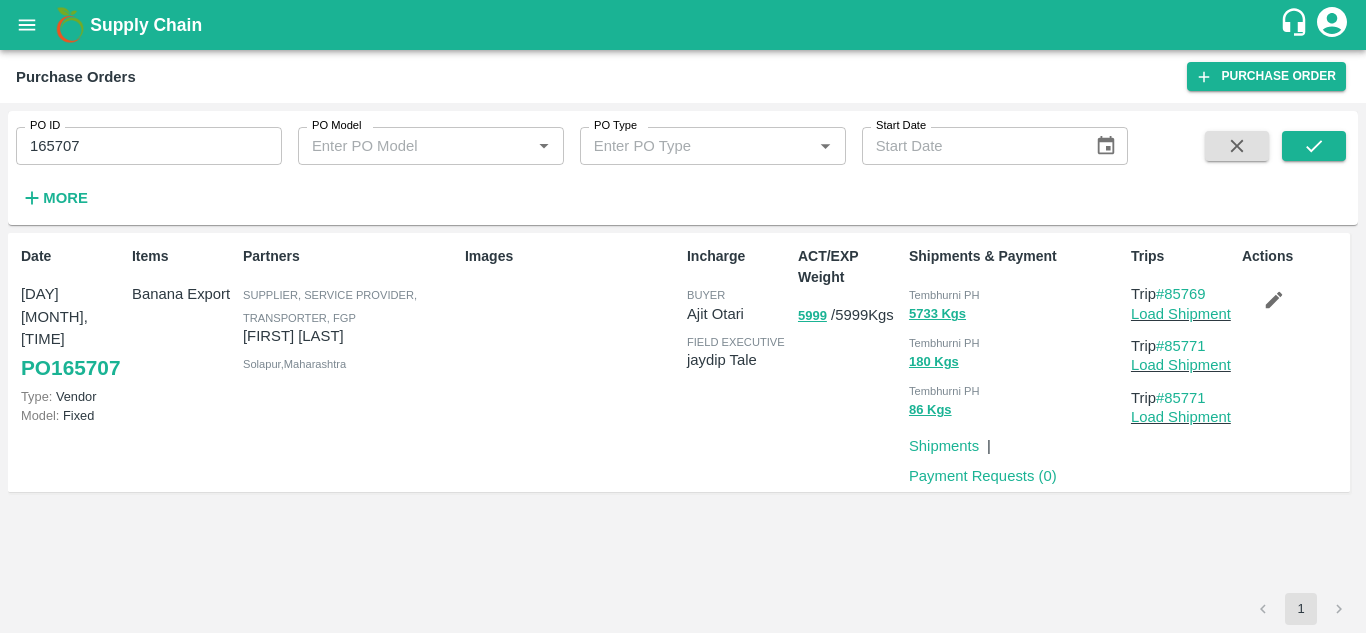 click on "165707" at bounding box center (149, 146) 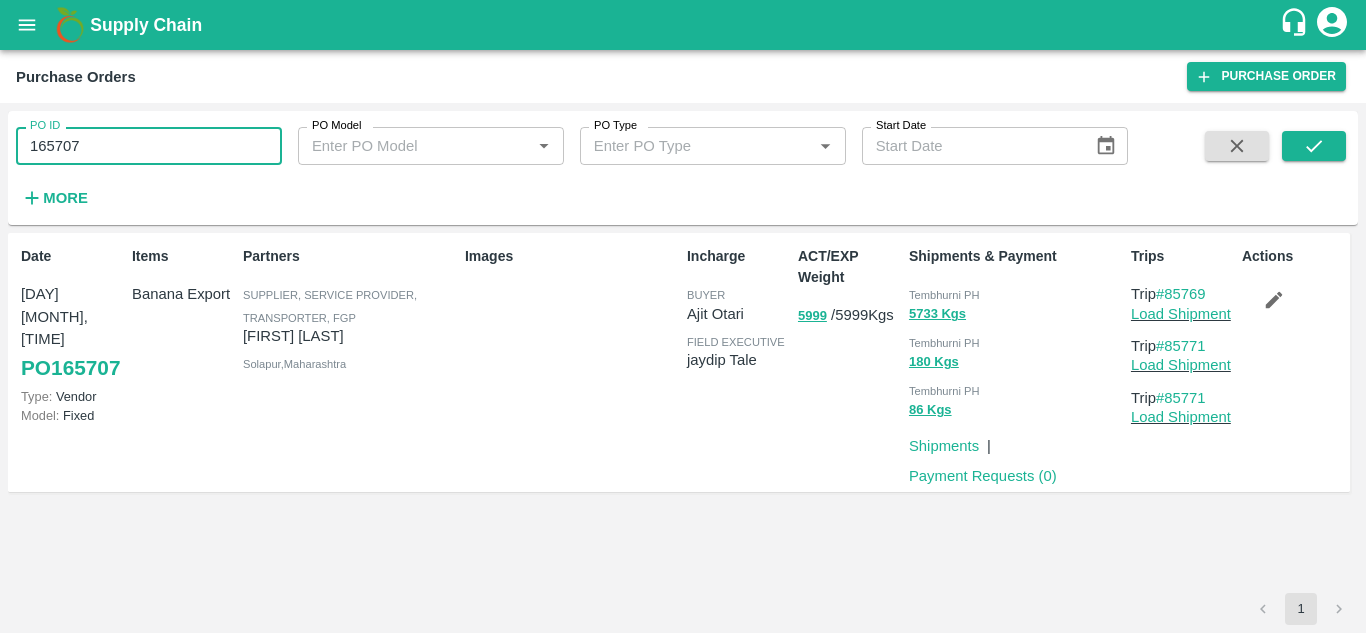 click on "165707" at bounding box center (149, 146) 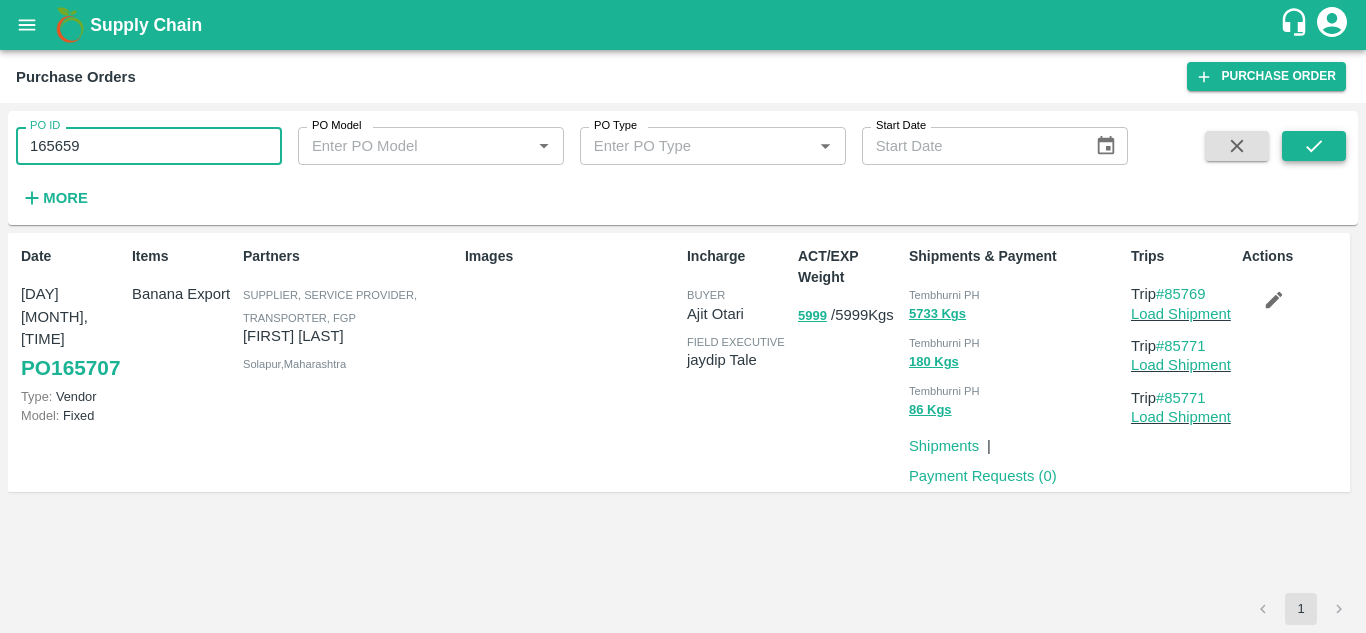 click 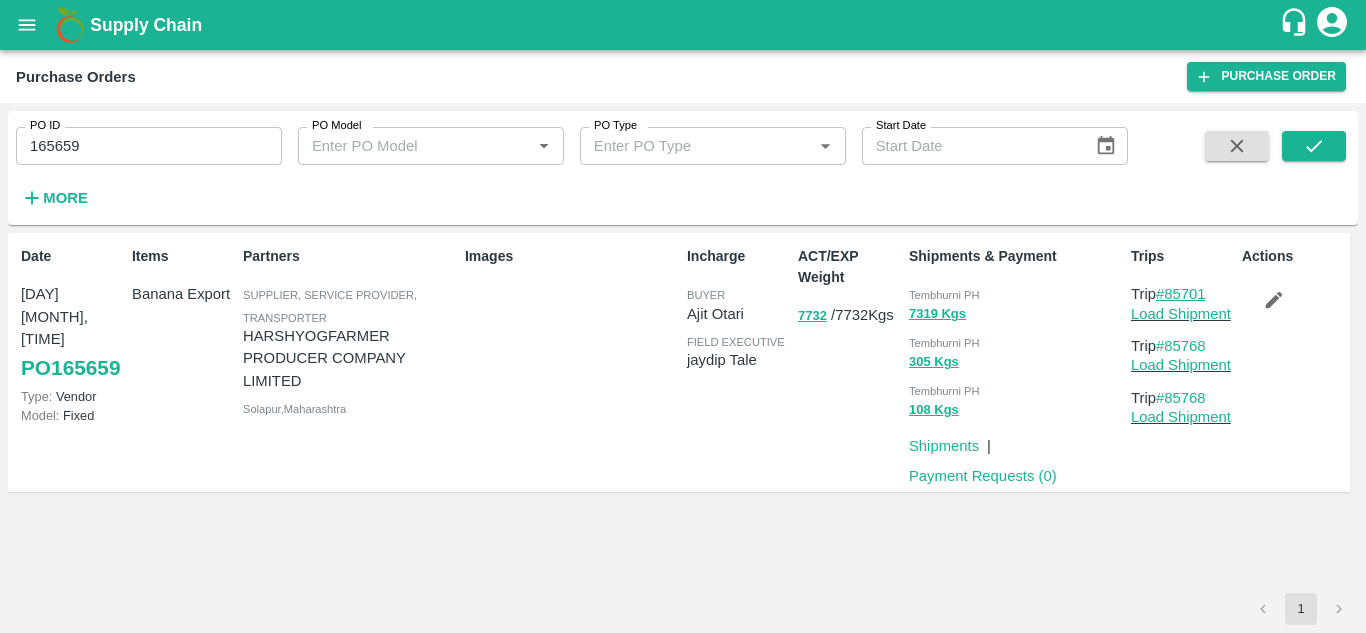 drag, startPoint x: 1215, startPoint y: 290, endPoint x: 1170, endPoint y: 291, distance: 45.01111 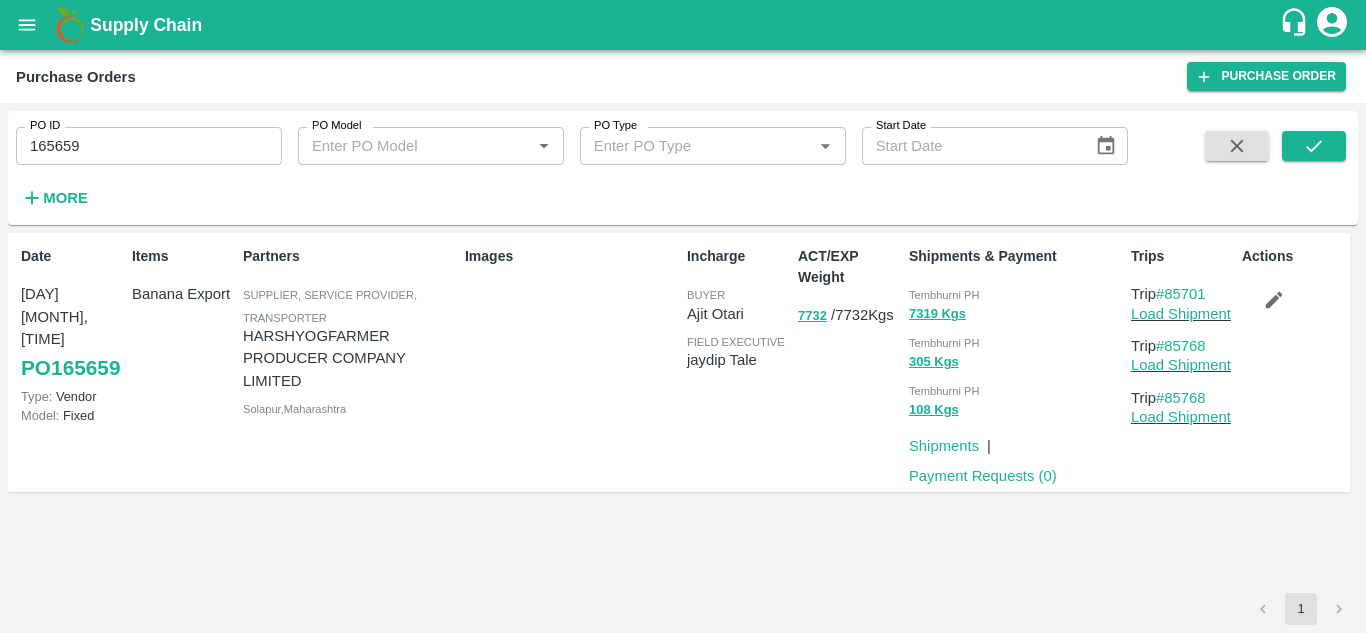 click on "165659" at bounding box center (149, 146) 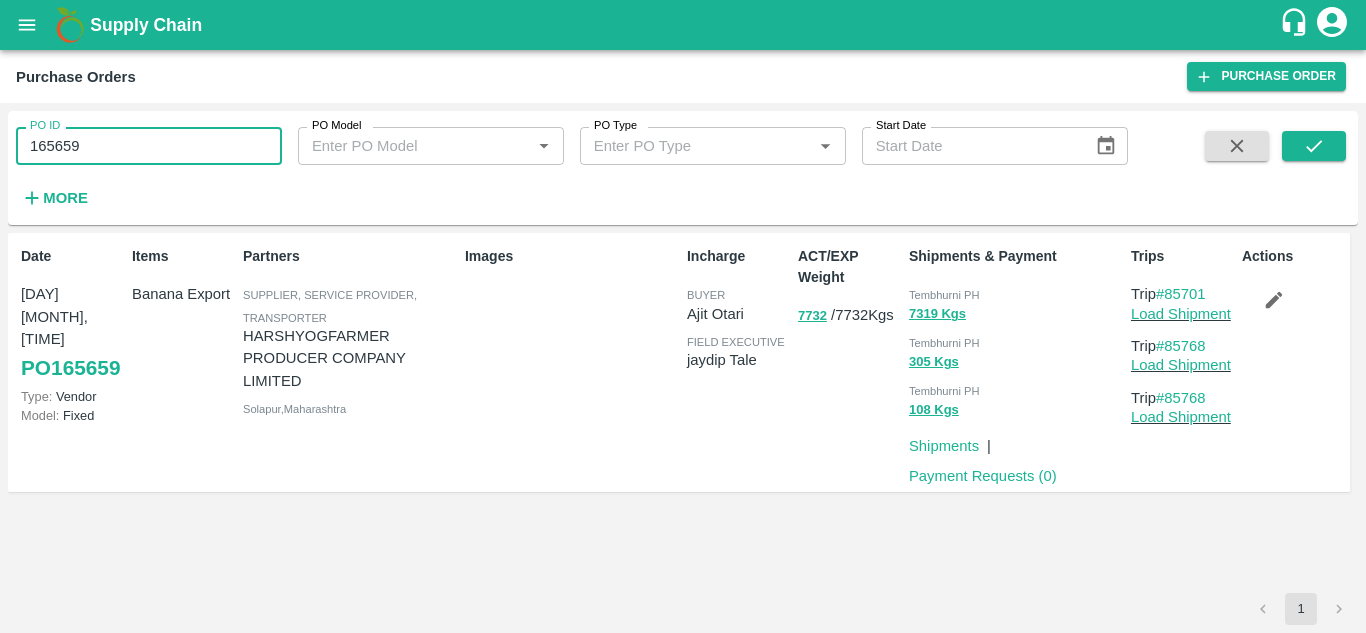 click on "165659" at bounding box center (149, 146) 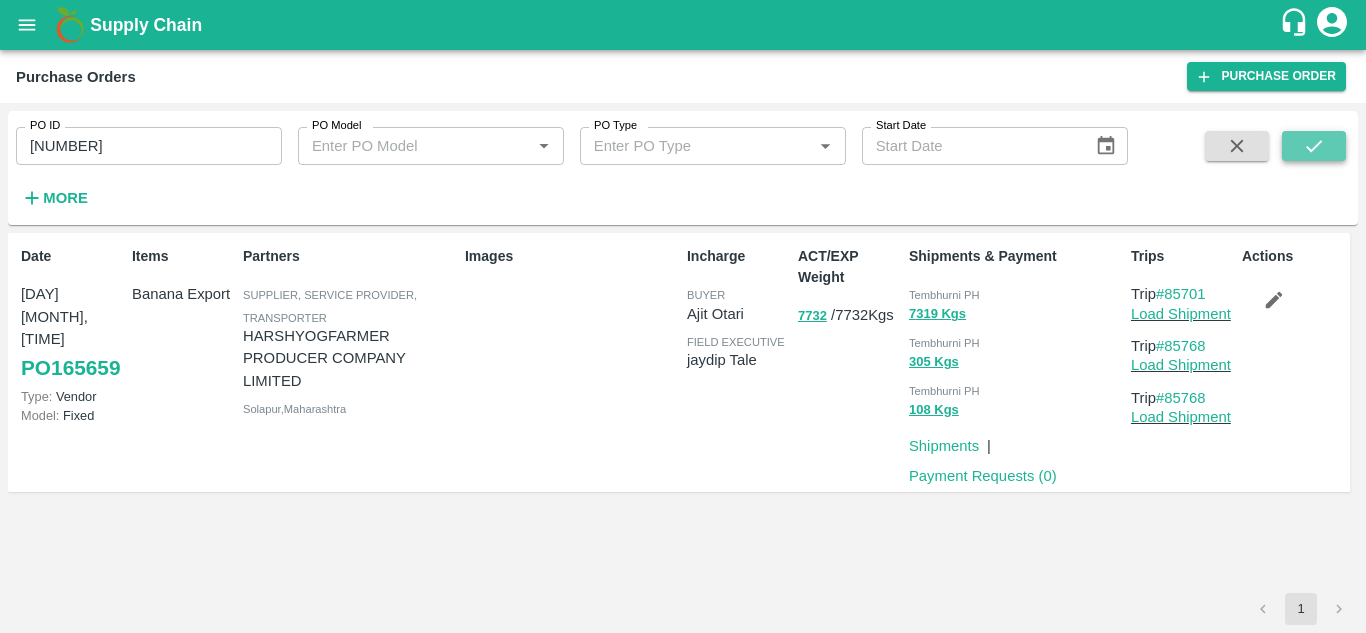 click 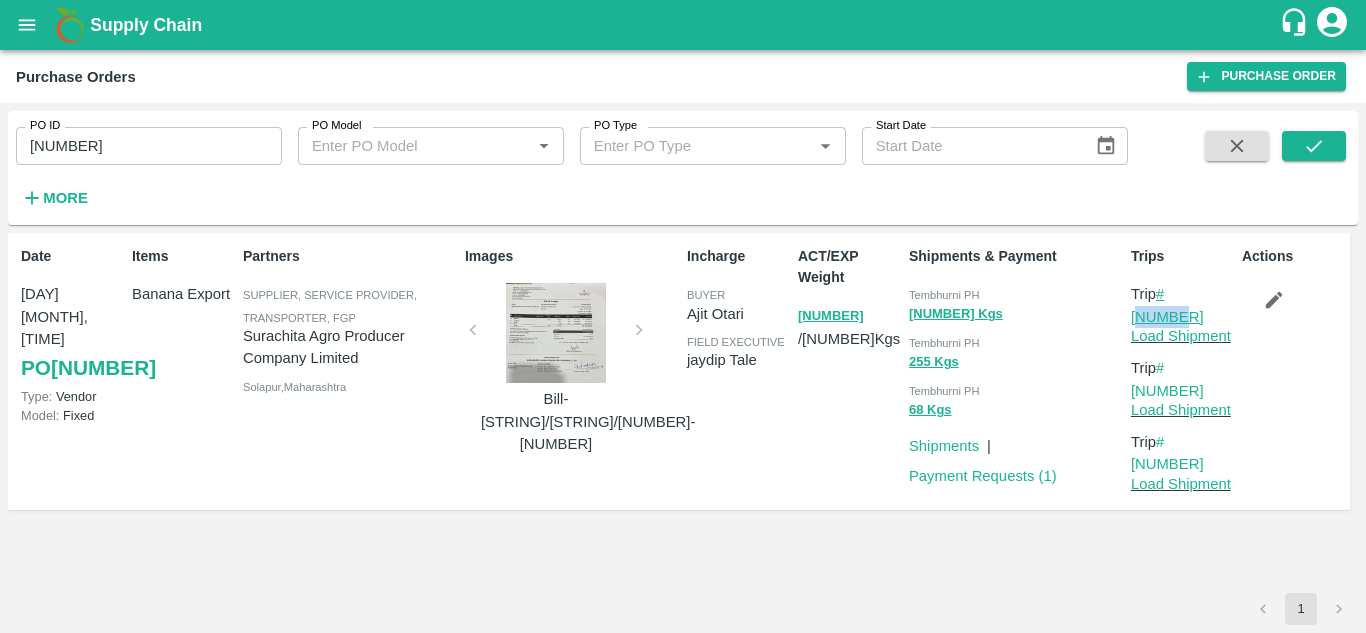 drag, startPoint x: 1232, startPoint y: 293, endPoint x: 1168, endPoint y: 296, distance: 64.070274 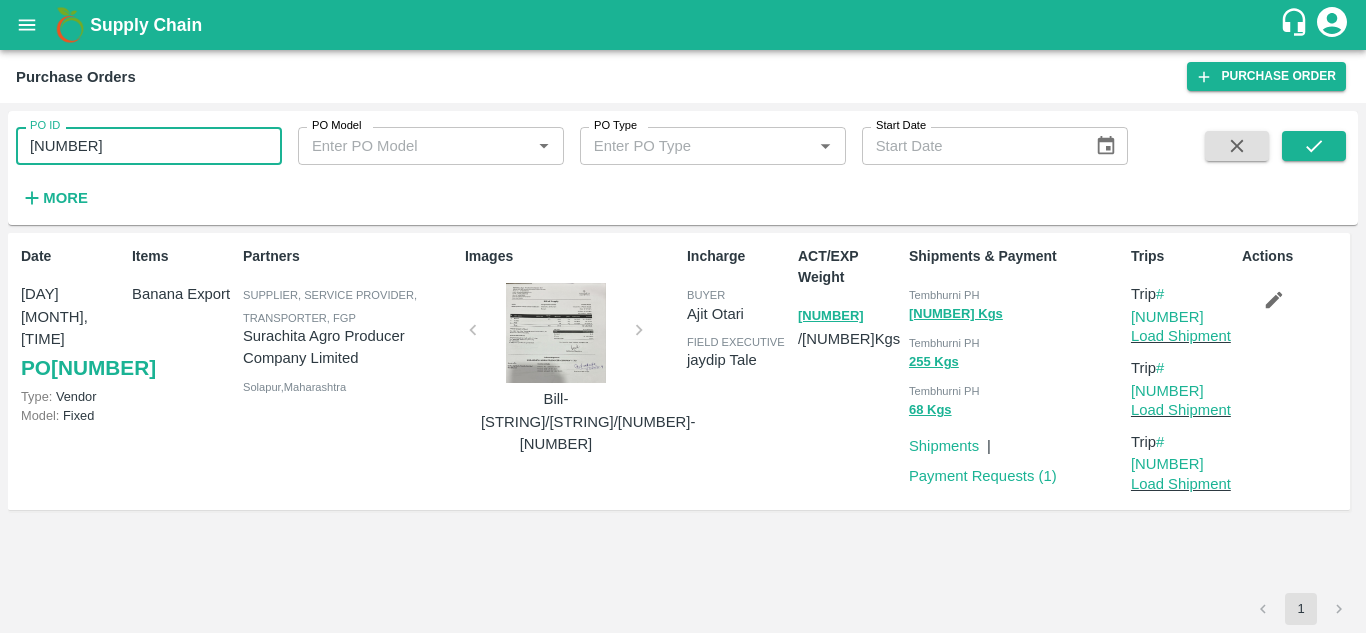click on "[NUMBER]" at bounding box center [149, 146] 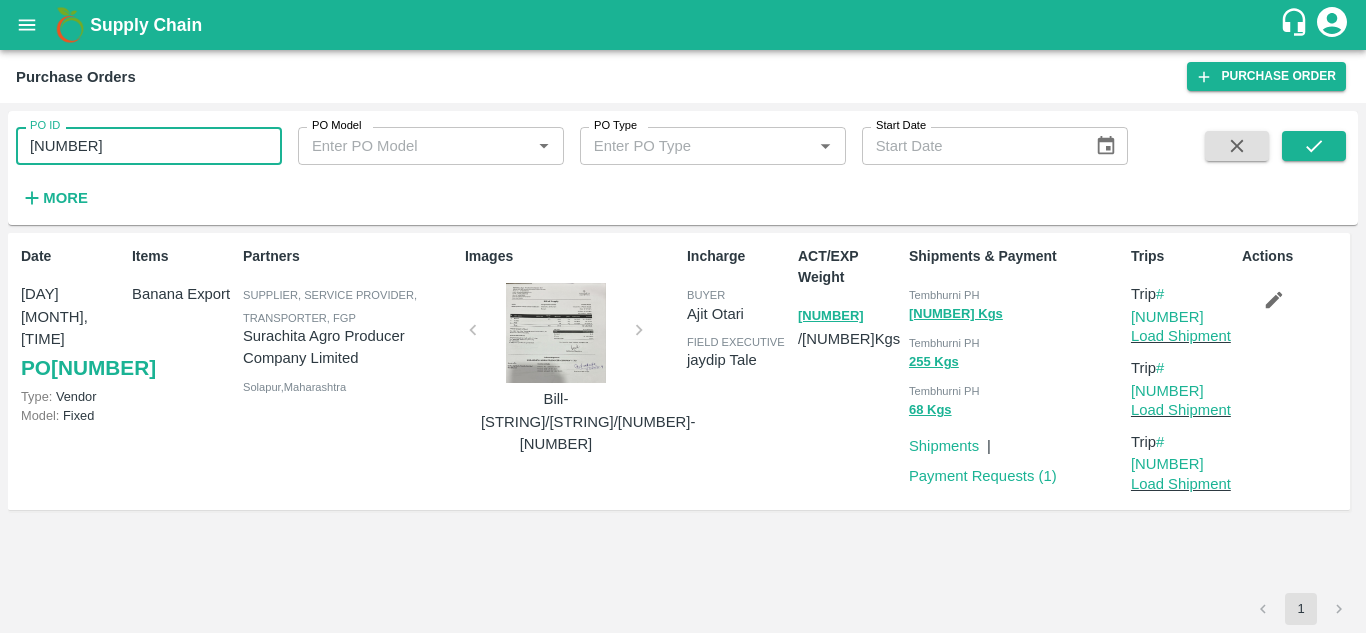 click on "[NUMBER]" at bounding box center (149, 146) 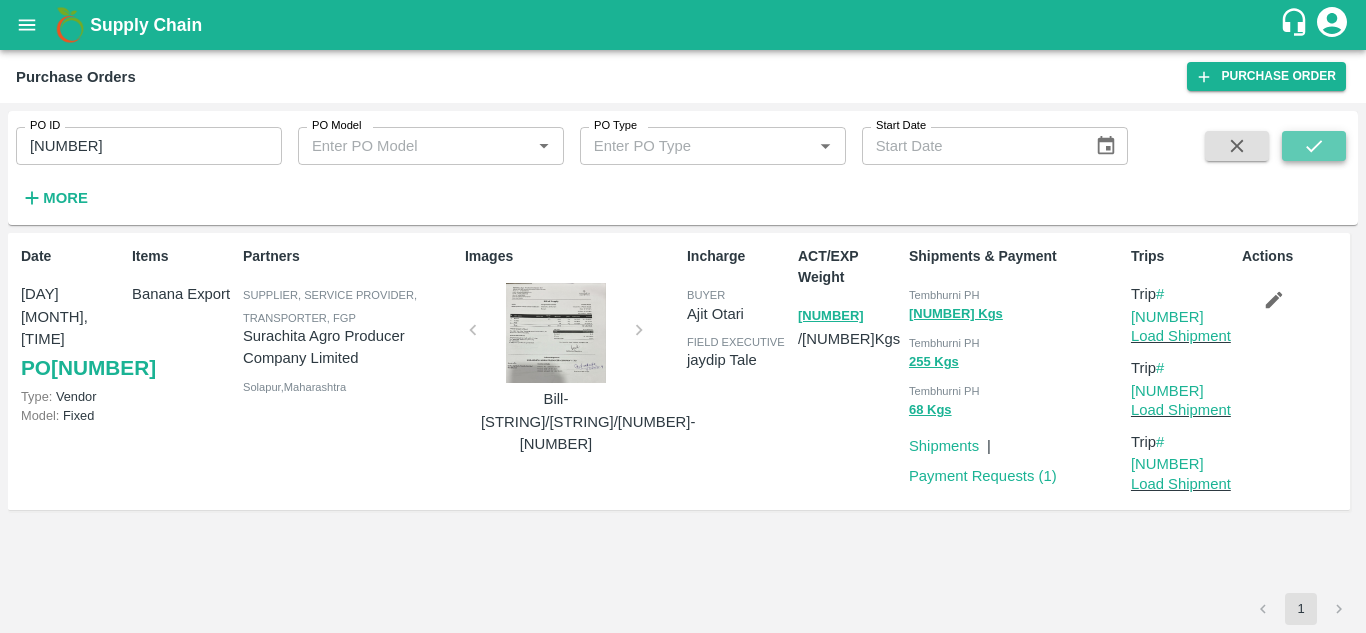click 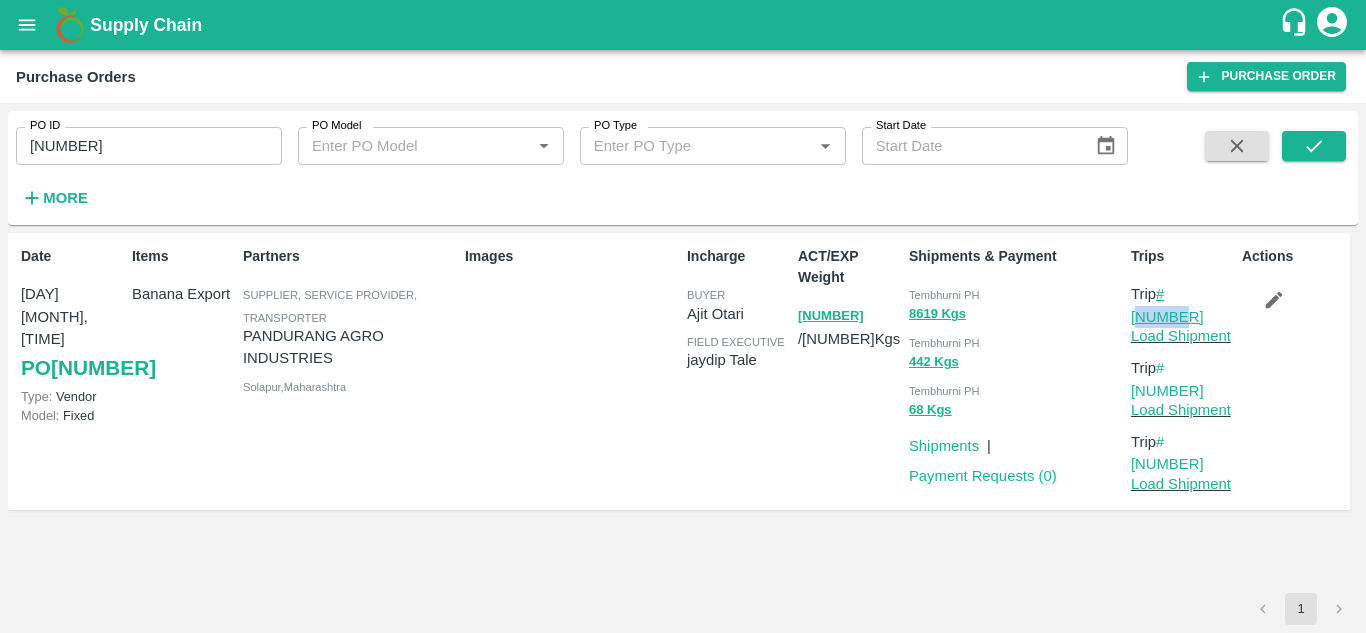 drag, startPoint x: 1214, startPoint y: 293, endPoint x: 1169, endPoint y: 295, distance: 45.044422 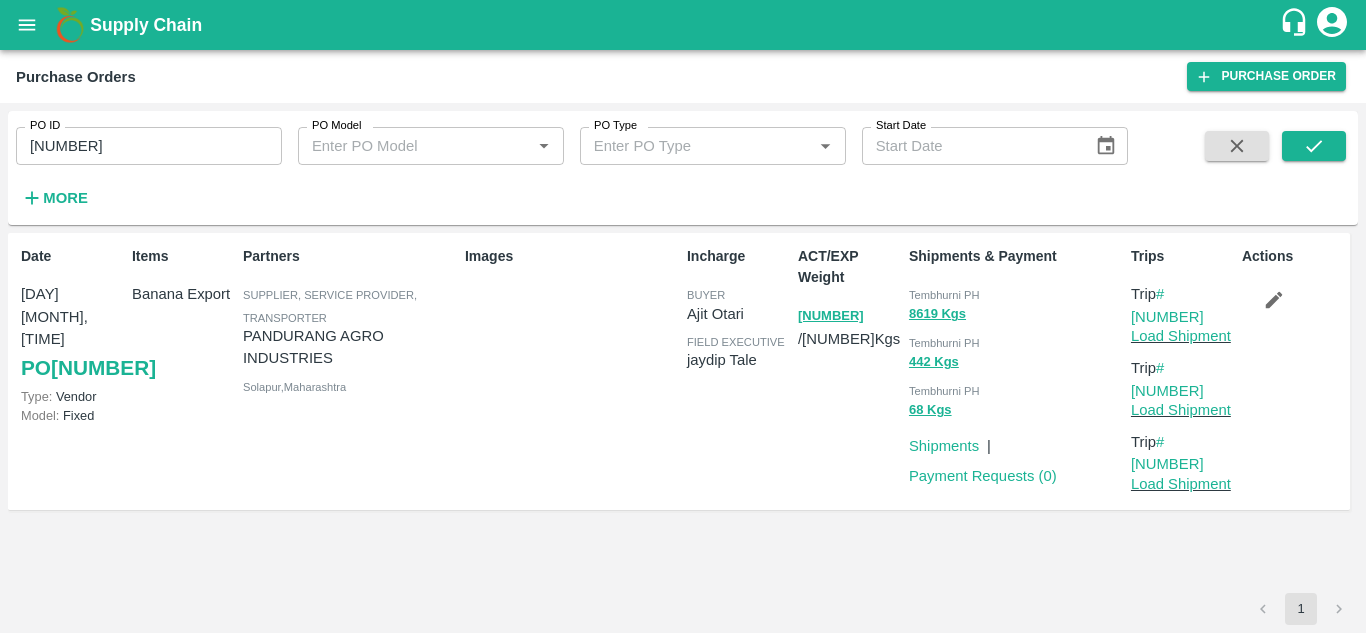 click on "[NUMBER]" at bounding box center [149, 146] 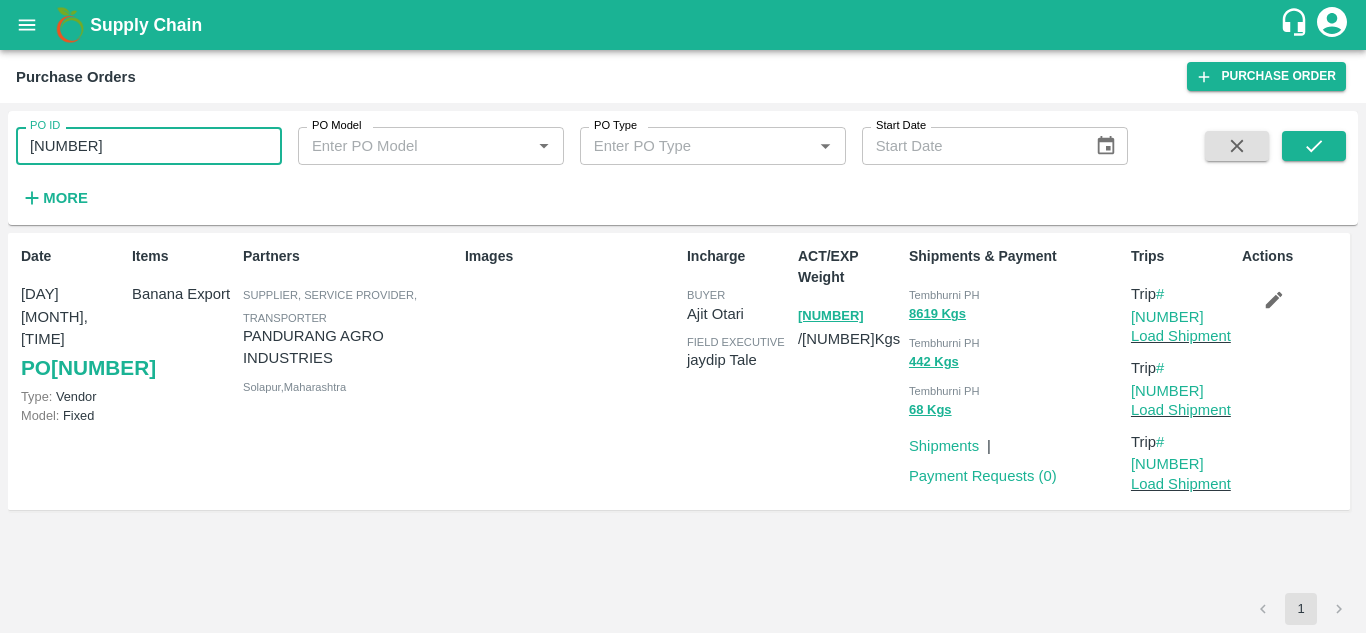 click on "[NUMBER]" at bounding box center (149, 146) 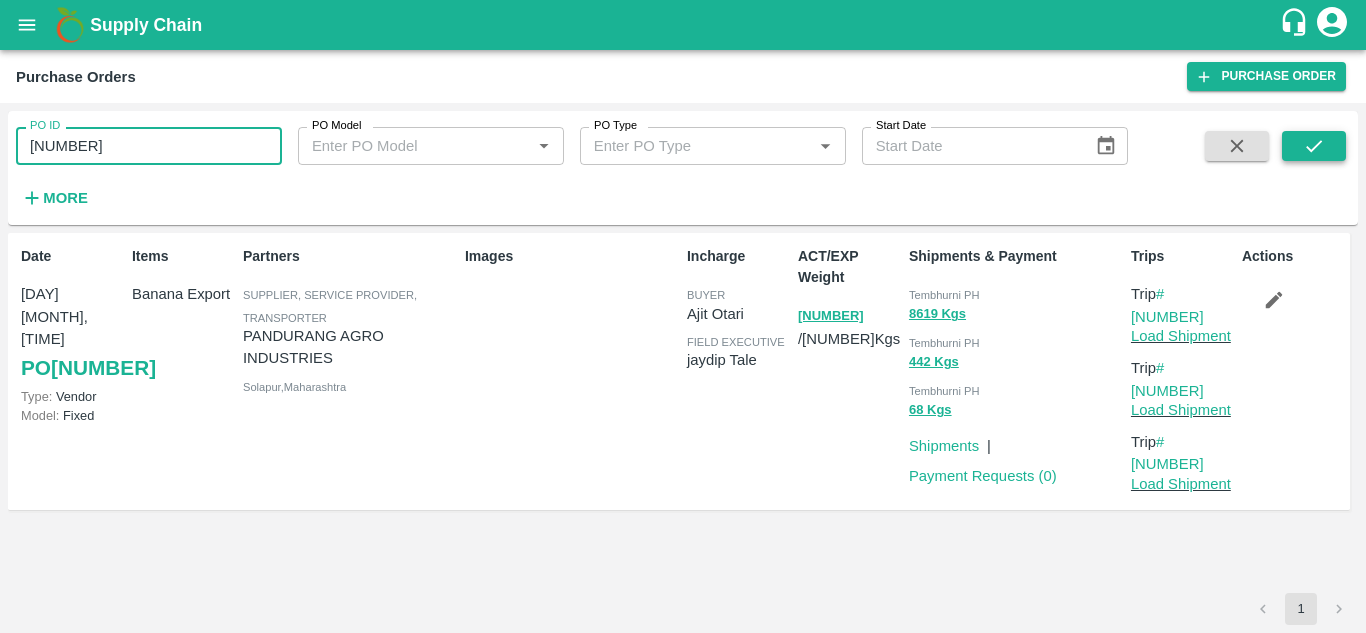 type on "[NUMBER]" 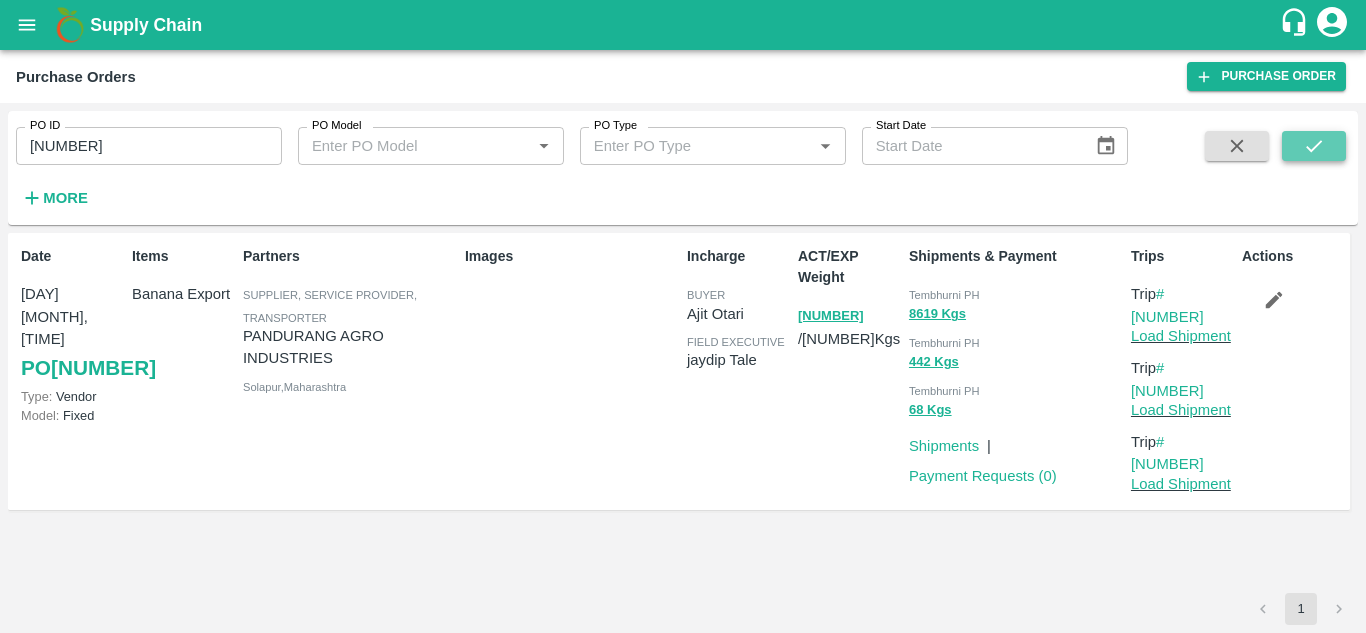click 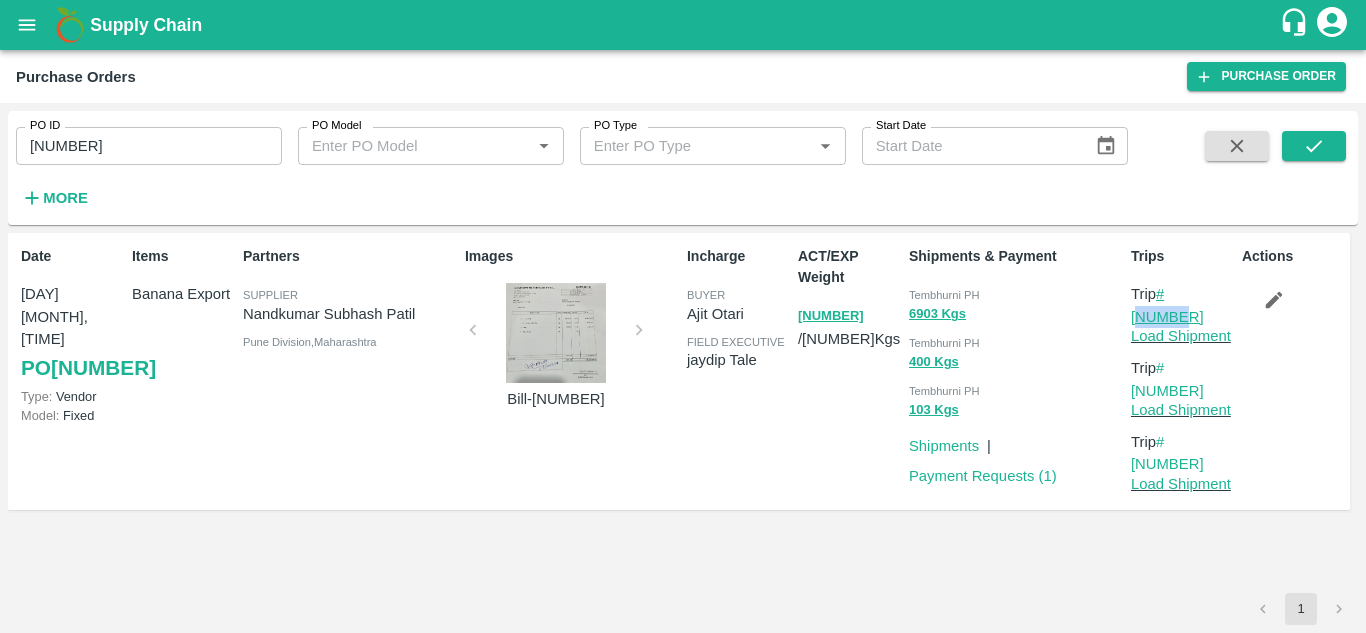 drag, startPoint x: 1224, startPoint y: 295, endPoint x: 1166, endPoint y: 292, distance: 58.077534 